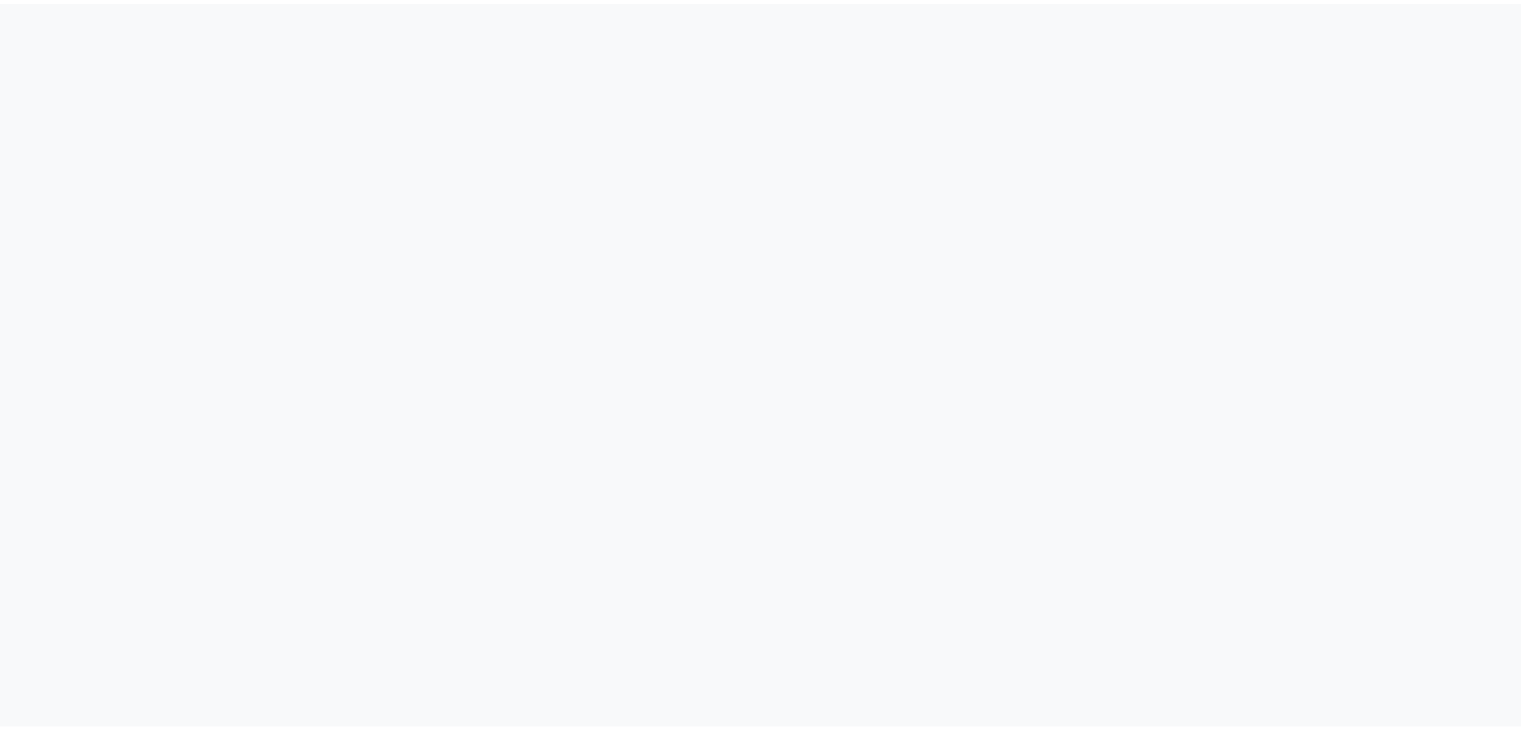 scroll, scrollTop: 0, scrollLeft: 0, axis: both 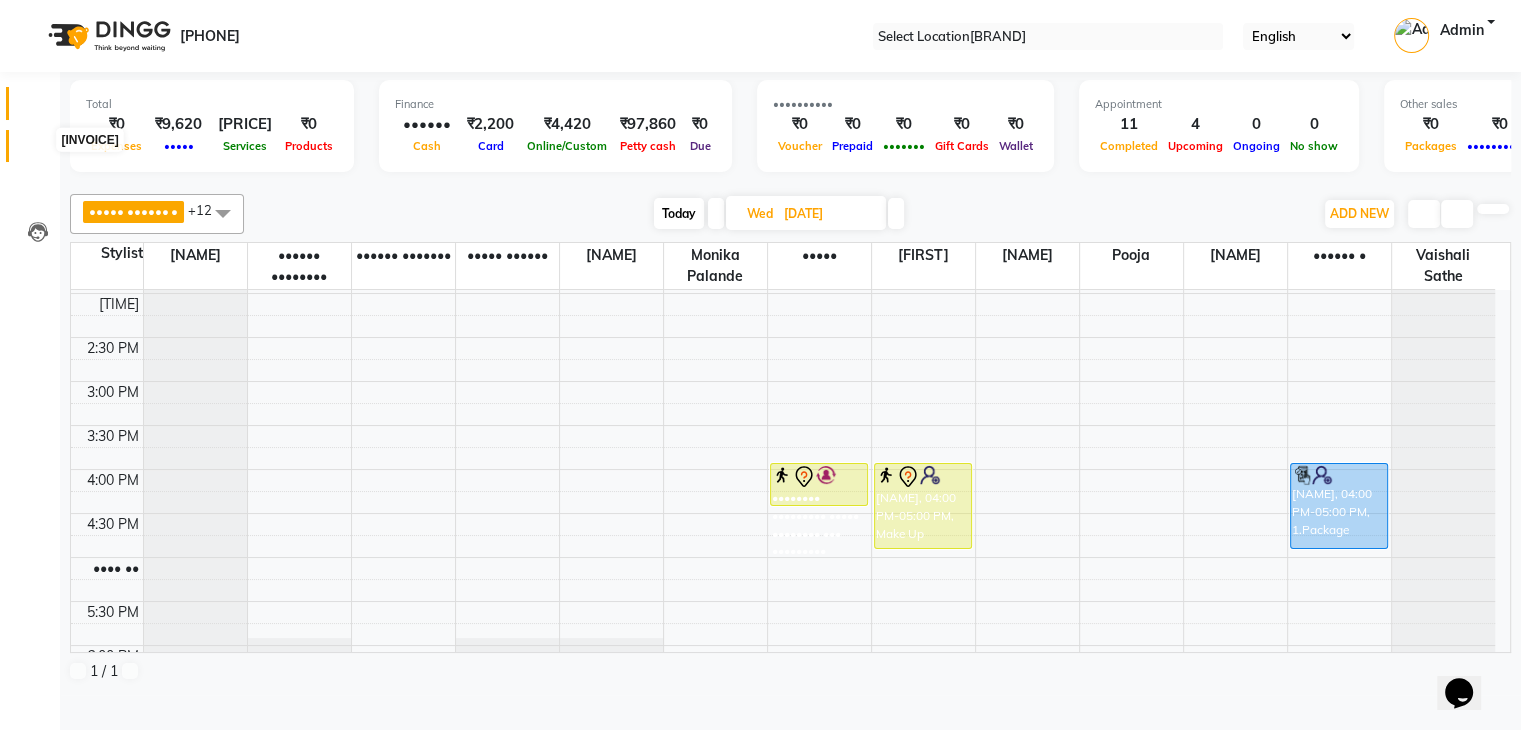 click at bounding box center (38, 151) 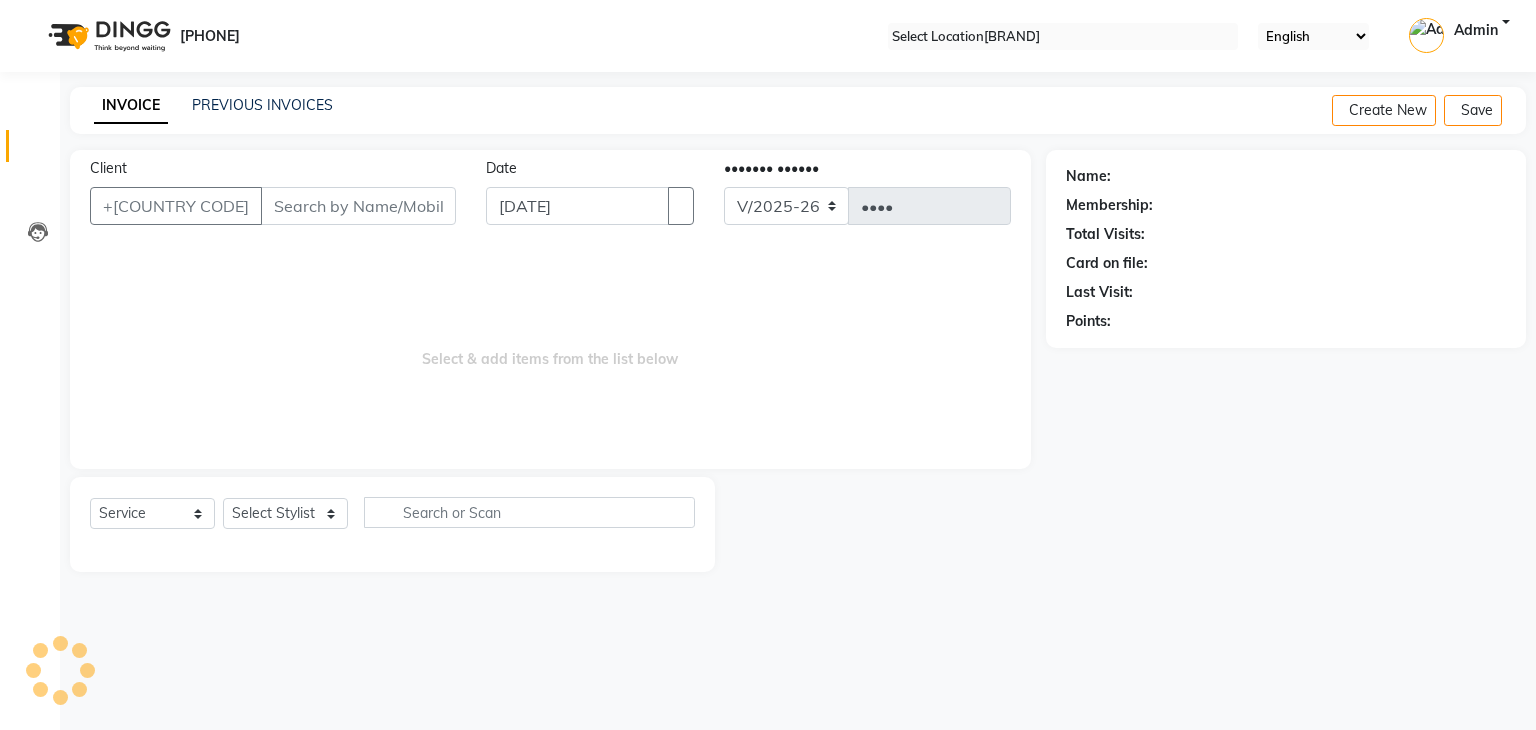 click on "Client" at bounding box center (358, 206) 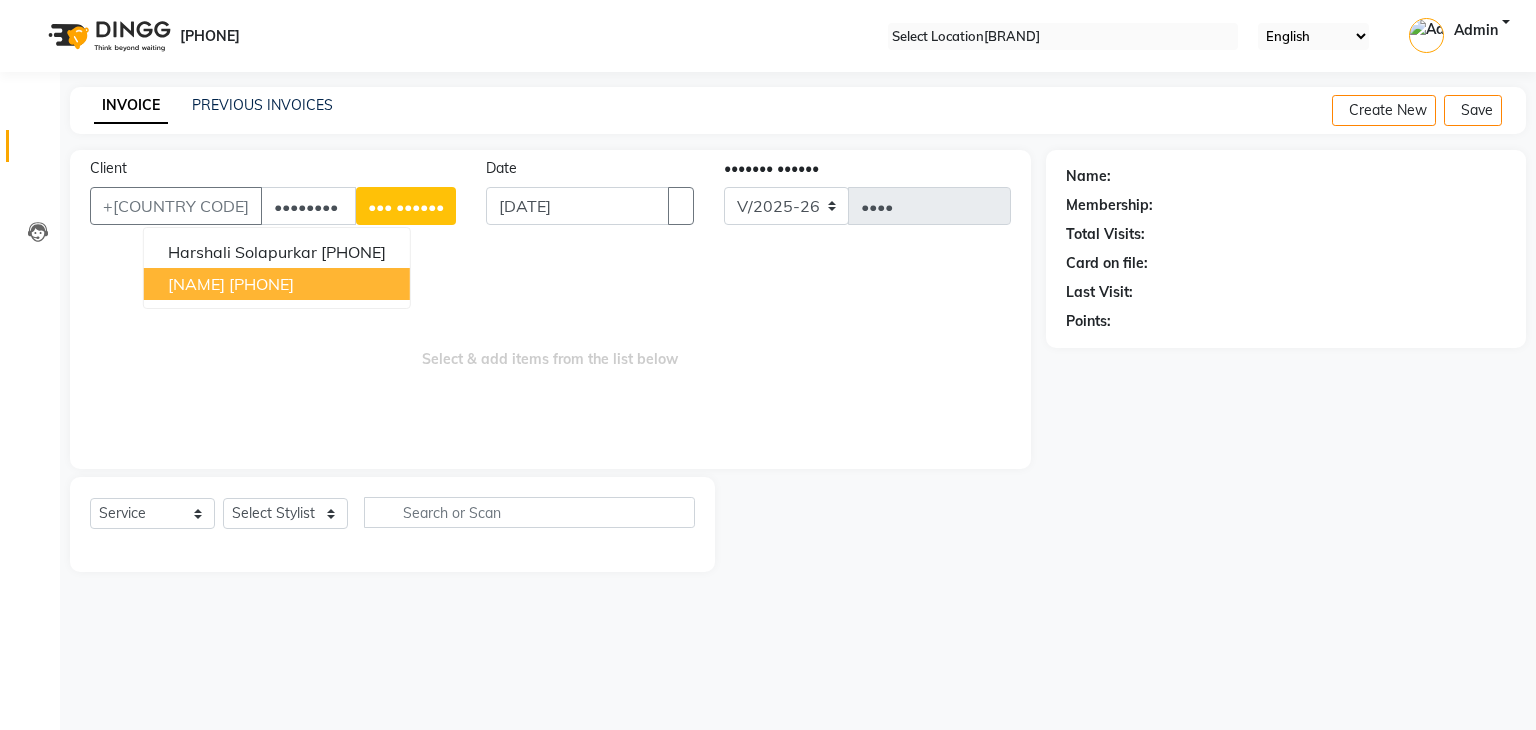 click on "[PHONE]" at bounding box center (261, 284) 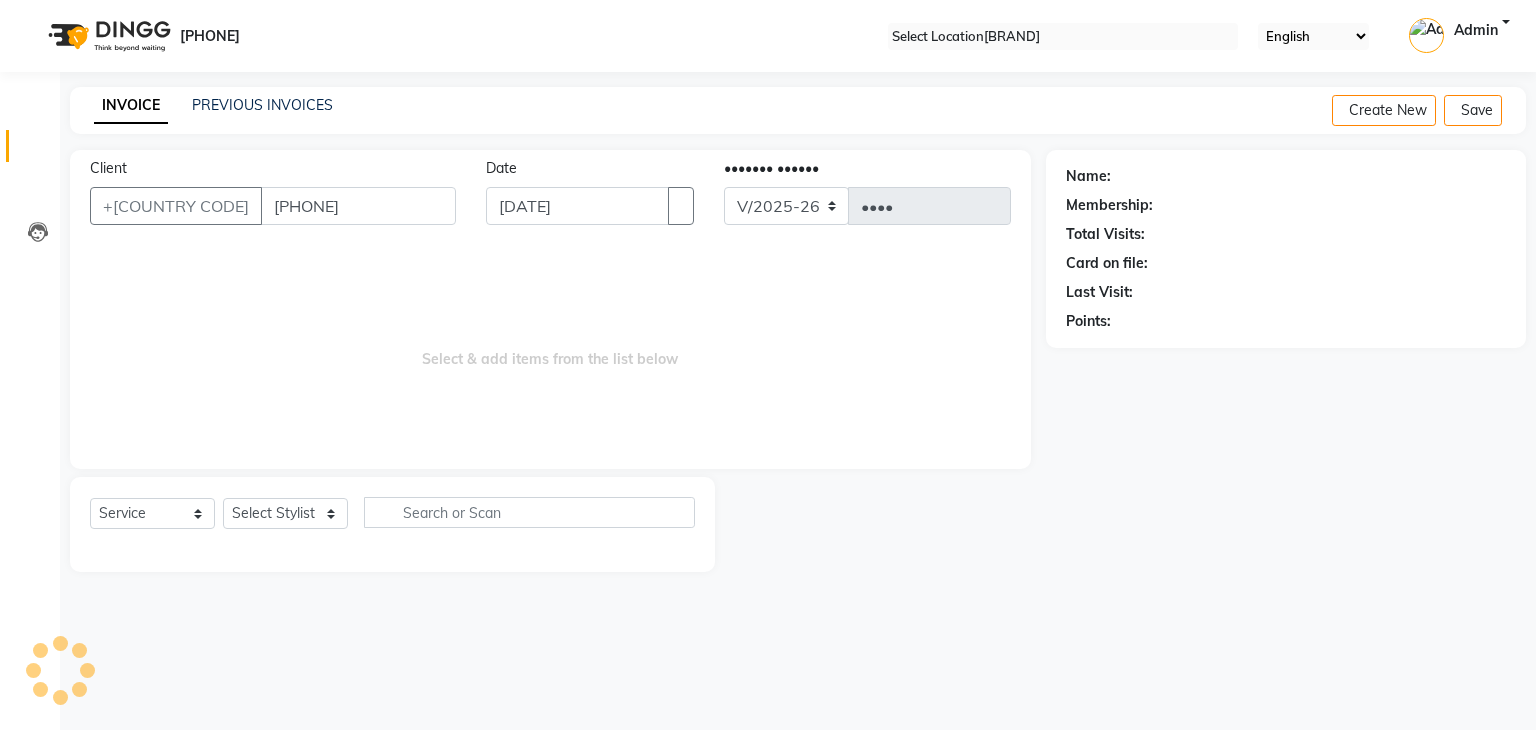 type on "[PHONE]" 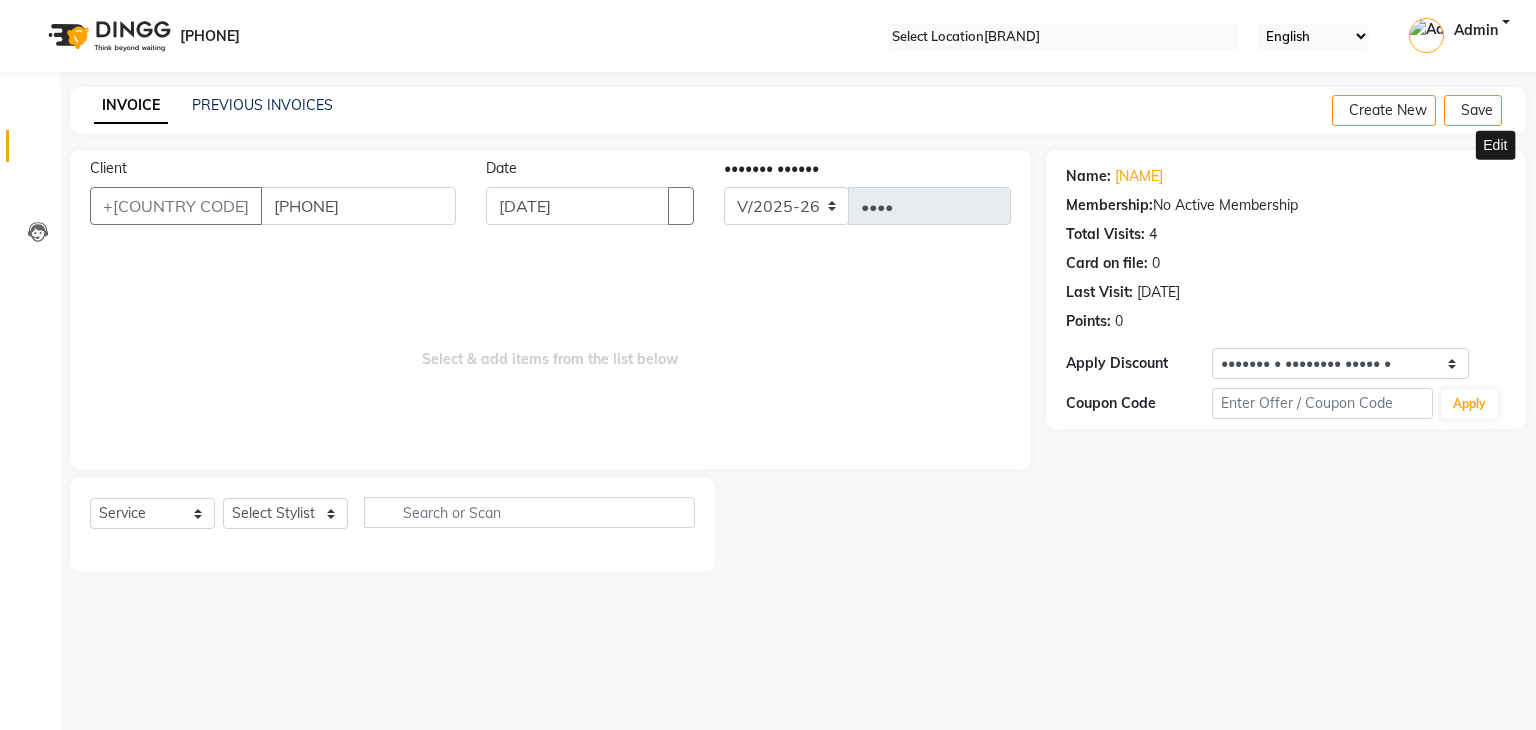 click at bounding box center (1498, 176) 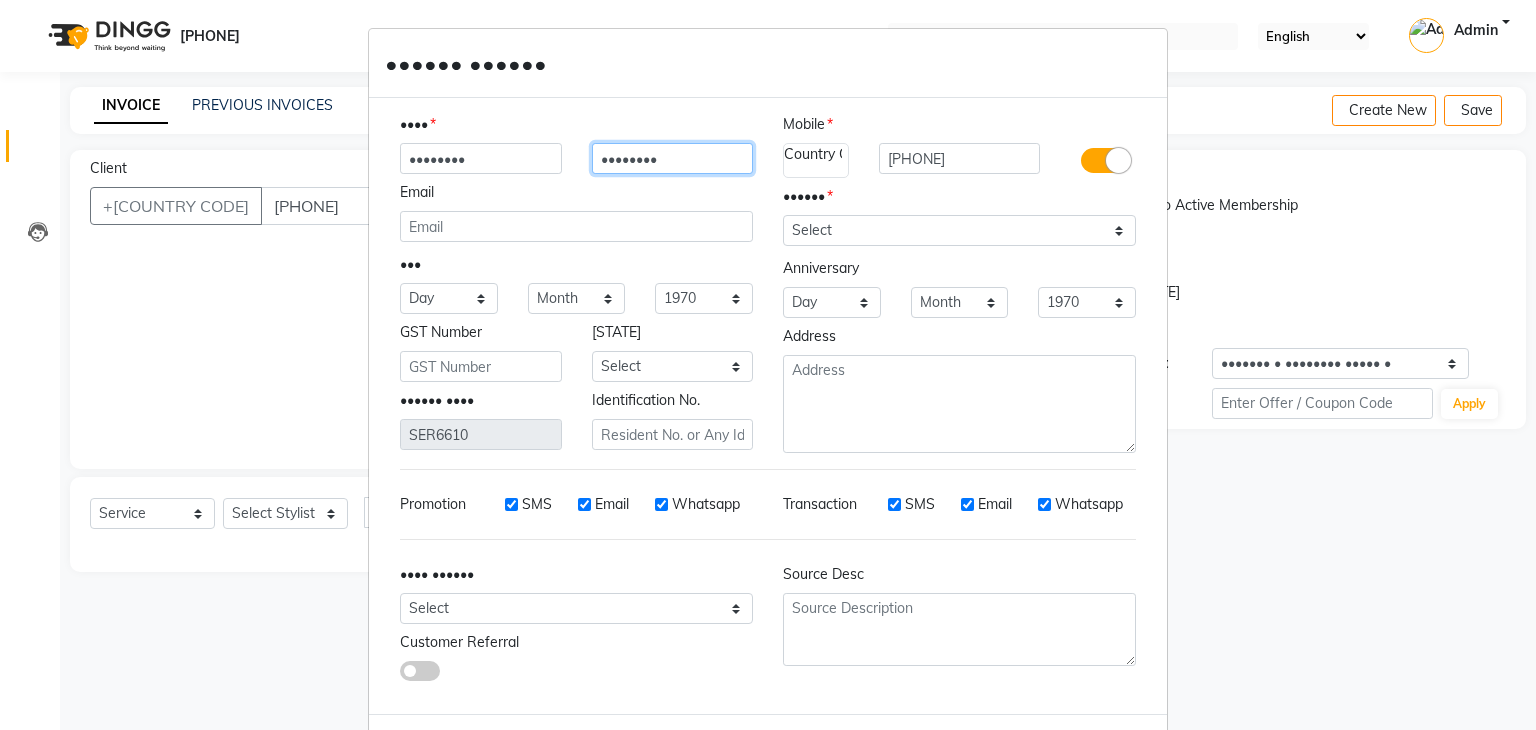 click on "••••••••" at bounding box center (673, 158) 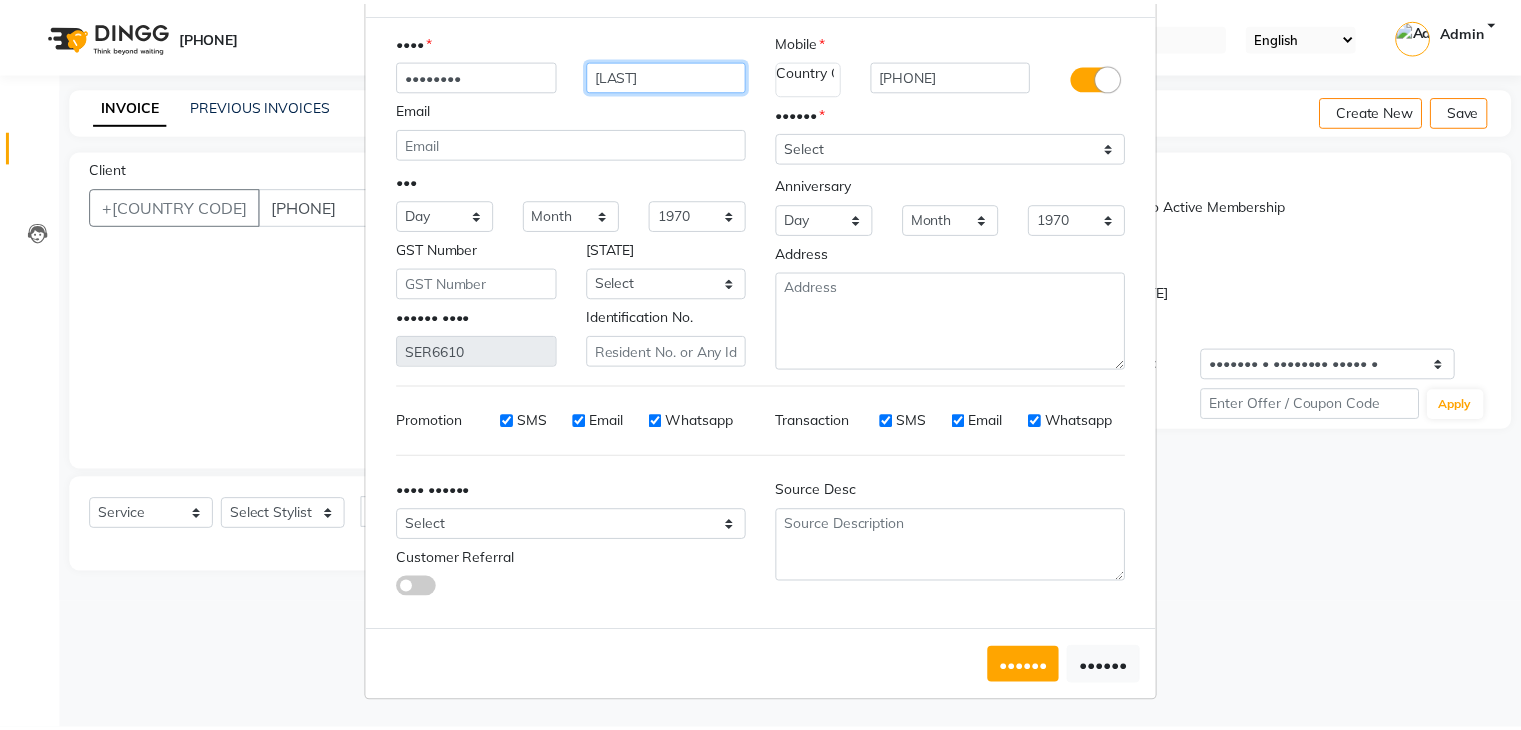 scroll, scrollTop: 92, scrollLeft: 0, axis: vertical 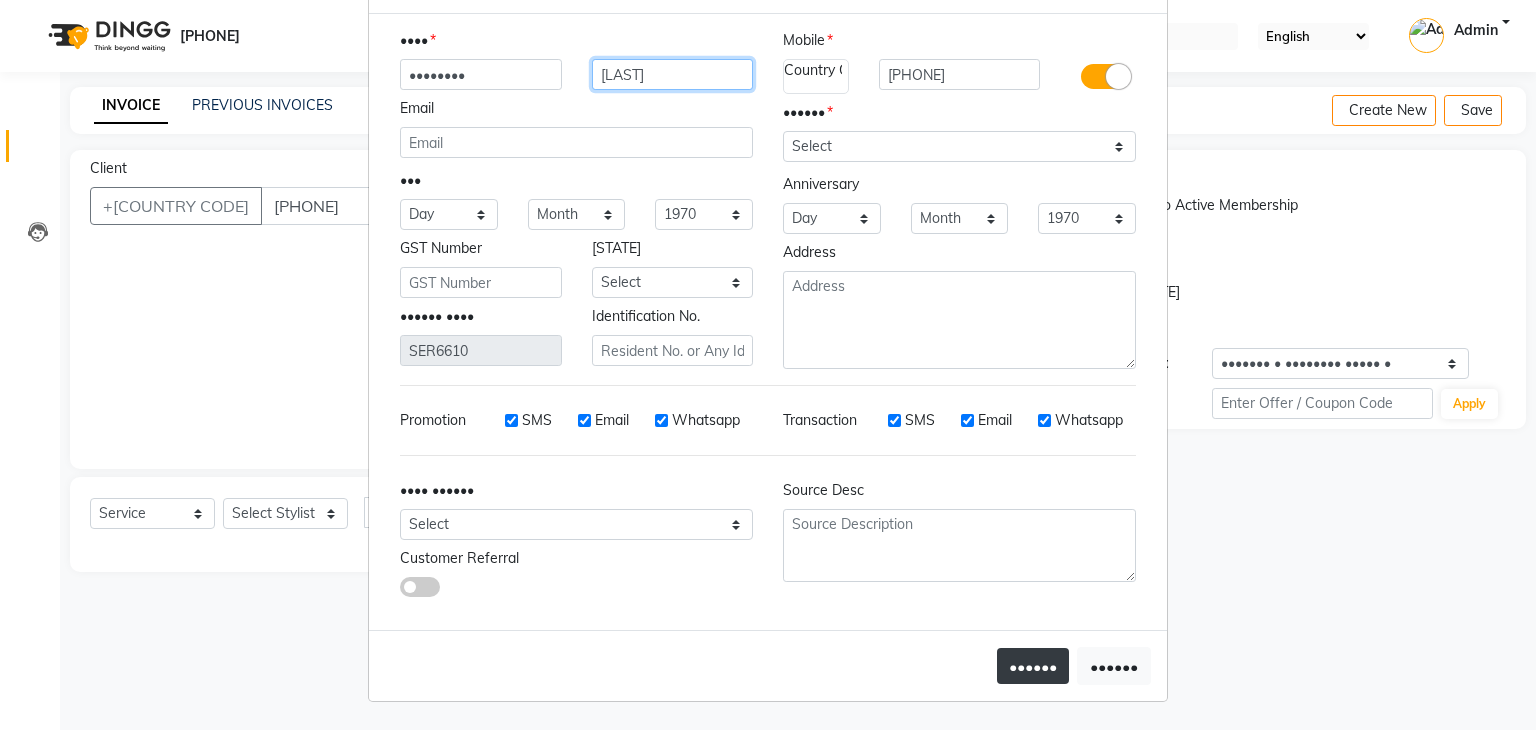type on "[LAST]" 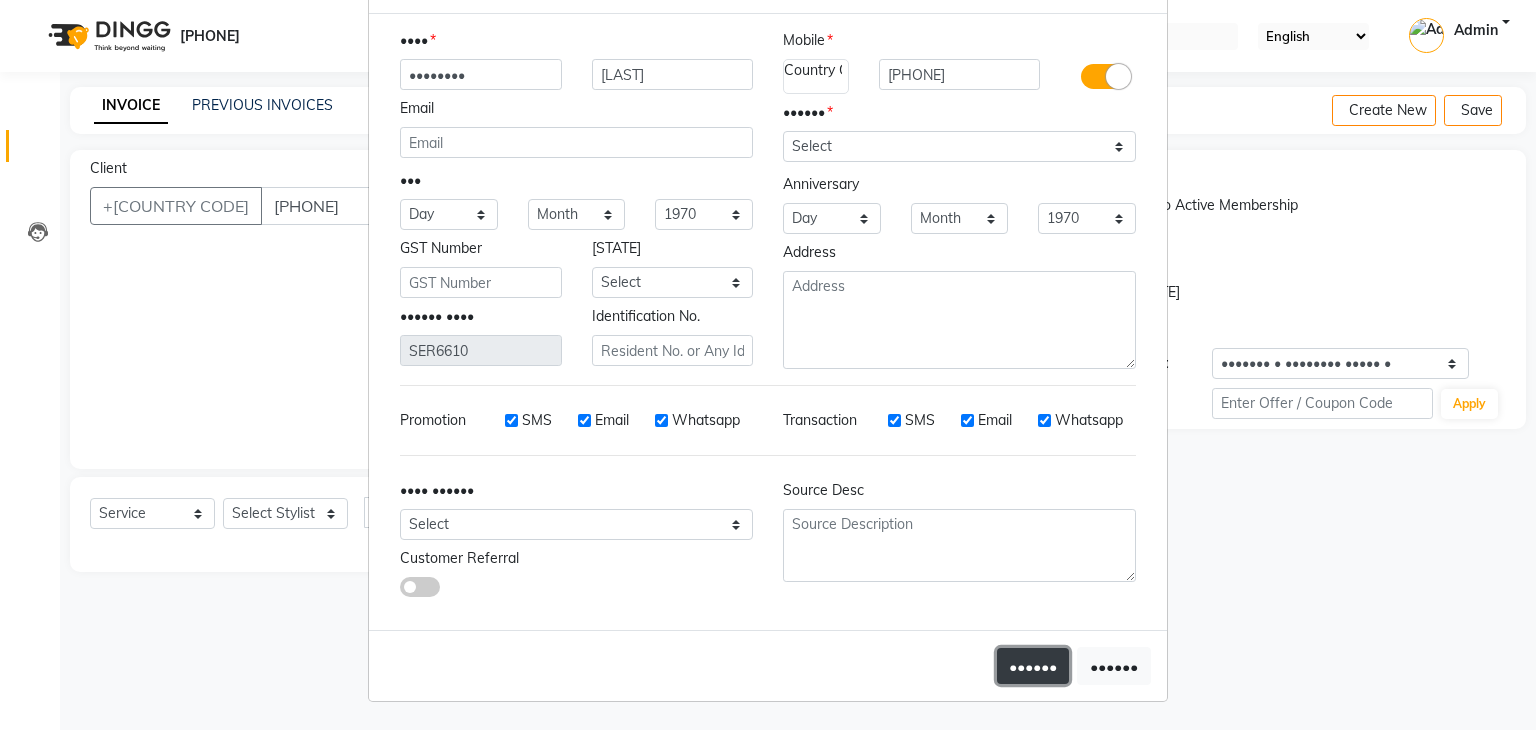click on "••••••" at bounding box center [1033, 666] 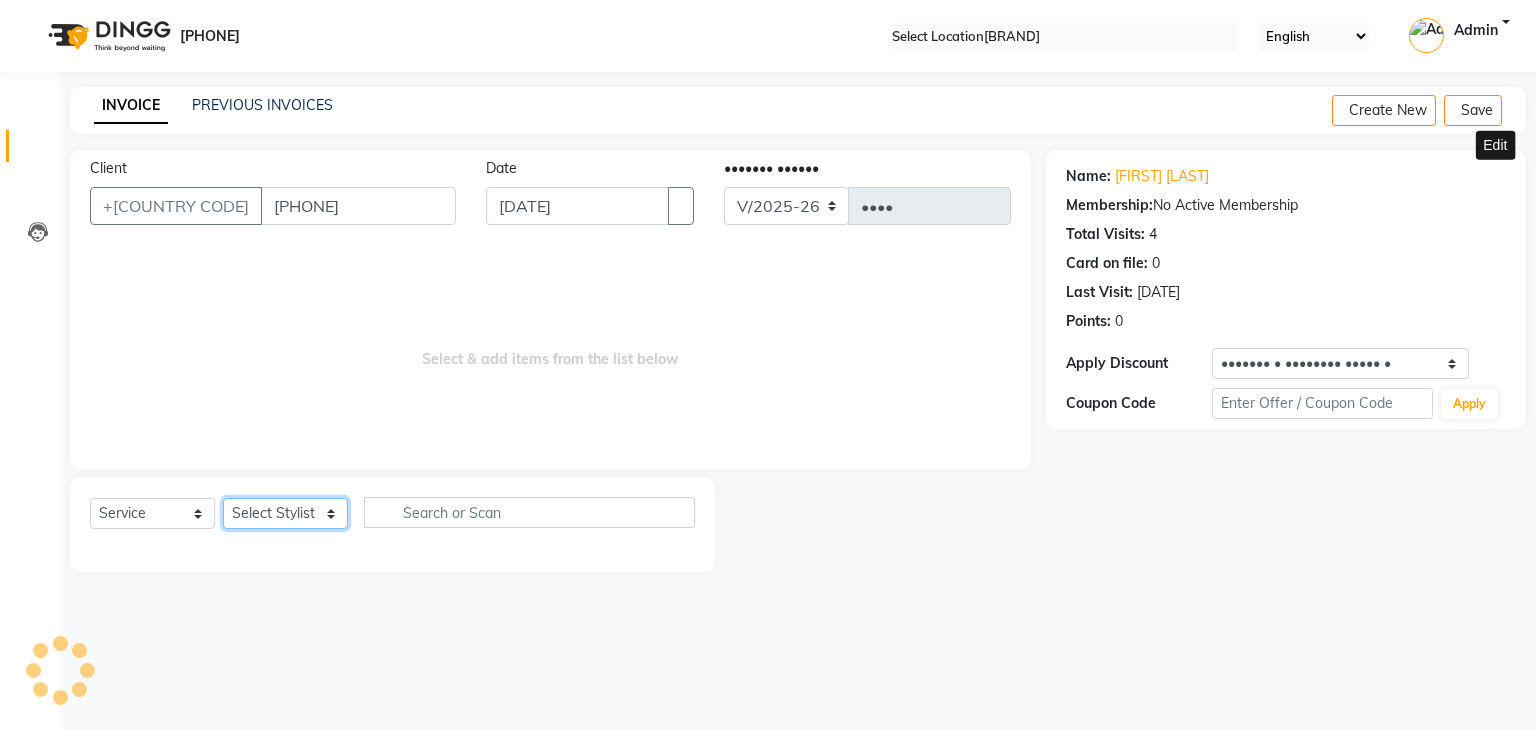 click on "•••••• ••••••• ••••• •••••• •••• ••••• •••••• ••••••• ••••• •••••• •••••••• ••••• •••• ••••• •••••• ••••••• ••••• ••••• ••••• •••••• •••••• ••••• •••••• • ••••••• ••••• •••••••• •••••" at bounding box center (285, 513) 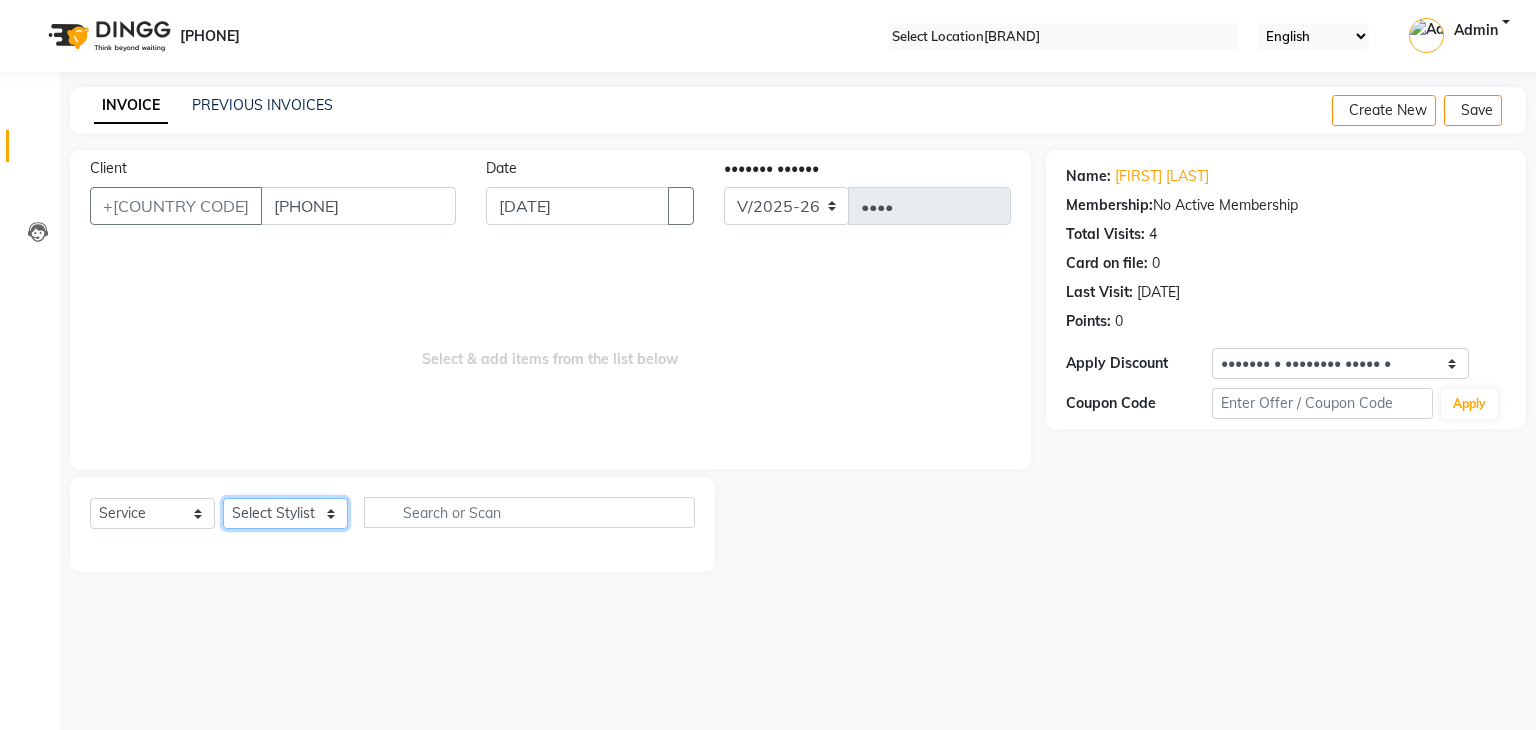 select on "•••••" 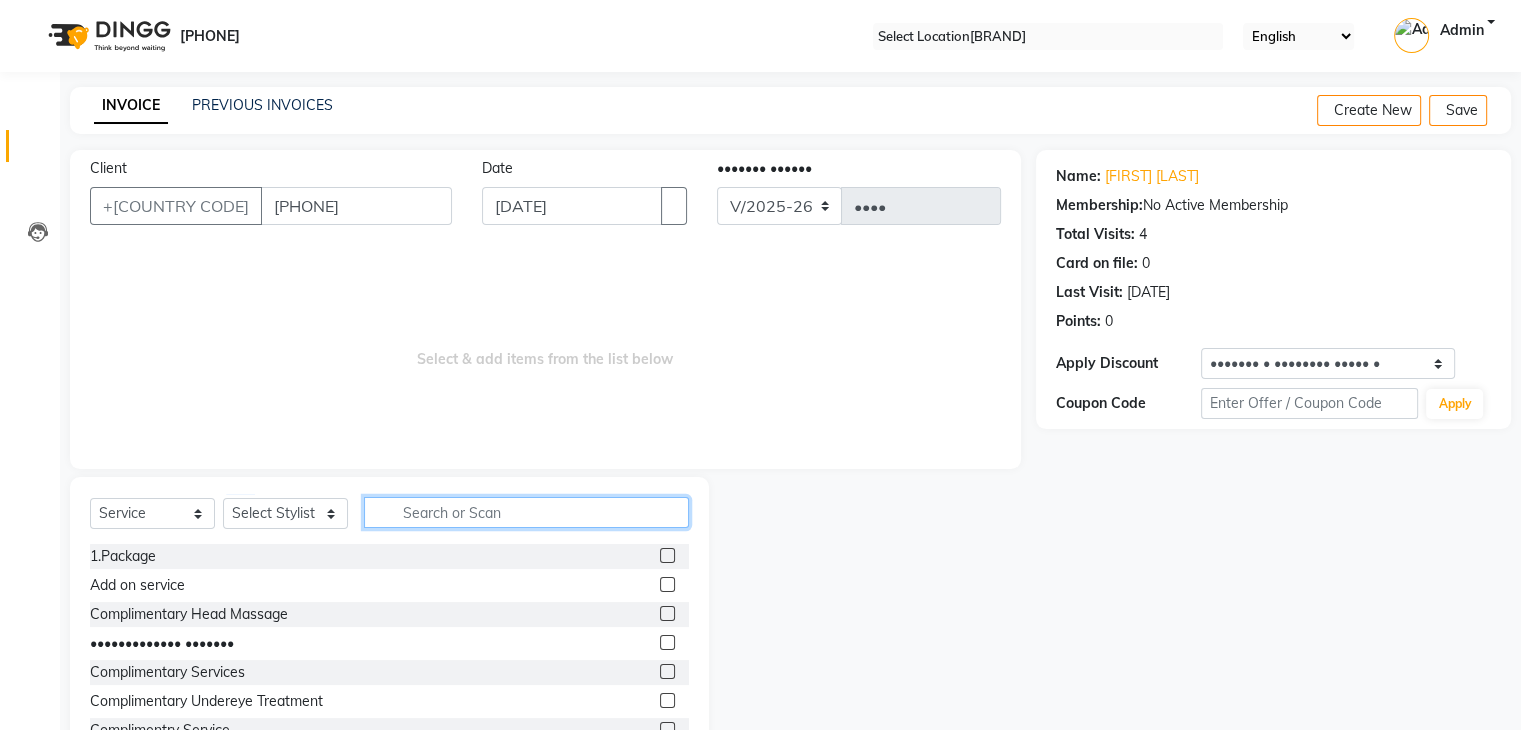 click at bounding box center [526, 512] 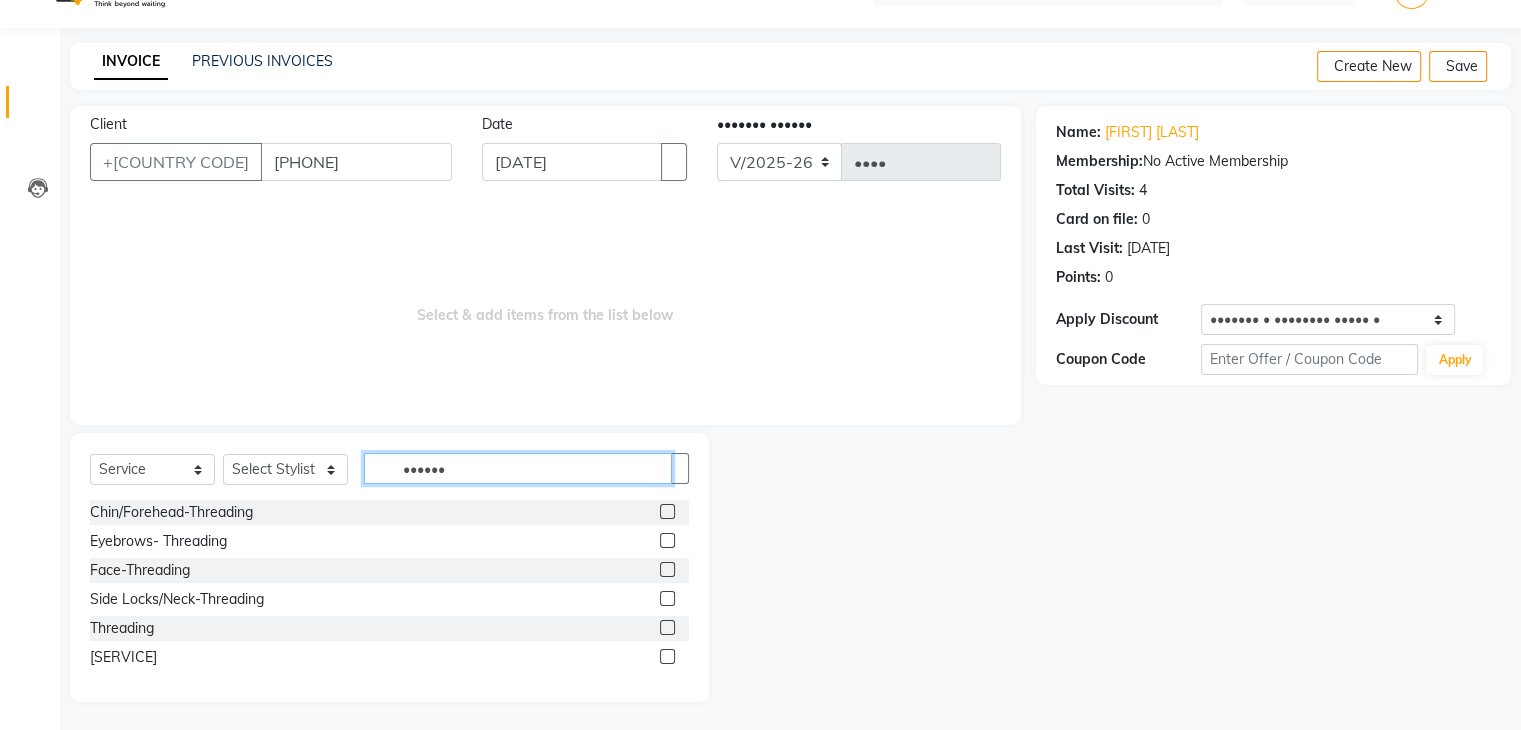 scroll, scrollTop: 46, scrollLeft: 0, axis: vertical 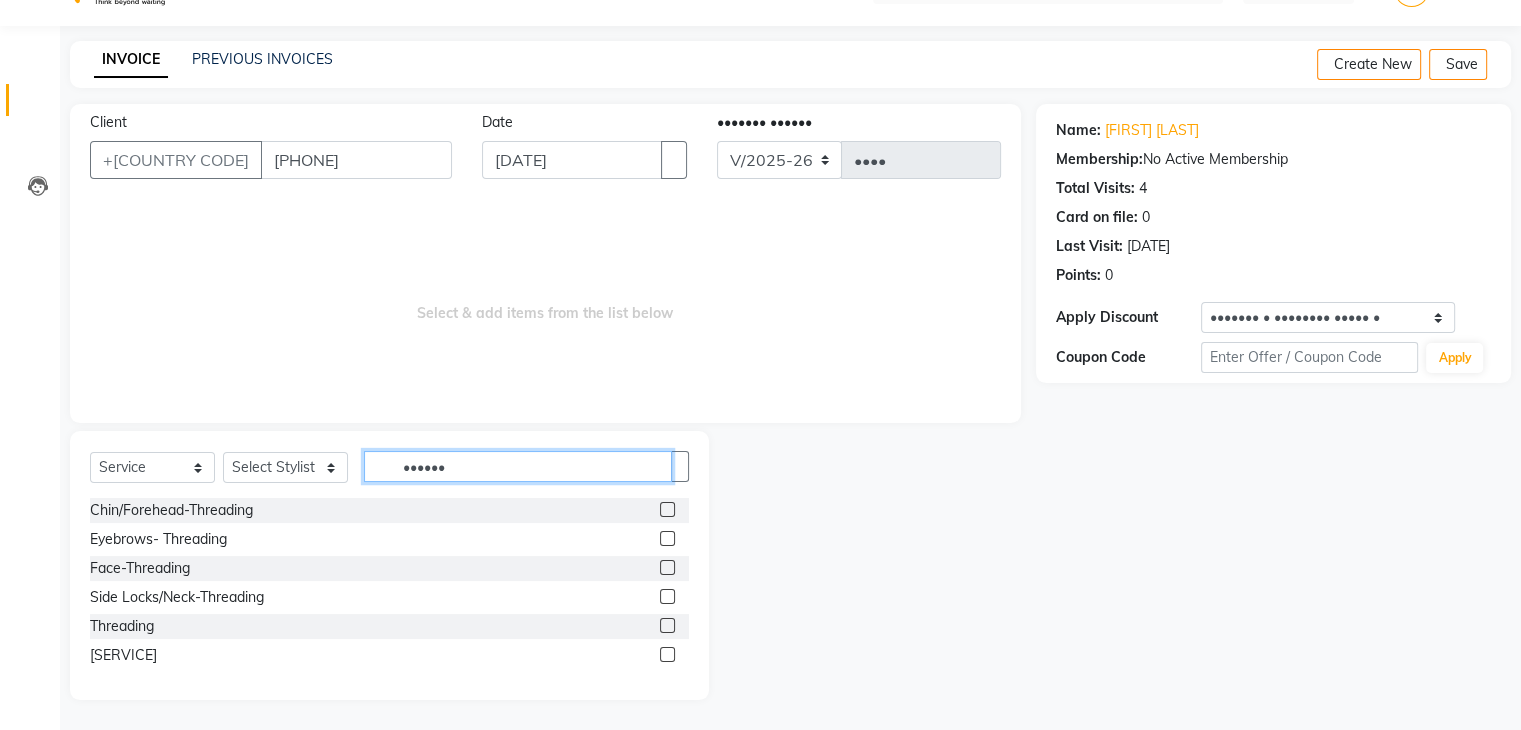 type on "••••••" 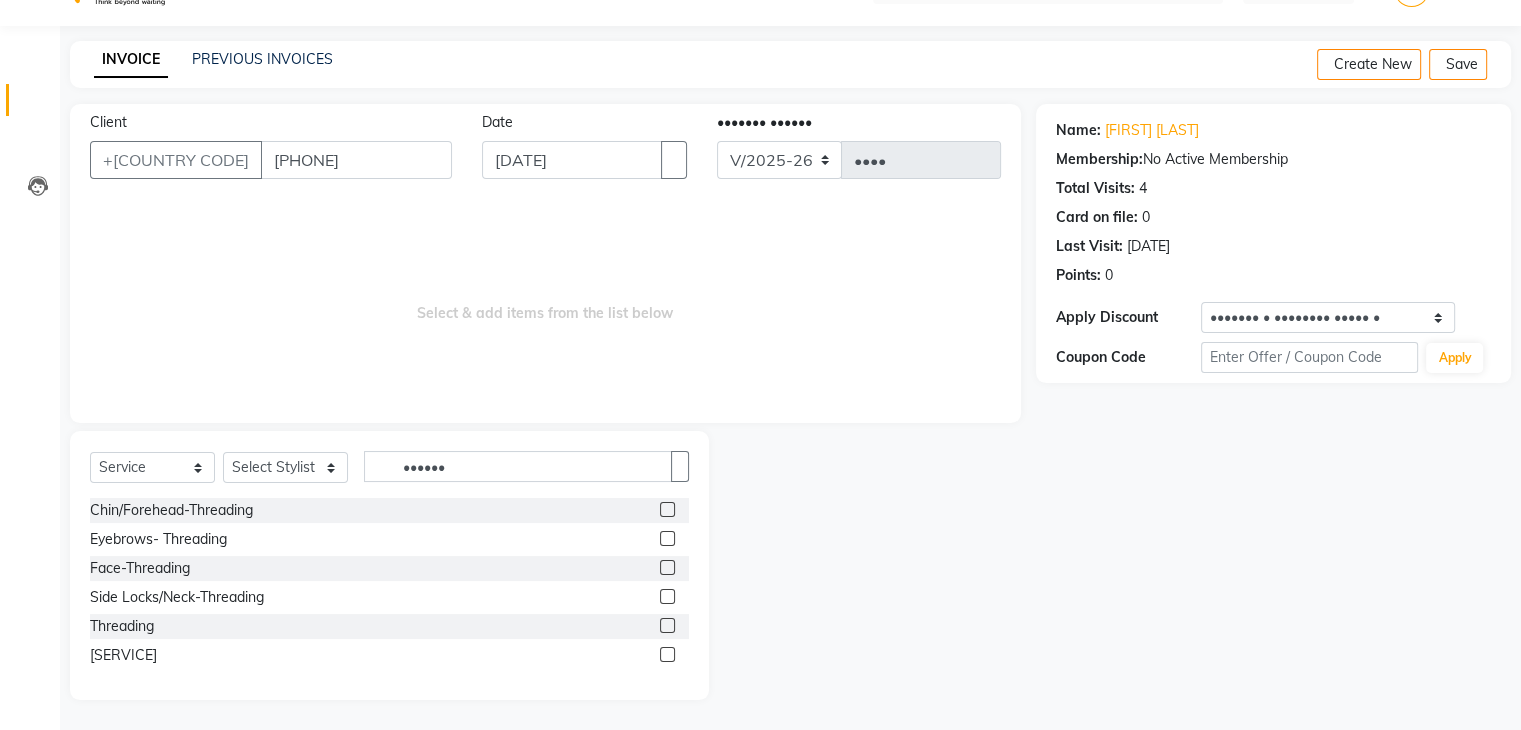 click at bounding box center (667, 538) 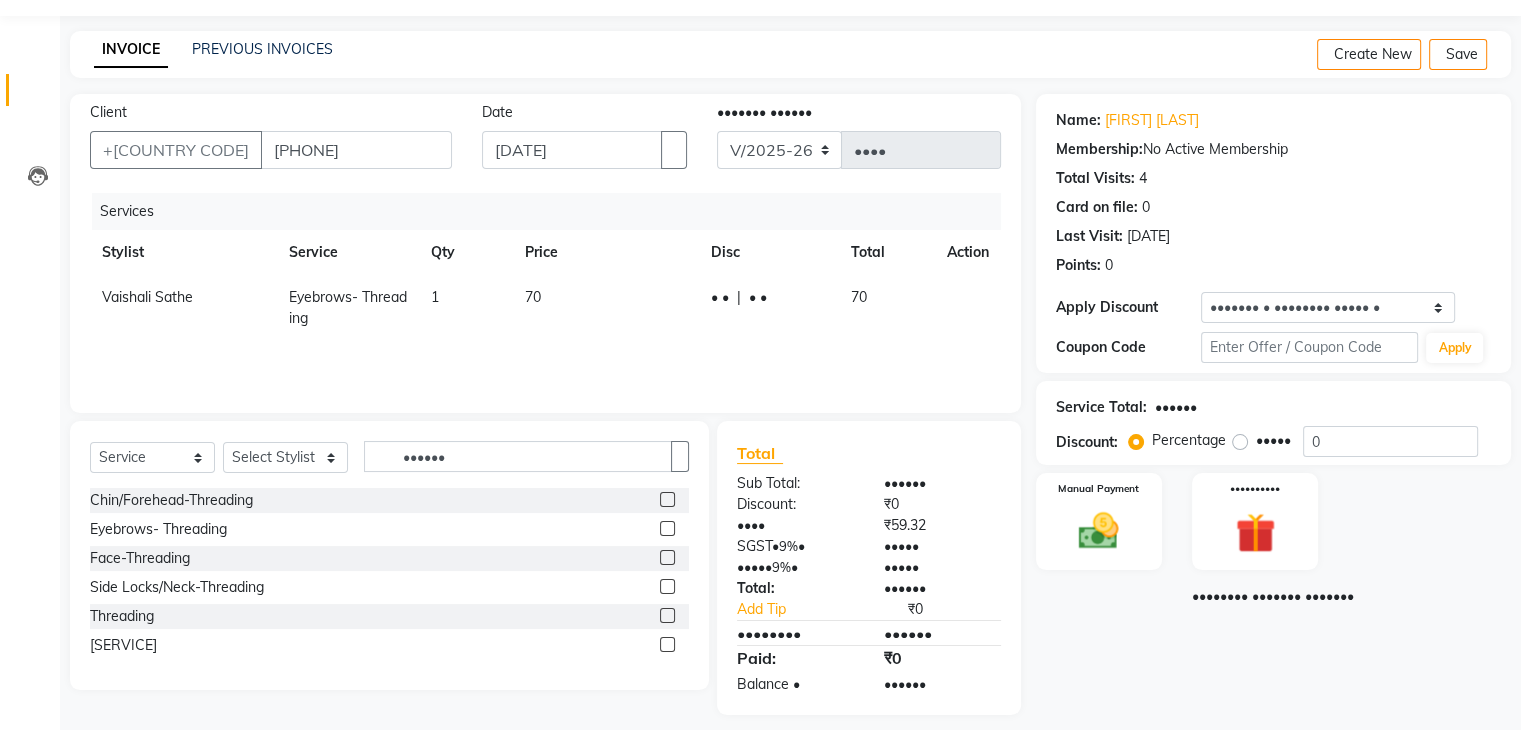scroll, scrollTop: 71, scrollLeft: 0, axis: vertical 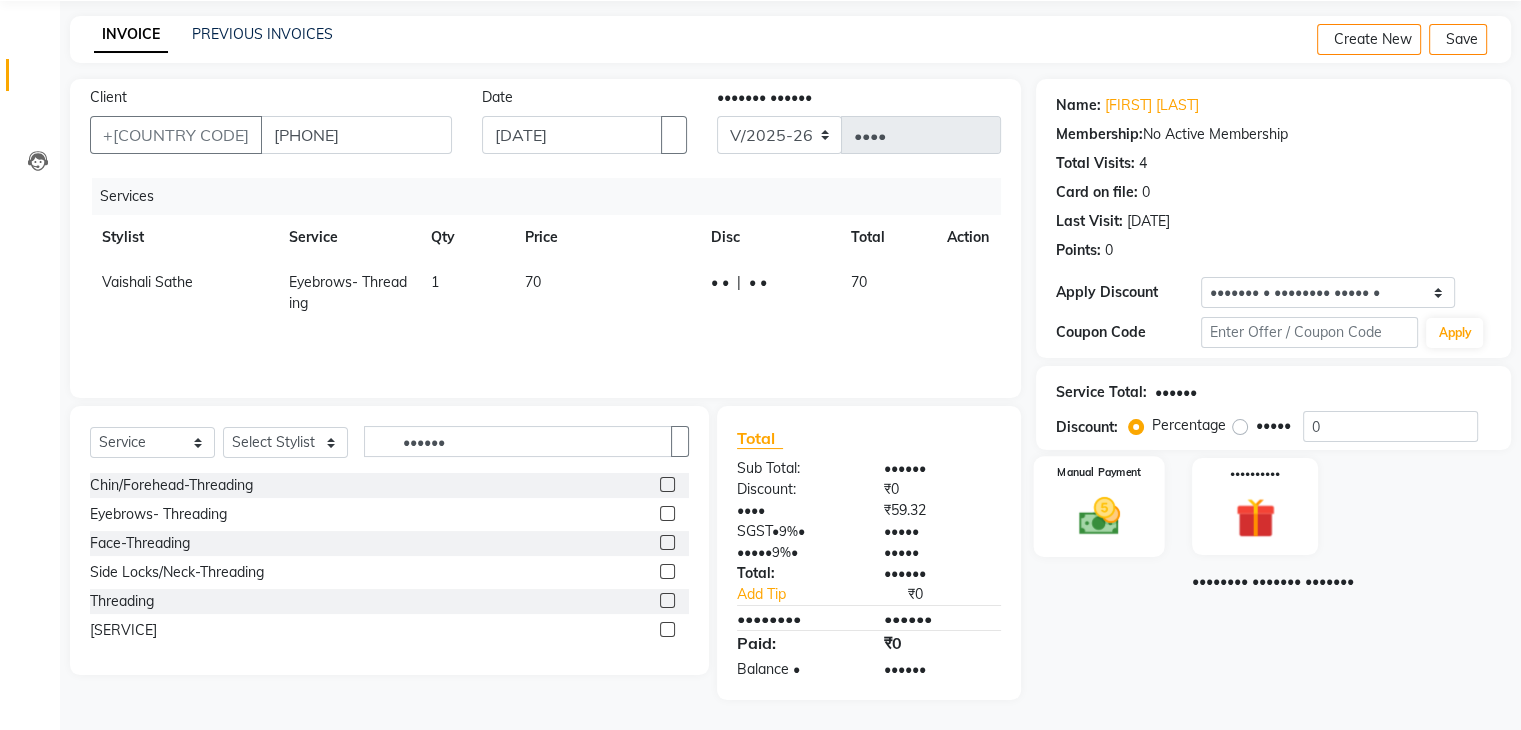 click at bounding box center [1098, 516] 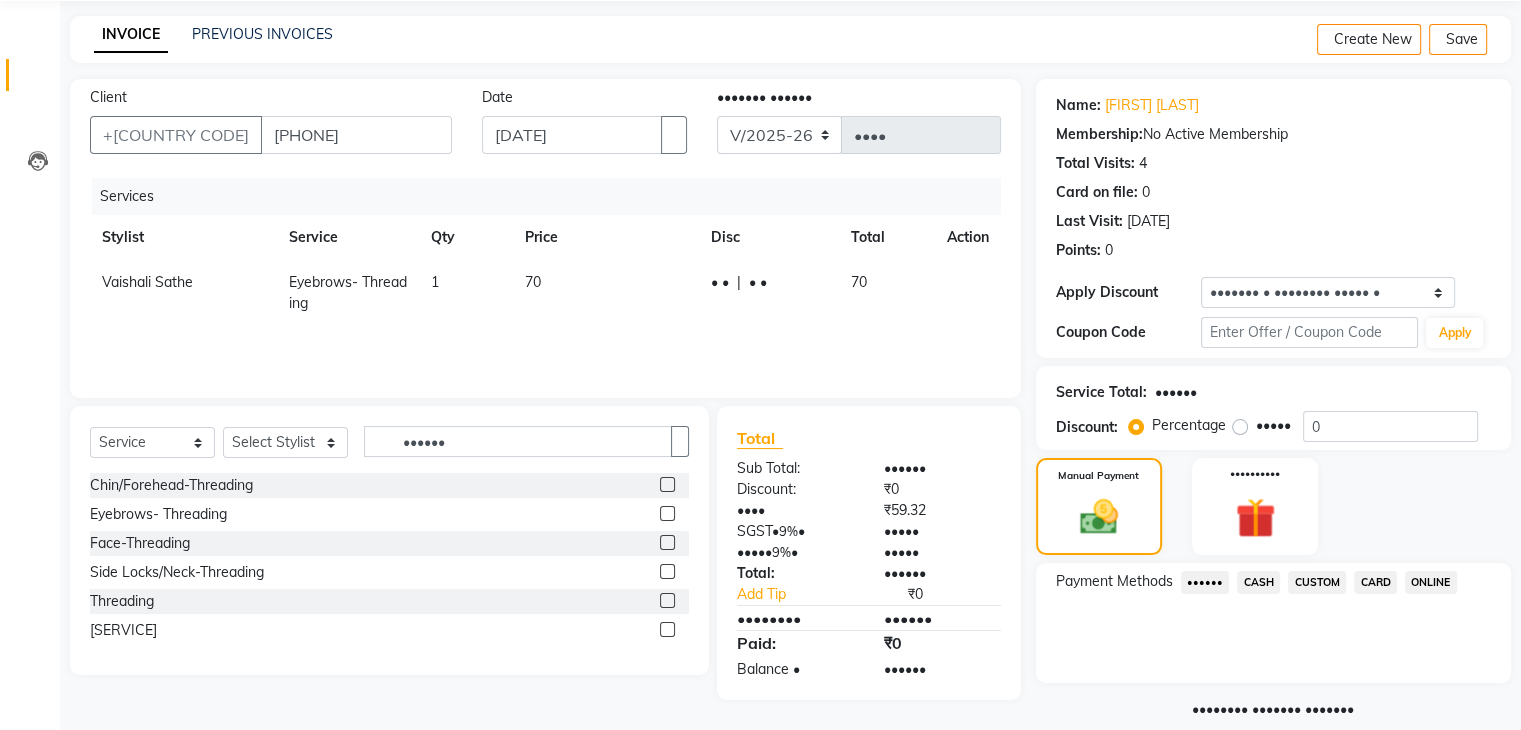 click on "ONLINE" at bounding box center (1205, 582) 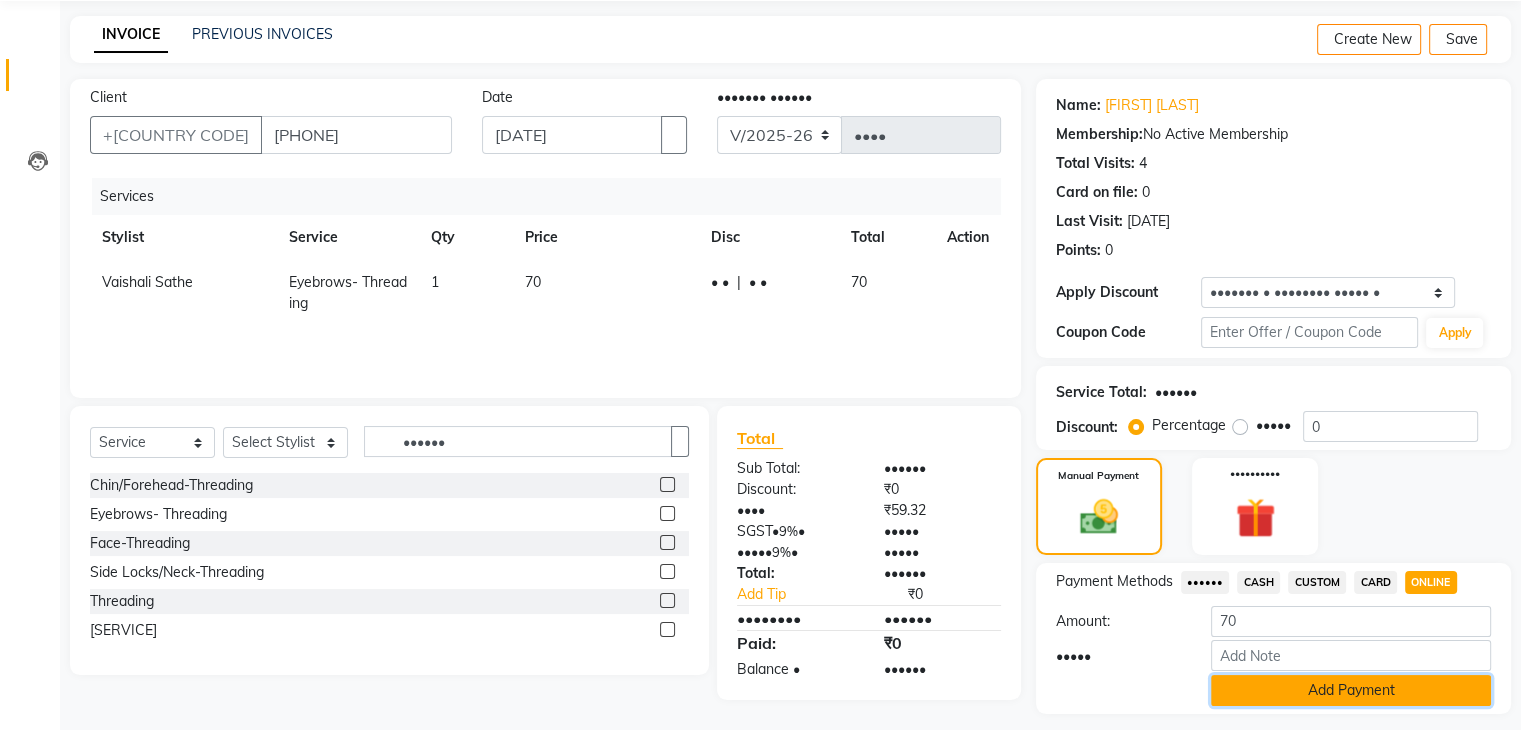 click on "Add Payment" at bounding box center [1351, 690] 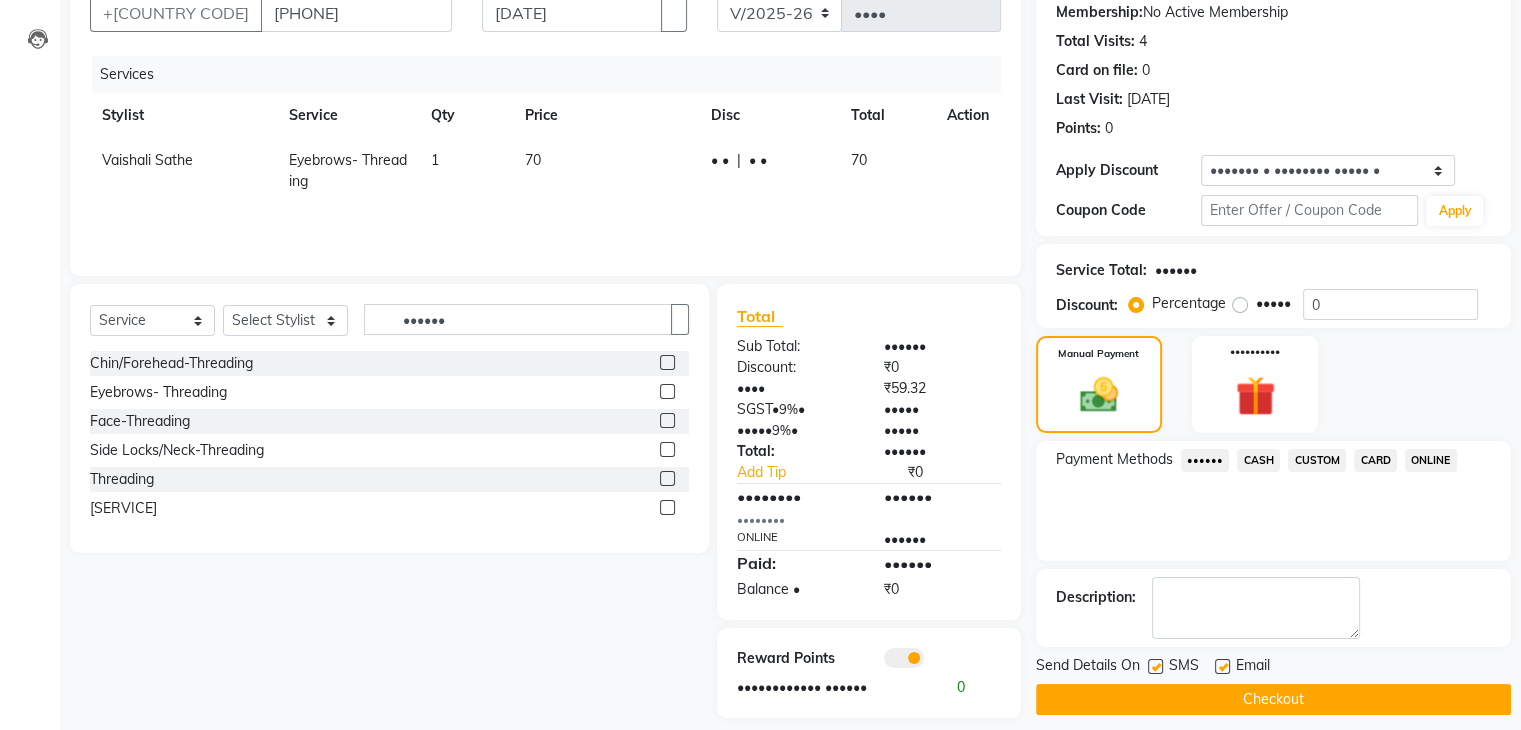 scroll, scrollTop: 212, scrollLeft: 0, axis: vertical 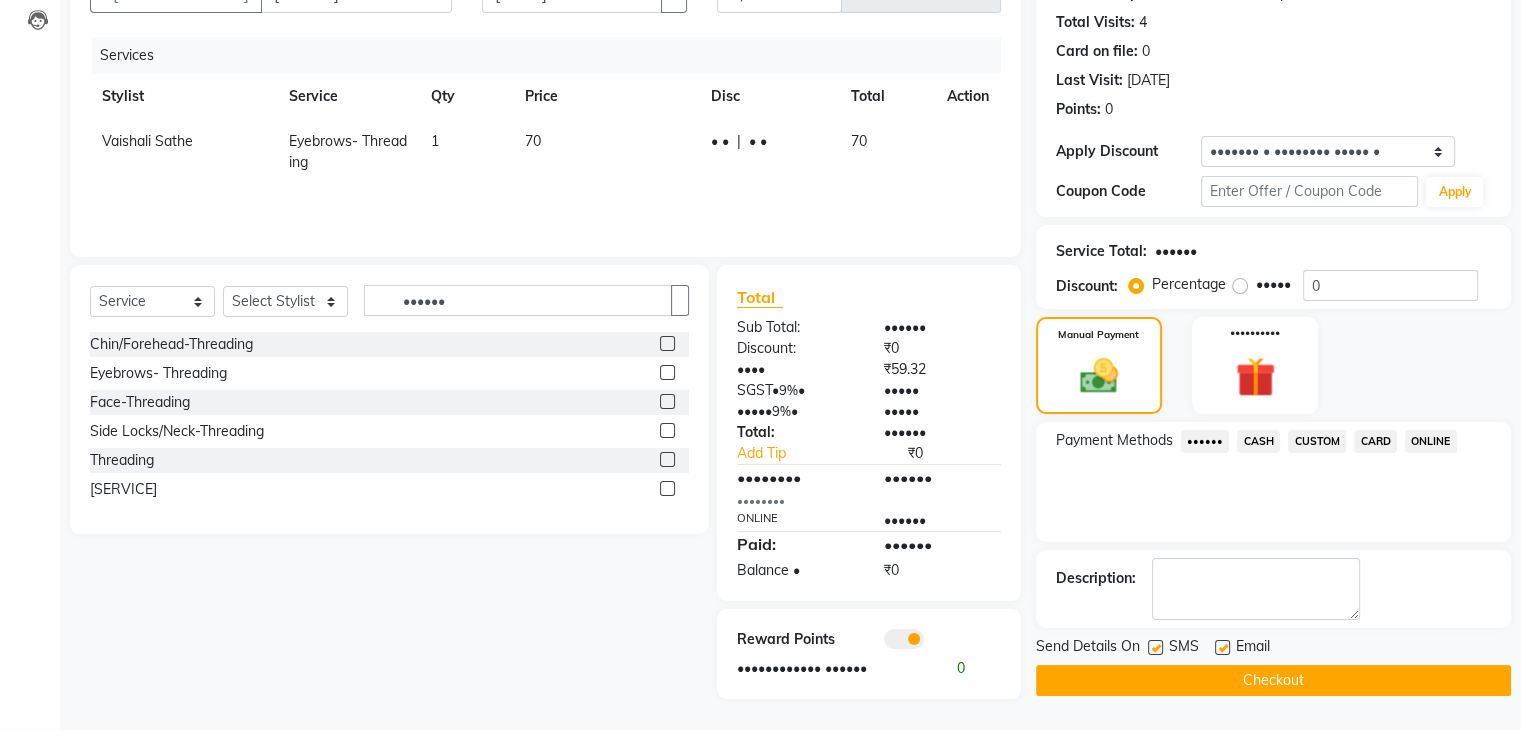 click at bounding box center (1155, 647) 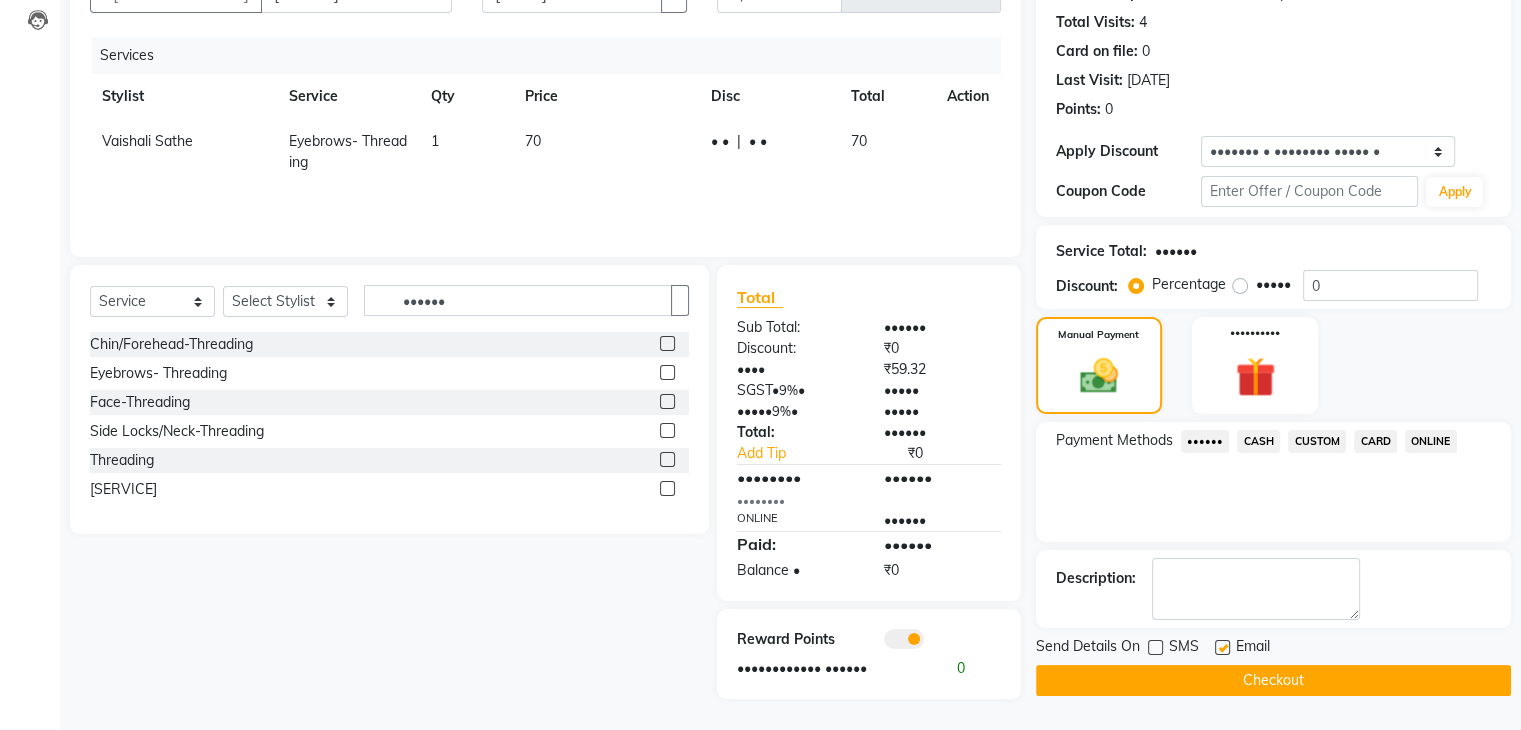 click at bounding box center [1222, 647] 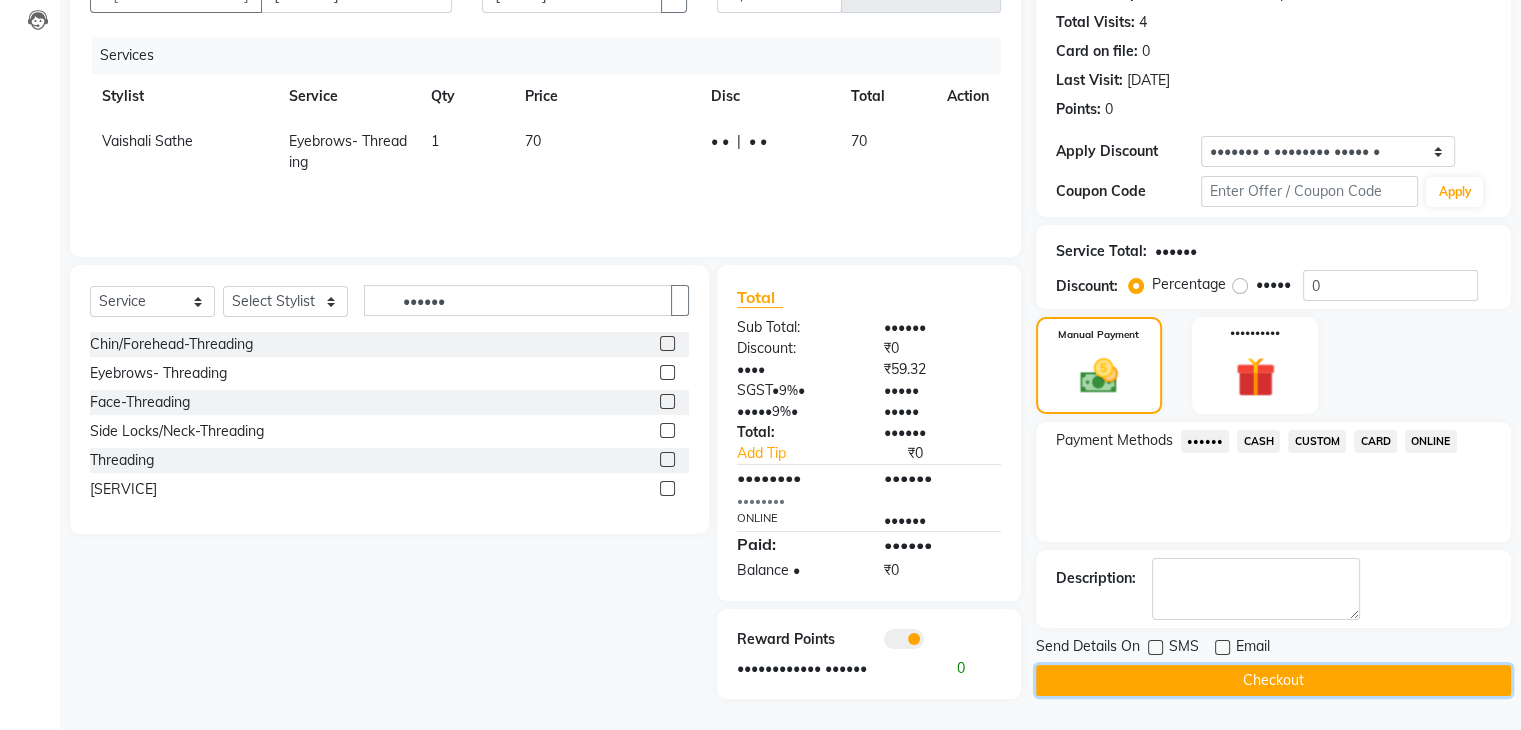 click on "Checkout" at bounding box center [1273, 680] 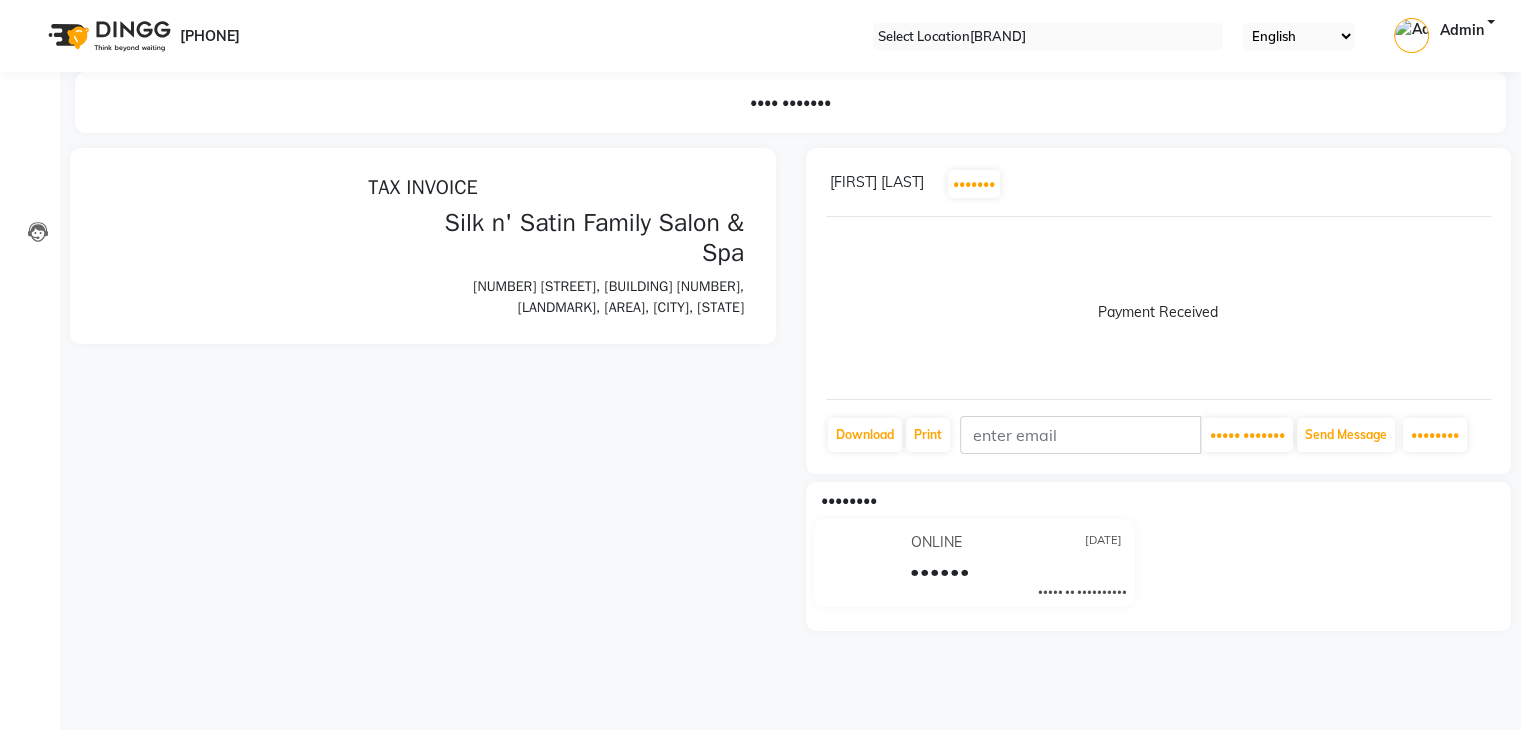 scroll, scrollTop: 0, scrollLeft: 0, axis: both 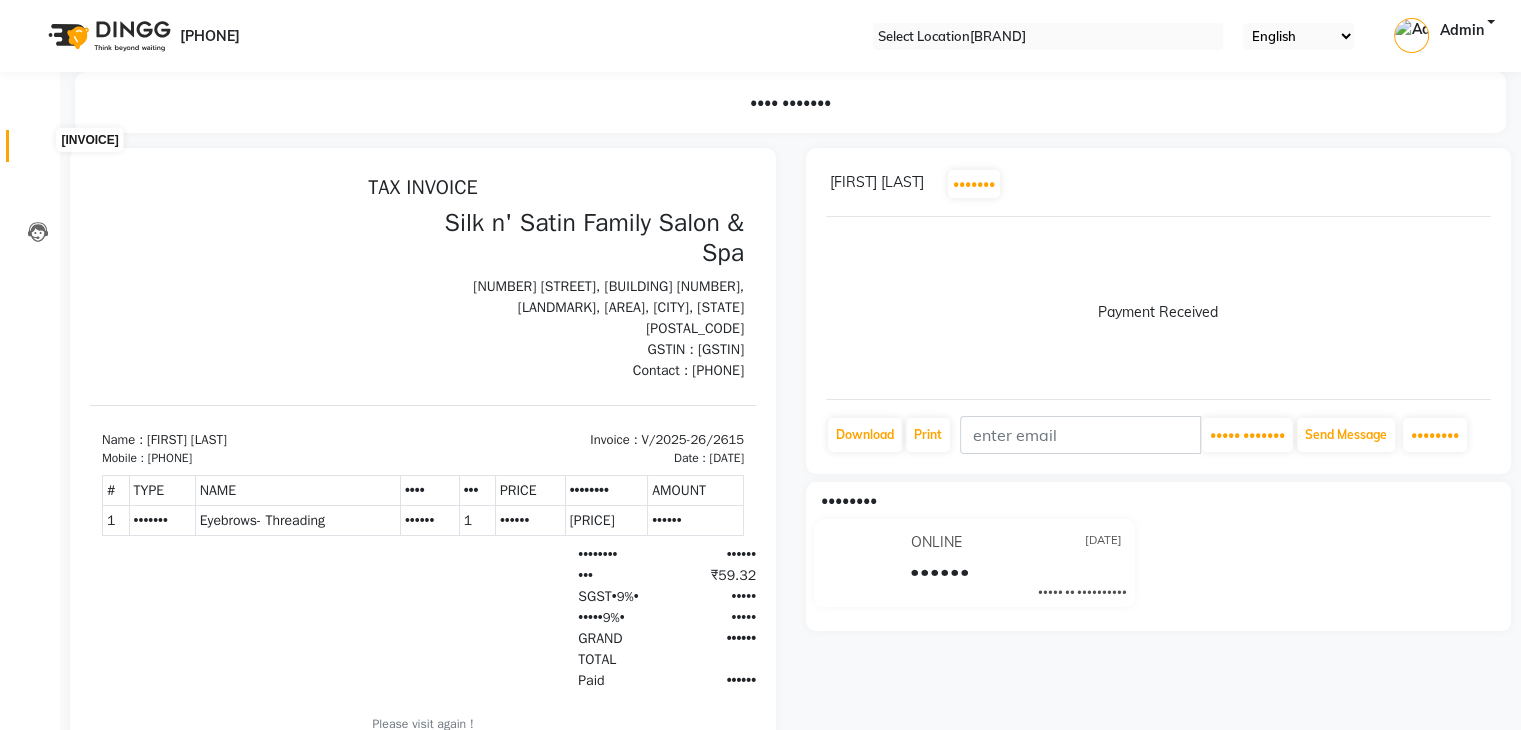 click at bounding box center [38, 151] 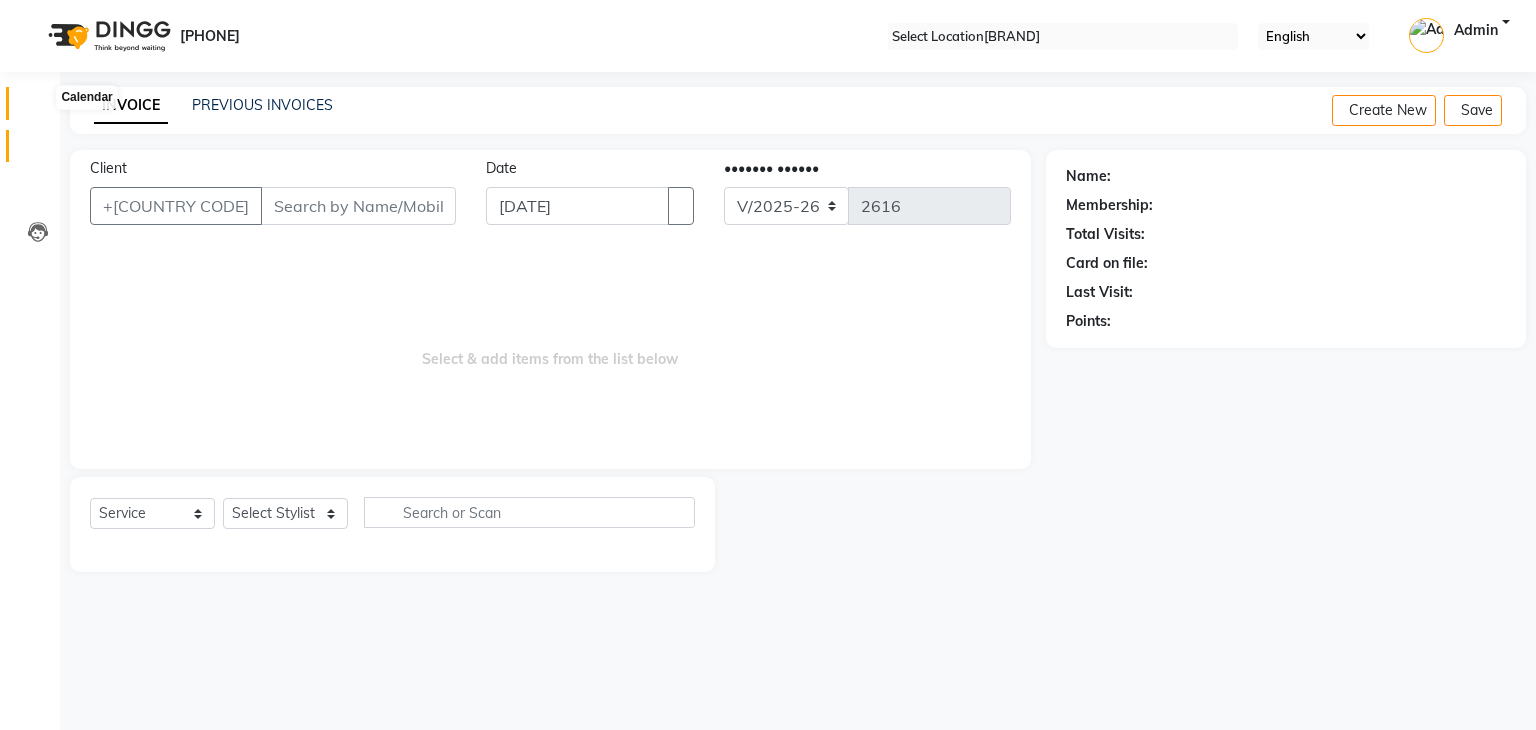 click at bounding box center [37, 108] 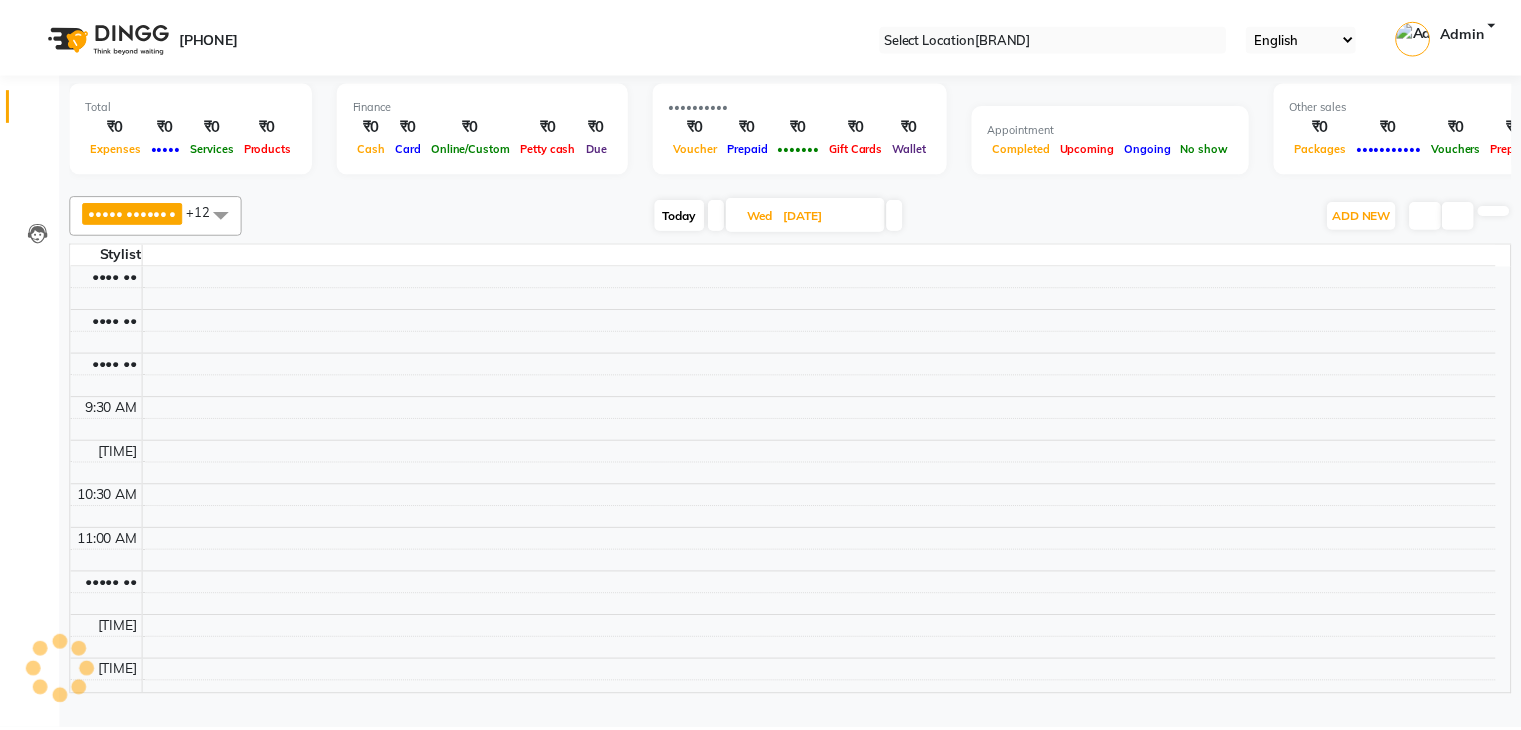 scroll, scrollTop: 0, scrollLeft: 0, axis: both 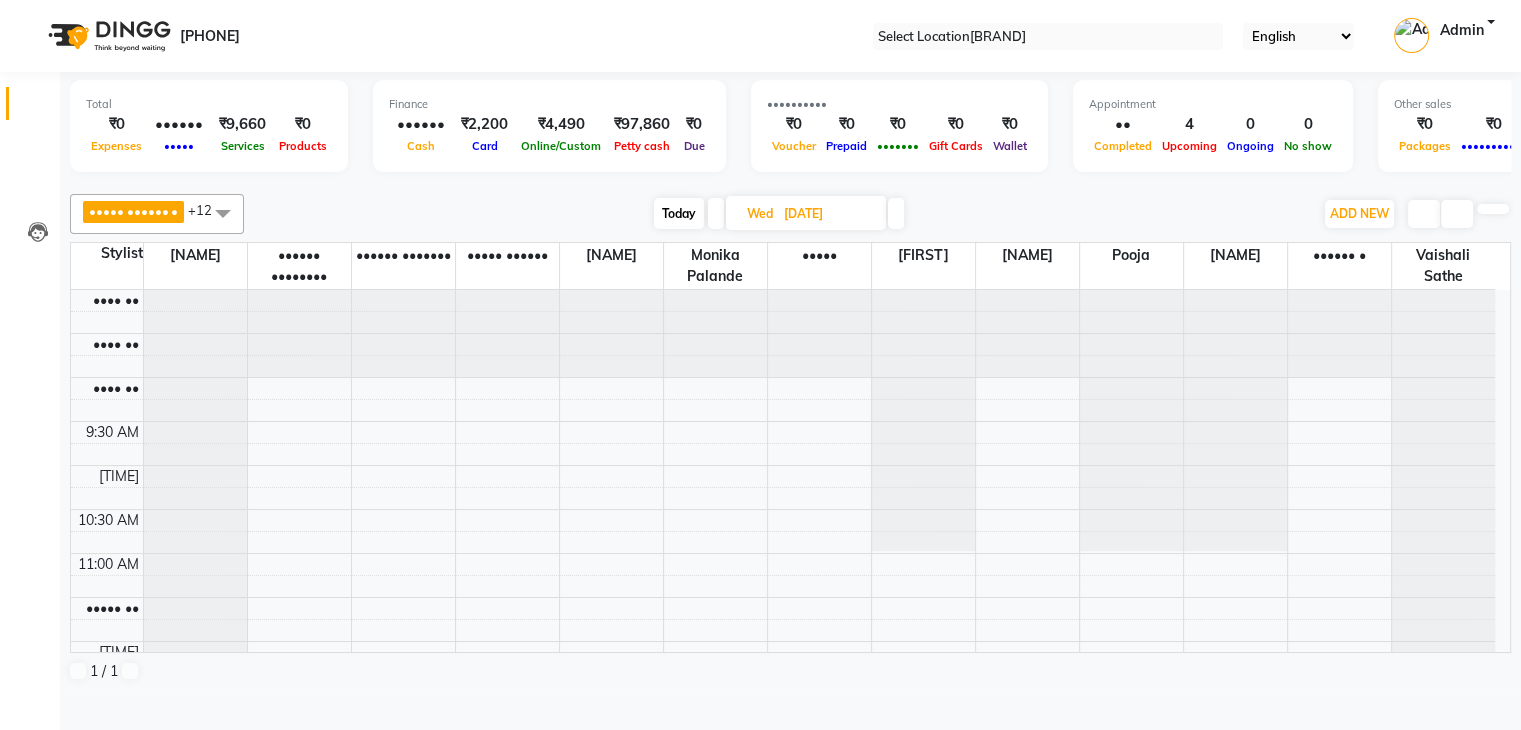 click on "Today" at bounding box center (679, 213) 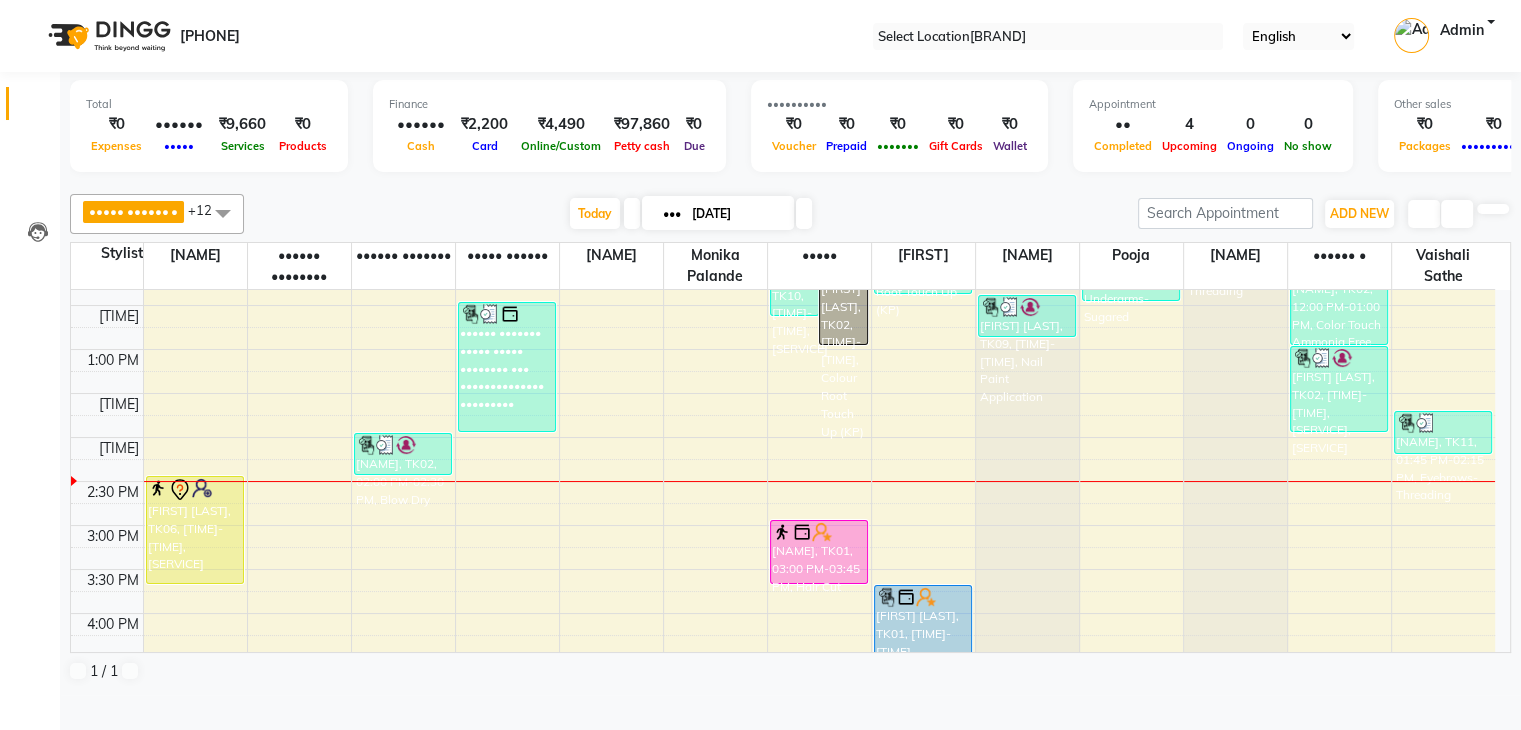 scroll, scrollTop: 370, scrollLeft: 0, axis: vertical 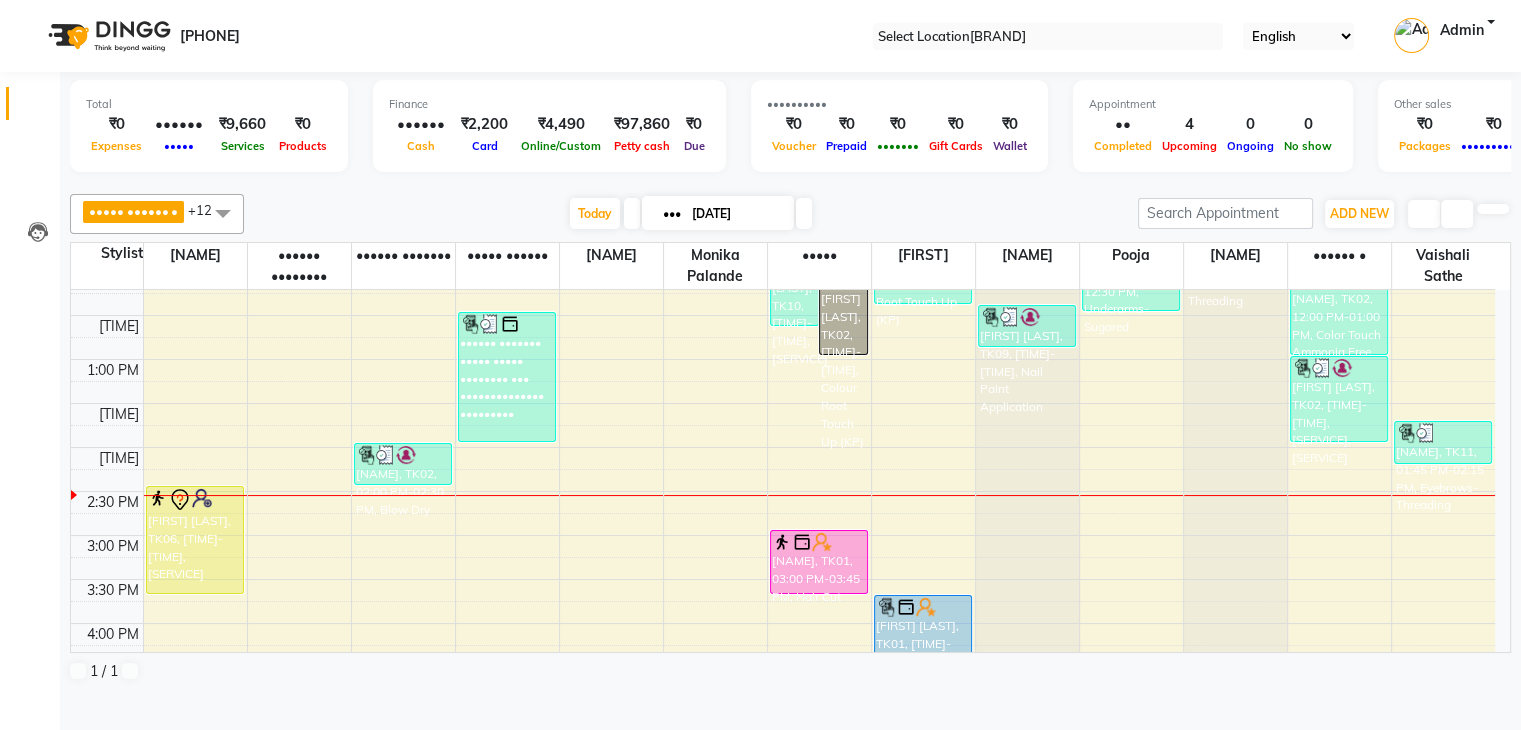 click at bounding box center [804, 213] 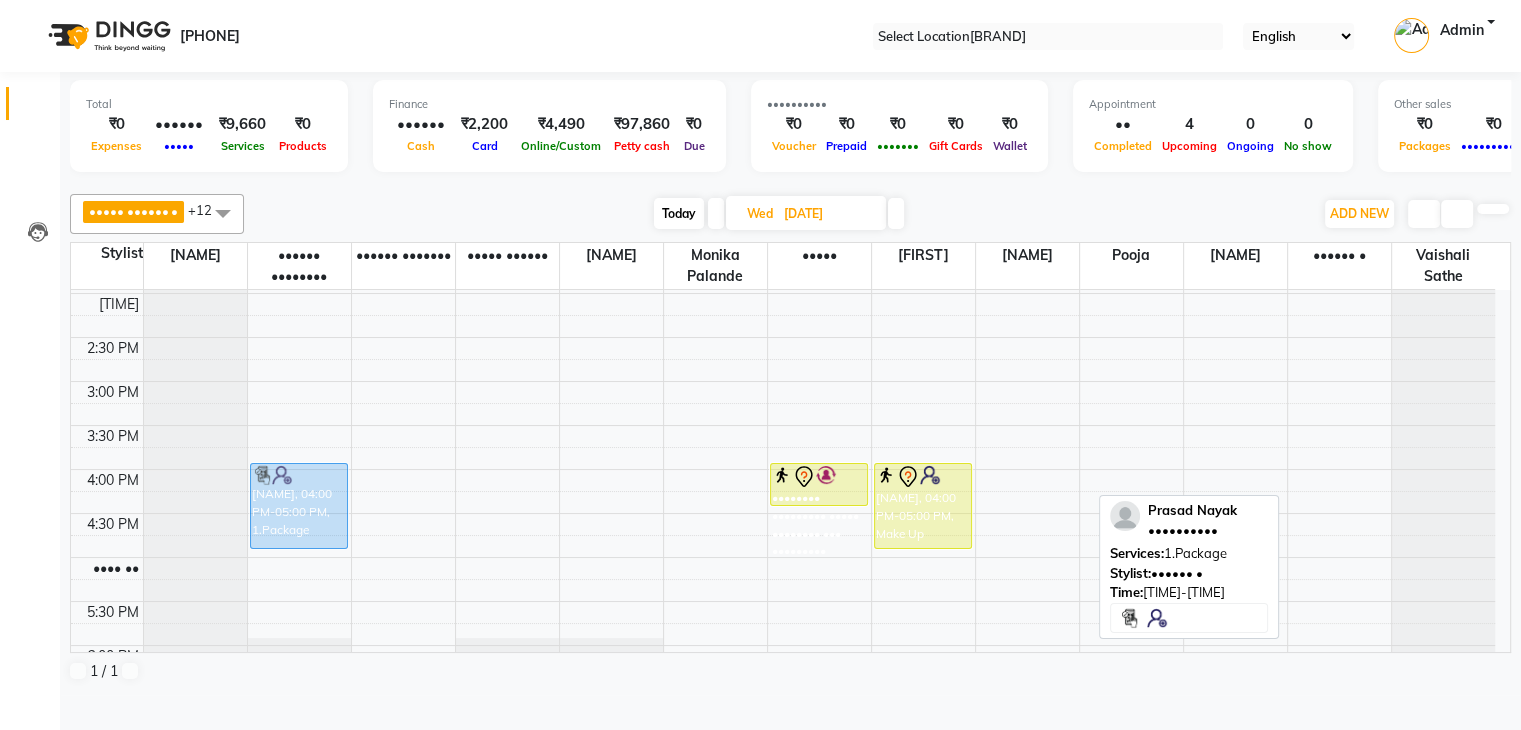 drag, startPoint x: 1350, startPoint y: 532, endPoint x: 329, endPoint y: 528, distance: 1021.0078 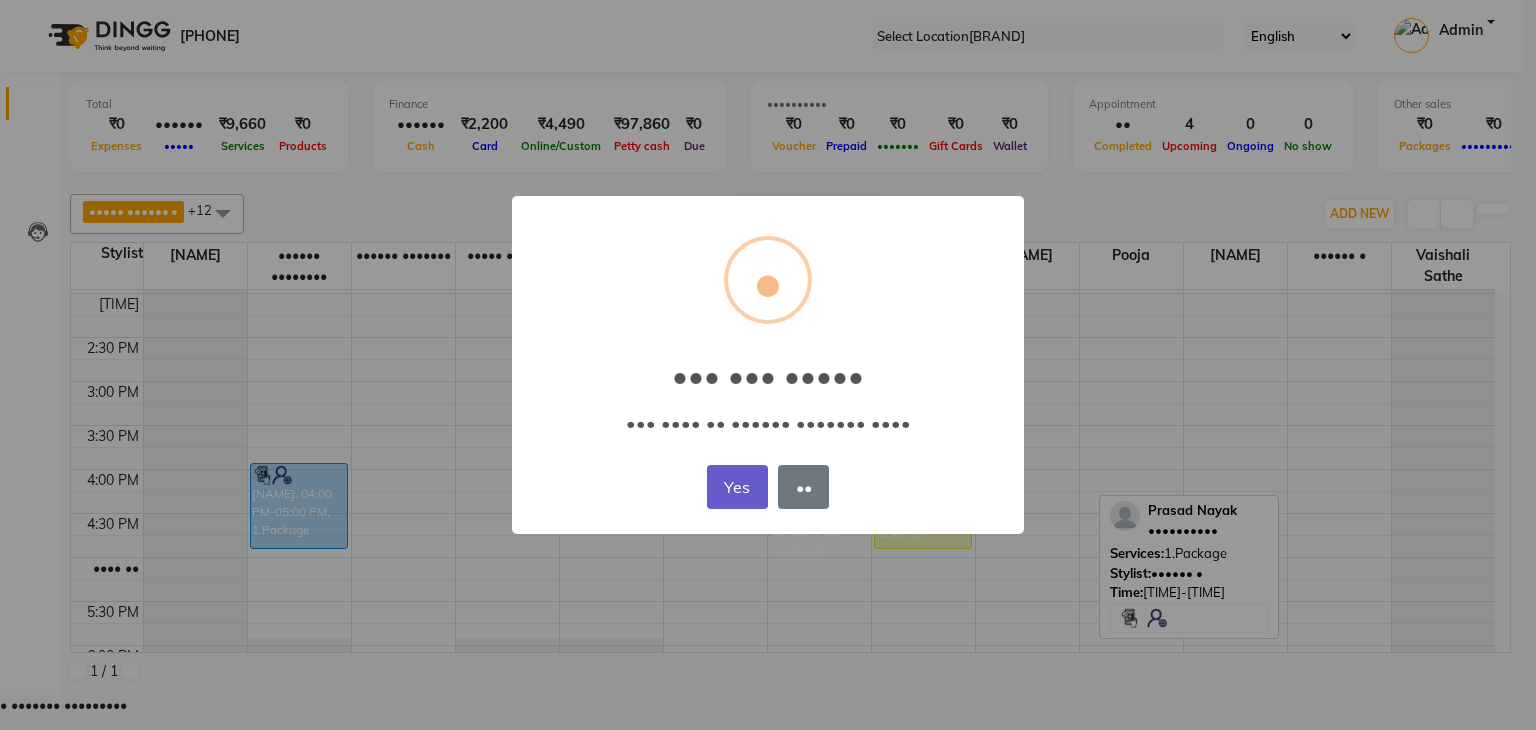 click on "Yes" at bounding box center [737, 487] 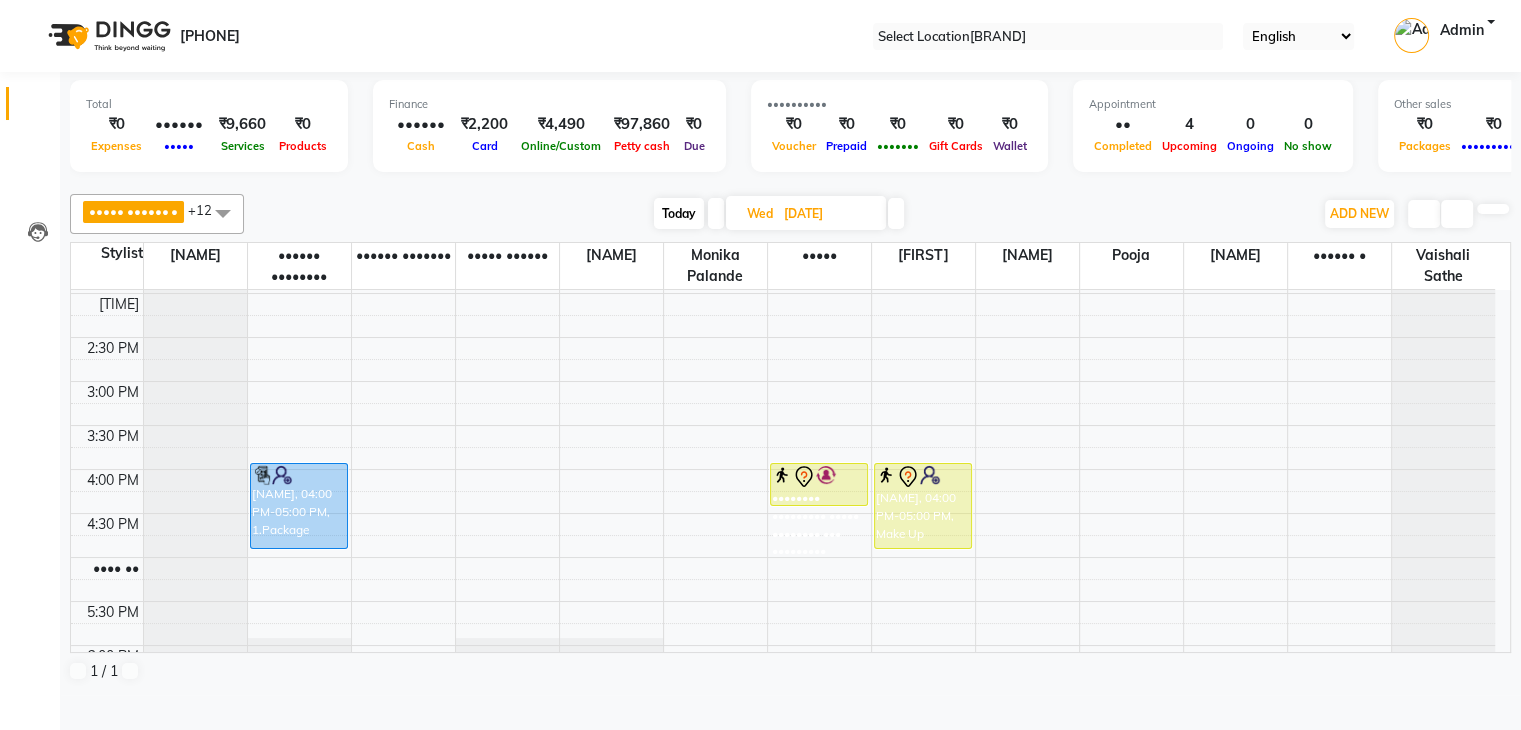 click on "Today" at bounding box center (679, 213) 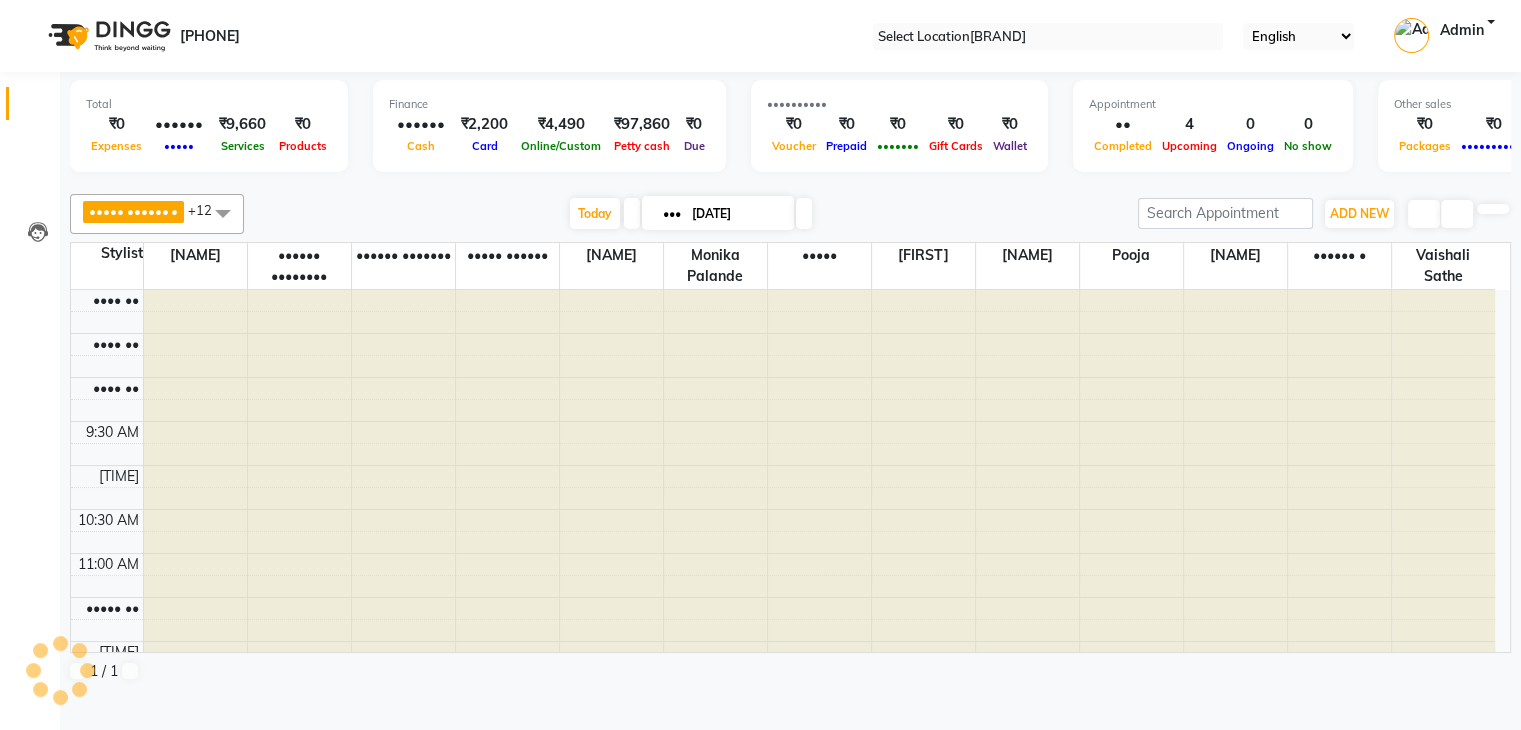 scroll, scrollTop: 524, scrollLeft: 0, axis: vertical 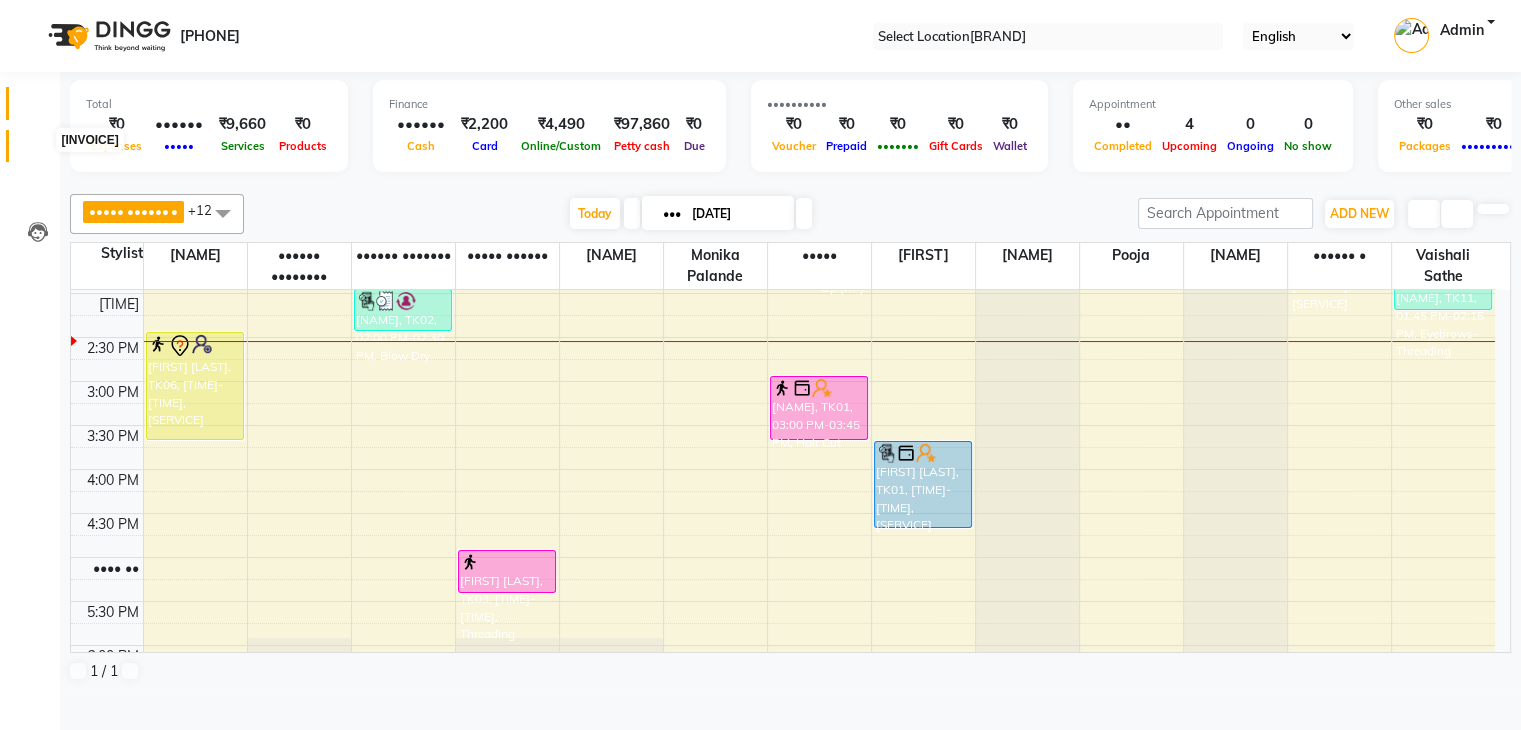 click at bounding box center [38, 151] 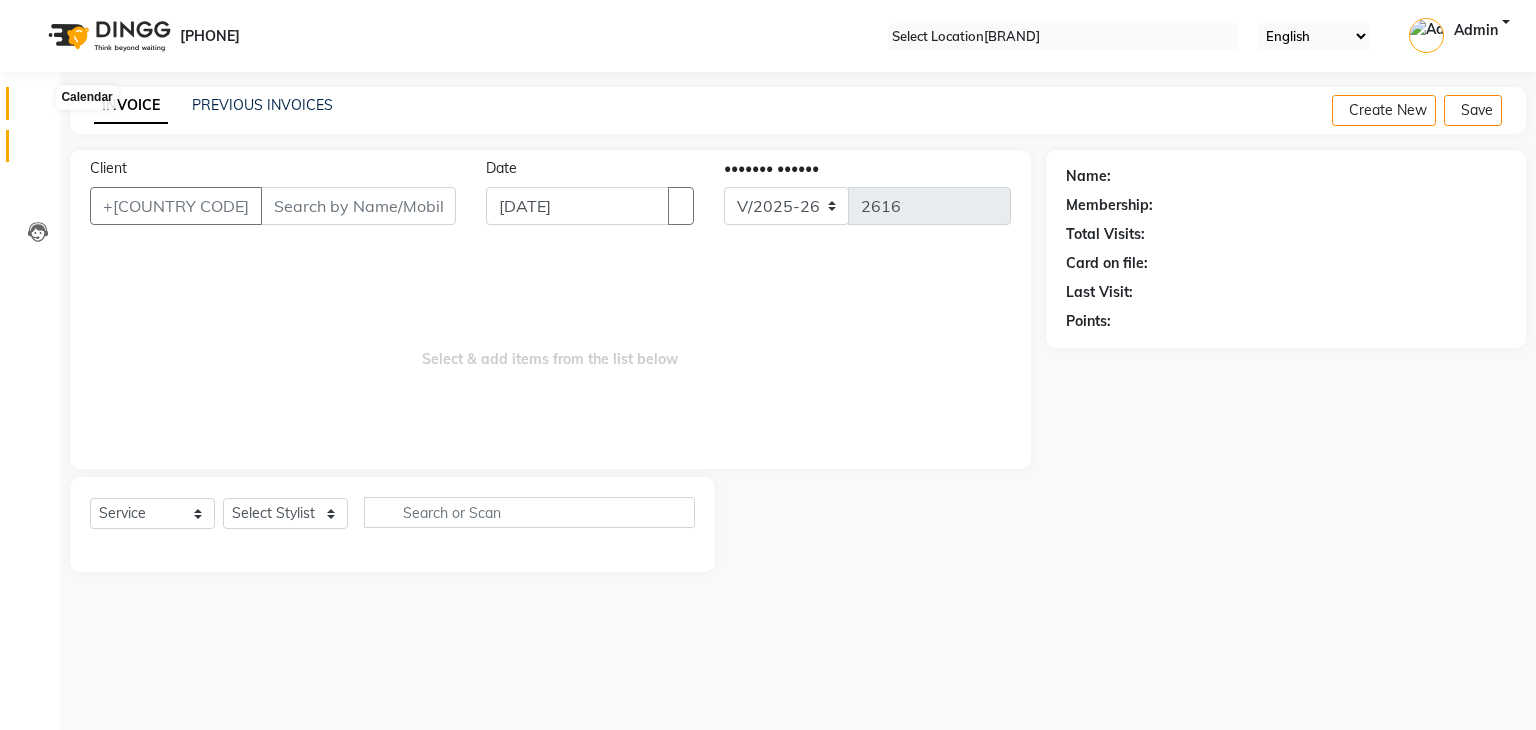 click at bounding box center (38, 108) 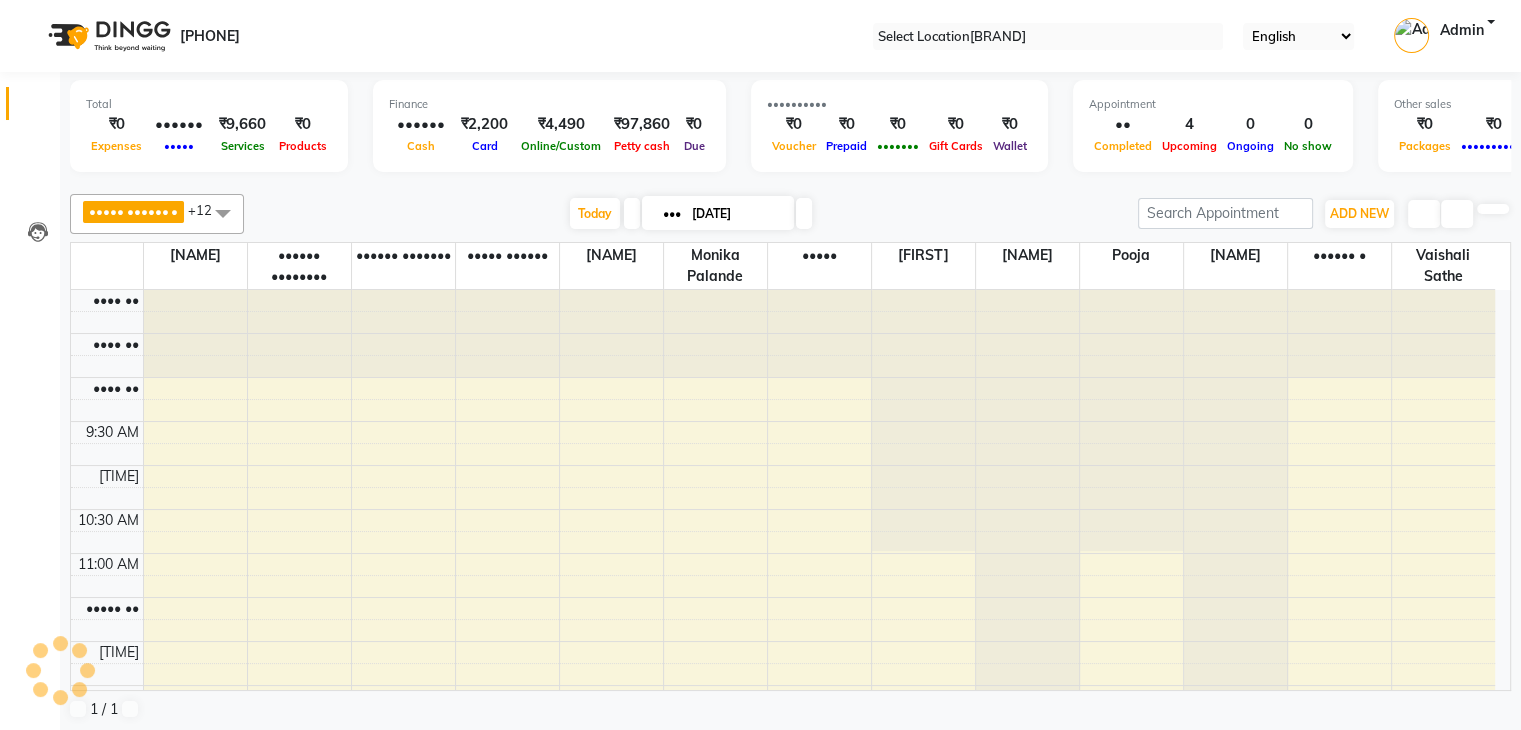 scroll, scrollTop: 0, scrollLeft: 0, axis: both 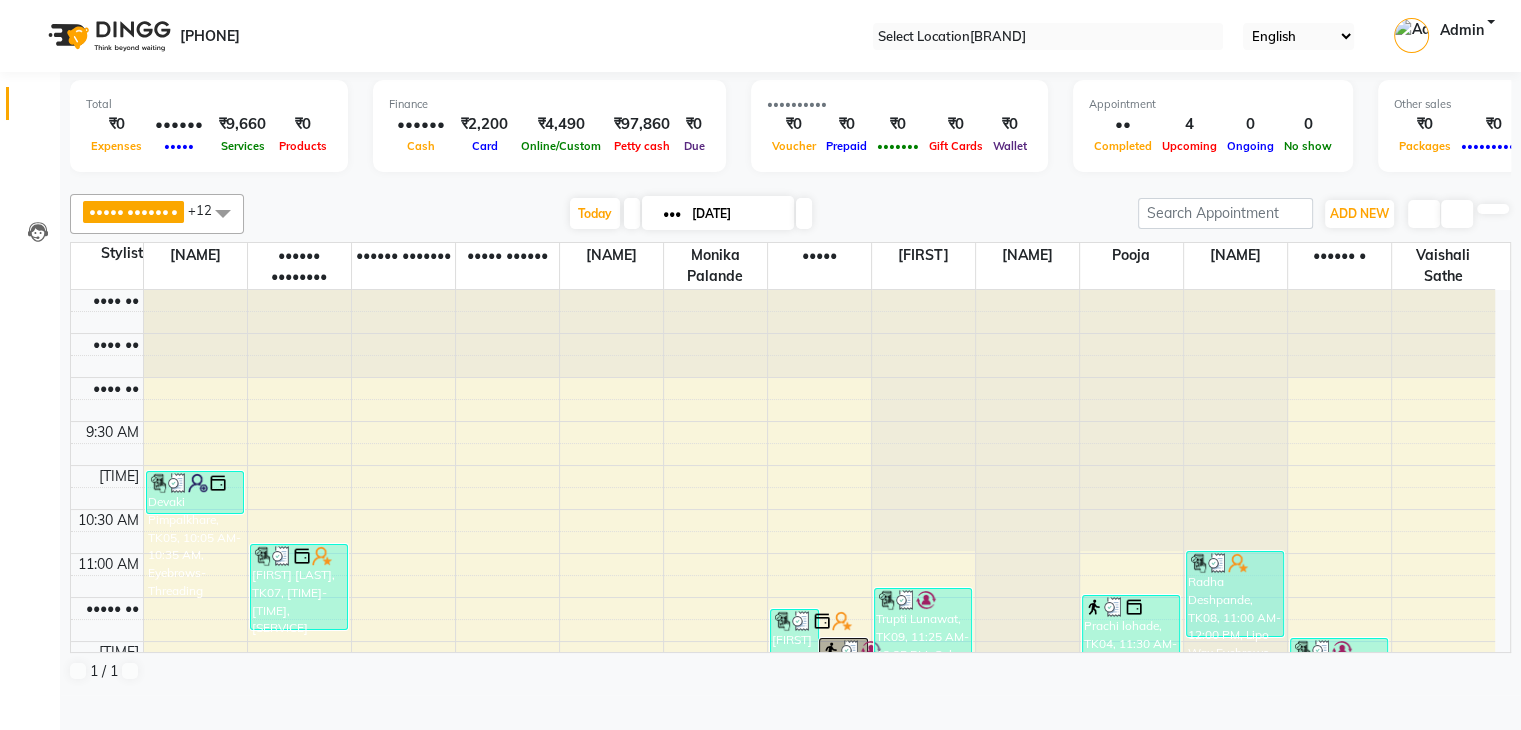 click at bounding box center (663, 213) 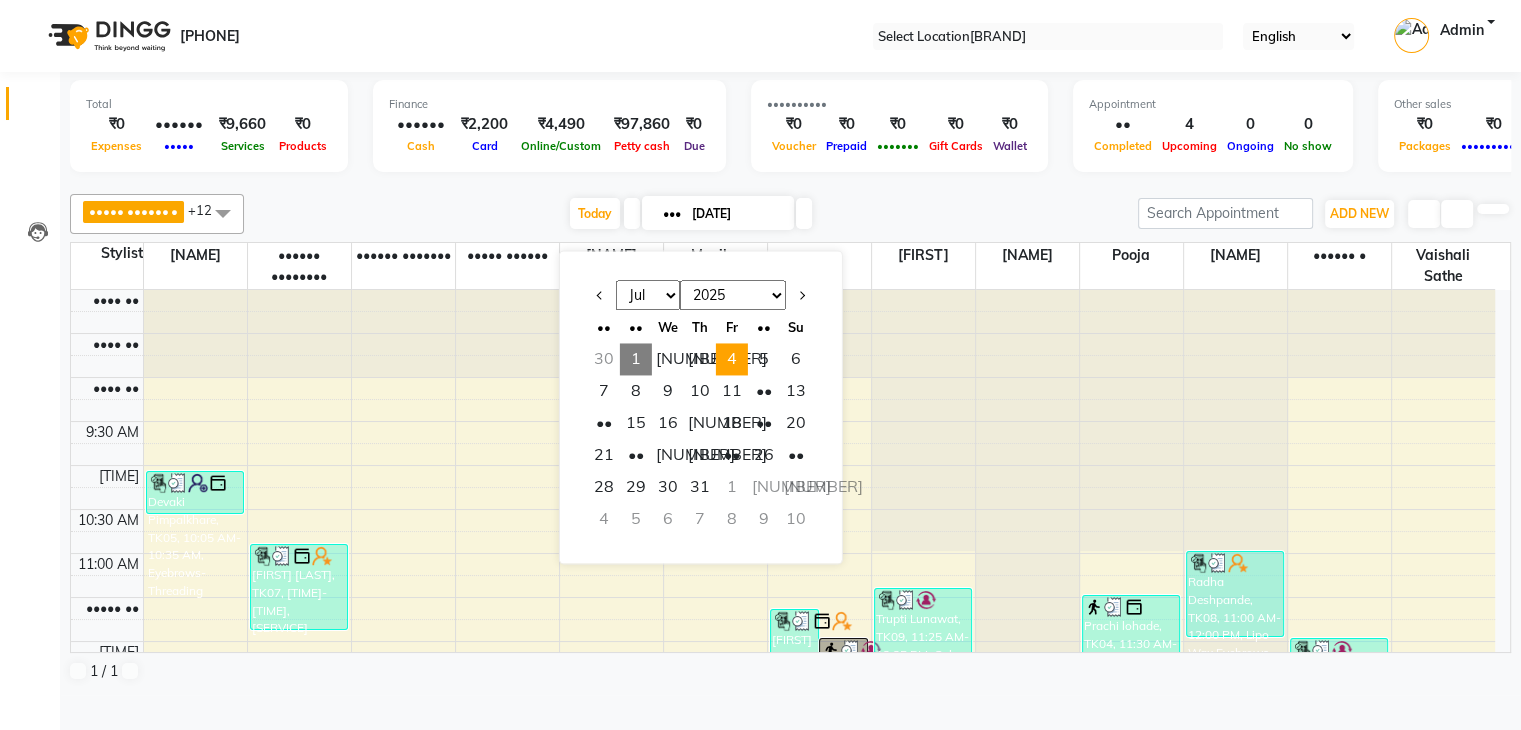 click on "4" at bounding box center [732, 359] 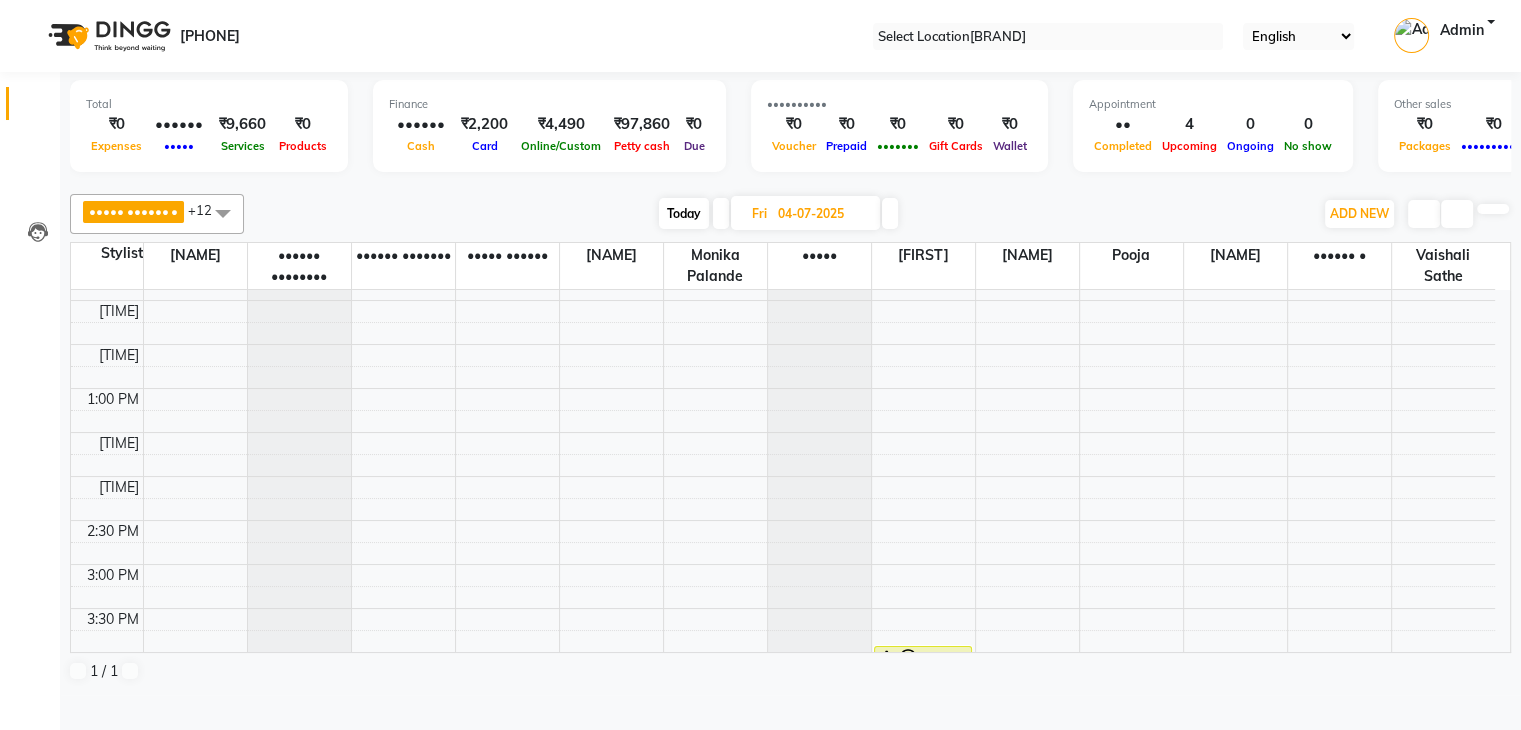 scroll, scrollTop: 324, scrollLeft: 0, axis: vertical 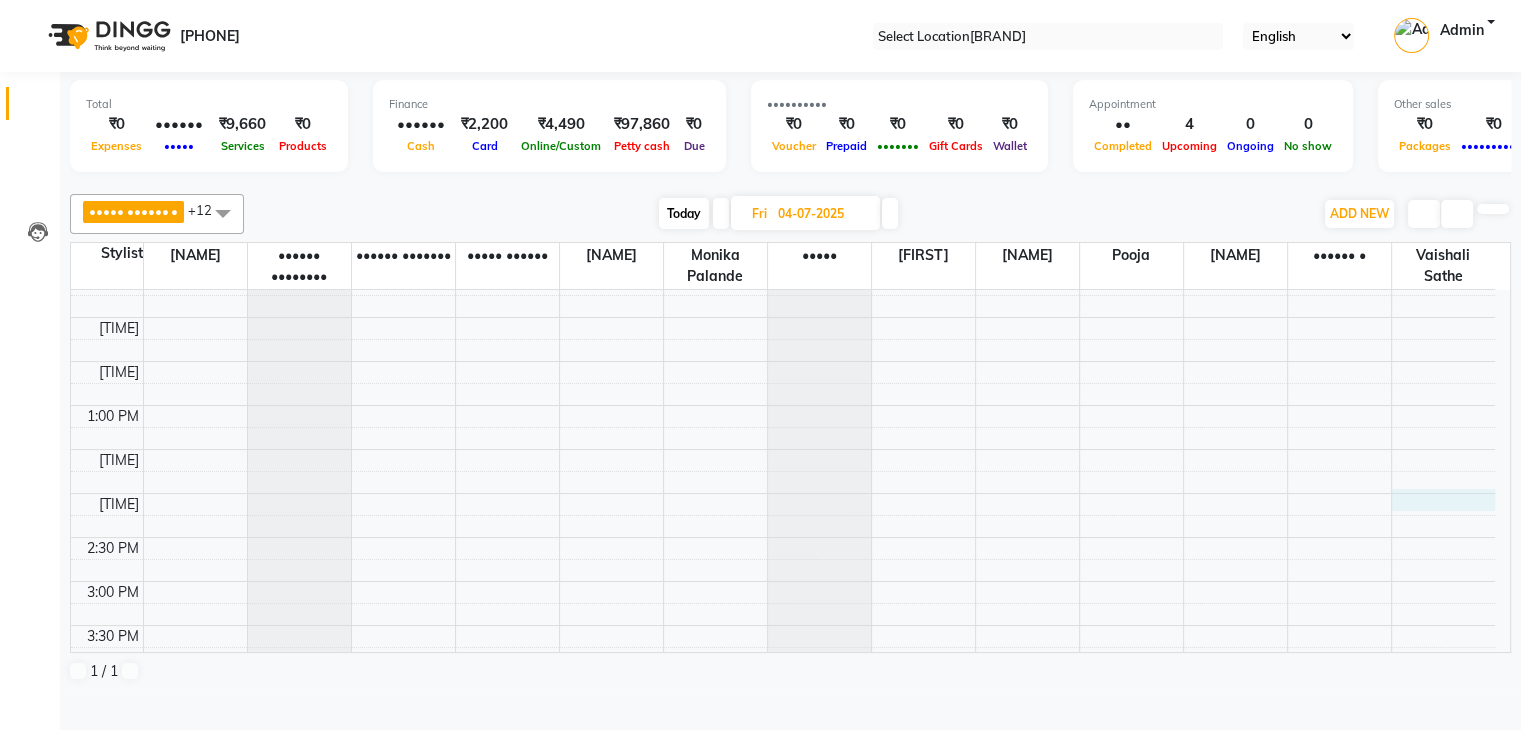 click on "Priya Wadikar, 04:00 PM-05:30 PM, 1.Package" at bounding box center (783, 537) 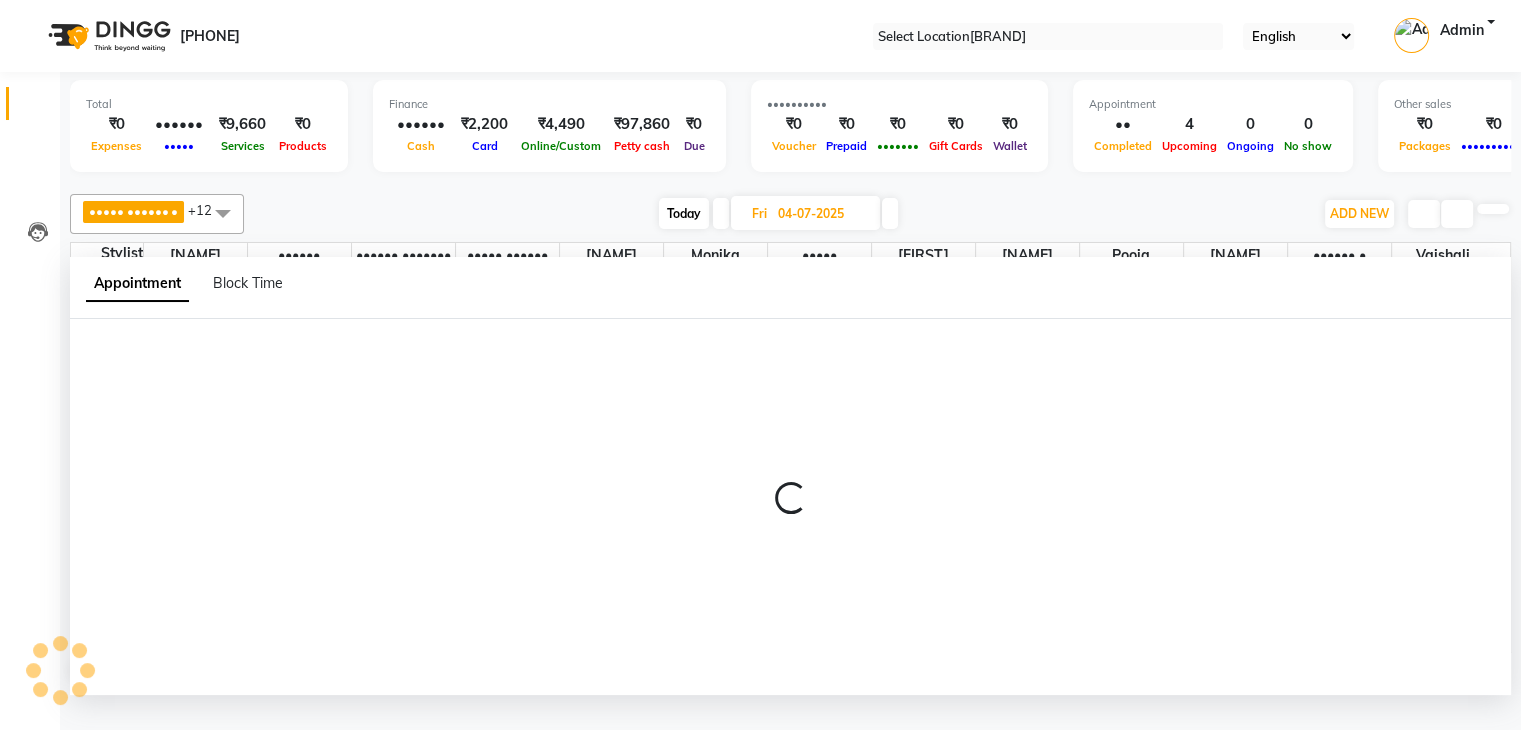 scroll, scrollTop: 1, scrollLeft: 0, axis: vertical 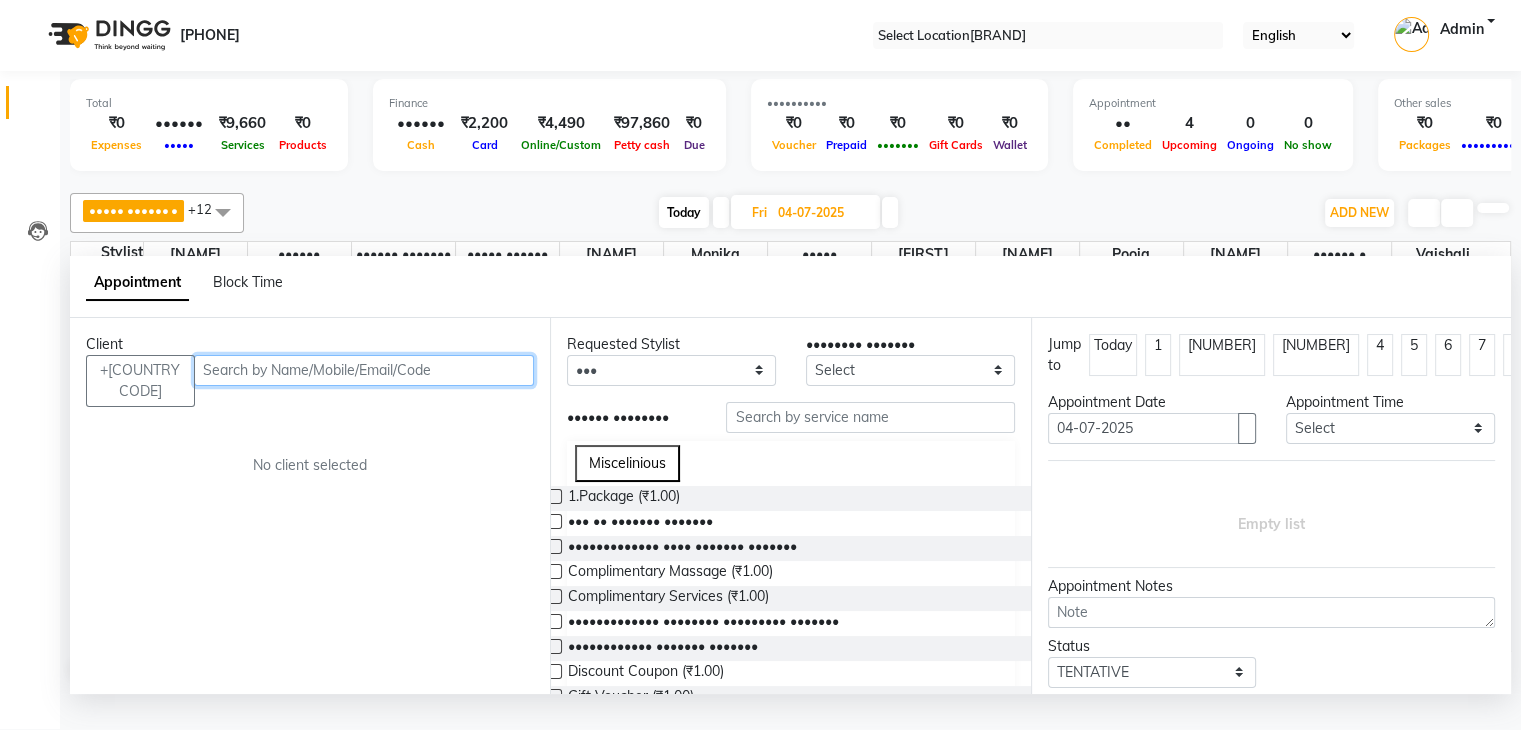 click at bounding box center [364, 370] 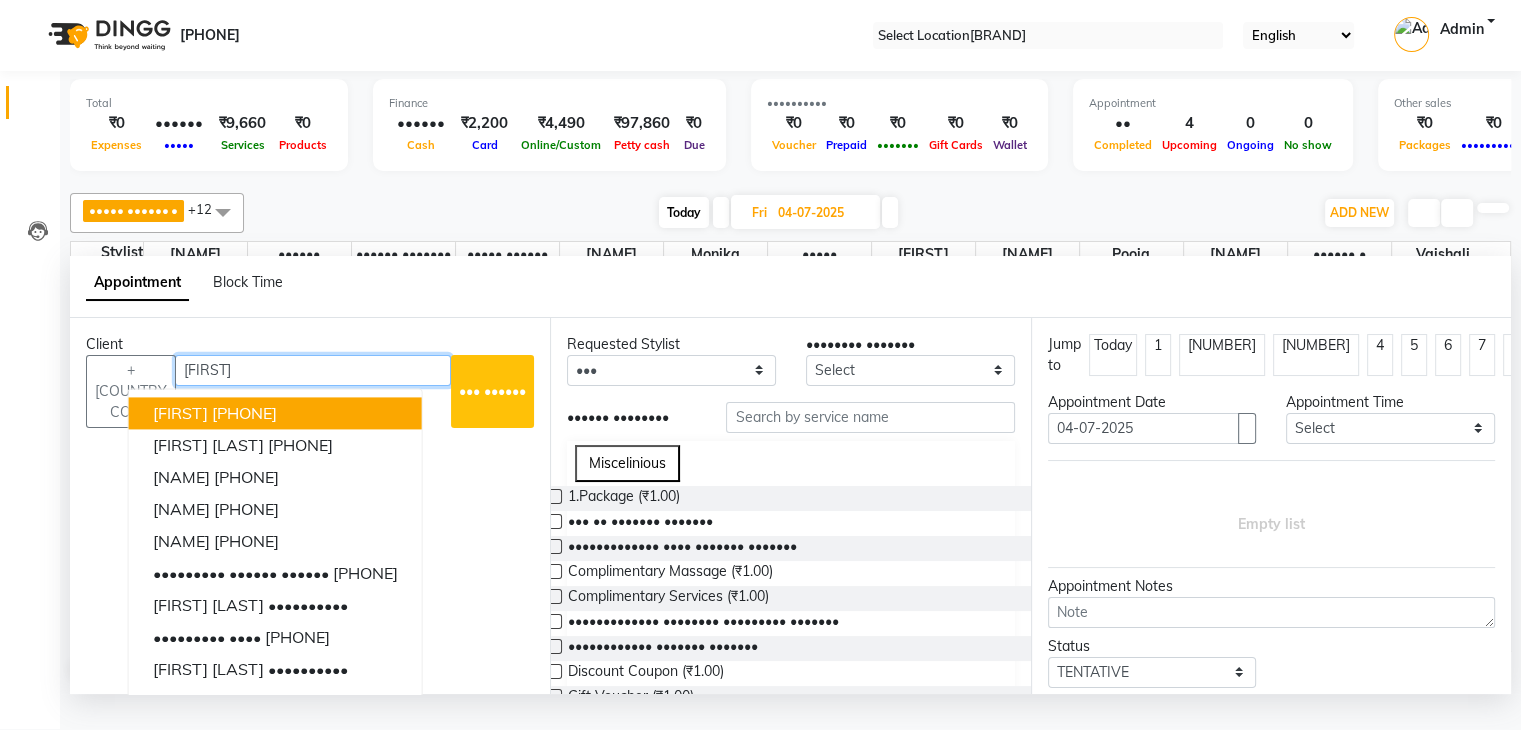 click on "[FIRST]" at bounding box center (313, 370) 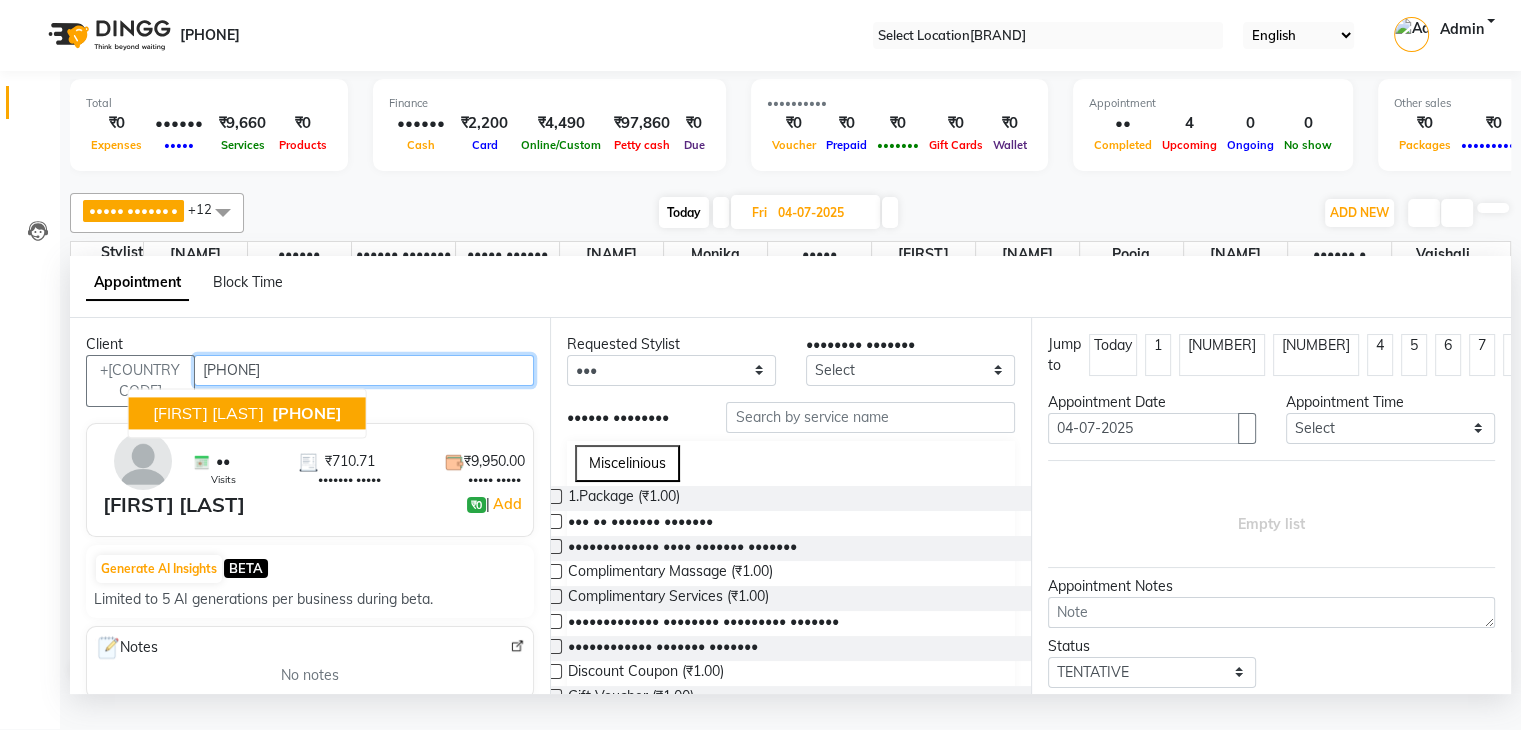 click on "Tejashri Kulkarni [PHONE]" at bounding box center [247, 413] 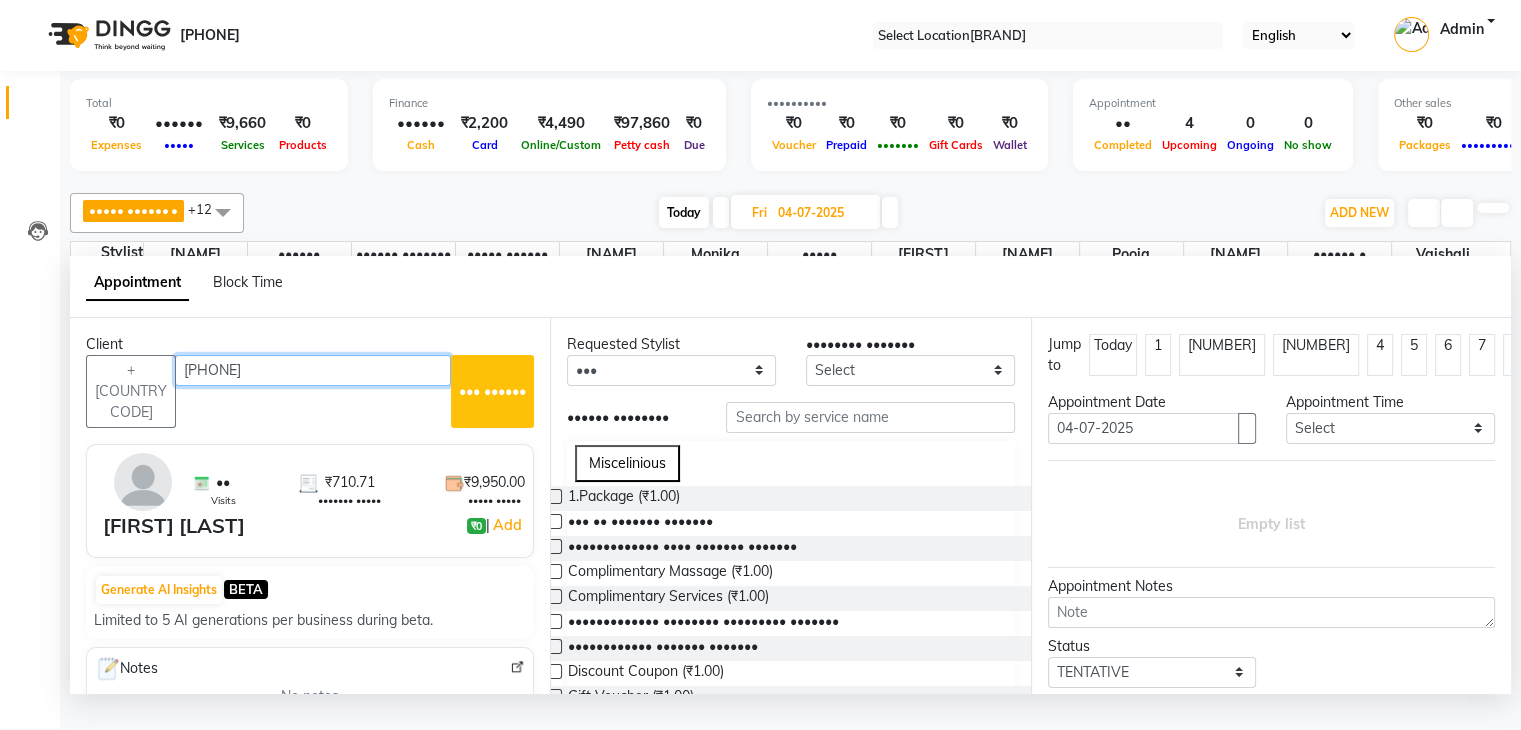 type on "[PHONE]" 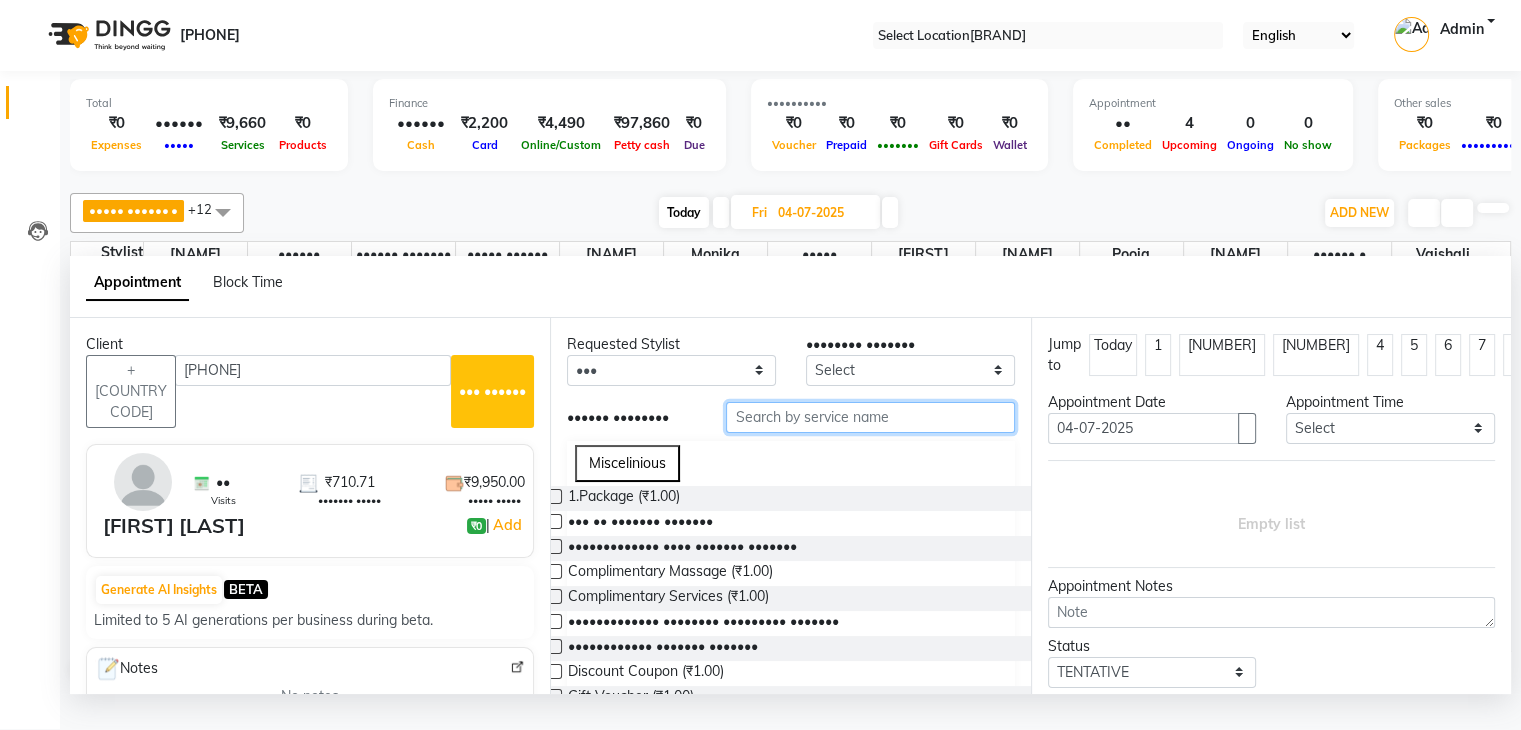 click at bounding box center (870, 417) 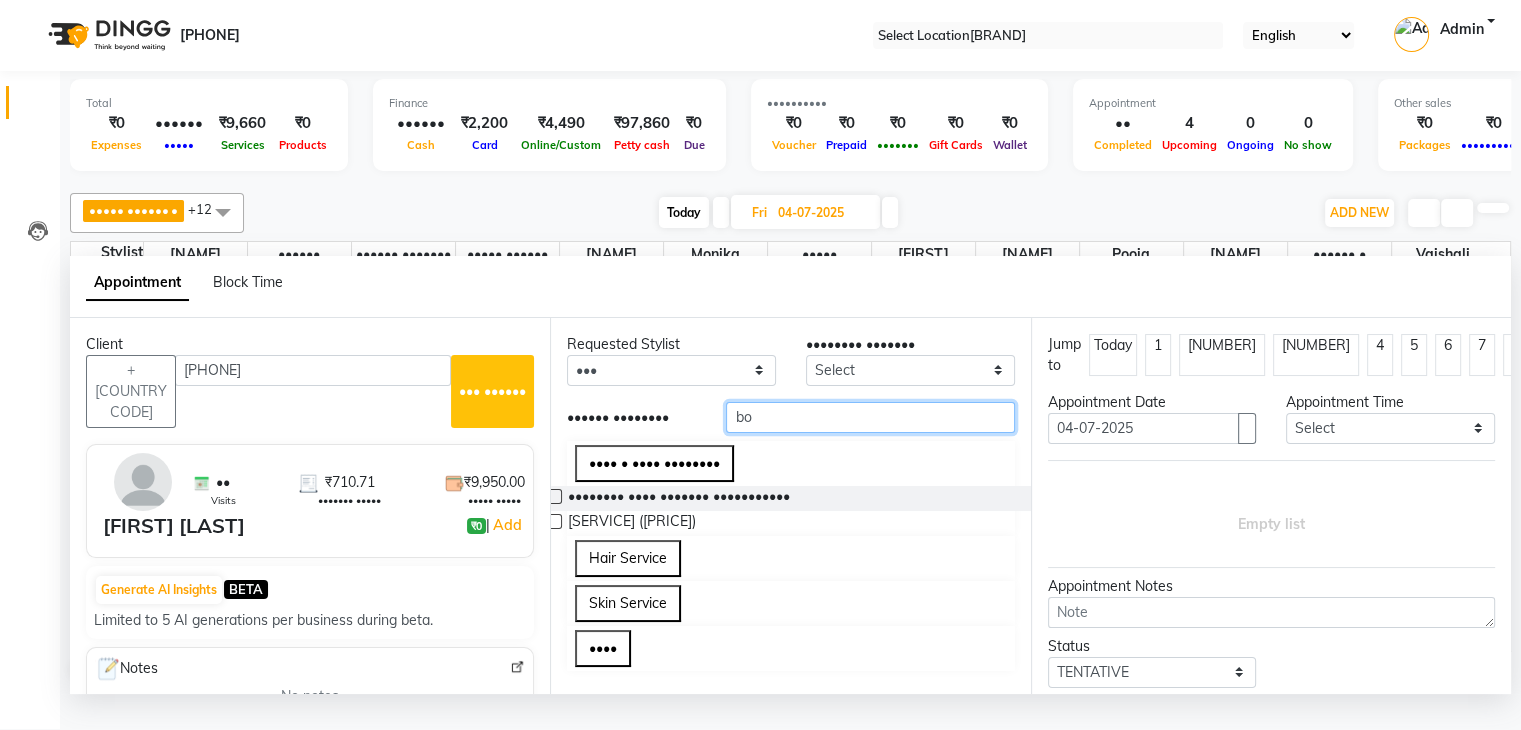 type on "bo" 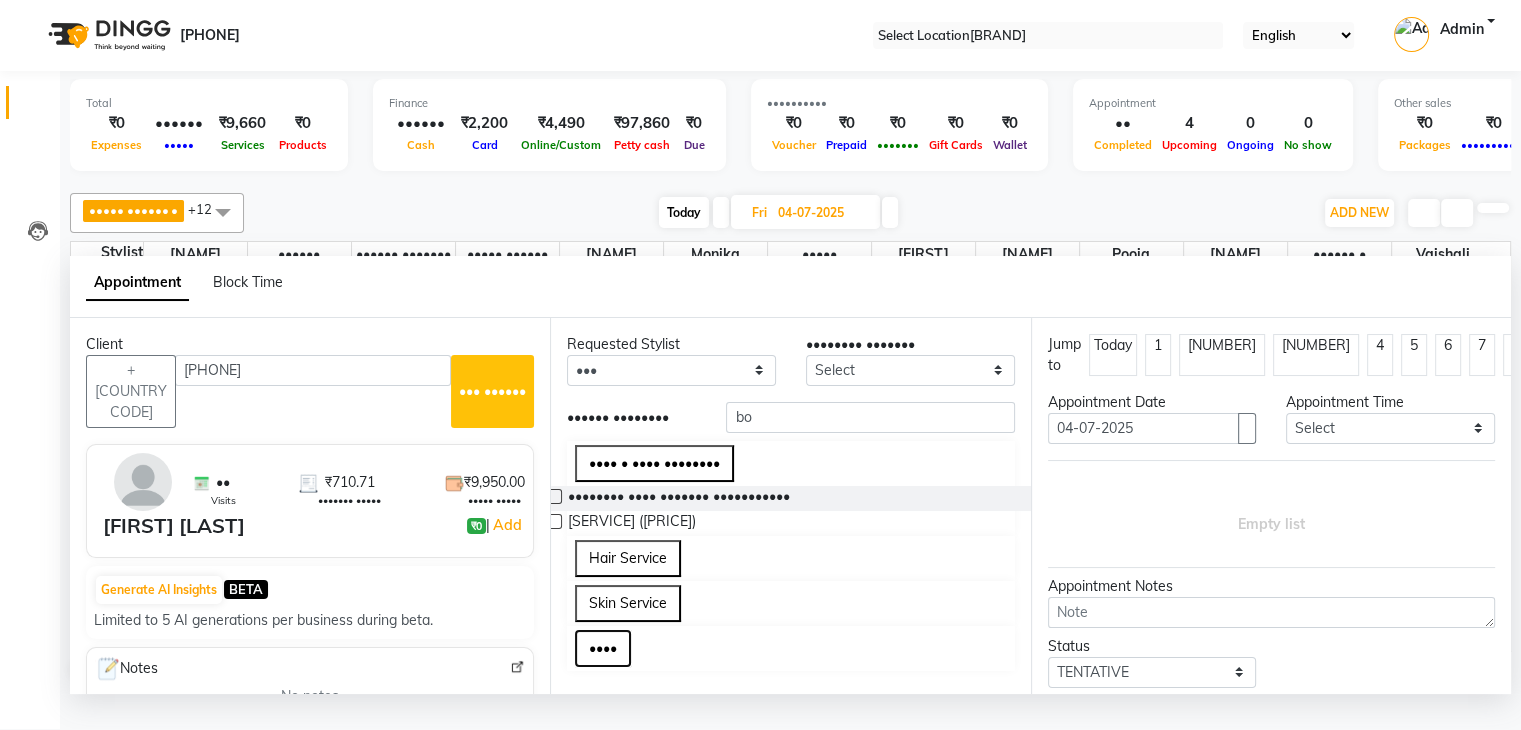 click on "••••" at bounding box center [603, 648] 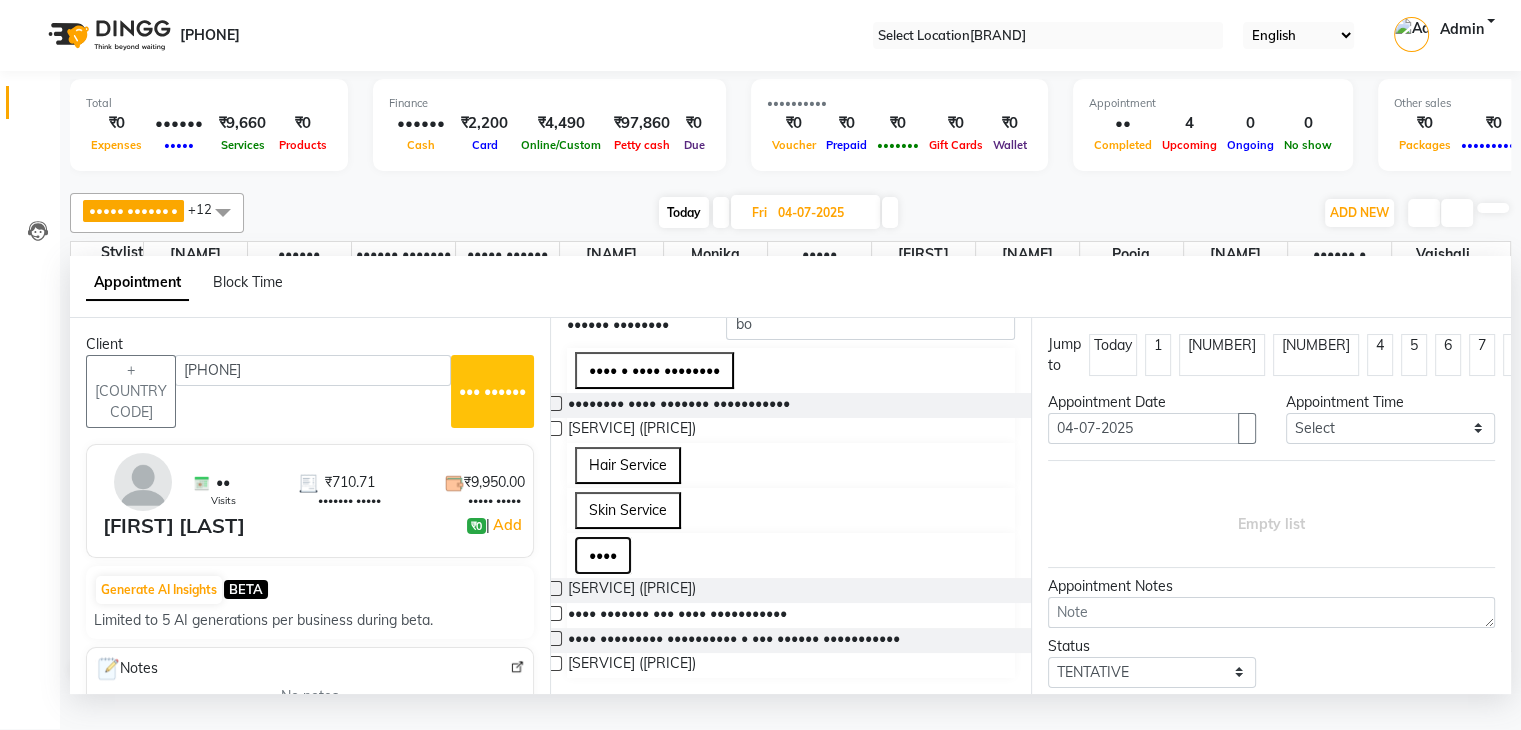 scroll, scrollTop: 152, scrollLeft: 0, axis: vertical 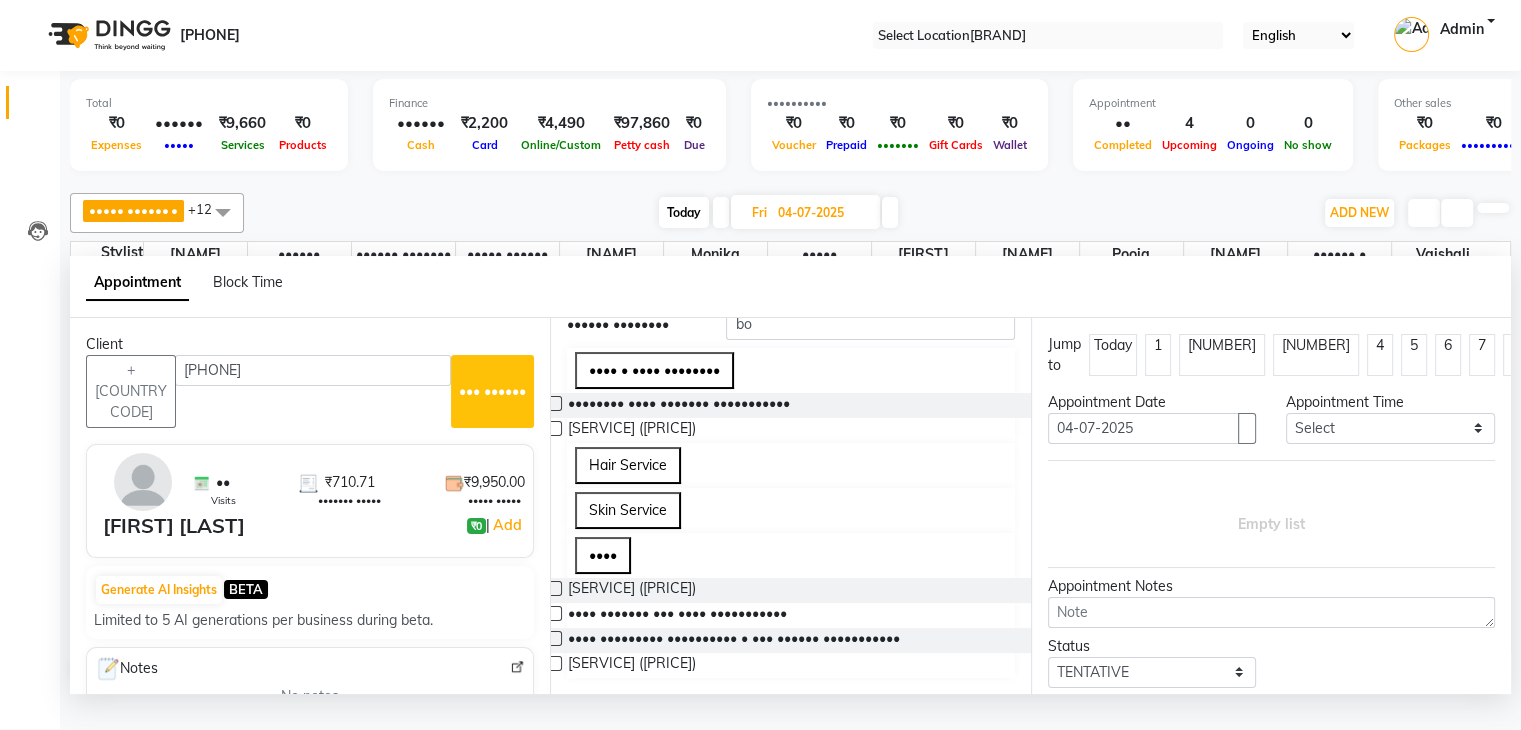click at bounding box center (554, 613) 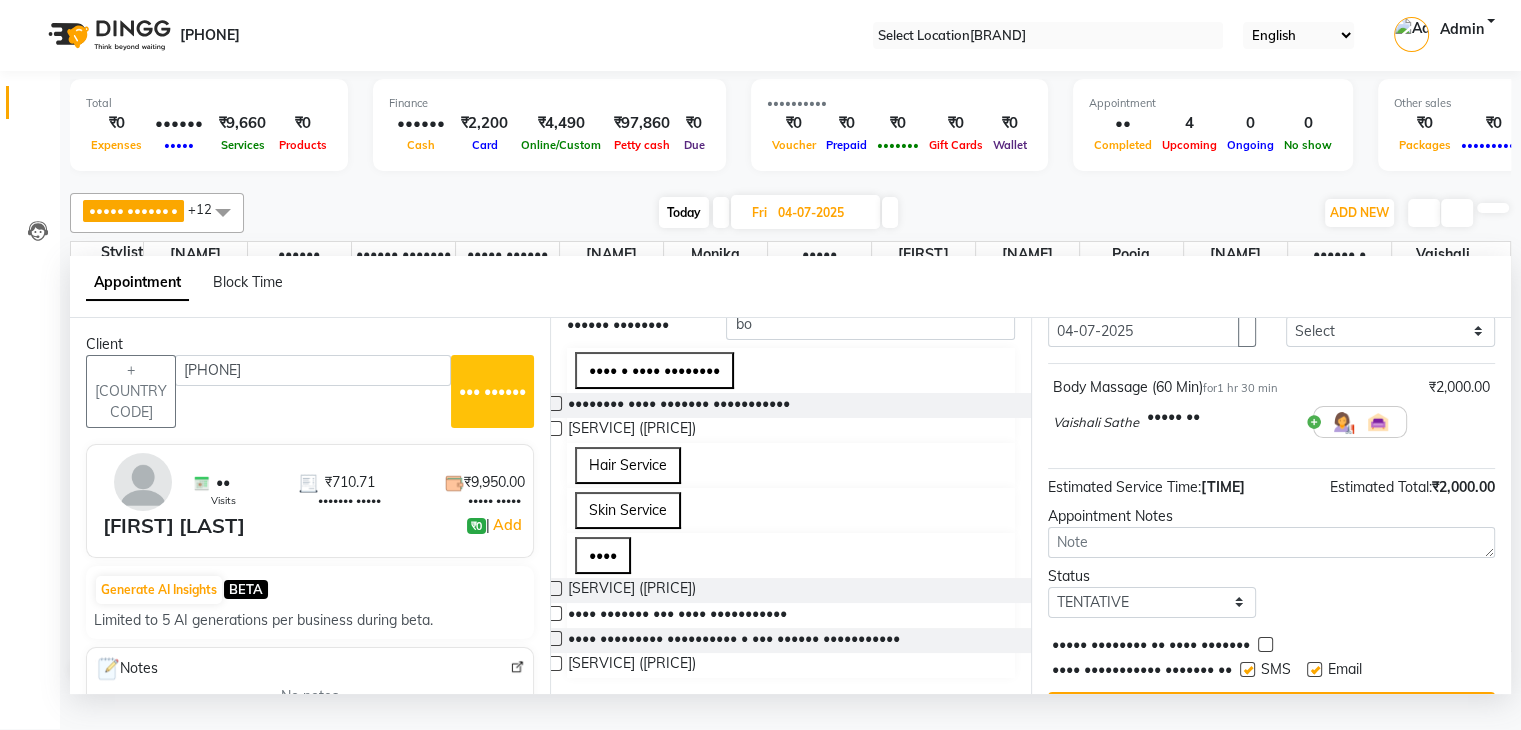 scroll, scrollTop: 100, scrollLeft: 0, axis: vertical 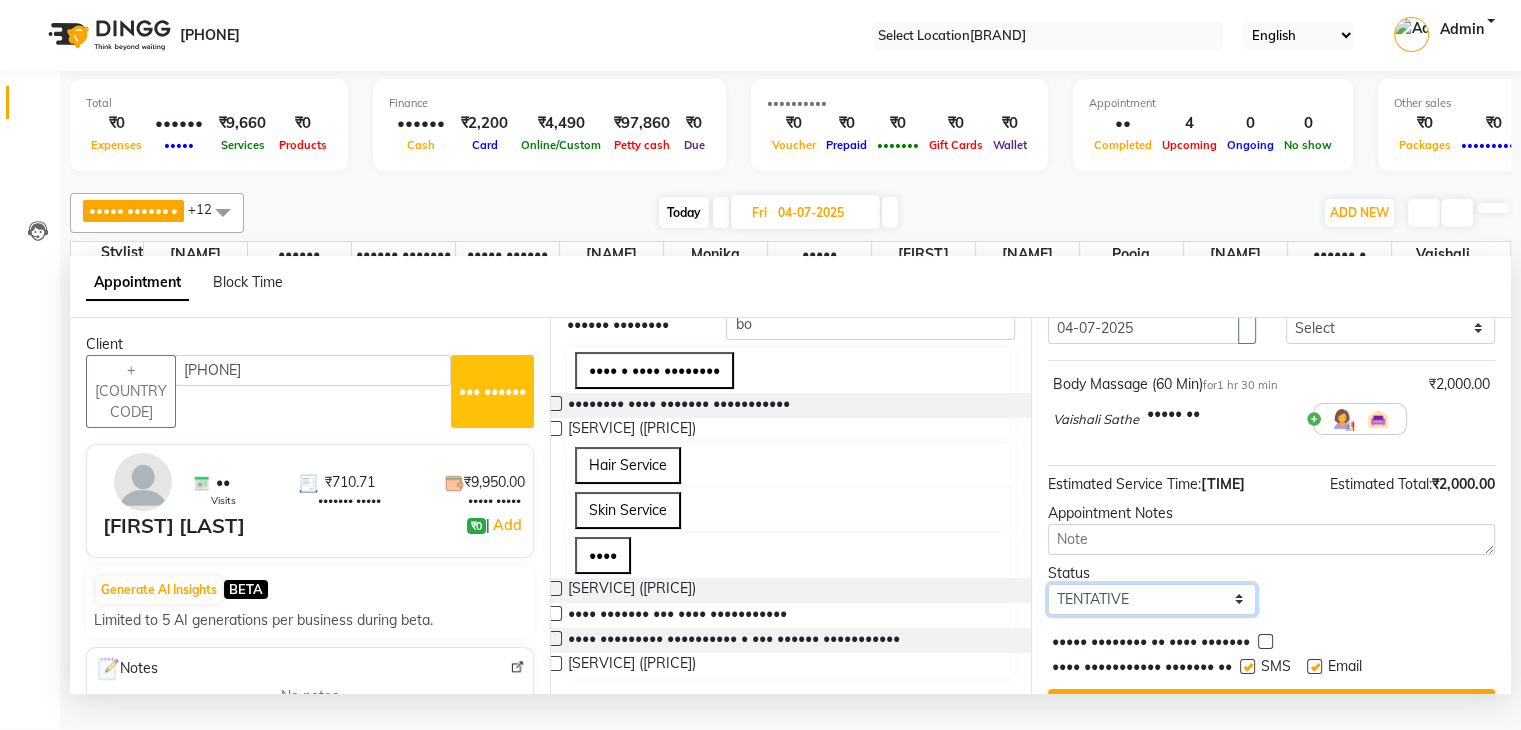 click on "Select TENTATIVE CONFIRM UPCOMING" at bounding box center (1152, 599) 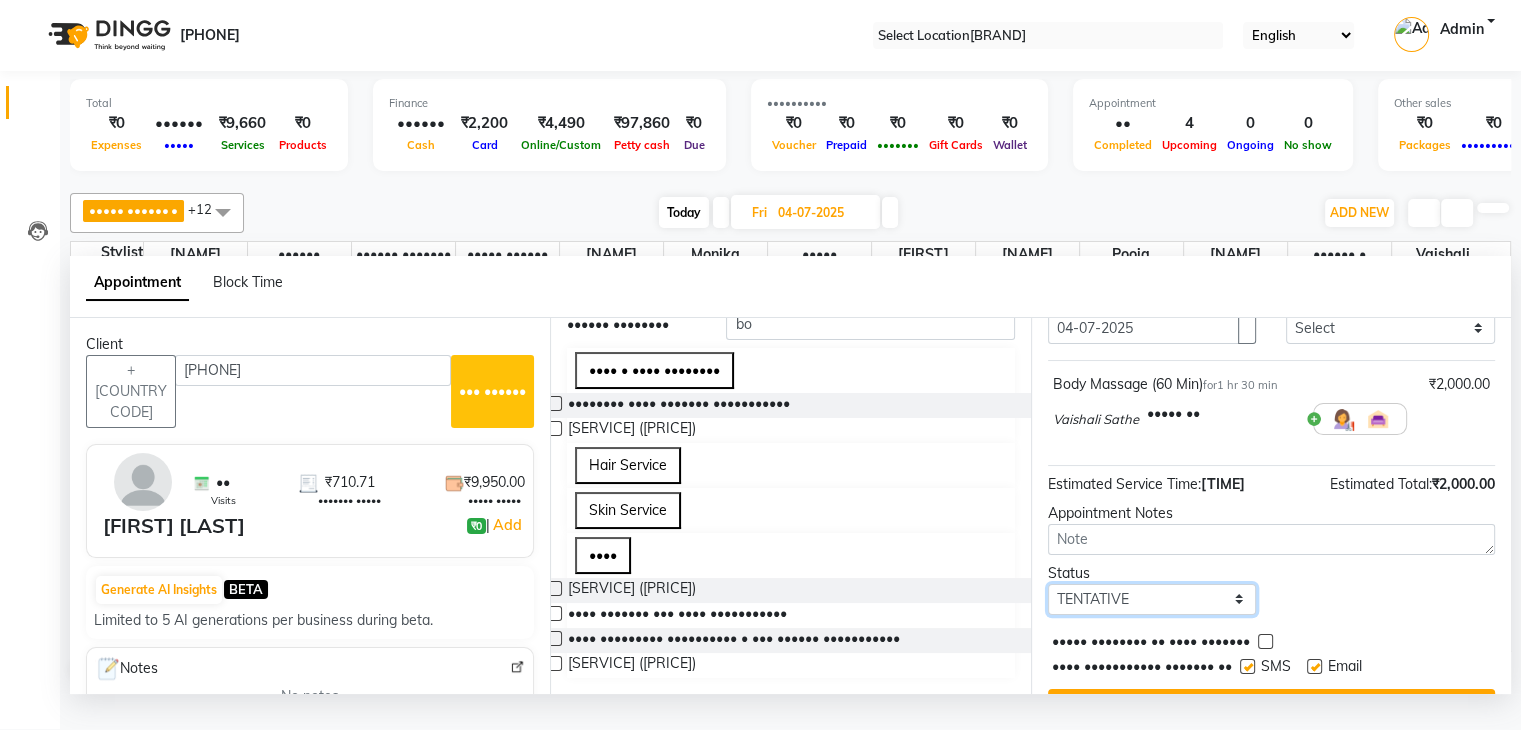 select on "confirm booking" 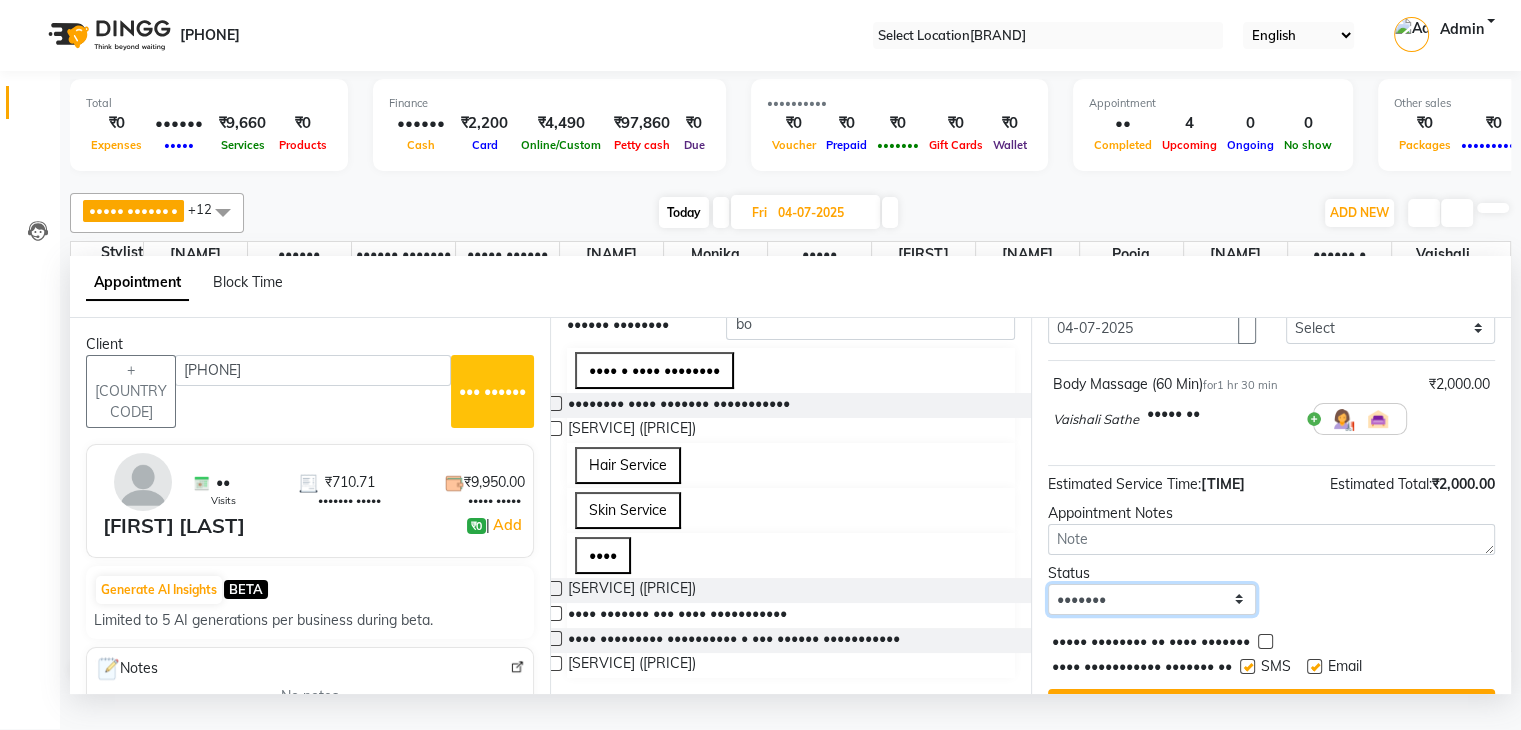 click on "Select TENTATIVE CONFIRM UPCOMING" at bounding box center [1152, 599] 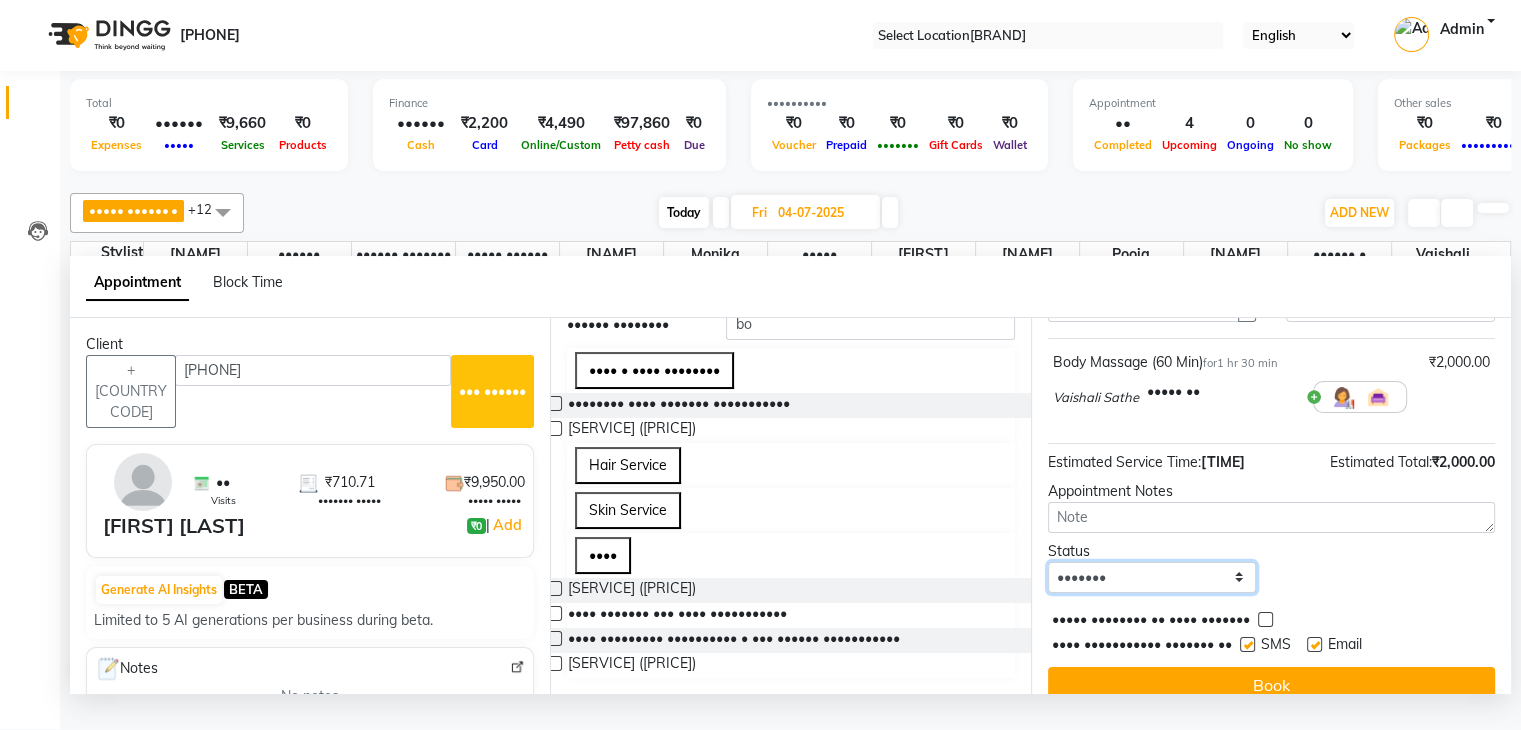 scroll, scrollTop: 151, scrollLeft: 0, axis: vertical 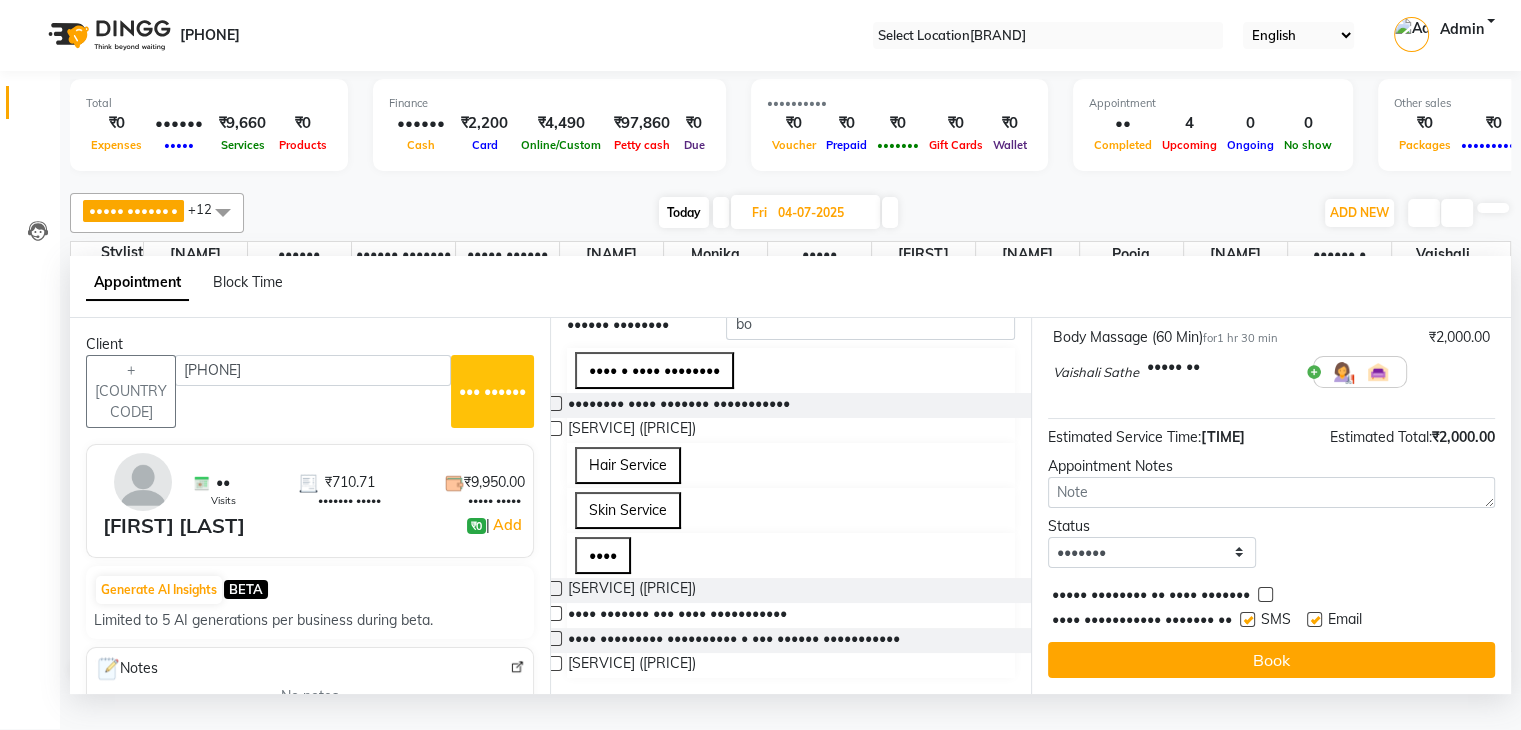 click at bounding box center [1247, 619] 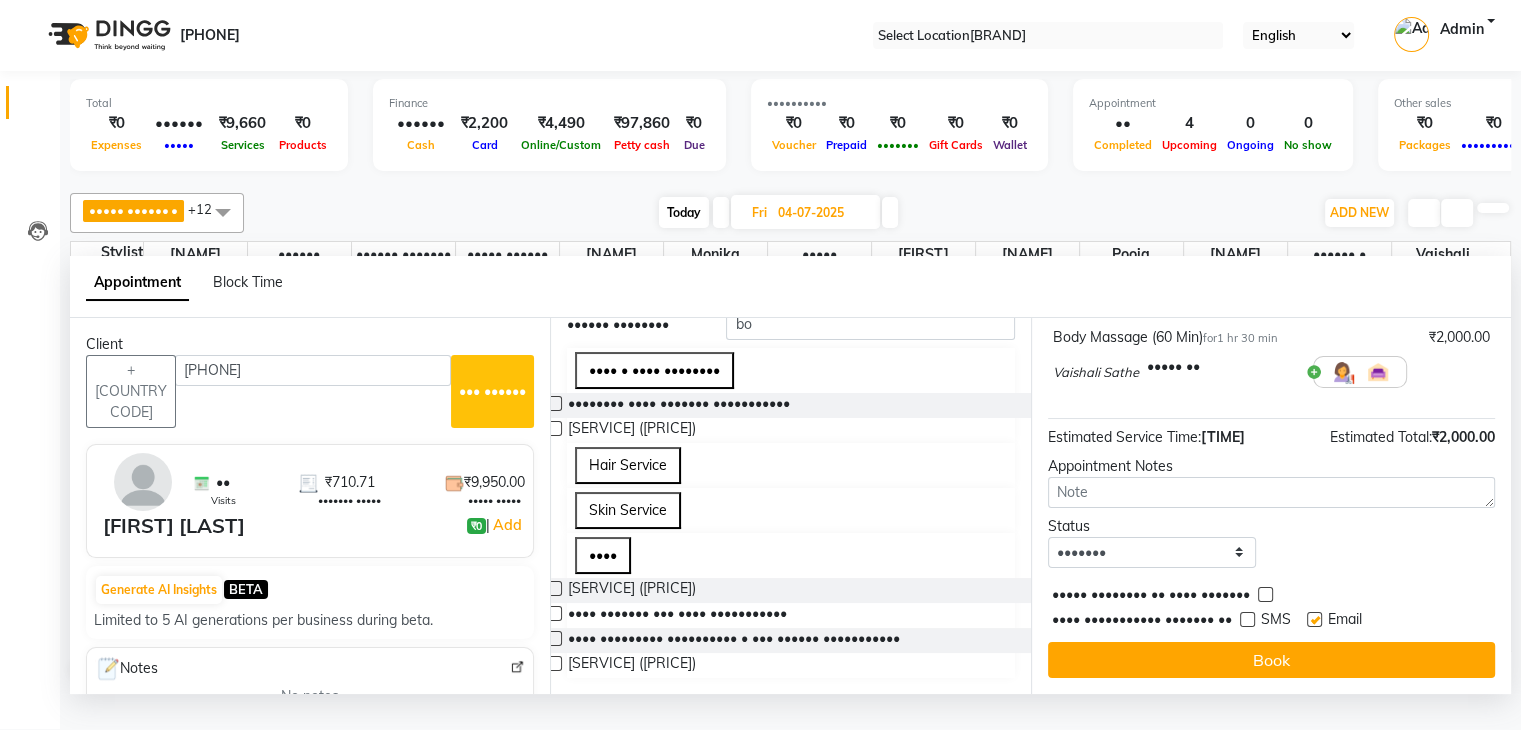 click at bounding box center (1314, 619) 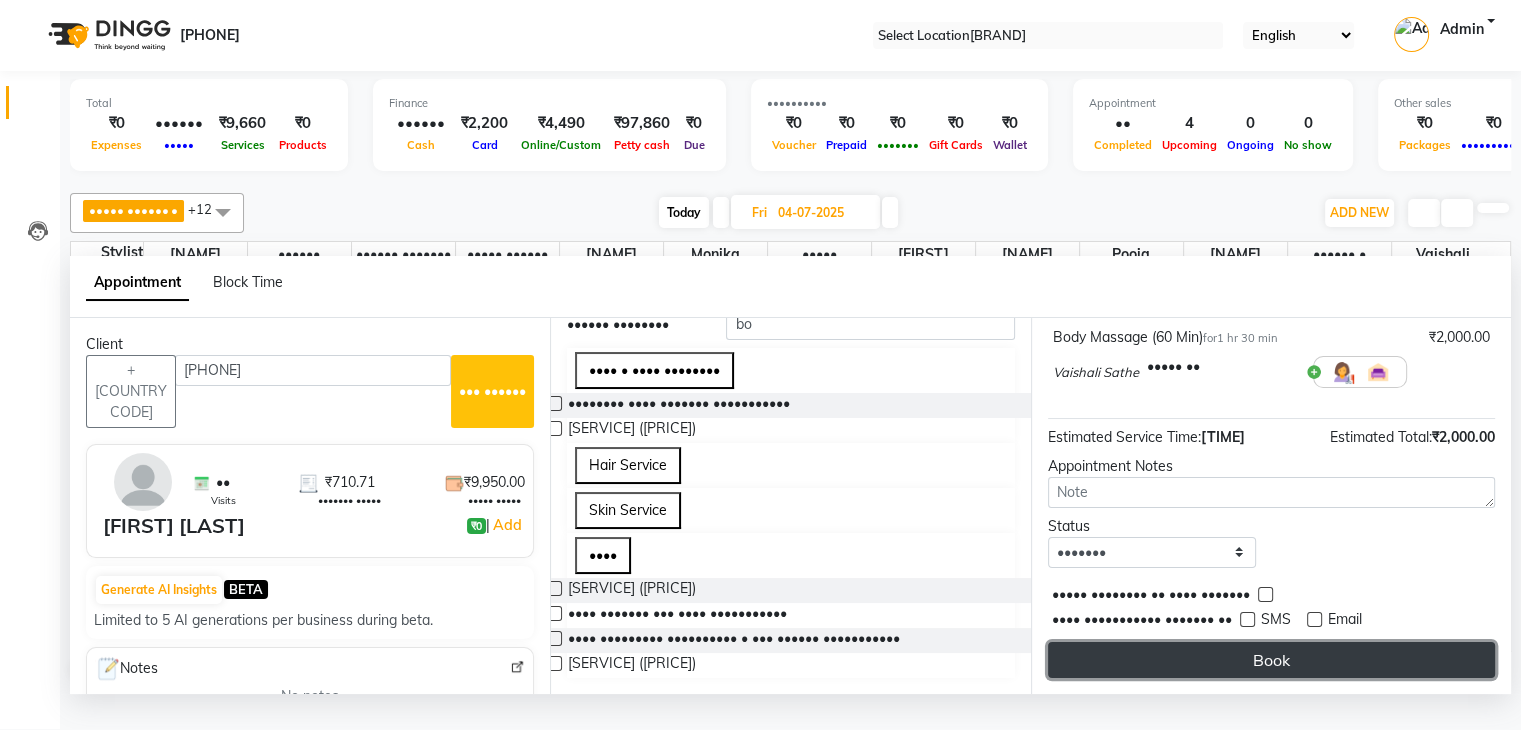 click on "Book" at bounding box center [1271, 660] 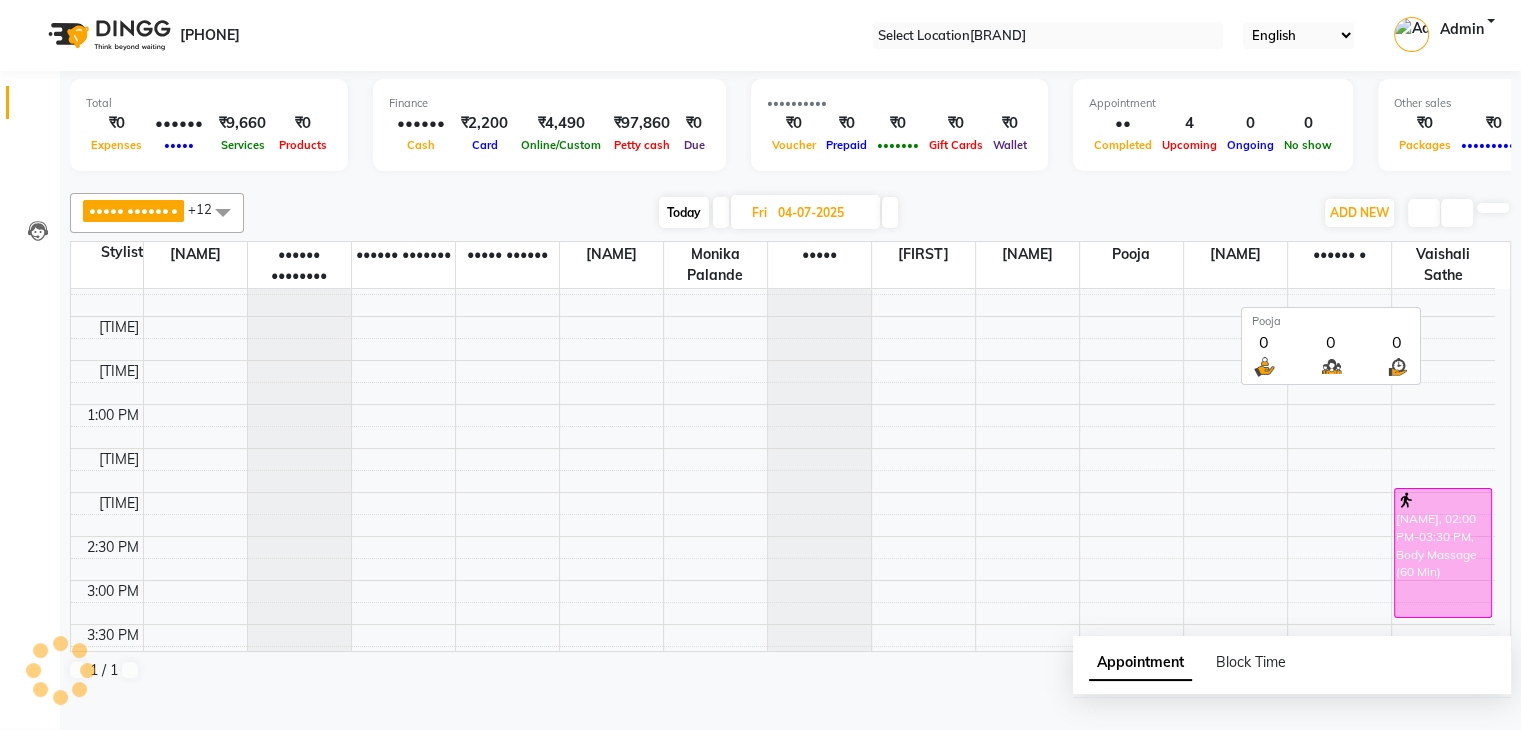 scroll, scrollTop: 0, scrollLeft: 0, axis: both 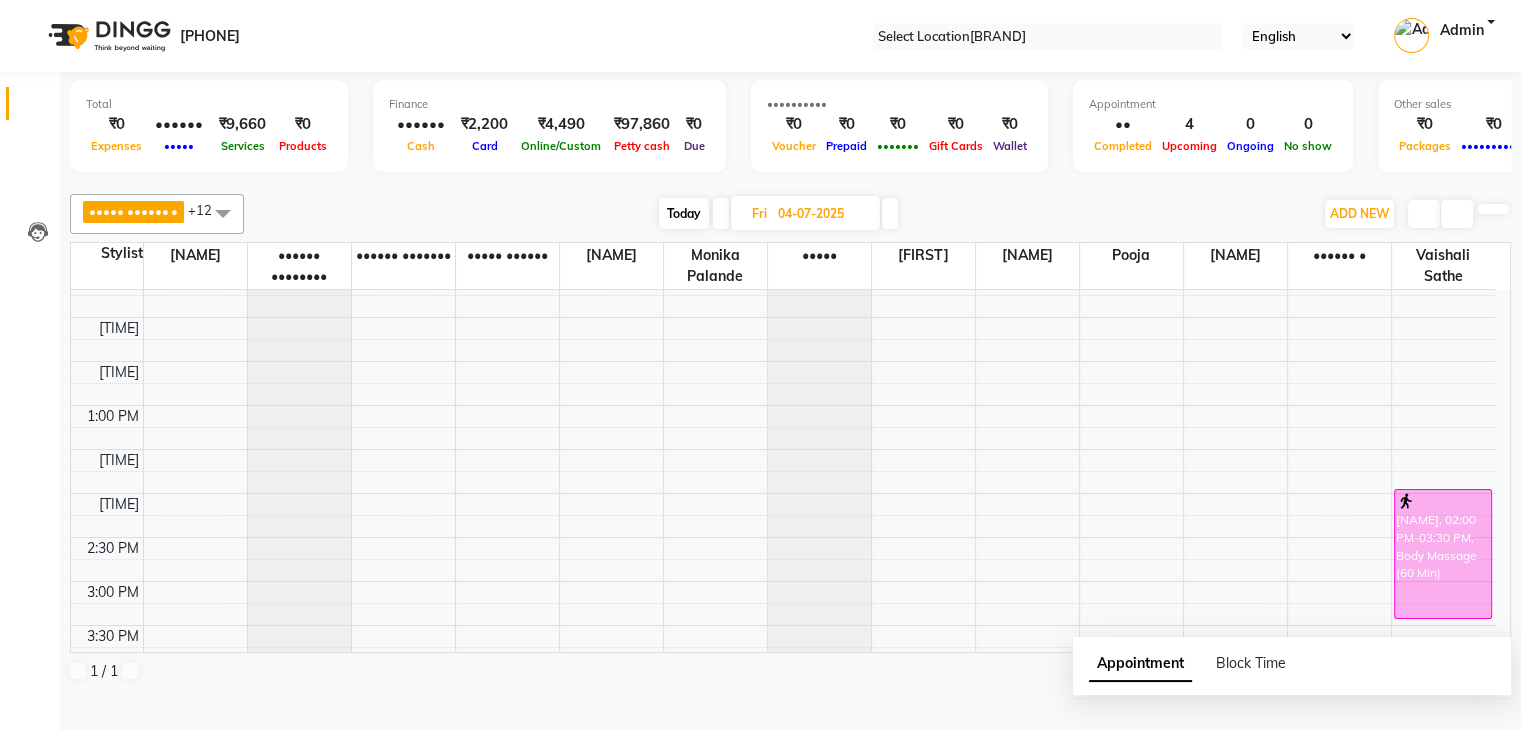 click on "Today" at bounding box center [684, 213] 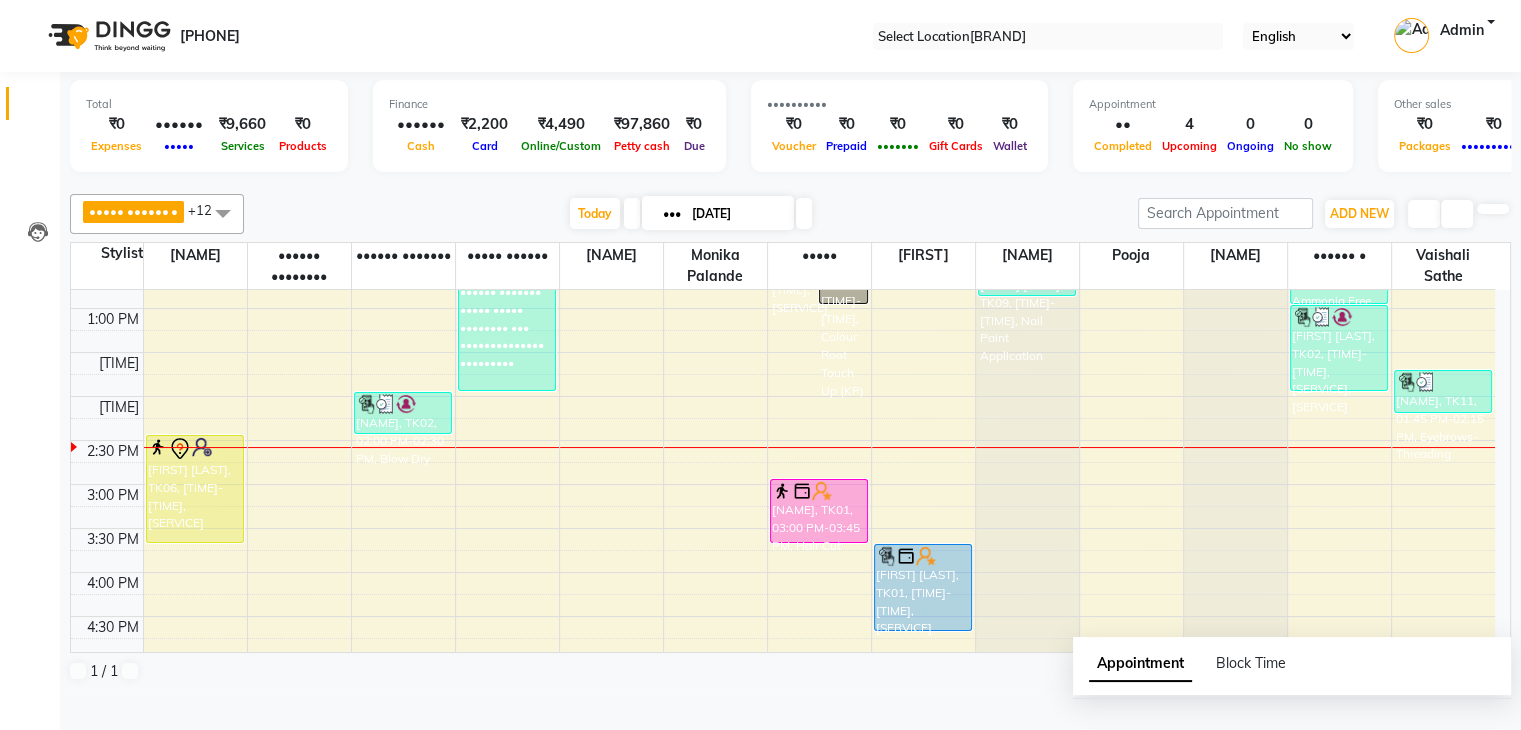 scroll, scrollTop: 424, scrollLeft: 0, axis: vertical 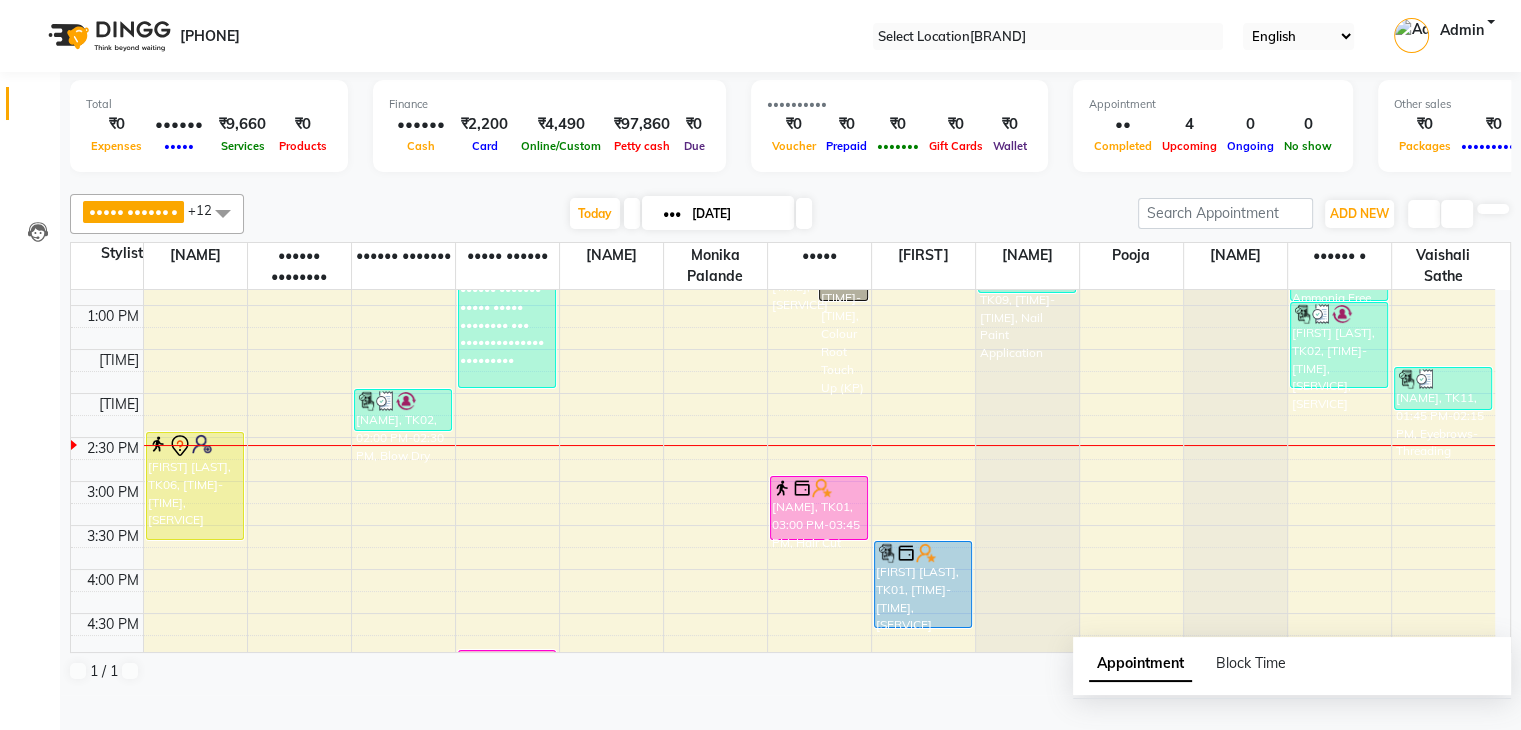 click on "•••" at bounding box center [672, 213] 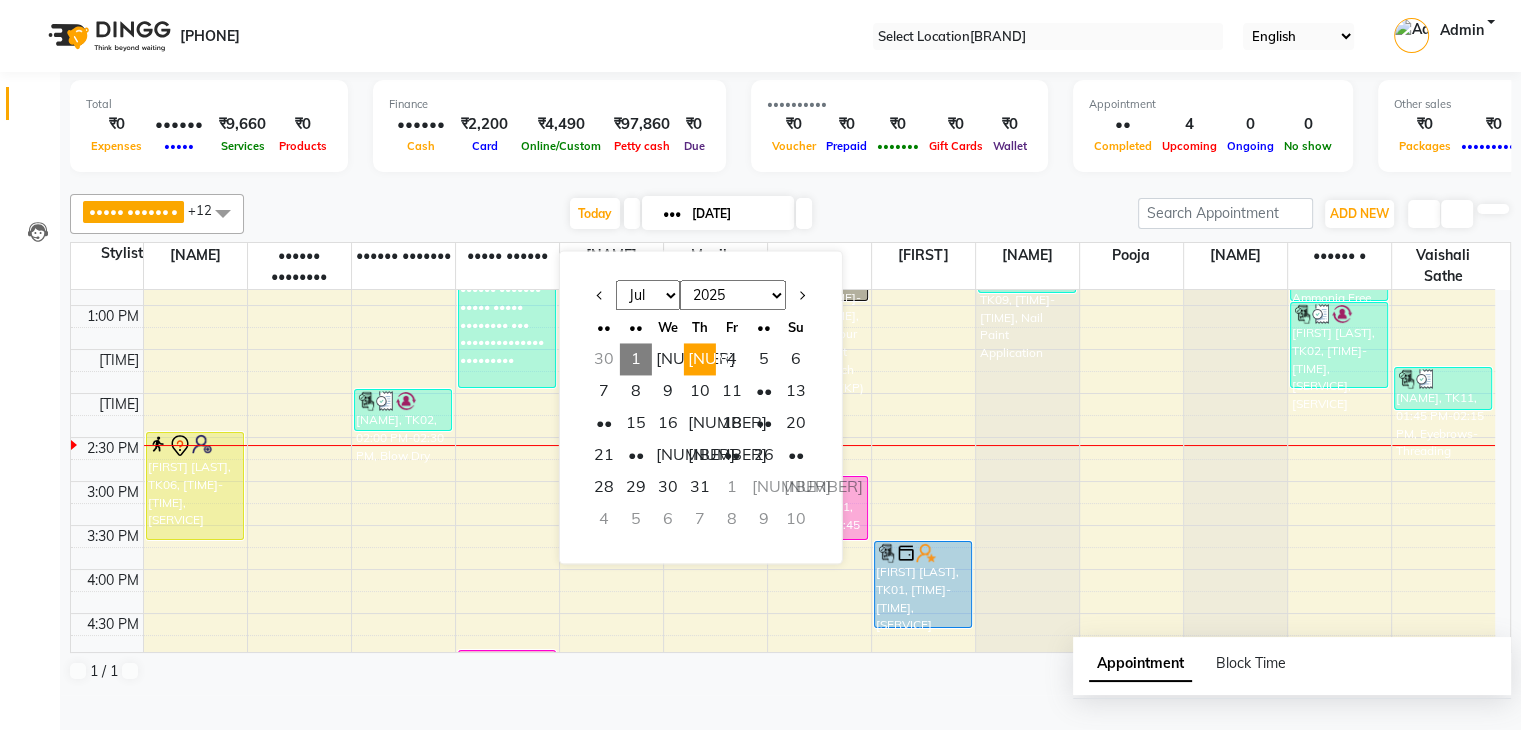 click on "[NUMBER]" at bounding box center [700, 359] 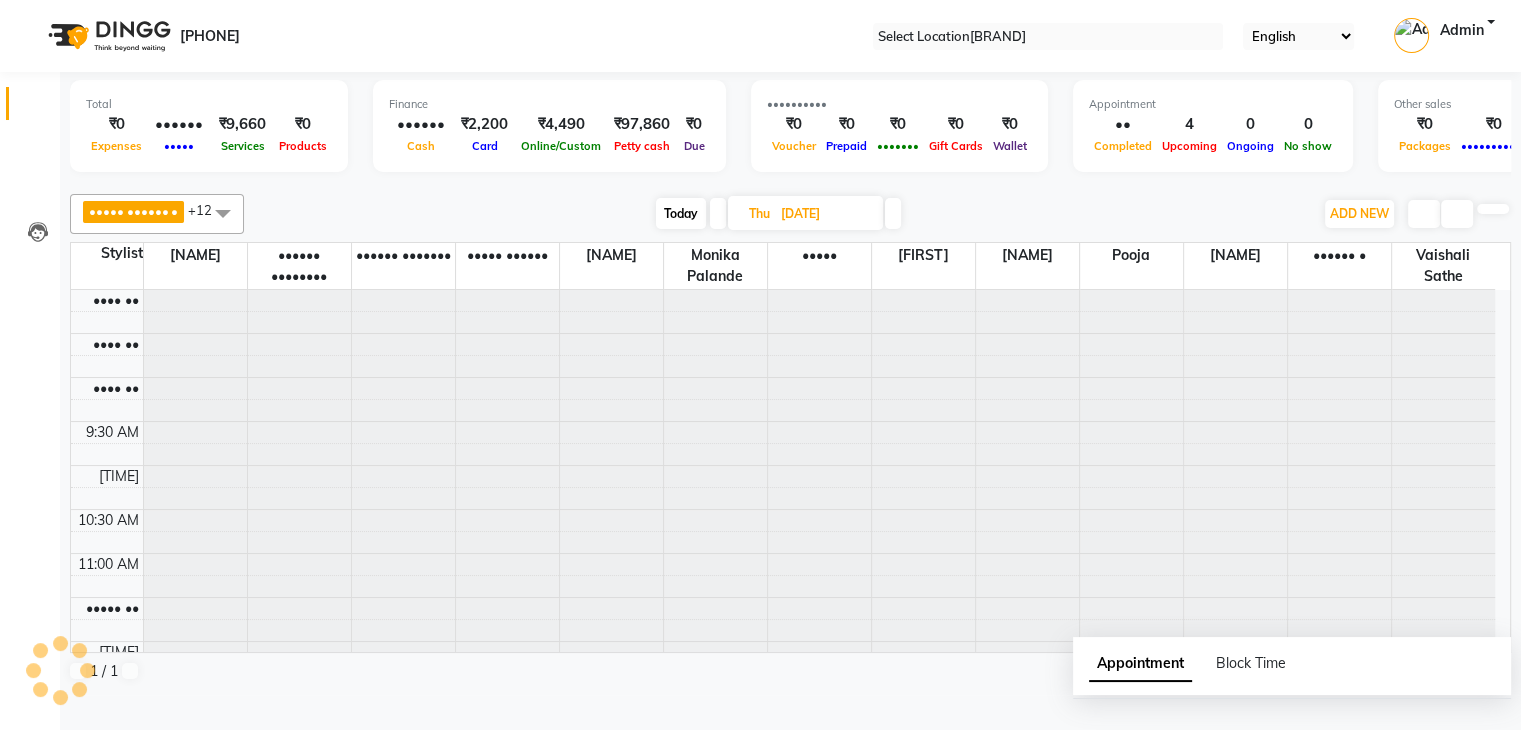 scroll, scrollTop: 524, scrollLeft: 0, axis: vertical 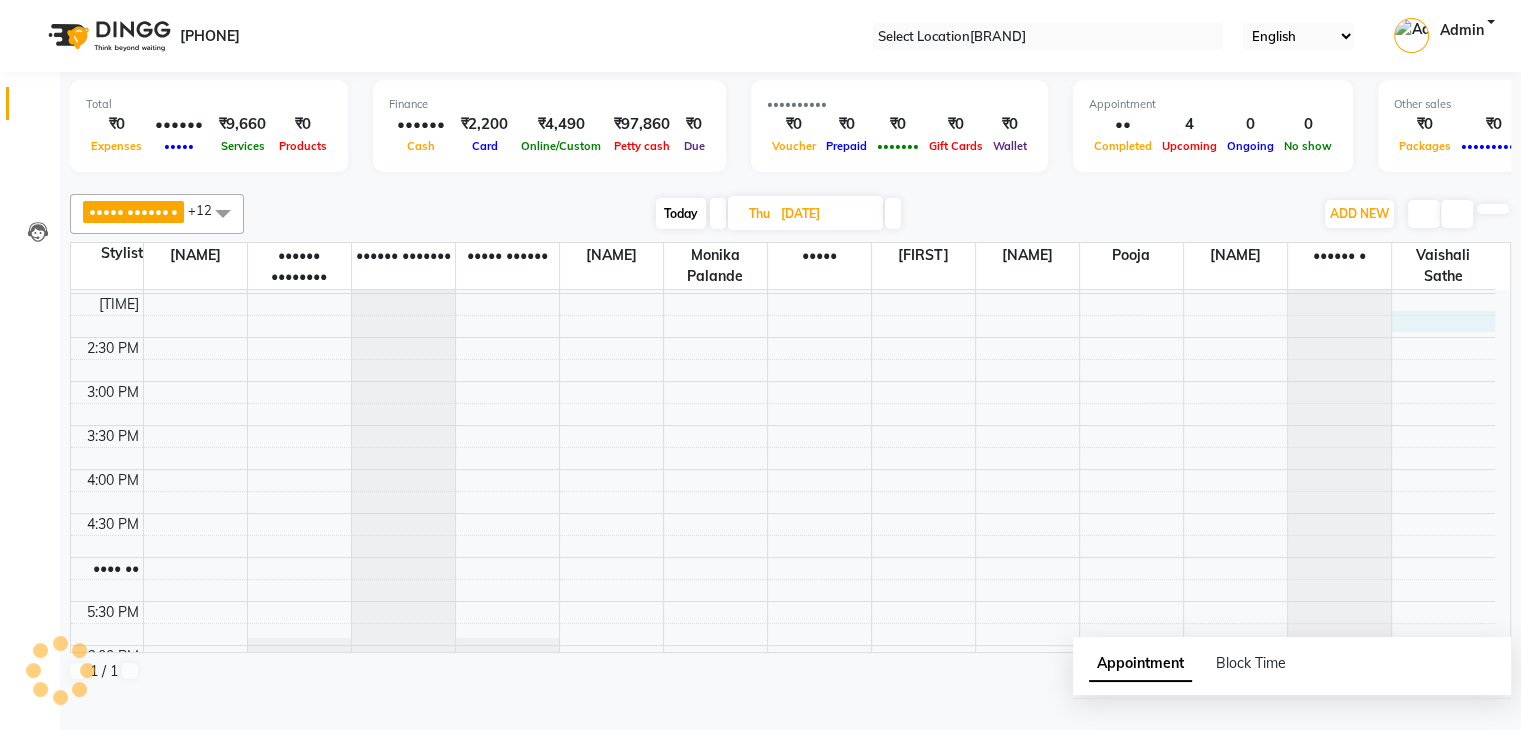 click on "•••• •• •••• •• •••• •• •••• •• ••••• •• ••••• •• ••••• •• ••••• •• ••••• •• ••••• •• •••• •• •••• •• •••• •• •••• •• •••• •• •••• •• •••• •• •••• •• •••• •• •••• •• •••• •• •••• •• •••• •• •••• •• •••• •• •••• ••" at bounding box center (783, 337) 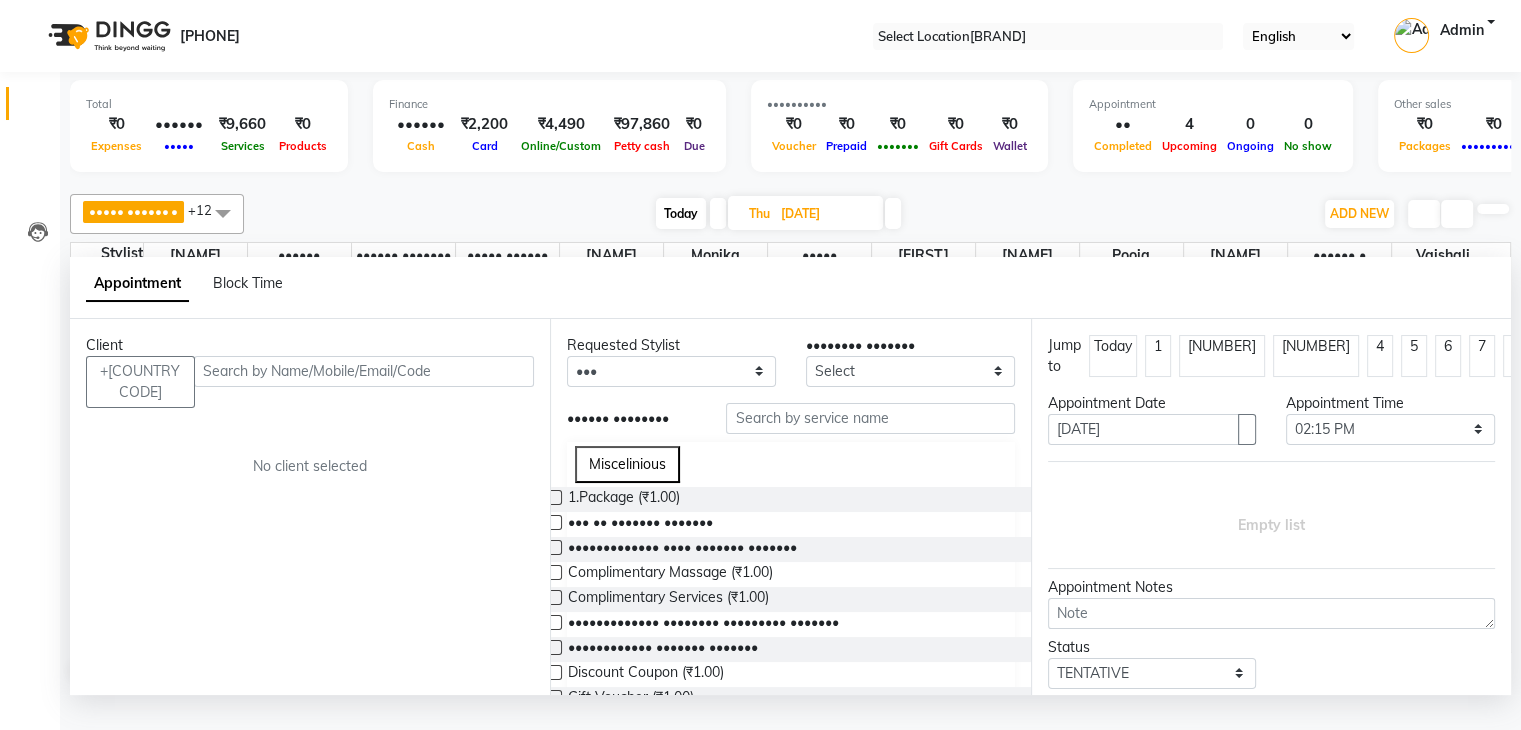scroll, scrollTop: 1, scrollLeft: 0, axis: vertical 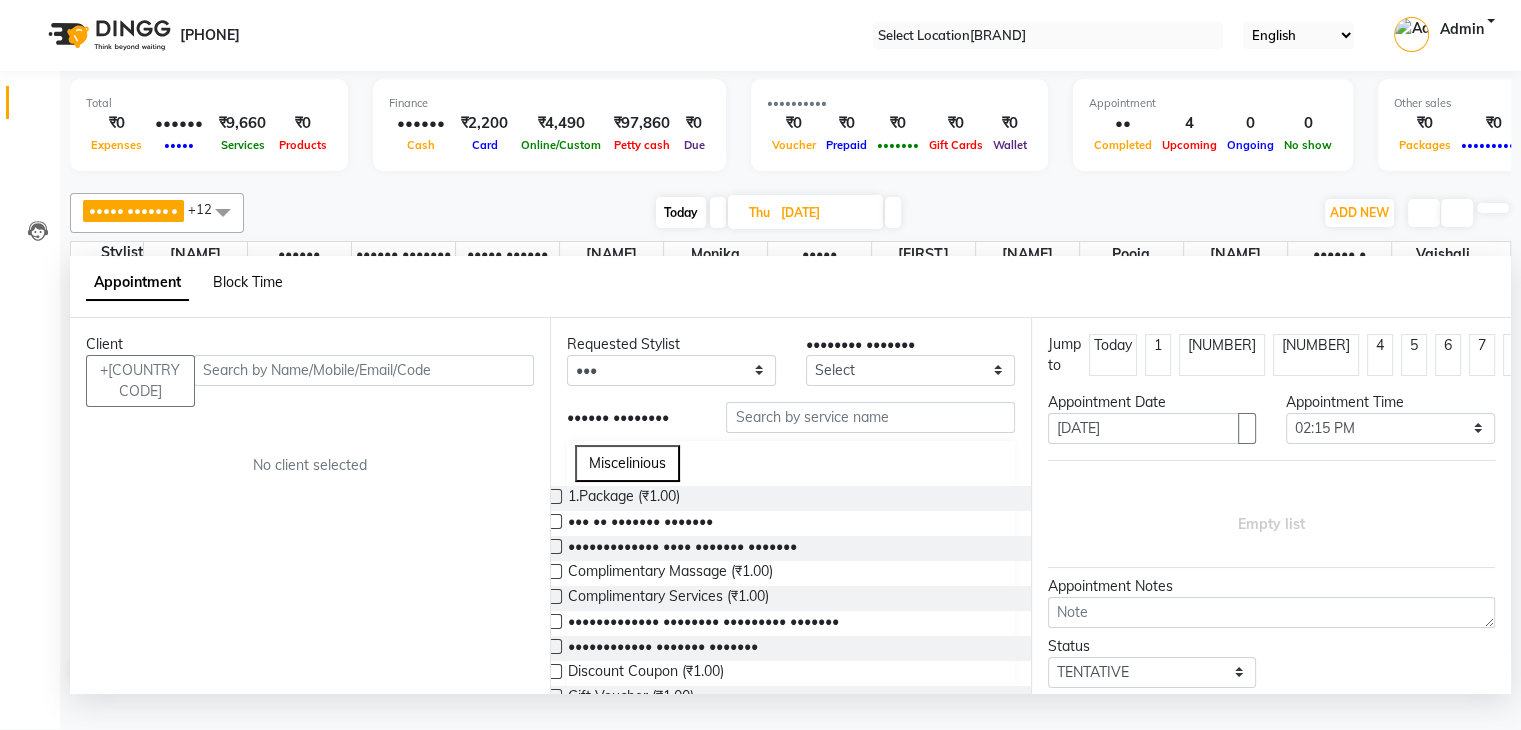 click on "Block Time" at bounding box center (248, 282) 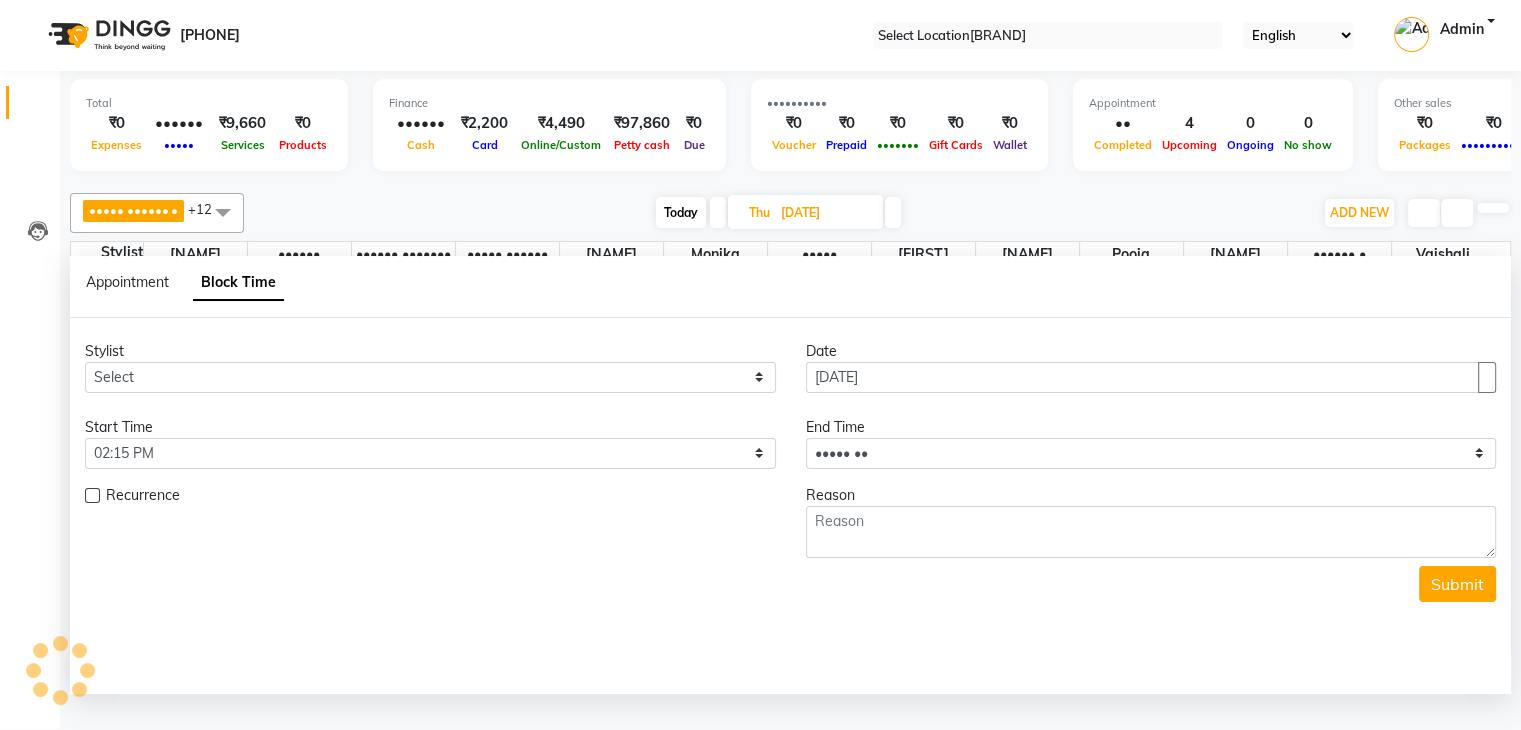 scroll, scrollTop: 524, scrollLeft: 0, axis: vertical 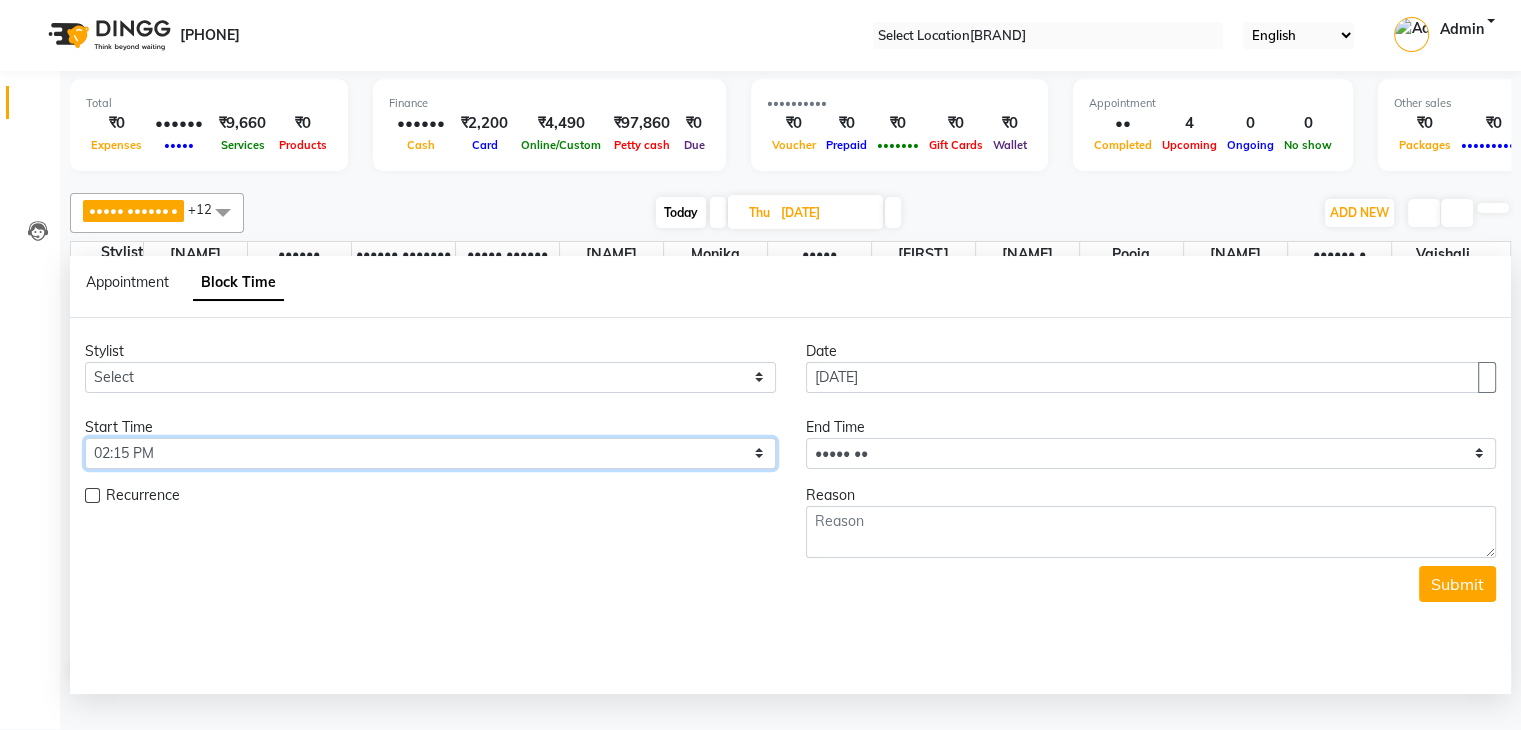 click on "•••••• ••••• •• ••••• •• ••••• •• ••••• •• ••••• •• ••••• •• ••••• •• ••••• •• ••••• •• ••••• •• ••••• •• ••••• •• ••••• •• ••••• •• ••••• •• ••••• •• ••••• •• ••••• •• ••••• •• ••••• •• ••••• •• ••••• •• ••••• •• ••••• •• ••••• •• ••••• •• ••••• •• ••••• •• ••••• •• ••••• •• ••••• •• ••••• •• ••••• •• ••••• •• ••••• •• ••••• •• ••••• •• ••••• •• ••••• •• ••••• •• ••••• •• ••••• •• ••••• •• ••••• •• ••••• ••" at bounding box center [430, 377] 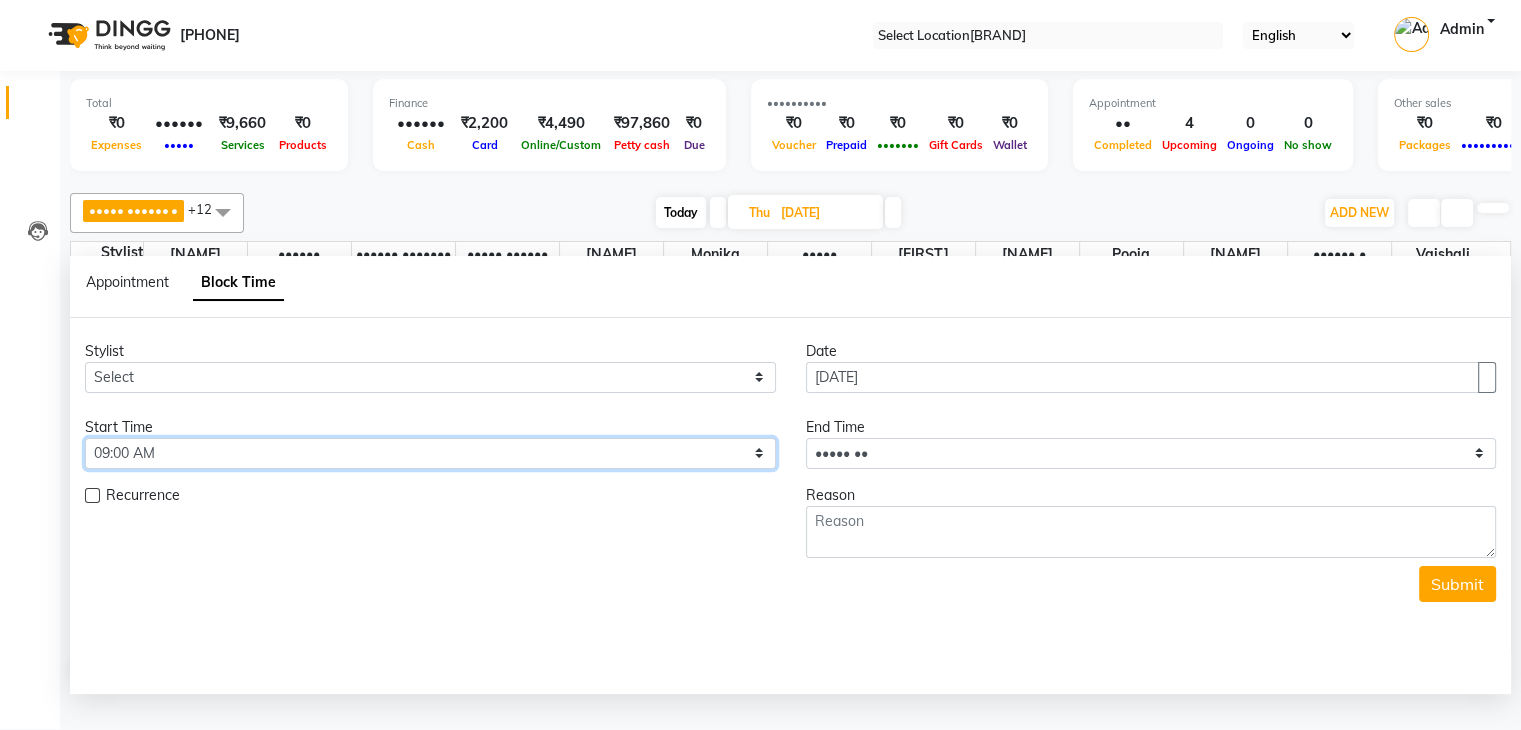 click on "•••••• ••••• •• ••••• •• ••••• •• ••••• •• ••••• •• ••••• •• ••••• •• ••••• •• ••••• •• ••••• •• ••••• •• ••••• •• ••••• •• ••••• •• ••••• •• ••••• •• ••••• •• ••••• •• ••••• •• ••••• •• ••••• •• ••••• •• ••••• •• ••••• •• ••••• •• ••••• •• ••••• •• ••••• •• ••••• •• ••••• •• ••••• •• ••••• •• ••••• •• ••••• •• ••••• •• ••••• •• ••••• •• ••••• •• ••••• •• ••••• •• ••••• •• ••••• •• ••••• •• ••••• •• ••••• ••" at bounding box center (430, 377) 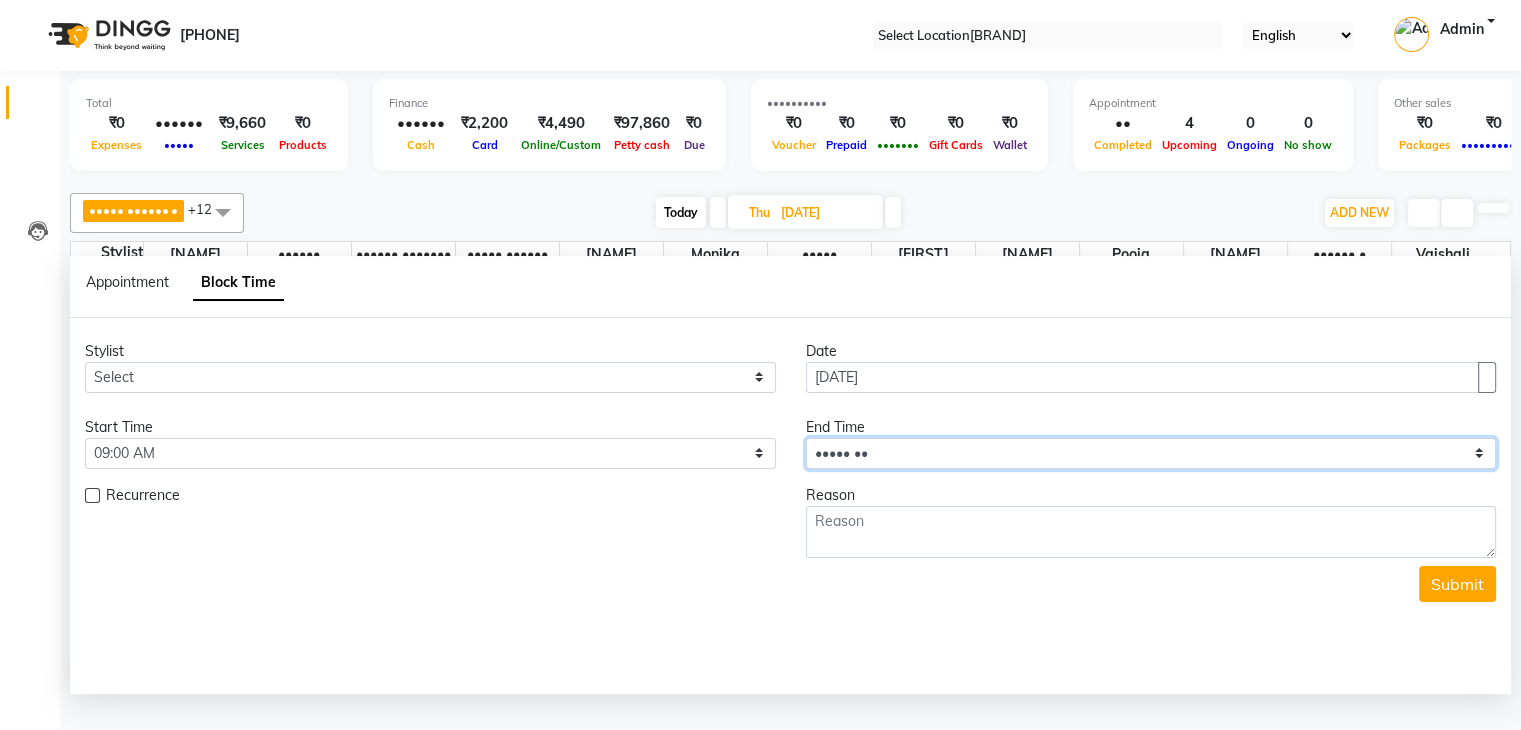 click on "•••••• ••••• •• ••••• •• ••••• •• ••••• •• ••••• •• ••••• •• ••••• •• ••••• •• ••••• •• ••••• •• ••••• •• ••••• •• ••••• •• ••••• •• ••••• •• ••••• •• ••••• •• ••••• •• ••••• •• ••••• •• ••••• •• ••••• •• ••••• •• ••••• •• ••••• •• ••••• •• ••••• •• ••••• •• ••••• •• ••••• •• ••••• •• ••••• •• ••••• •• ••••• •• ••••• •• ••••• •• ••••• •• ••••• •• ••••• •• ••••• •• ••••• •• ••••• •• ••••• •• ••••• •• ••••• ••" at bounding box center [430, 377] 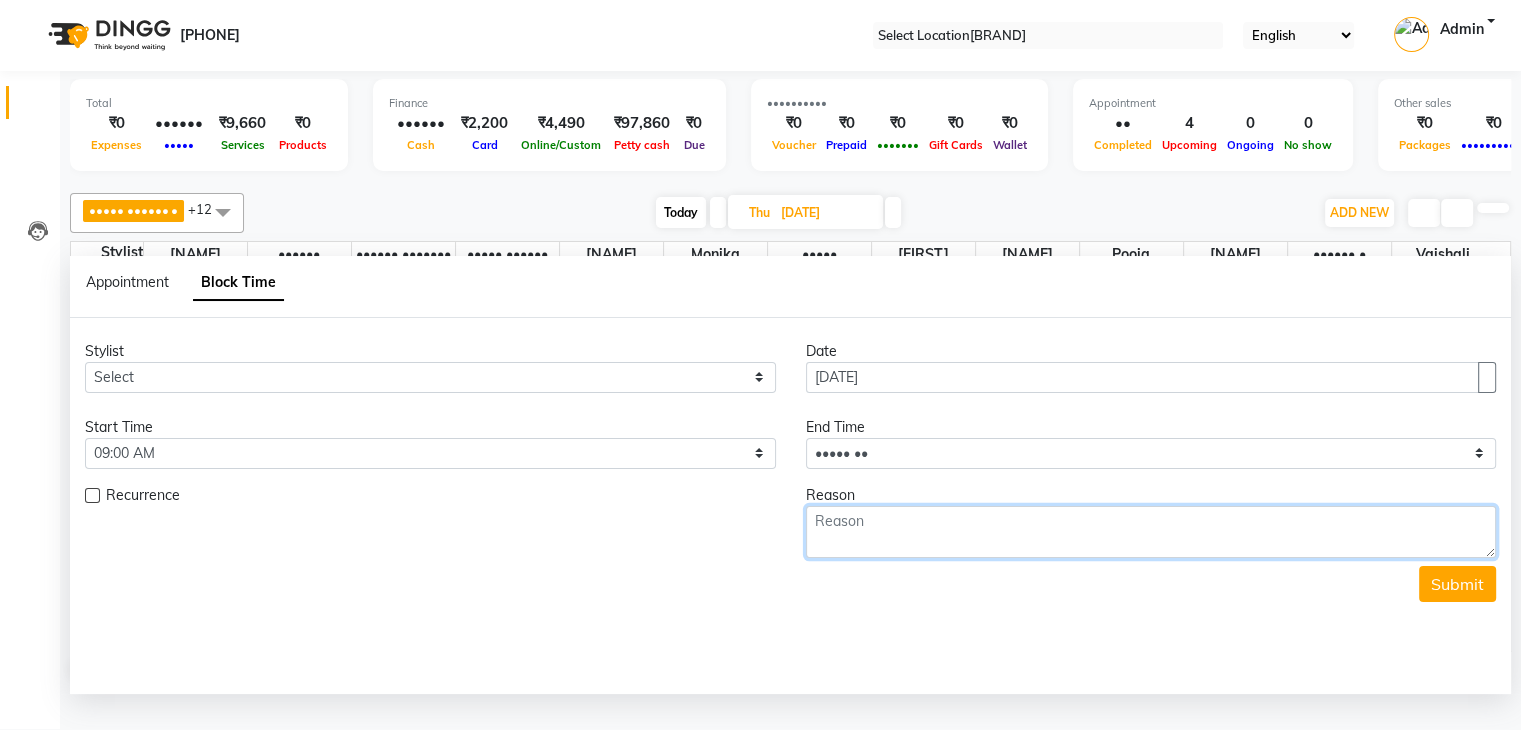 click at bounding box center (1151, 532) 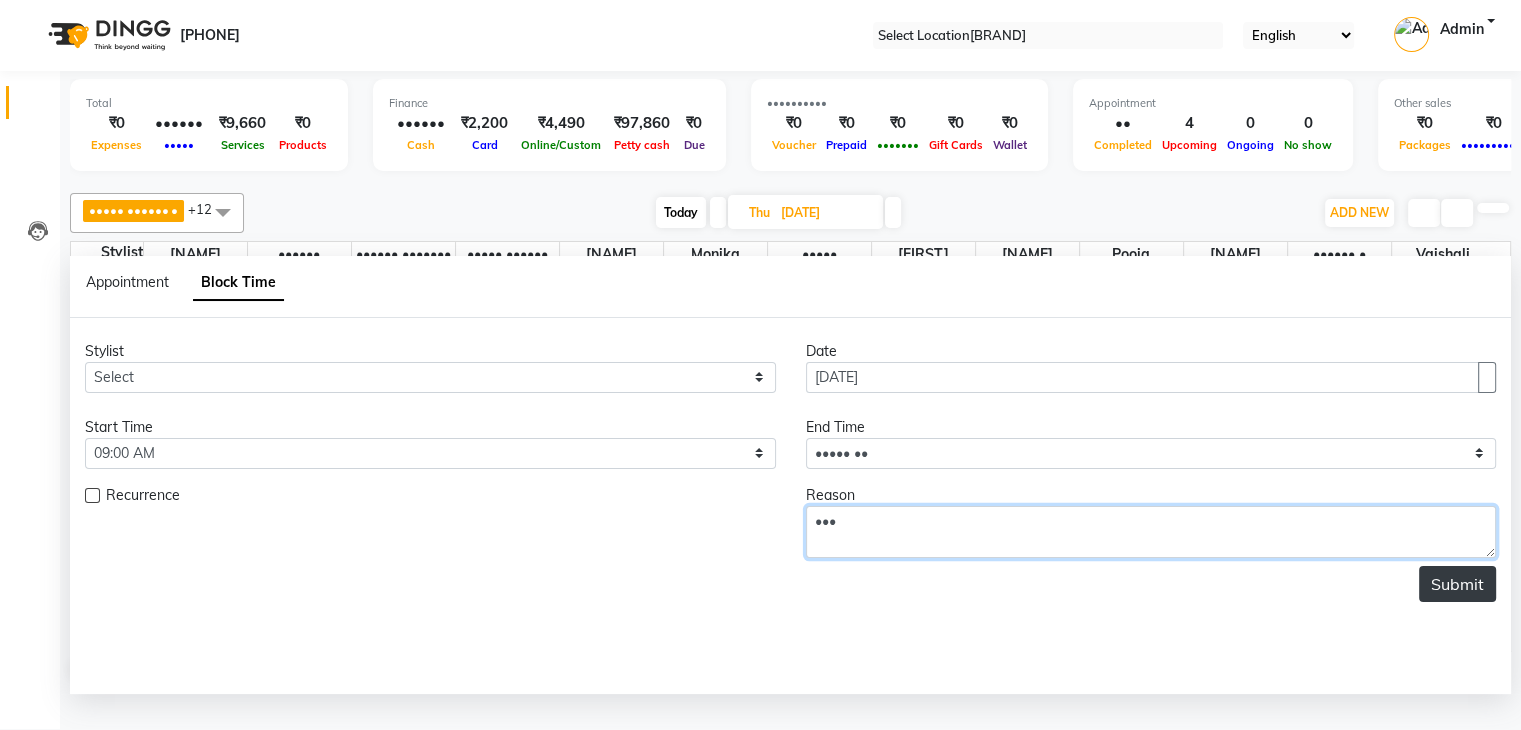 type on "•••" 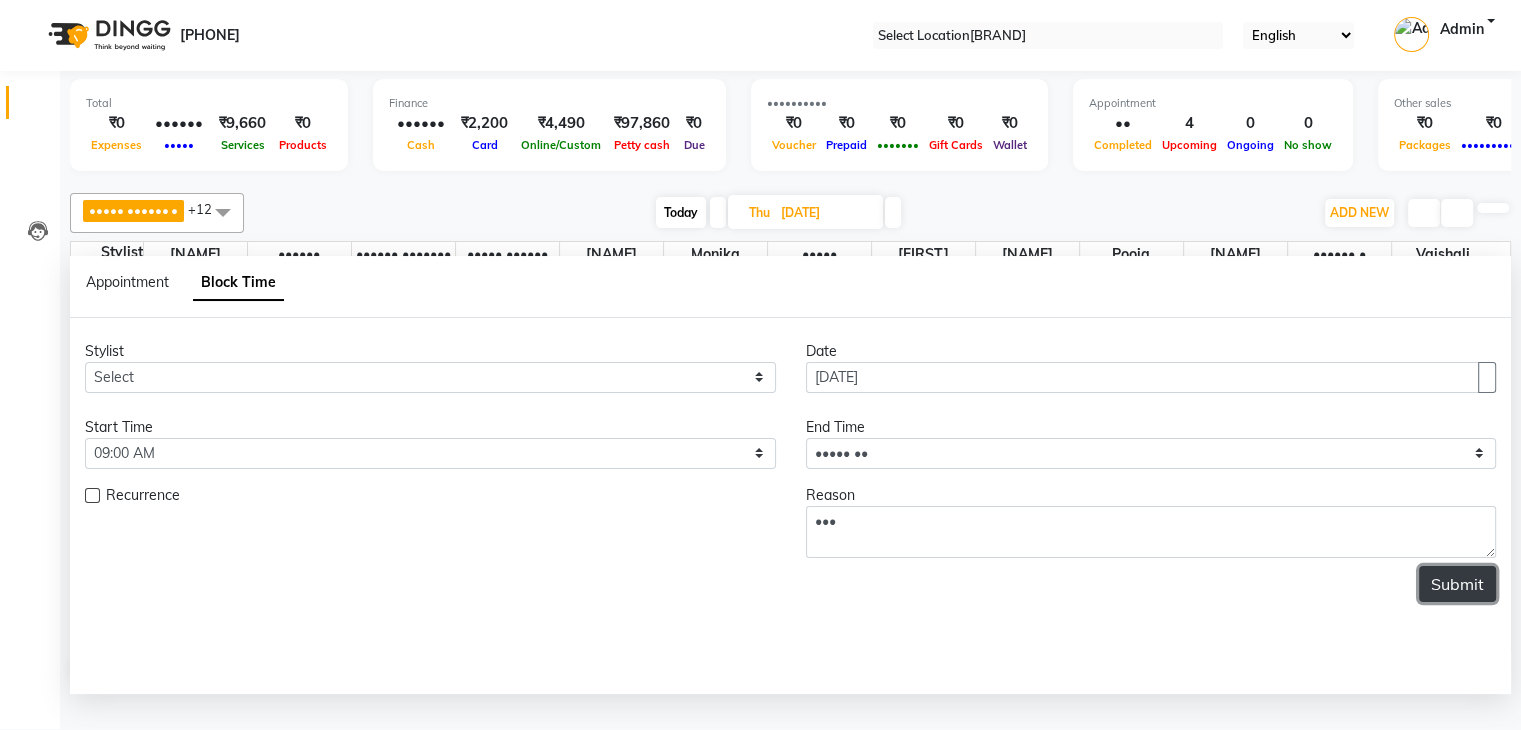 click on "Submit" at bounding box center (1457, 584) 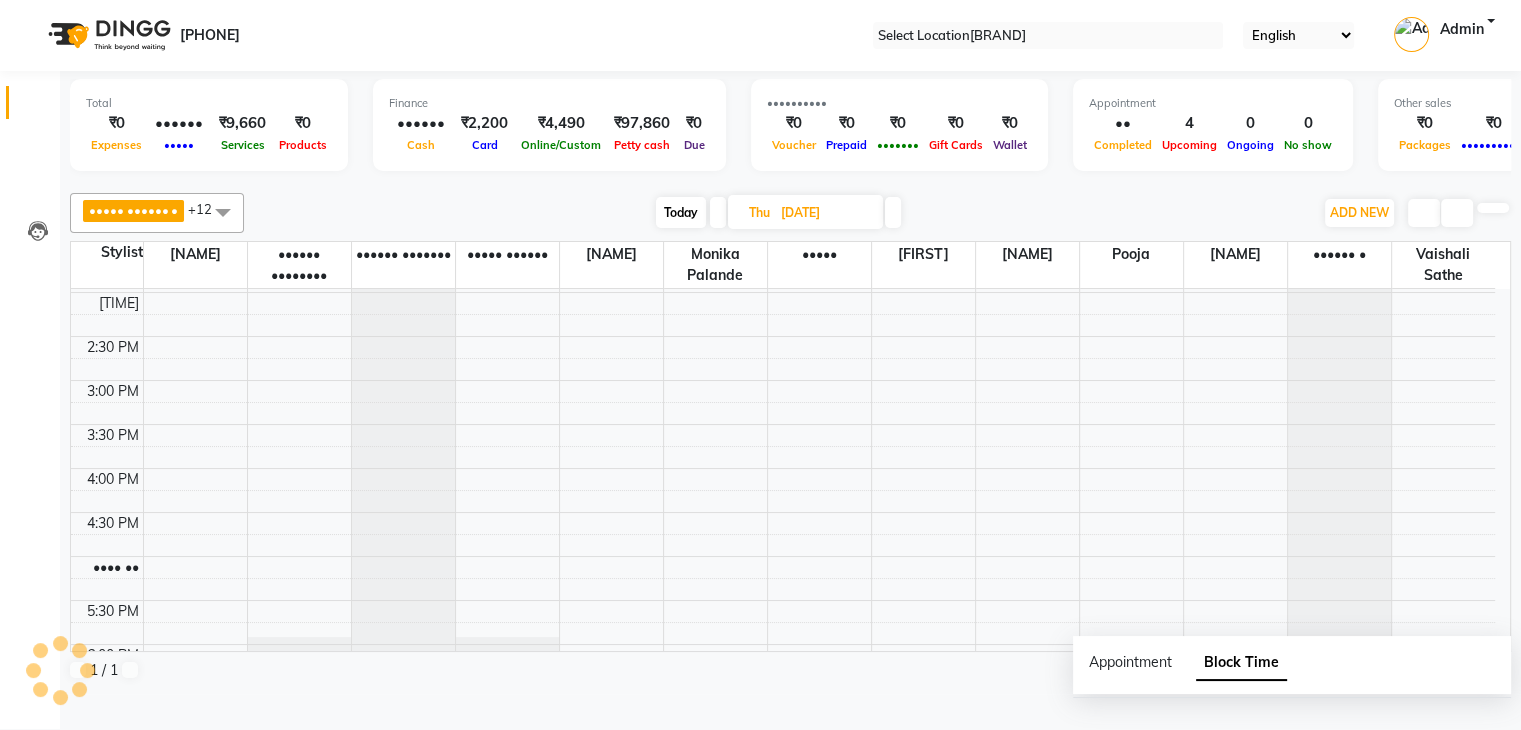 scroll, scrollTop: 0, scrollLeft: 0, axis: both 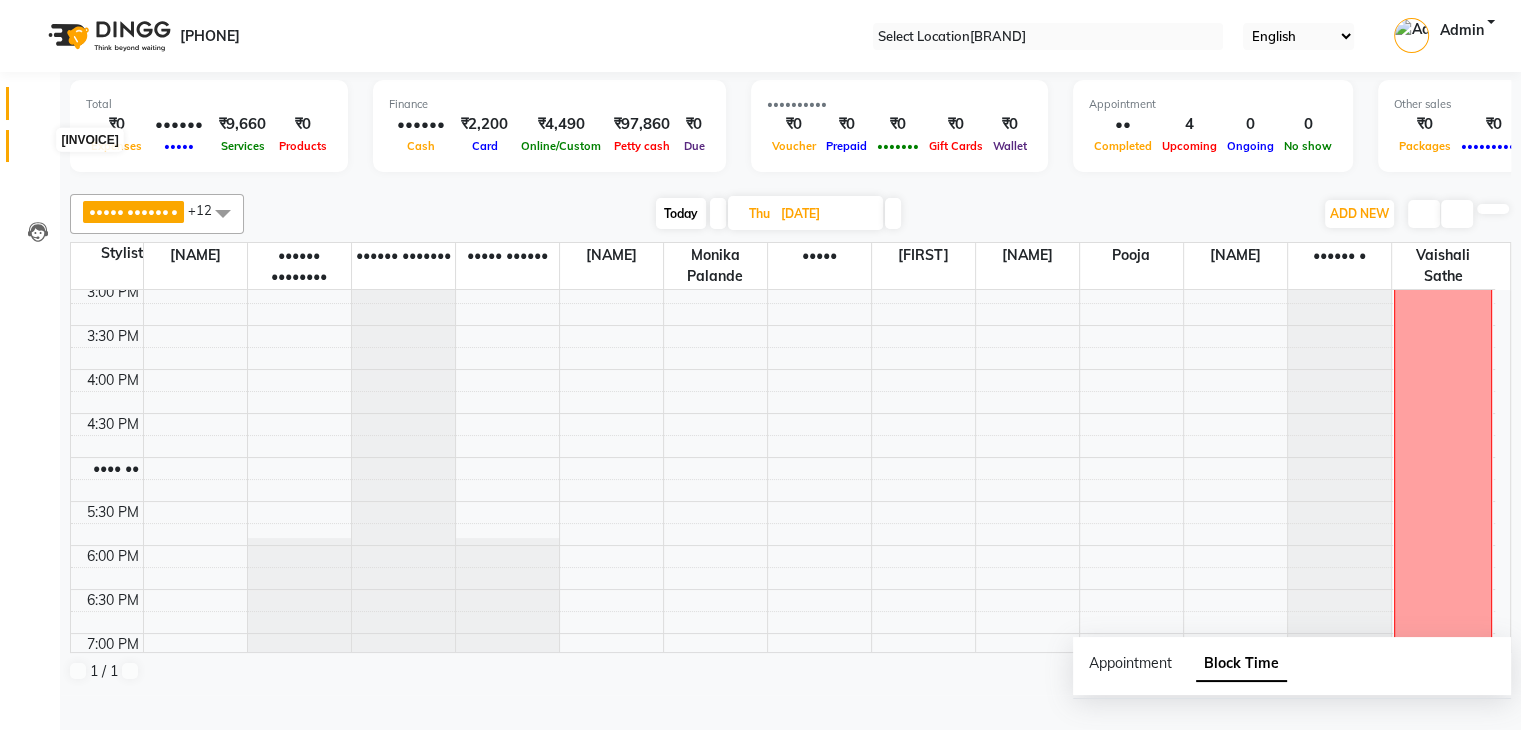 click at bounding box center (38, 151) 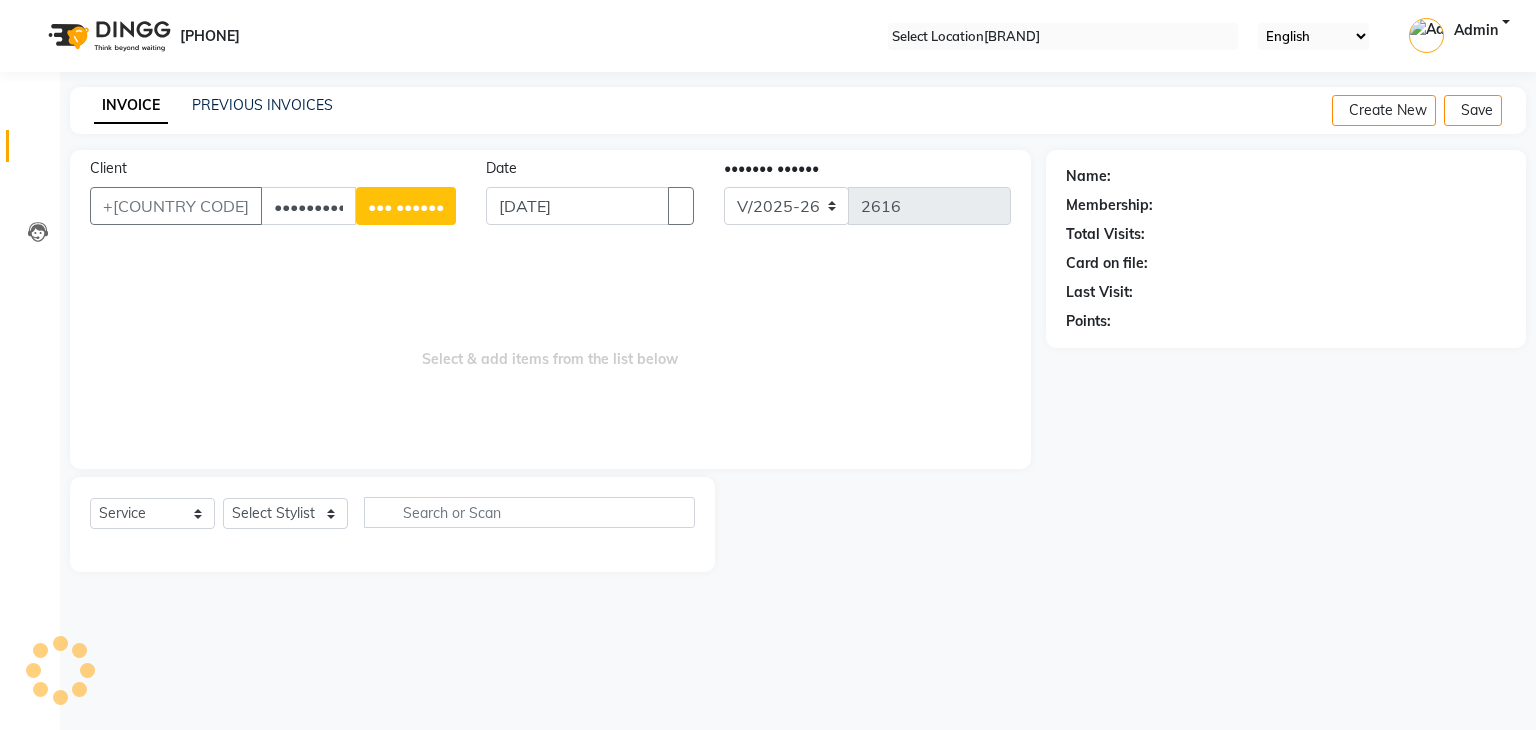 type on "••••••••••" 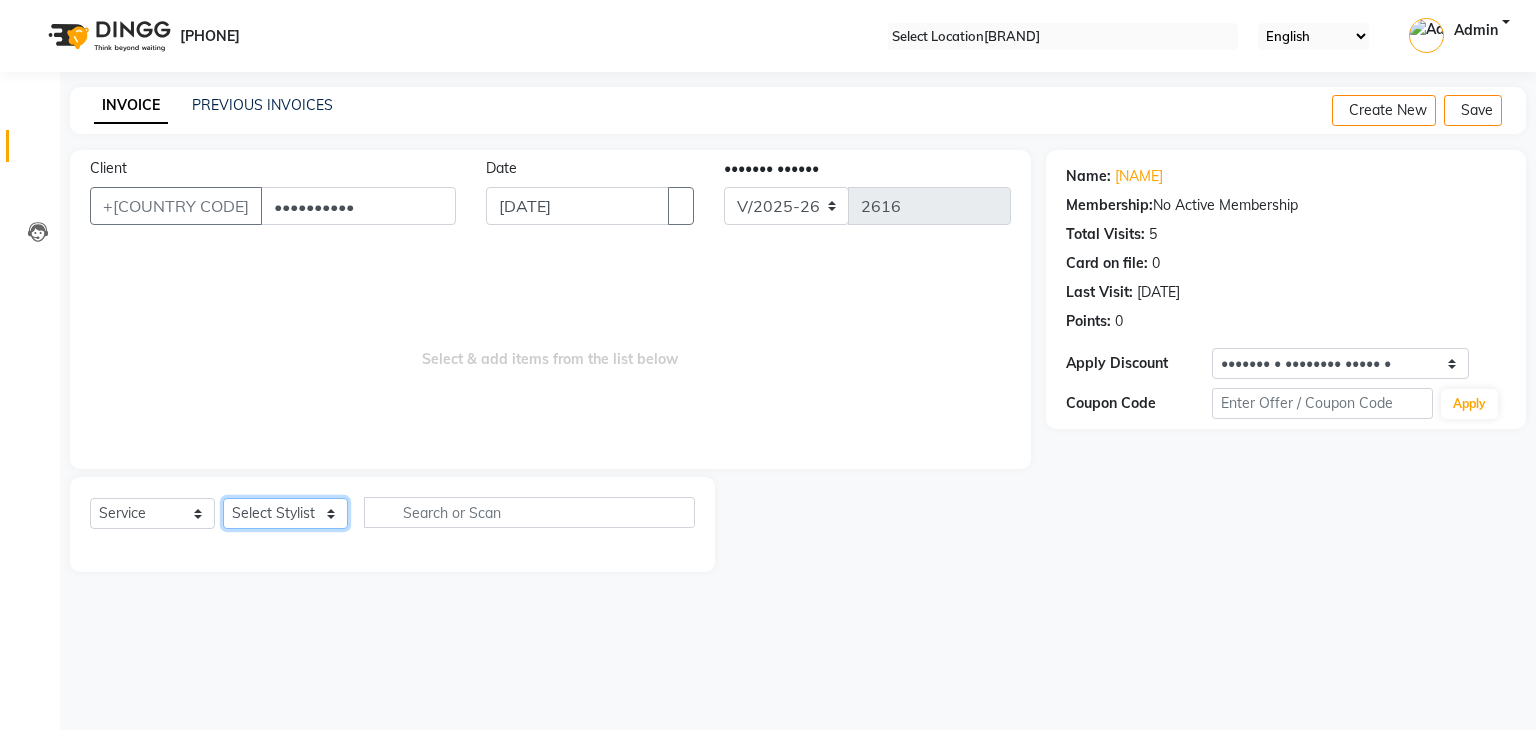 click on "•••••• ••••••• ••••• •••••• •••• ••••• •••••• ••••••• ••••• •••••• •••••••• ••••• •••• ••••• •••••• ••••••• ••••• ••••• ••••• •••••• •••••• ••••• •••••• • ••••••• ••••• •••••••• •••••" at bounding box center [285, 513] 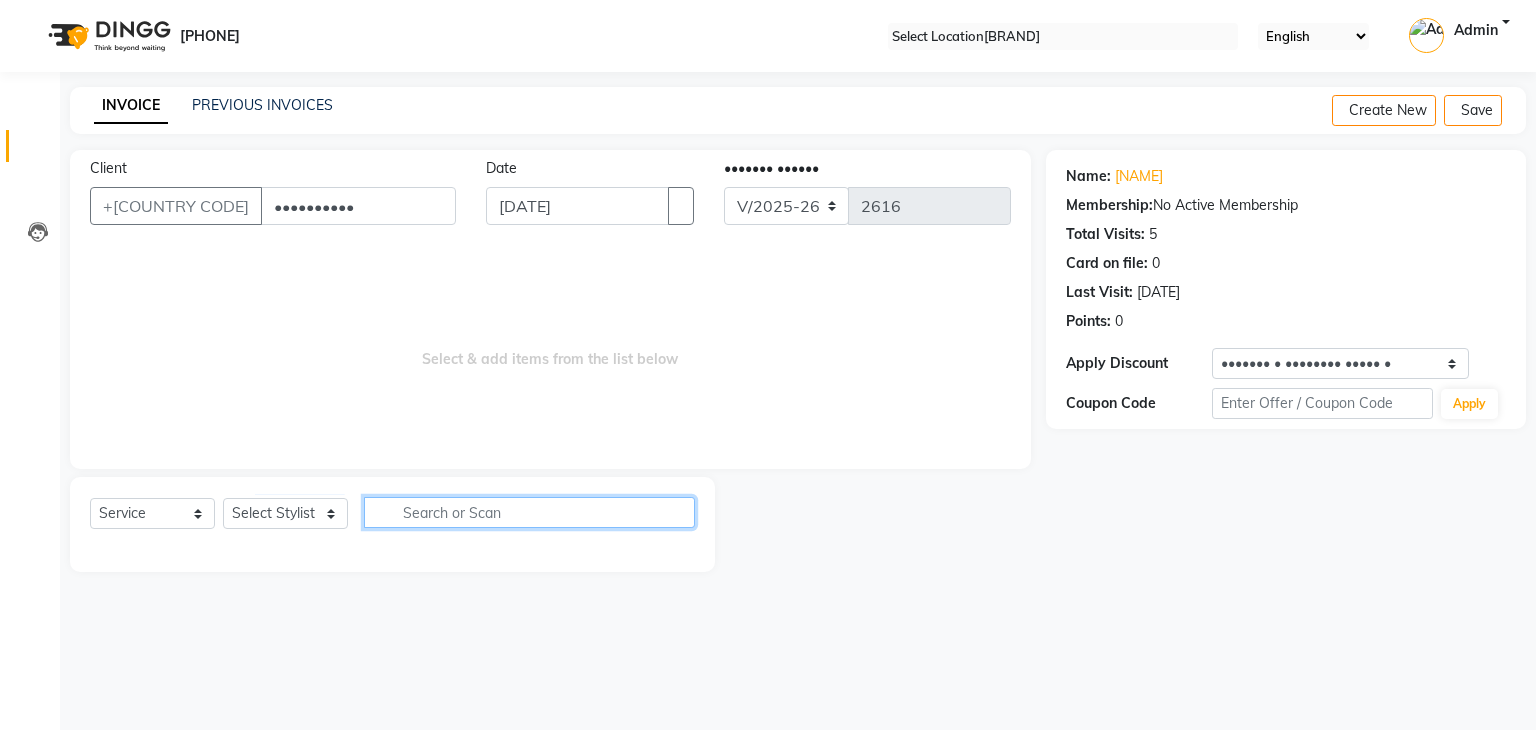 click at bounding box center [529, 512] 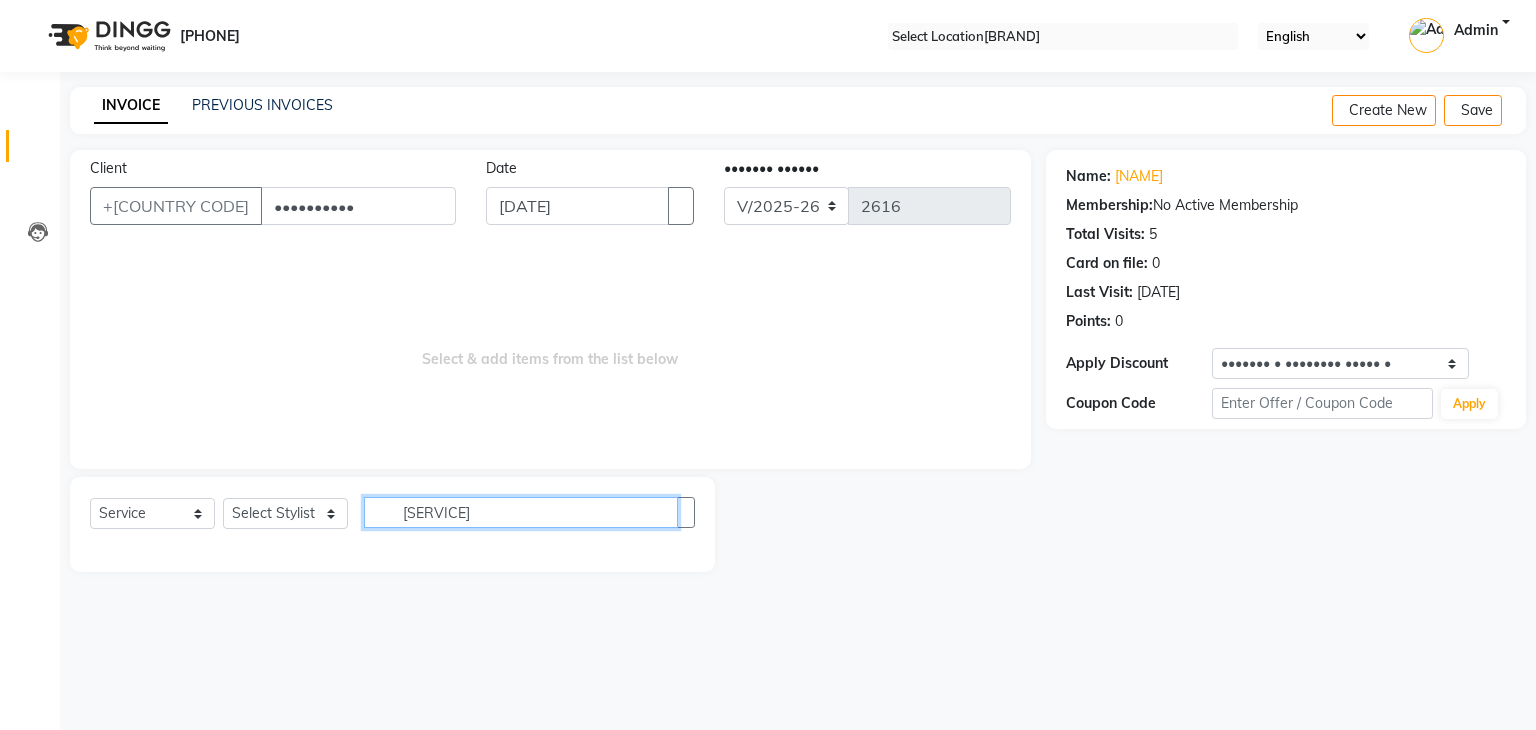 type on "[SERVICE]" 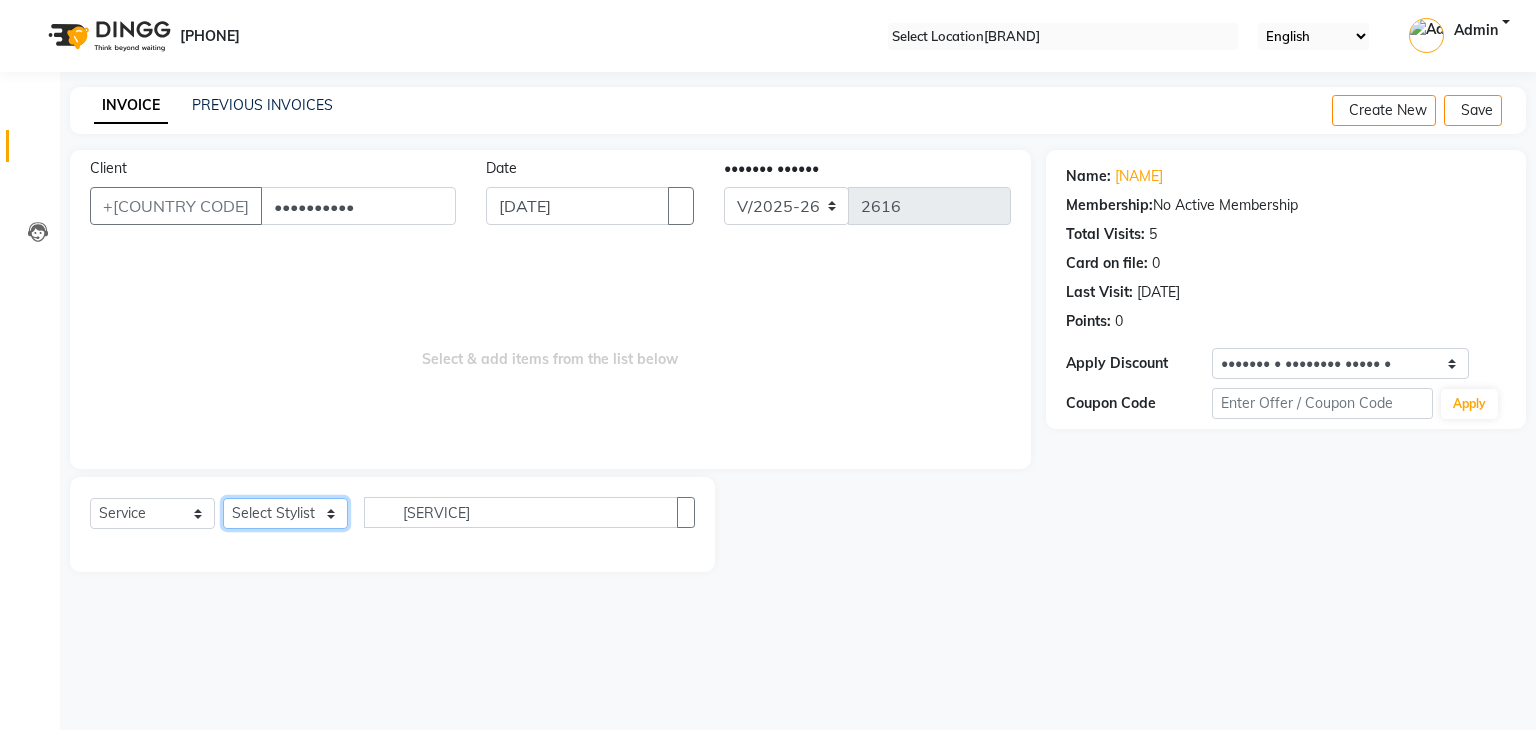 click on "•••••• ••••••• ••••• •••••• •••• ••••• •••••• ••••••• ••••• •••••• •••••••• ••••• •••• ••••• •••••• ••••••• ••••• ••••• ••••• •••••• •••••• ••••• •••••• • ••••••• ••••• •••••••• •••••" at bounding box center (285, 513) 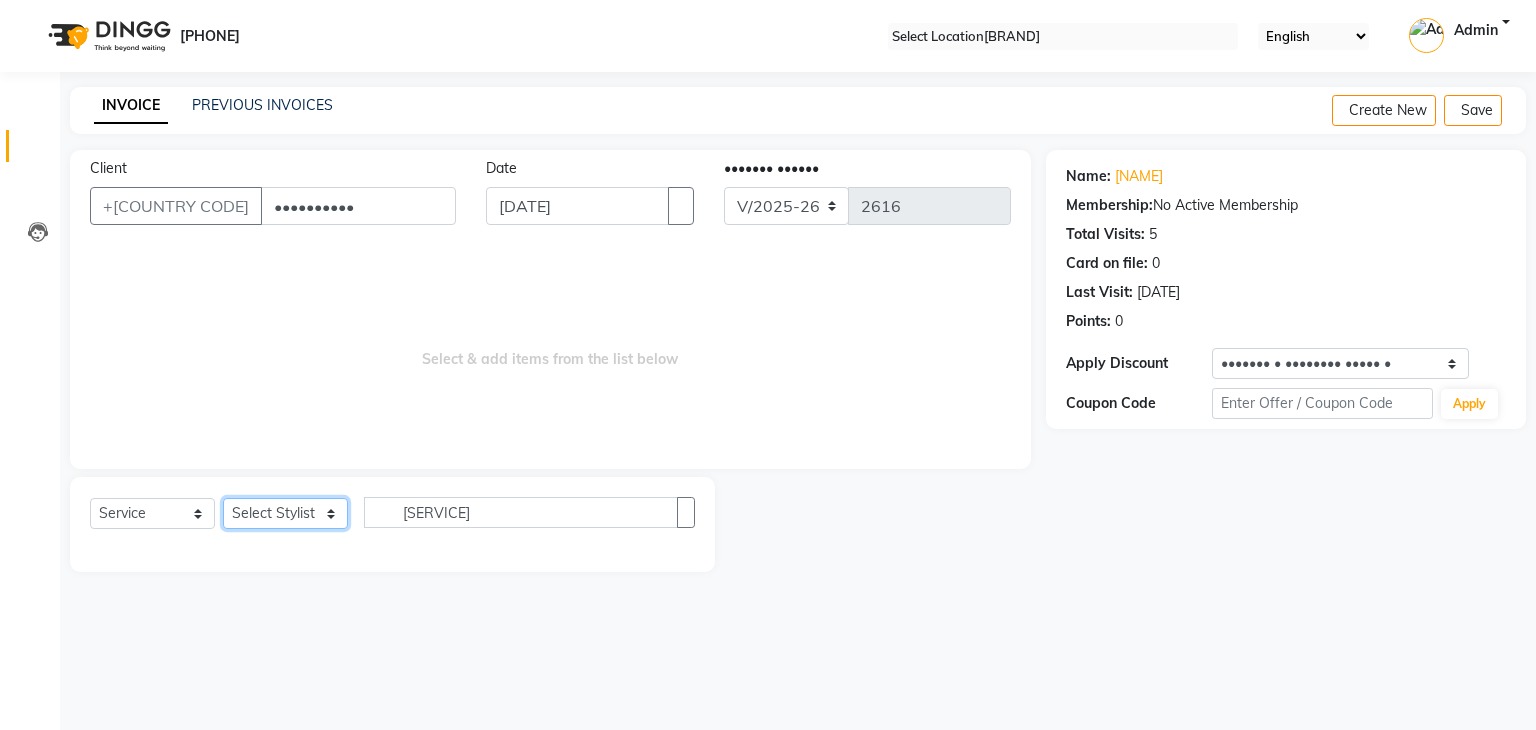 select on "59976" 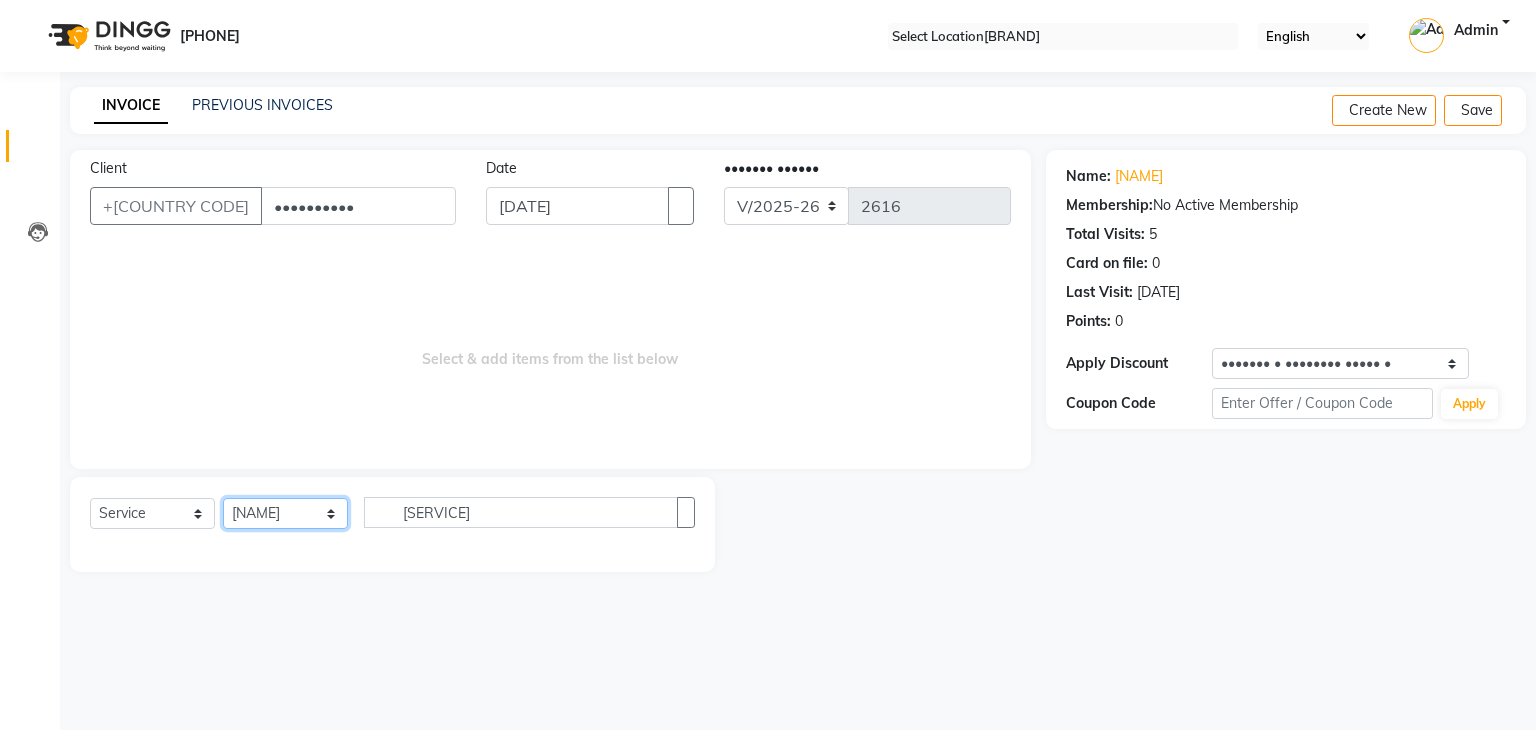 click on "•••••• ••••••• ••••• •••••• •••• ••••• •••••• ••••••• ••••• •••••• •••••••• ••••• •••• ••••• •••••• ••••••• ••••• ••••• ••••• •••••• •••••• ••••• •••••• • ••••••• ••••• •••••••• •••••" at bounding box center [285, 513] 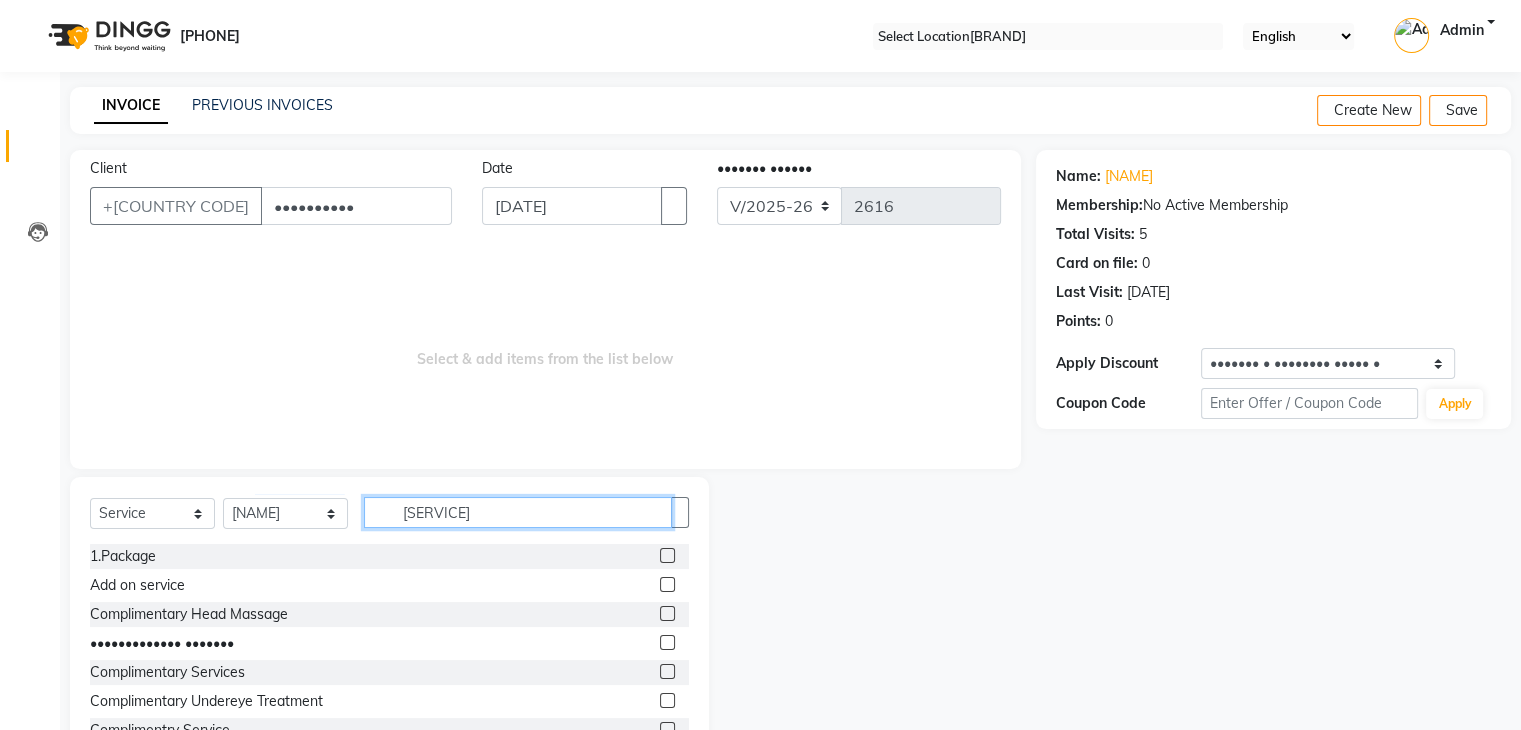 click on "[SERVICE]" at bounding box center (518, 512) 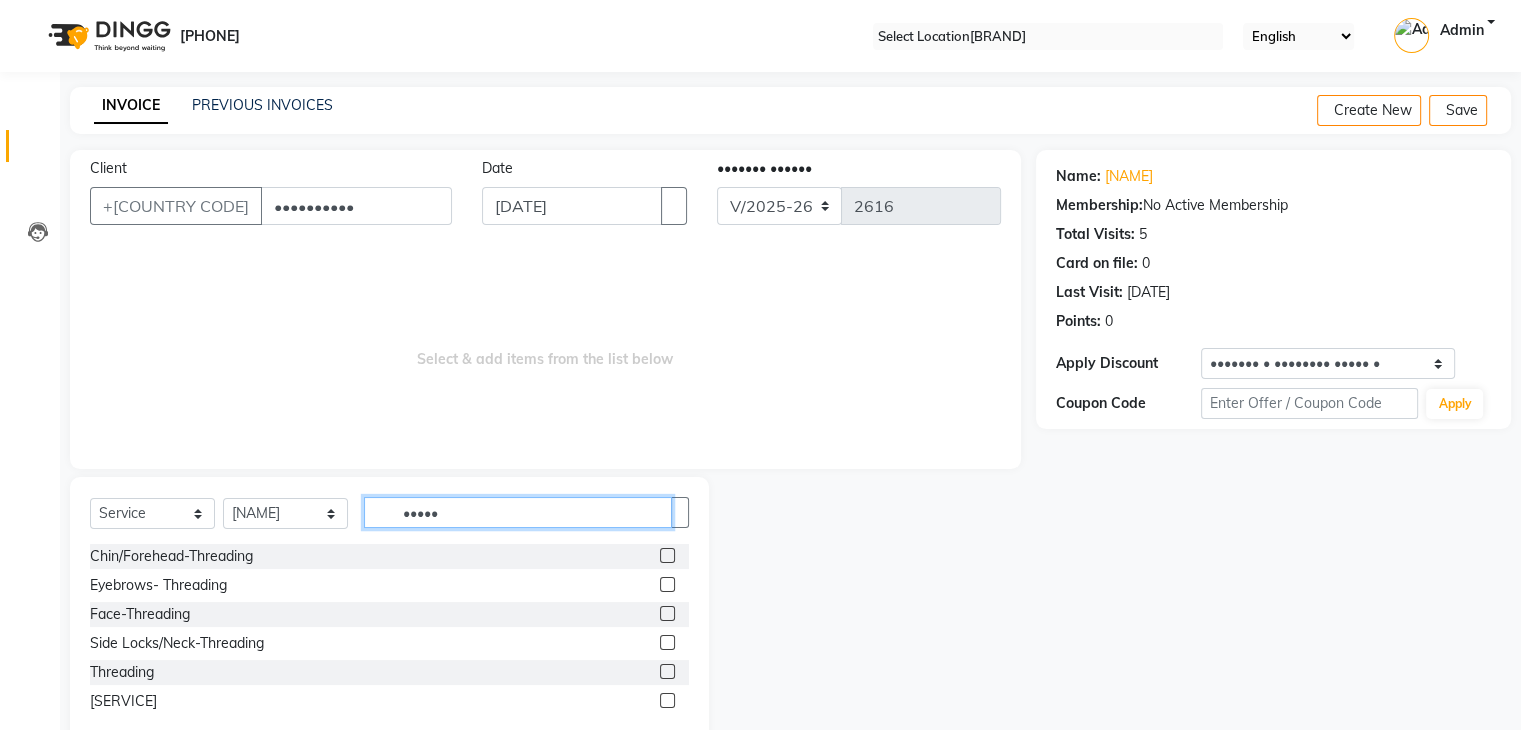 type on "•••••" 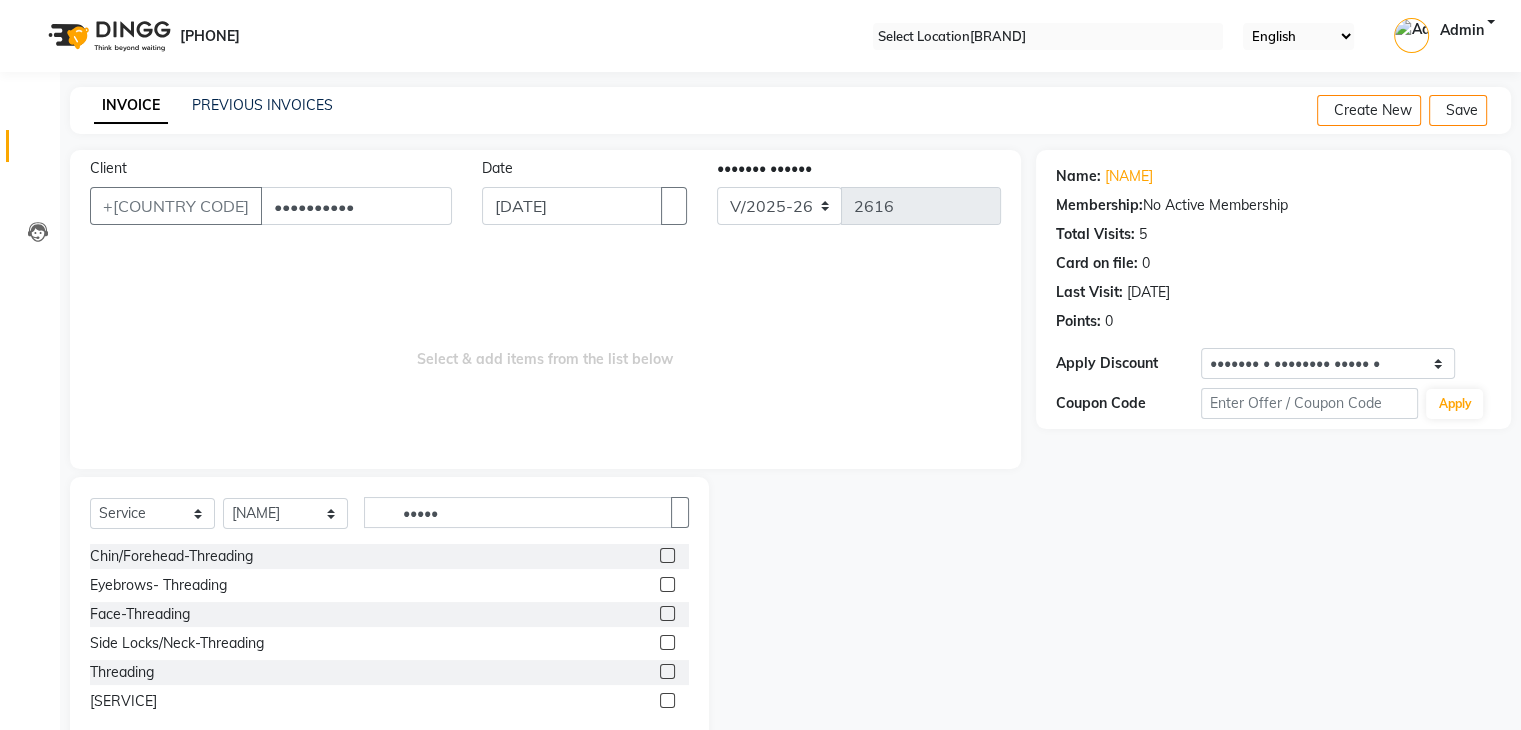 click at bounding box center (667, 671) 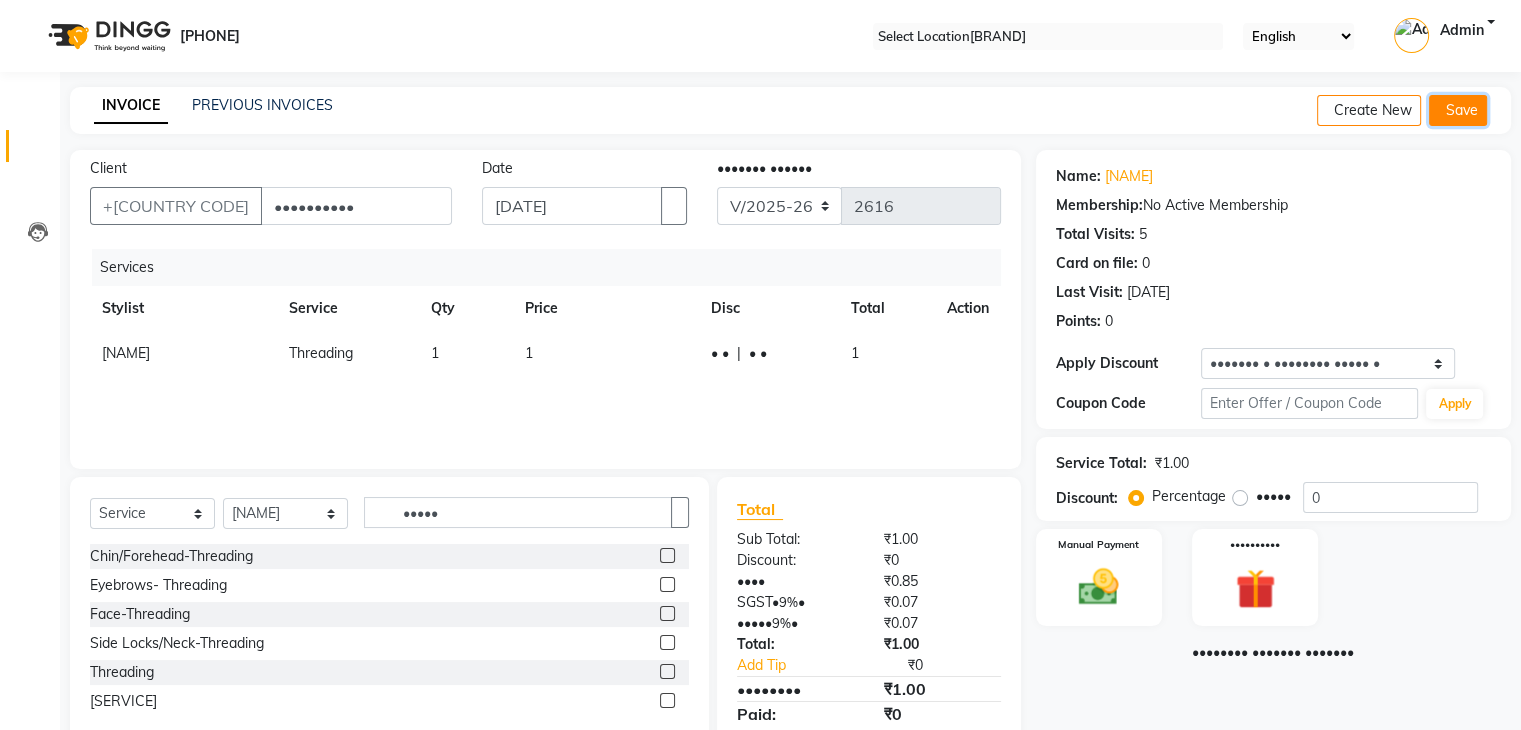 click on "Save" at bounding box center [1458, 110] 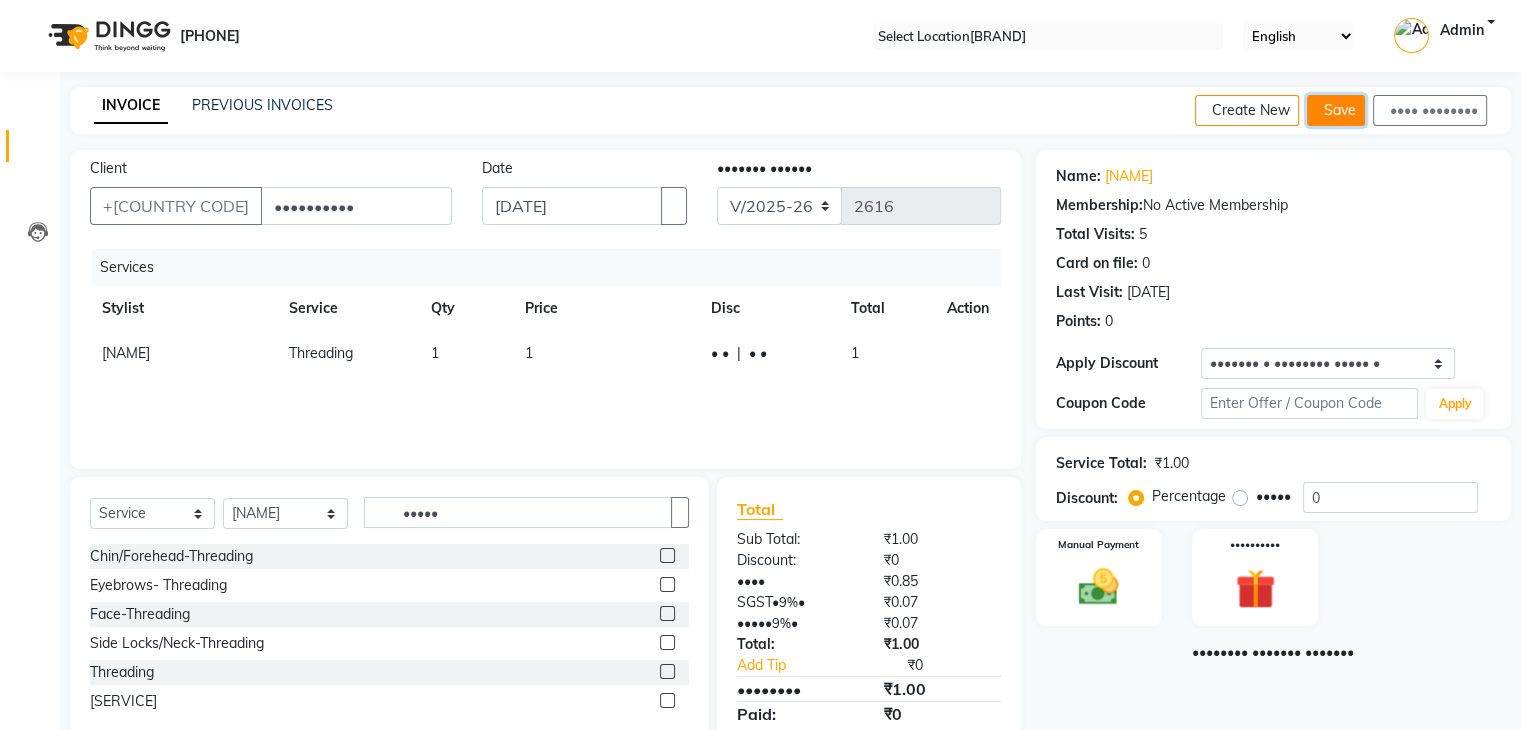 click on "Save" at bounding box center [1336, 110] 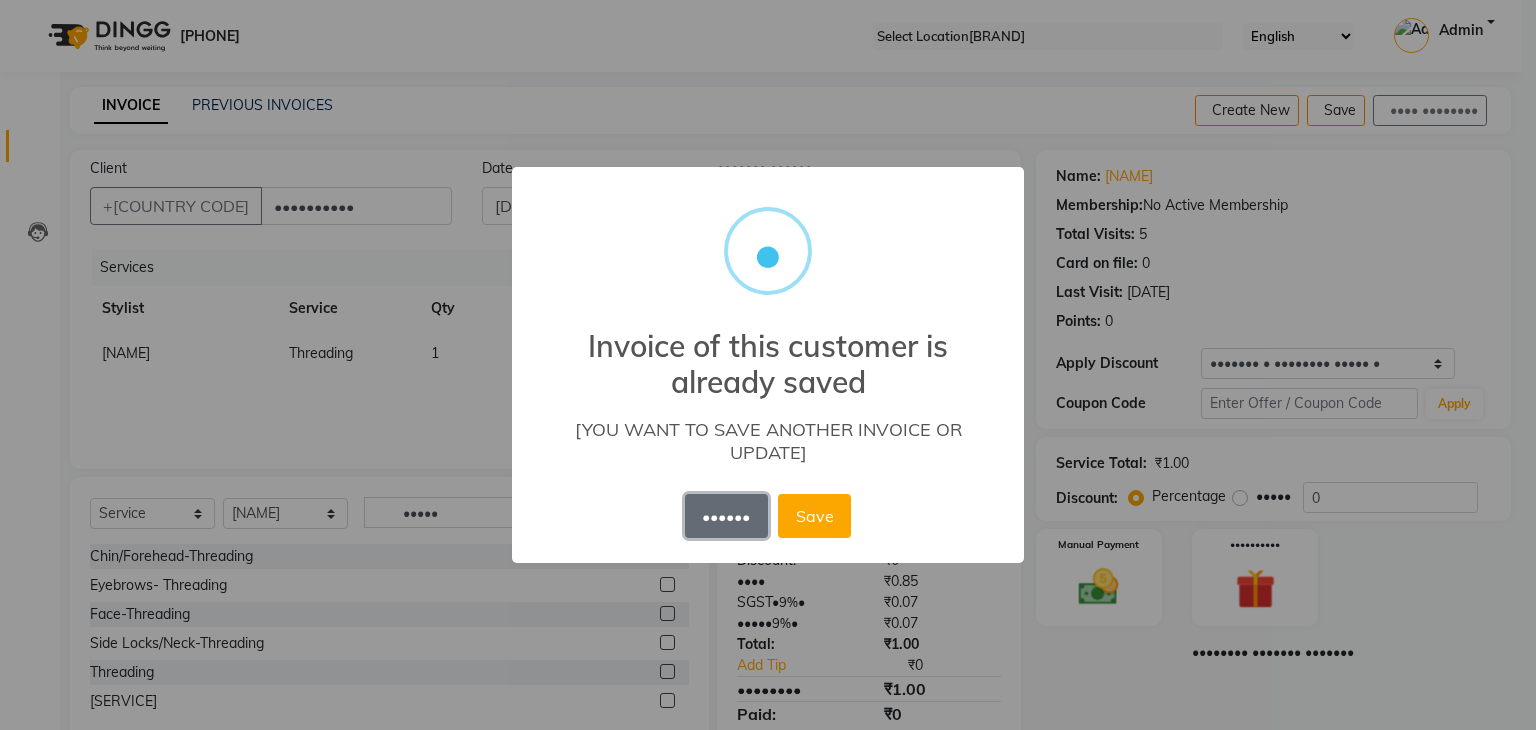click on "••••••" at bounding box center (726, 516) 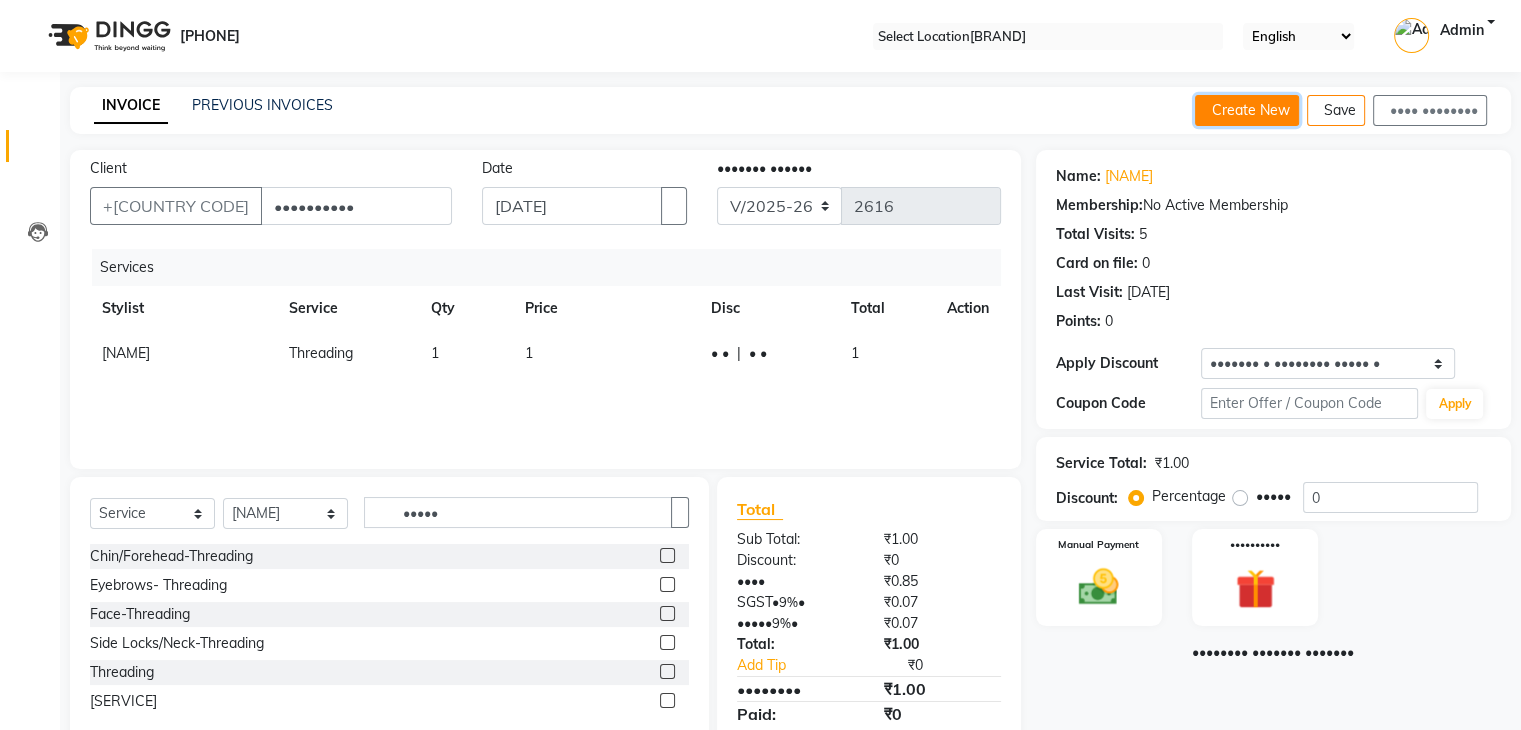 click on "Create New" at bounding box center [1247, 110] 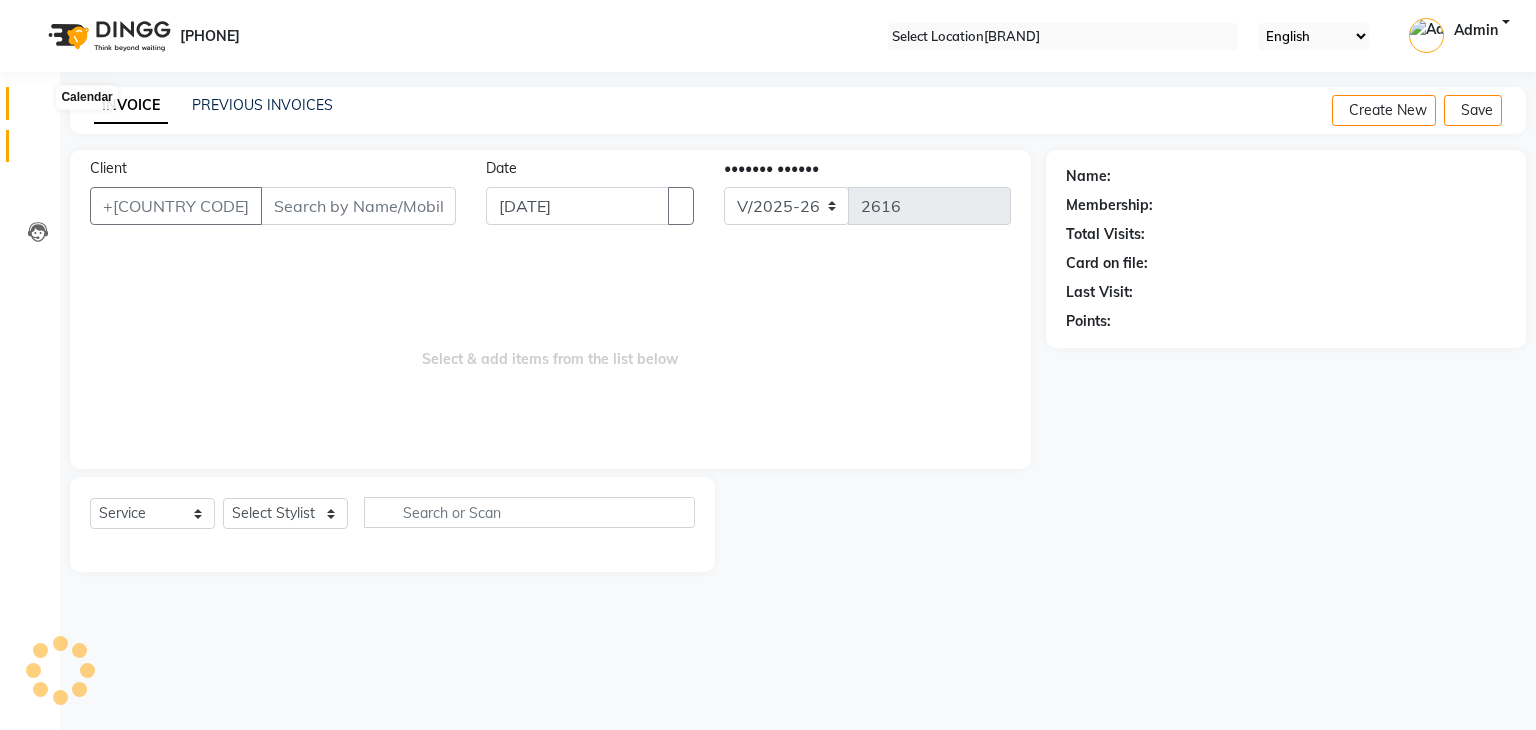 click at bounding box center (37, 108) 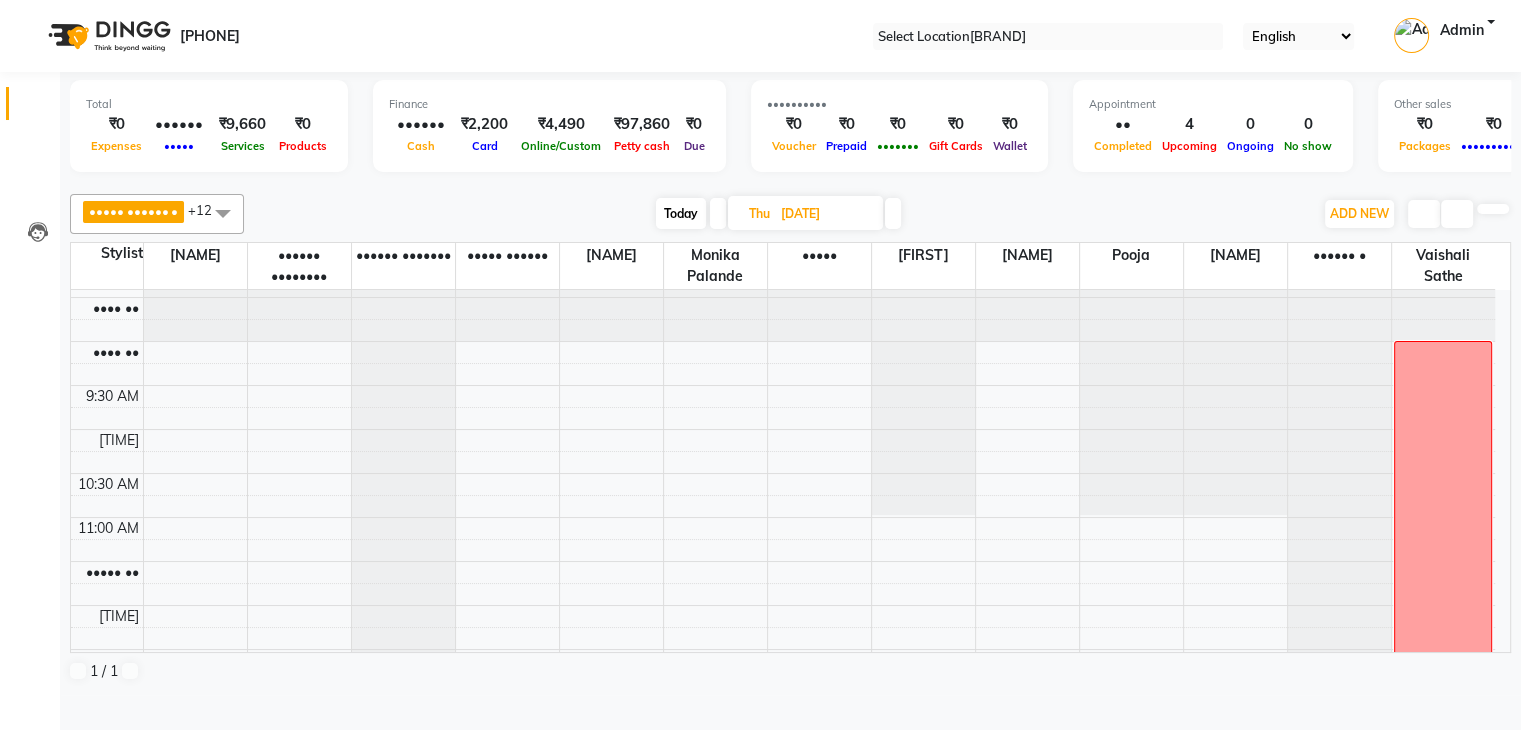scroll, scrollTop: 0, scrollLeft: 0, axis: both 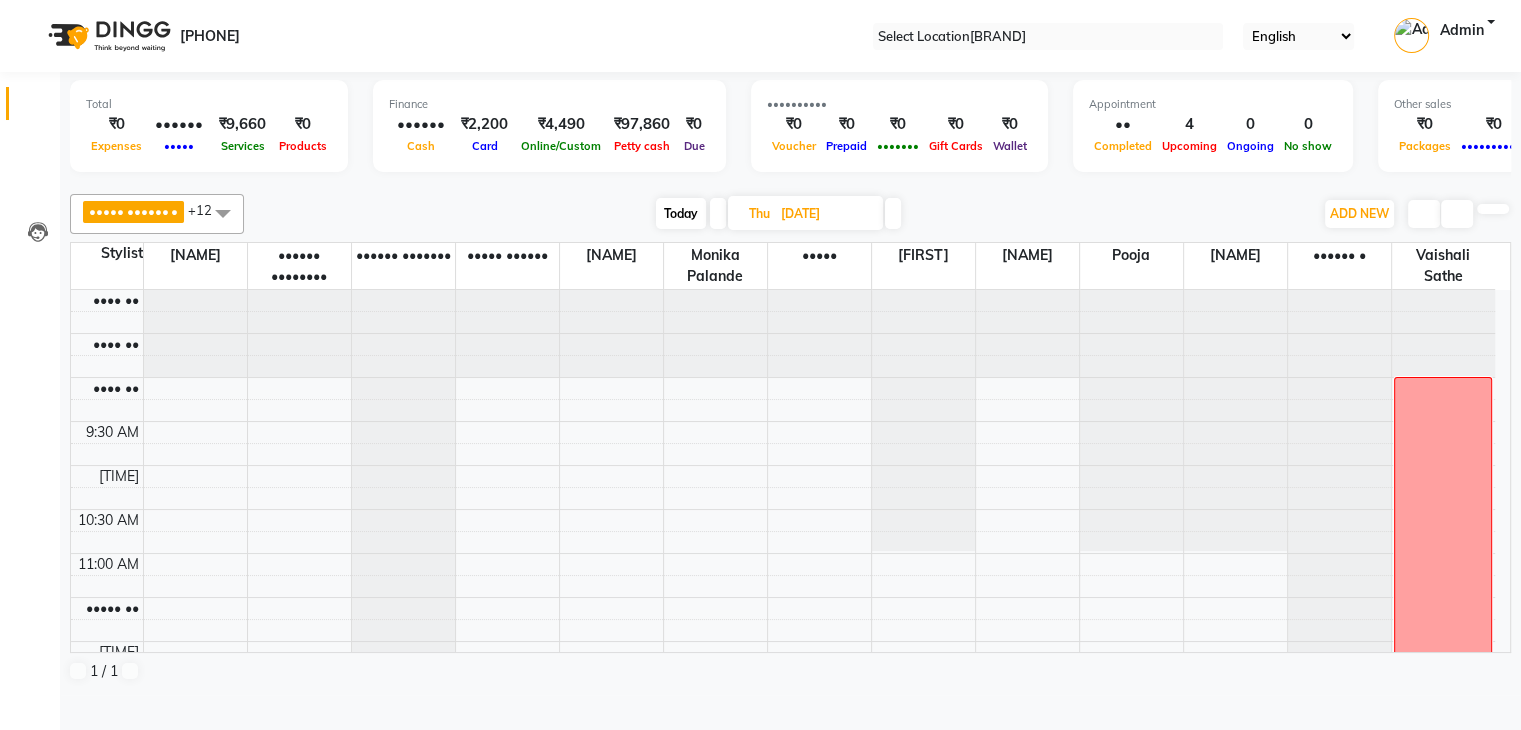 click on "Today" at bounding box center (681, 213) 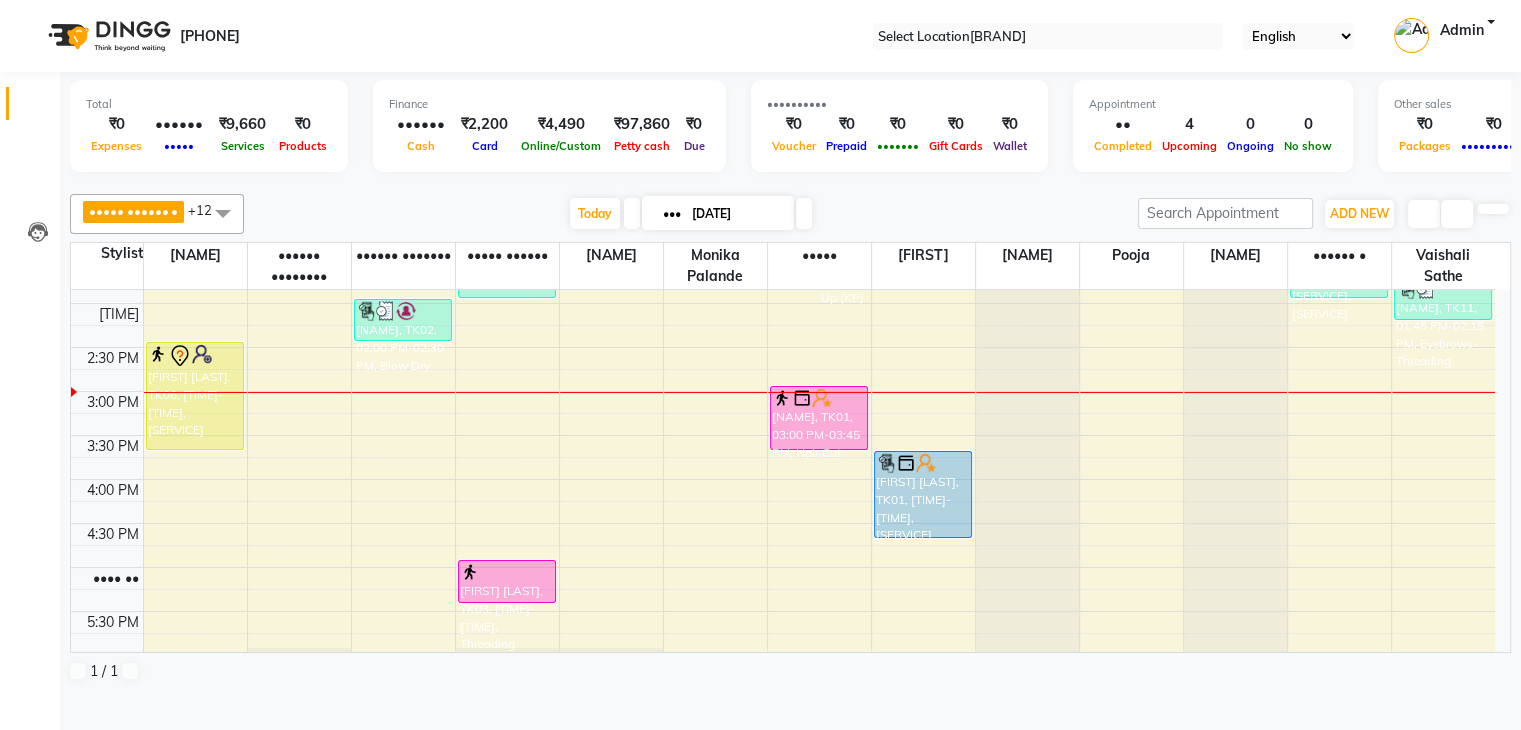 scroll, scrollTop: 512, scrollLeft: 0, axis: vertical 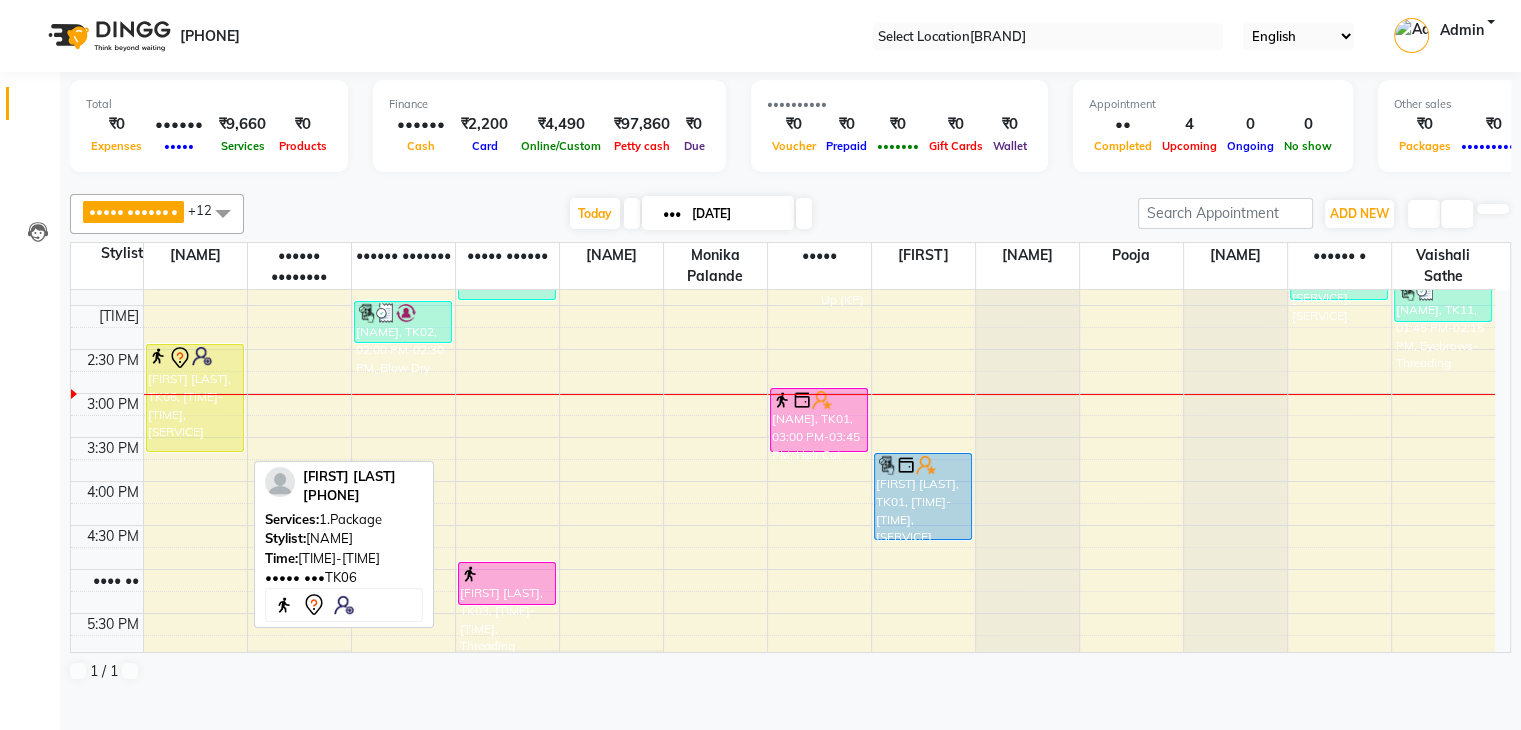 click on "[FIRST] [LAST], TK06, [TIME]-[TIME], [SERVICE]" at bounding box center [195, 398] 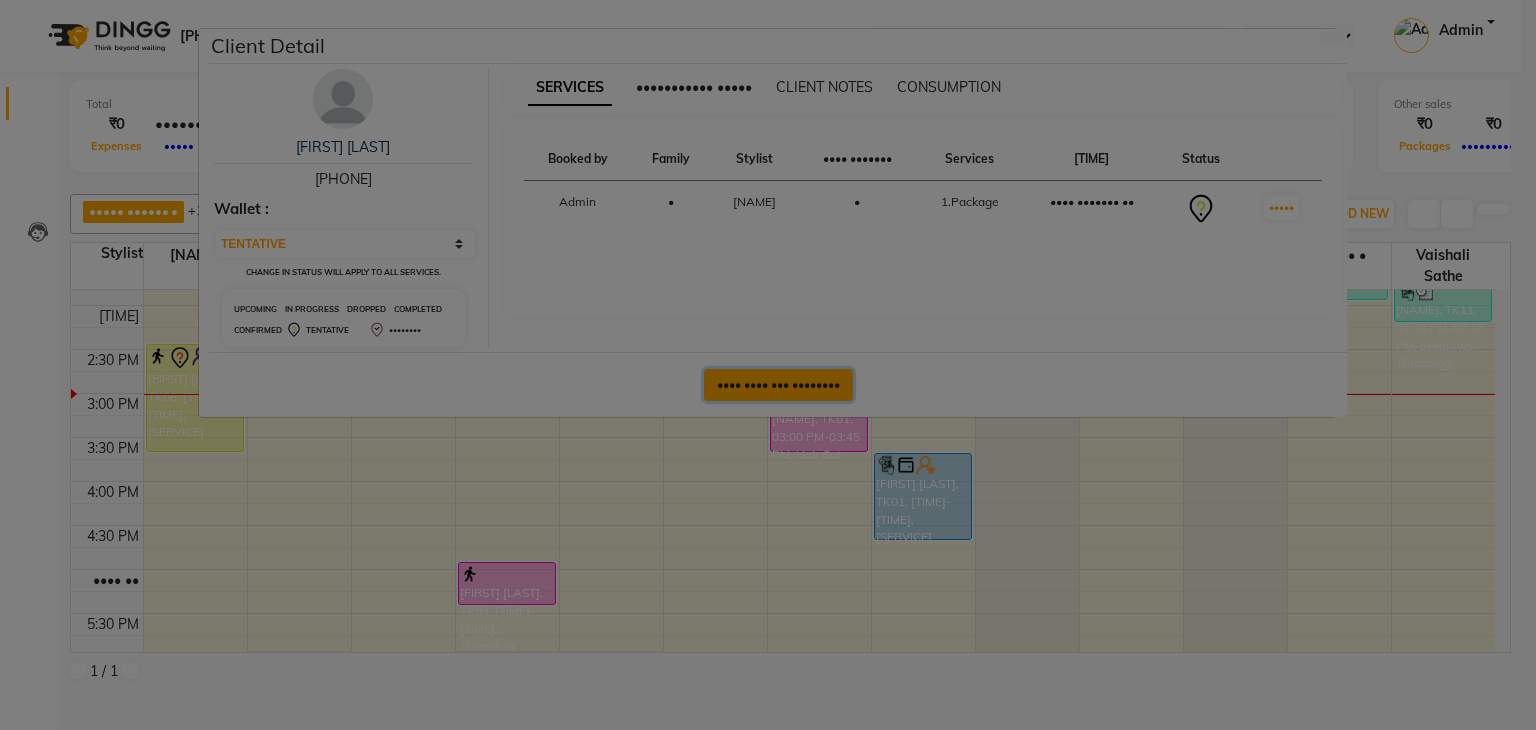 click on "•••• •••• ••• ••••••••" at bounding box center [778, 385] 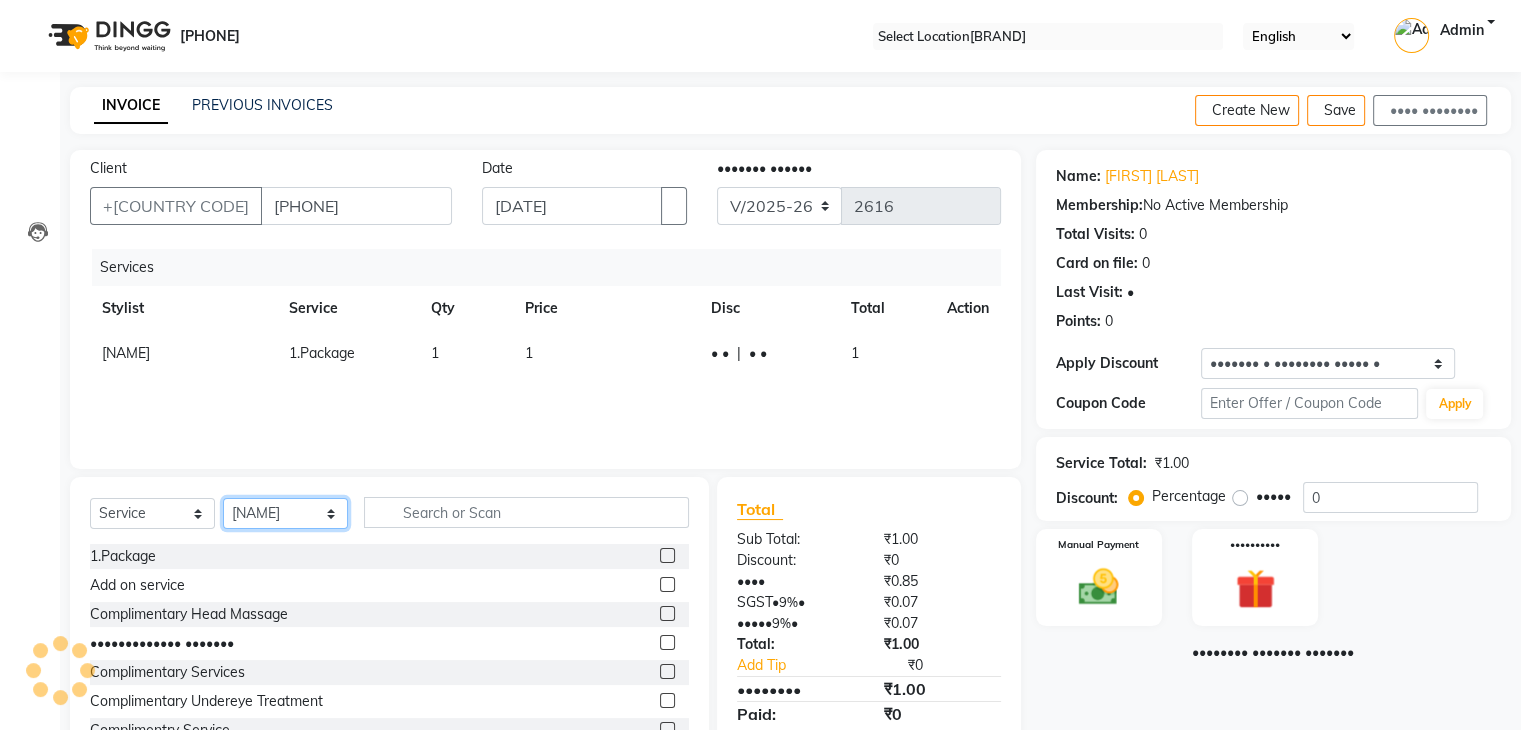 click on "•••••• ••••••• ••••• •••••• •••• ••••• •••••• ••••••• ••••• •••••• •••••••• ••••• •••• ••••• •••••• ••••••• ••••• ••••• ••••• •••••• •••••• ••••• •••••• • ••••••• ••••• •••••••• •••••" at bounding box center [285, 513] 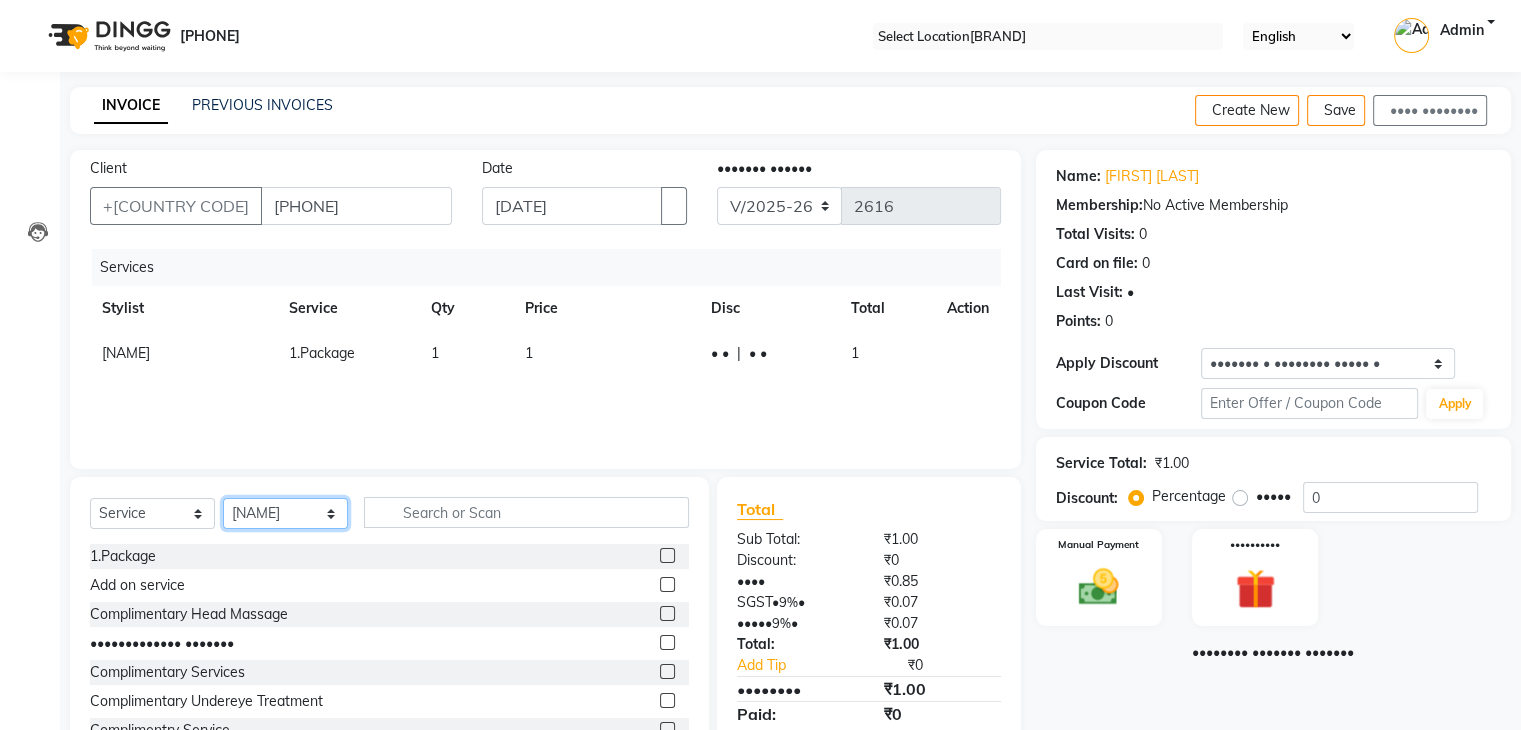 select on "•••••" 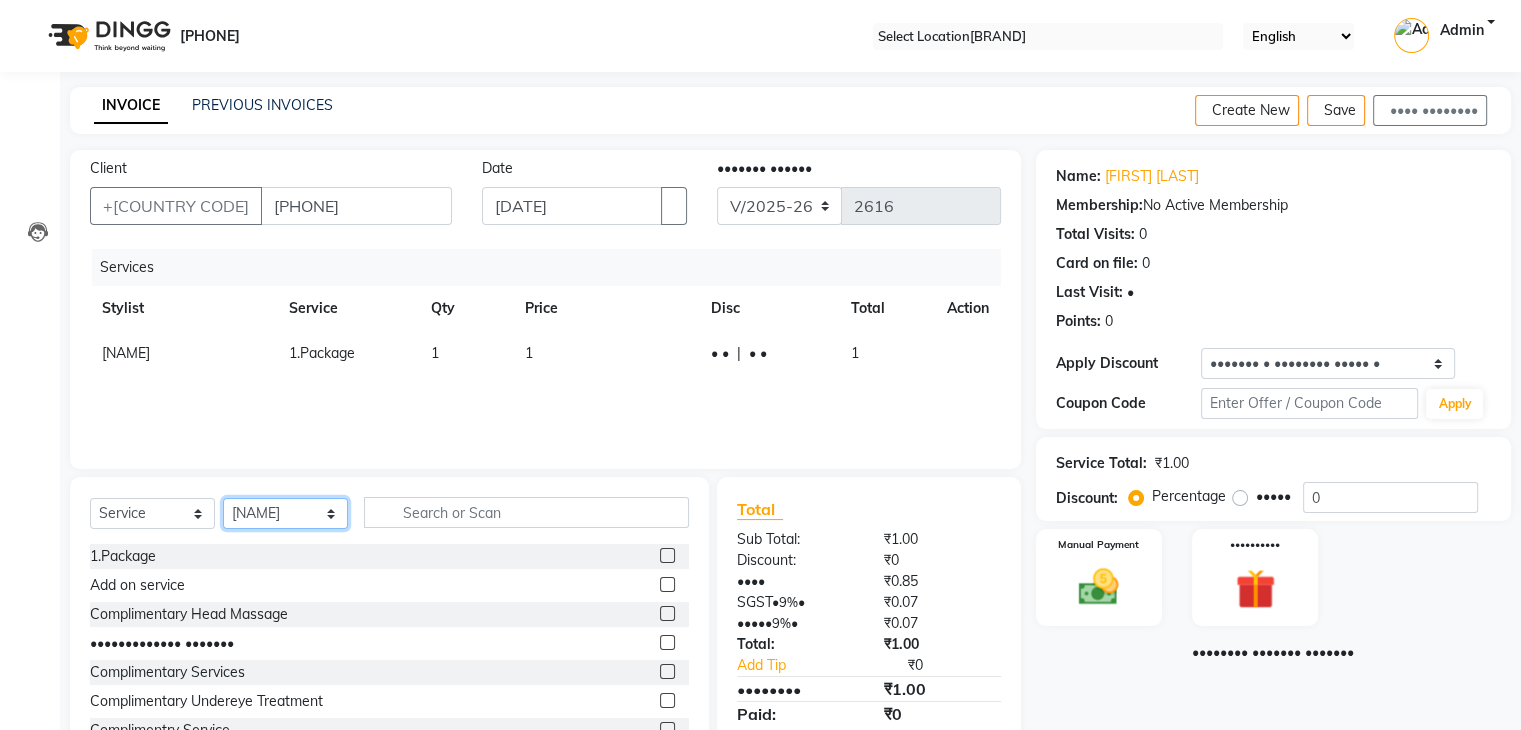 click on "•••••• ••••••• ••••• •••••• •••• ••••• •••••• ••••••• ••••• •••••• •••••••• ••••• •••• ••••• •••••• ••••••• ••••• ••••• ••••• •••••• •••••• ••••• •••••• • ••••••• ••••• •••••••• •••••" at bounding box center (285, 513) 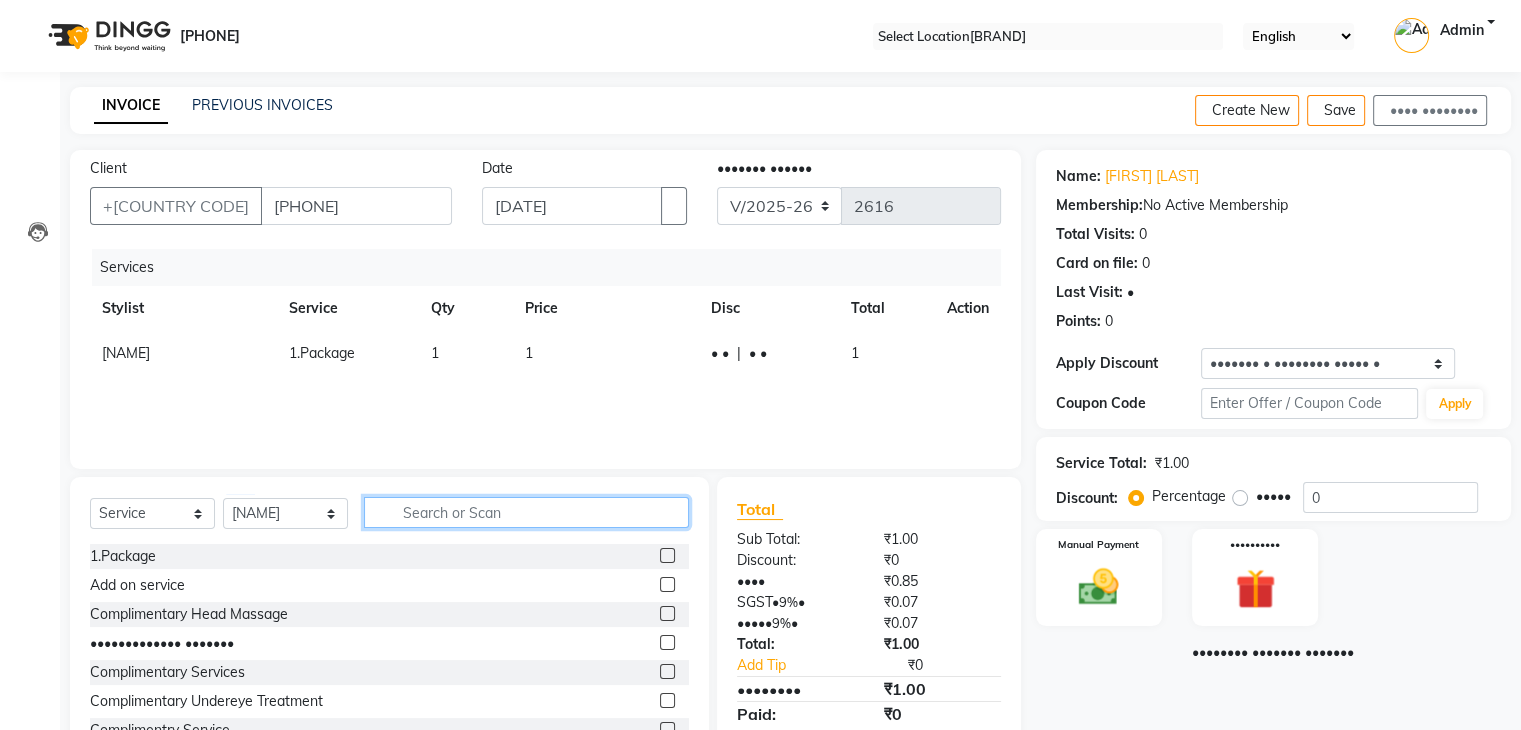 click at bounding box center [526, 512] 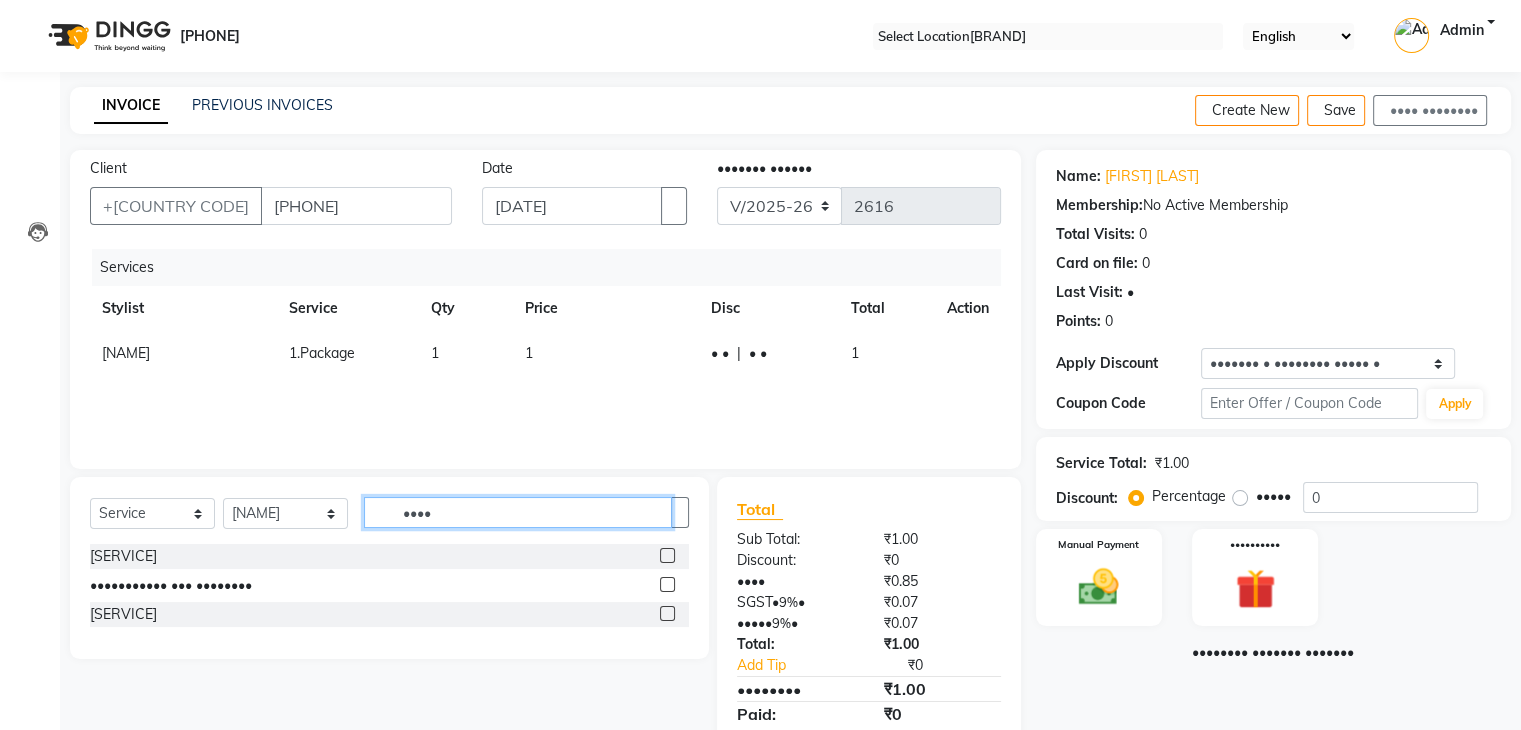 type on "••••" 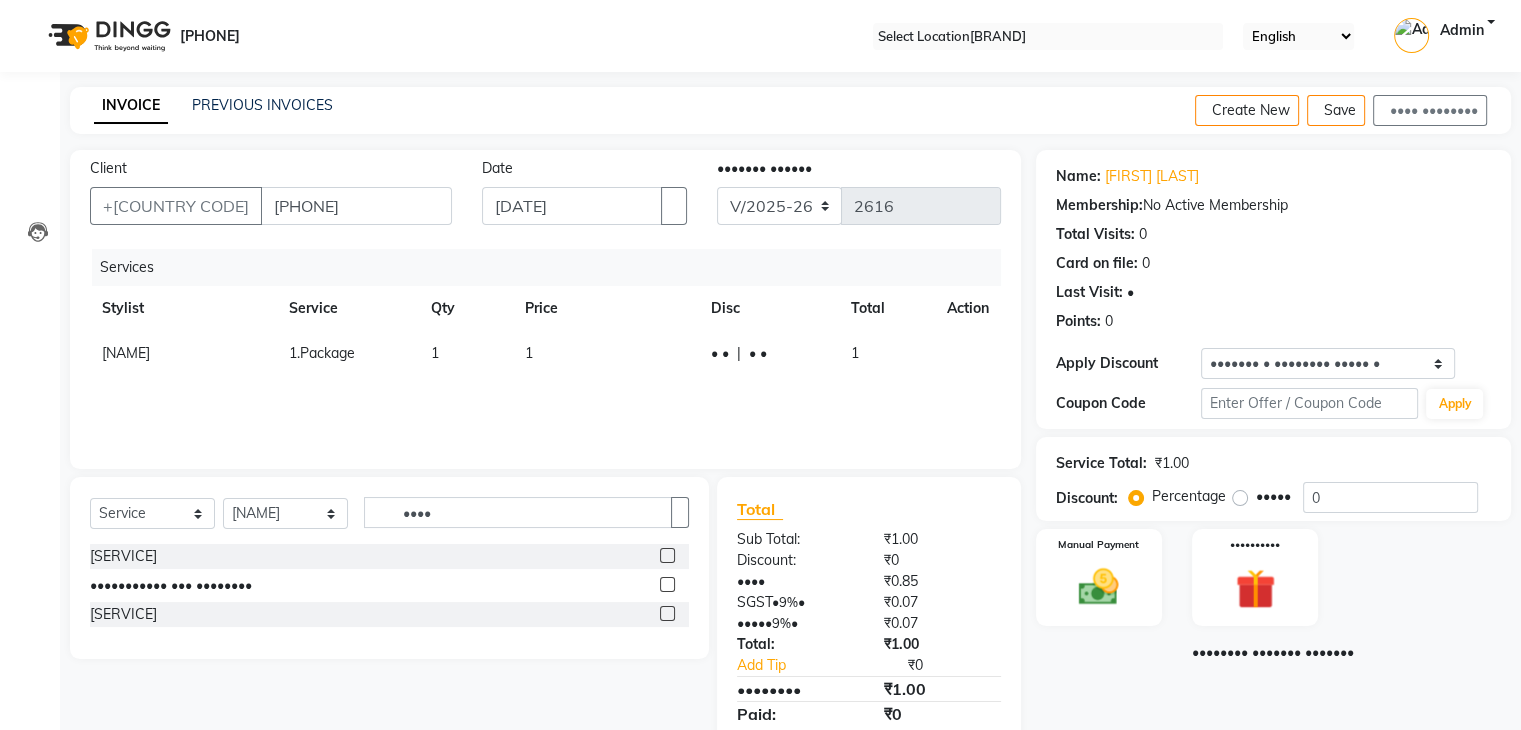 click at bounding box center (667, 613) 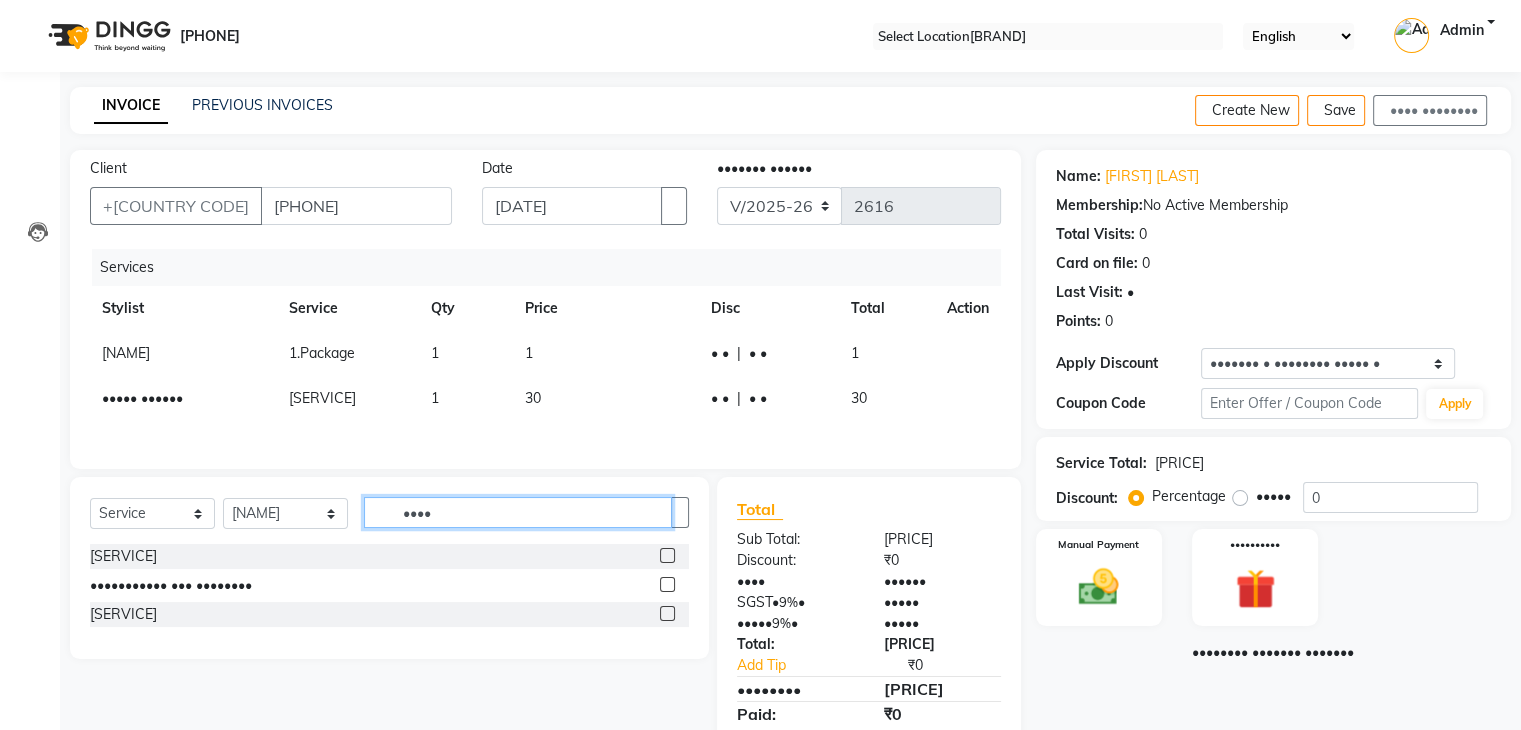 click on "••••" at bounding box center [518, 512] 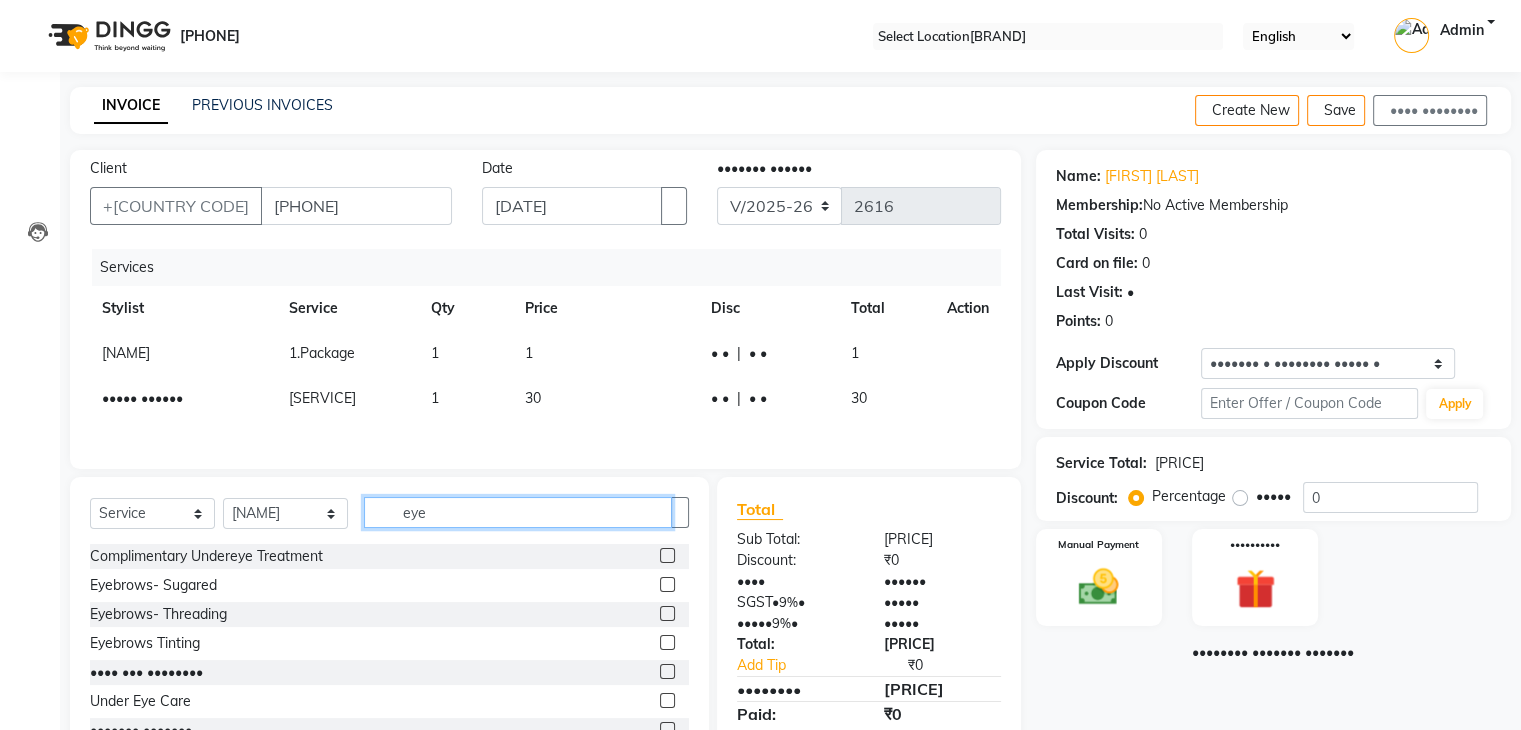 type on "eye" 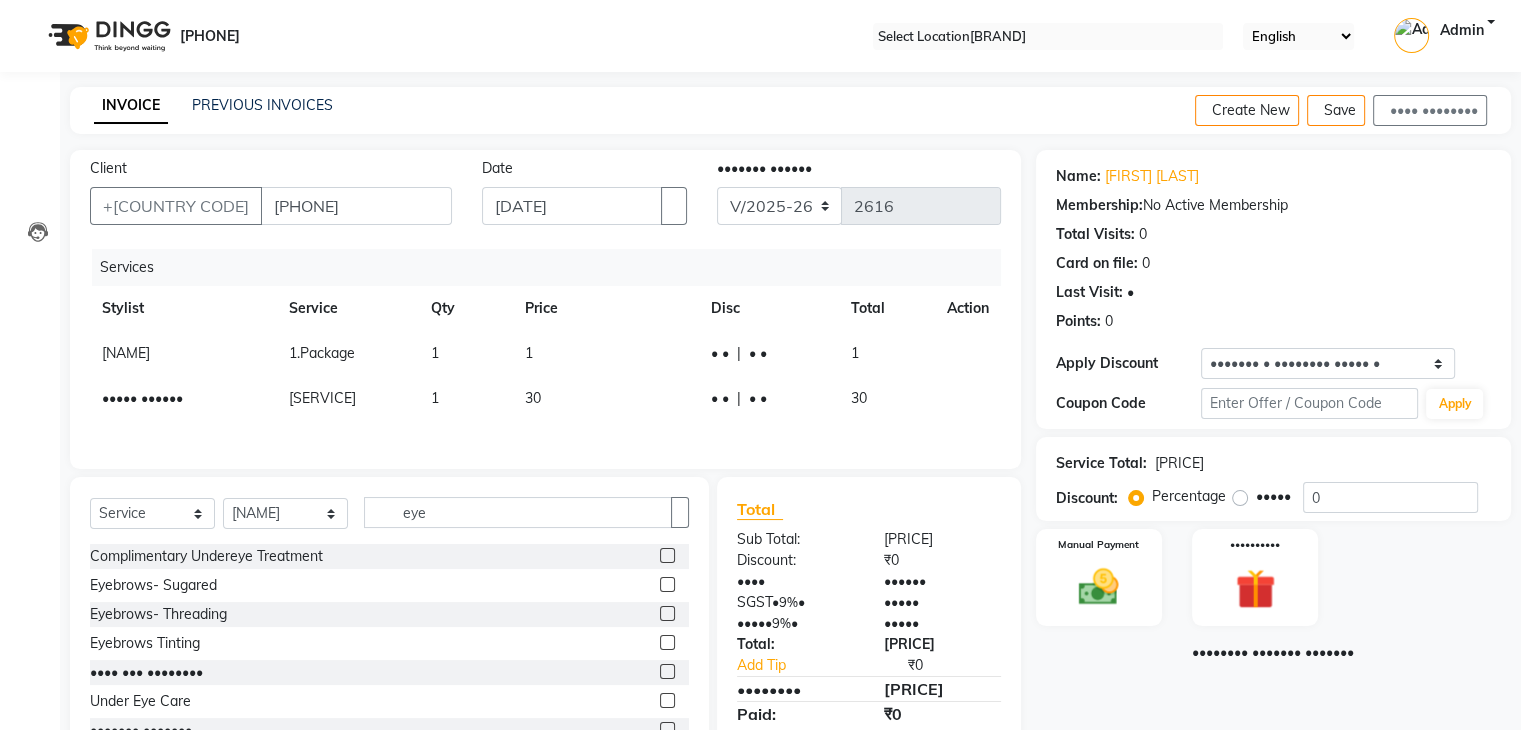 click at bounding box center [667, 613] 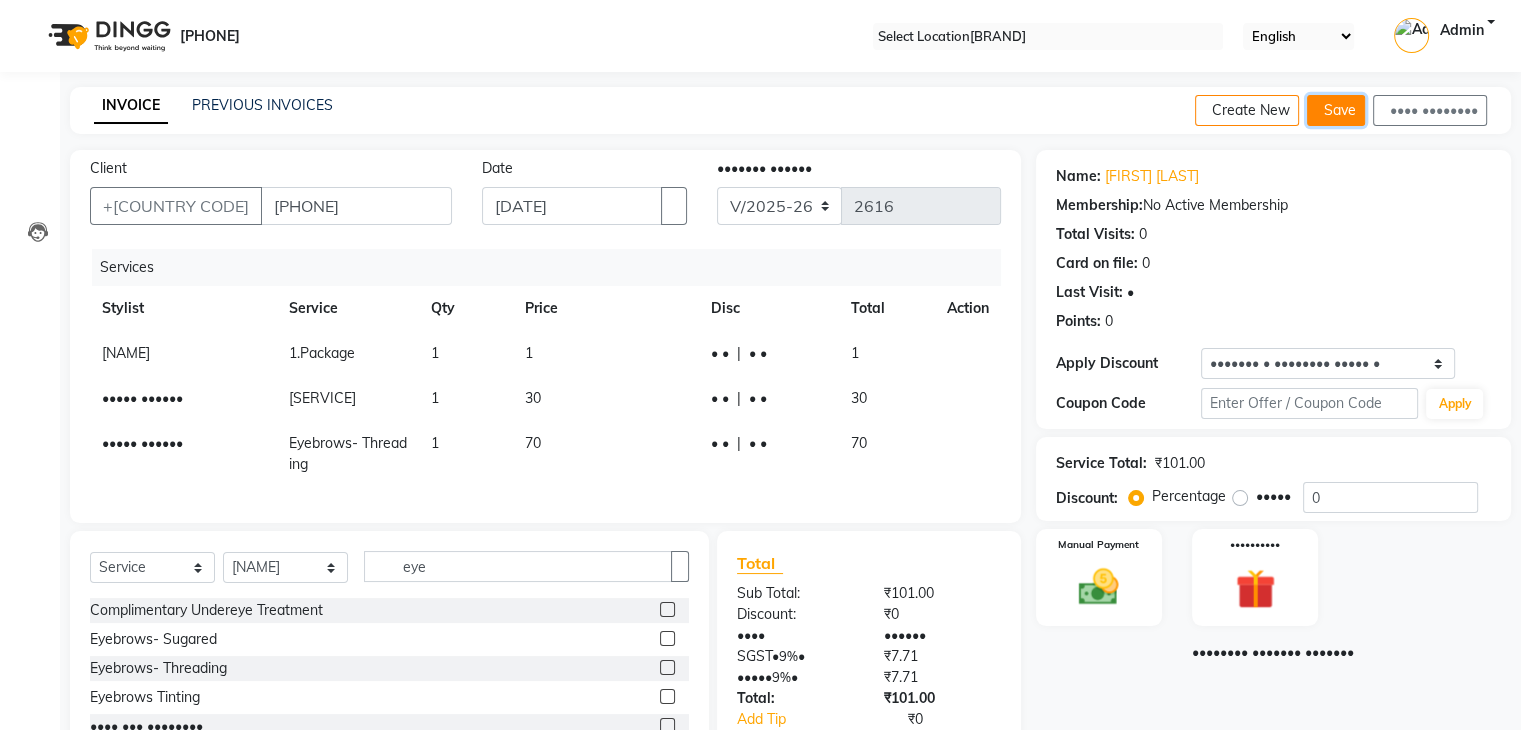 click on "Save" at bounding box center (1336, 110) 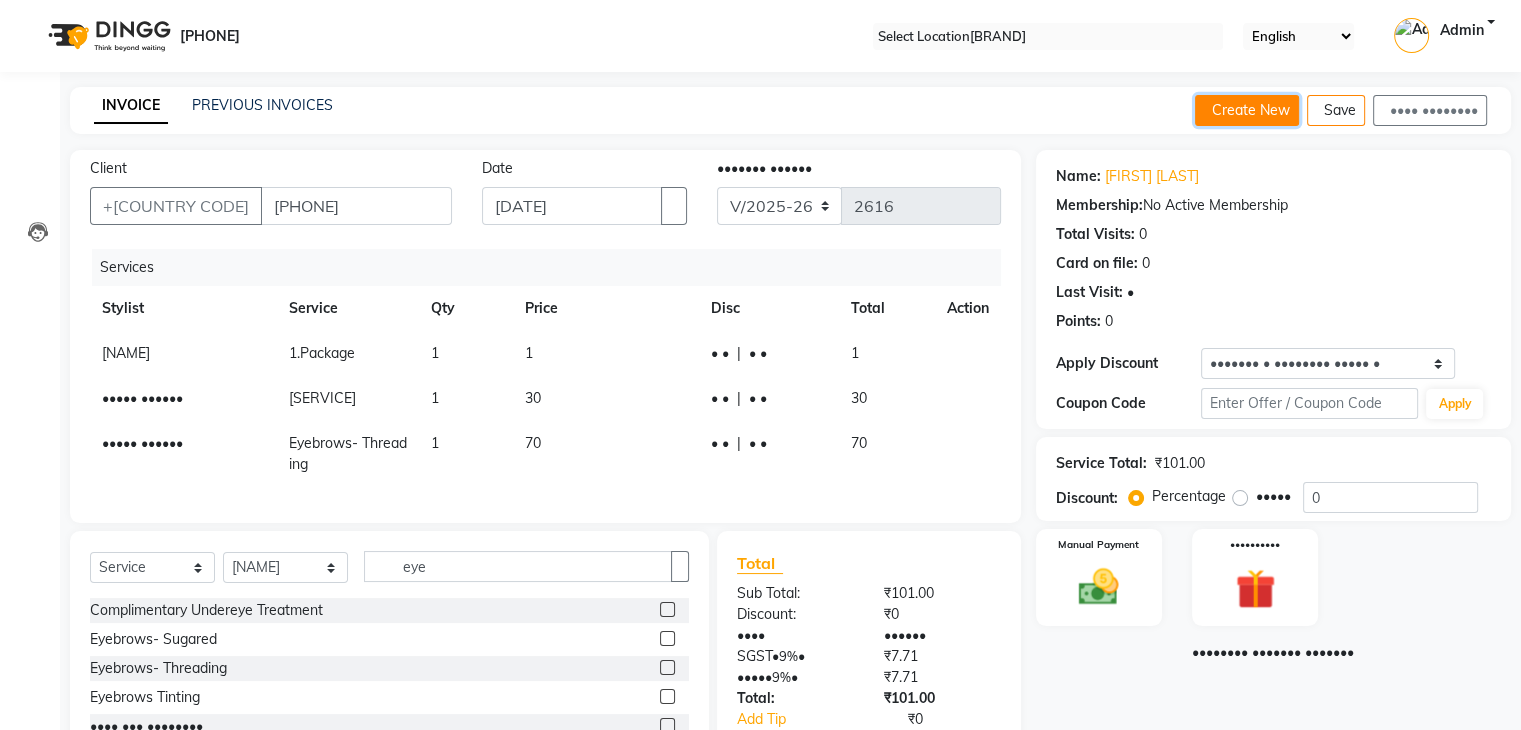click on "Create New" at bounding box center [1247, 110] 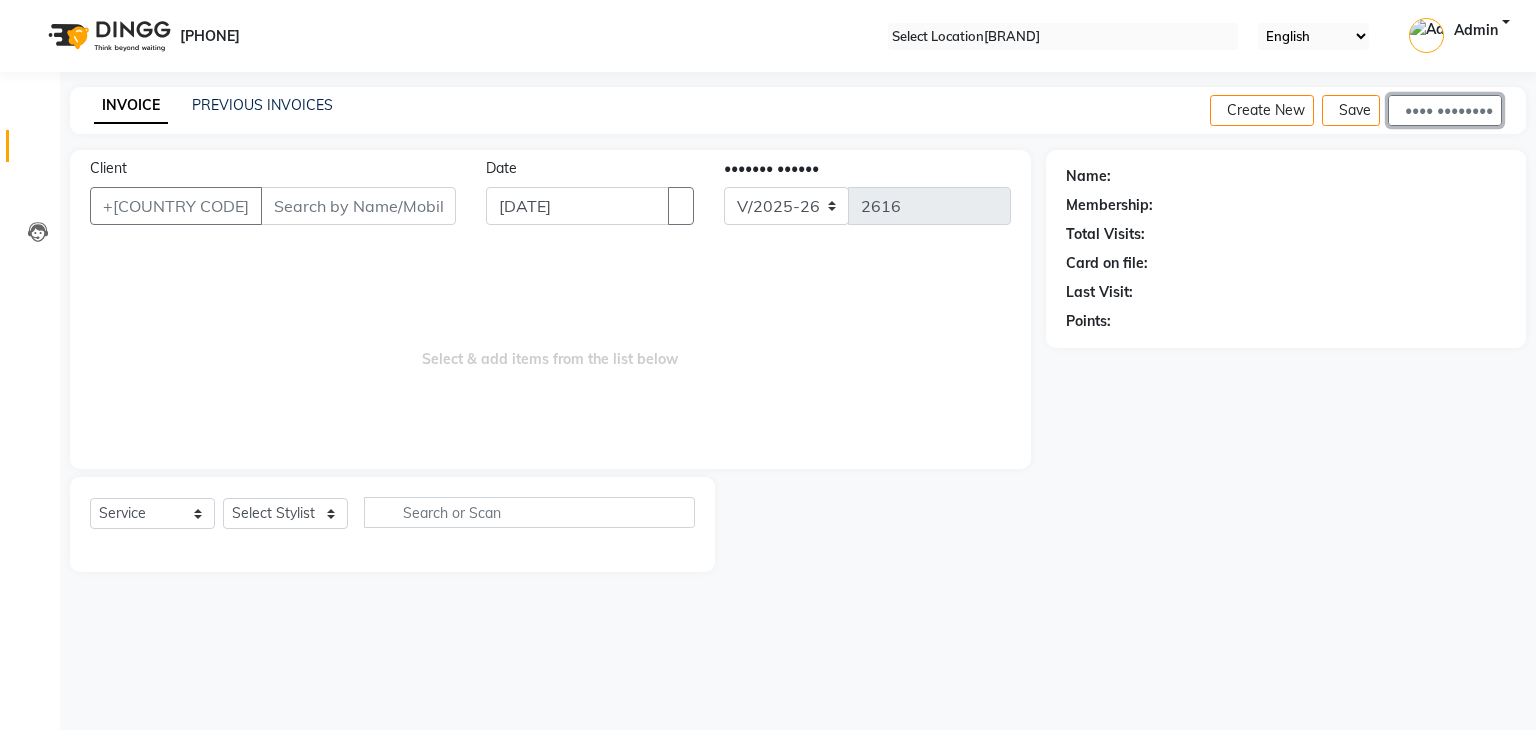 drag, startPoint x: 1416, startPoint y: 122, endPoint x: 1385, endPoint y: 186, distance: 71.11259 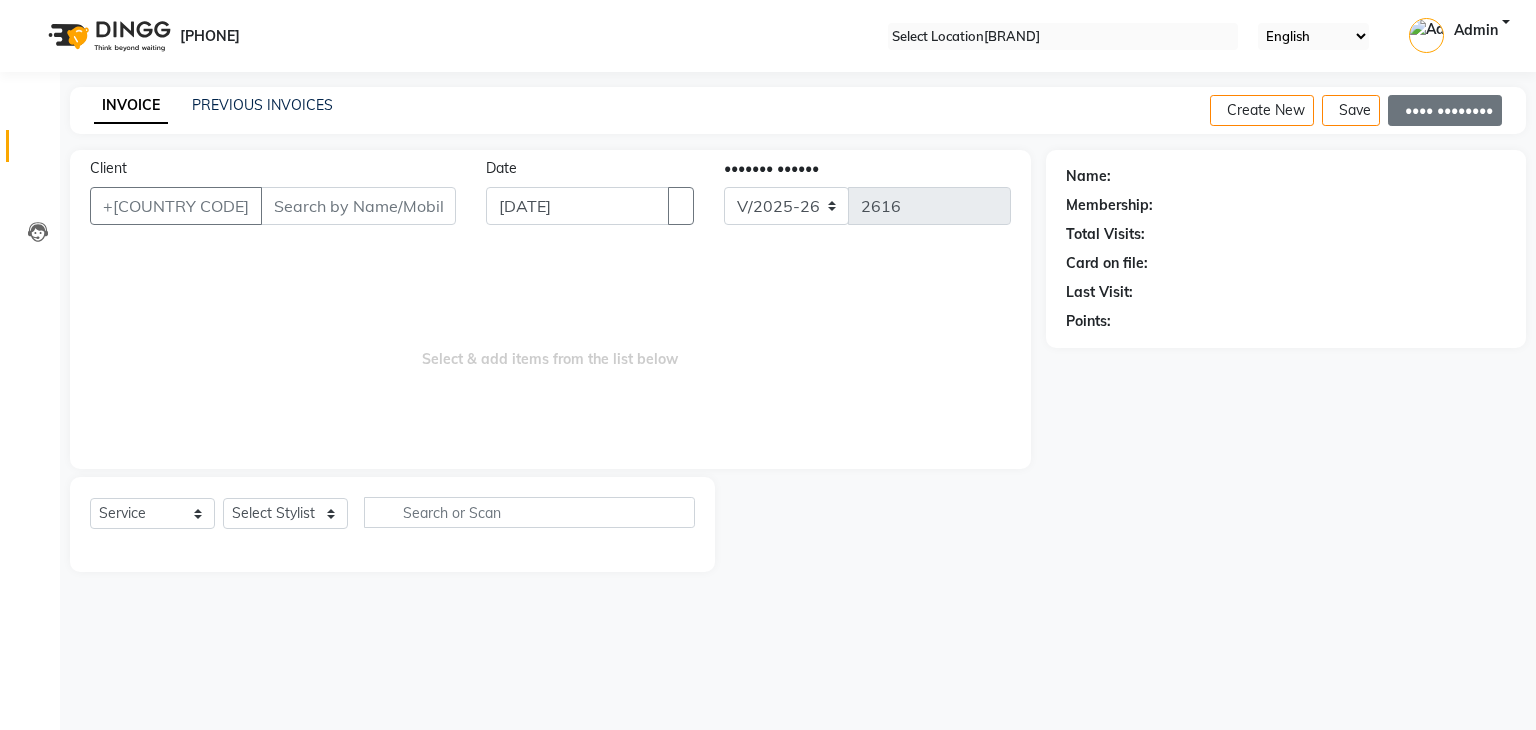 click on "Create New   Save   Open Invoices" at bounding box center [1368, 110] 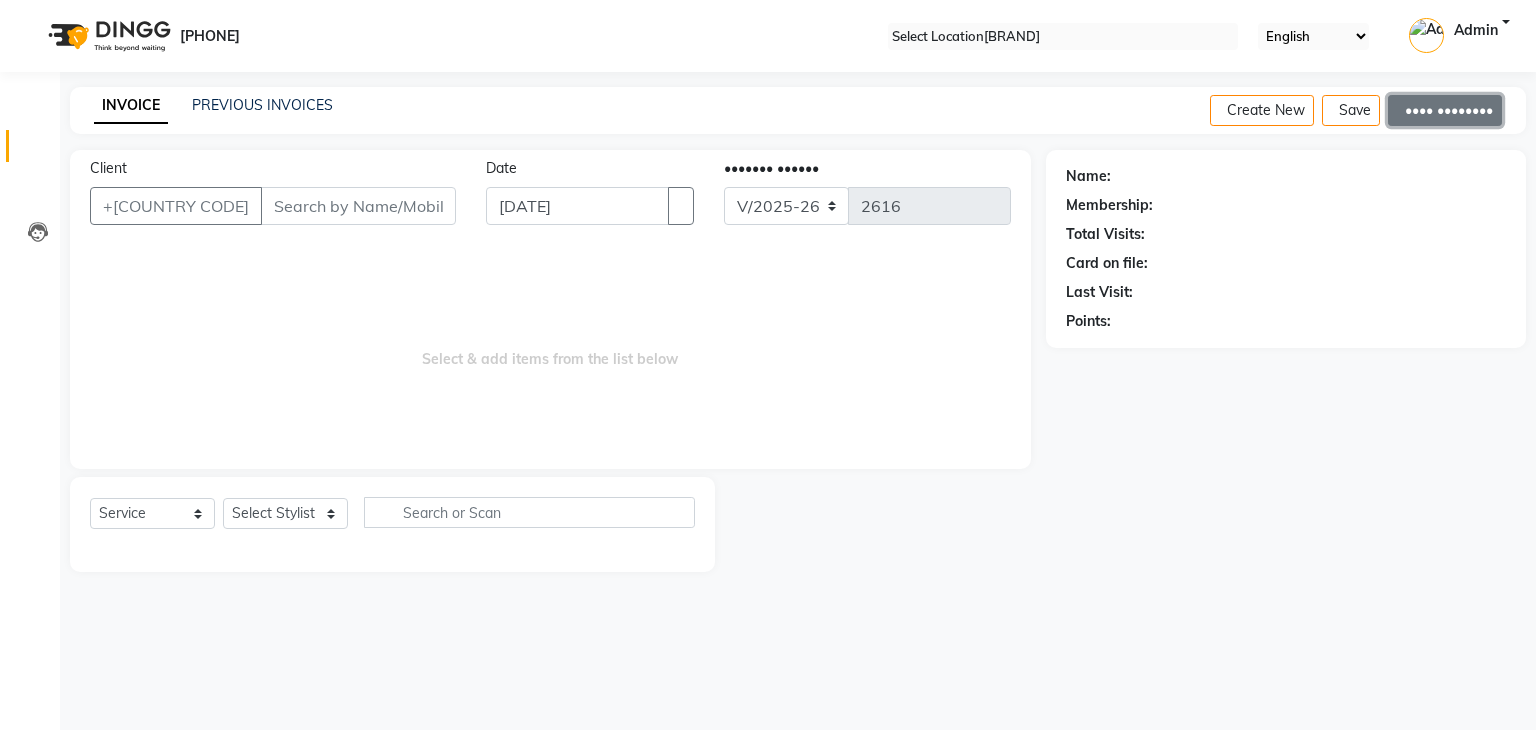 click on "•••• ••••••••" at bounding box center (1445, 110) 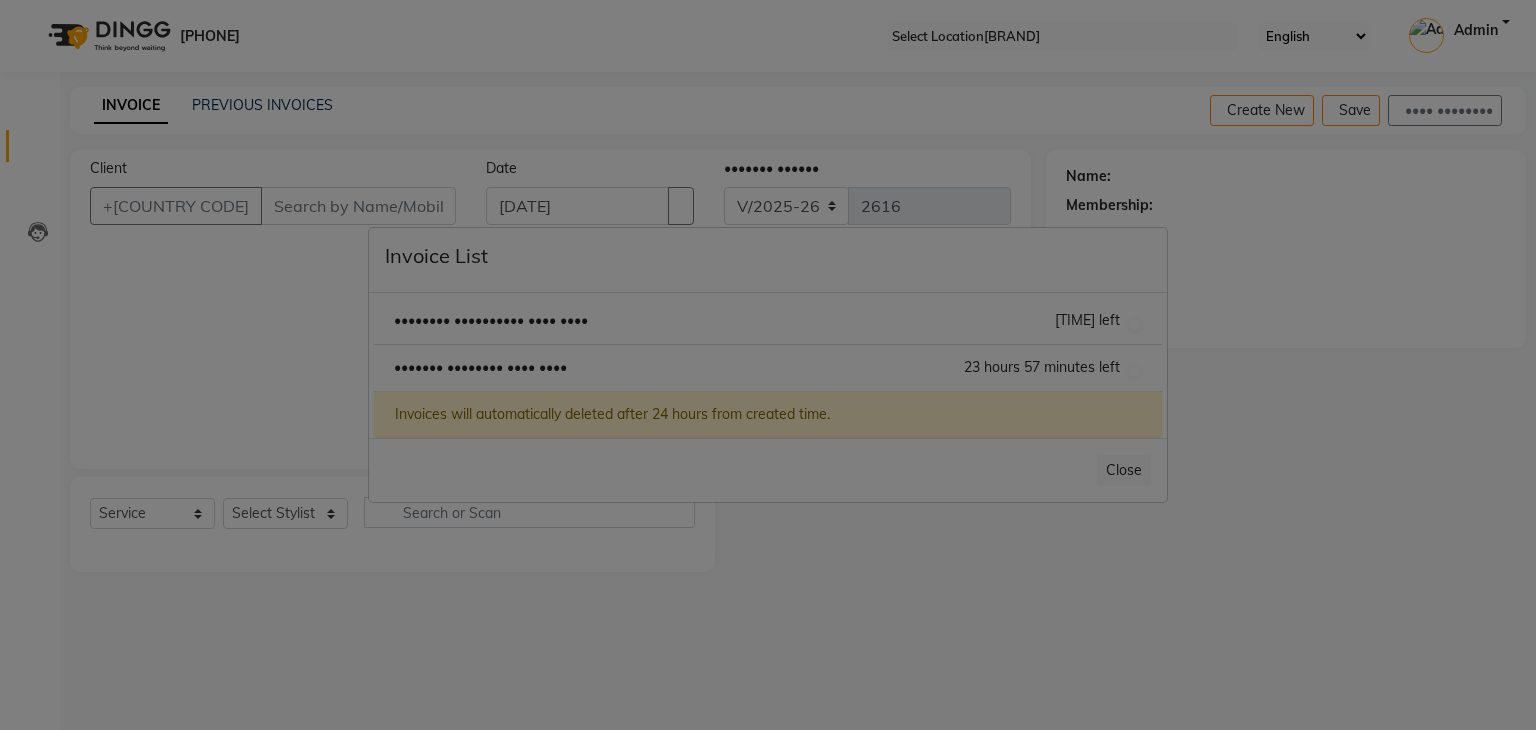 click on "Prajakta Gavhane/01 July 2025 23 hours 50 minutes left" at bounding box center (768, 321) 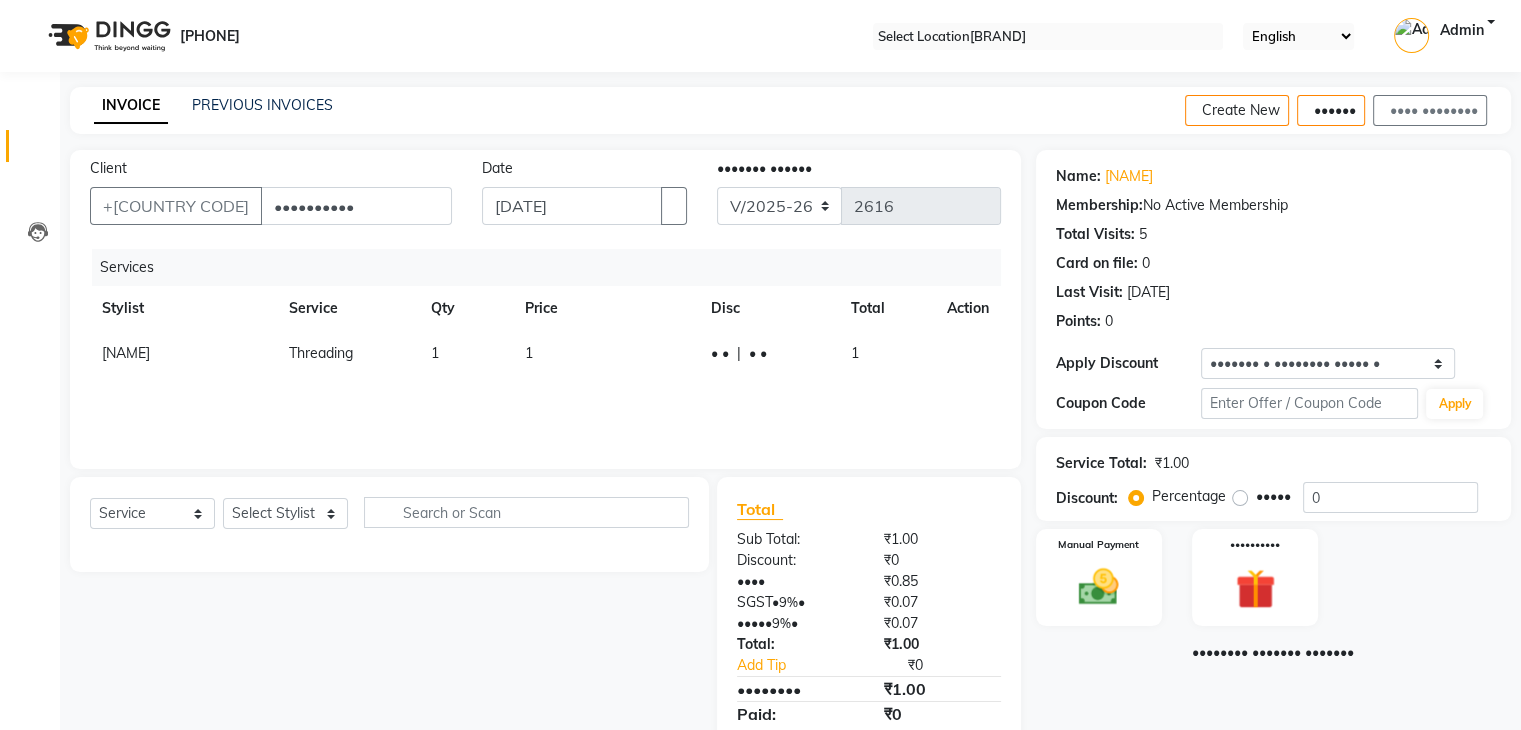 click on "1" at bounding box center [605, 353] 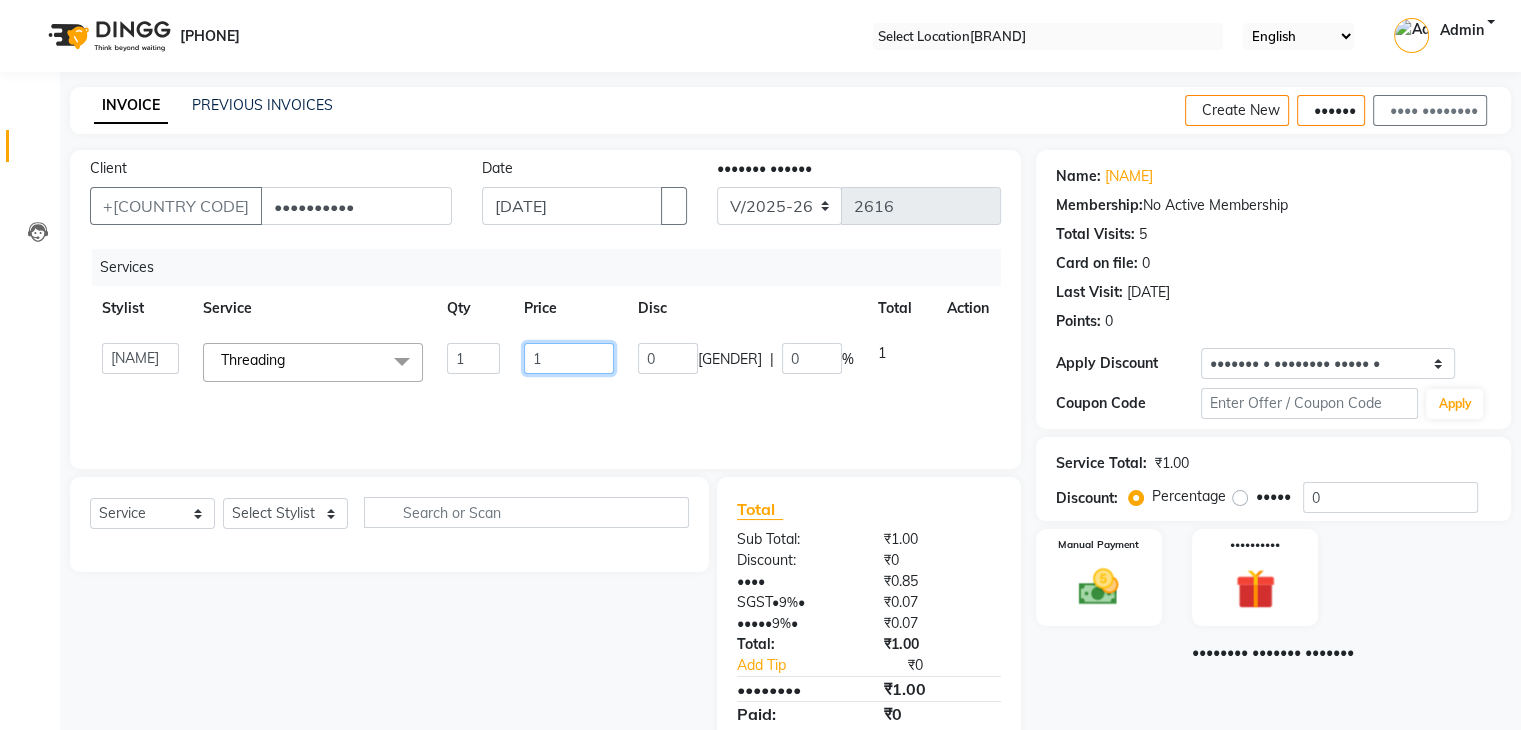 click on "1" at bounding box center (473, 358) 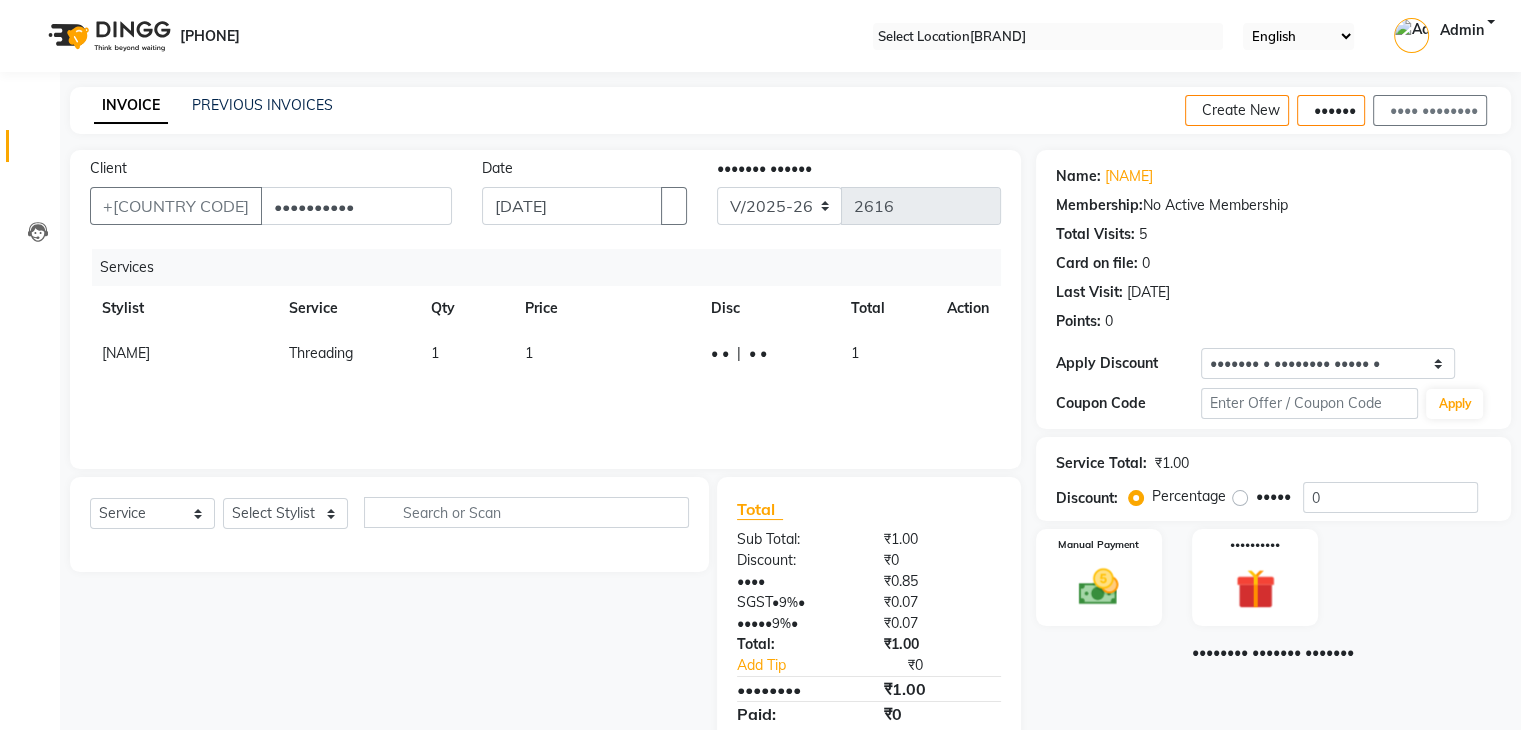 click on "Threading" at bounding box center [321, 353] 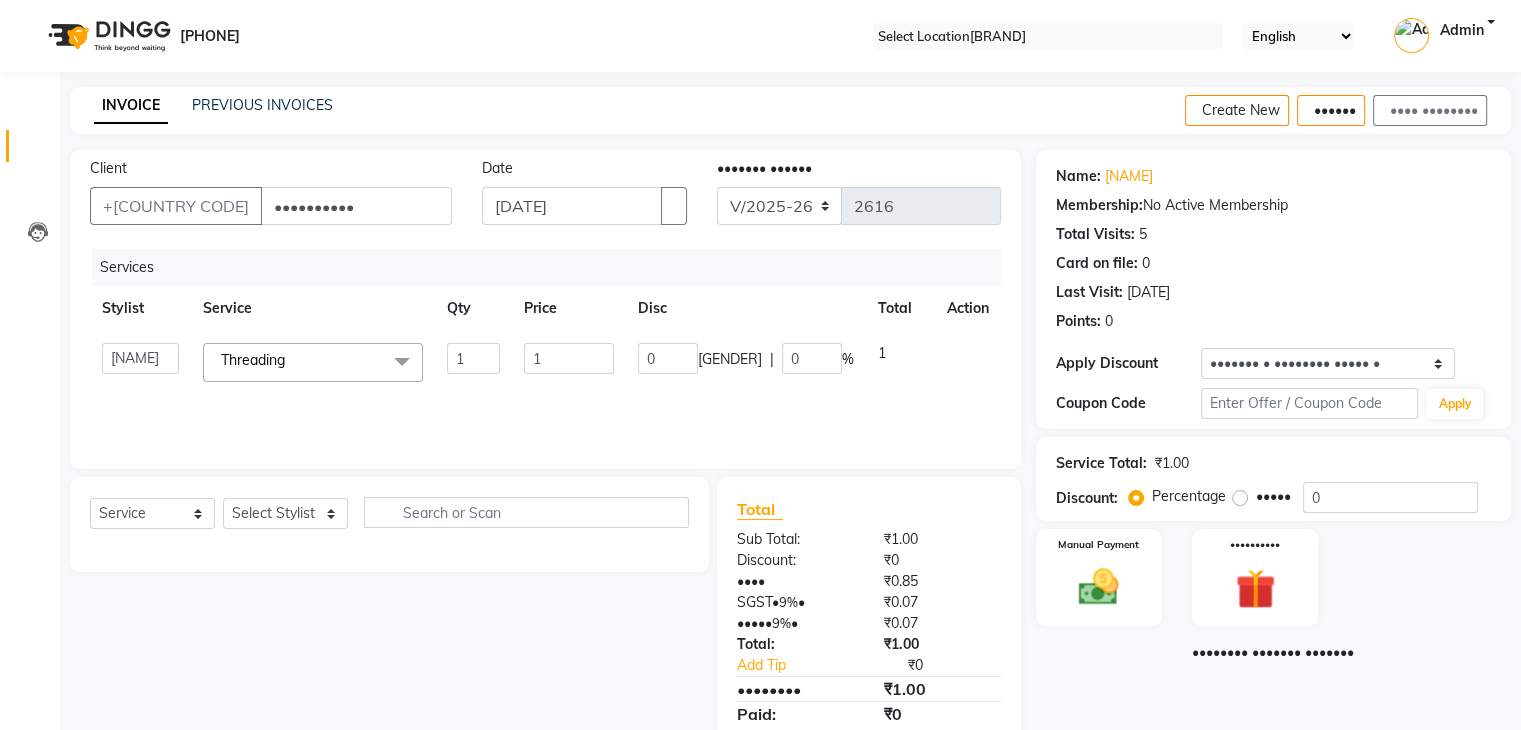 click on "Threading  x" at bounding box center (313, 362) 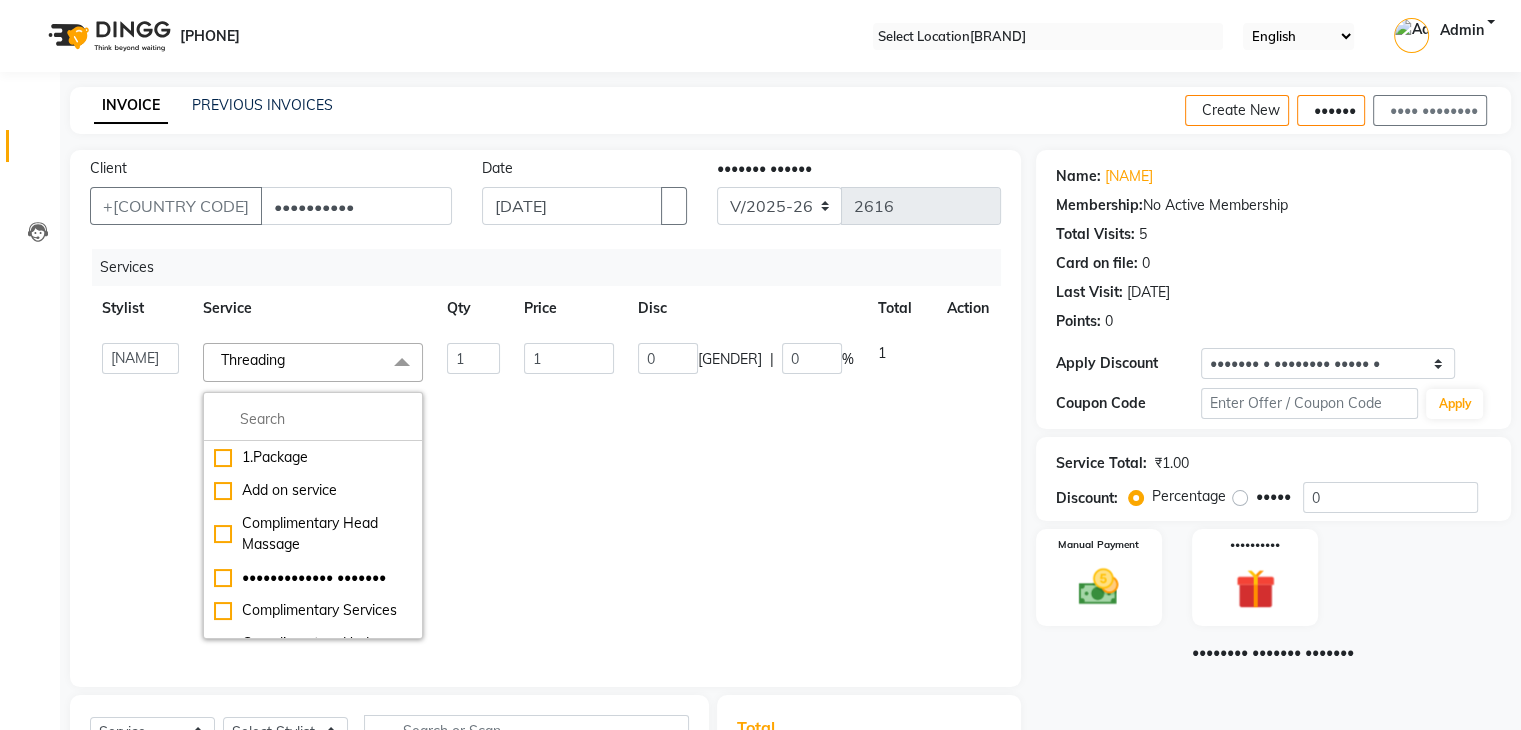 click at bounding box center [313, 419] 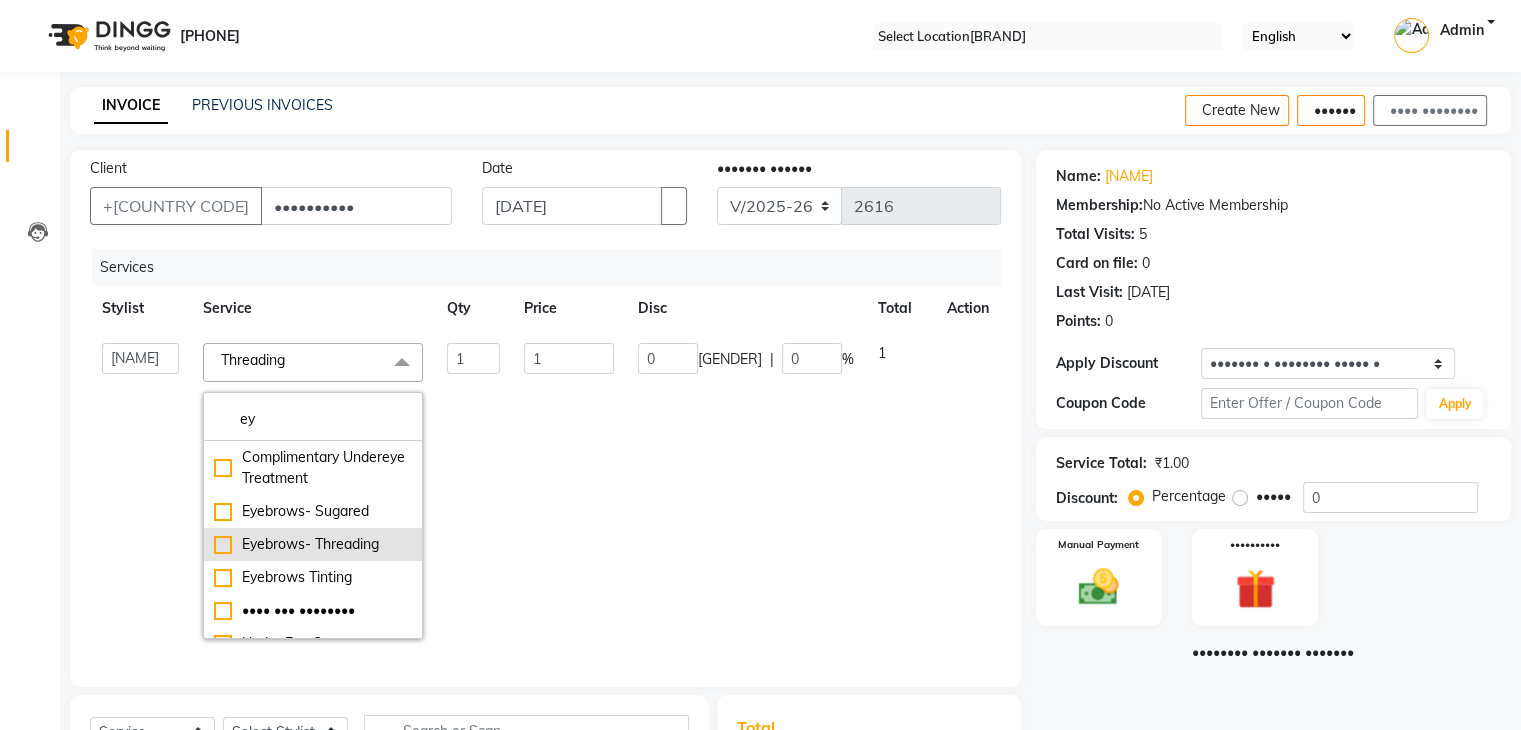 type on "ey" 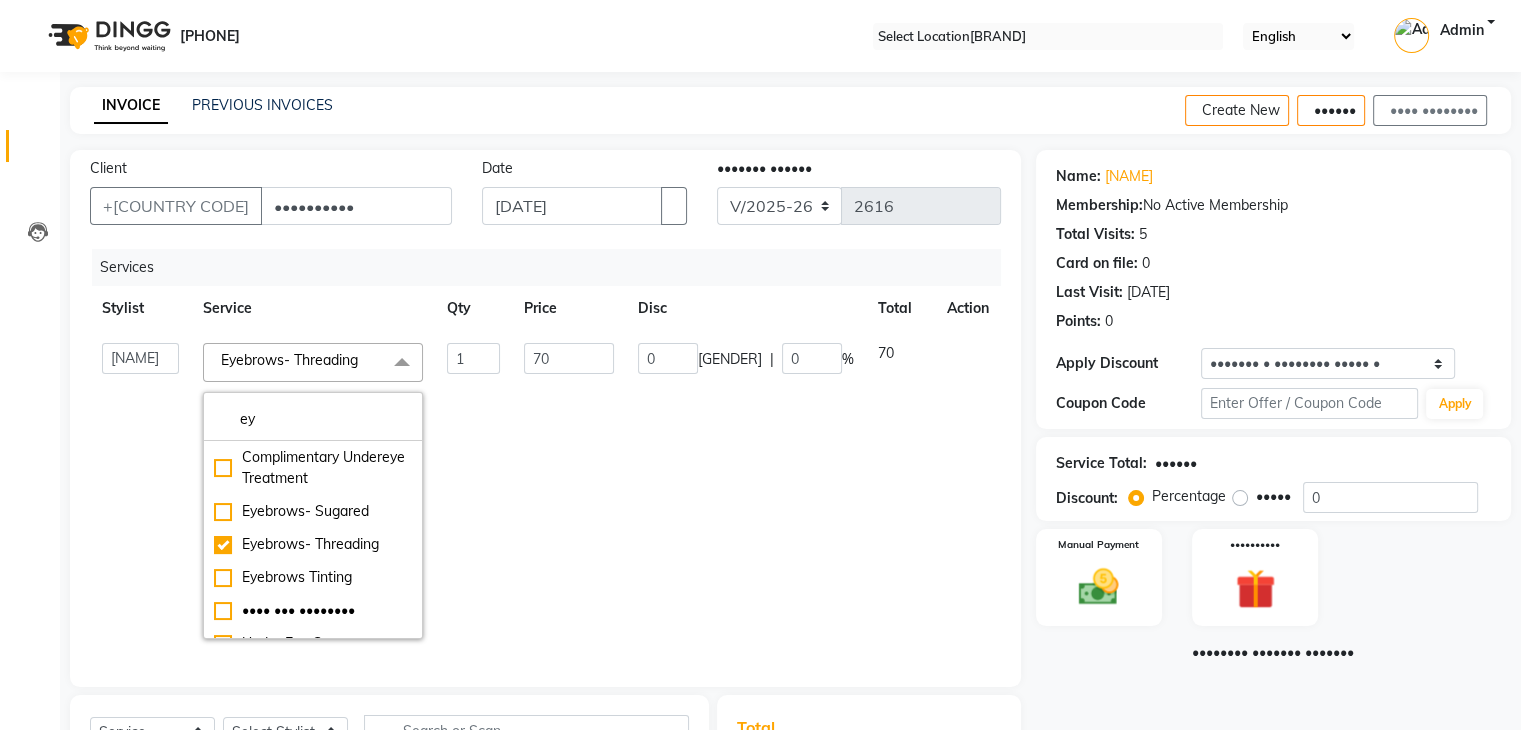 click on "0 F | 0 %" at bounding box center (746, 491) 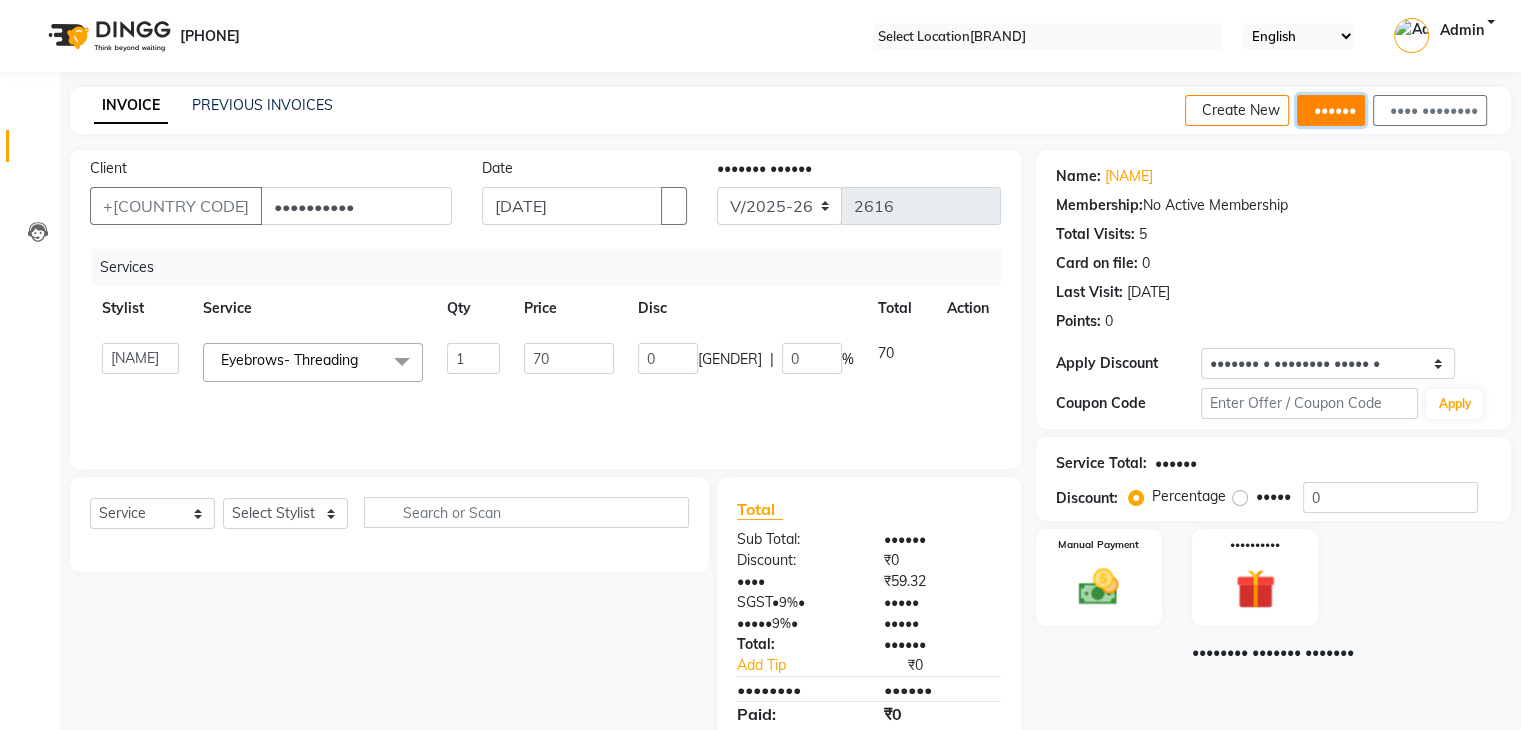 click on "••••••" at bounding box center (1331, 110) 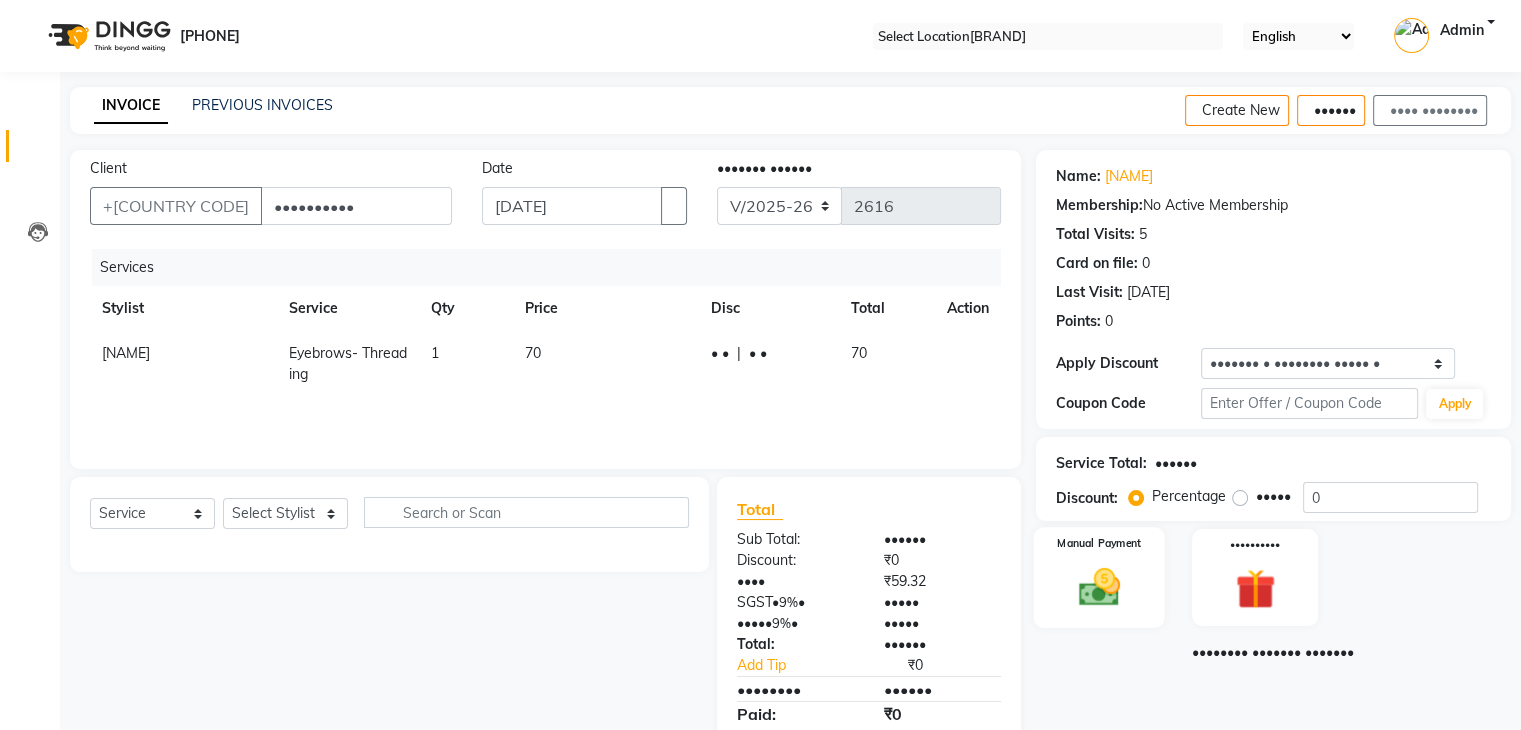 click on "Manual Payment" at bounding box center (1098, 577) 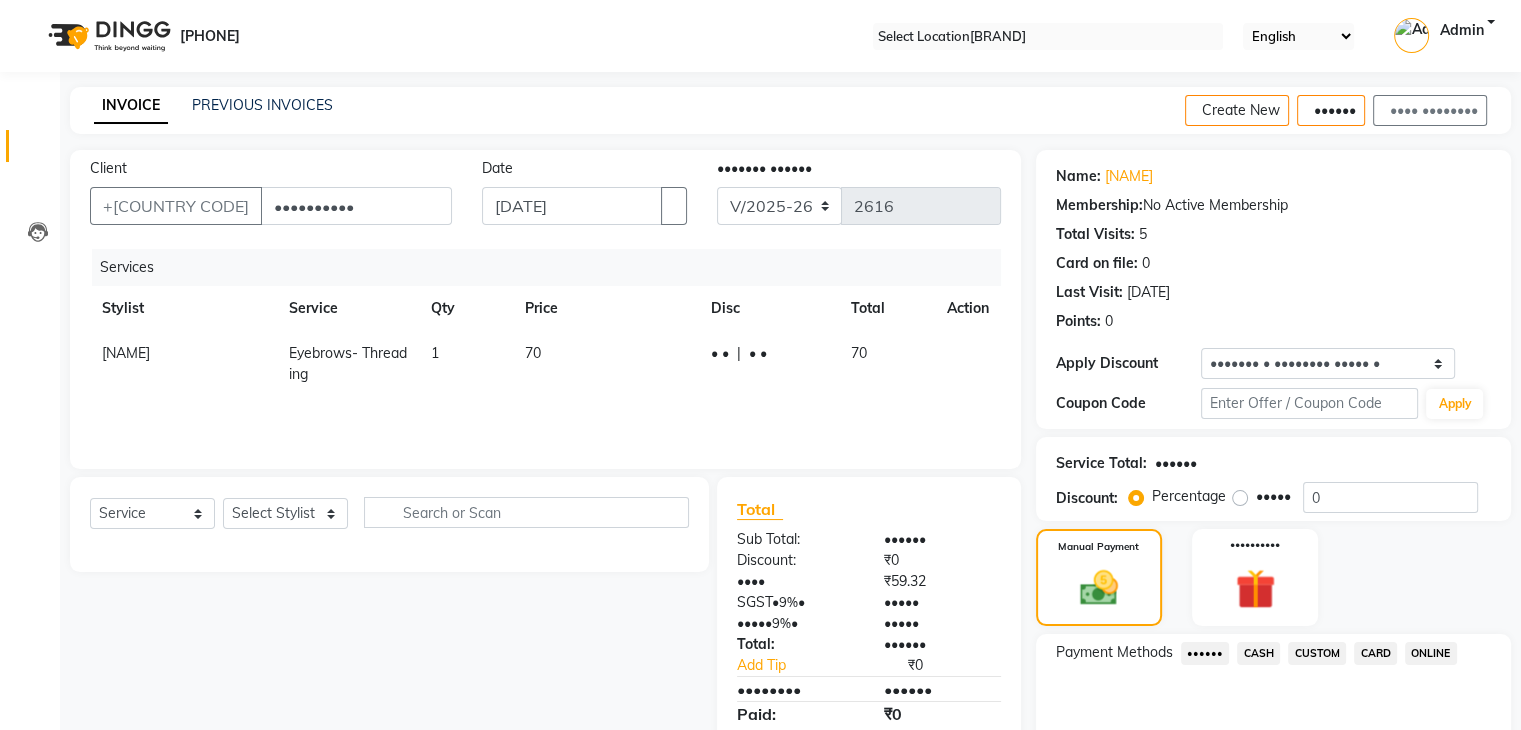 click on "ONLINE" at bounding box center [1205, 653] 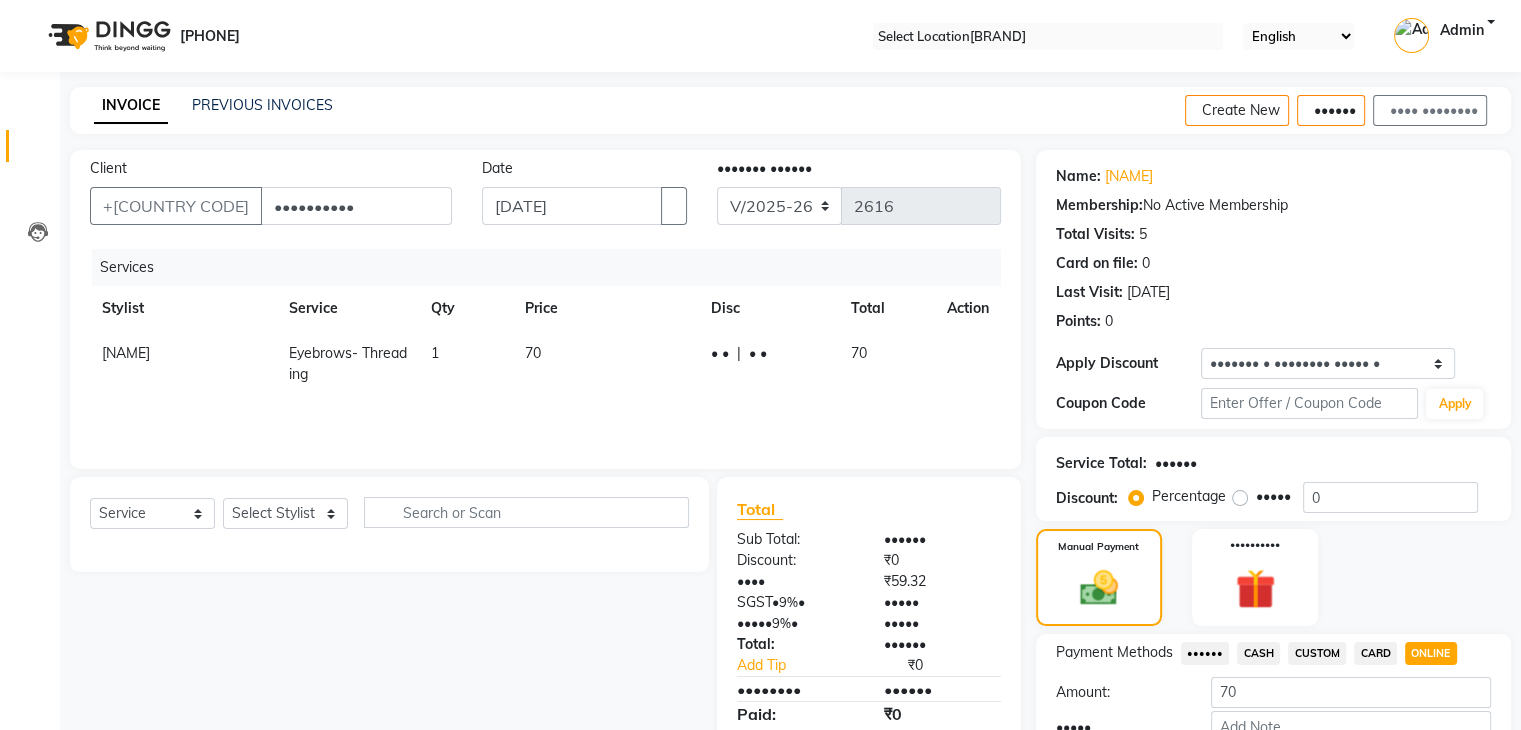 scroll, scrollTop: 128, scrollLeft: 0, axis: vertical 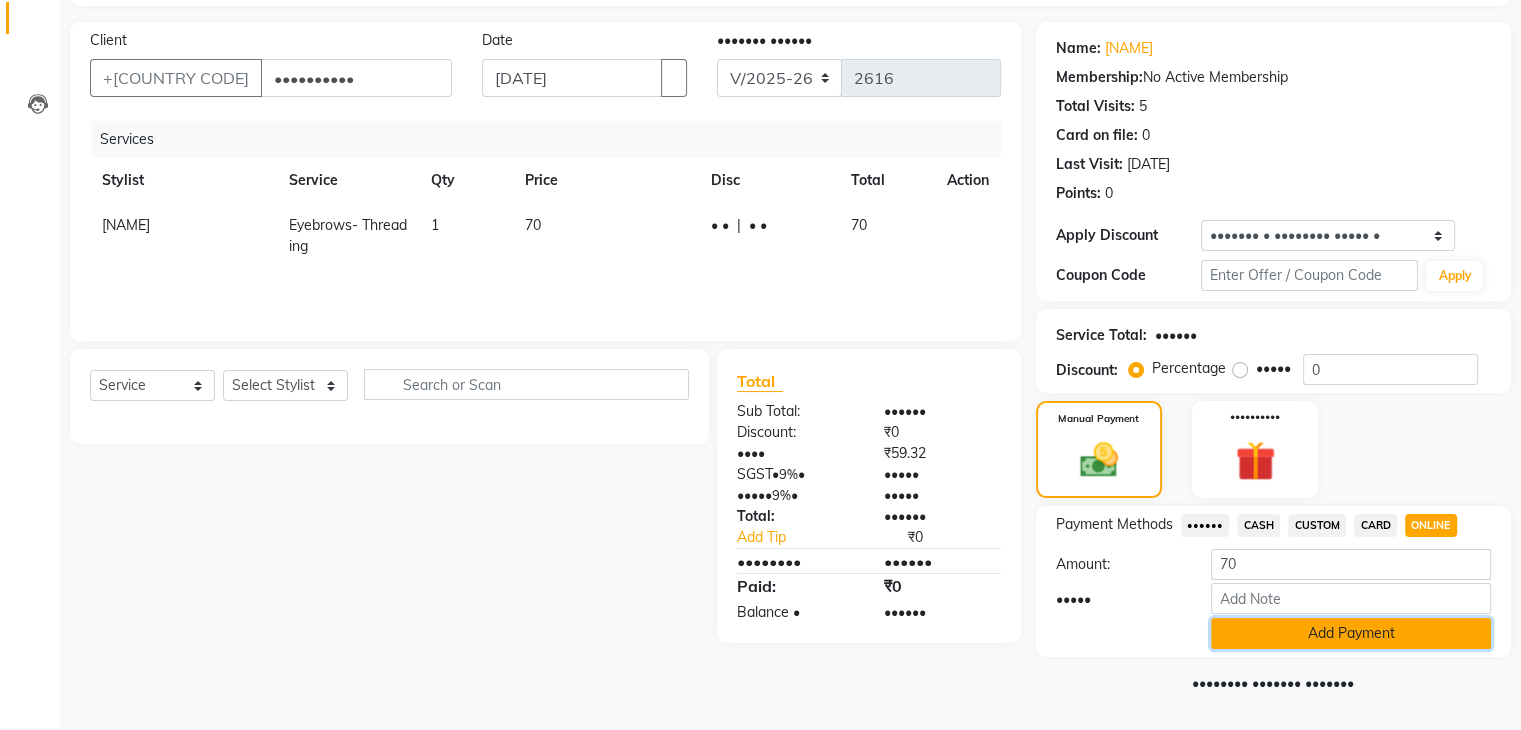 click on "Add Payment" at bounding box center (1351, 633) 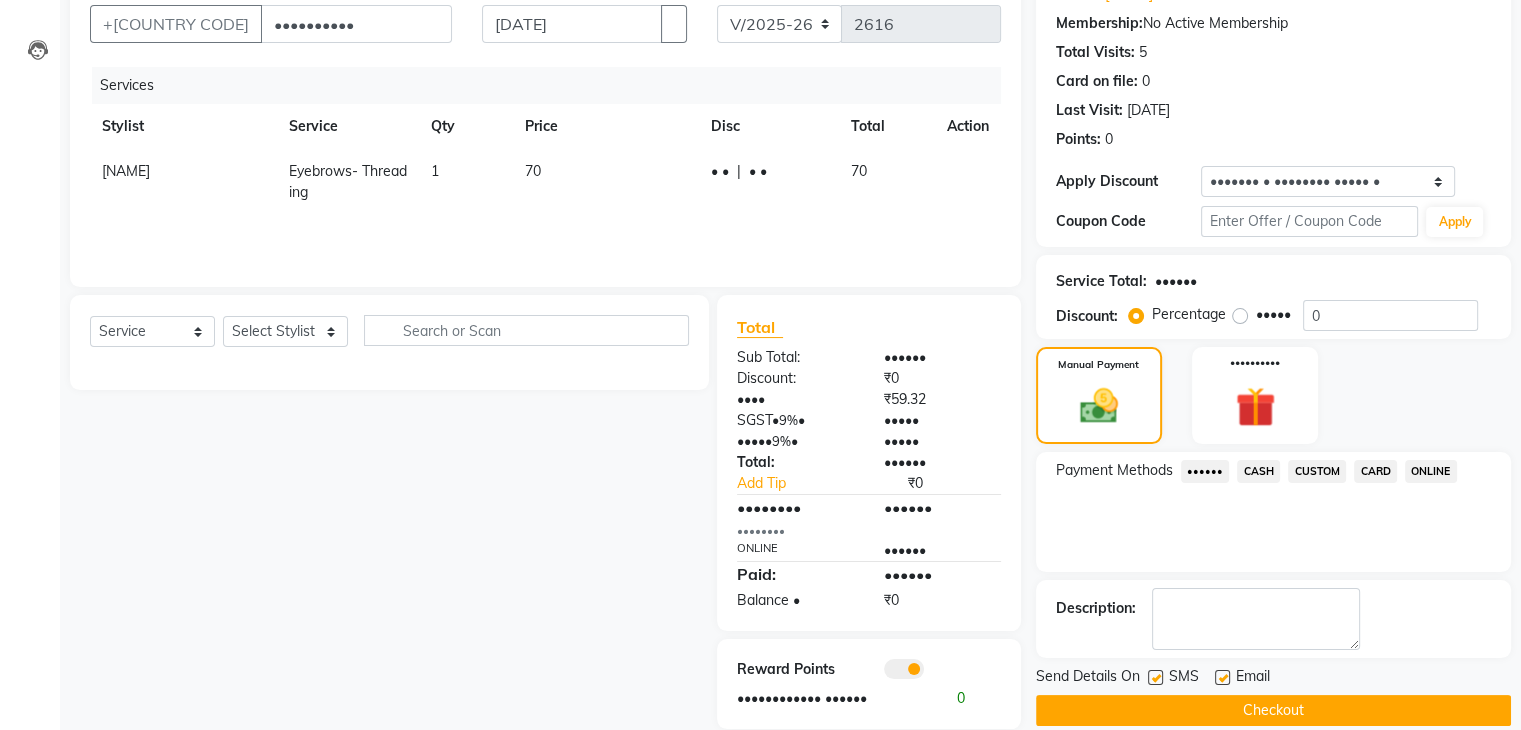 scroll, scrollTop: 212, scrollLeft: 0, axis: vertical 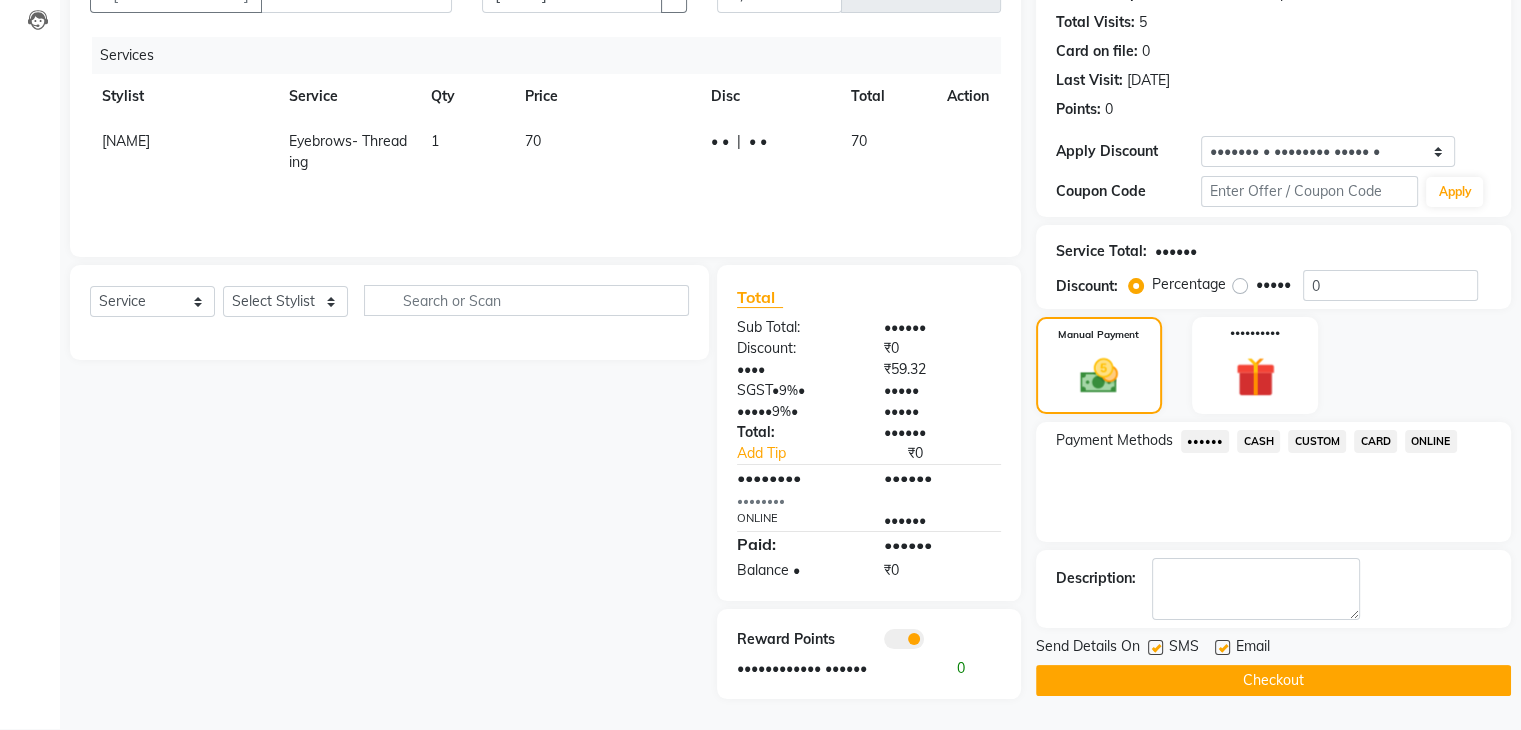 click at bounding box center [1155, 647] 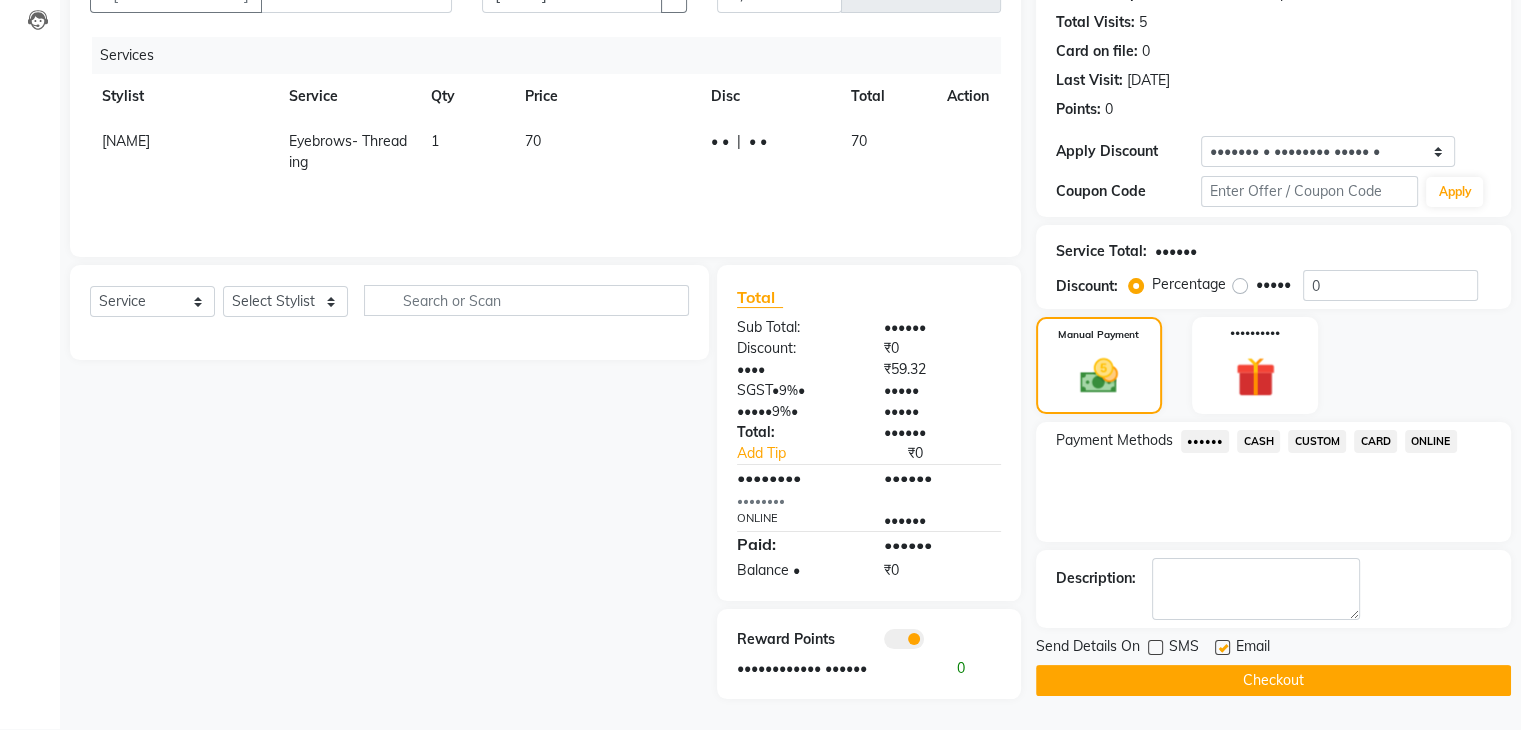 click at bounding box center (1222, 647) 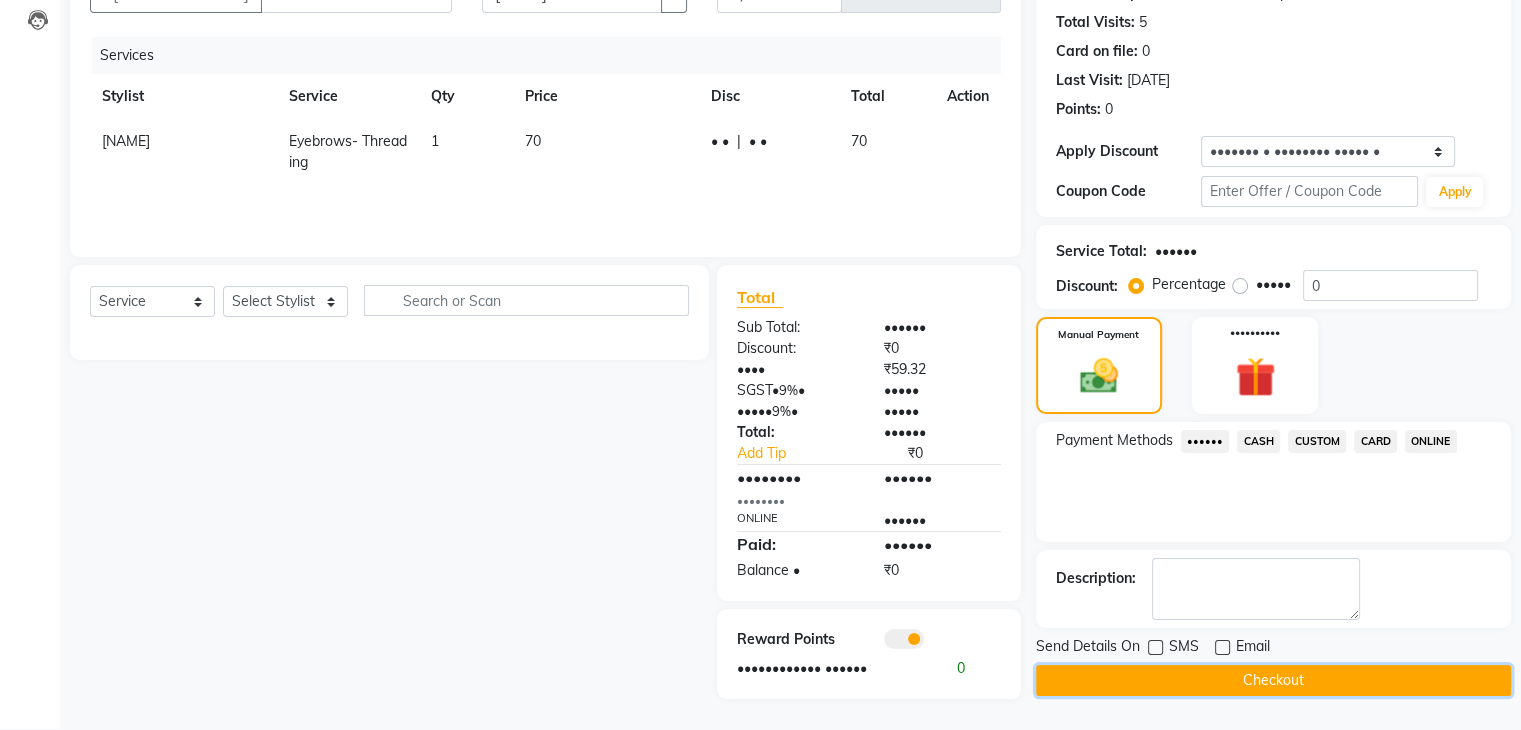 click on "Checkout" at bounding box center [1273, 680] 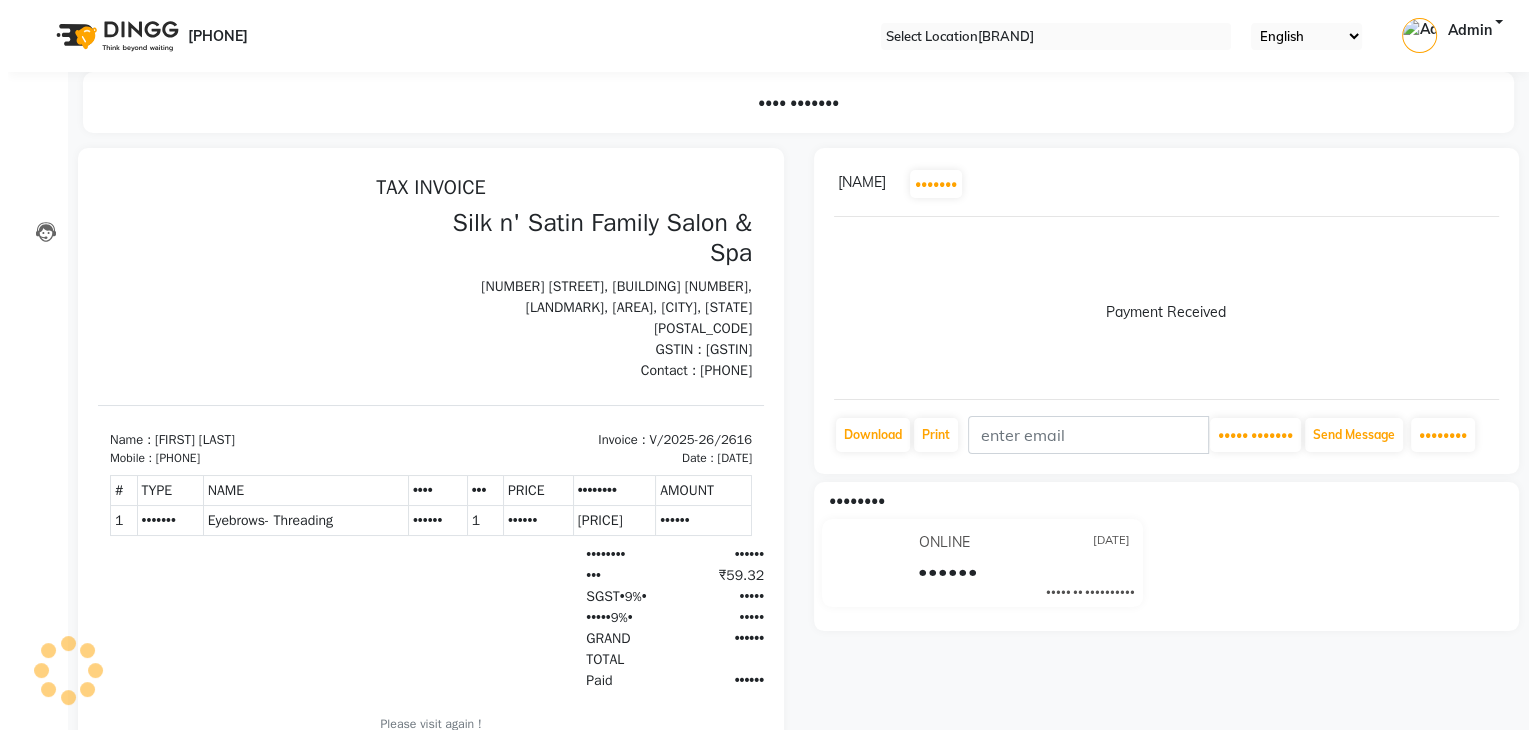 scroll, scrollTop: 0, scrollLeft: 0, axis: both 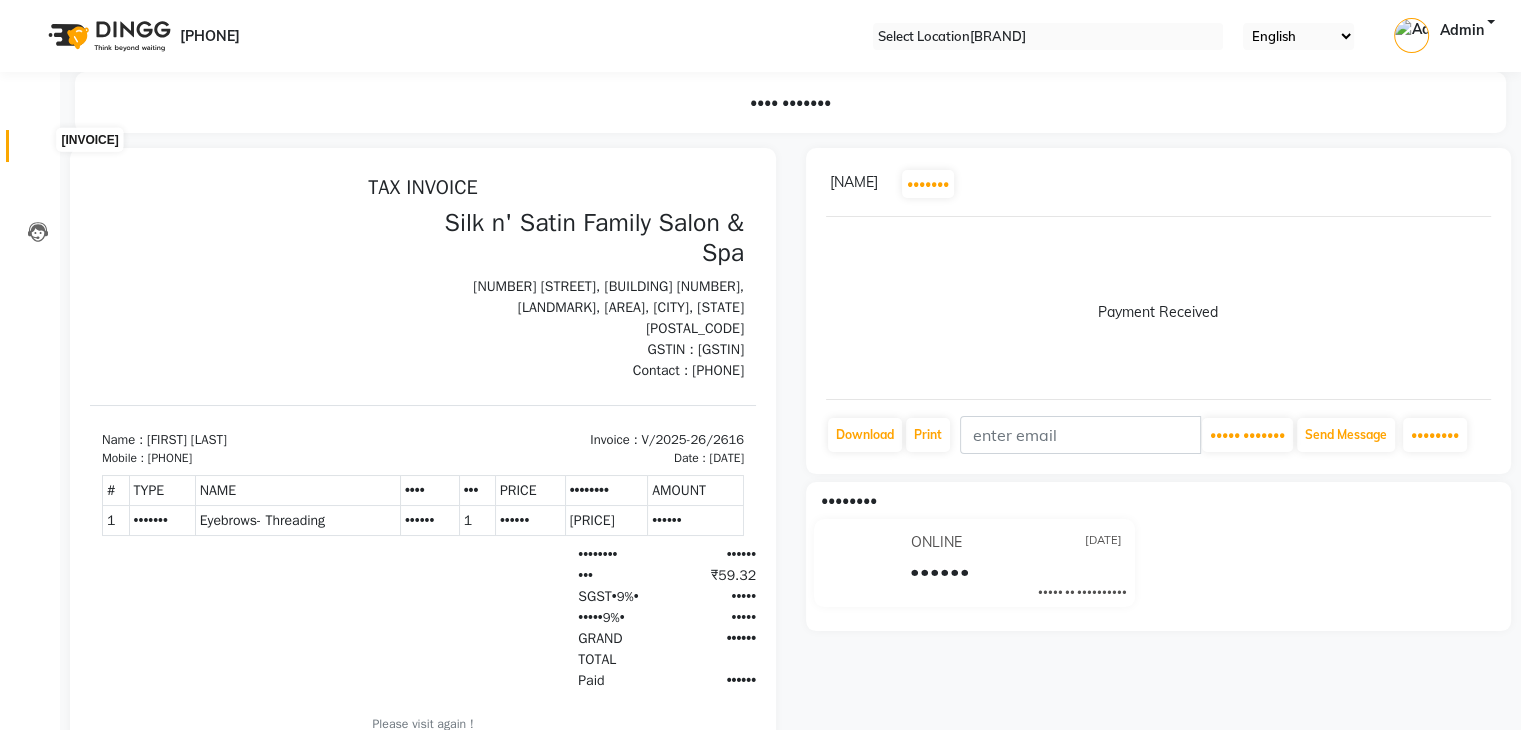 click at bounding box center [38, 151] 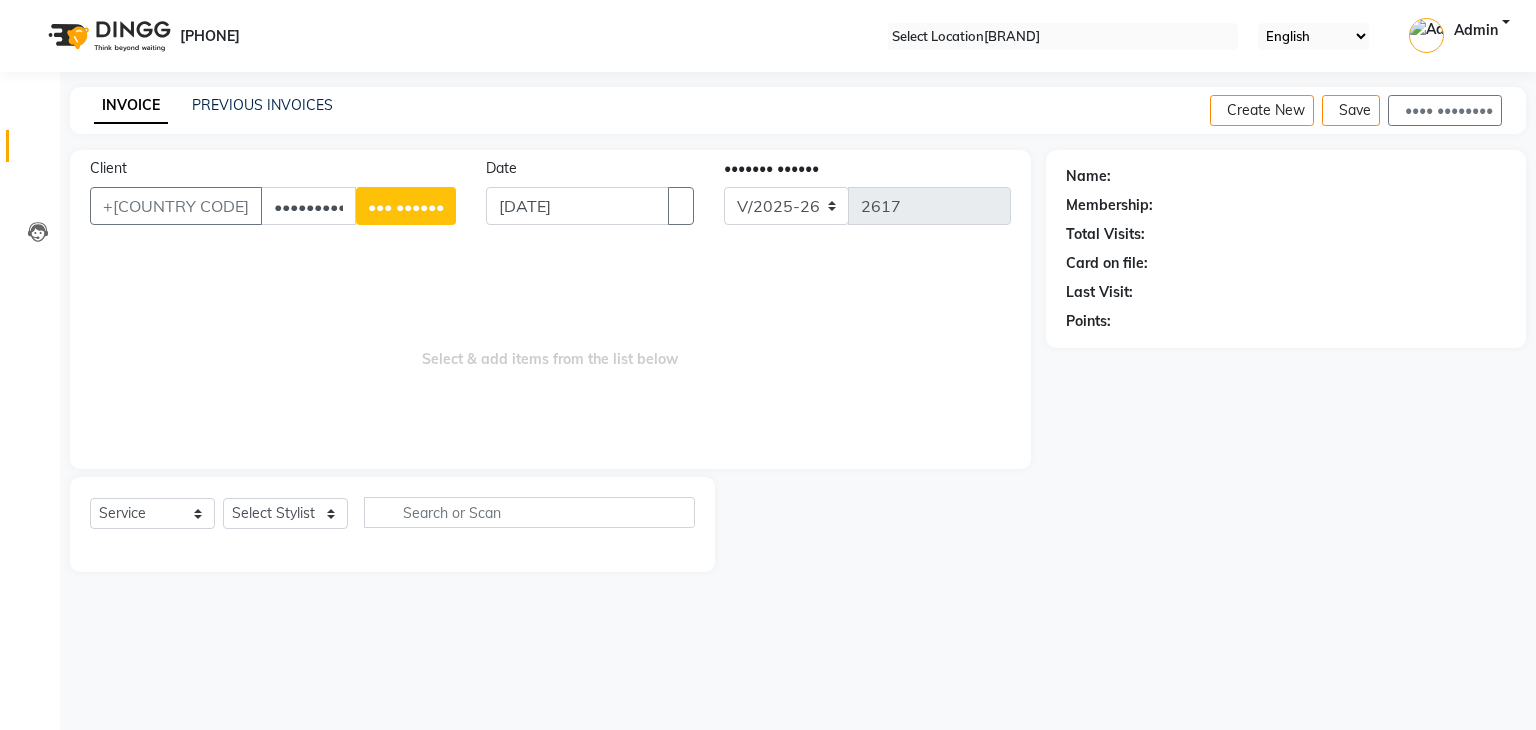 type on "••••••••••" 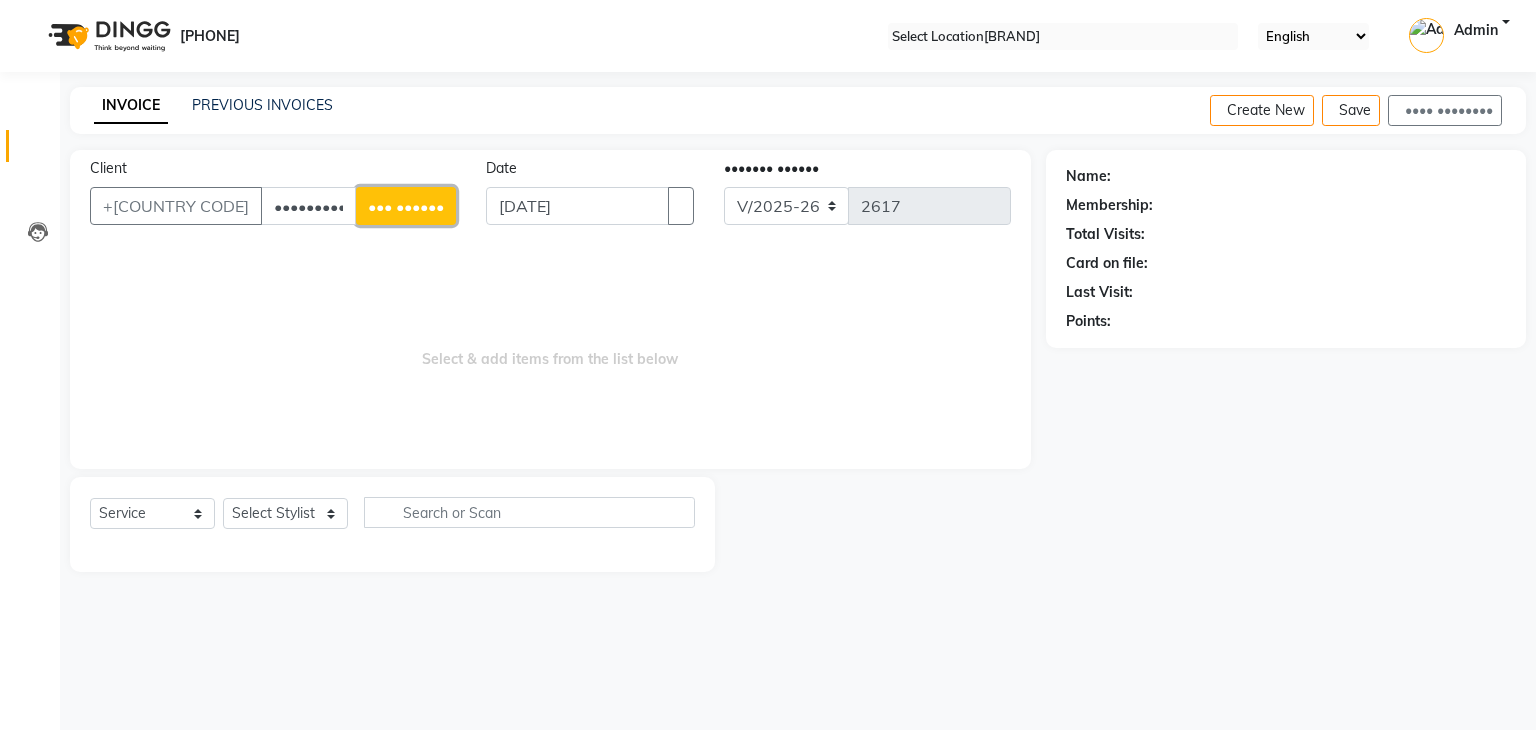 click on "••• ••••••" at bounding box center [406, 206] 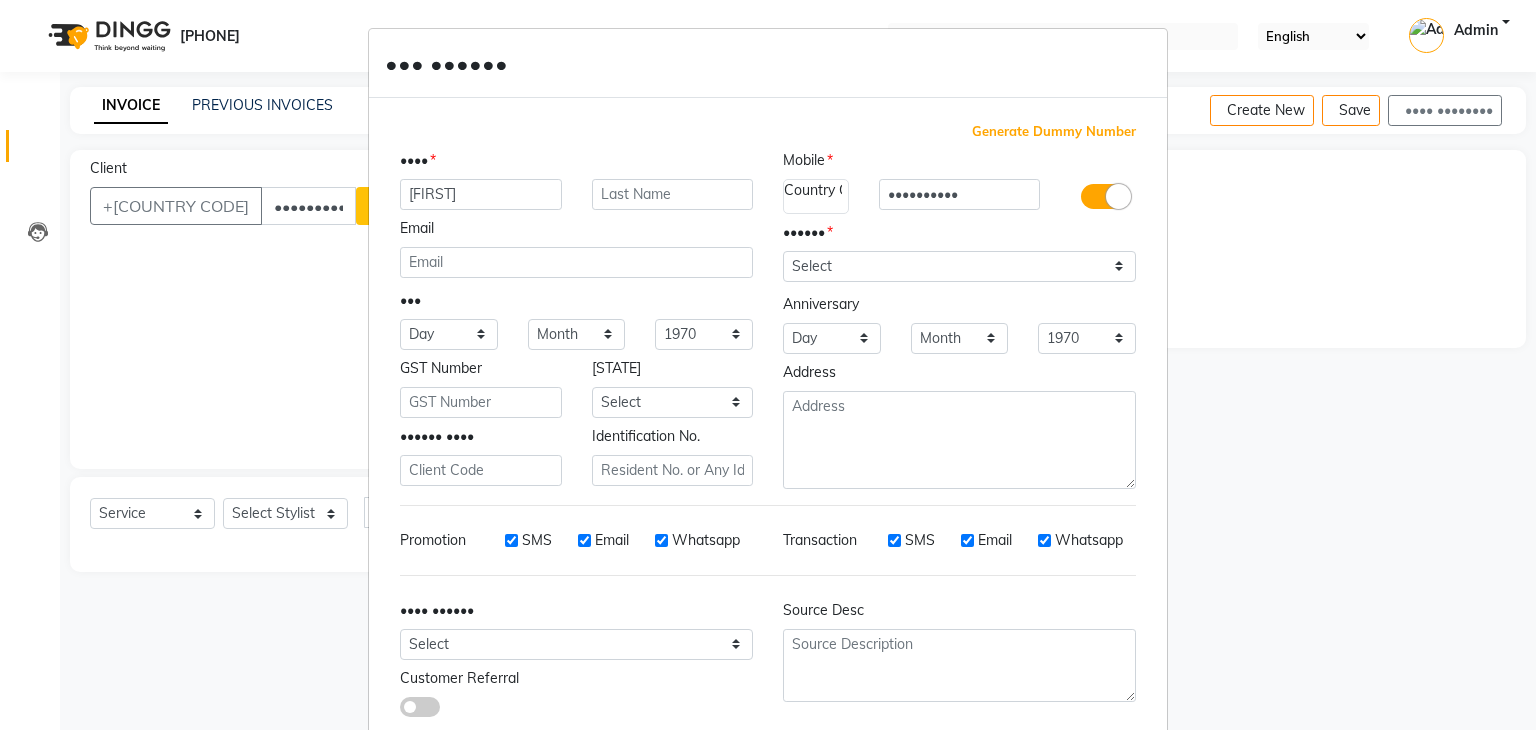 type on "[FIRST]" 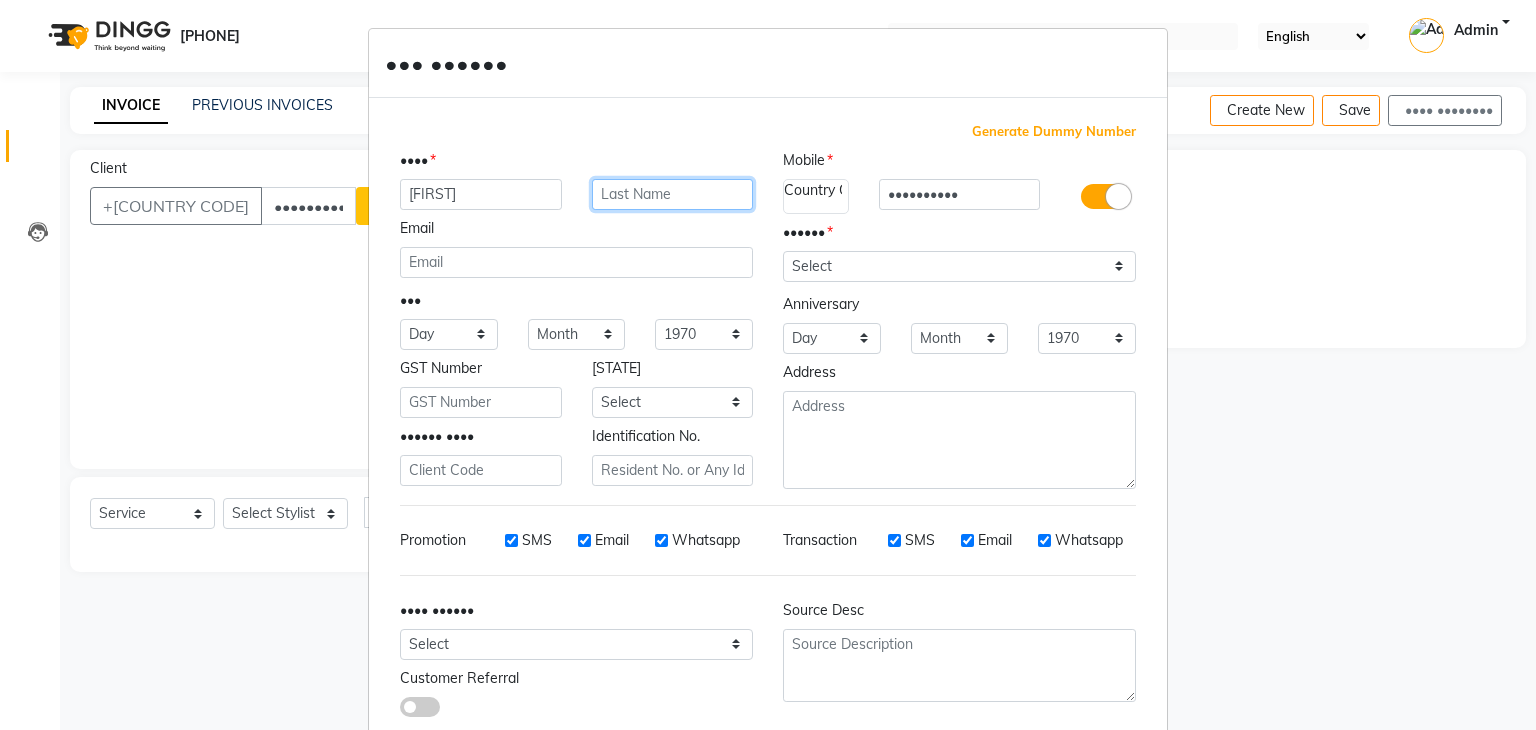click at bounding box center [673, 194] 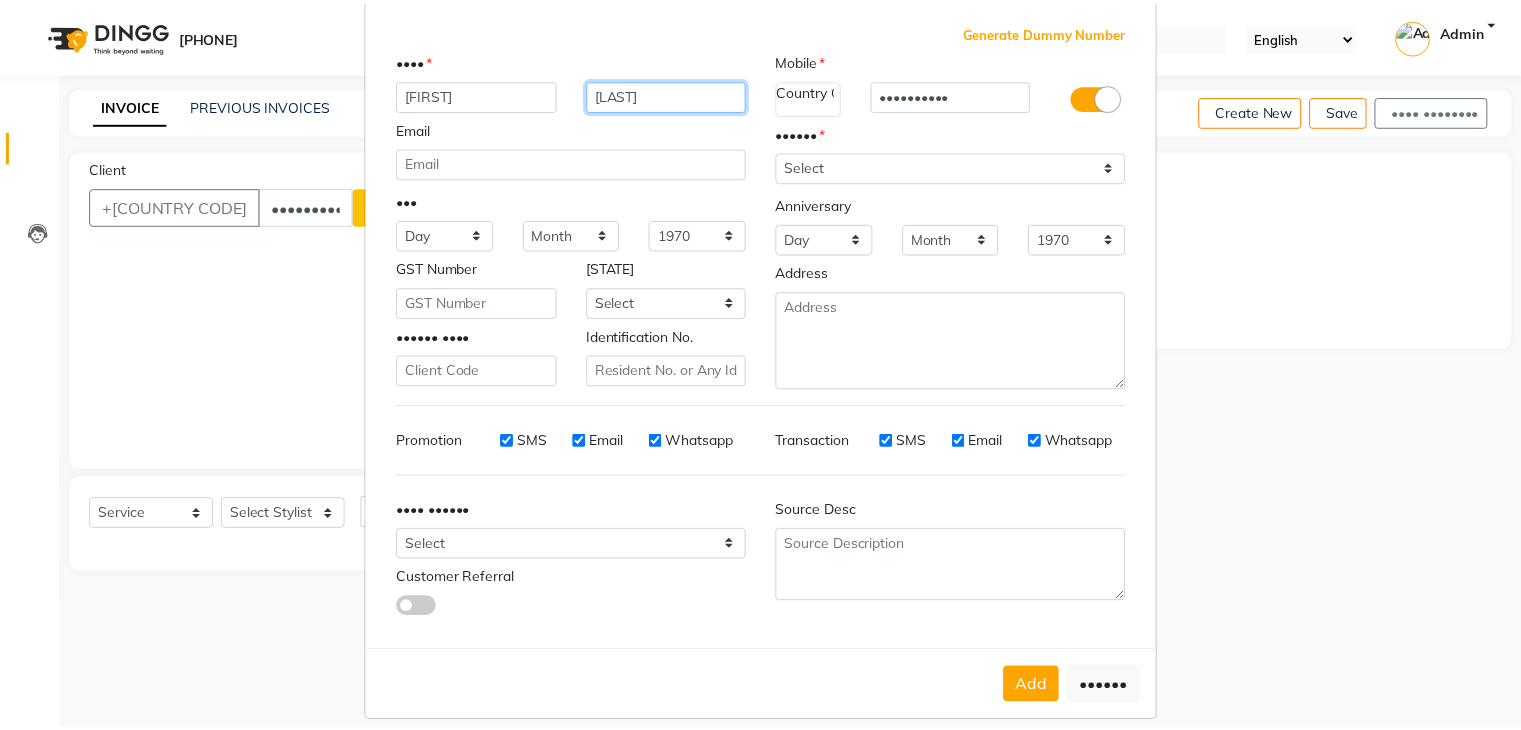 scroll, scrollTop: 127, scrollLeft: 0, axis: vertical 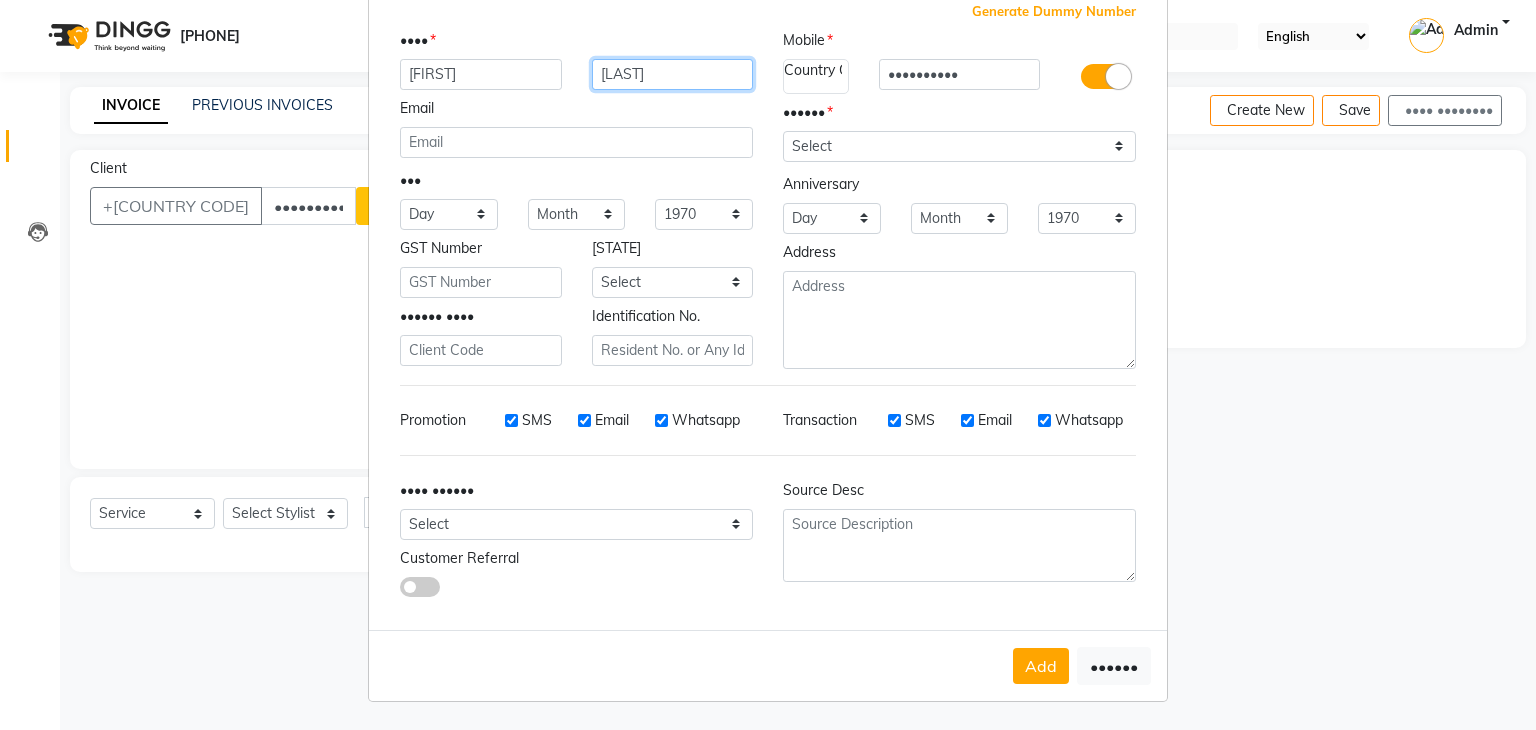 type on "[LAST]" 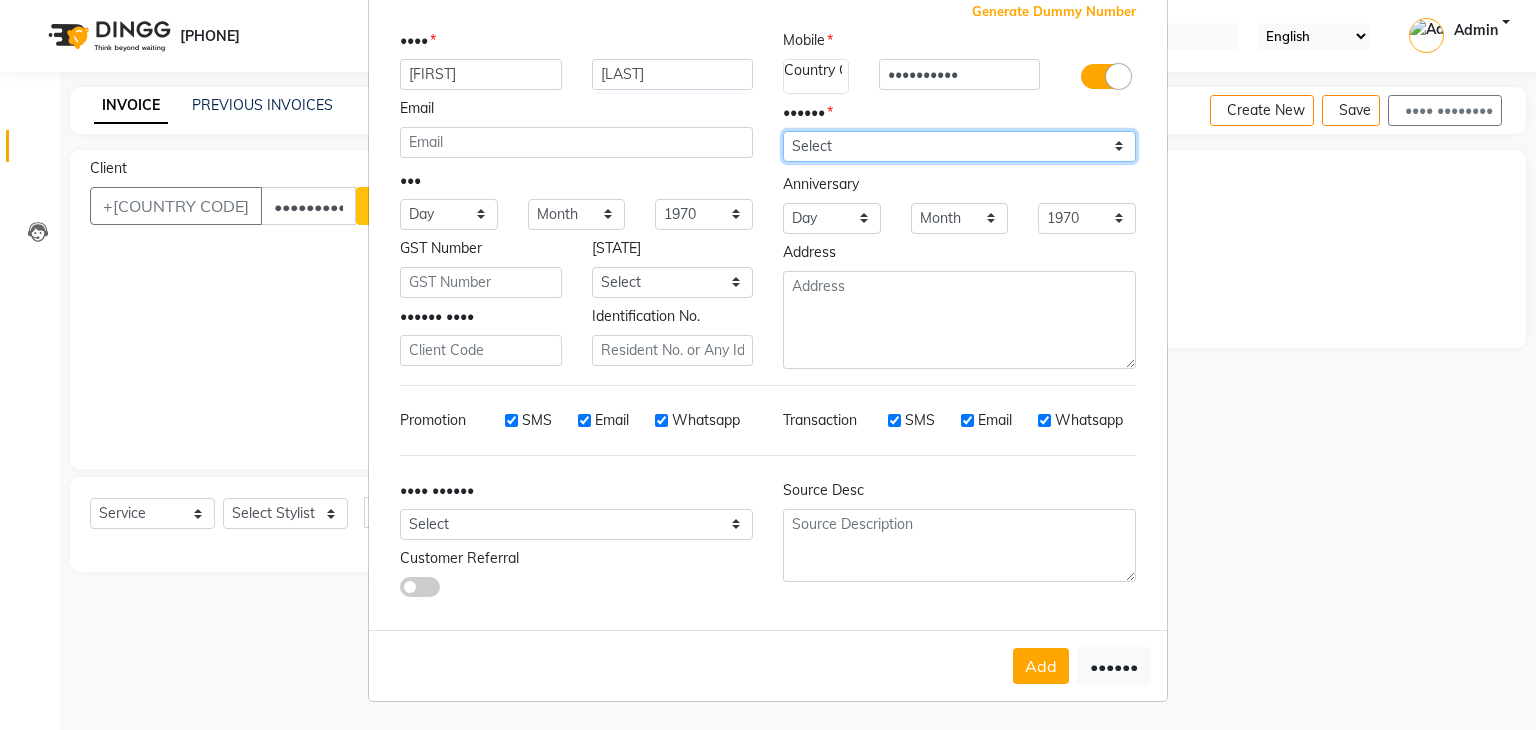 click on "Select Male Female Other Prefer Not To Say" at bounding box center (959, 146) 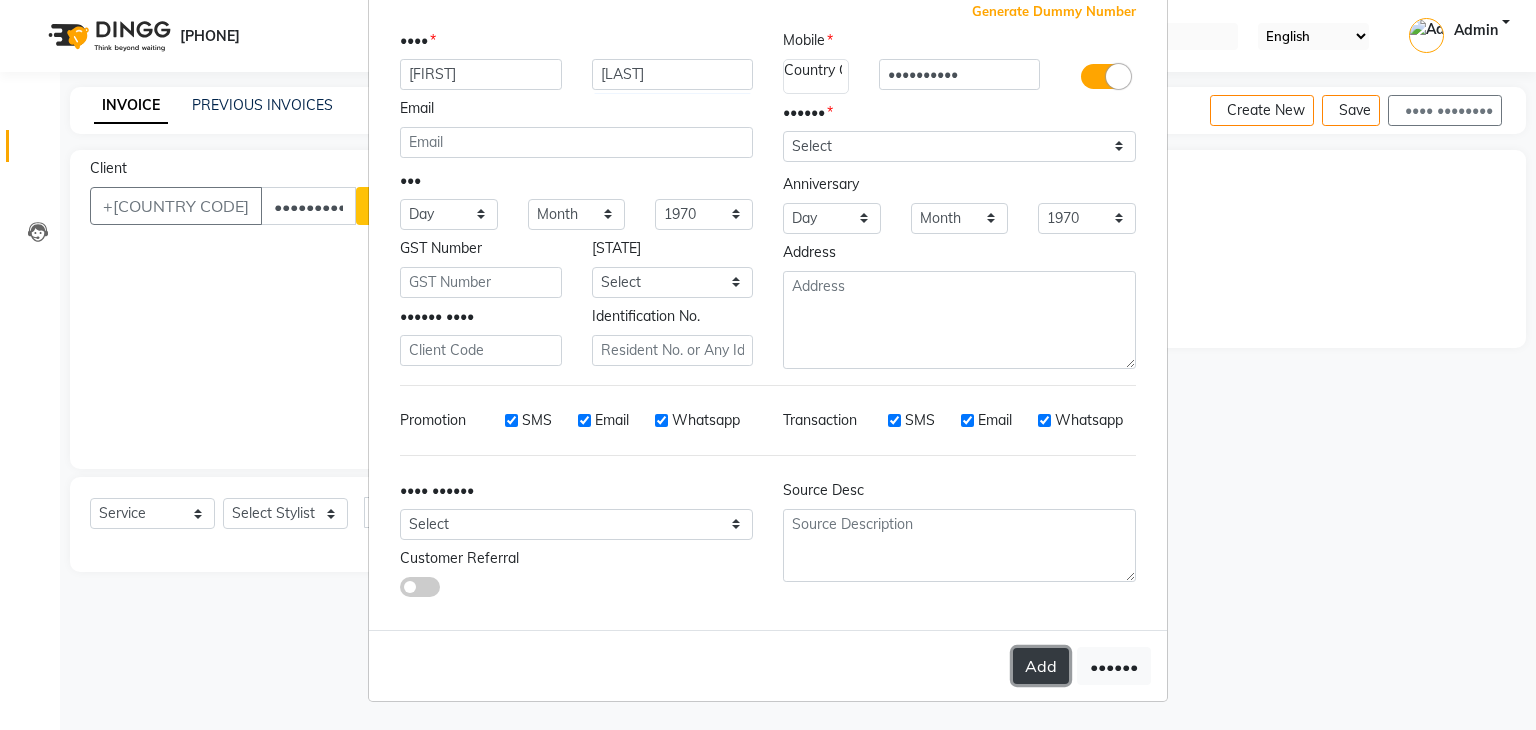 click on "Add" at bounding box center (1041, 666) 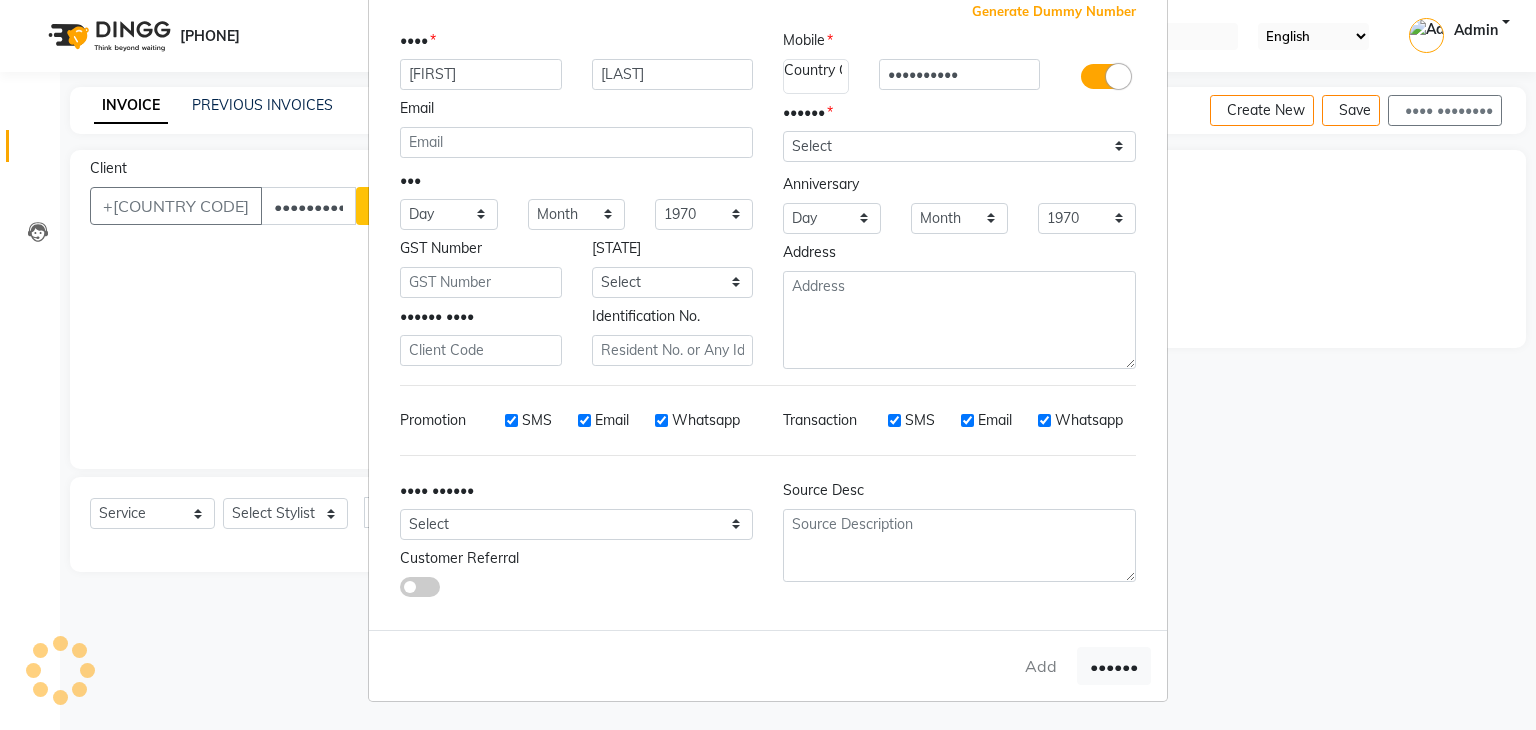 click on "Add Client Generate Dummy Number Name [FIRST] [LAST] Email DOB Day 01 02 03 04 05 06 07 08 09 10 11 12 13 14 15 16 17 18 19 20 21 22 23 24 25 26 27 28 29 30 31 Month January February March April May June July August September October November December 1940 1941 1942 1943 1944 1945 1946 1947 1948 1949 1950 1951 1952 1953 1954 1955 1956 1957 1958 1959 1960 1961 1962 1963 1964 1965 1966 1967 1968 1969 1970 1971 1972 1973 1974 1975 1976 1977 1978 1979 1980 1981 1982 1983 1984 1985 1986 1987 1988 1989 1990 1991 1992 1993 1994 1995 1996 1997 1998 1999 2000 2001 2002 2003 2004 2005 2006 2007 2008 2009 2010 2011 2012 2013 2014 2015 2016 2017 2018 2019 2020 2021 2022 2023 2024 GST Number State Select Andaman and Nicobar Islands Andhra Pradesh Arunachal Pradesh Assam Bihar Chandigarh Chhattisgarh Dadra and Nagar Haveli Daman and Diu Delhi Goa Gujarat Haryana Himachal Pradesh Jammu and Kashmir Jharkhand Karnataka Kerala Lakshadweep Madhya Pradesh Maharashtra Manipur Meghalaya Mizoram Nagaland Odisha Pondicherry Punjab" at bounding box center [768, 365] 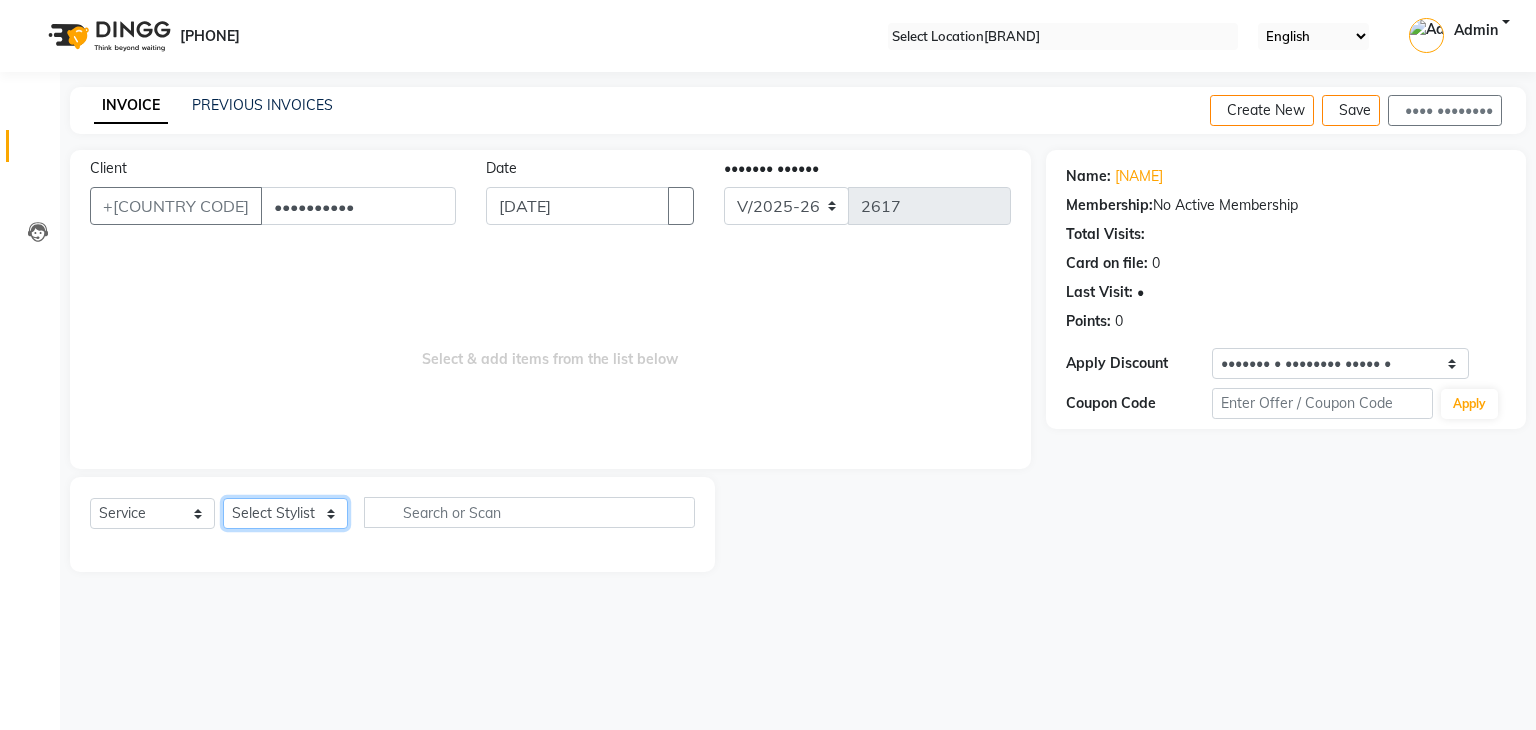 click on "•••••• ••••••• ••••• •••••• •••• ••••• •••••• ••••••• ••••• •••••• •••••••• ••••• •••• ••••• •••••• ••••••• ••••• ••••• ••••• •••••• •••••• ••••• •••••• • ••••••• ••••• •••••••• •••••" at bounding box center [285, 513] 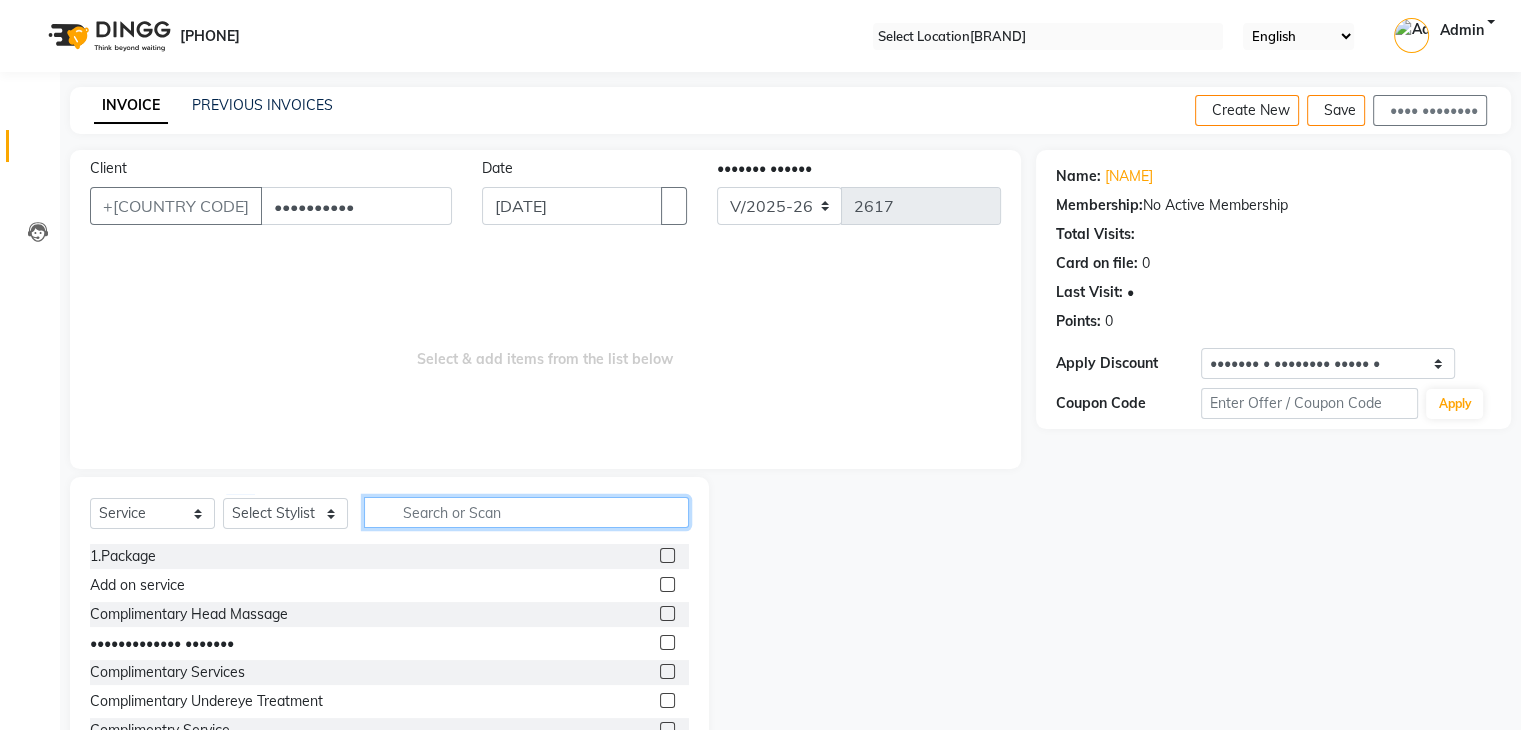click at bounding box center [526, 512] 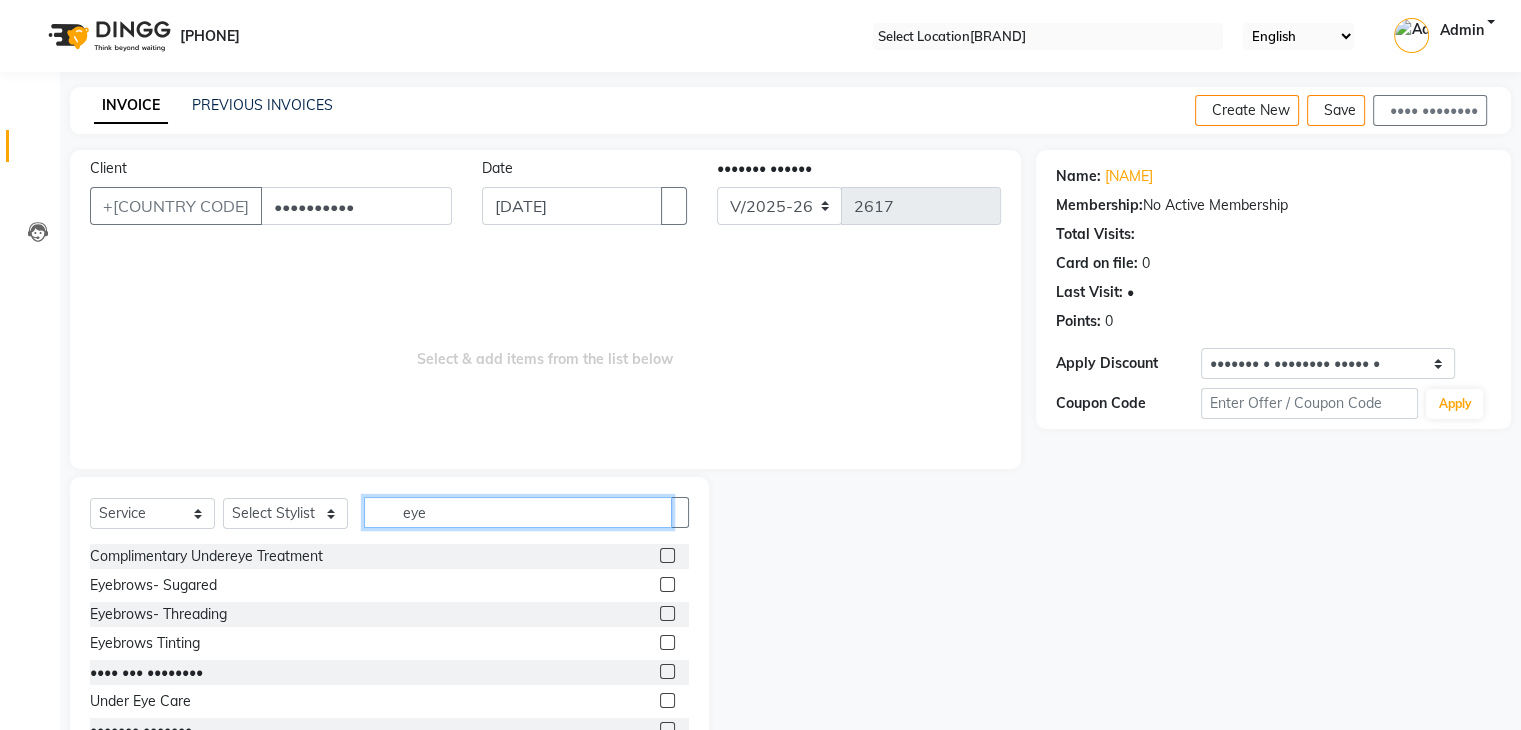 type on "eye" 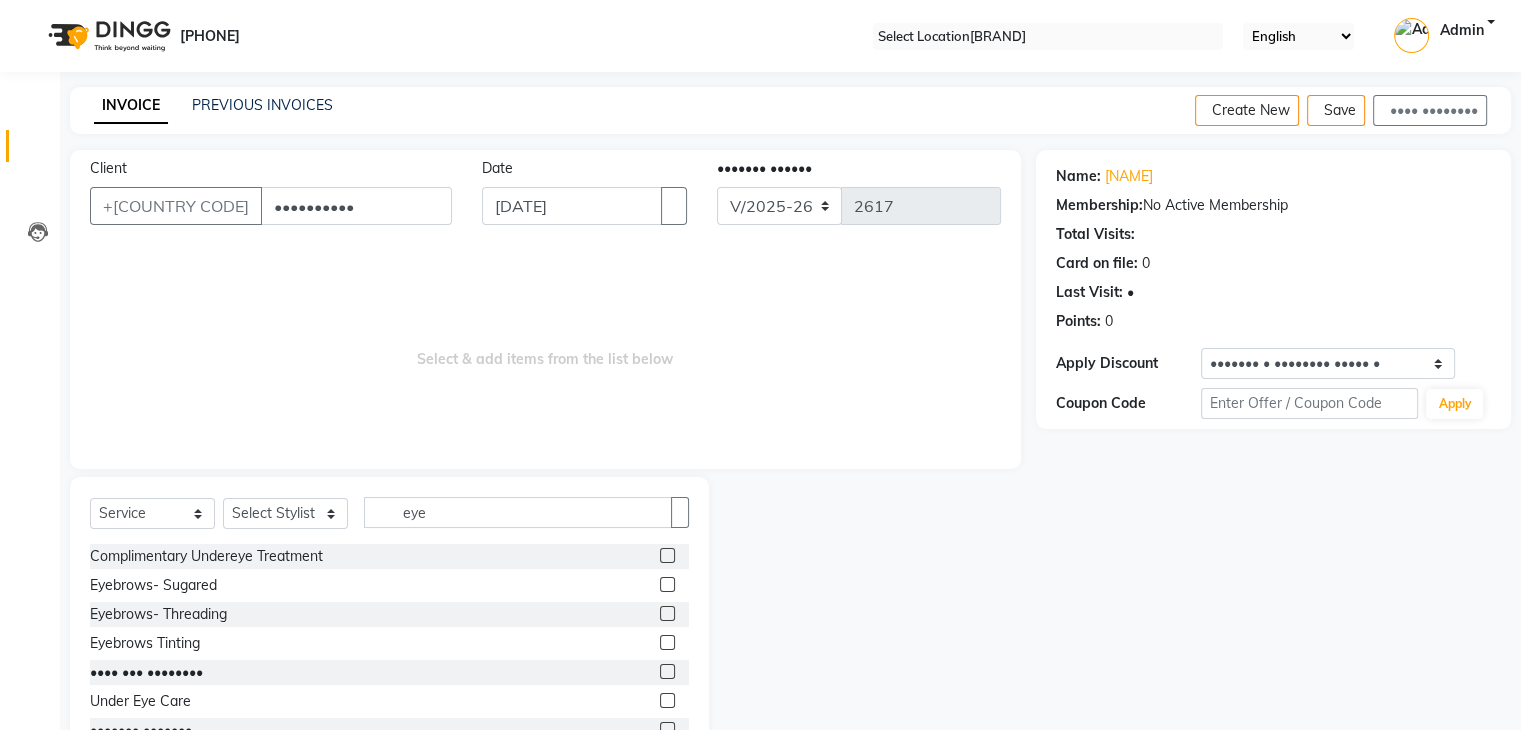 click at bounding box center (667, 613) 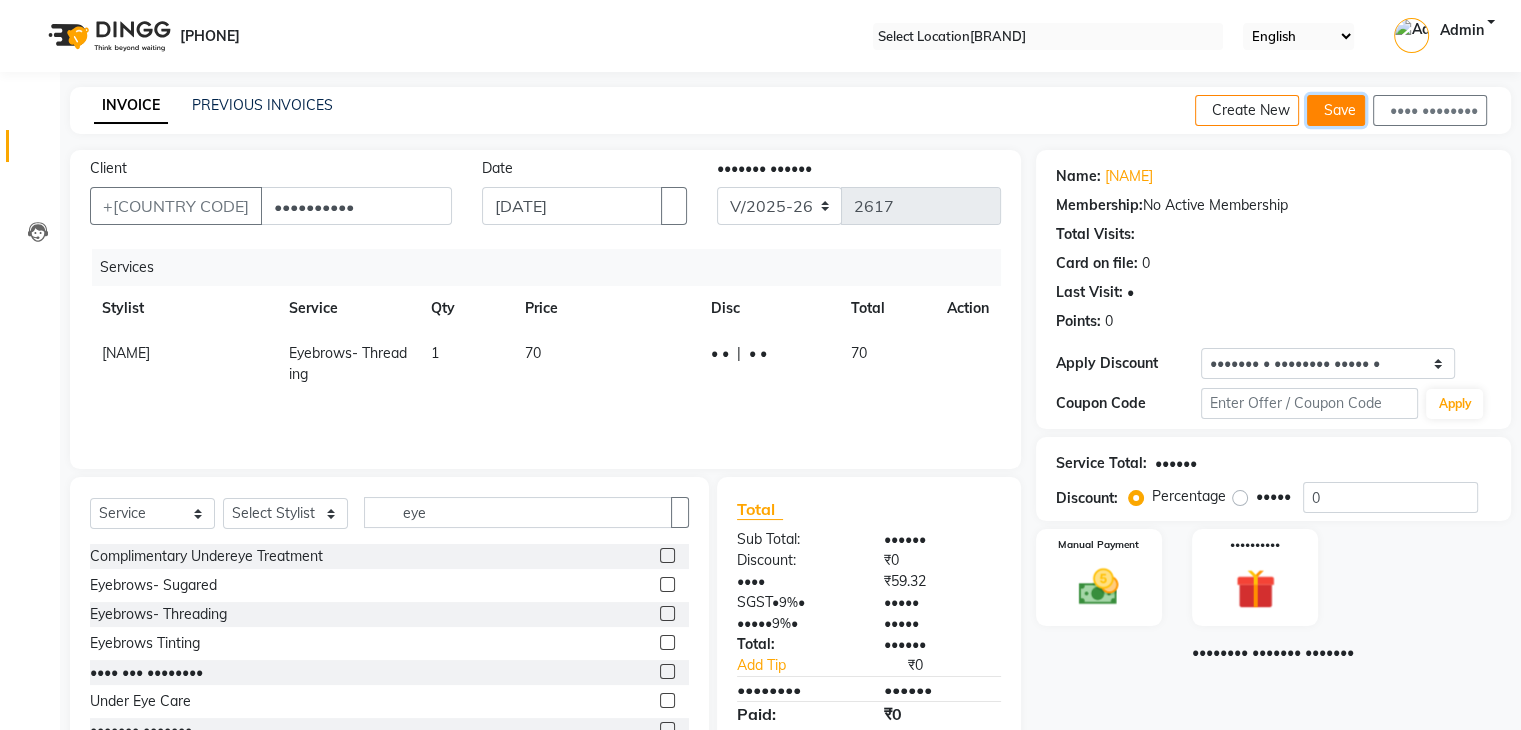 click on "Save" at bounding box center (1336, 110) 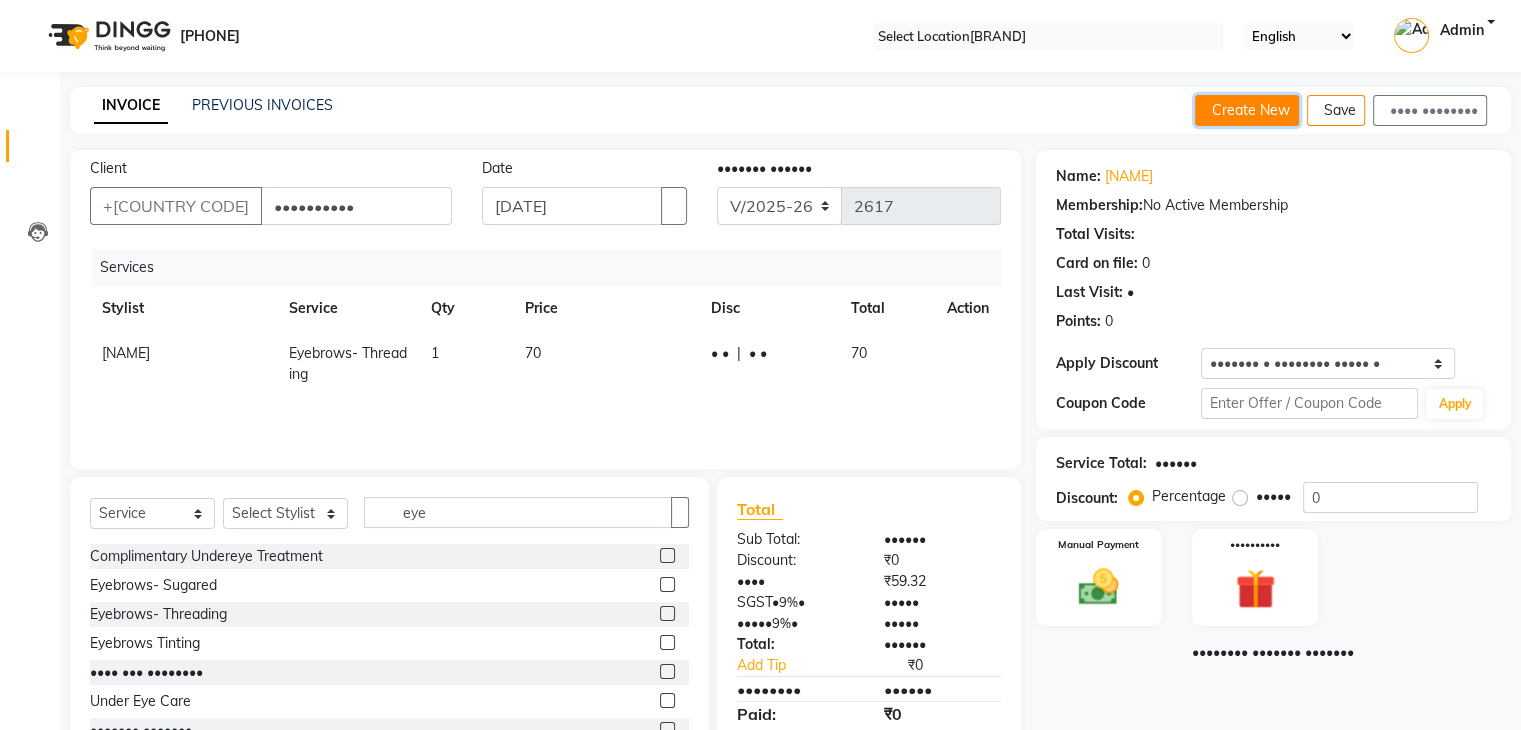 click on "Create New" at bounding box center (1247, 110) 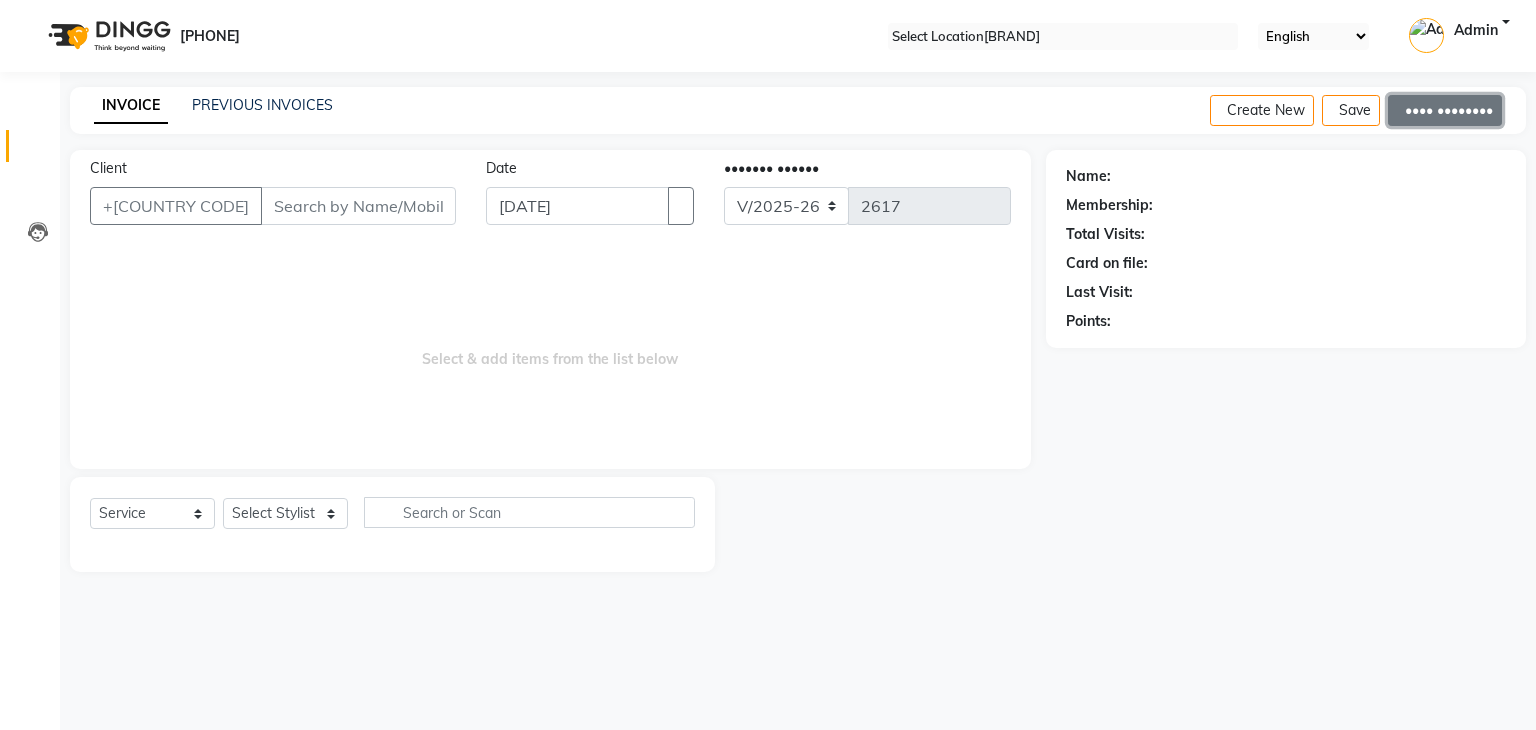 click on "•••• ••••••••" at bounding box center (1445, 110) 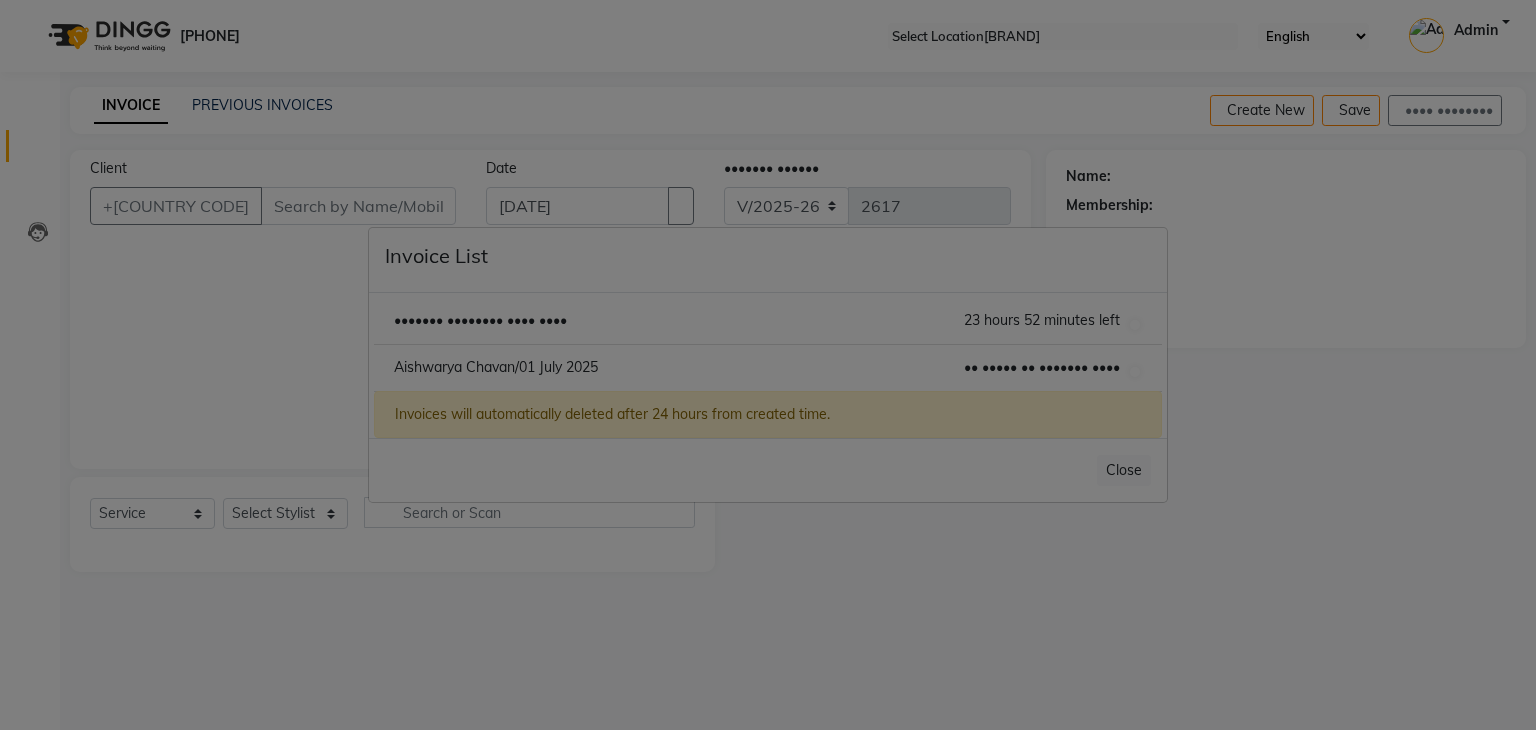 click on "Invoice List  [FIRST] [LAST]/01 July 2025  23 hours 52 minutes left  [FIRST] [LAST]/01 July 2025  23 hours 59 minutes left  Invoices will automatically deleted after 24 hours from created time.   Close" at bounding box center (768, 365) 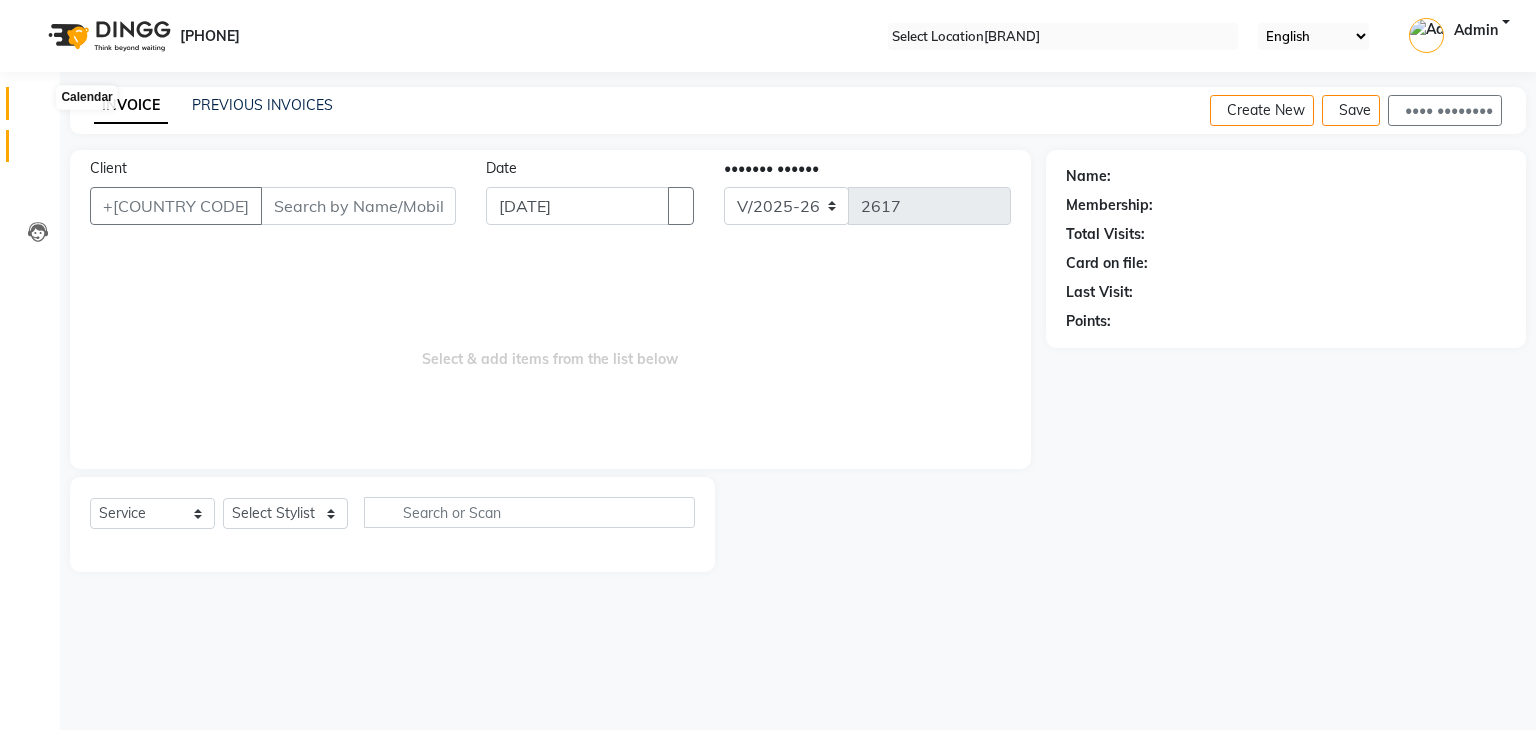 click at bounding box center [37, 108] 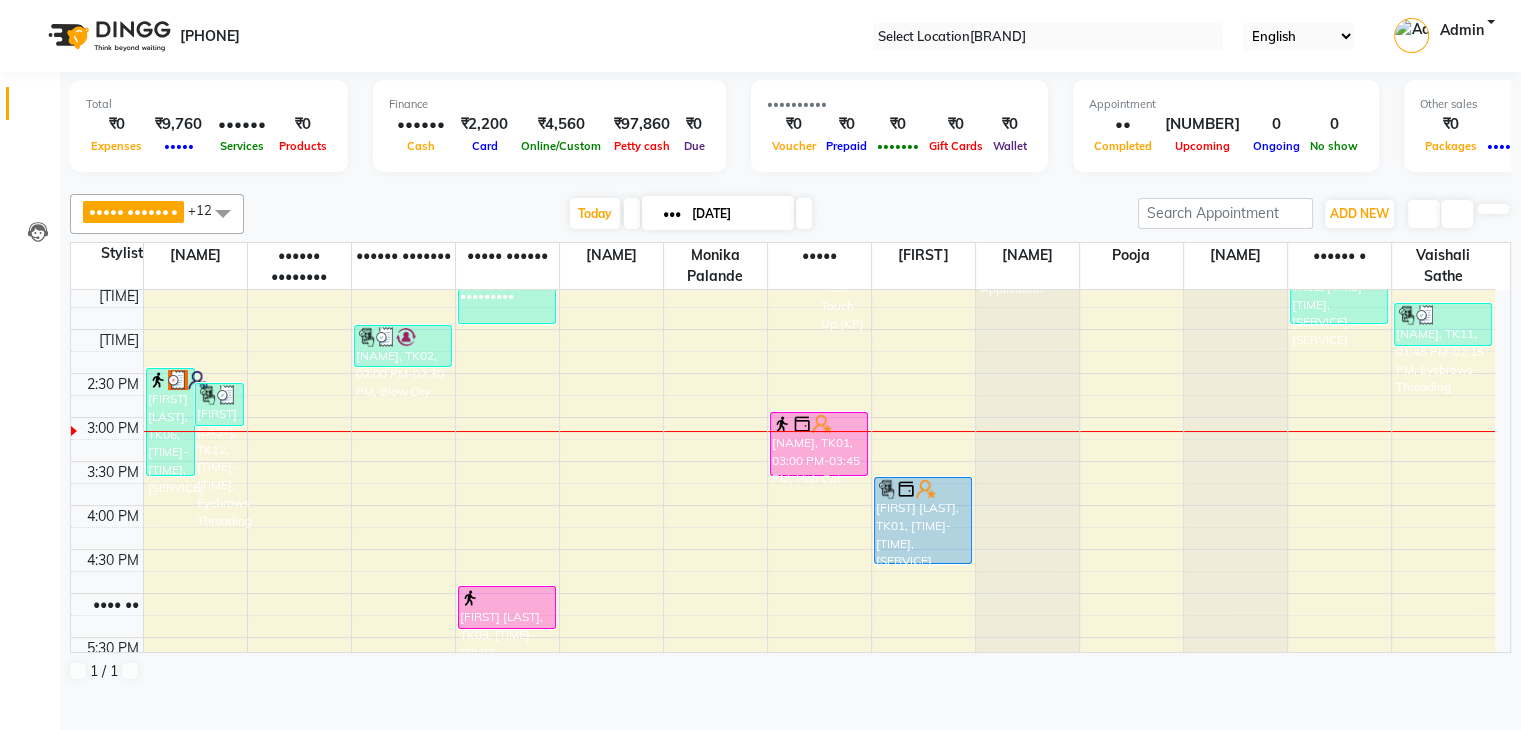 scroll, scrollTop: 500, scrollLeft: 0, axis: vertical 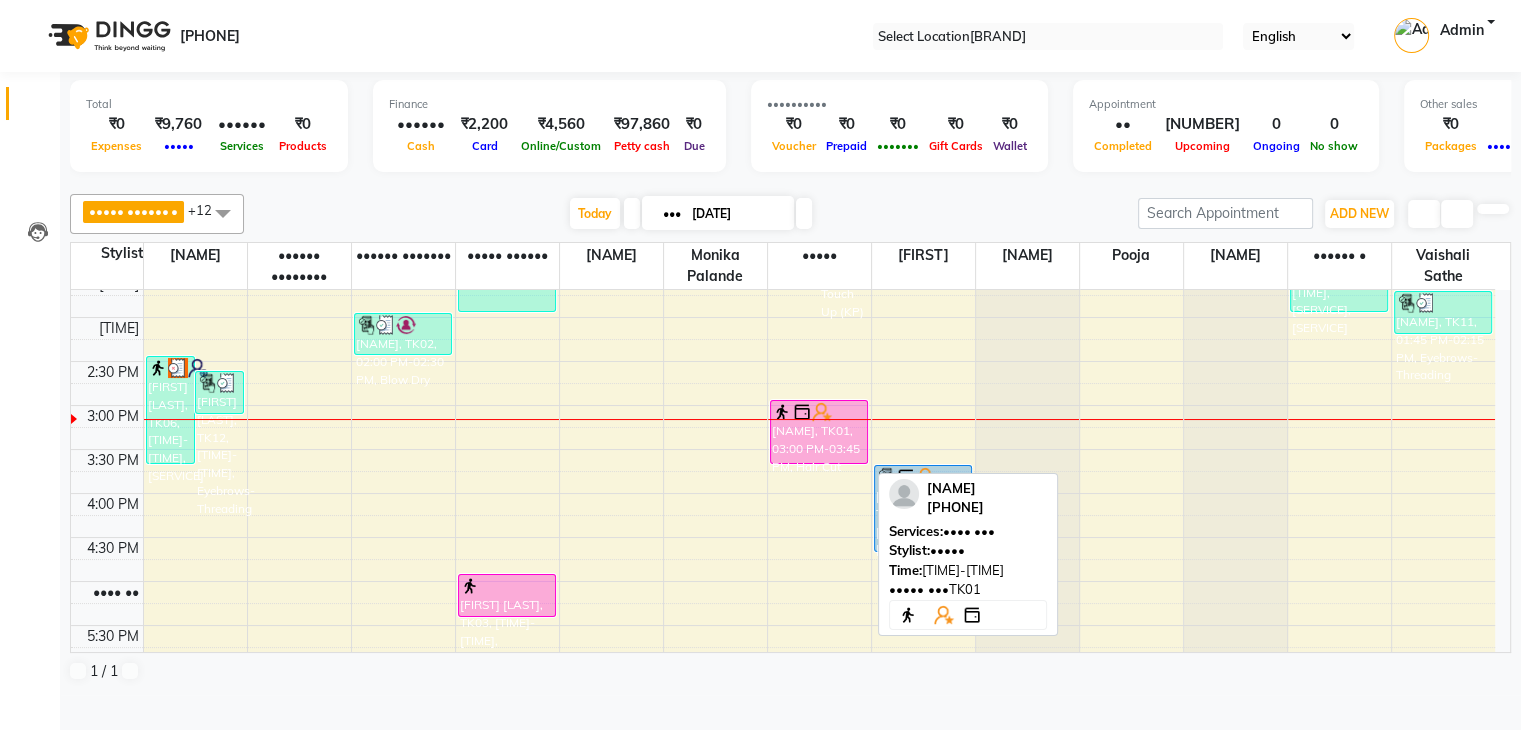 click on "[NAME], TK01, 03:00 PM-03:45 PM, Hair Cut" at bounding box center (507, 595) 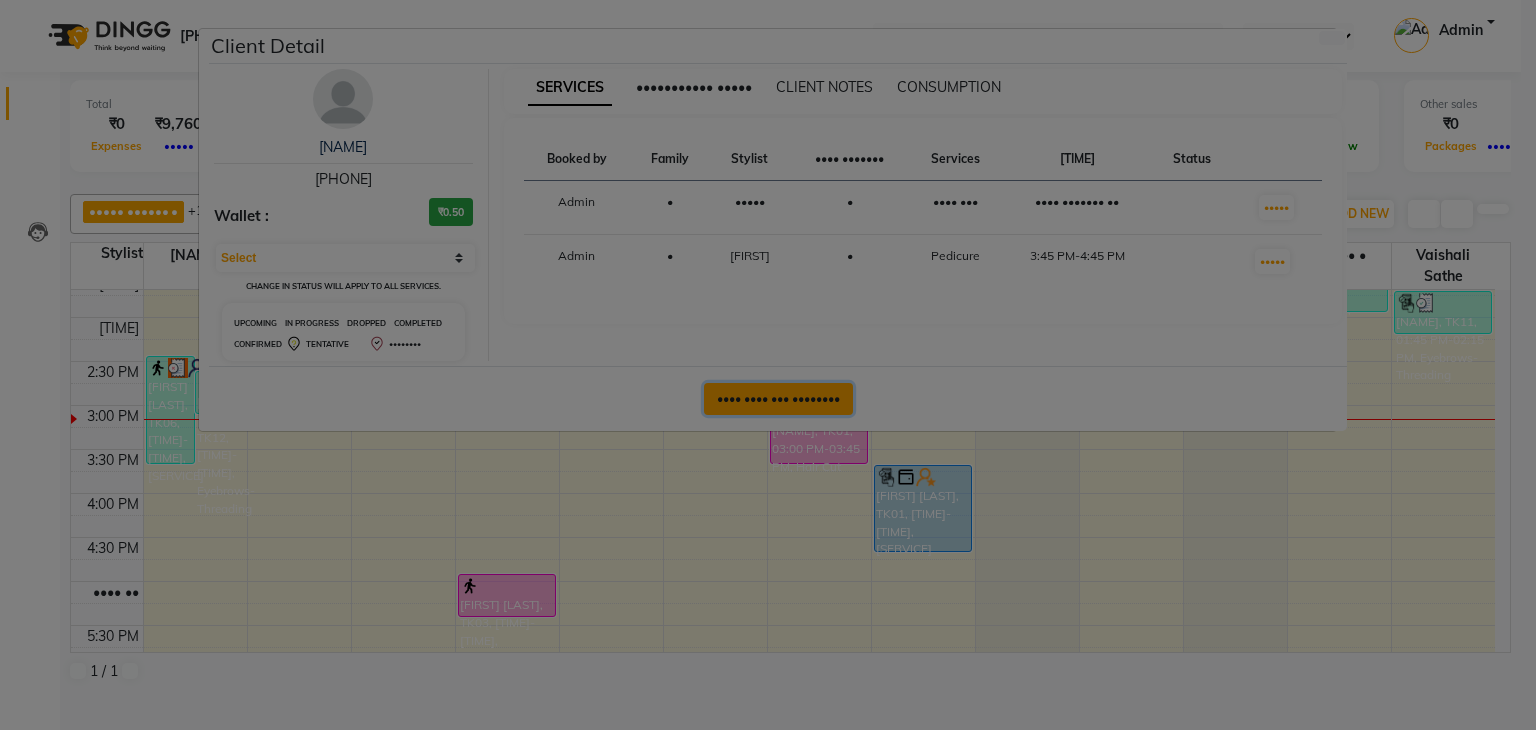 click on "•••• •••• ••• ••••••••" at bounding box center [778, 399] 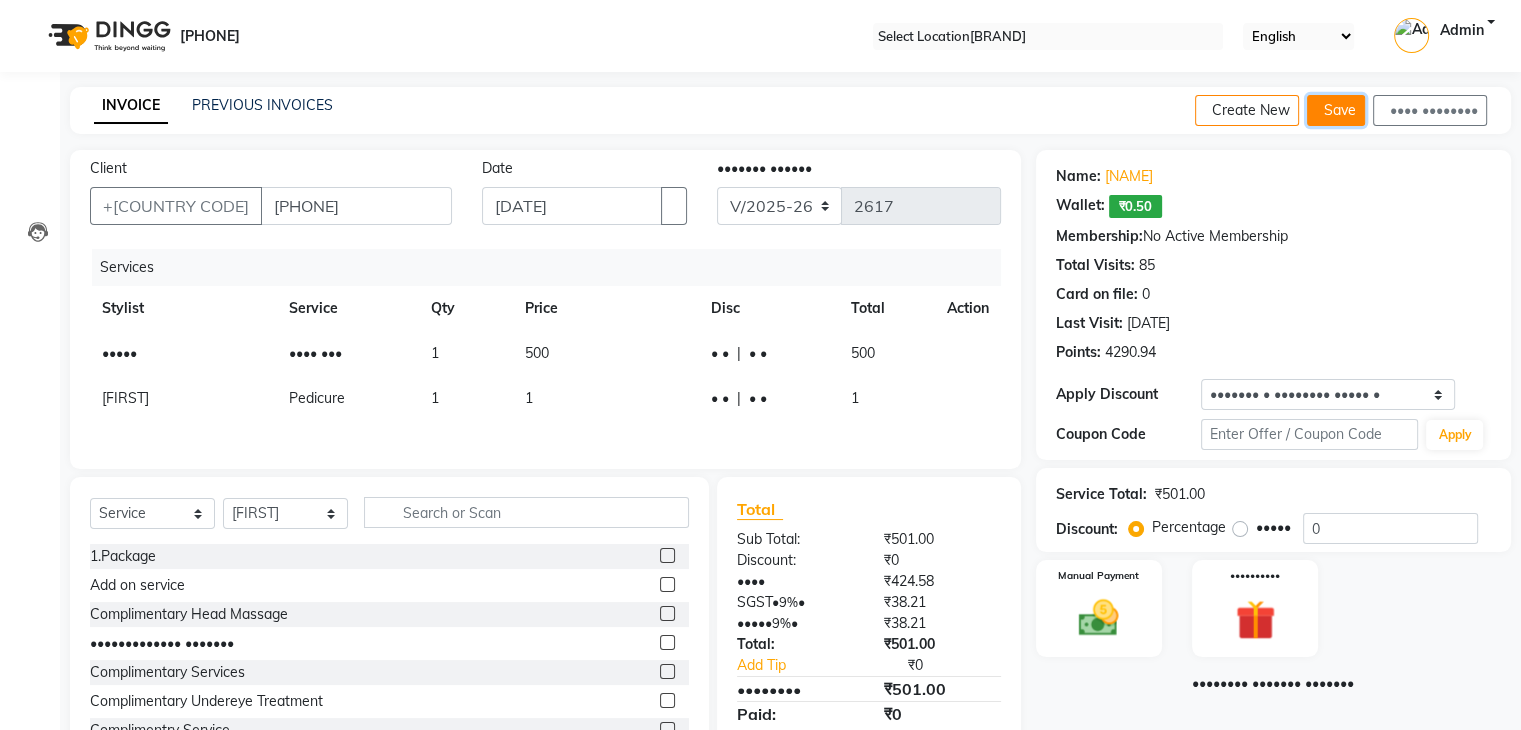 click on "Save" at bounding box center (1336, 110) 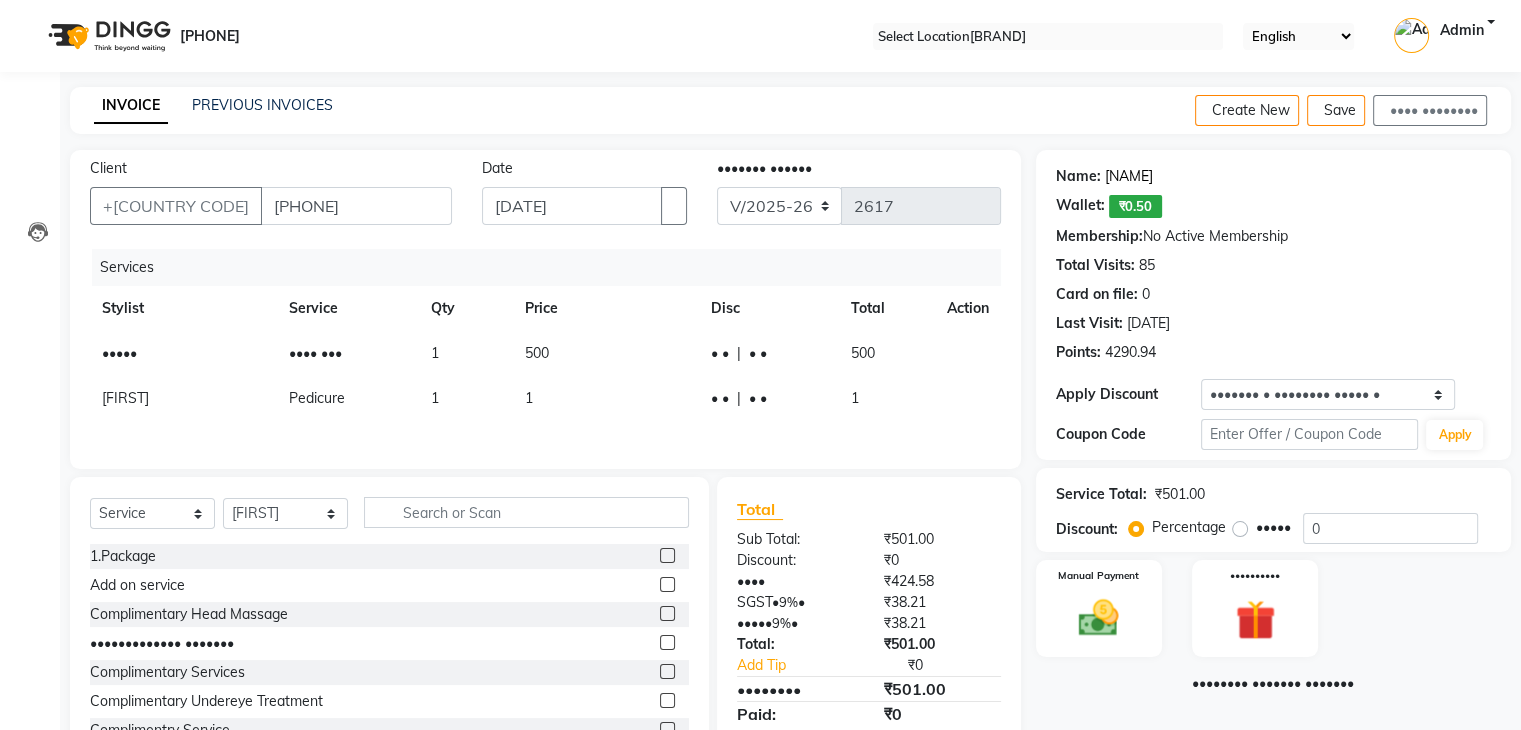 click on "[NAME]" at bounding box center [1129, 176] 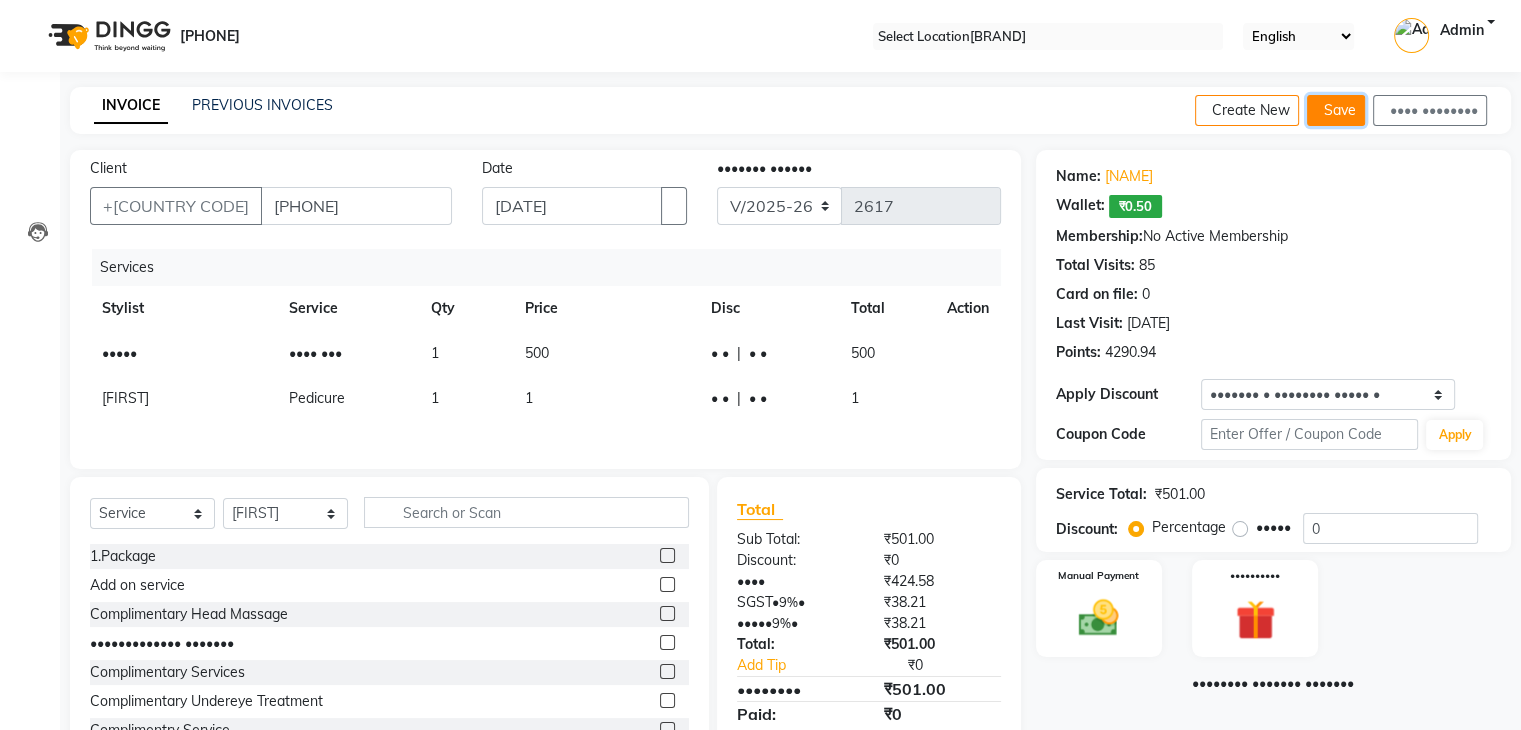 click on "Save" at bounding box center [1336, 110] 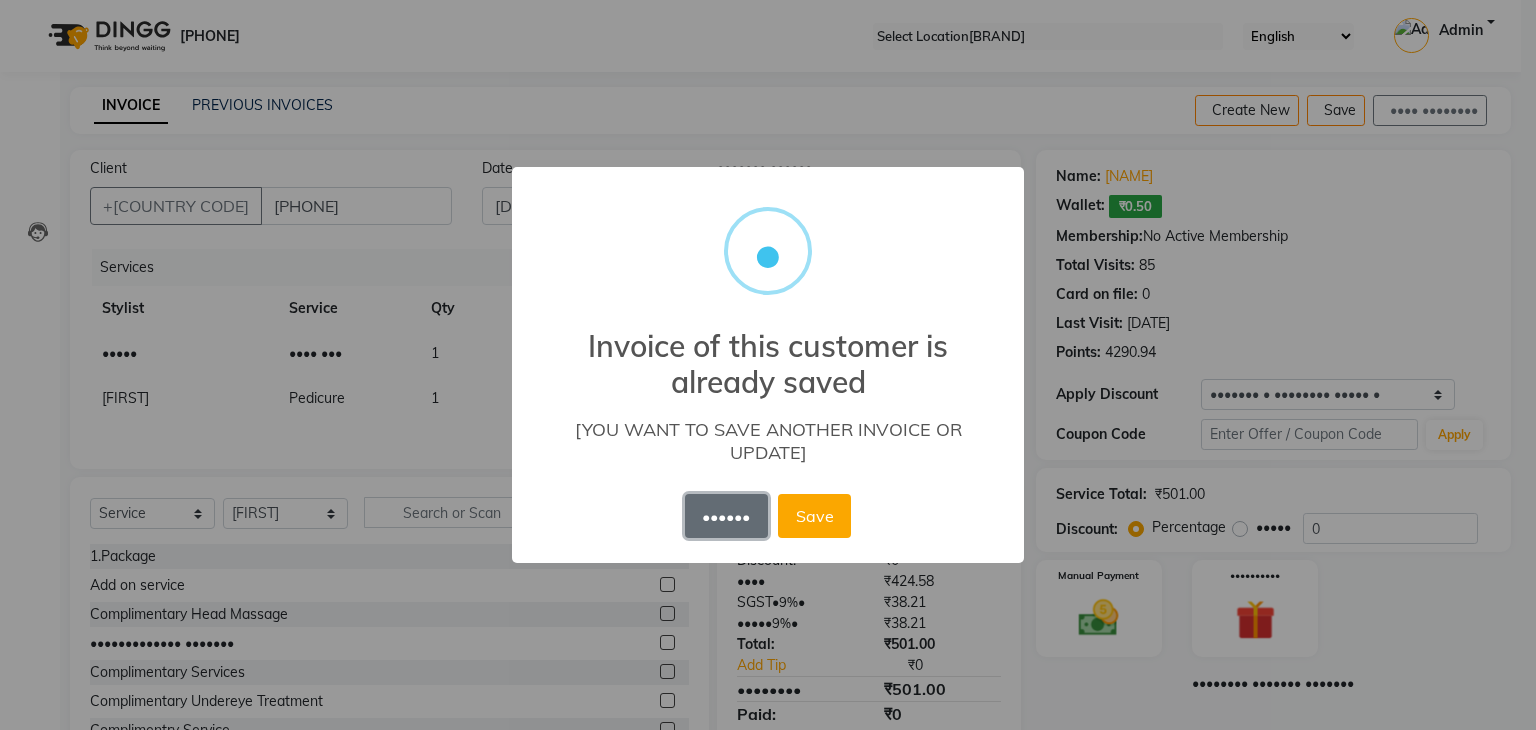 click on "••••••" at bounding box center (726, 516) 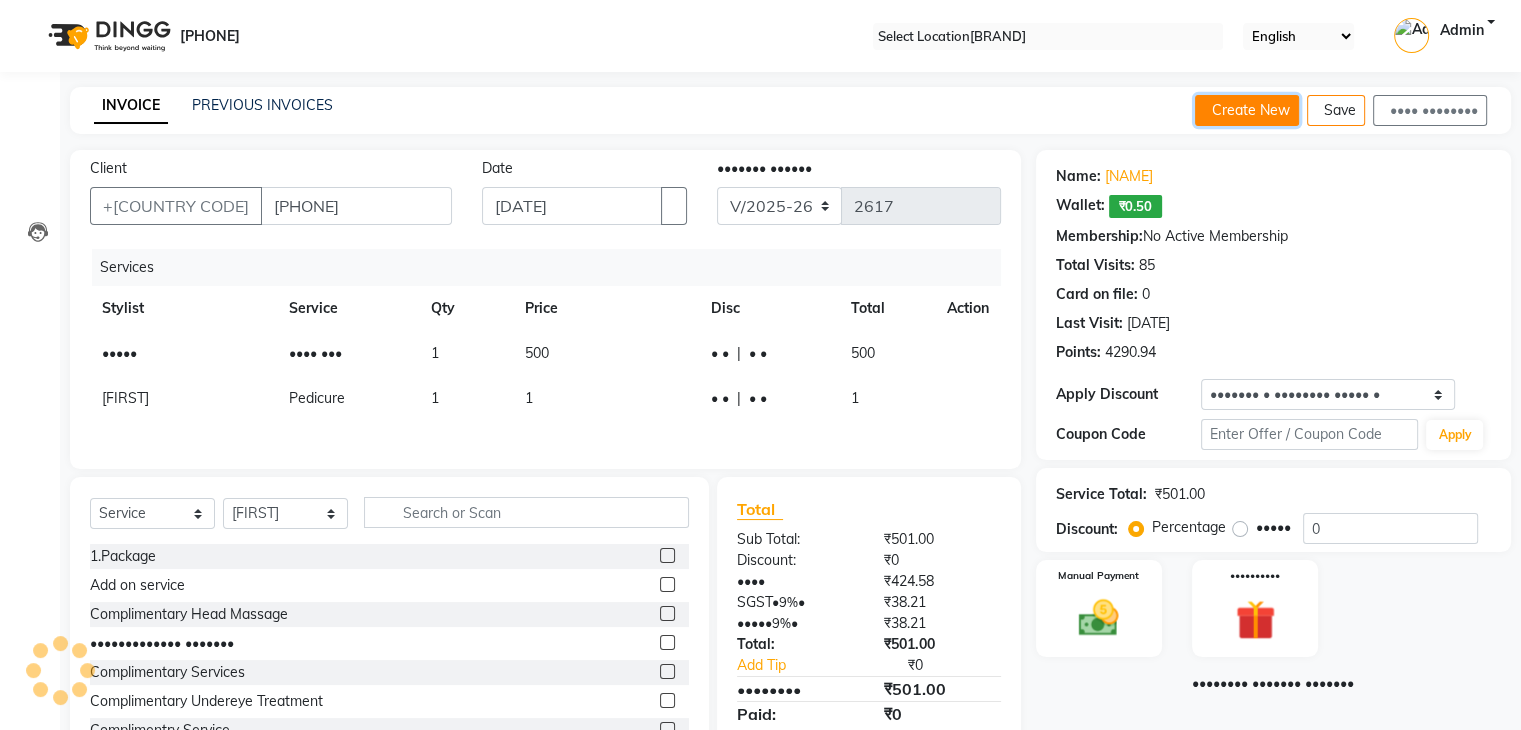 click on "Create New" at bounding box center (1247, 110) 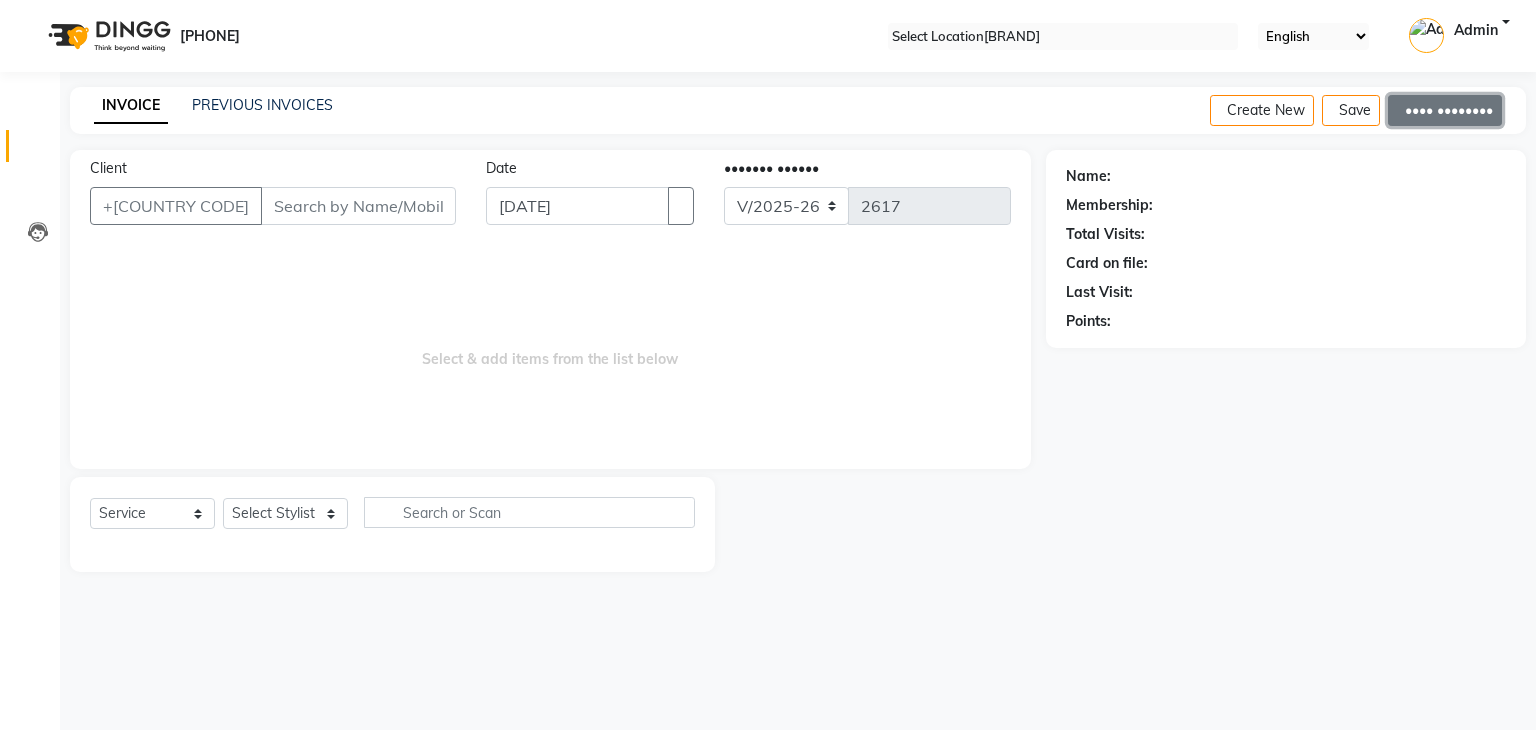 click on "•••• ••••••••" at bounding box center [1445, 110] 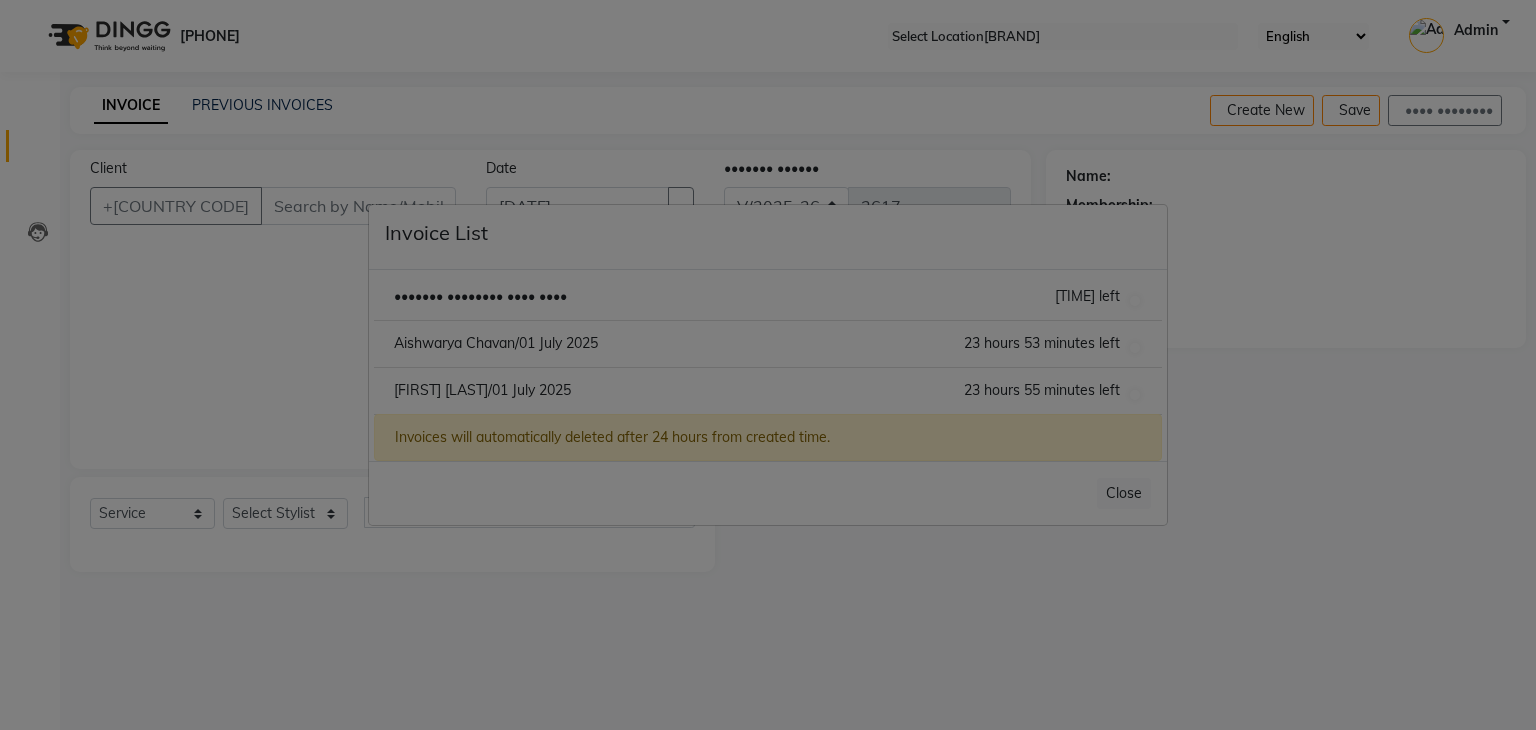 click on "Aishwarya Chavan/01 July 2025" at bounding box center (480, 296) 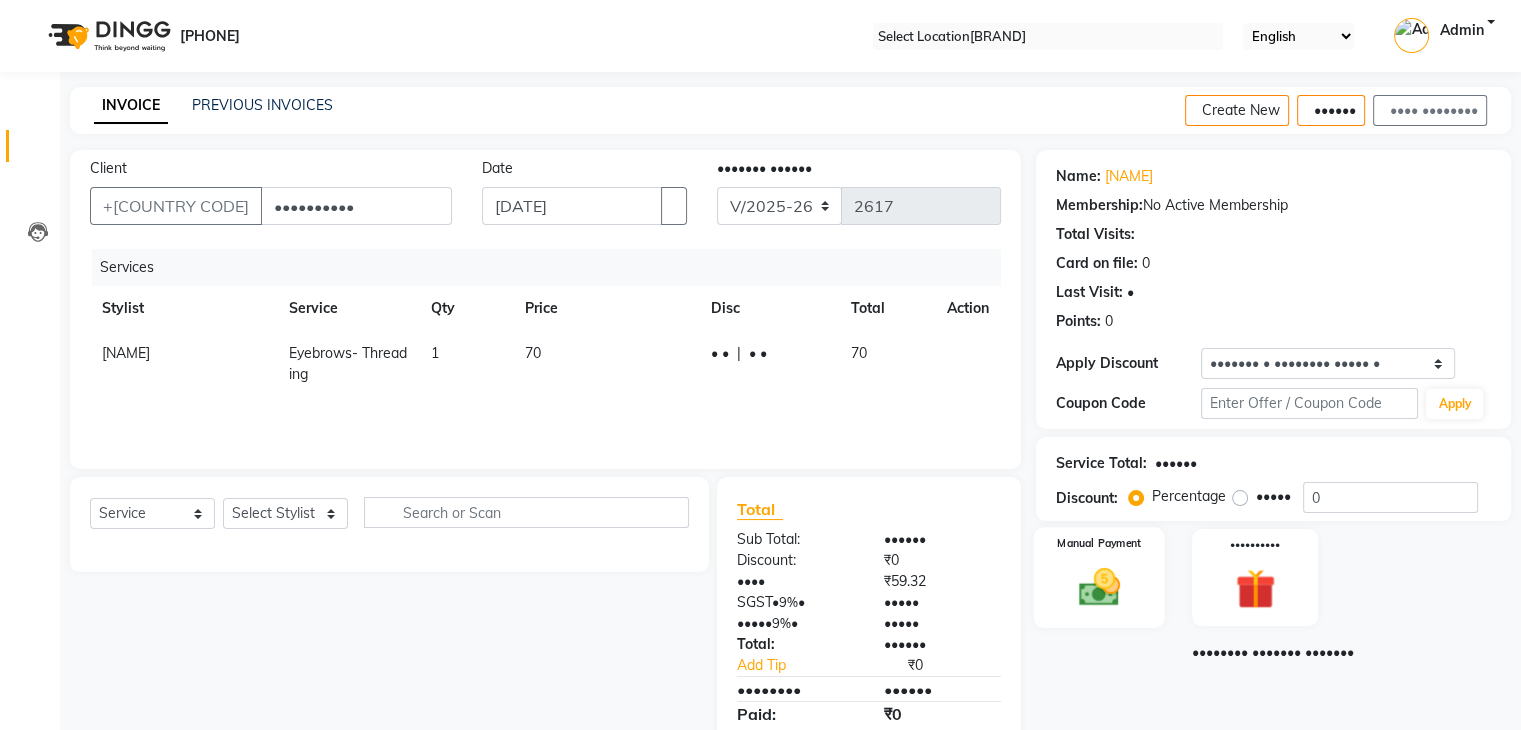 click at bounding box center (1098, 587) 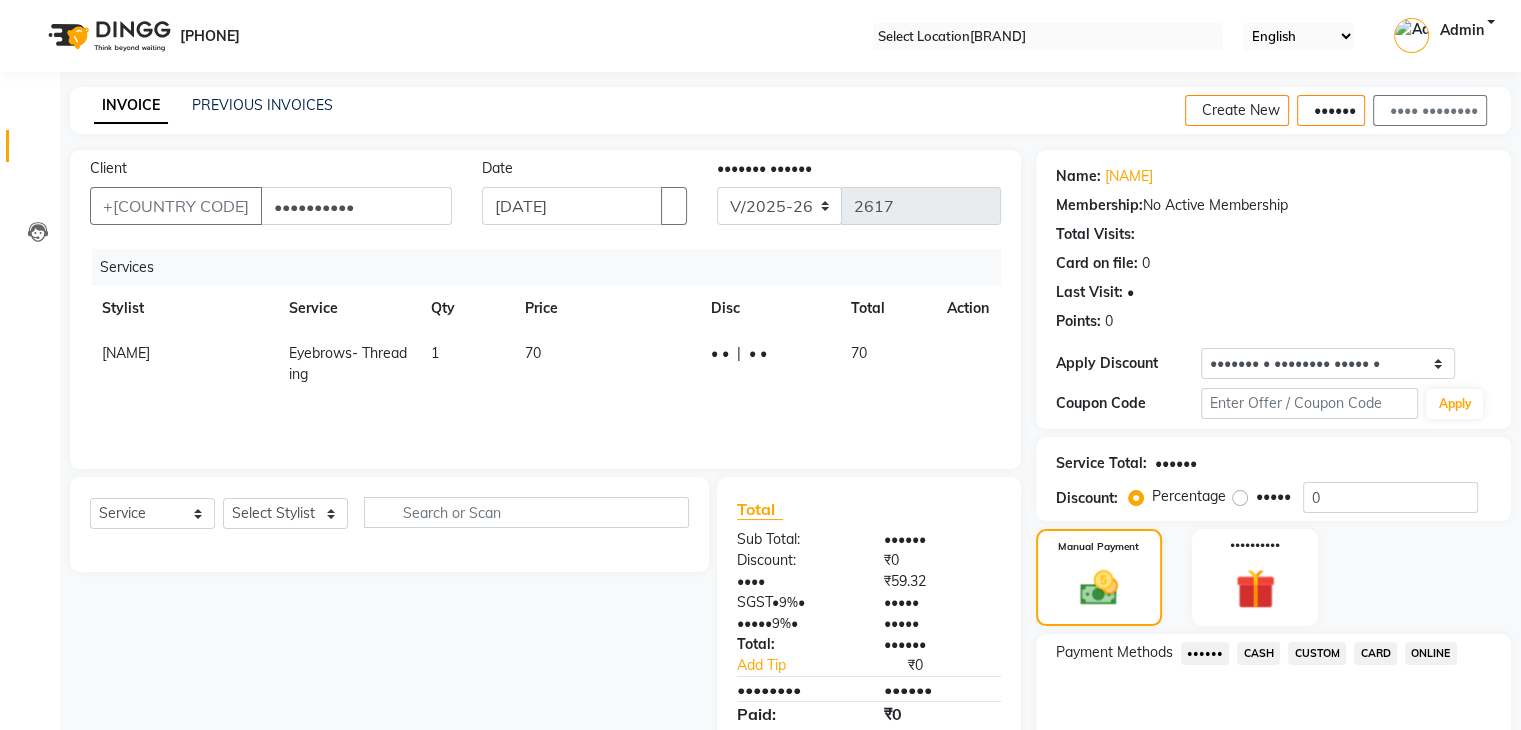 click on "ONLINE" at bounding box center [1205, 653] 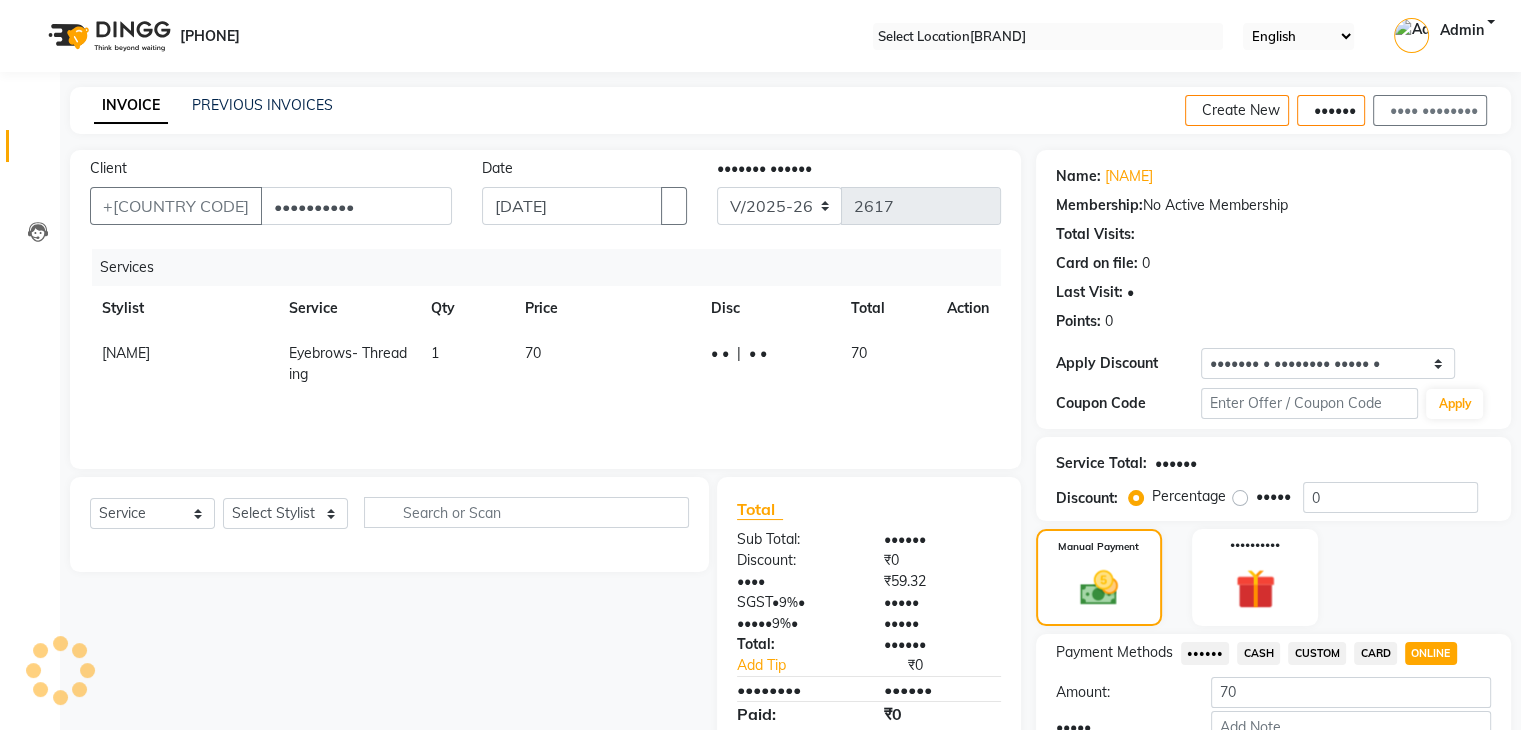 scroll, scrollTop: 128, scrollLeft: 0, axis: vertical 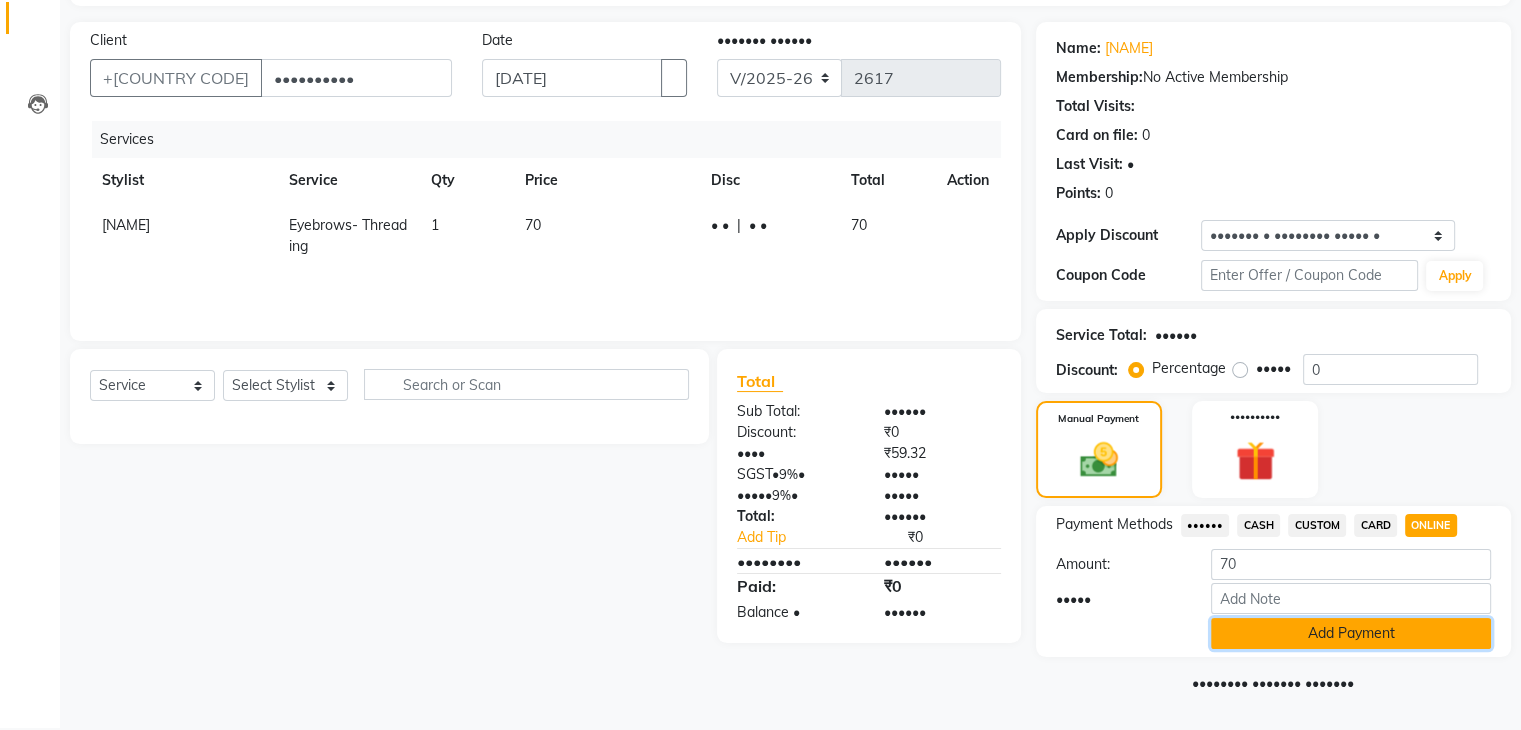 click on "Add Payment" at bounding box center [1351, 633] 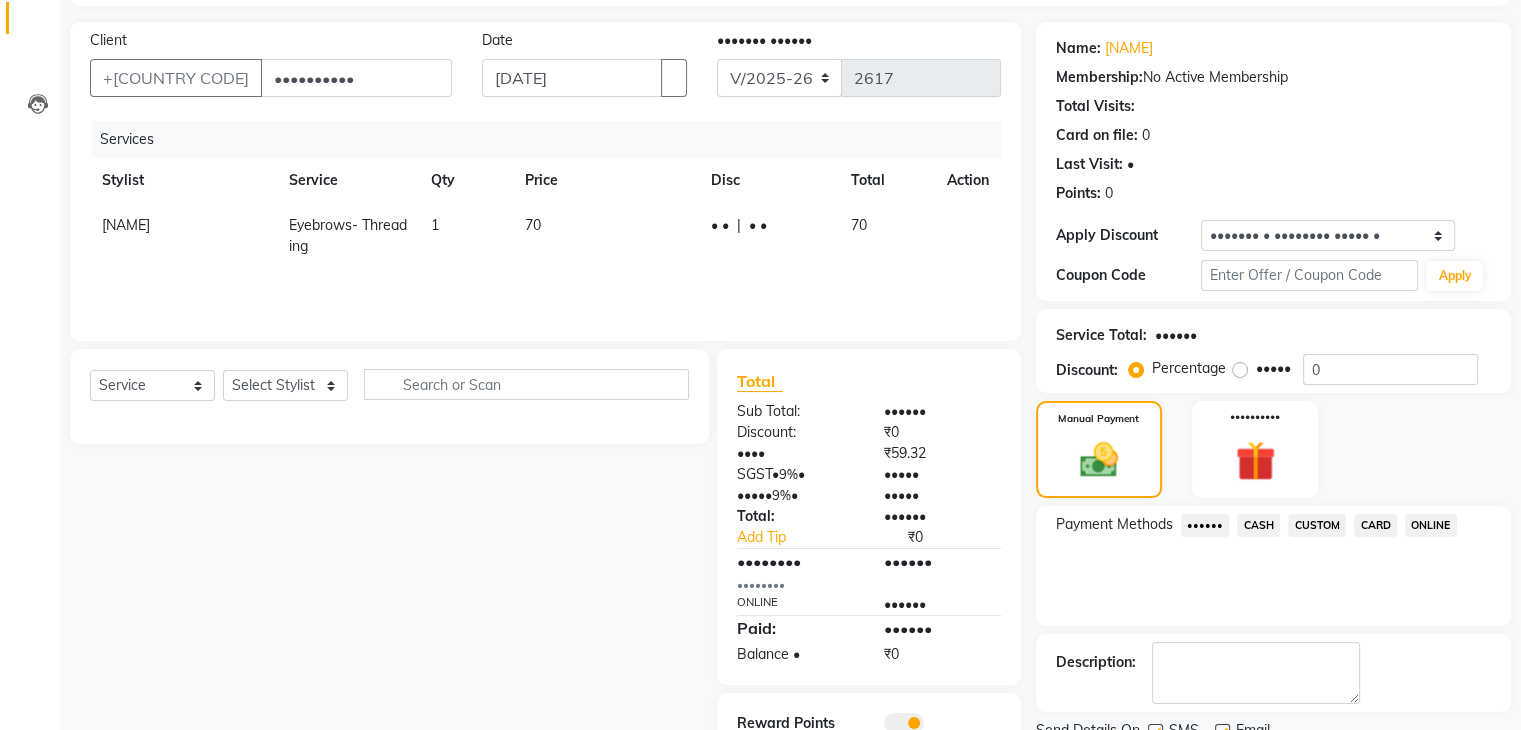 scroll, scrollTop: 212, scrollLeft: 0, axis: vertical 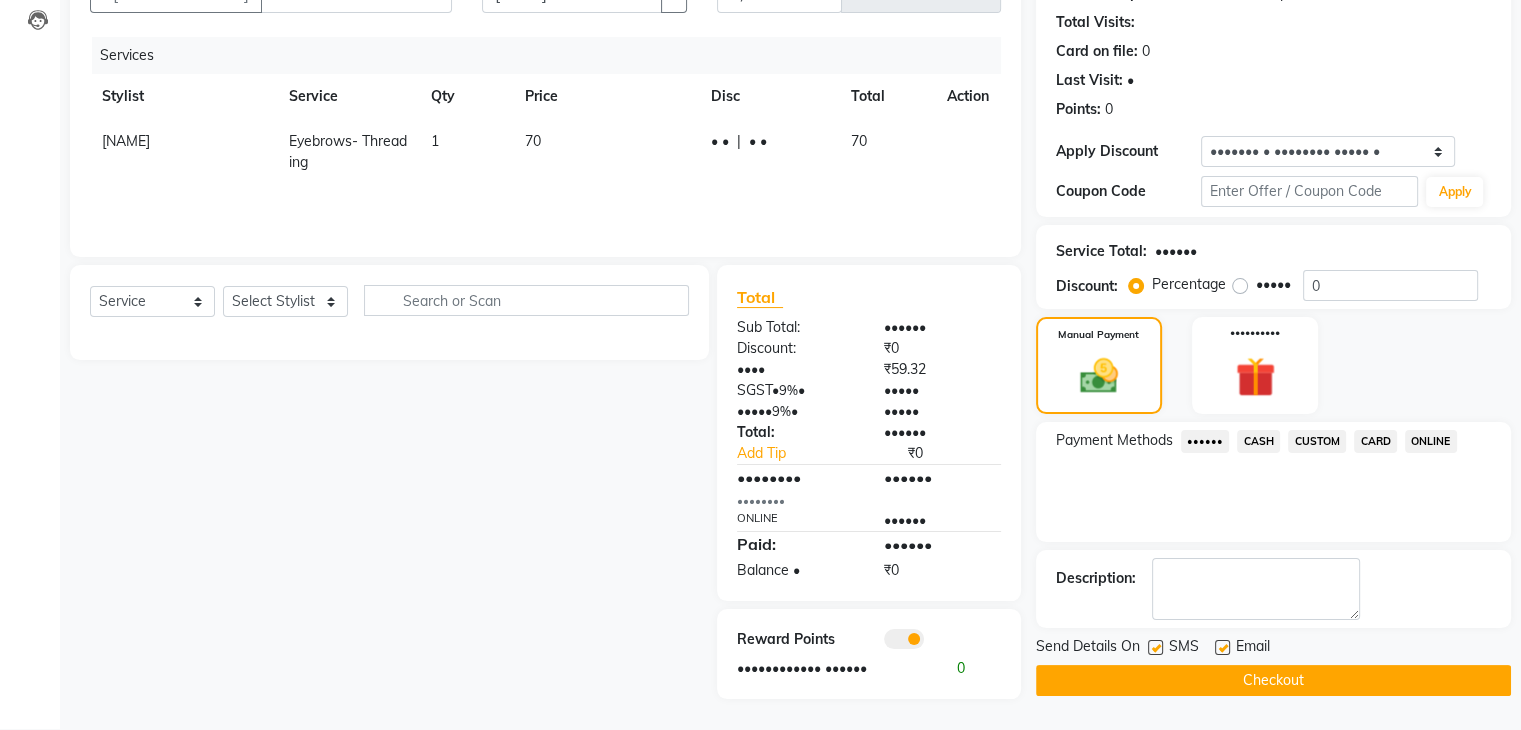 click at bounding box center [1155, 647] 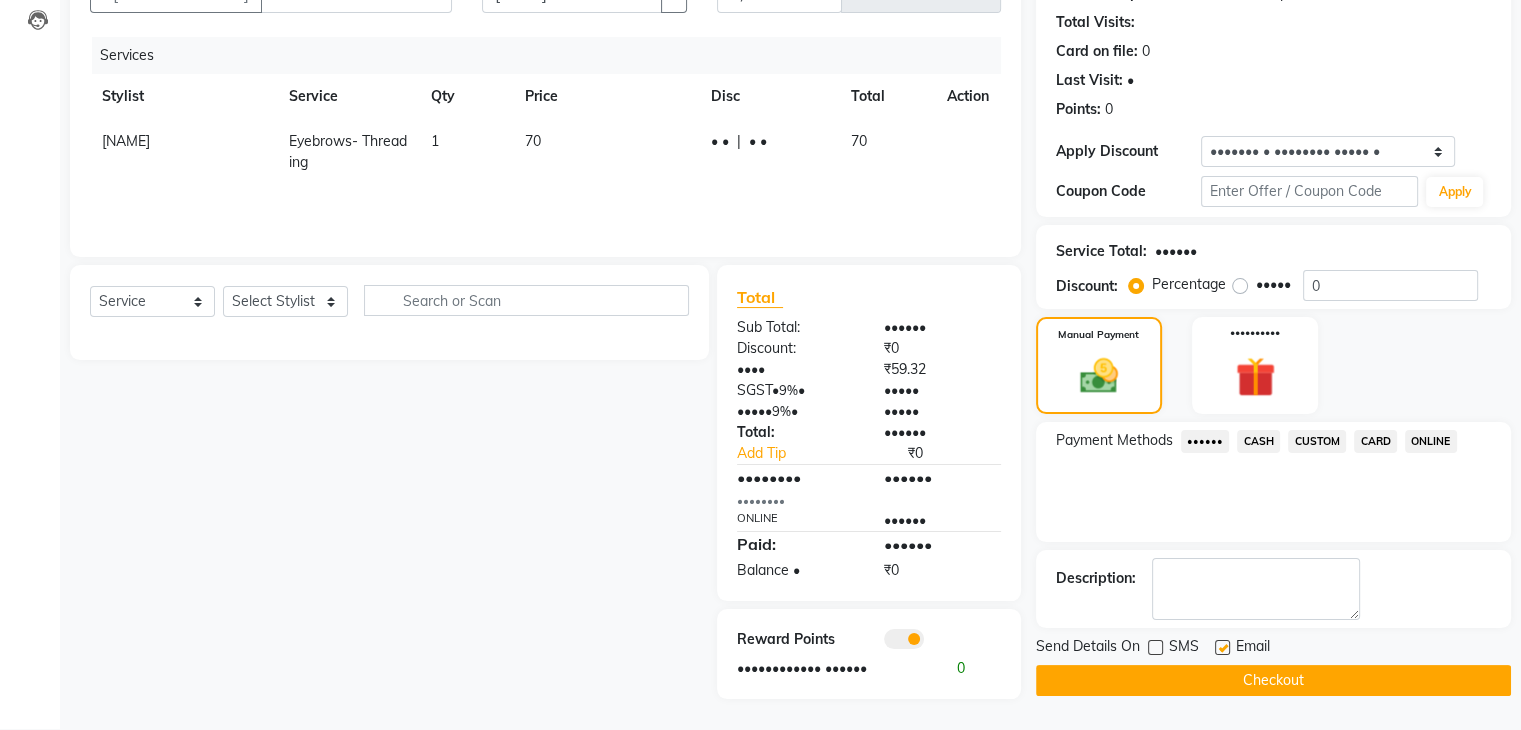 drag, startPoint x: 1222, startPoint y: 648, endPoint x: 1233, endPoint y: 651, distance: 11.401754 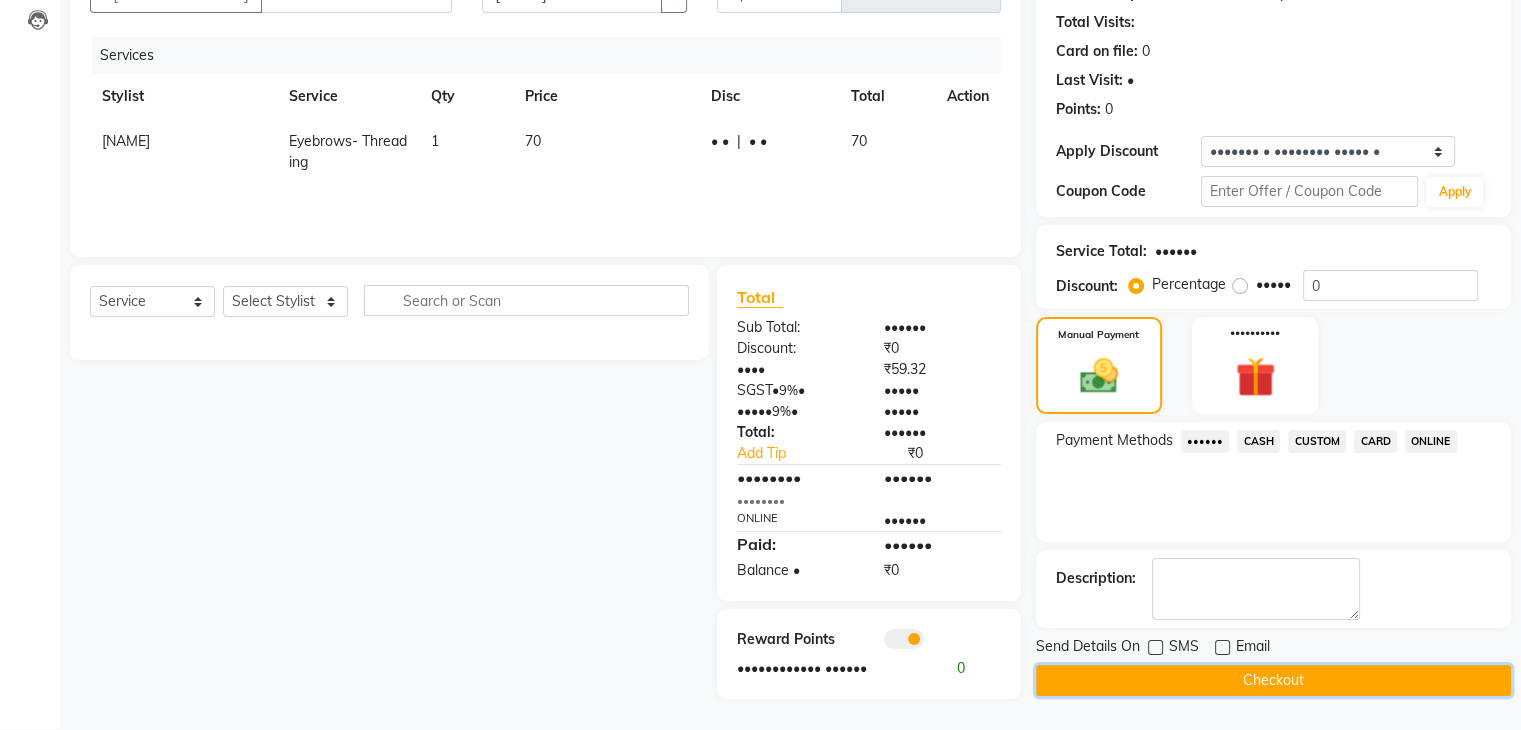 click on "Checkout" at bounding box center (1273, 680) 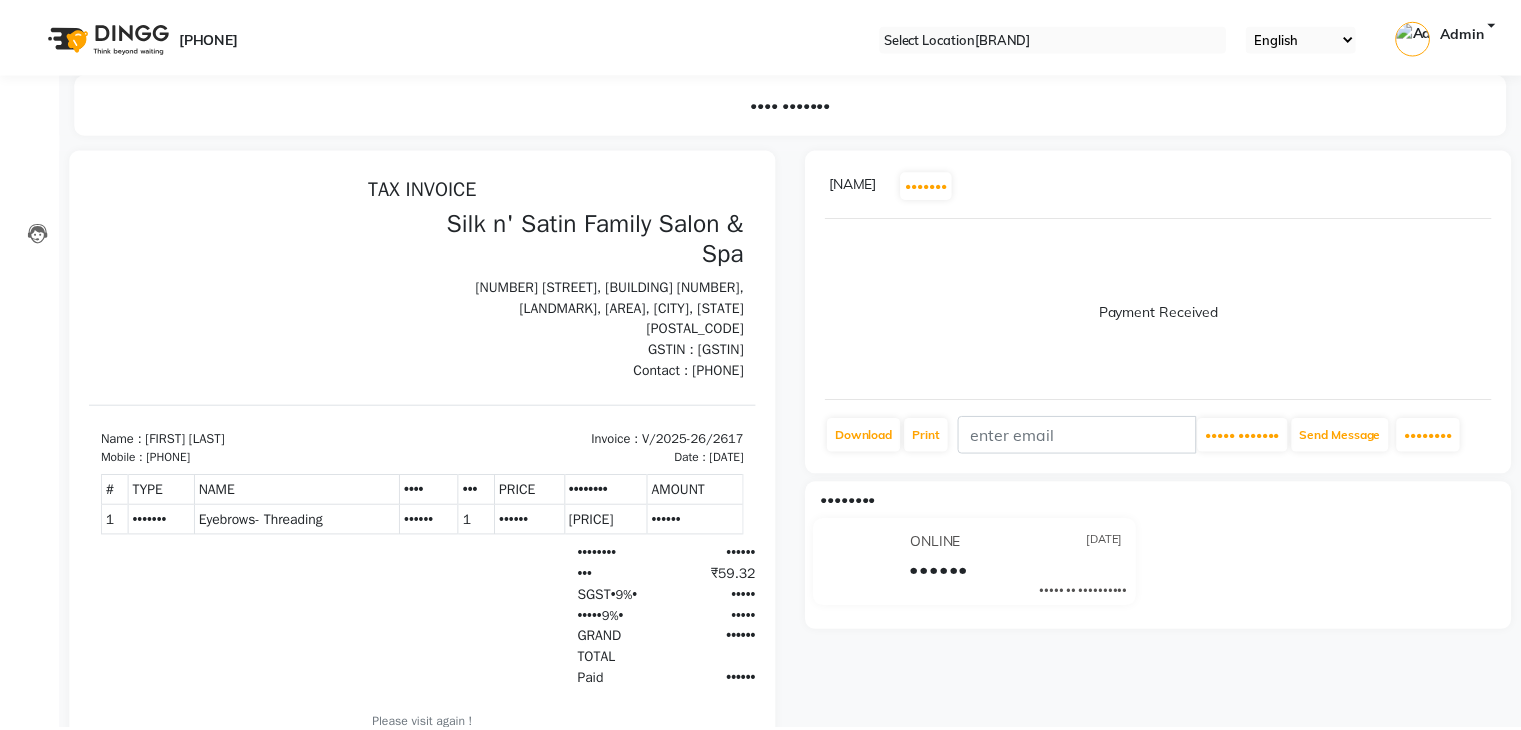 scroll, scrollTop: 0, scrollLeft: 0, axis: both 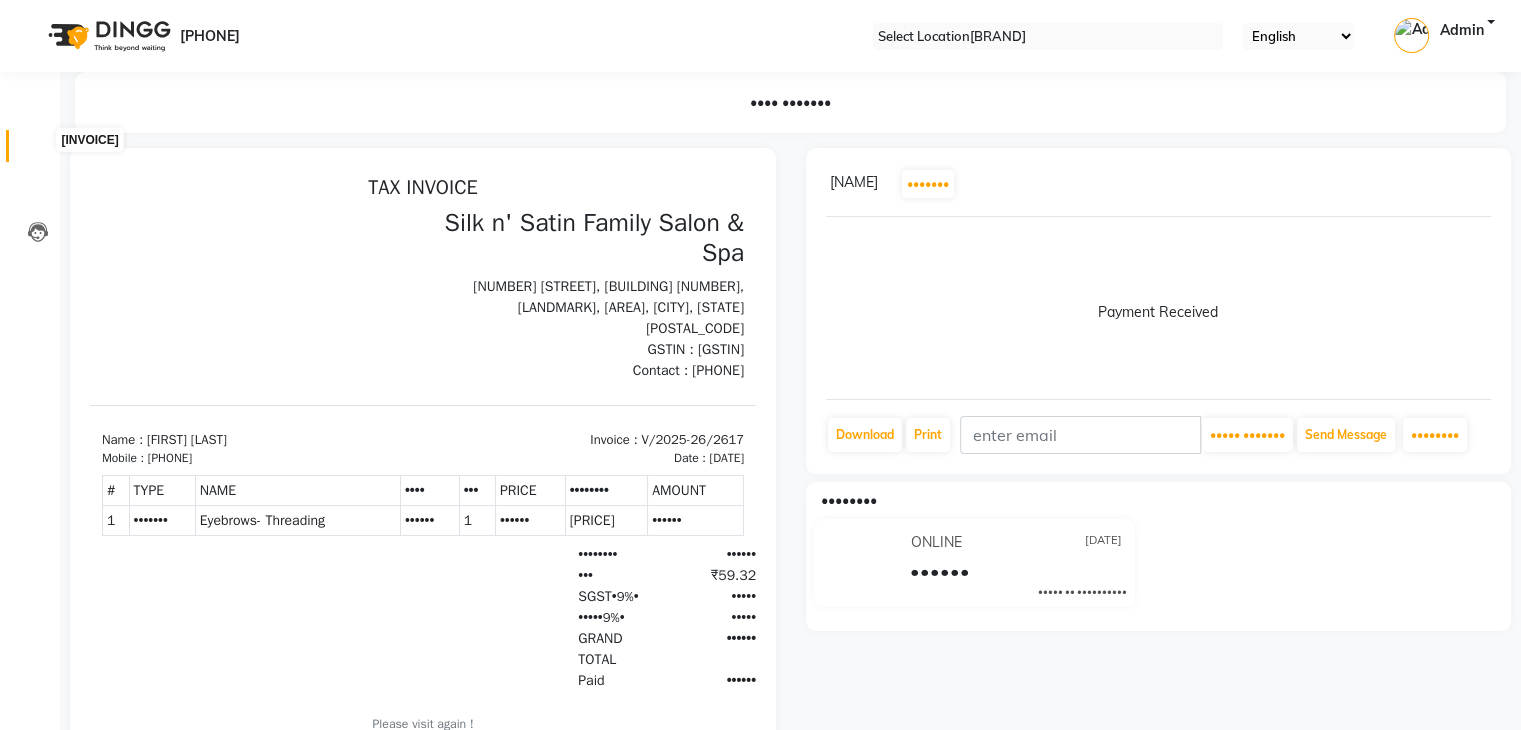 click at bounding box center [37, 151] 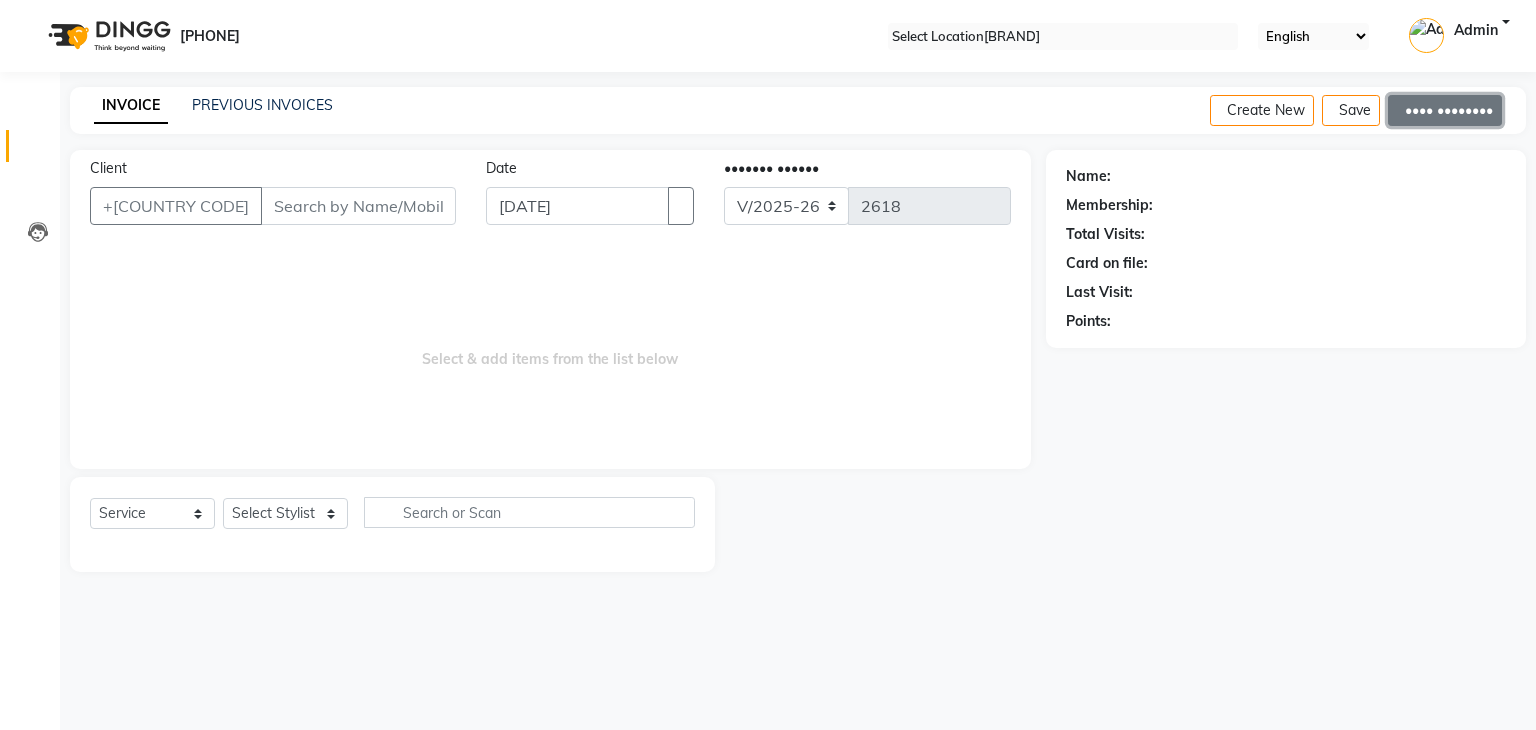 click on "•••• ••••••••" at bounding box center [1445, 110] 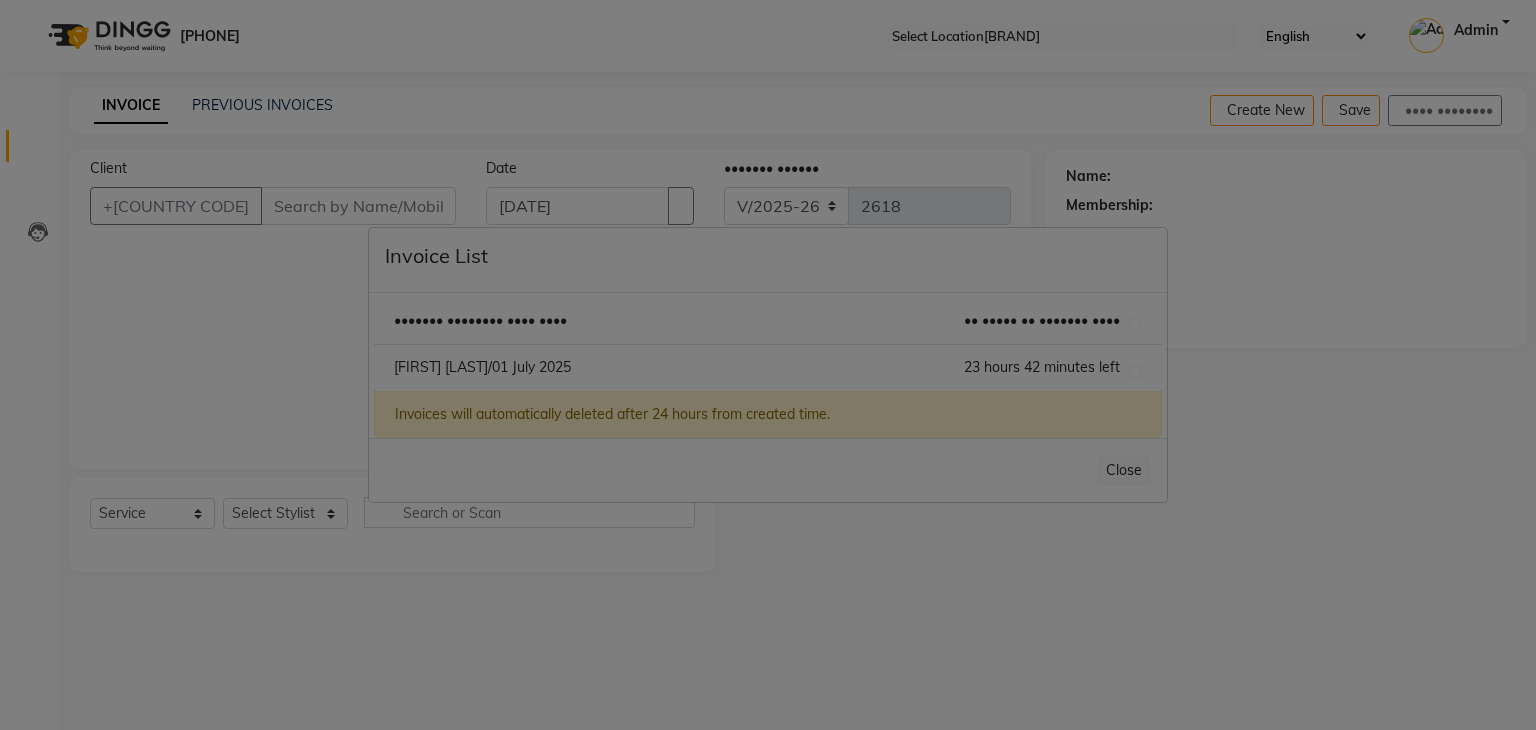 click on "Invoice List  [FIRST] [LAST]/01 July 2025  23 hours 33 minutes left  [FIRST] [LAST]/01 July 2025  23 hours 42 minutes left  Invoices will automatically deleted after 24 hours from created time.   Close" at bounding box center [768, 365] 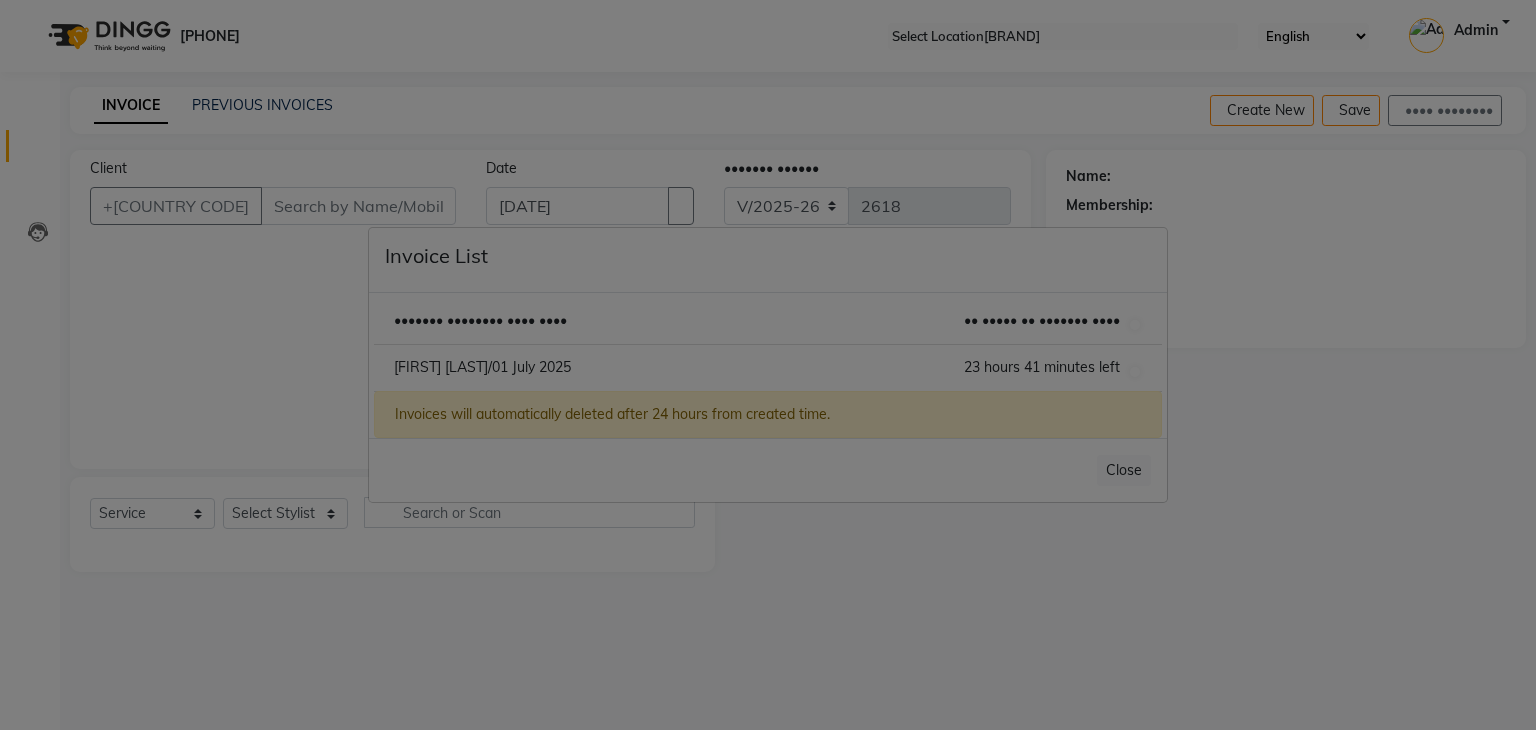 click on "Invoice List  [FIRST] [LAST]/[DATE]  [TIME] left  [FIRST] [LAST]/[DATE]  [TIME] left  Invoices will automatically deleted after 24 hours from created time.   Close" at bounding box center [768, 365] 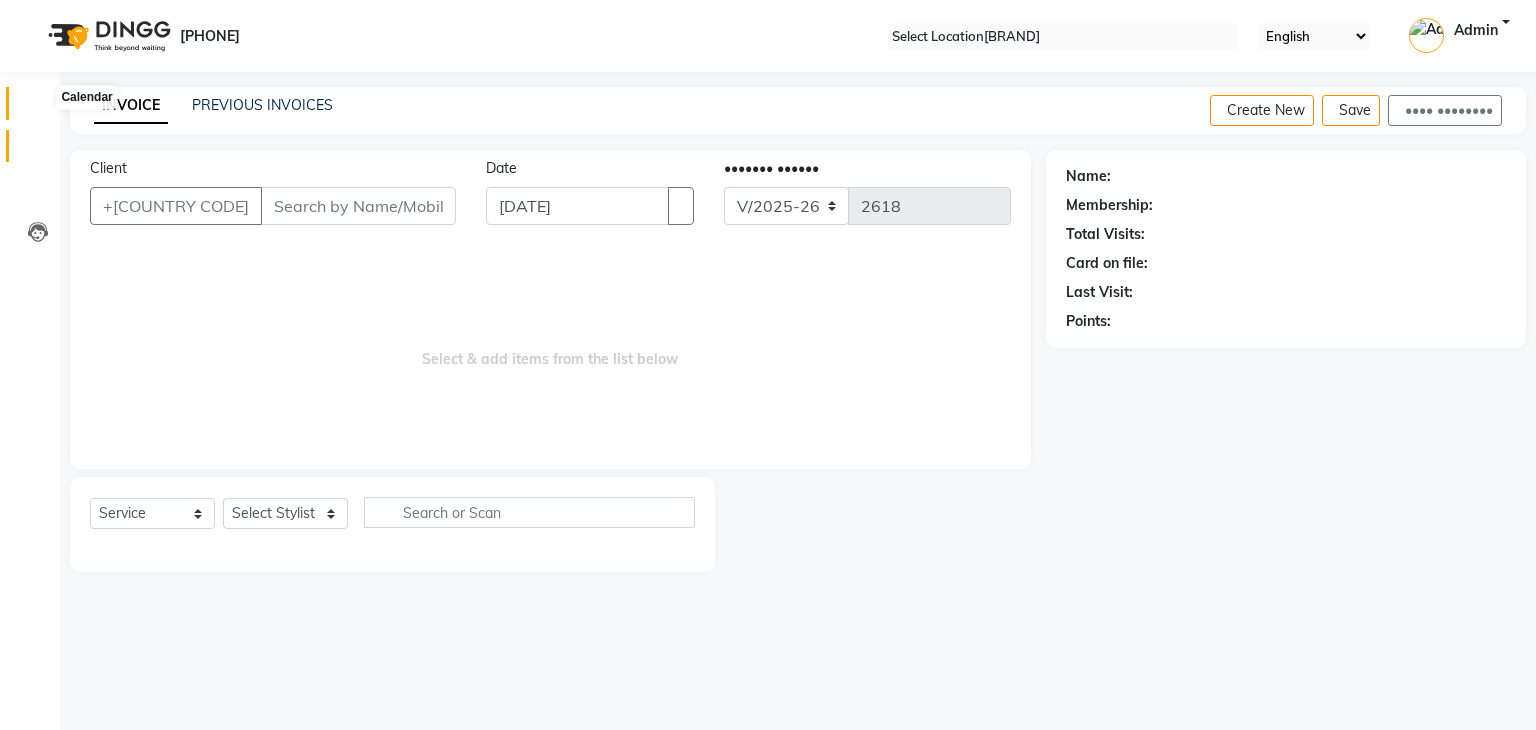 click at bounding box center [38, 108] 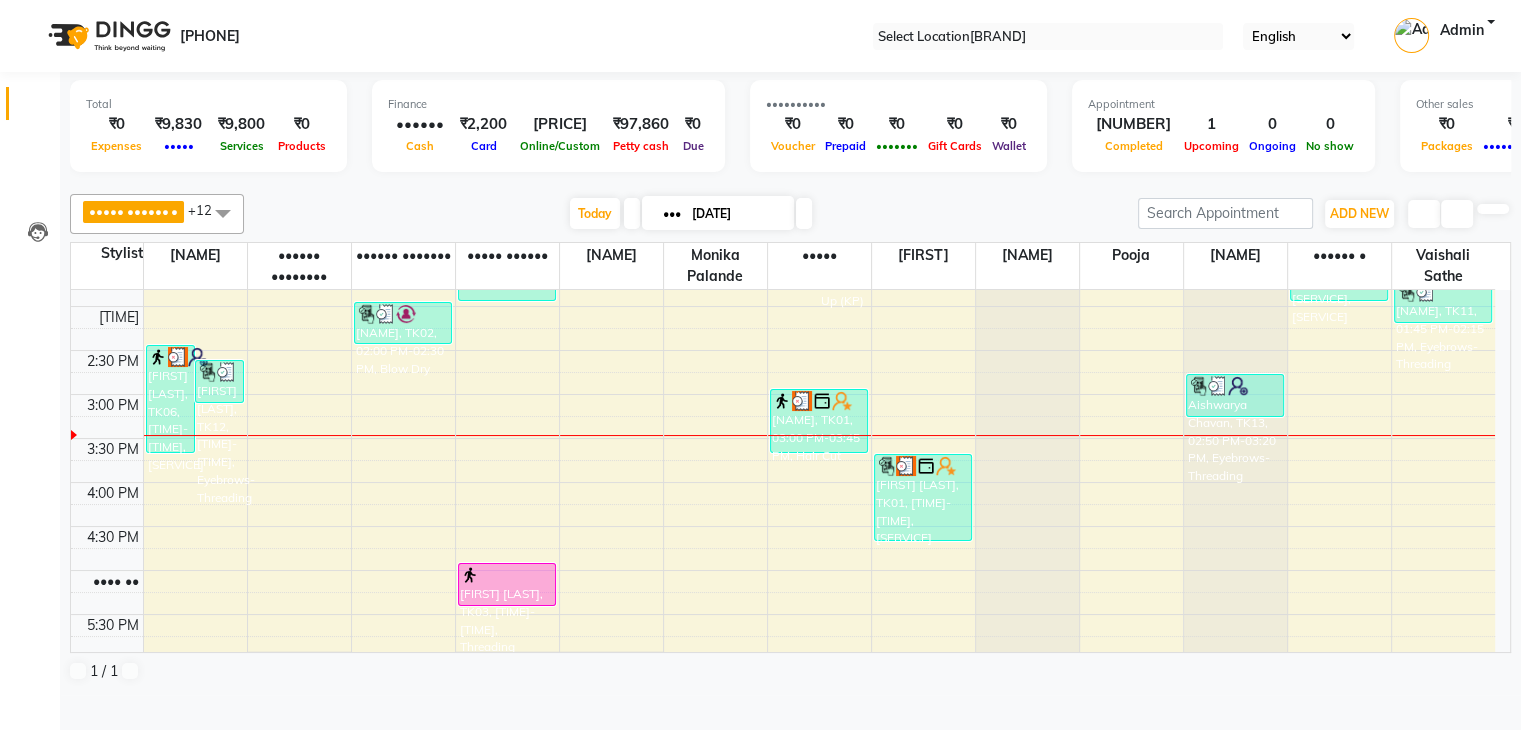 scroll, scrollTop: 370, scrollLeft: 0, axis: vertical 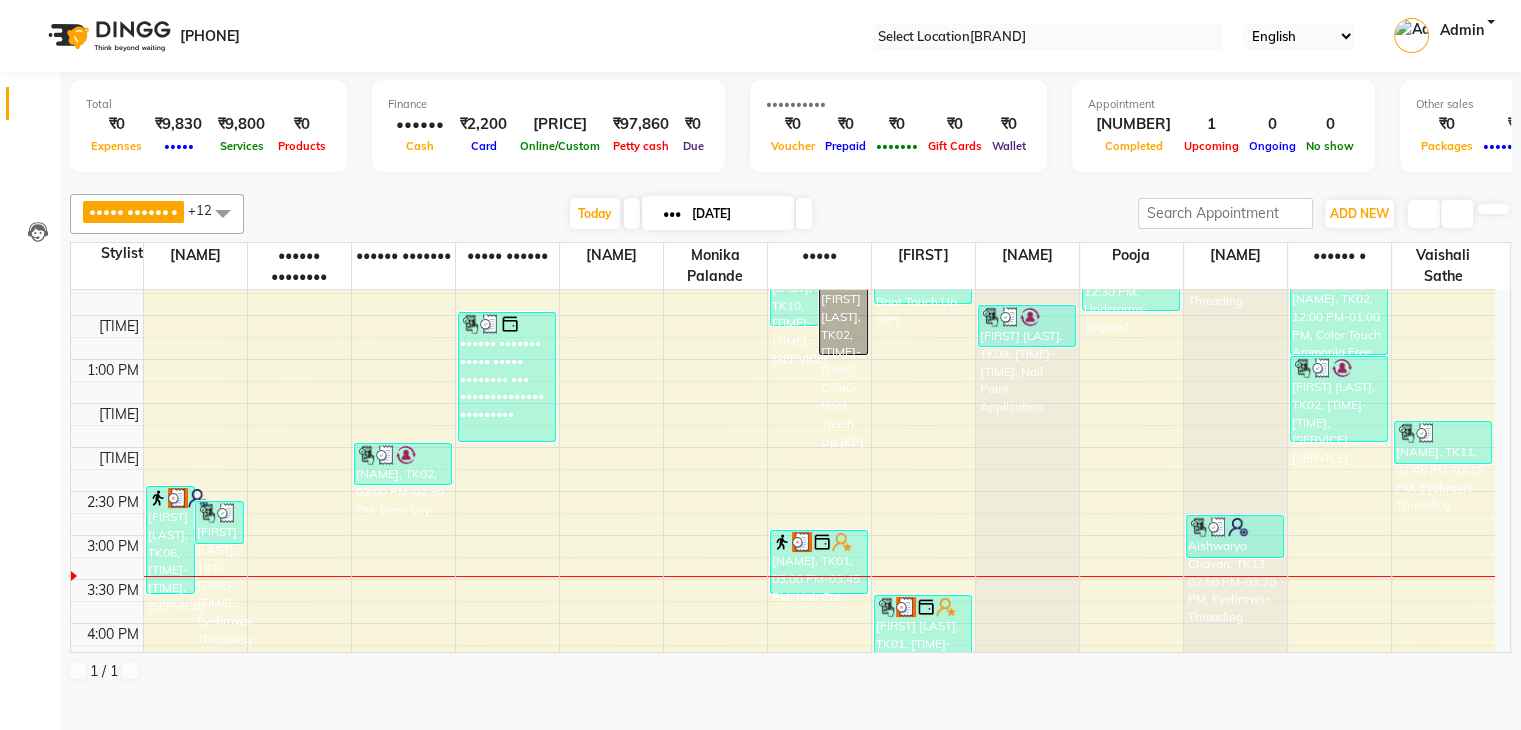click at bounding box center (804, 213) 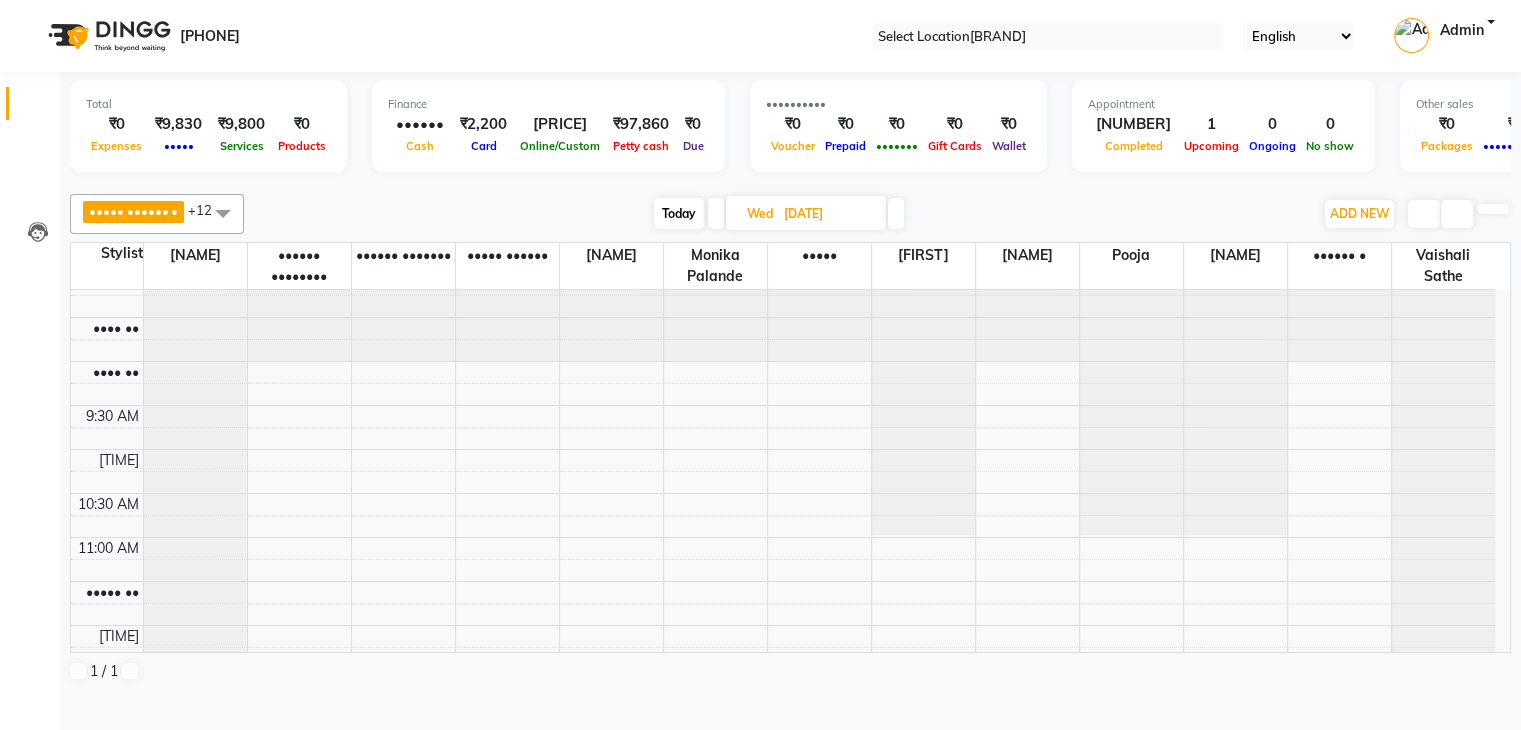 scroll, scrollTop: 0, scrollLeft: 0, axis: both 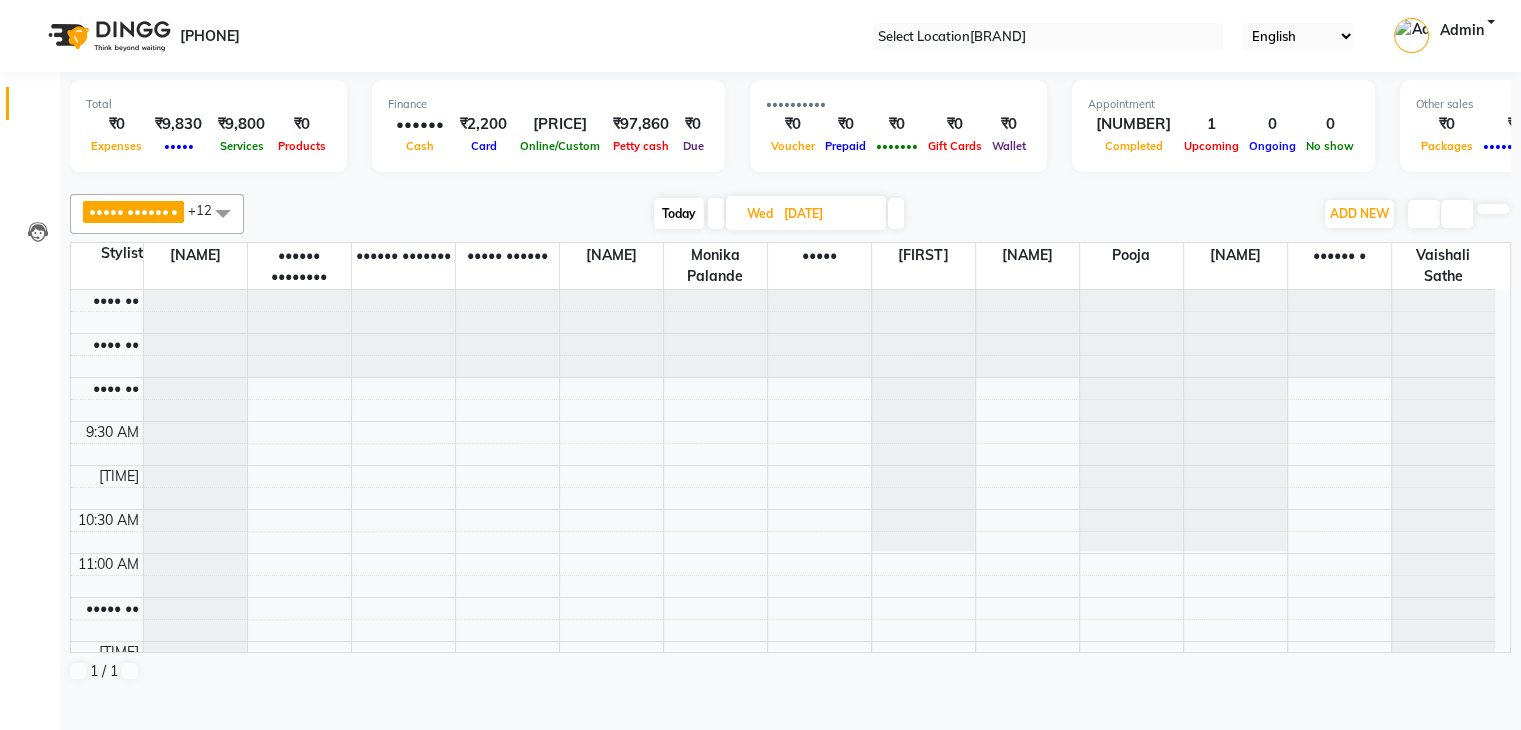 click on "Today" at bounding box center [679, 213] 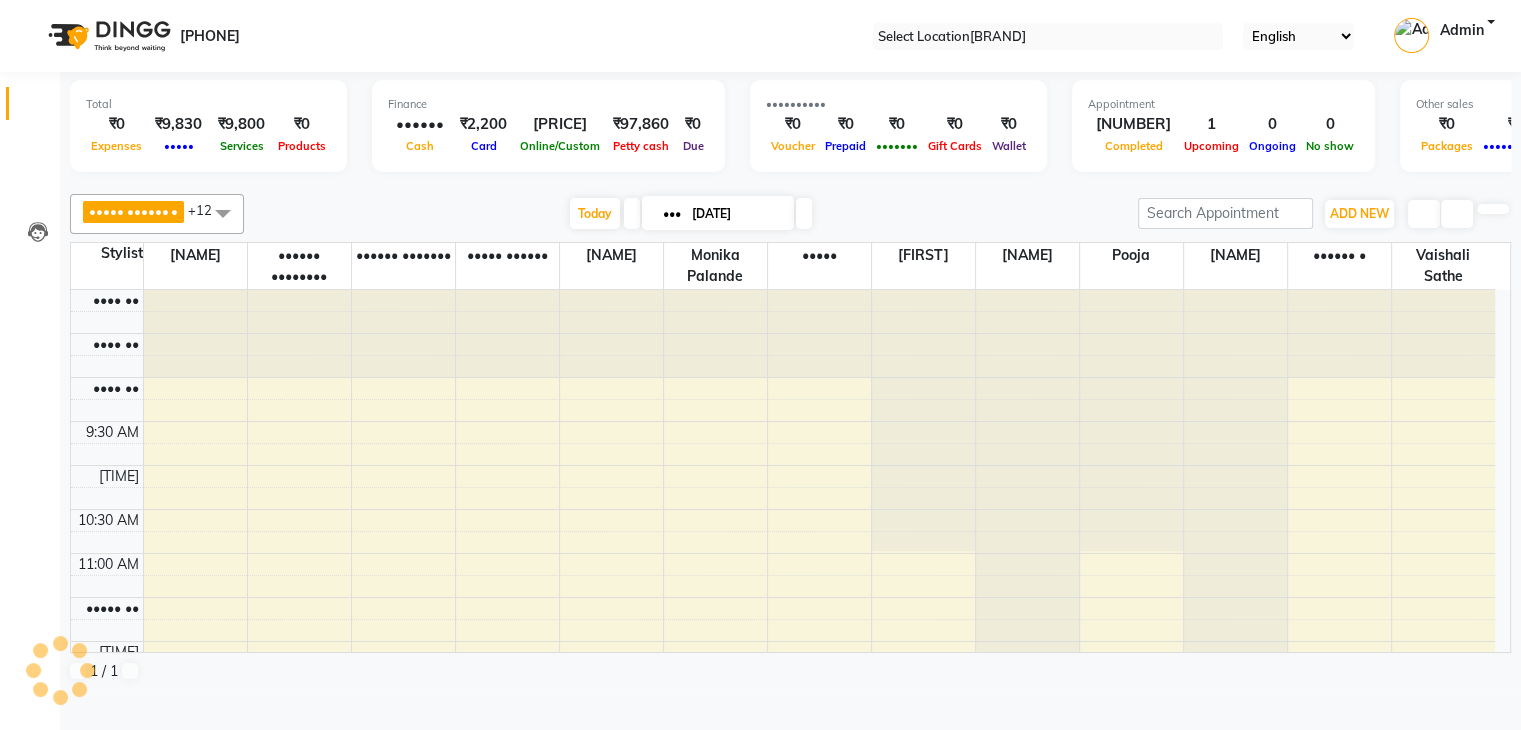 scroll, scrollTop: 612, scrollLeft: 0, axis: vertical 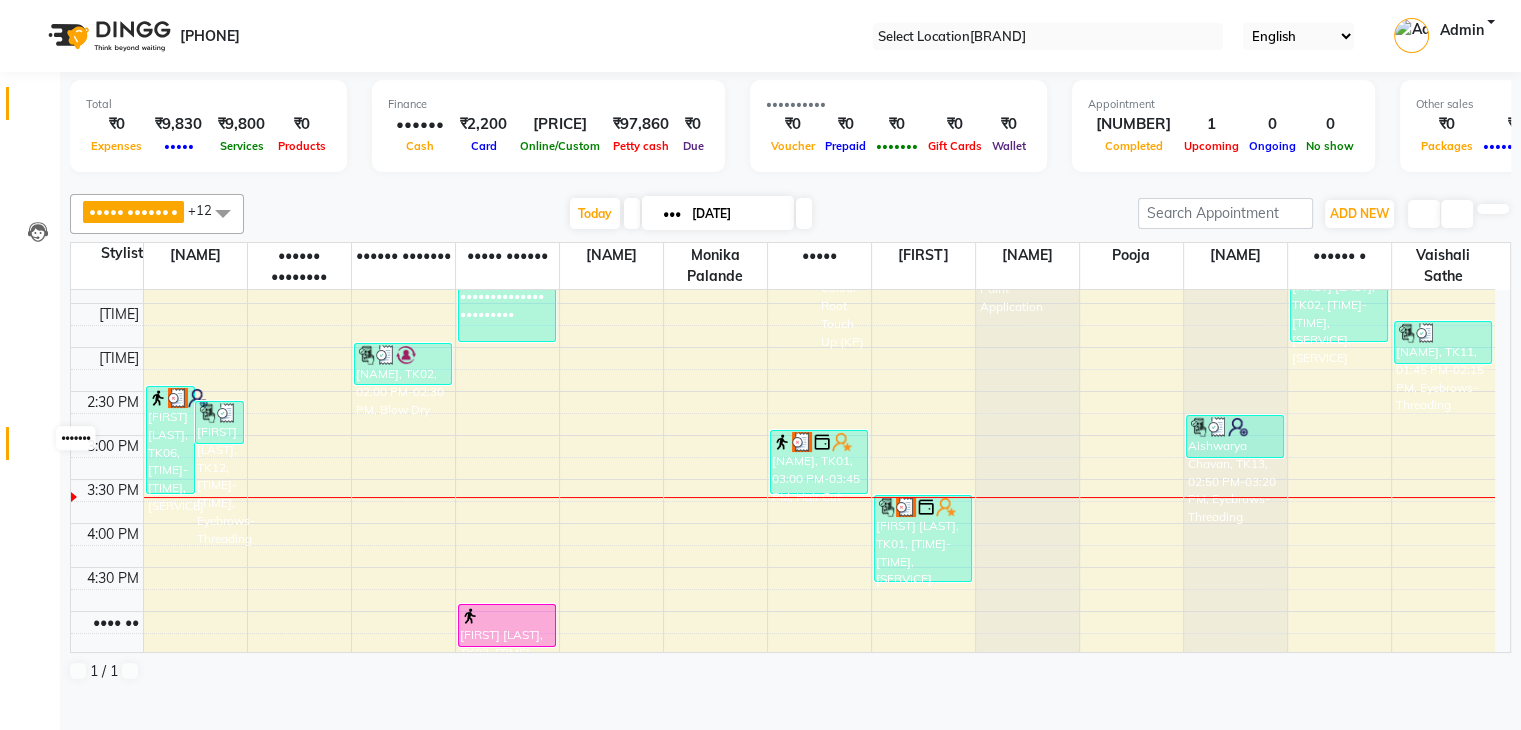 click at bounding box center (37, 448) 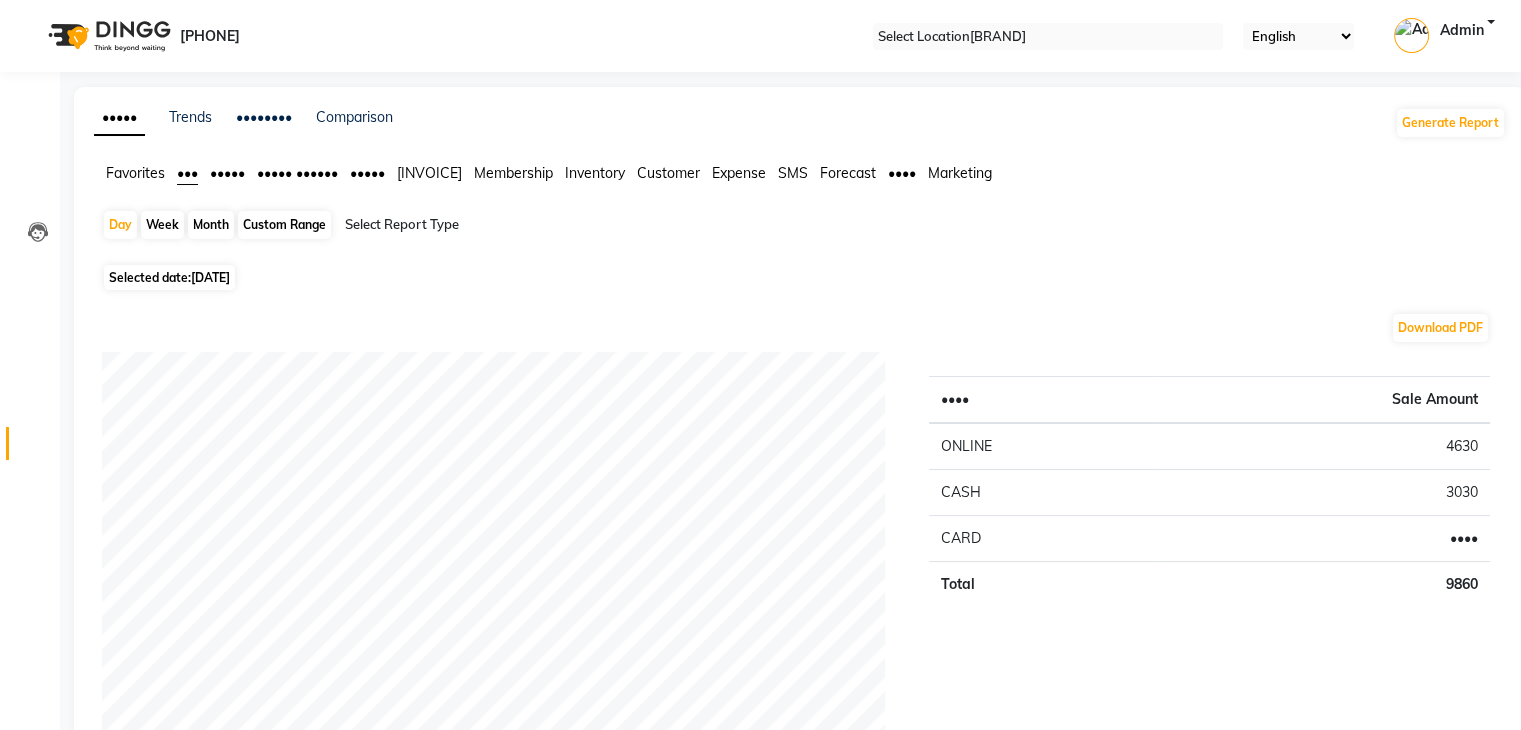 click on "Month" at bounding box center (211, 225) 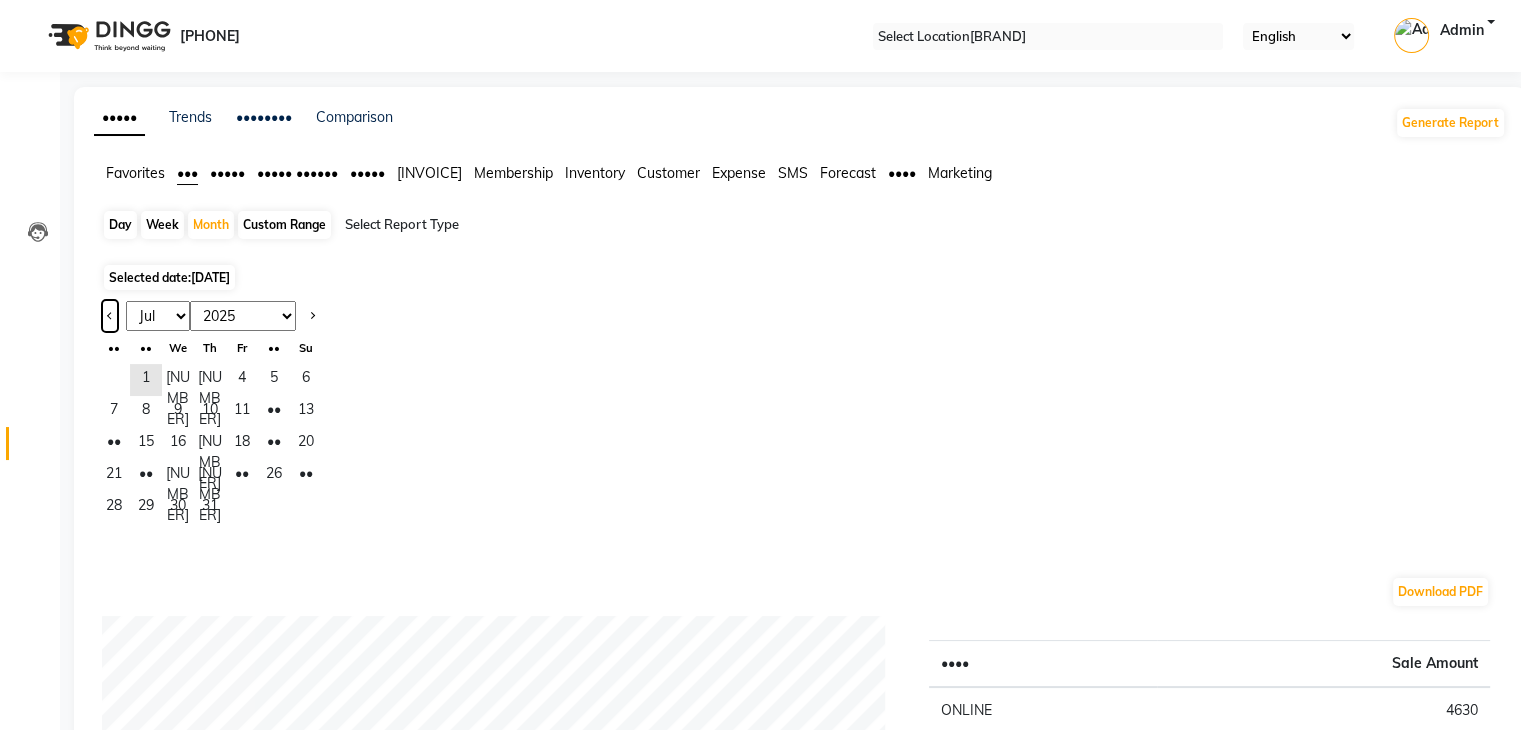 click at bounding box center [110, 316] 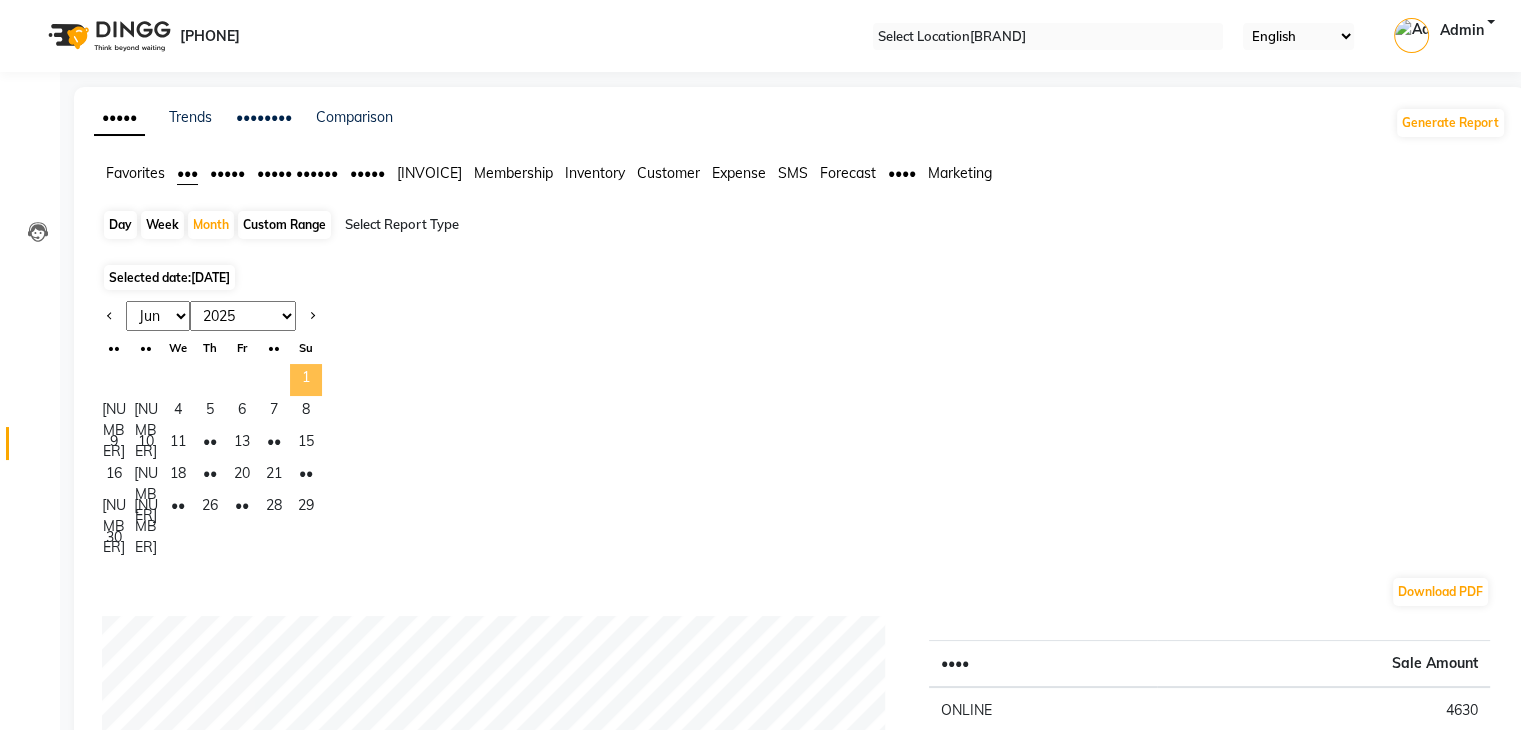click on "1" at bounding box center (306, 380) 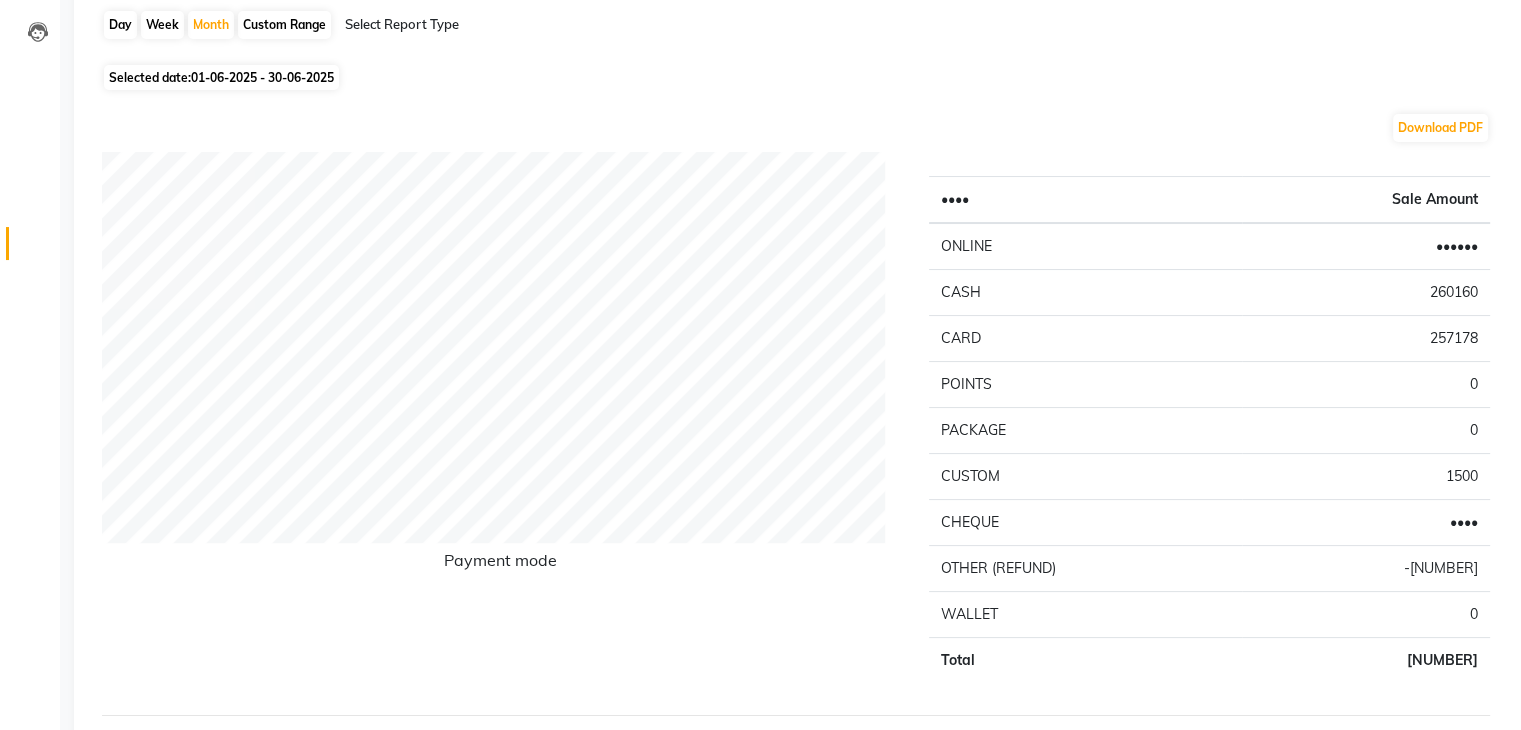 scroll, scrollTop: 0, scrollLeft: 0, axis: both 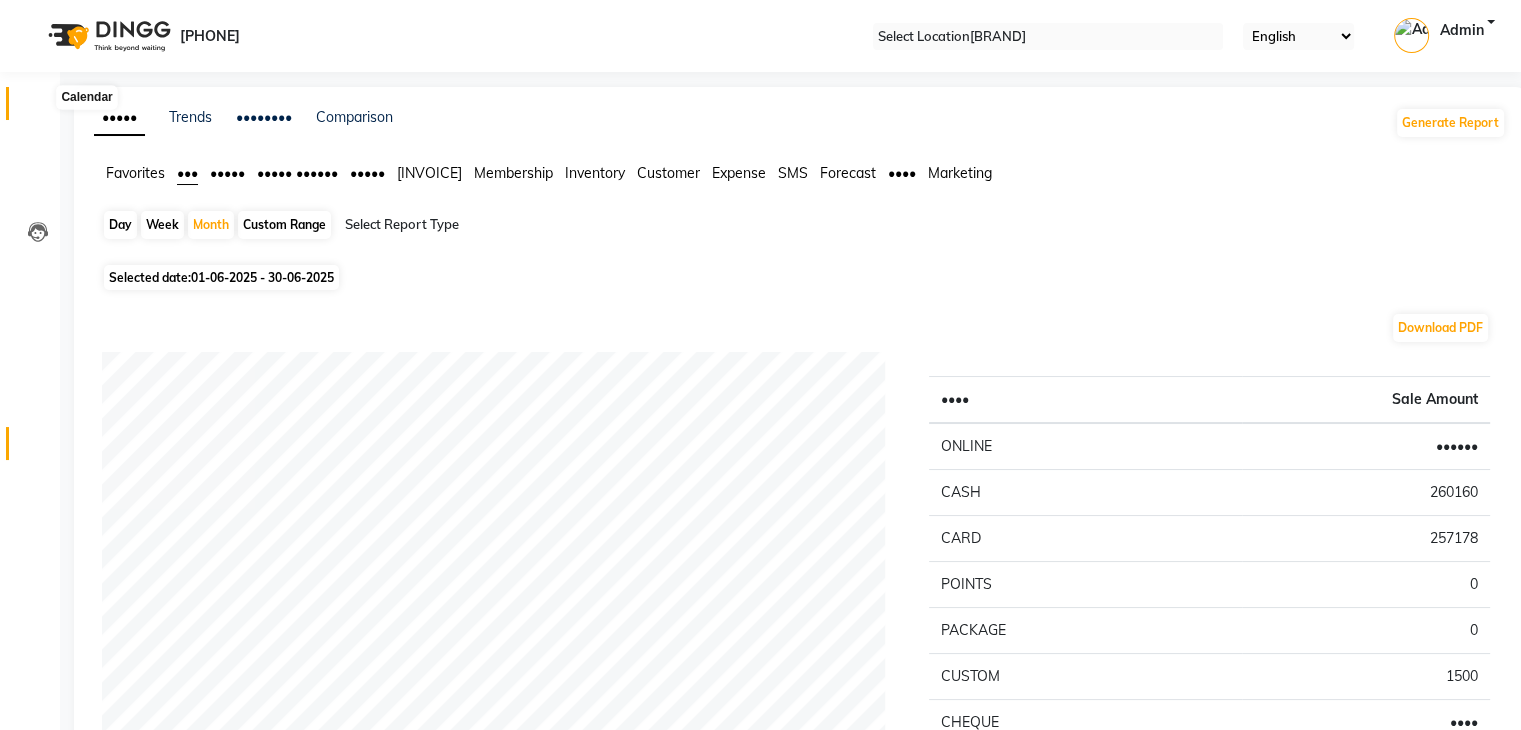 click at bounding box center (38, 108) 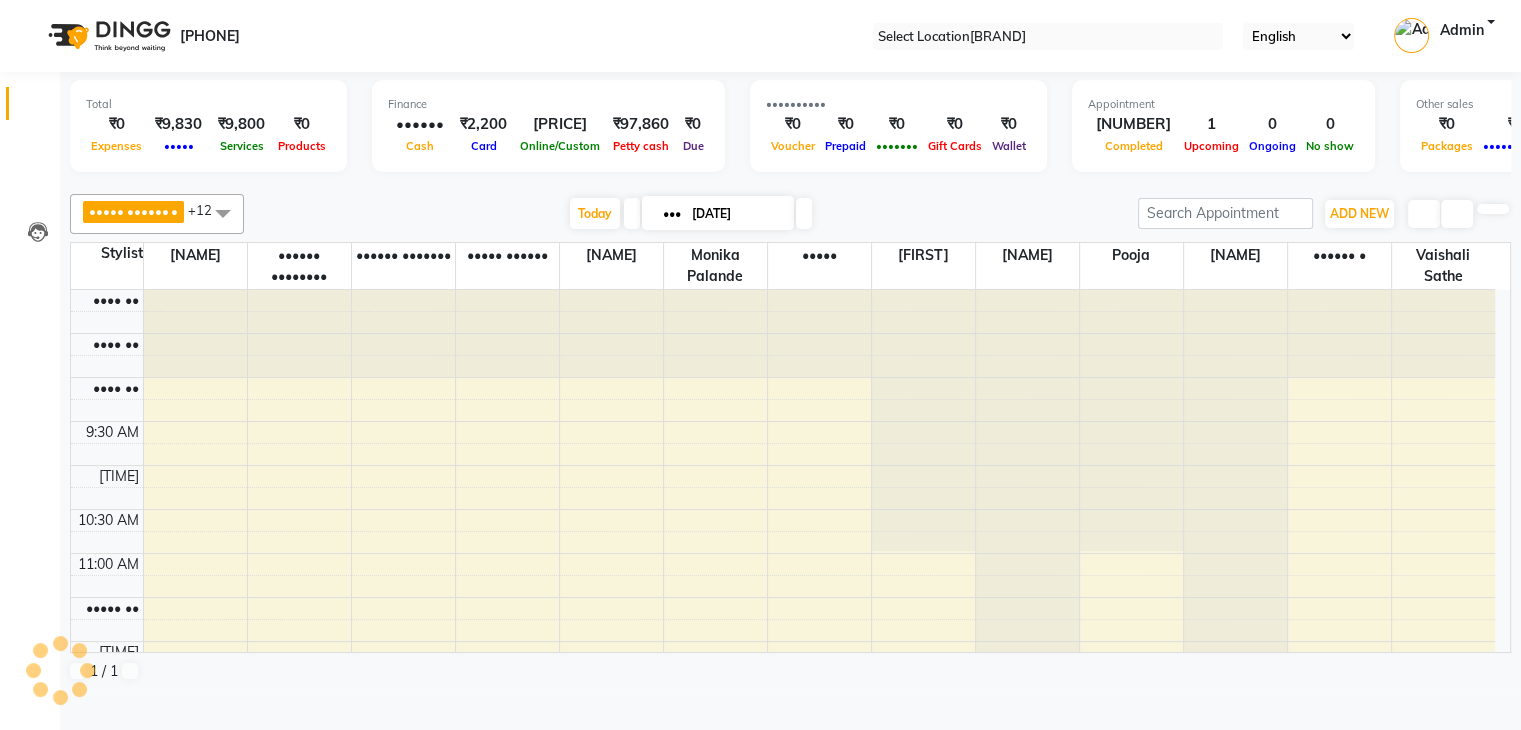 scroll, scrollTop: 0, scrollLeft: 0, axis: both 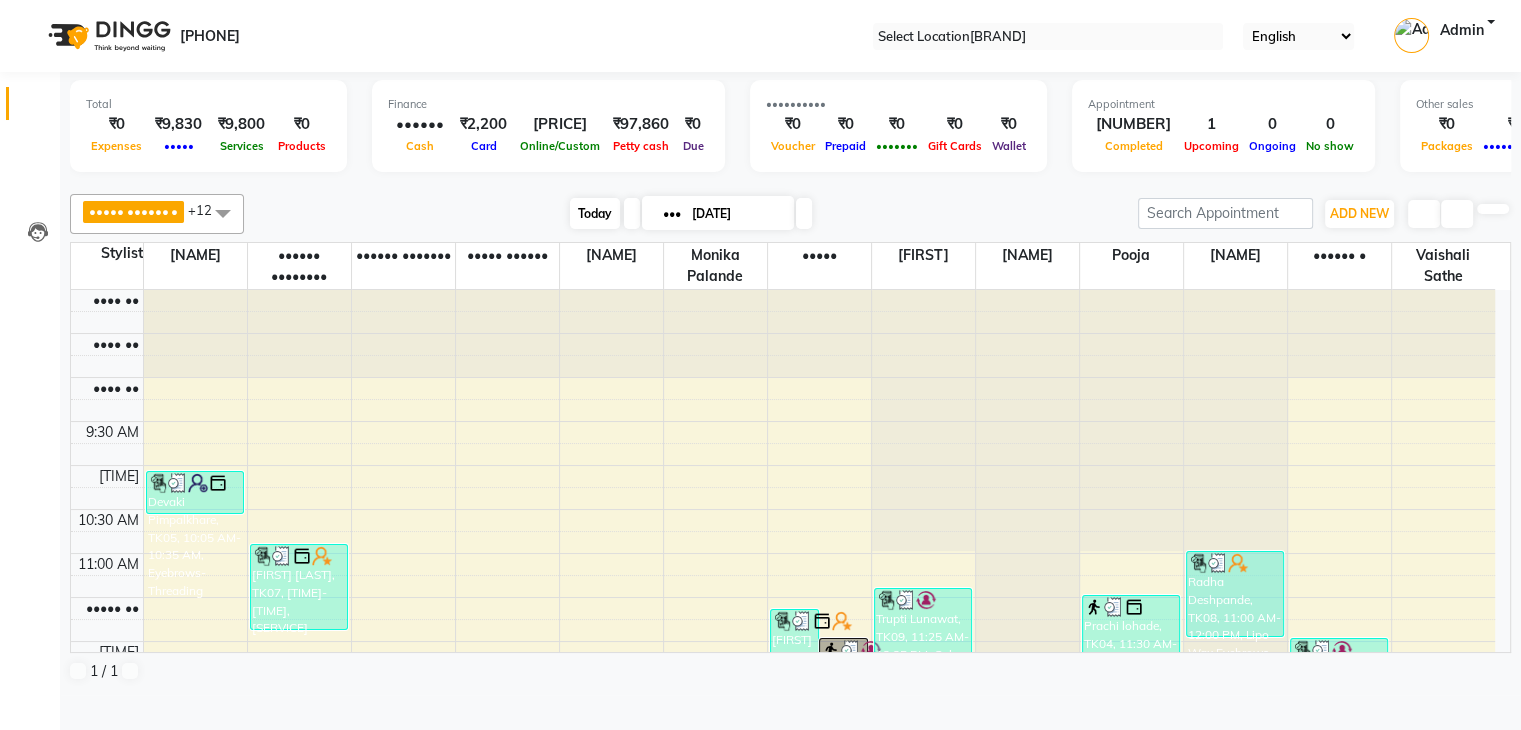 click on "Today" at bounding box center [595, 213] 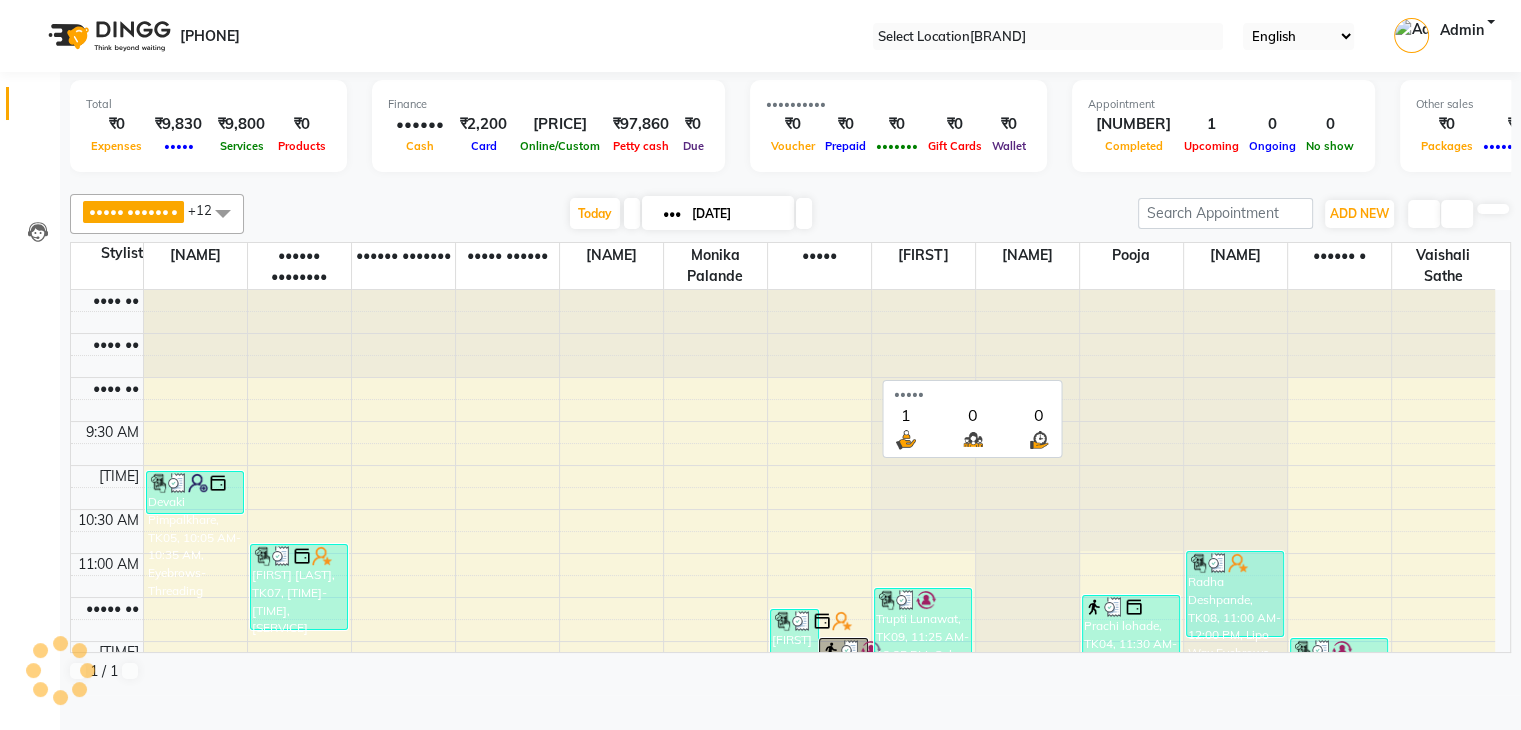 scroll, scrollTop: 612, scrollLeft: 0, axis: vertical 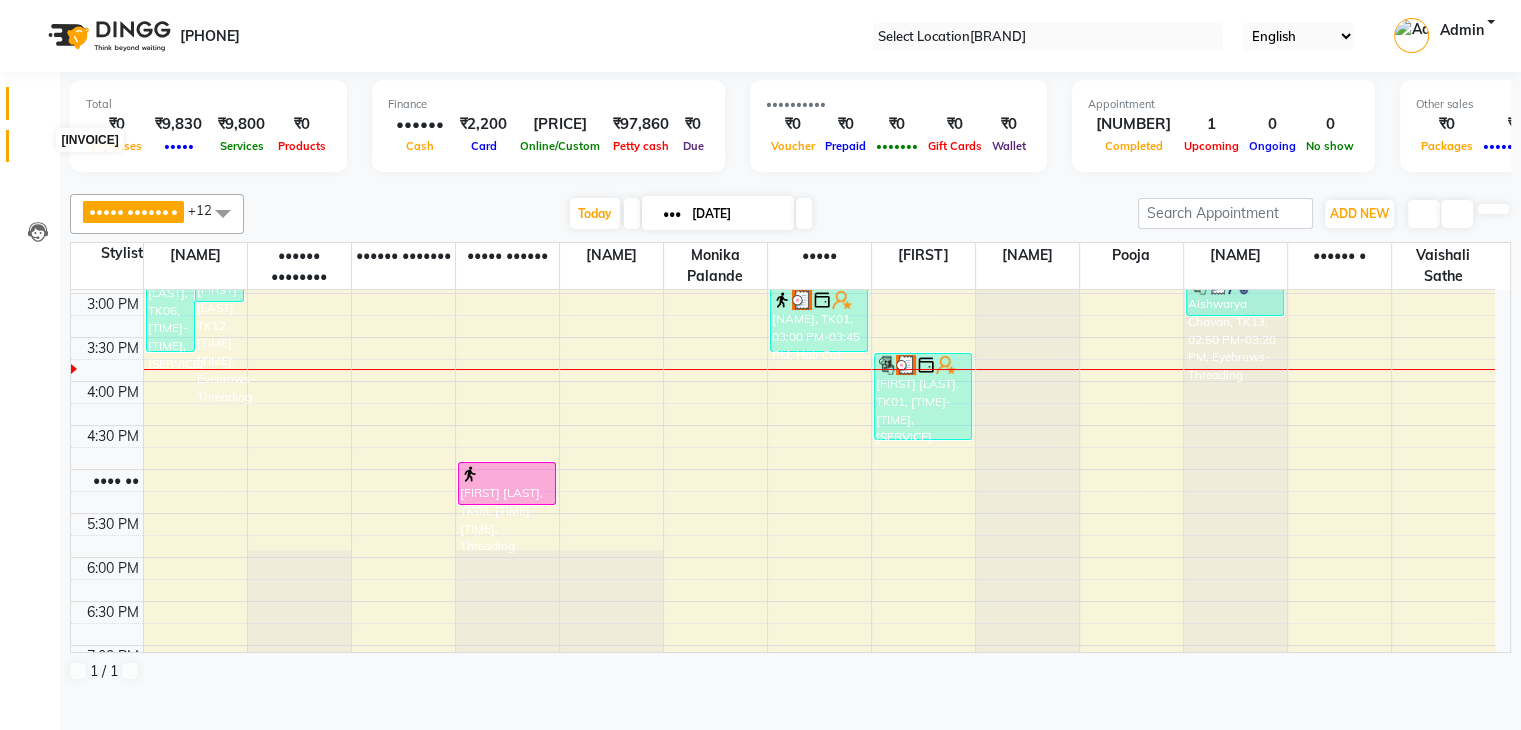 click at bounding box center [38, 151] 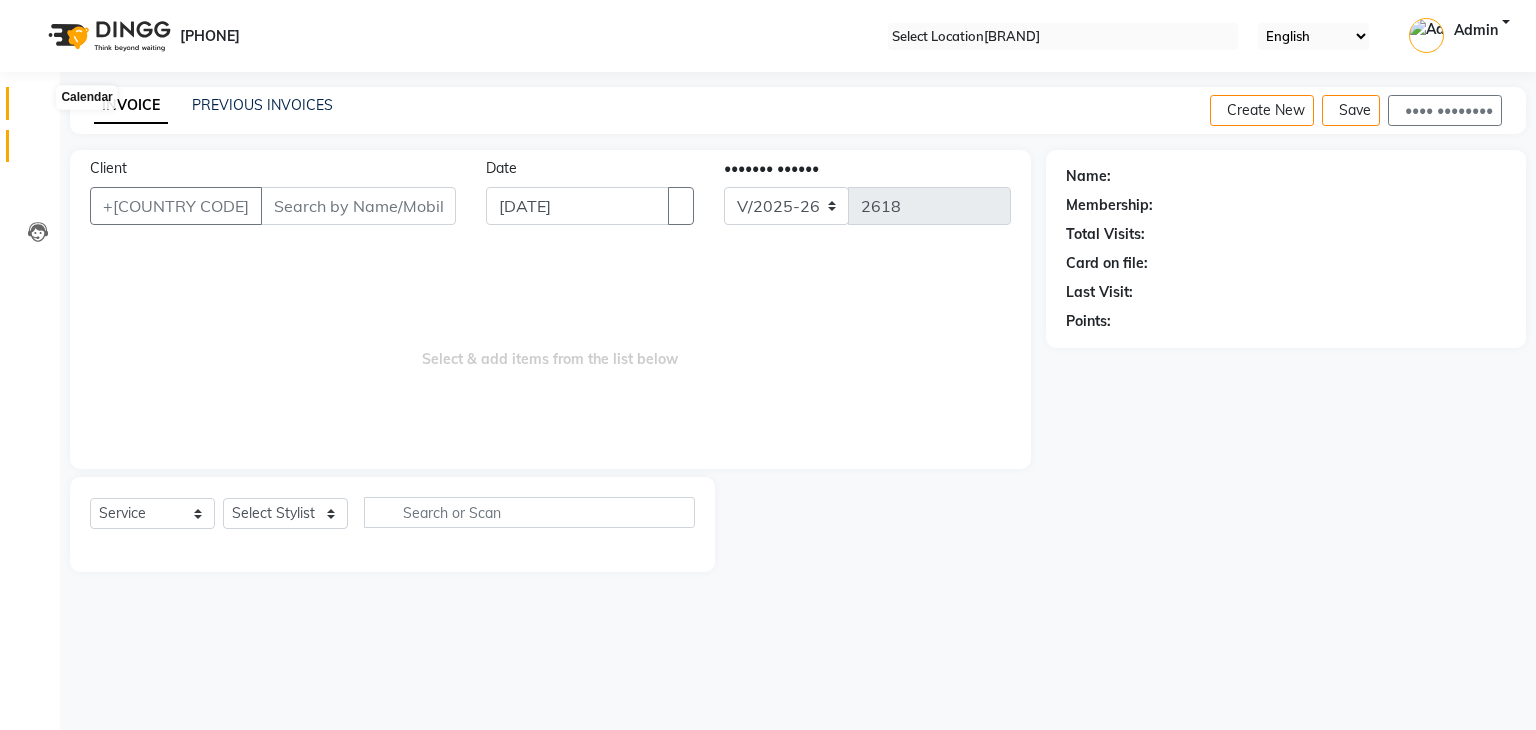 click at bounding box center [38, 108] 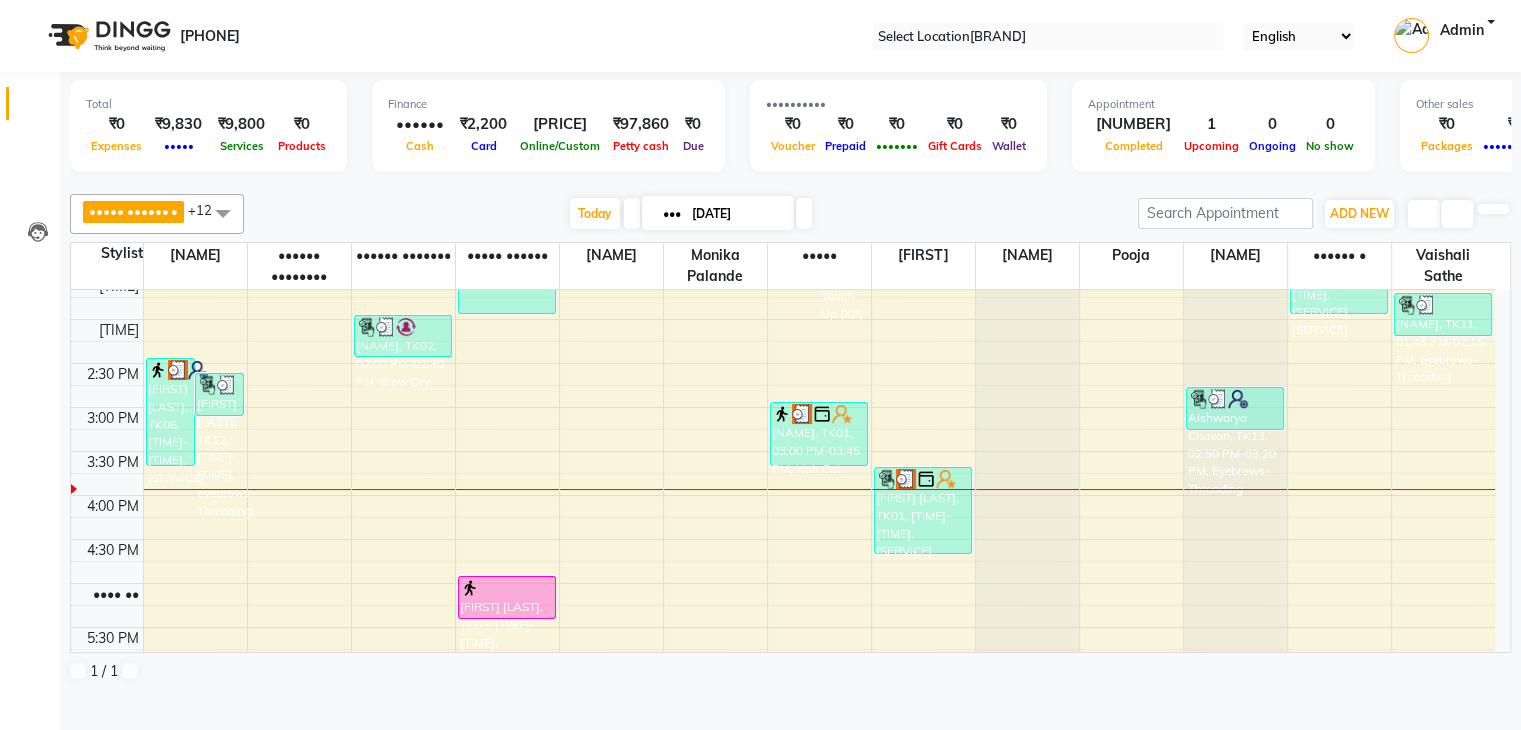 scroll, scrollTop: 500, scrollLeft: 0, axis: vertical 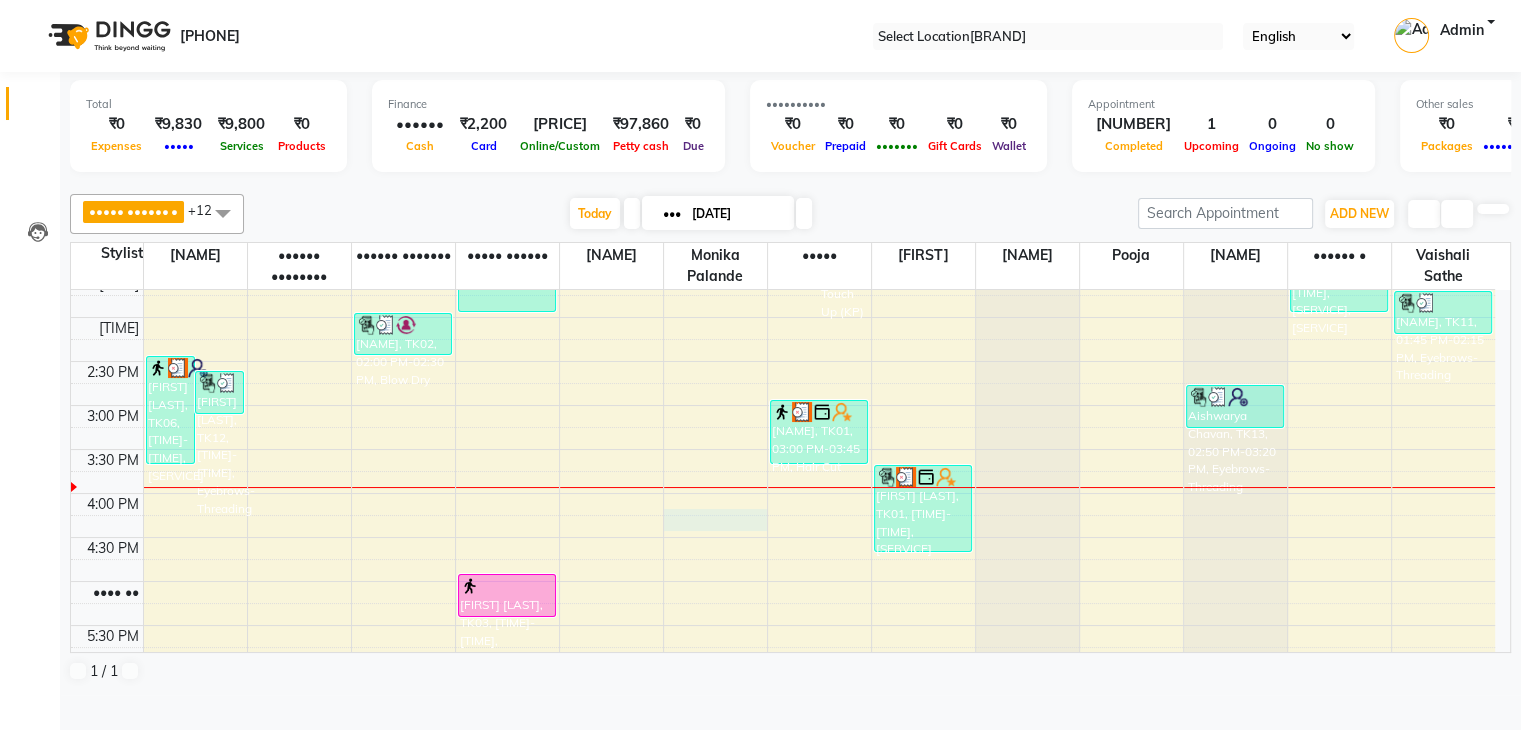 click on "[FIRST] [LAST], TK06, [TIME]-[TIME], 1.Package     [FIRST] [LAST], TK12, [TIME]-[TIME], Eyebrows- Threading     [FIRST] [LAST], TK05, [TIME]-[TIME], Eyebrows- Threading     [FIRST] [LAST], TK07, [TIME]-[TIME], Colour Root Touch Up (KP)     [FIRST] [LAST], TK02, [TIME]-[TIME], Blow Dry     [FIRST] [LAST], TK04, [TIME]-[TIME], Threading,Full Arms-Lipo     [FIRST] [LAST], TK03, [TIME]-[TIME], Threading     [FIRST] [LAST], TK10, [TIME]-[TIME], Wash & Blow Dry     [FIRST] [LAST], TK02, [TIME]-[TIME], Colour Root Touch Up (KP)     [FIRST] [LAST], TK01, [TIME]-[TIME], Hair Cut     [FIRST] [LAST], TK09, [TIME]-[TIME], Colour Root Touch Up (KP)     [FIRST] [LAST], TK01, [TIME]-[TIME], Pedicure     [FIRST] [LAST], TK09, [TIME]-[TIME], Nail Paint Application" at bounding box center [783, 361] 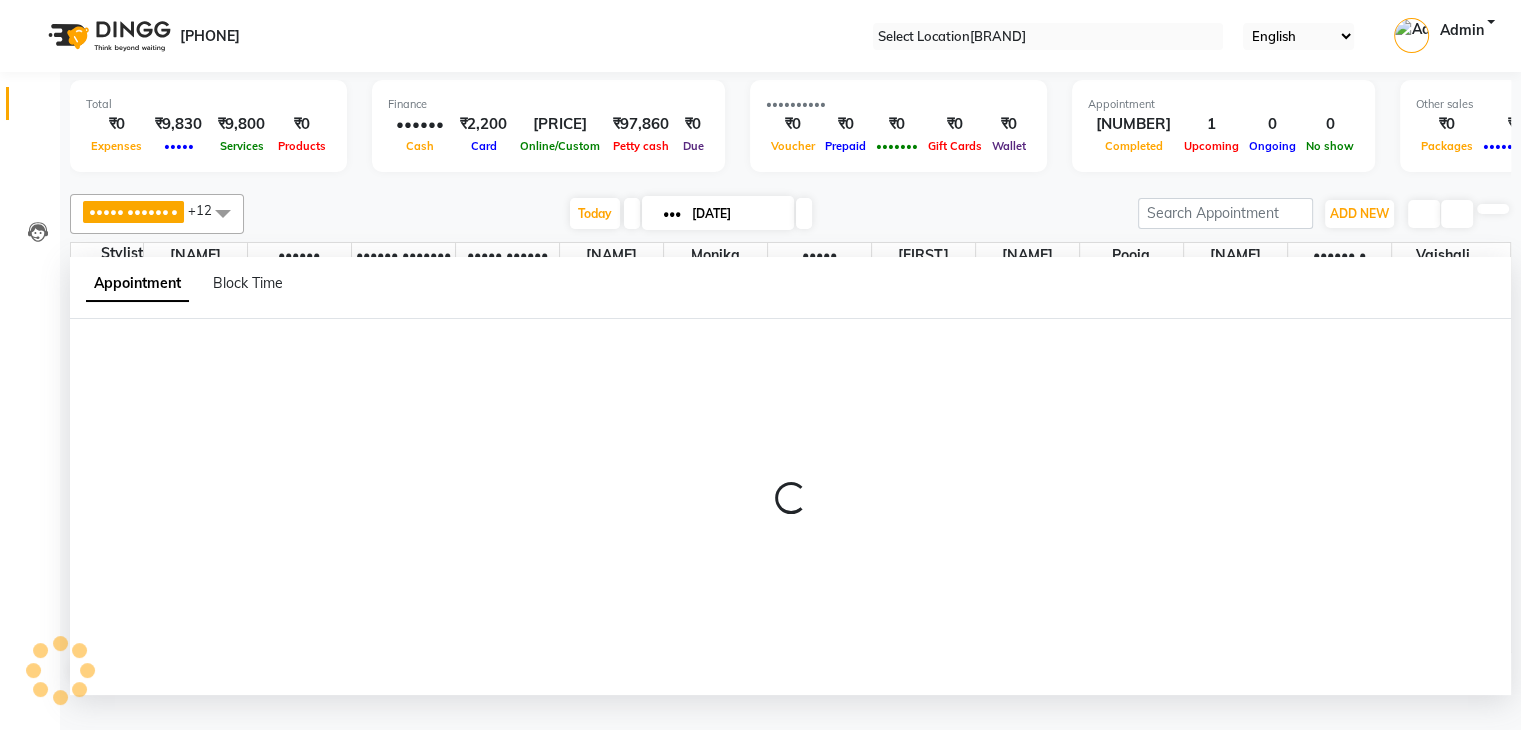 scroll, scrollTop: 1, scrollLeft: 0, axis: vertical 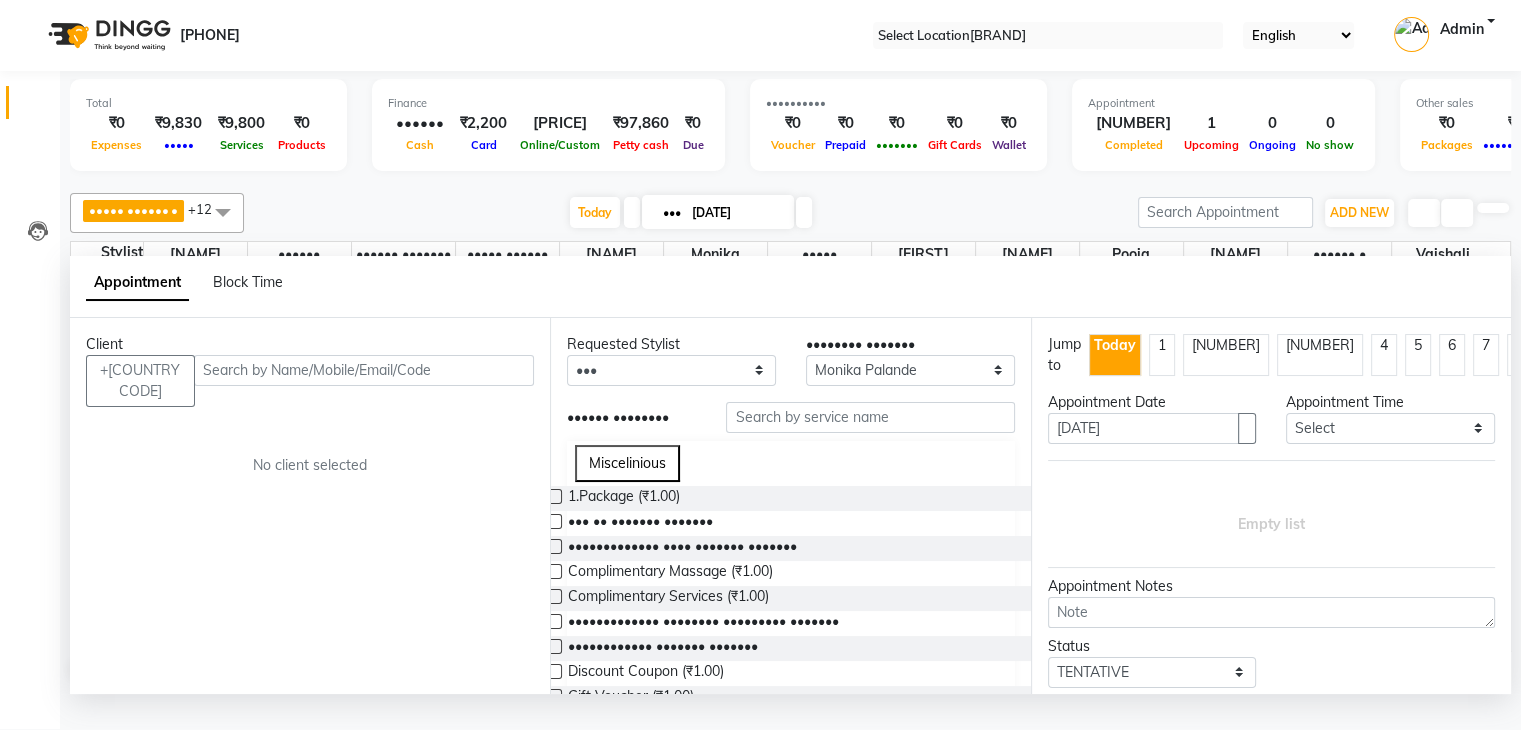 click at bounding box center [364, 370] 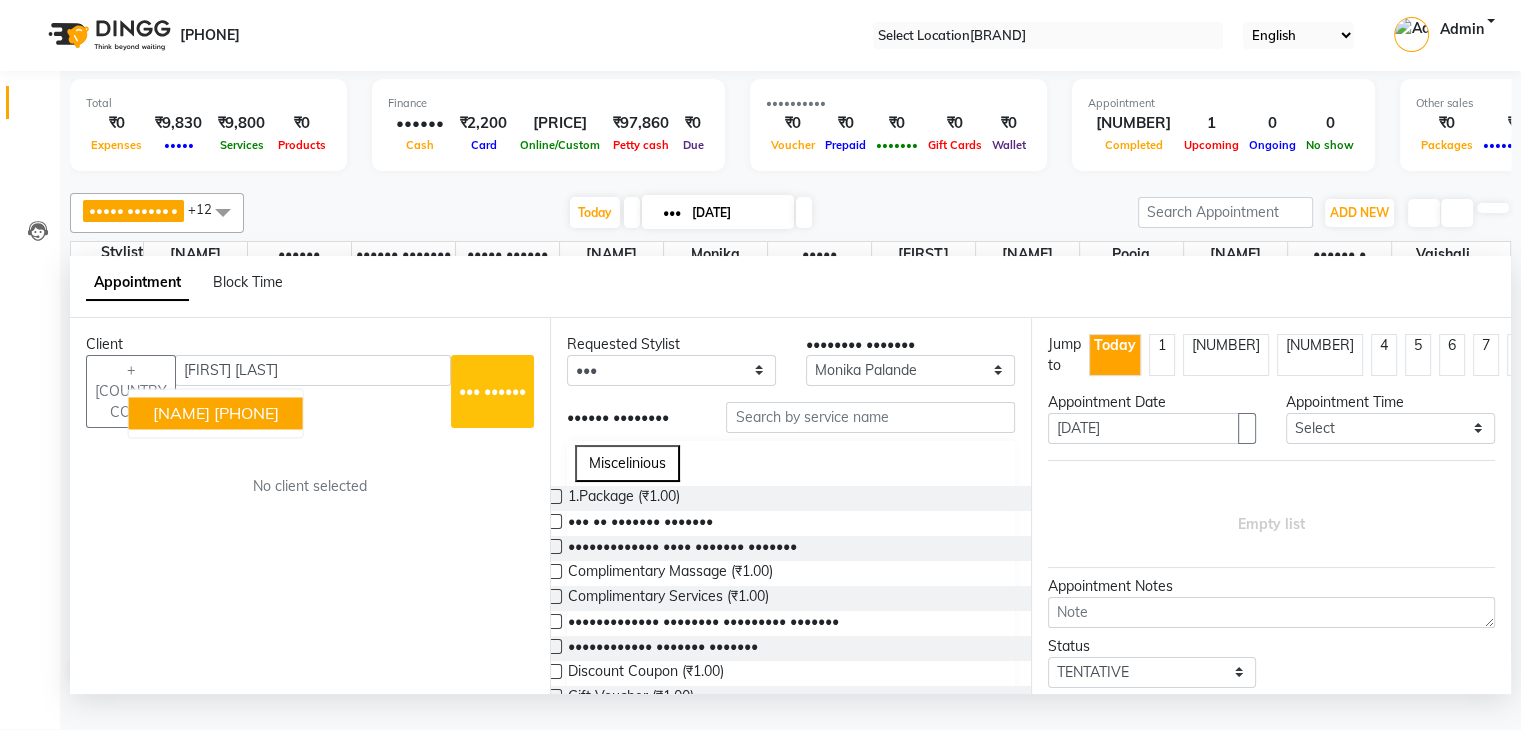 click on "[FIRST] [LAST] [PHONE]" at bounding box center [216, 413] 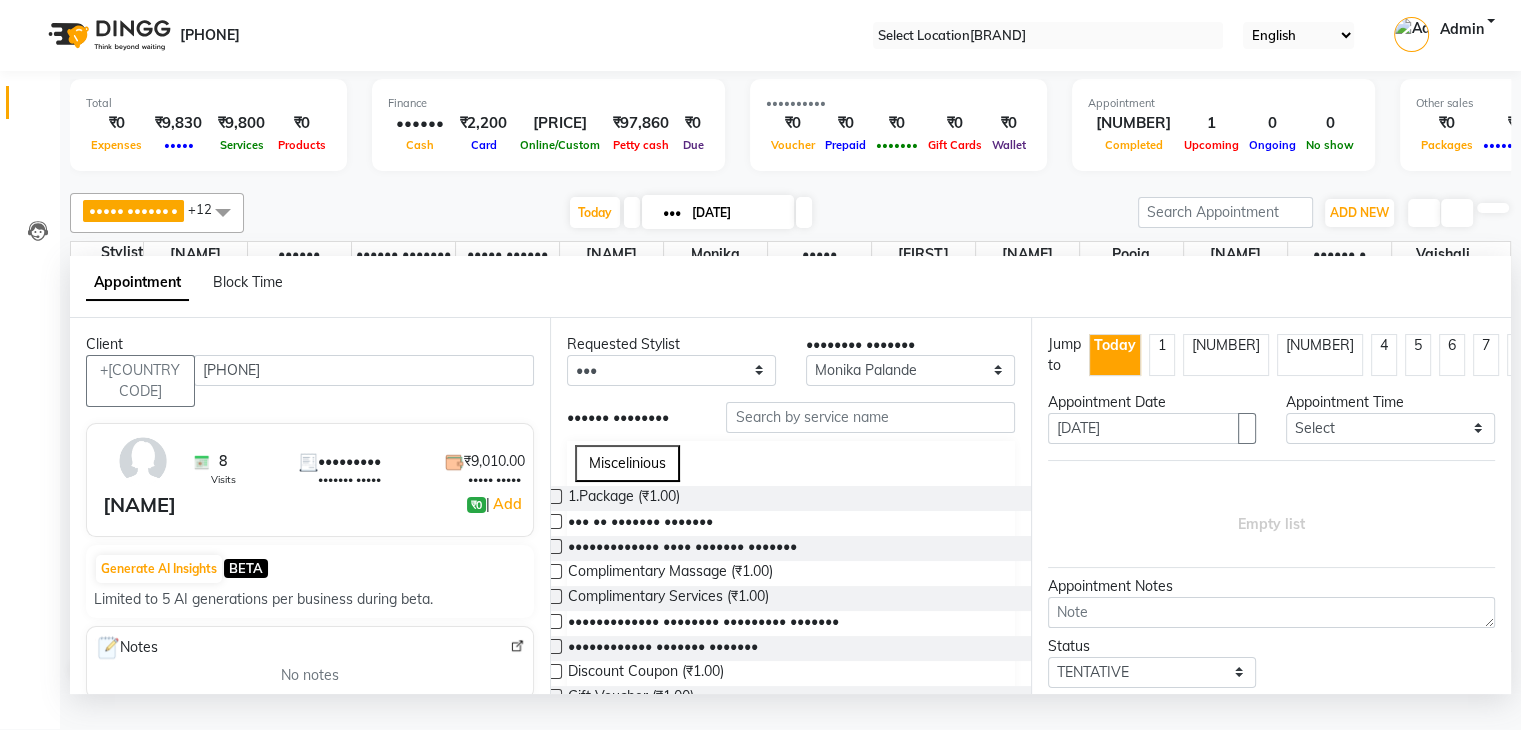 type on "[PHONE]" 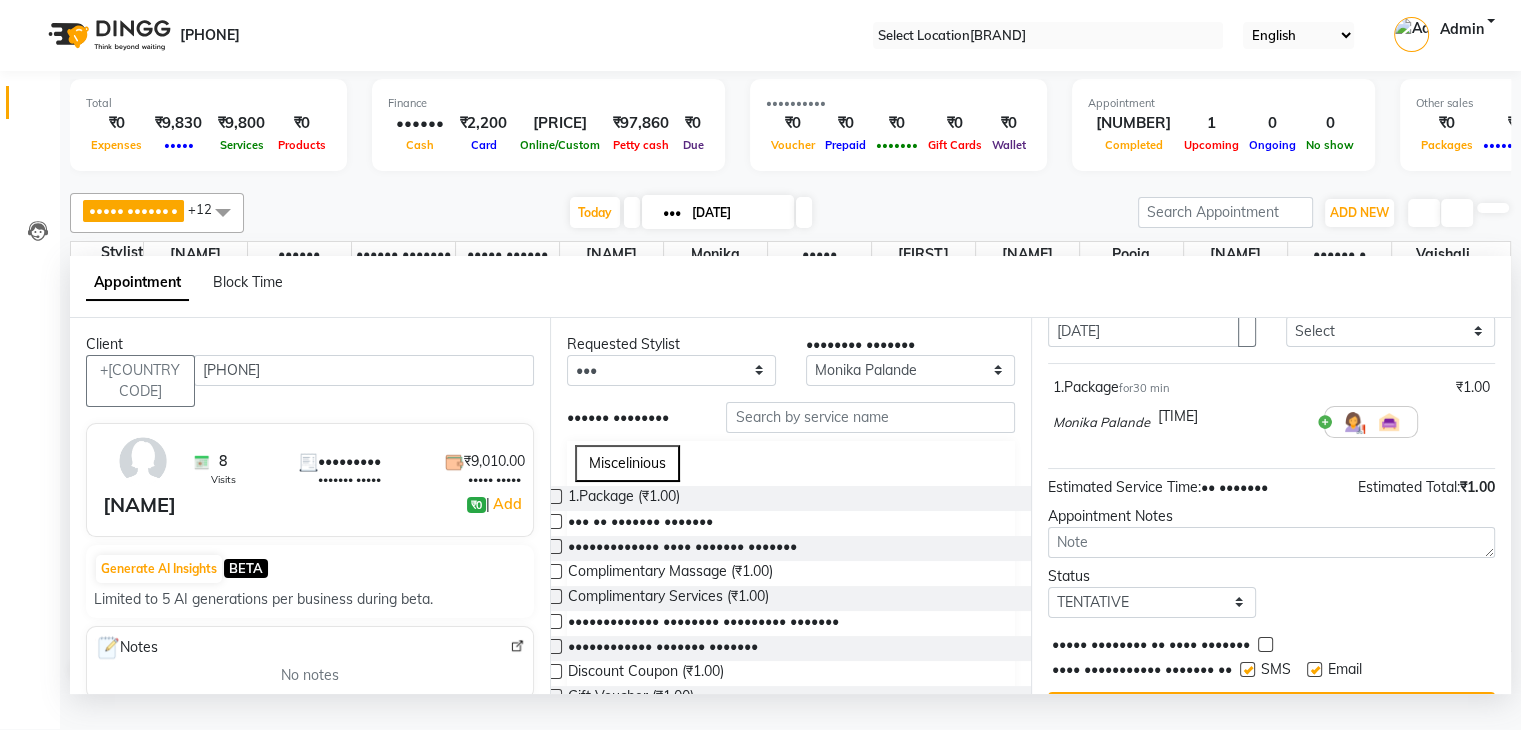 scroll, scrollTop: 100, scrollLeft: 0, axis: vertical 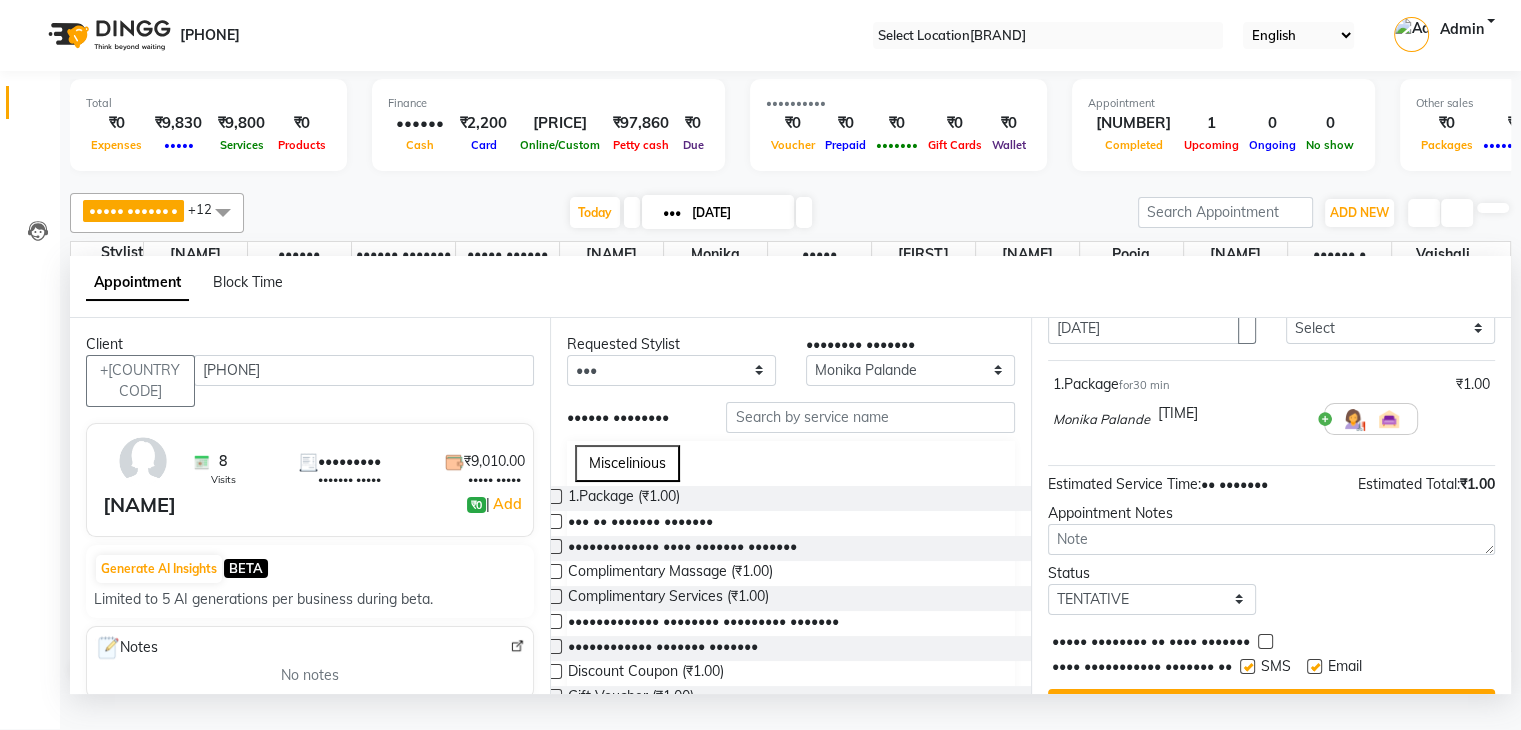 click at bounding box center [1247, 666] 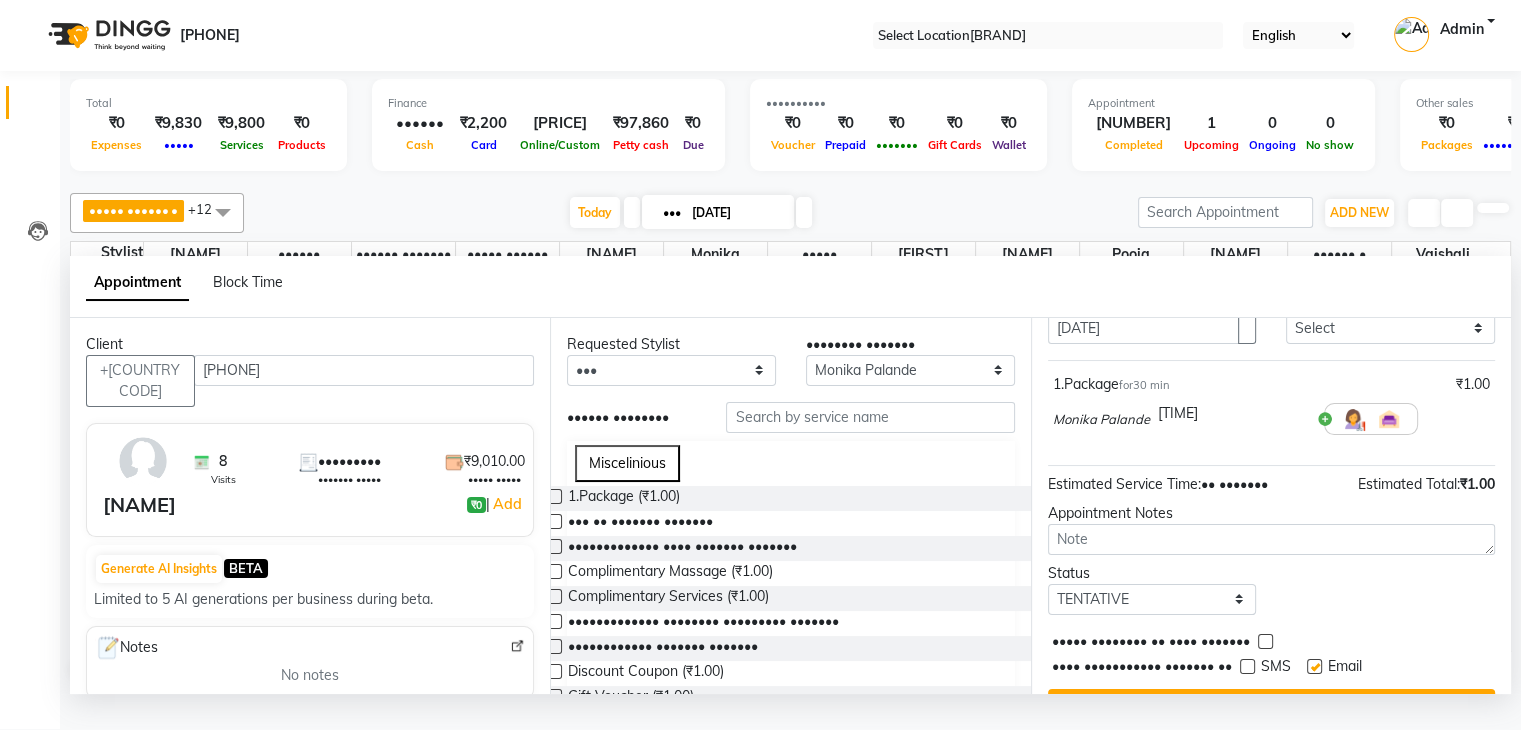 click at bounding box center [1314, 666] 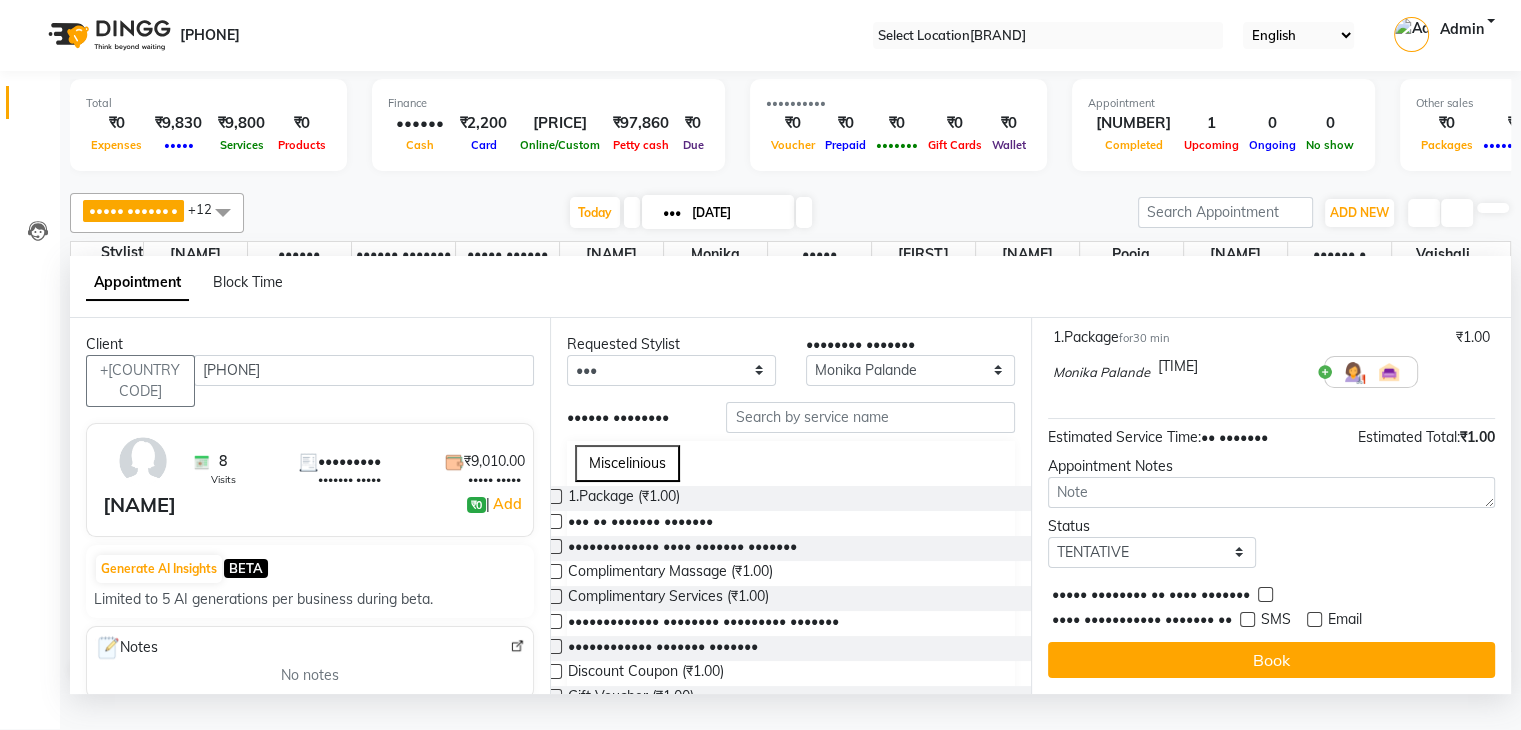 scroll, scrollTop: 149, scrollLeft: 0, axis: vertical 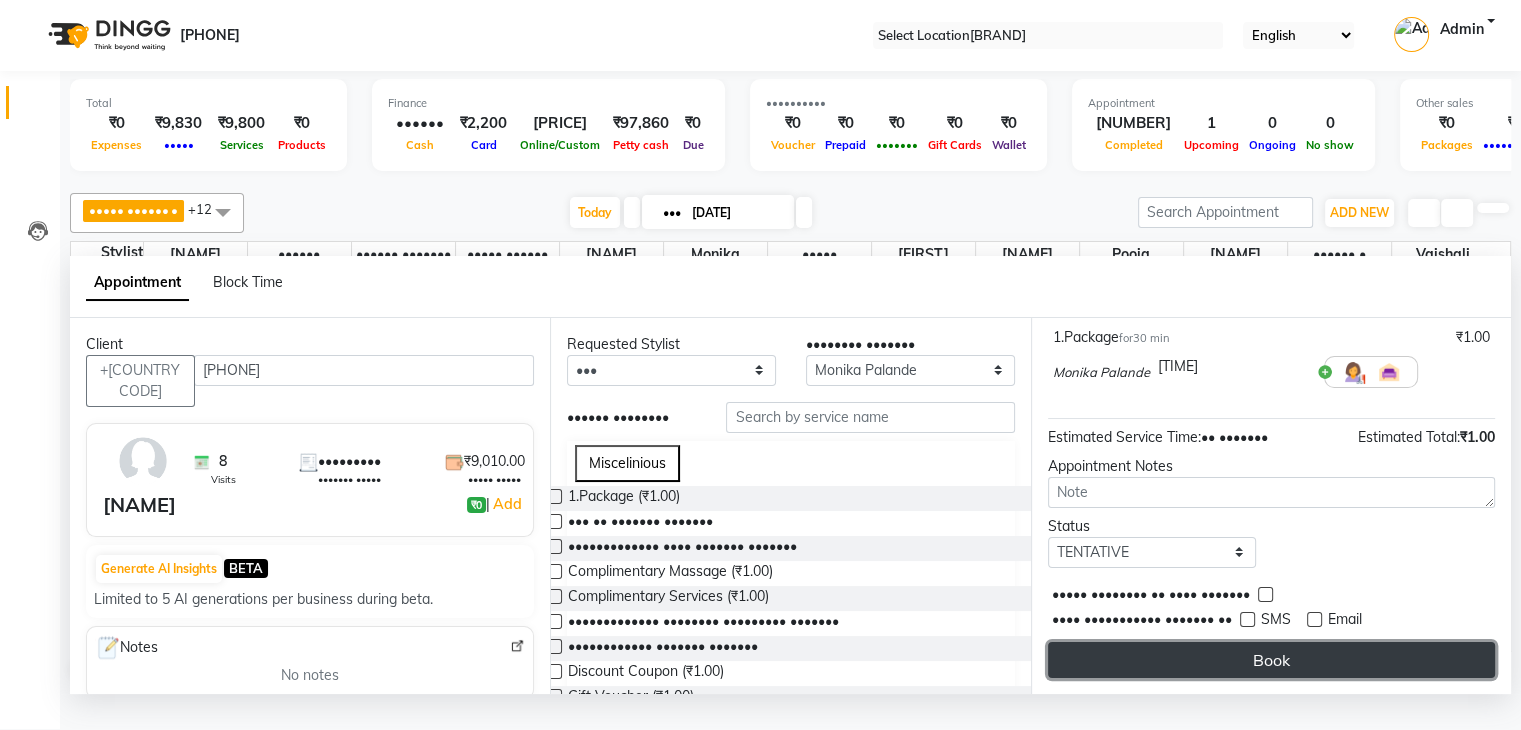 click on "Book" at bounding box center (1271, 660) 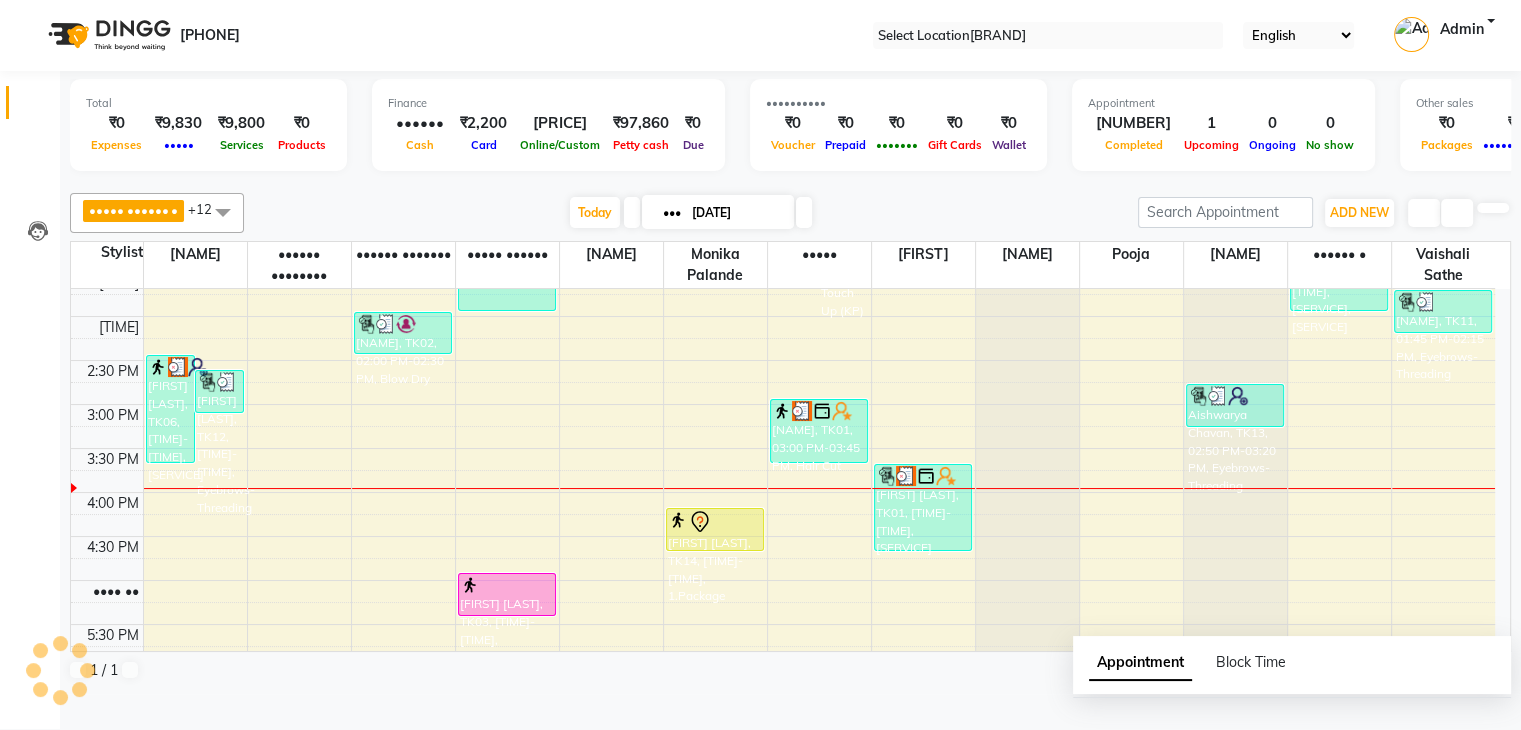scroll, scrollTop: 0, scrollLeft: 0, axis: both 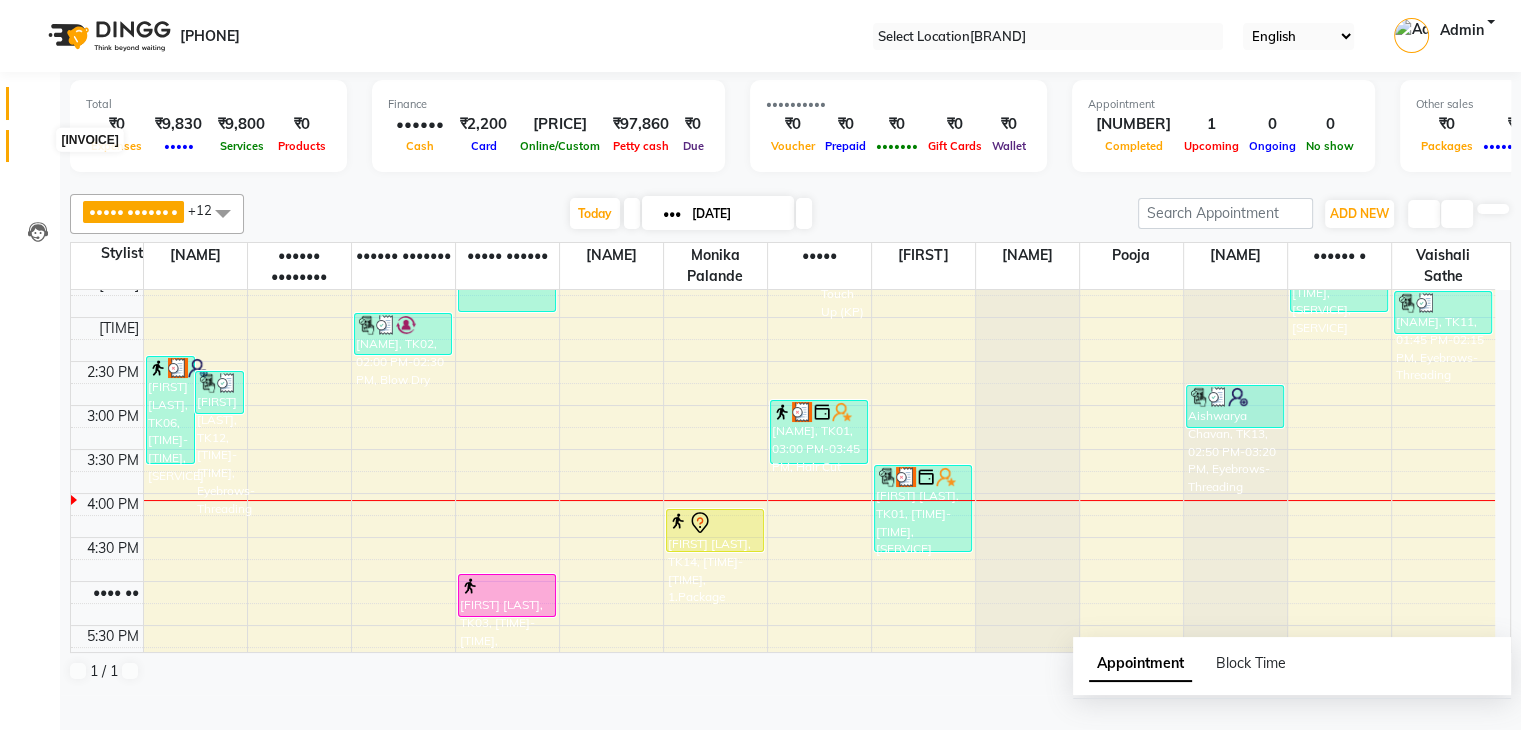 click at bounding box center [37, 151] 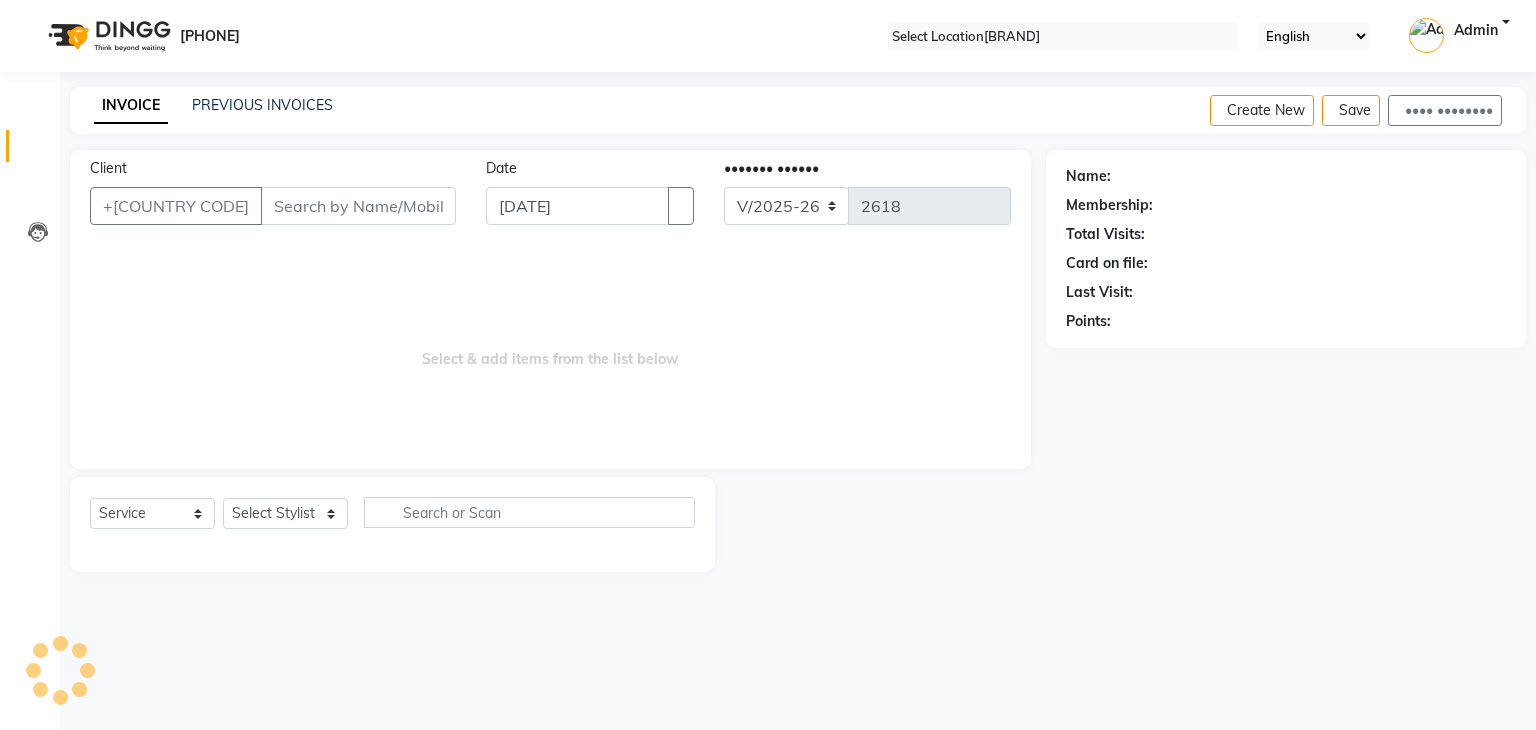 click on "Client" at bounding box center [358, 206] 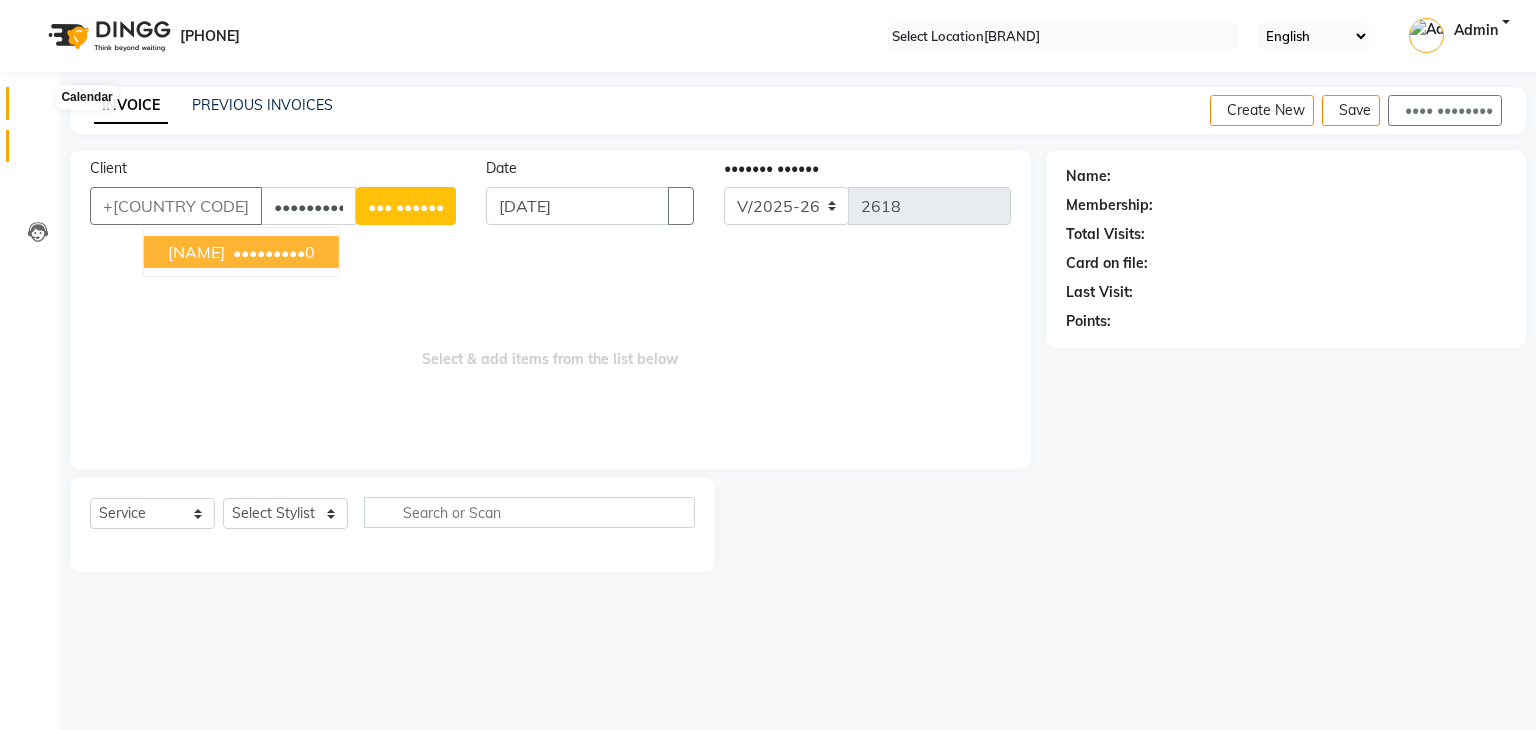 type on "•••••••••" 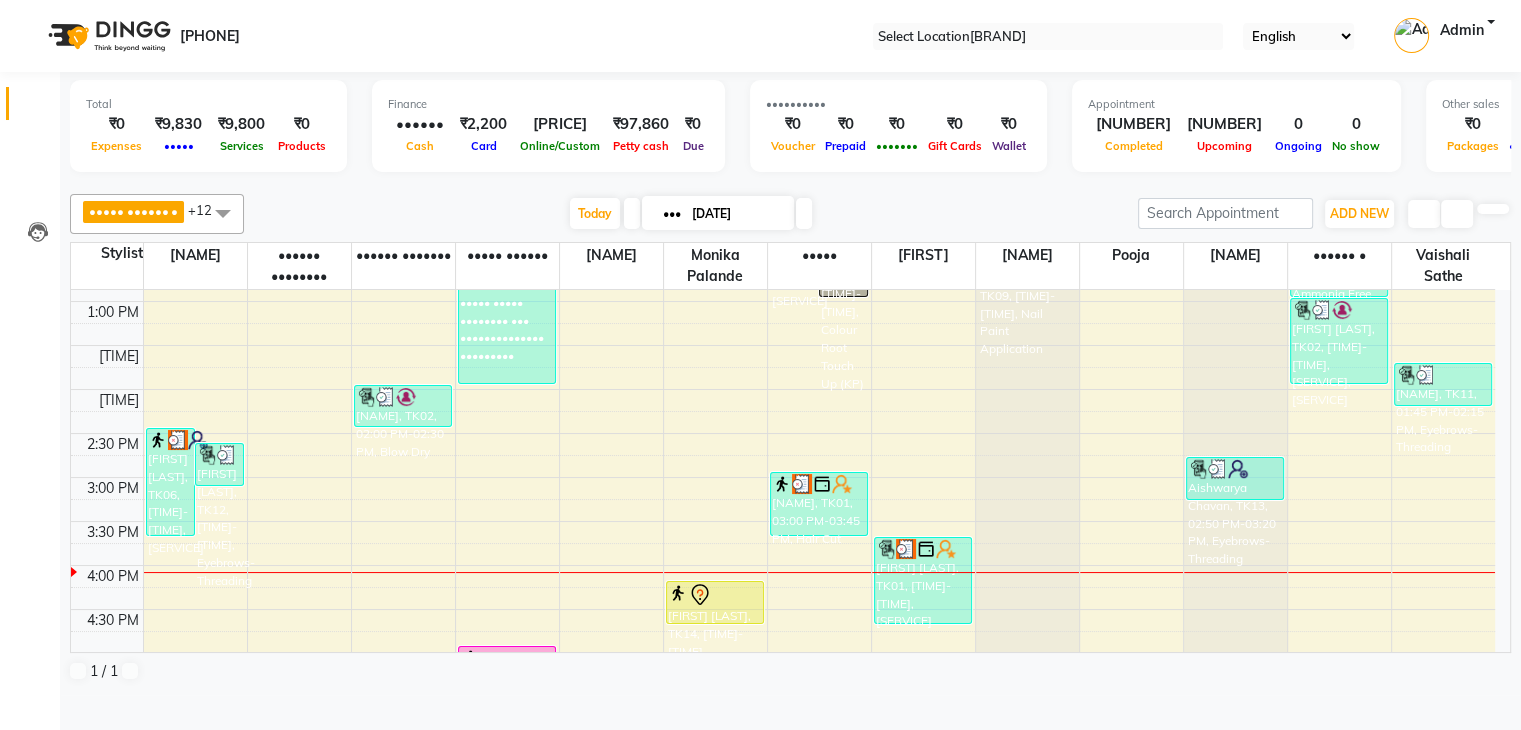 scroll, scrollTop: 500, scrollLeft: 0, axis: vertical 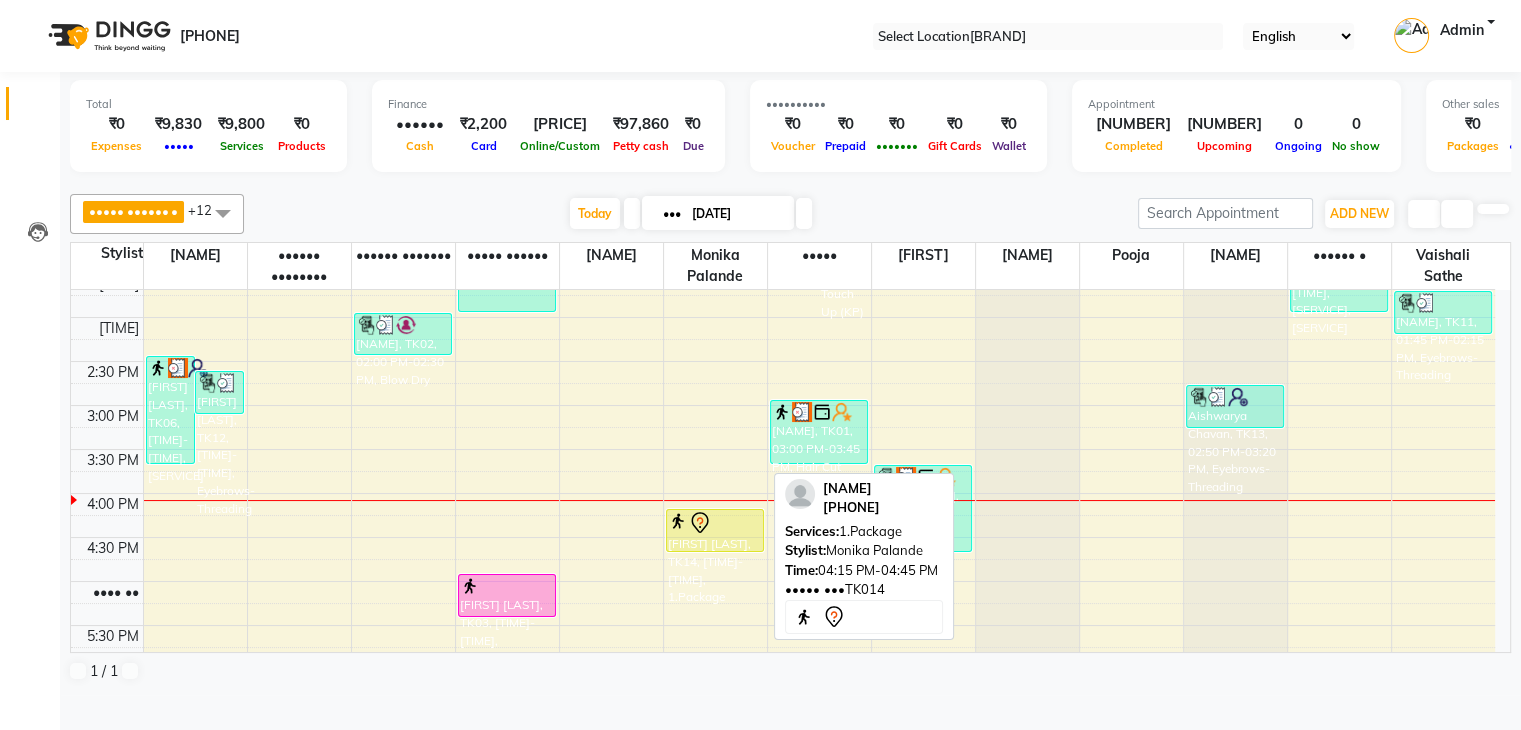 click on "[FIRST] [LAST], TK14, [TIME]-[TIME], 1.Package" at bounding box center (507, 595) 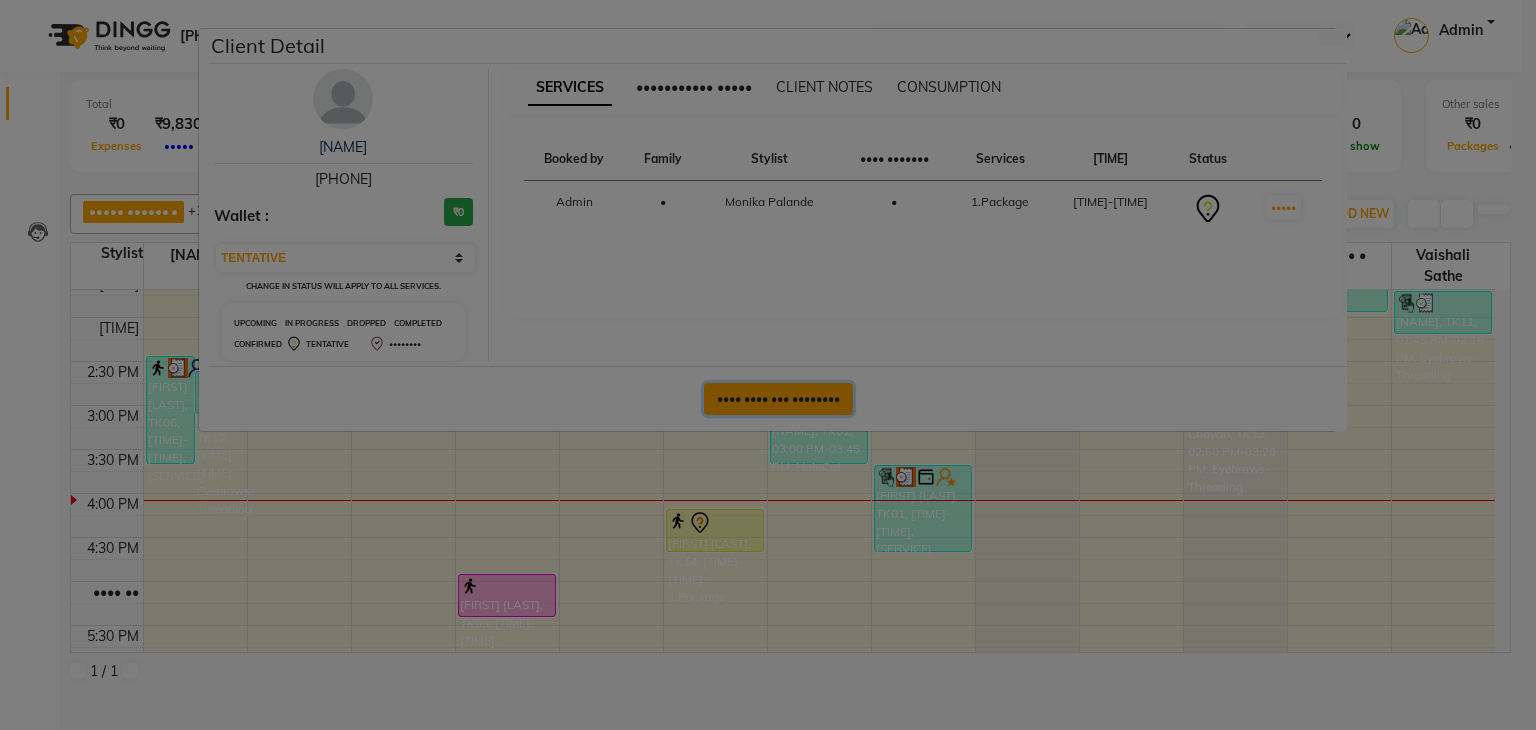 click on "•••• •••• ••• ••••••••" at bounding box center [778, 399] 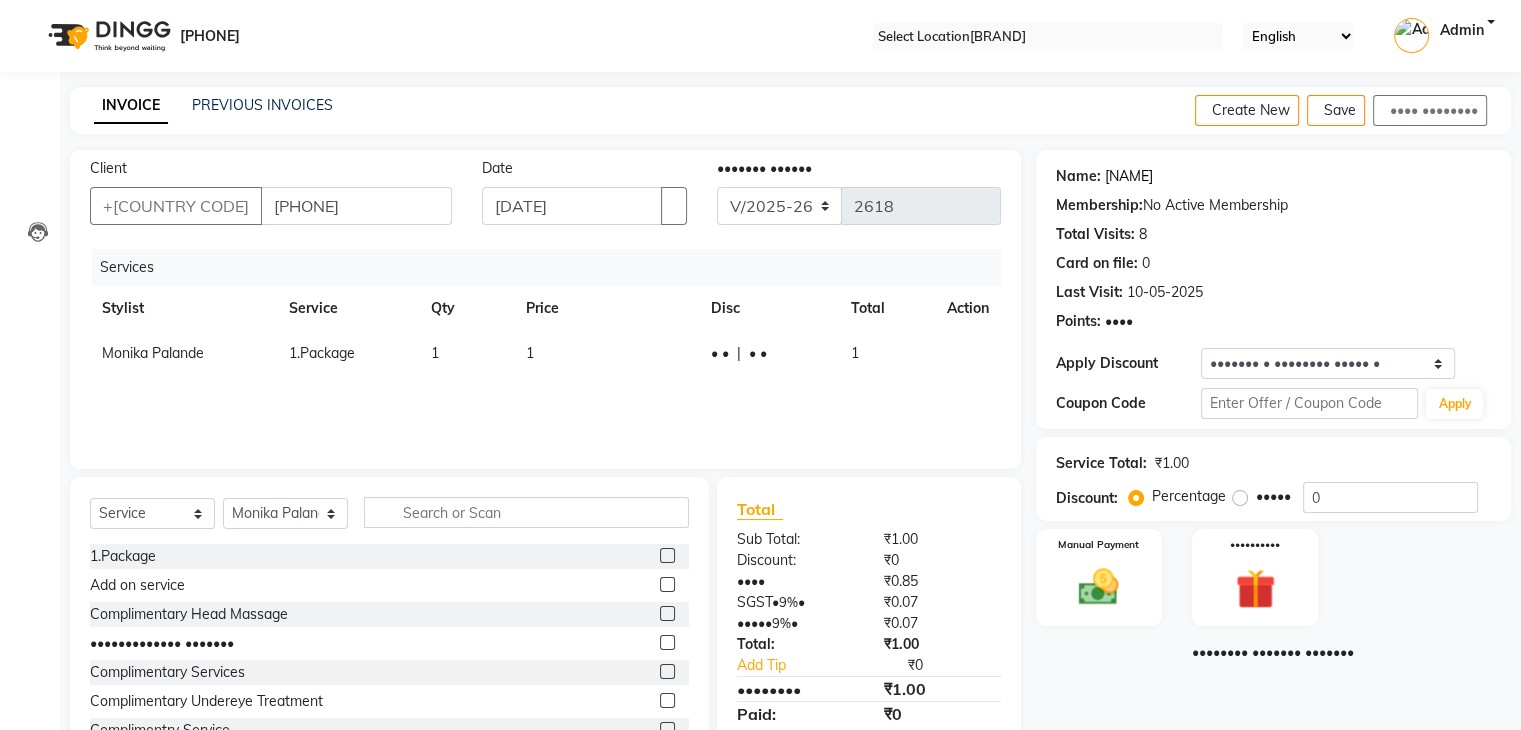 click on "[NAME]" at bounding box center [1129, 176] 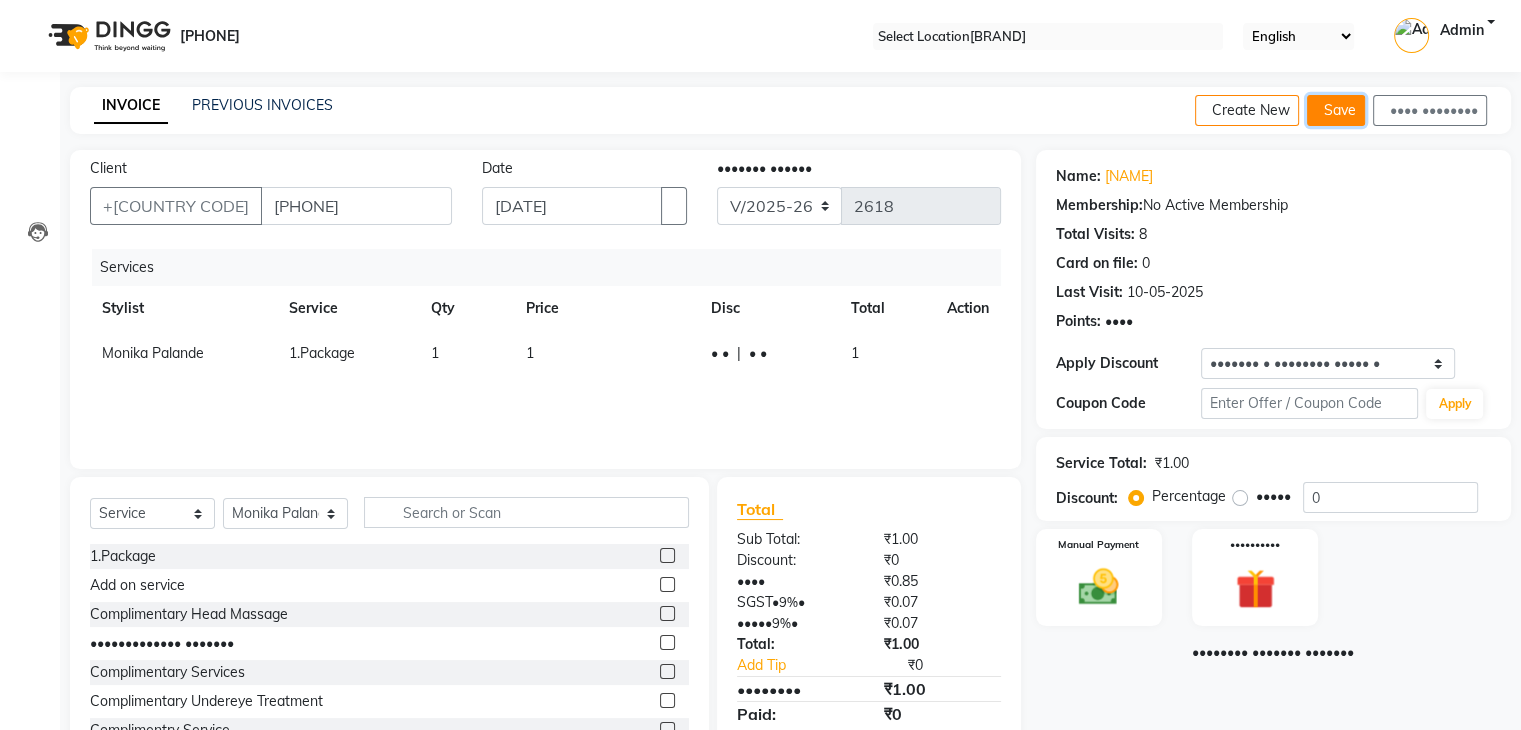 click on "Save" at bounding box center [1336, 110] 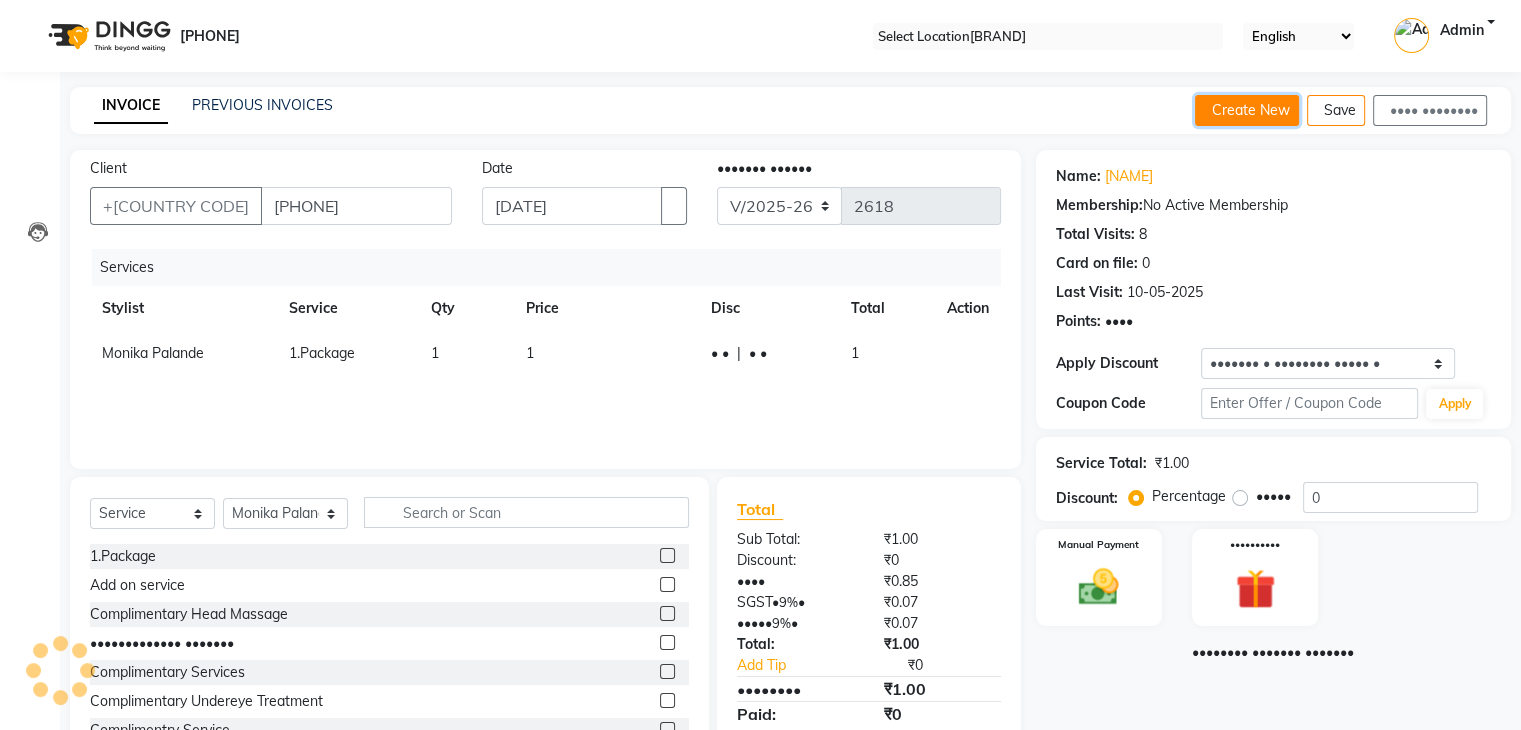 click on "Create New" at bounding box center [1247, 110] 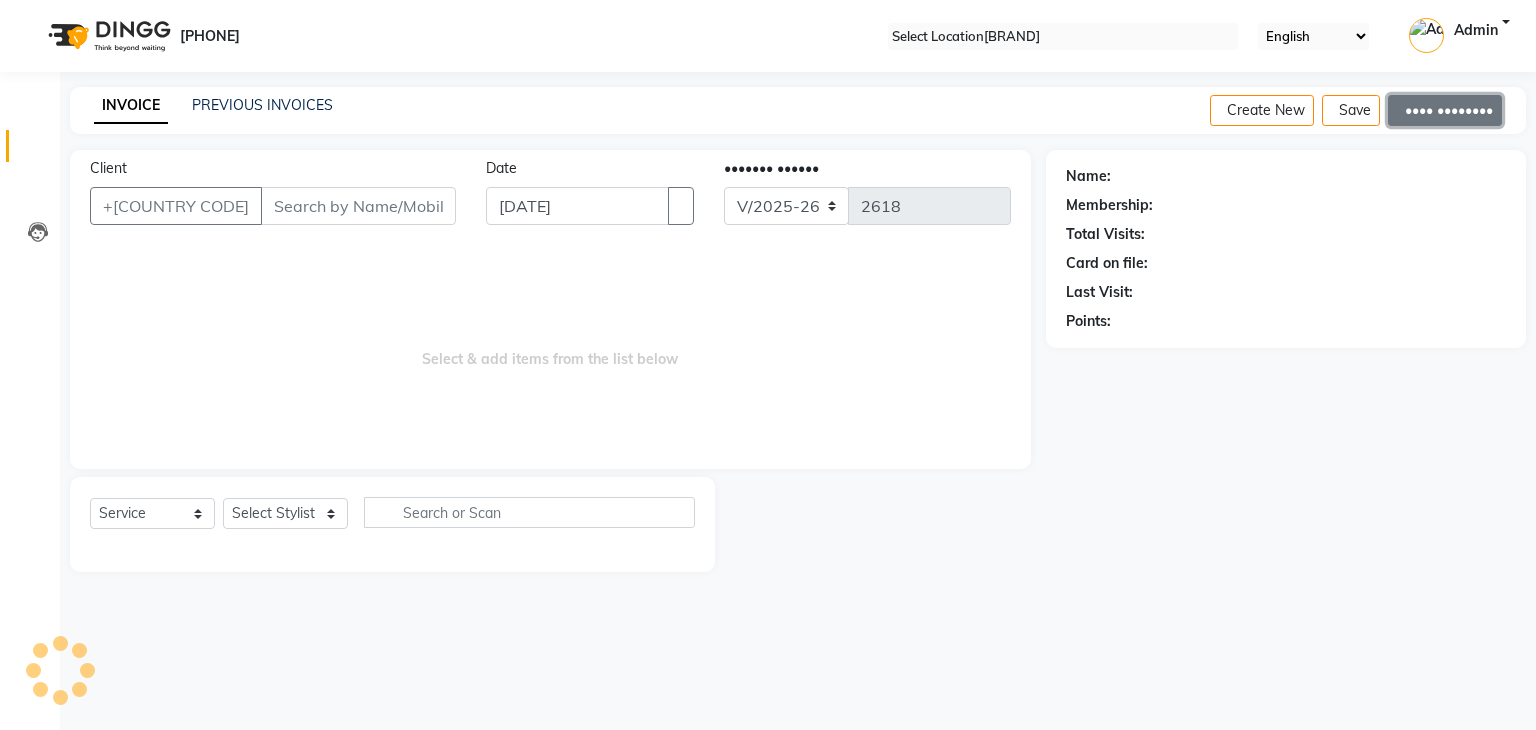 click on "•••• ••••••••" at bounding box center (1445, 110) 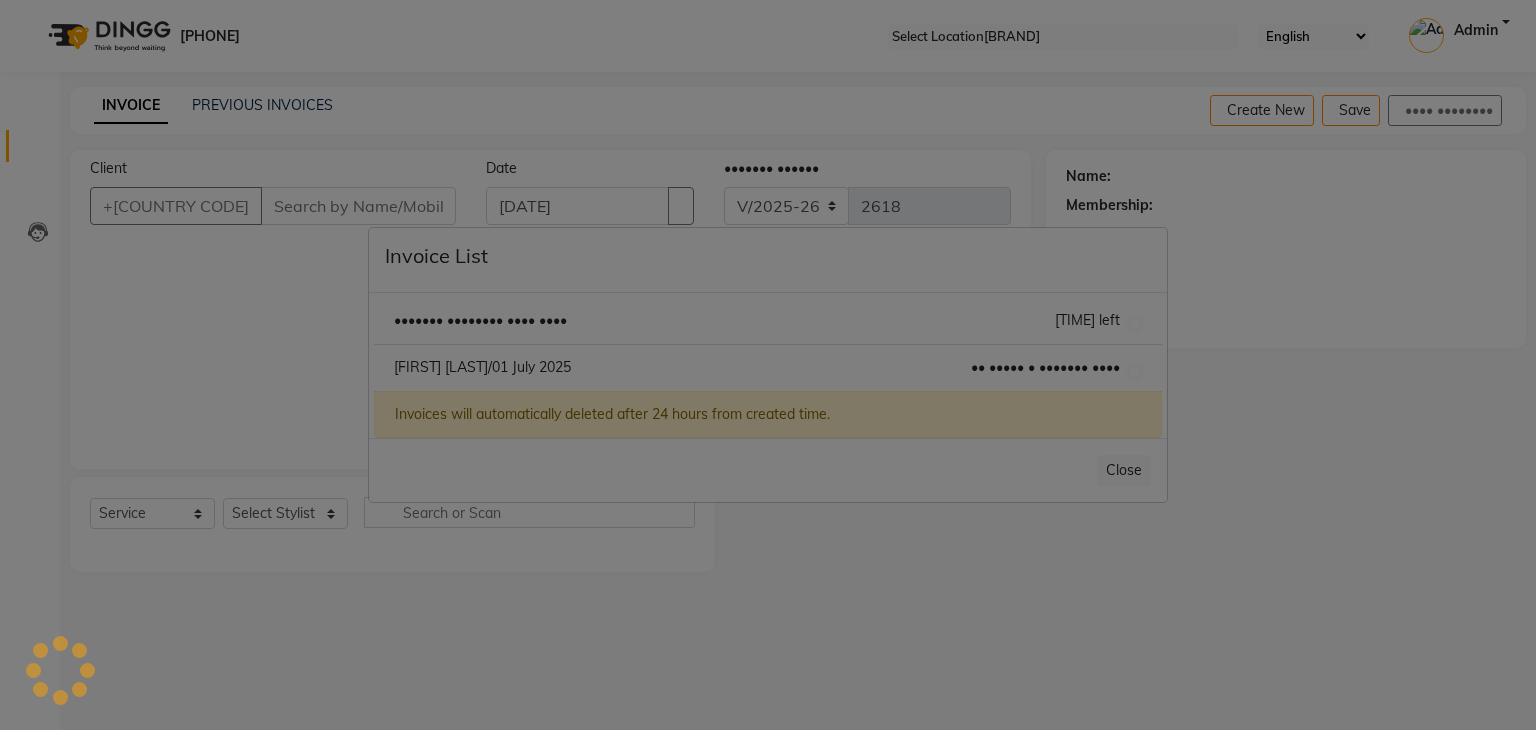 click on "••••••• ••••  ••••••• •••••••• •••• ••••  •• ••••• •• ••••••• ••••  •••••• •••••••••• •••• ••••  •• ••••• • ••••••• ••••  •••••••• •••• ••••••••••••• ••••••• ••••• •• ••••• •••• ••••••• •••••   •••••" at bounding box center (768, 365) 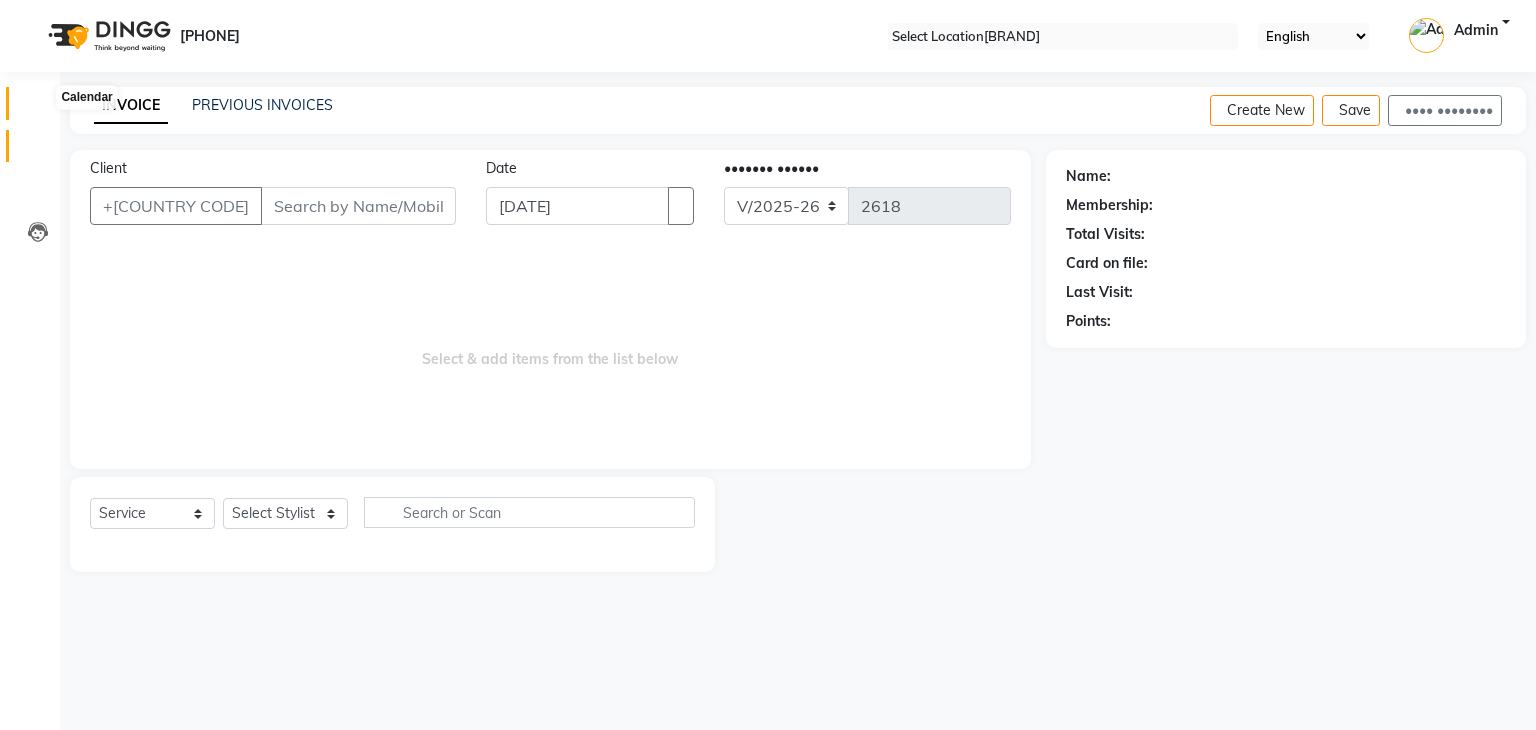 click at bounding box center (38, 108) 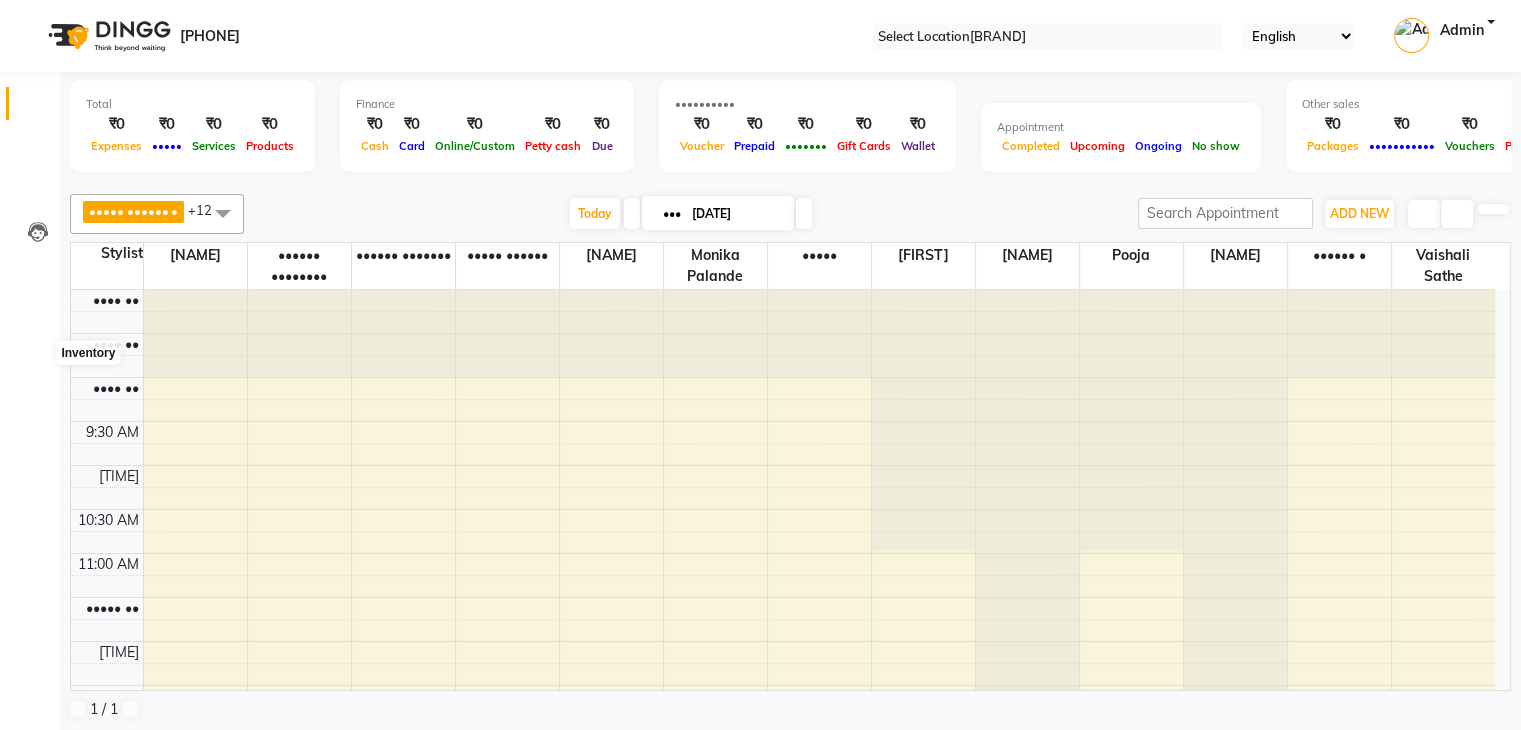 scroll, scrollTop: 699, scrollLeft: 0, axis: vertical 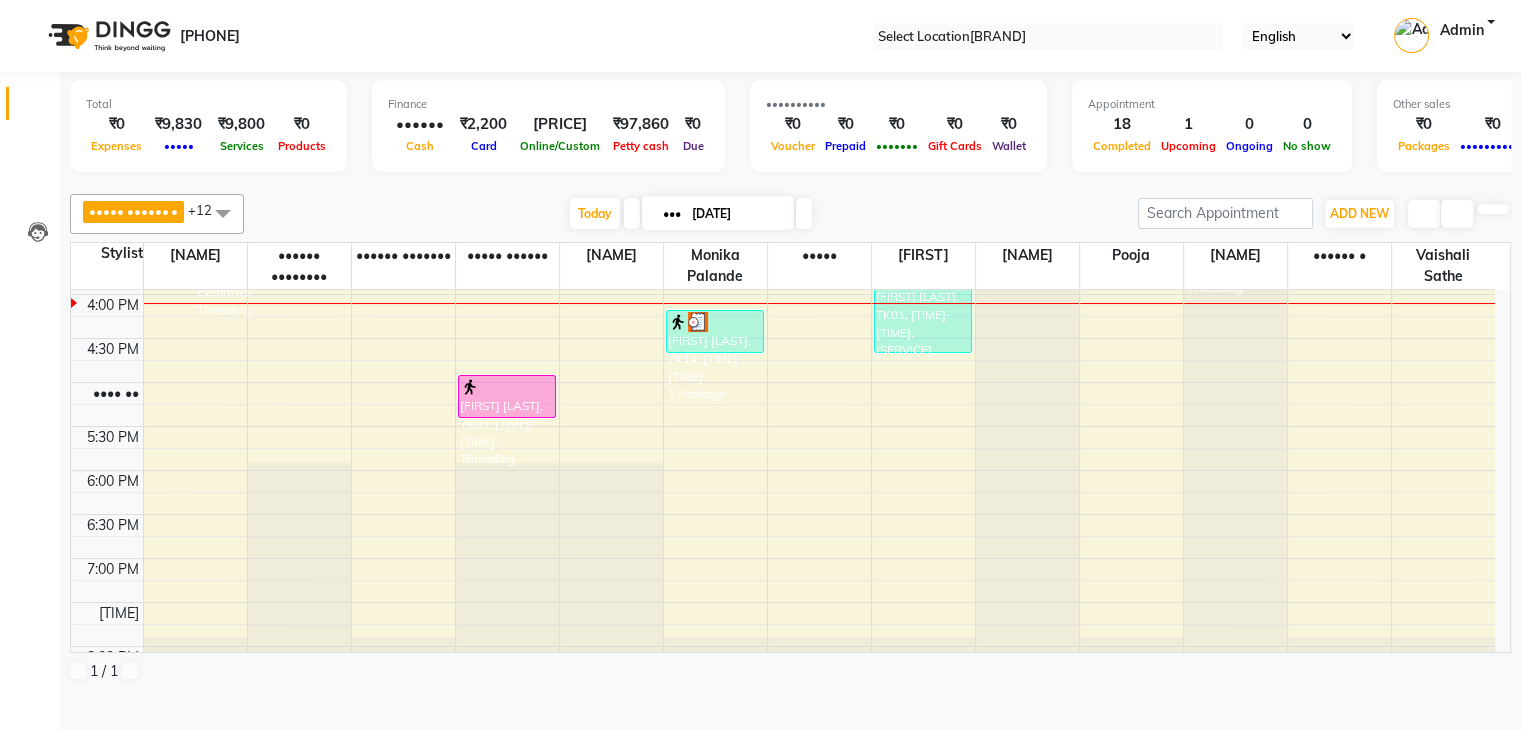 drag, startPoint x: 728, startPoint y: 357, endPoint x: 835, endPoint y: 352, distance: 107.11676 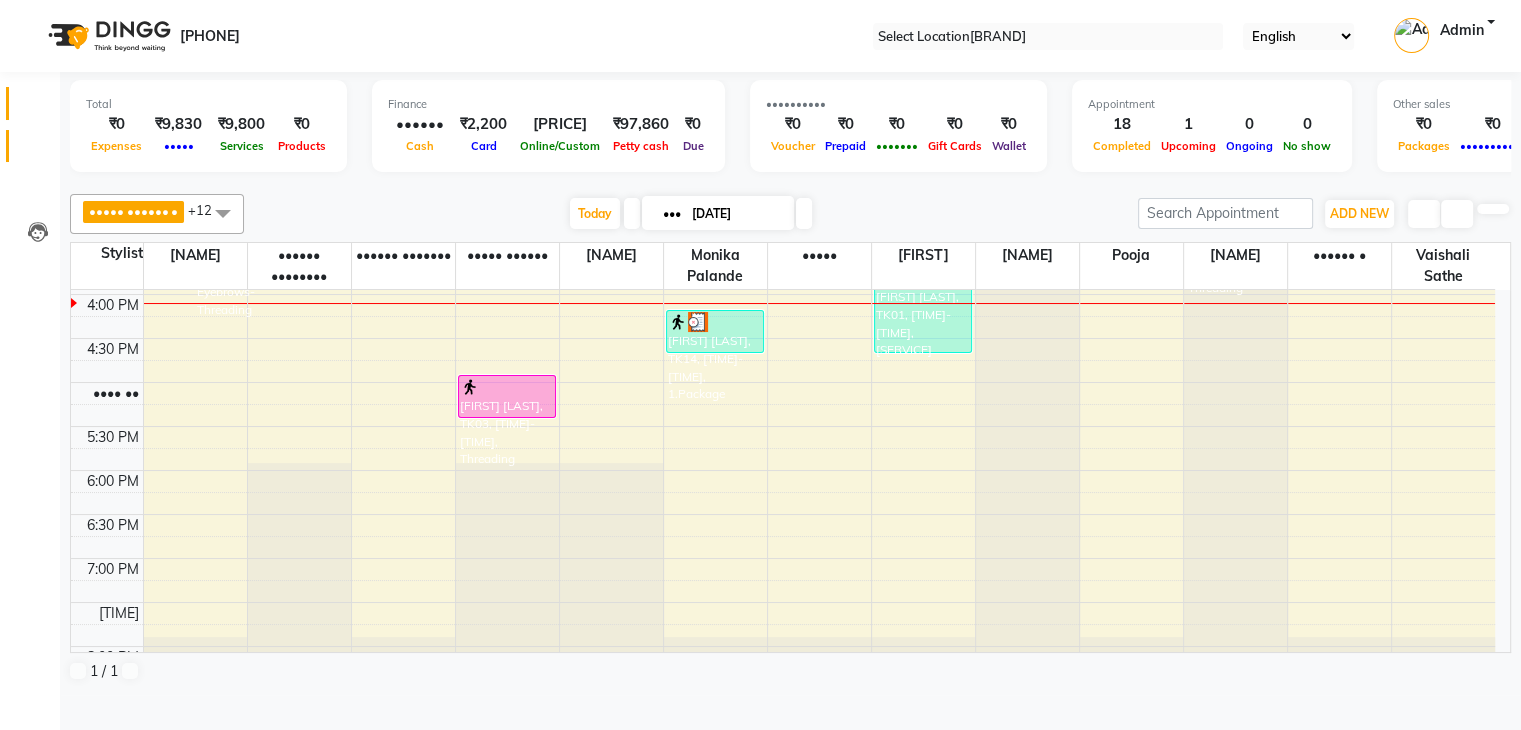 click on "[INVOICE]" at bounding box center [30, 146] 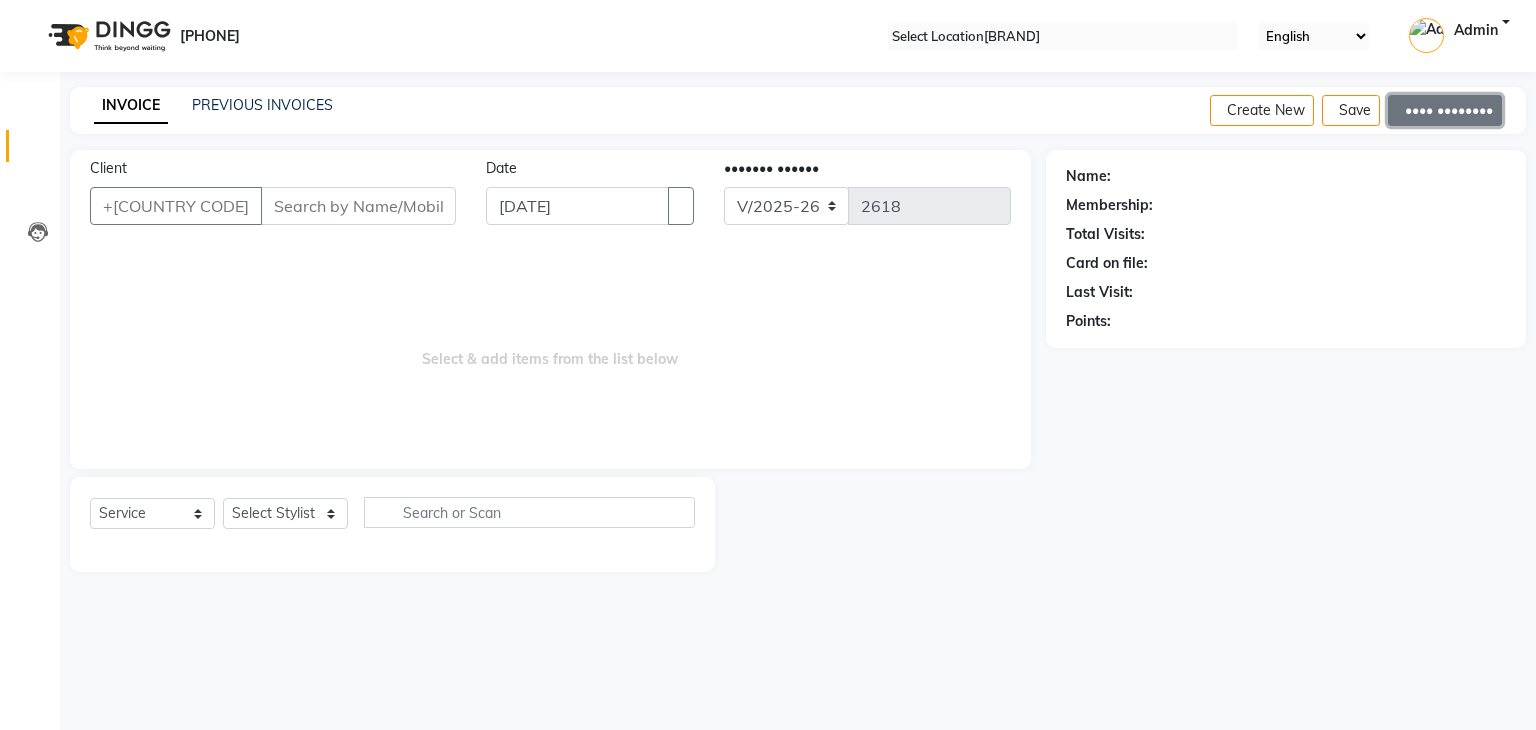 click on "•••• ••••••••" at bounding box center (1445, 110) 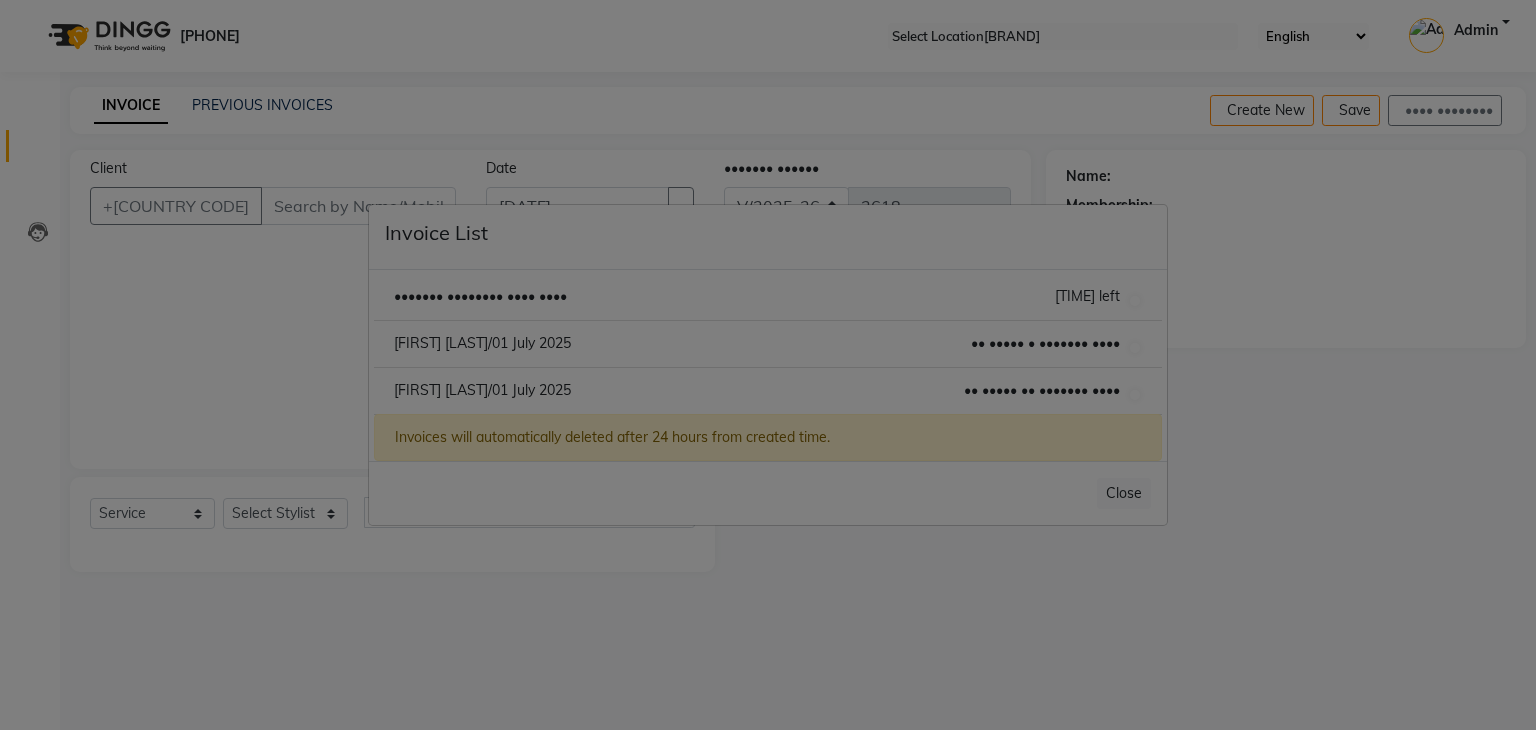 click on "[NAME]/01 July 2025  23 hours 59 minutes left" at bounding box center (768, 391) 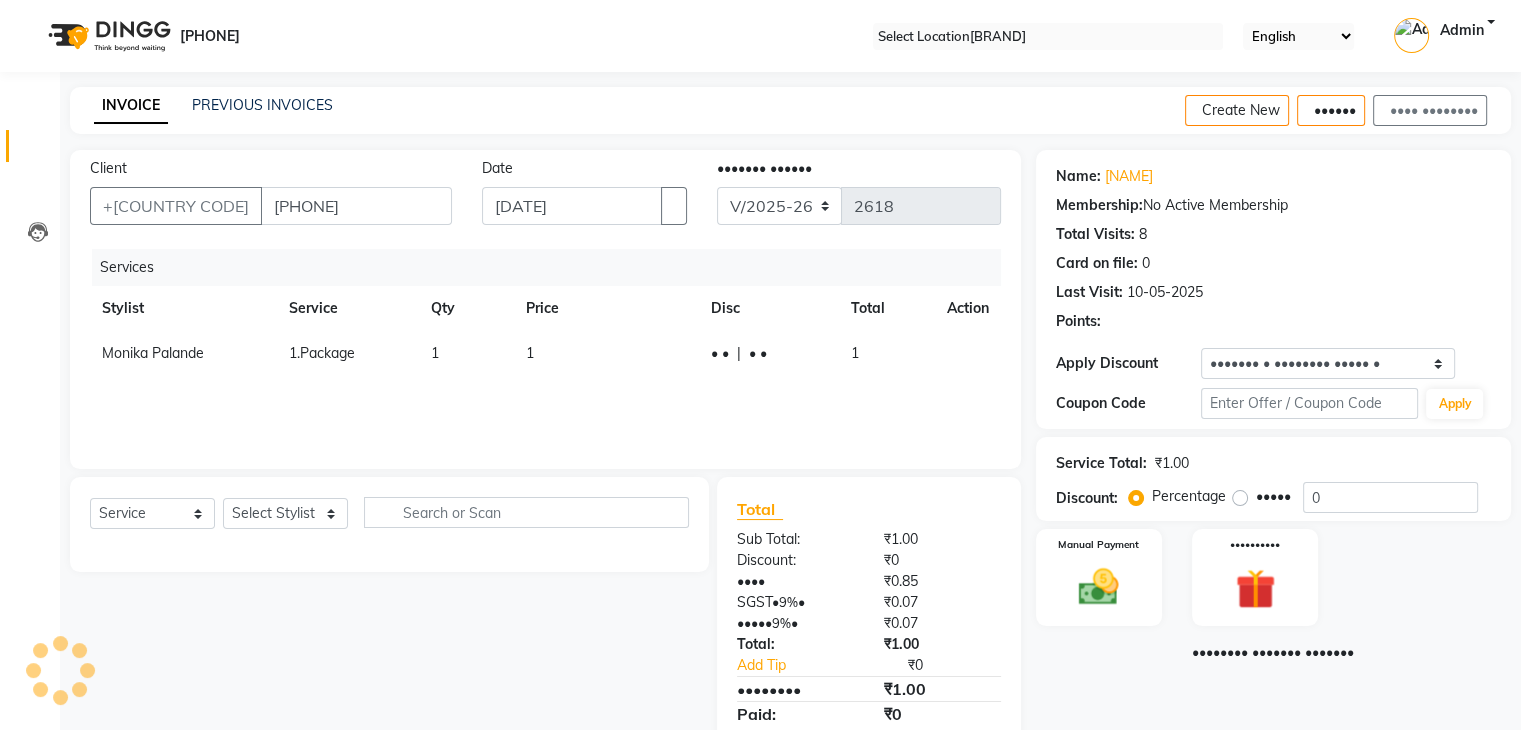 click on "Monika Palande" at bounding box center (183, 353) 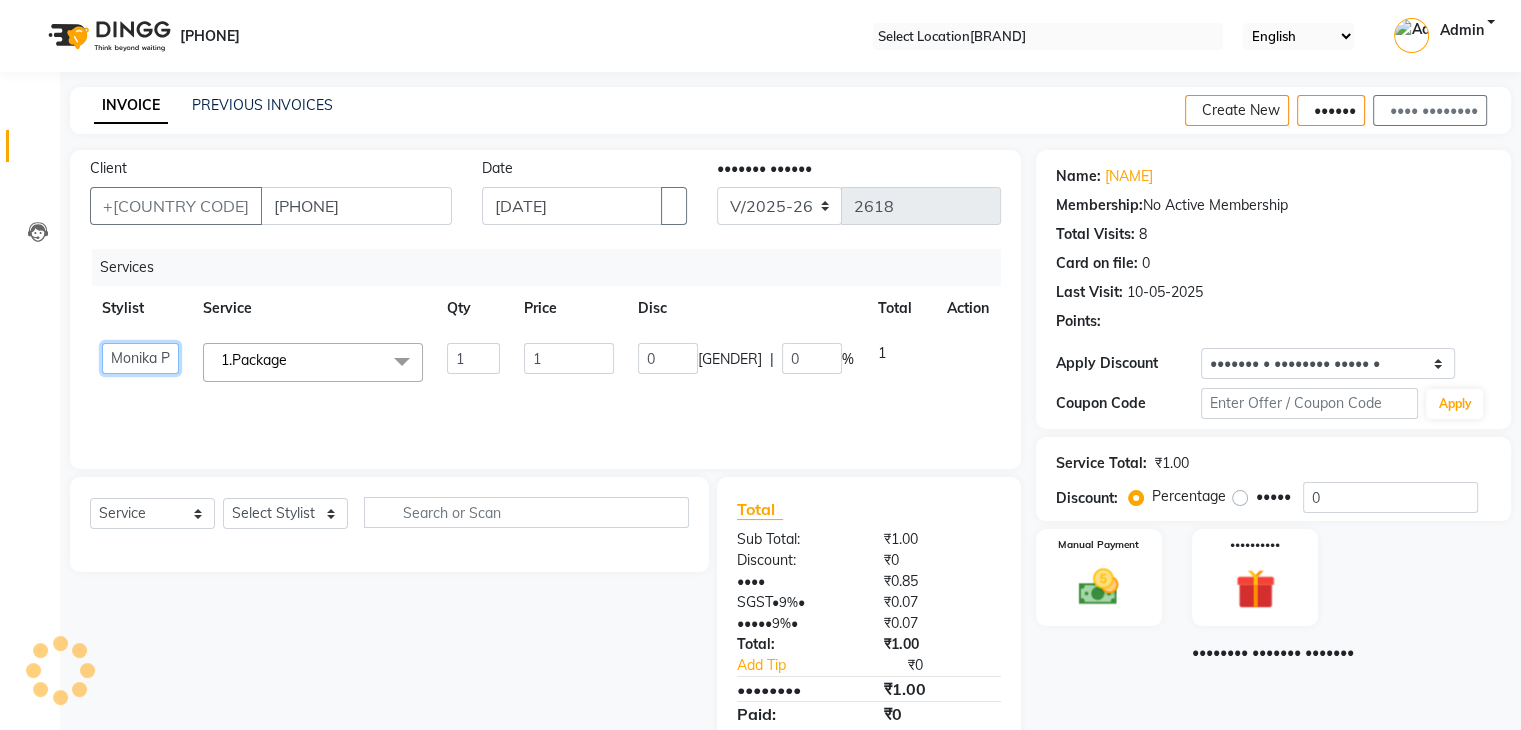 click on "Aditi Jadhav Ajay Garud Ashish Salunke Devki Dipali Bhargude House sale Javed Monika Palande Mujju Pooja Punam Kashid Rasika Rekha Shreya M Suvarna Sanas Vaishali Sathe" at bounding box center (140, 358) 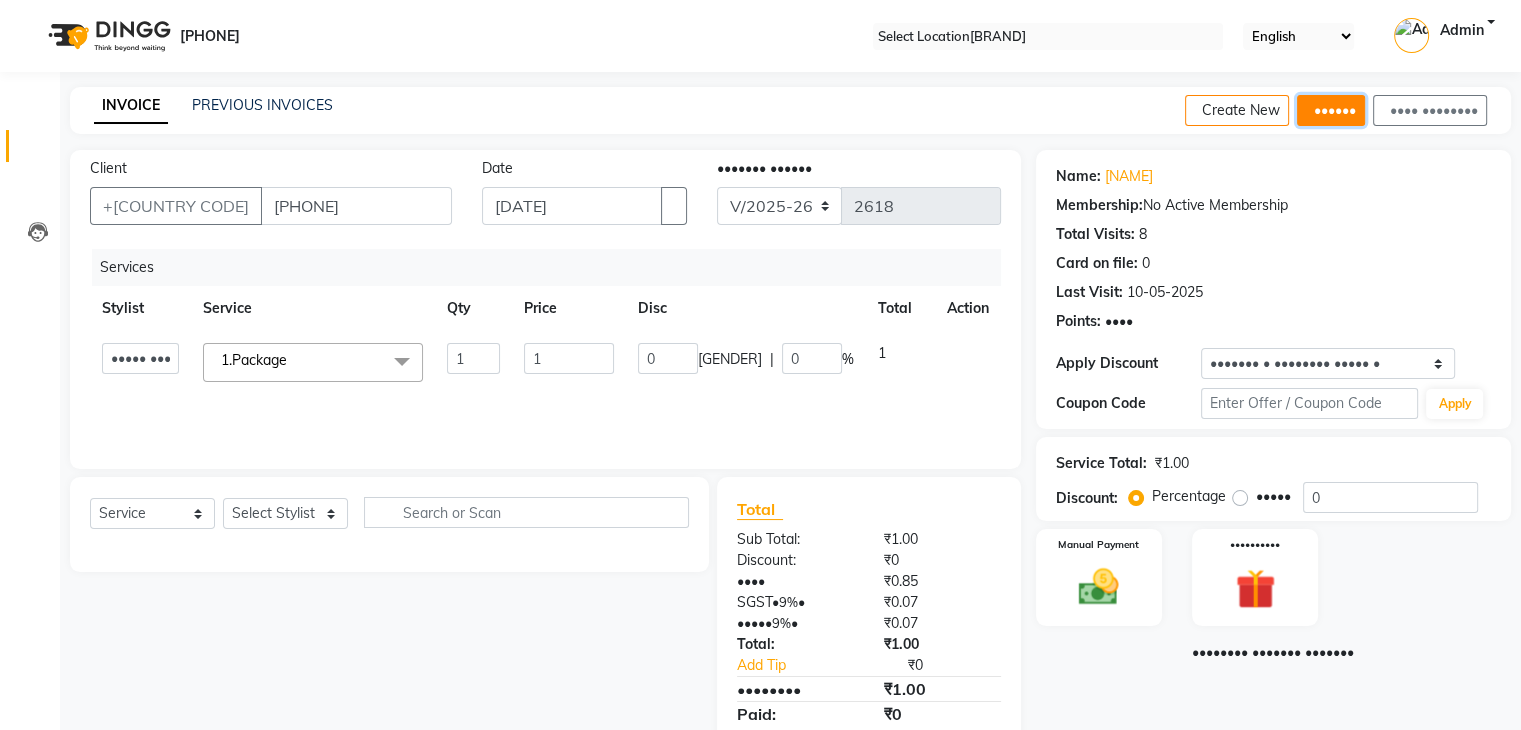click on "••••••" at bounding box center [1331, 110] 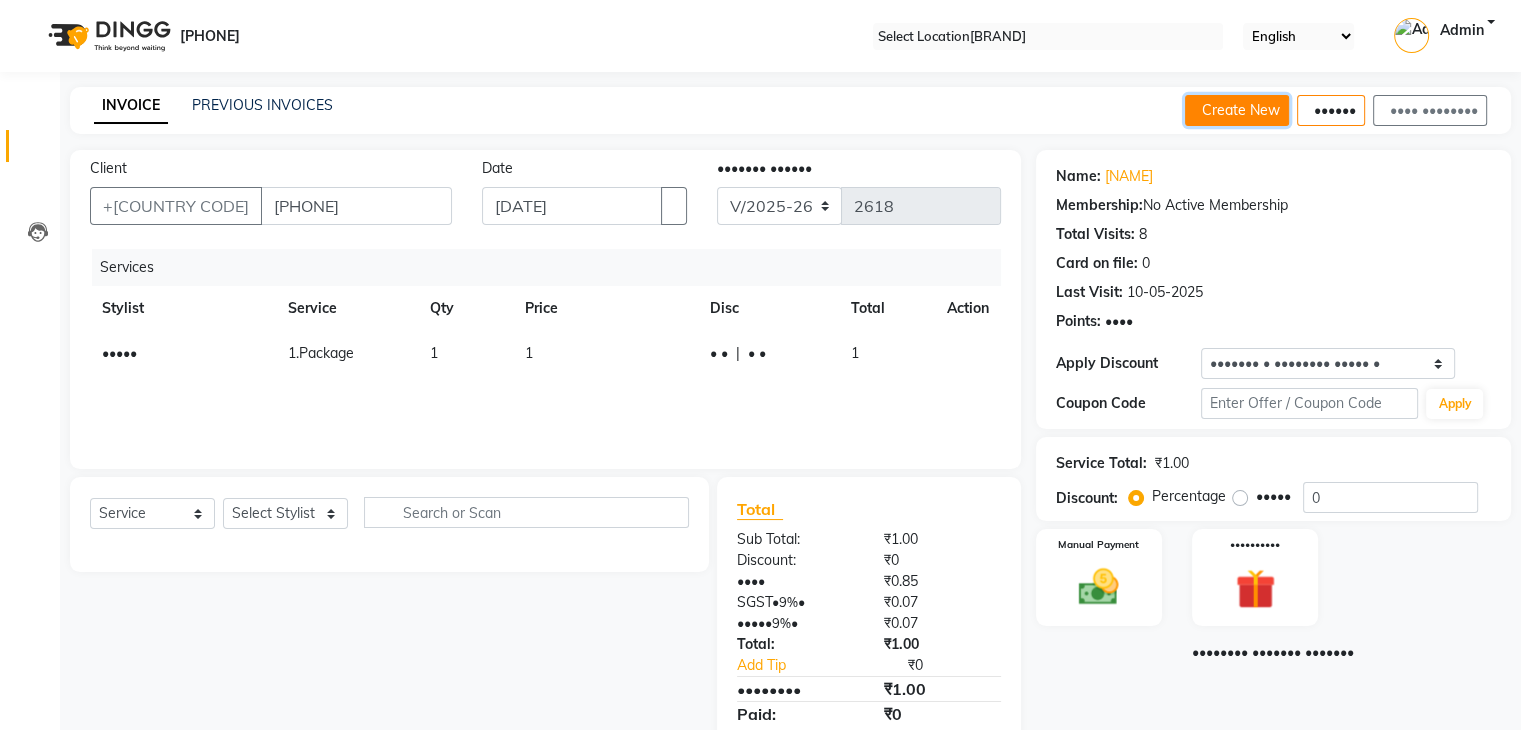 click on "Create New" at bounding box center [1237, 110] 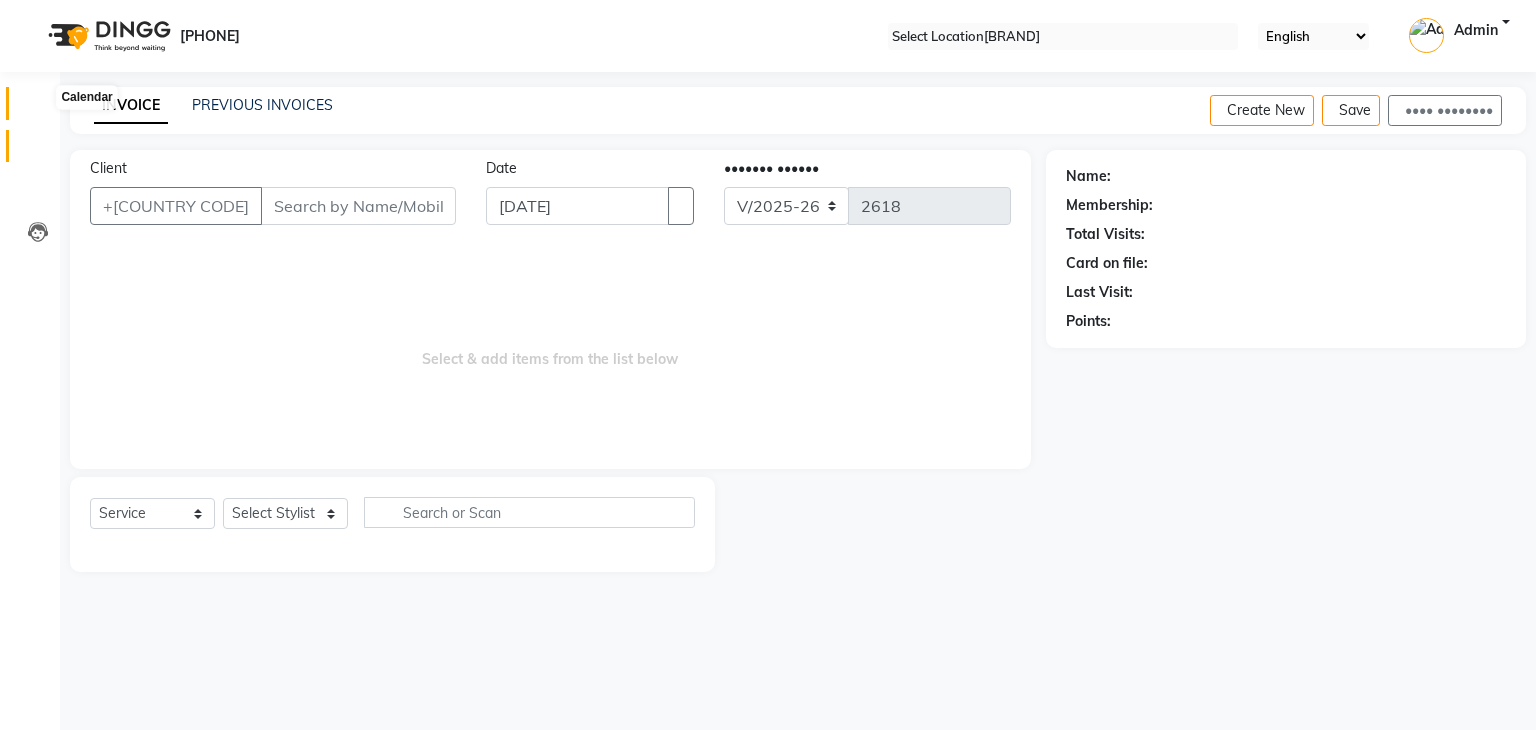 click at bounding box center (37, 108) 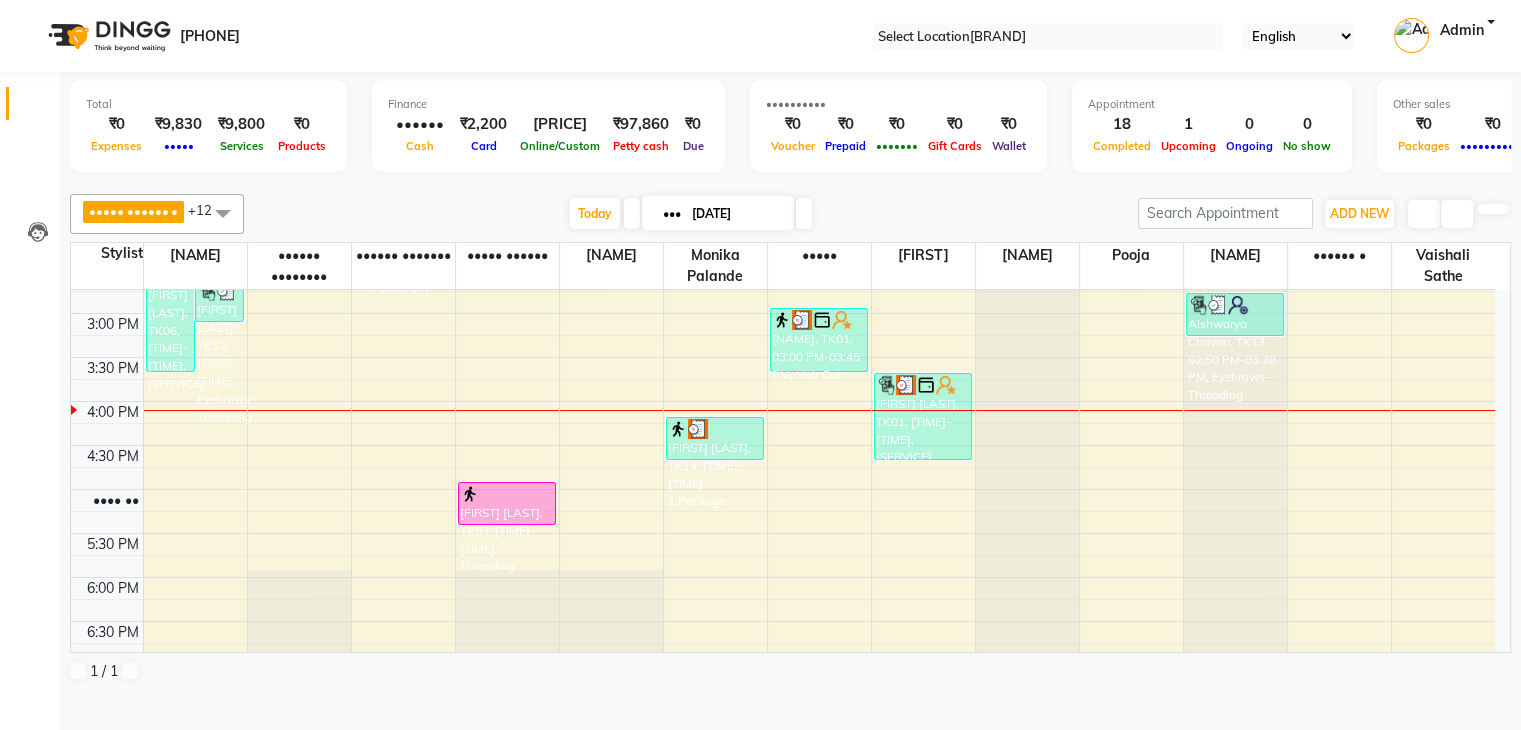 scroll, scrollTop: 600, scrollLeft: 0, axis: vertical 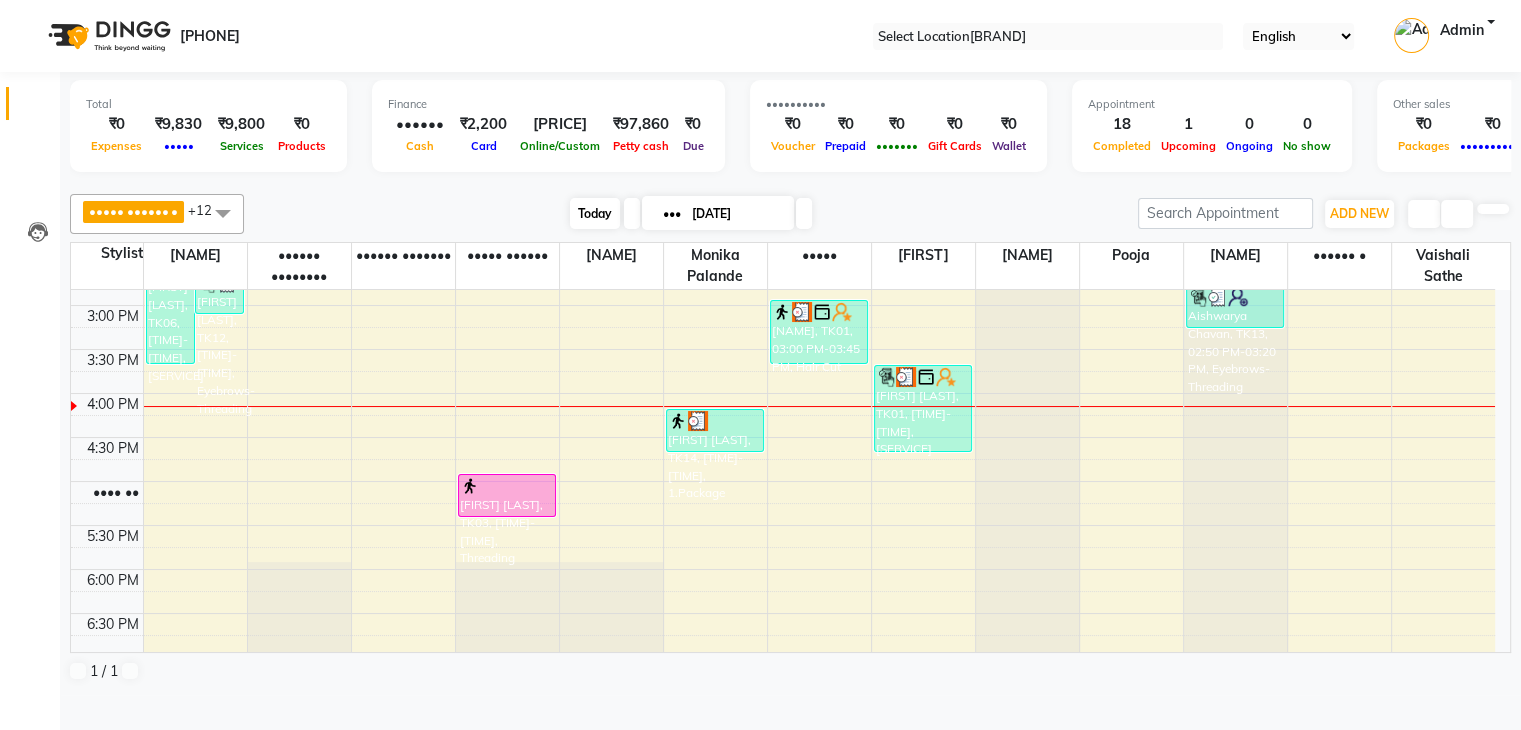click on "Today" at bounding box center [595, 213] 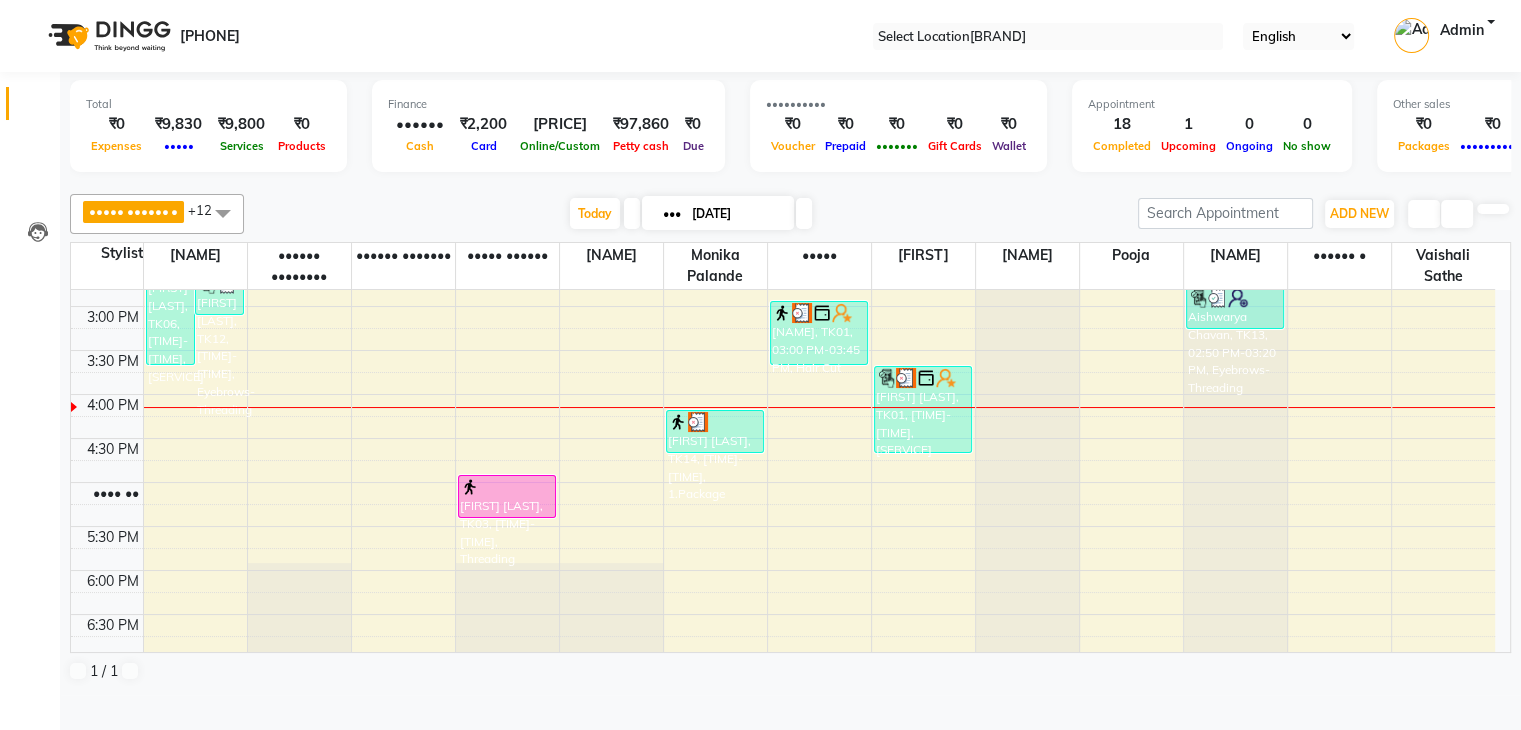 scroll, scrollTop: 570, scrollLeft: 0, axis: vertical 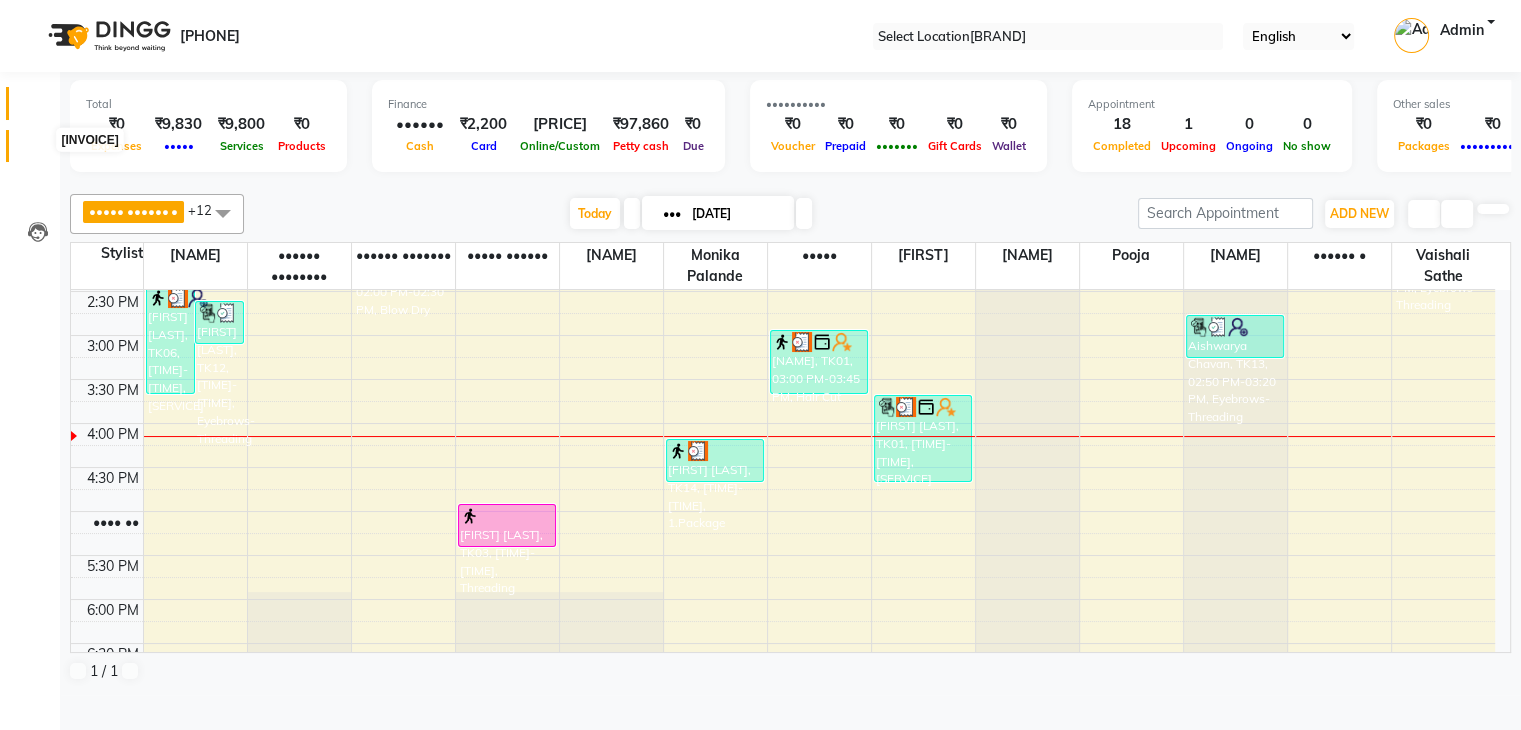 click at bounding box center (38, 151) 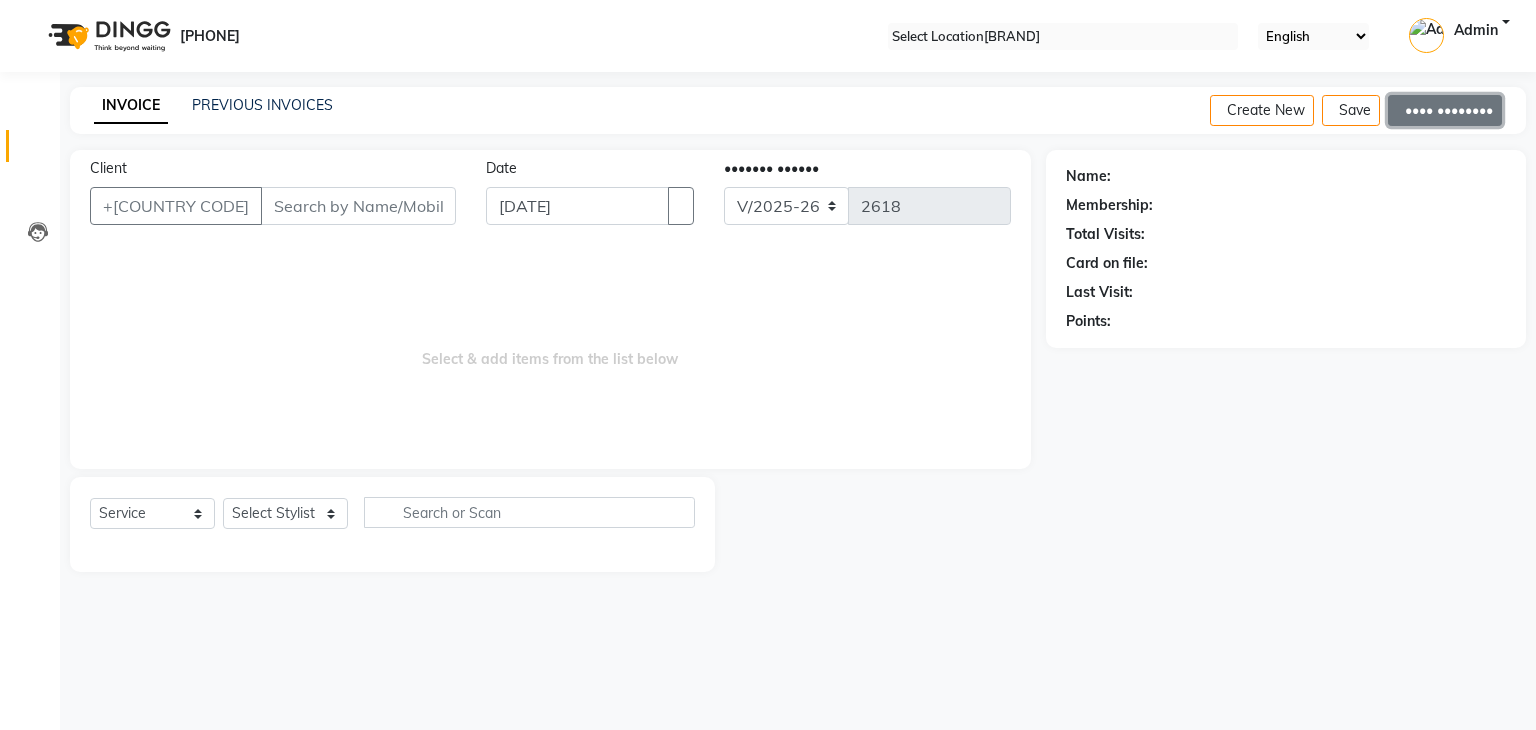click on "•••• ••••••••" at bounding box center (1445, 110) 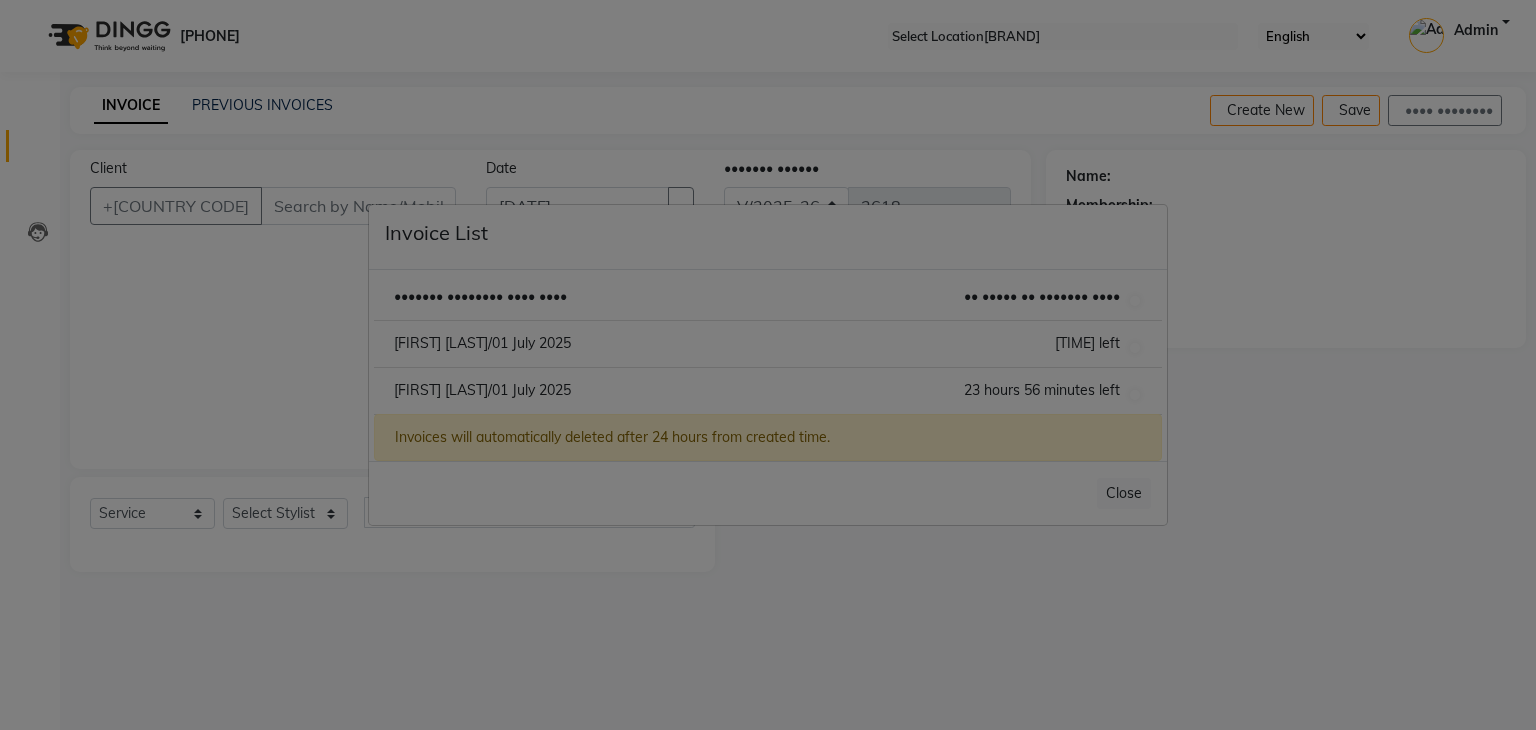 click on "••••••• •••••••• •••• ••••" at bounding box center (480, 296) 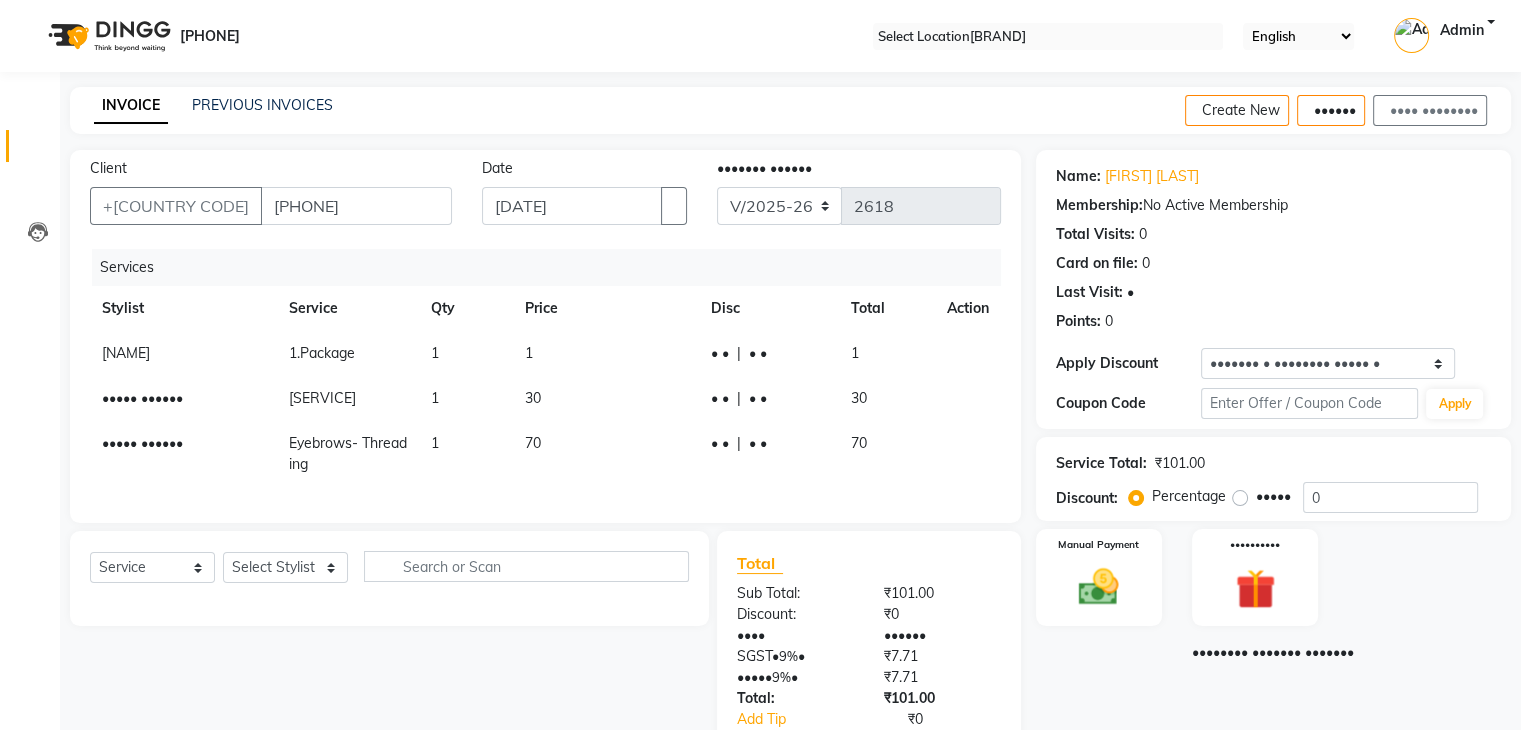 click on "1.Package" at bounding box center [322, 353] 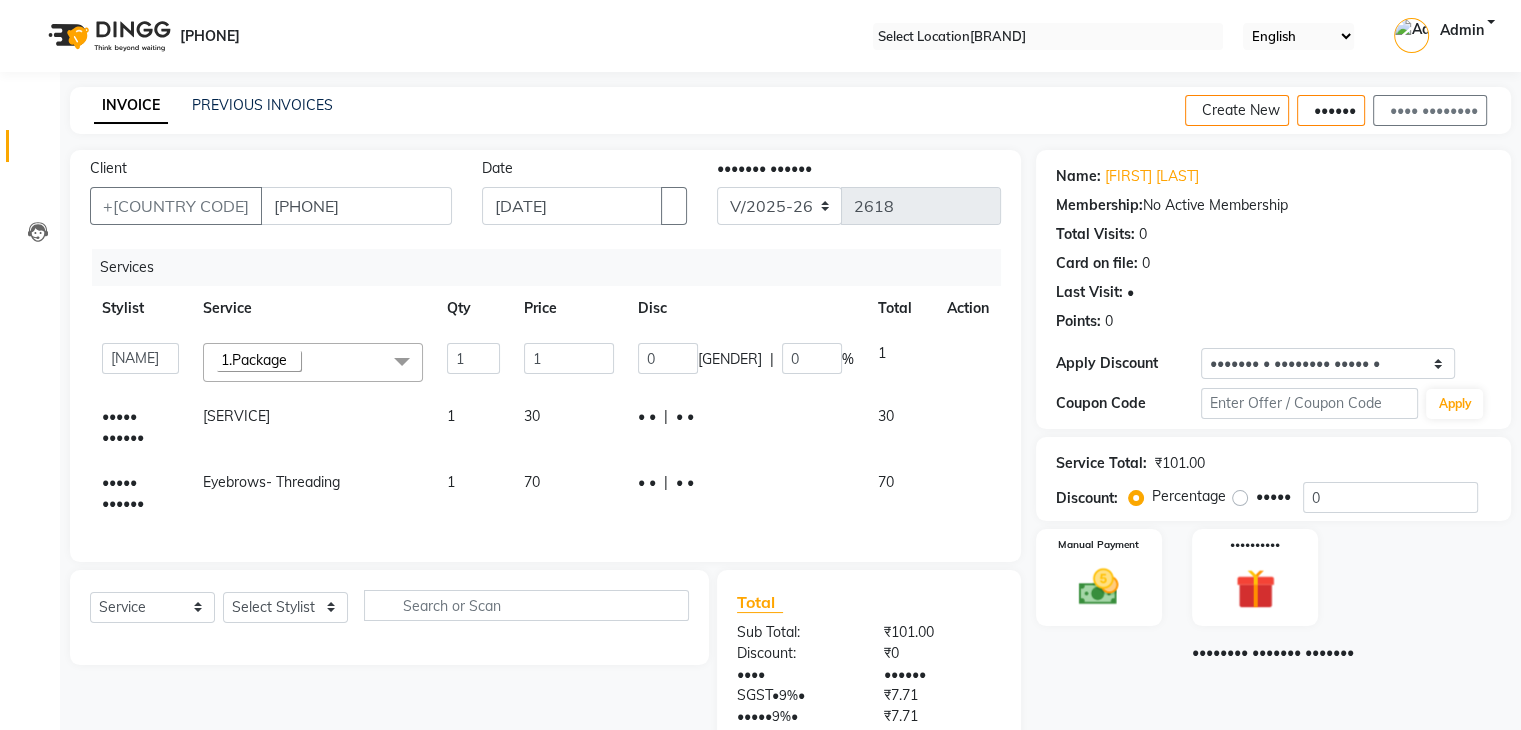 click on "1.Package" at bounding box center (254, 360) 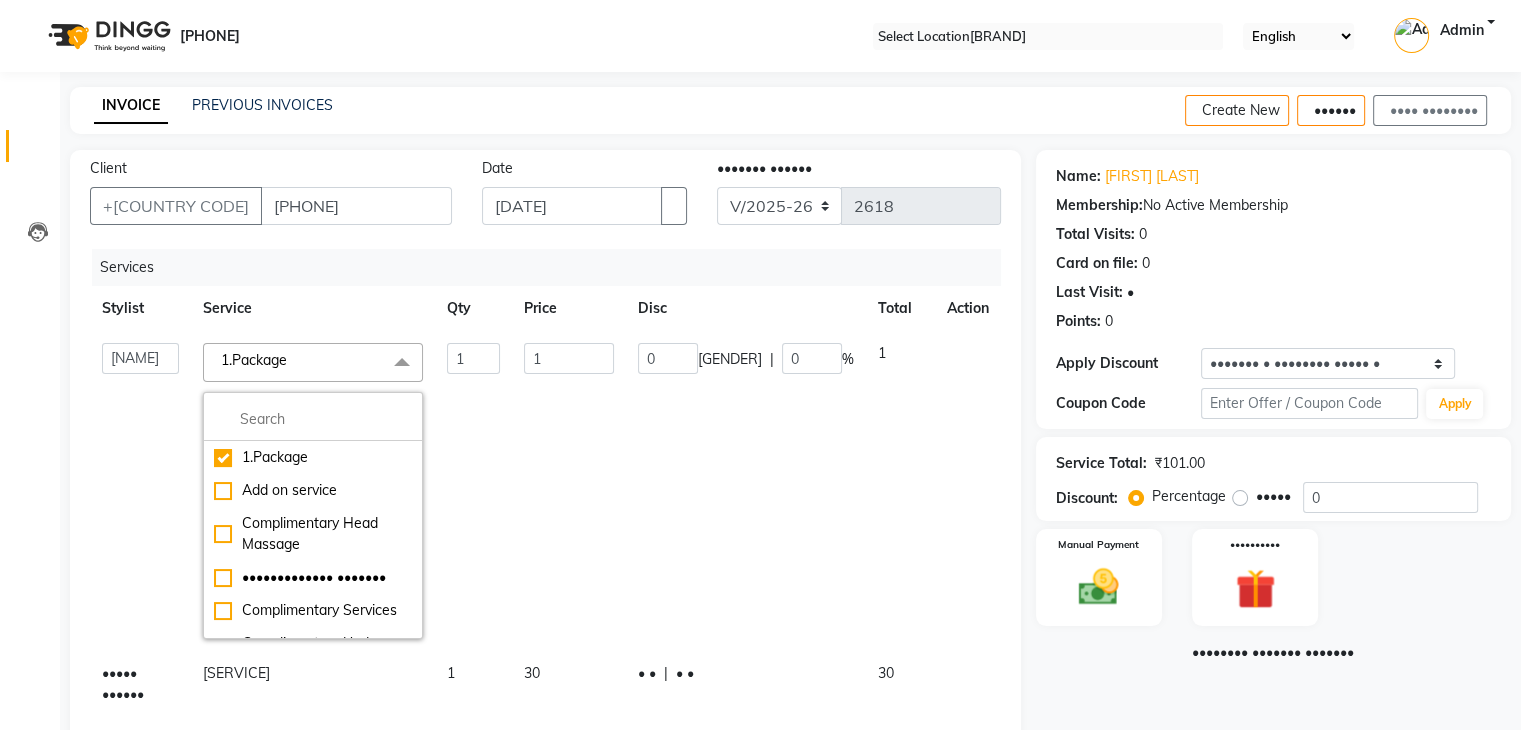 click at bounding box center (313, 419) 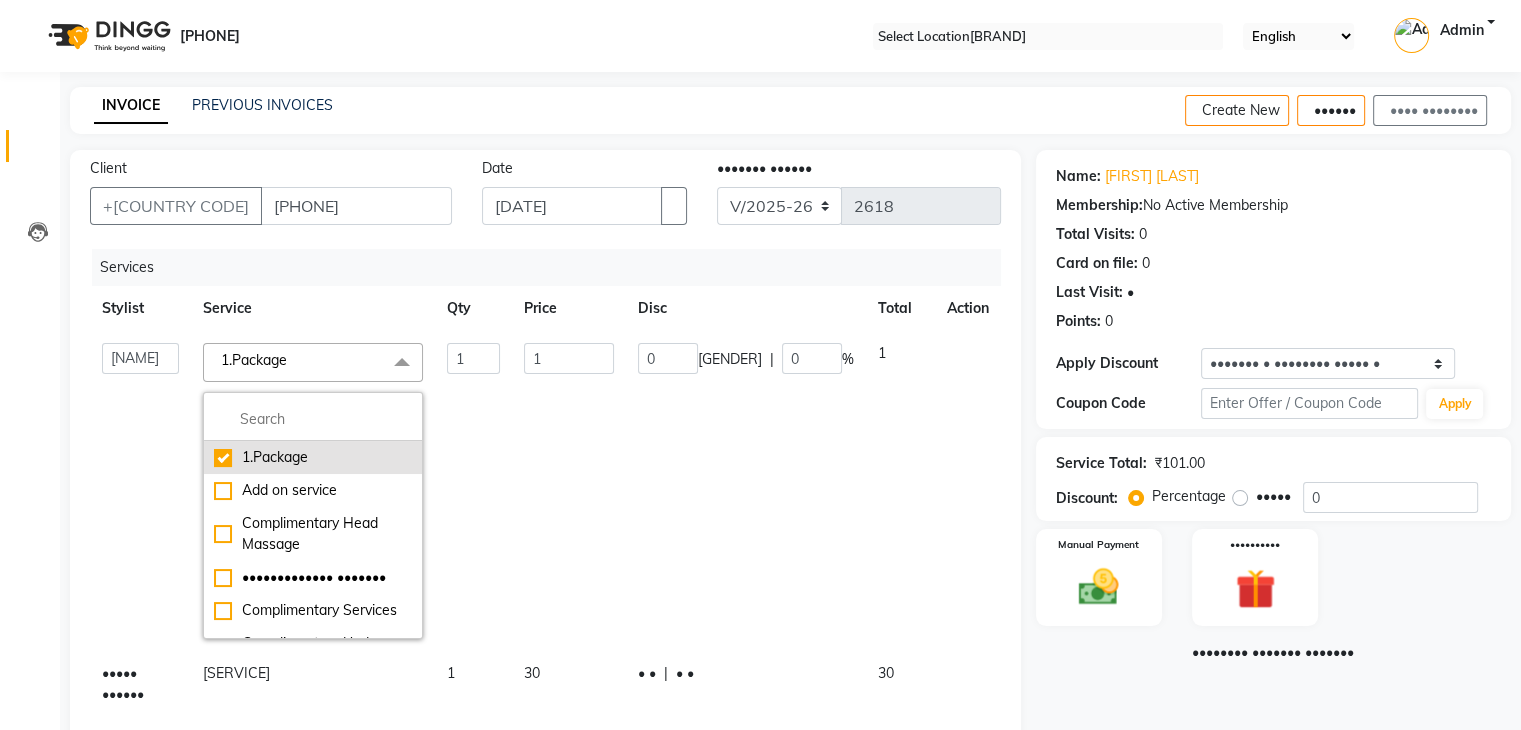click on "1.Package" at bounding box center (313, 457) 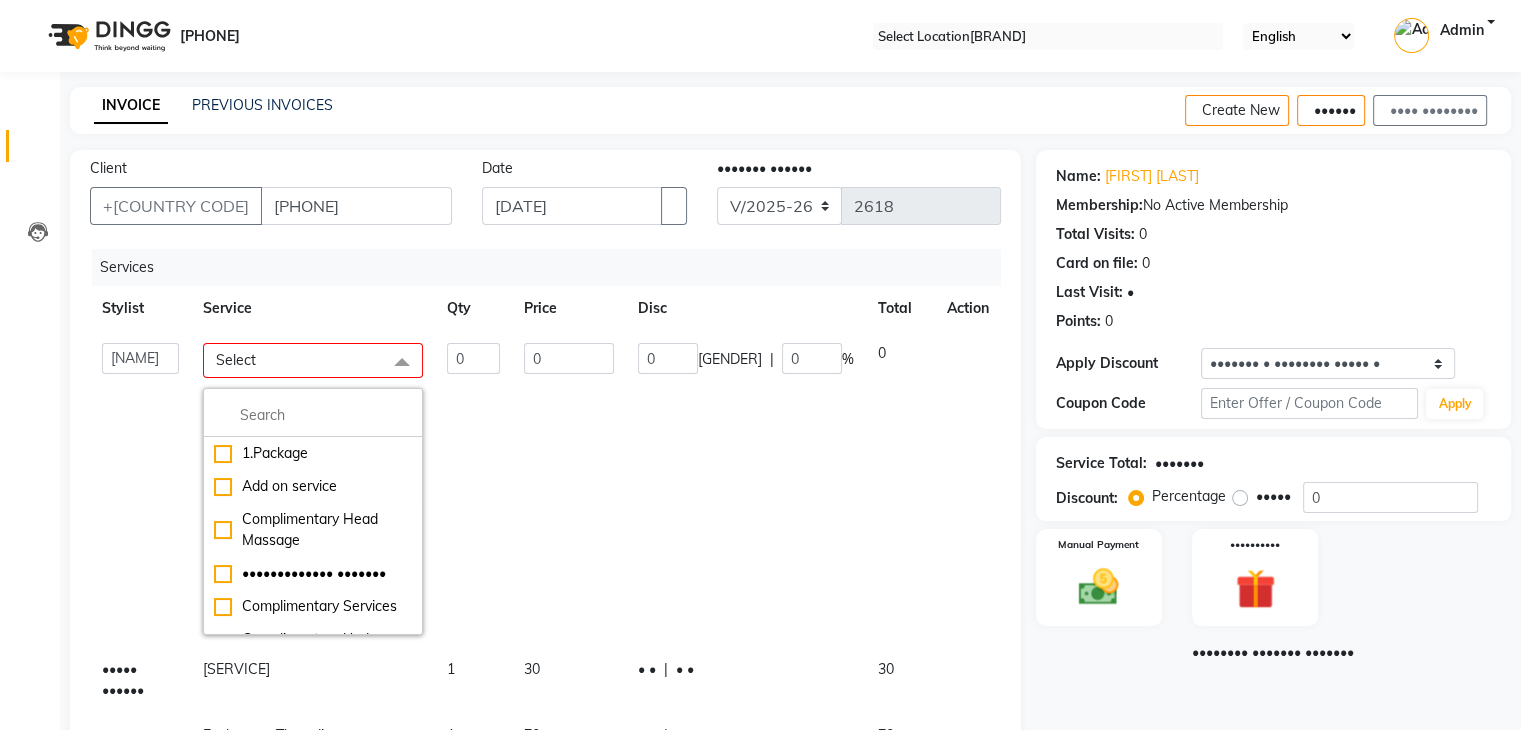 click at bounding box center [313, 415] 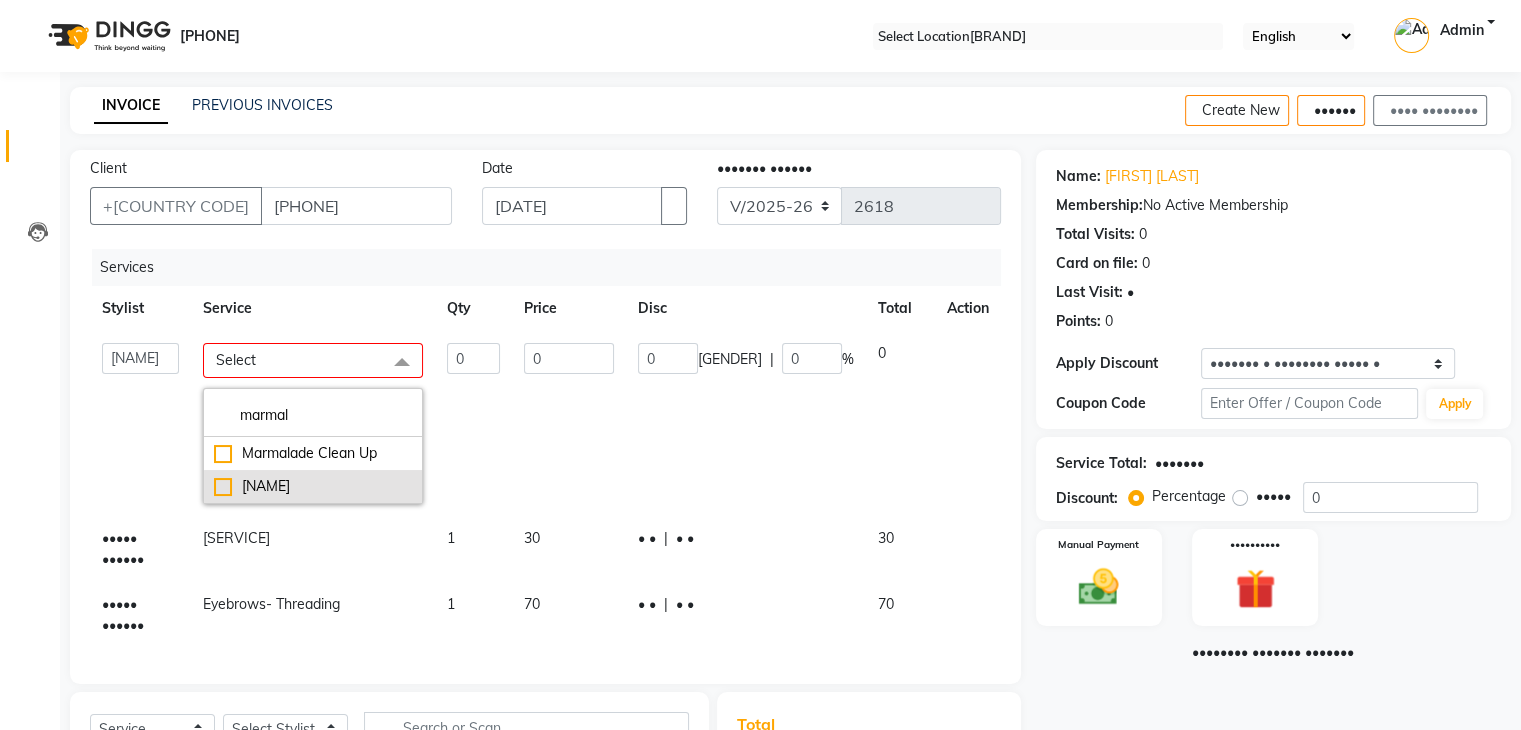type on "marmal" 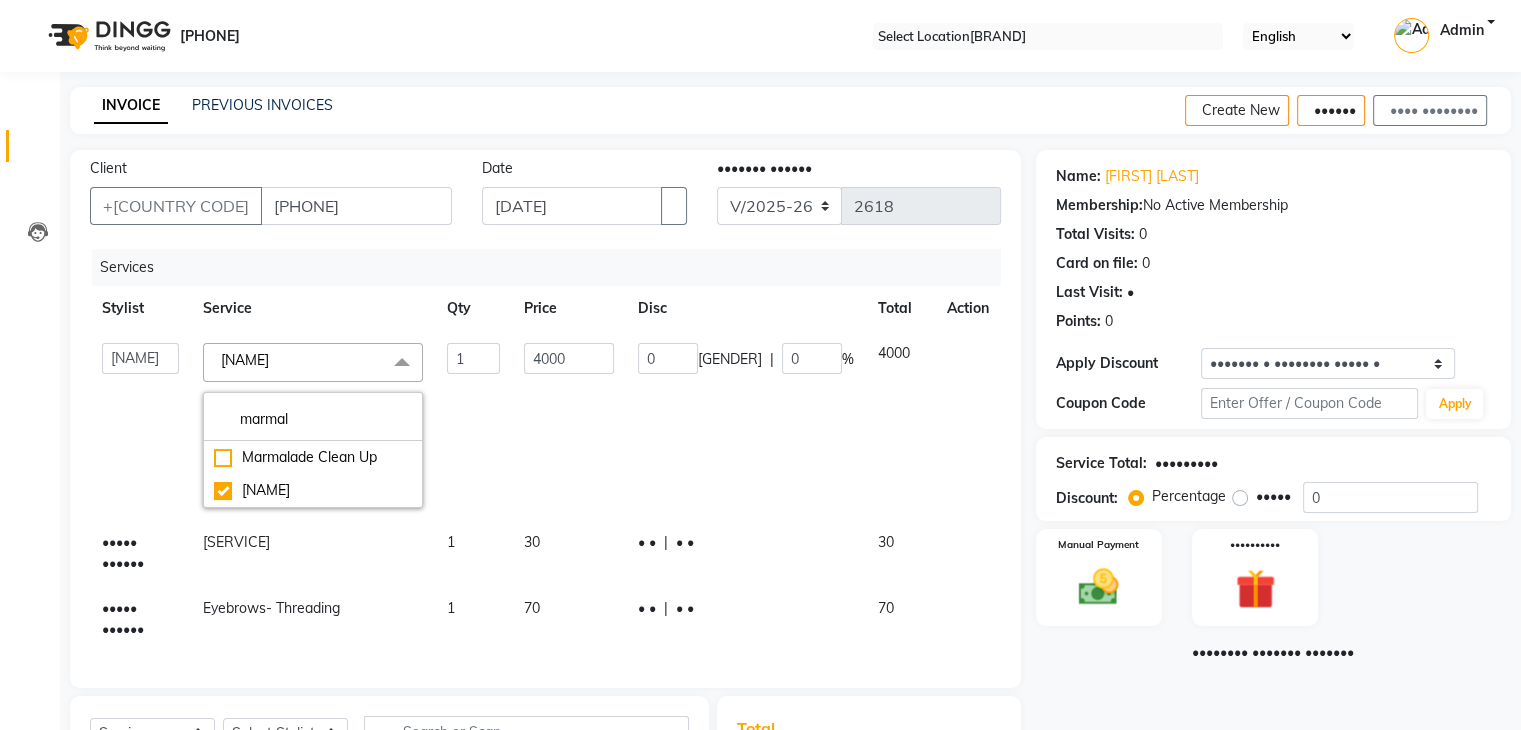 click on "4000" at bounding box center [900, 425] 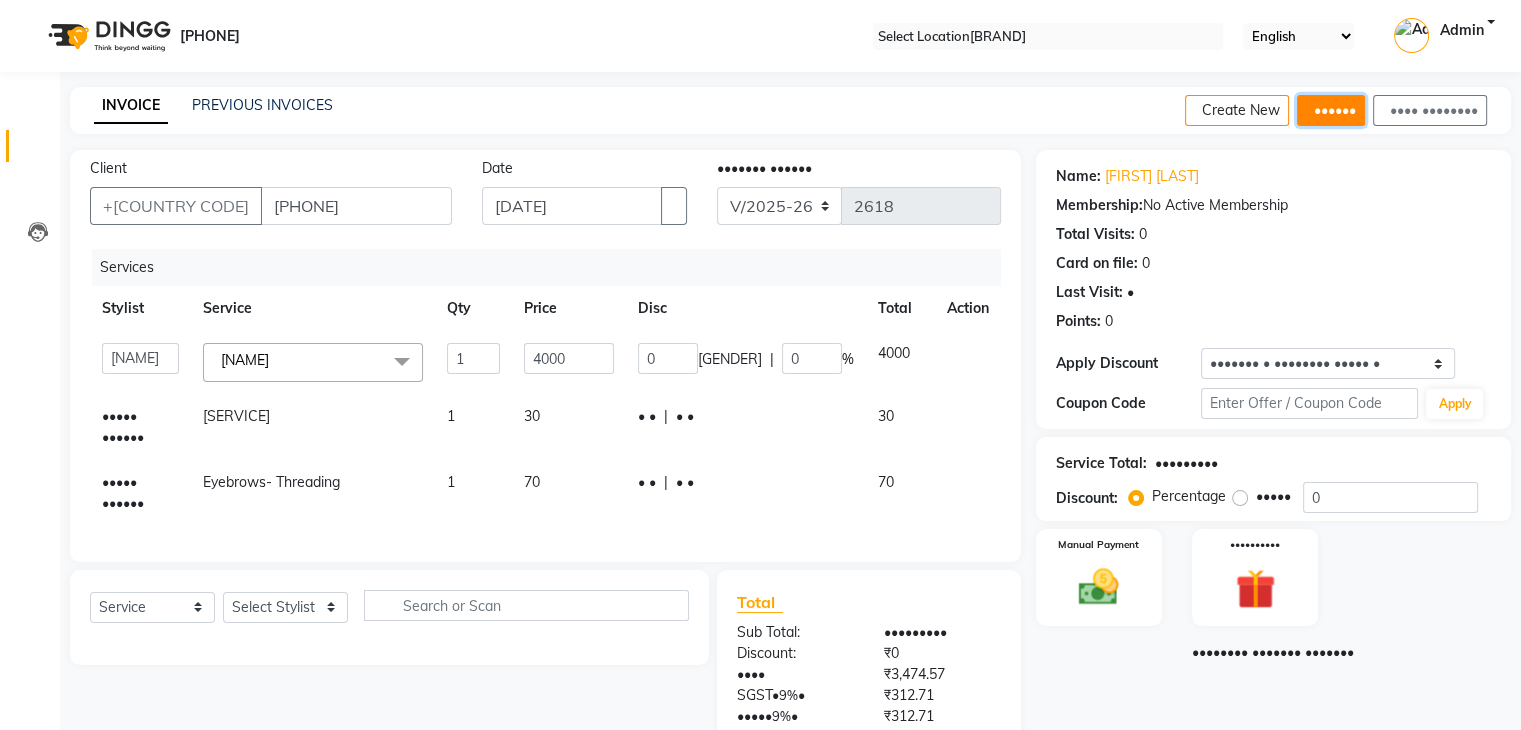 click on "••••••" at bounding box center [1331, 110] 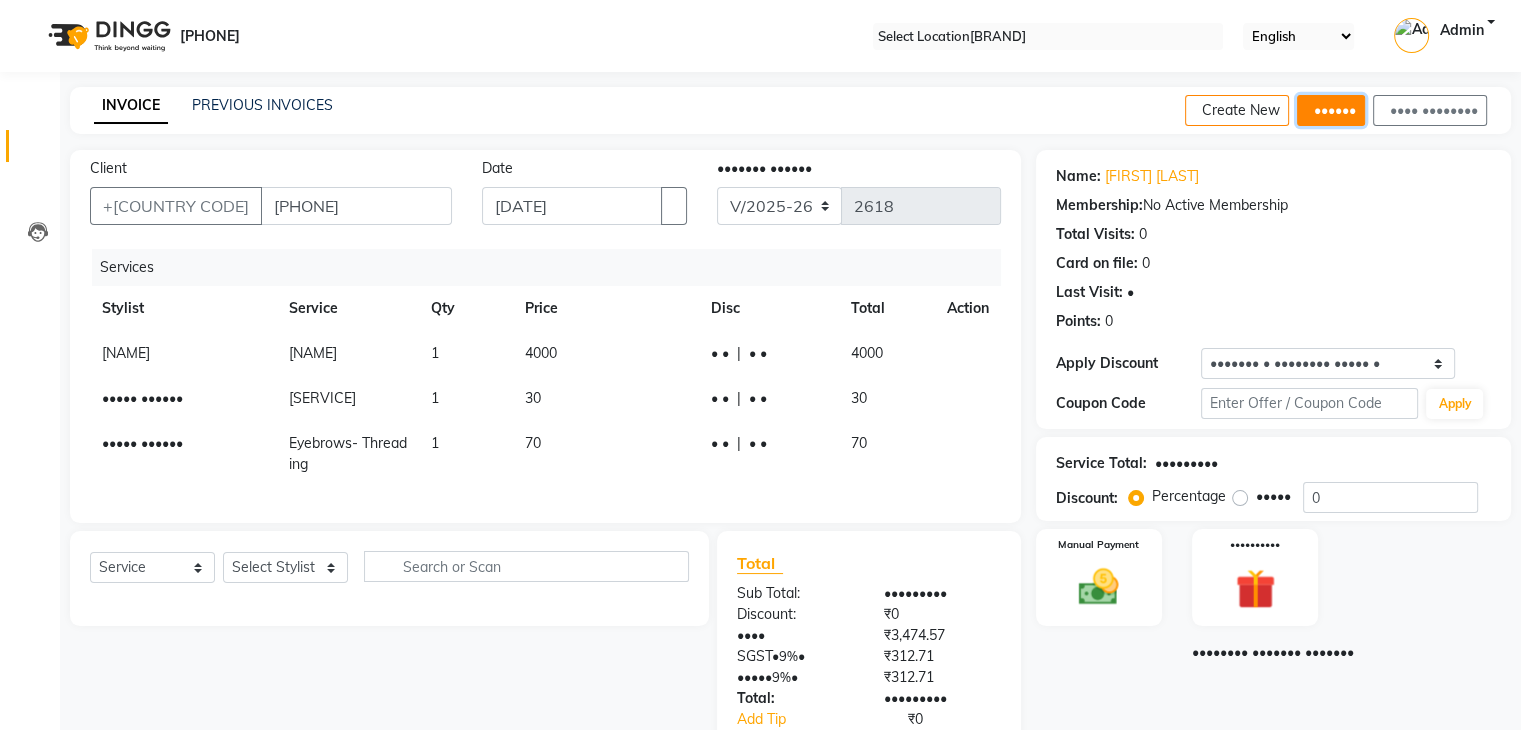 click on "••••••" at bounding box center [1331, 110] 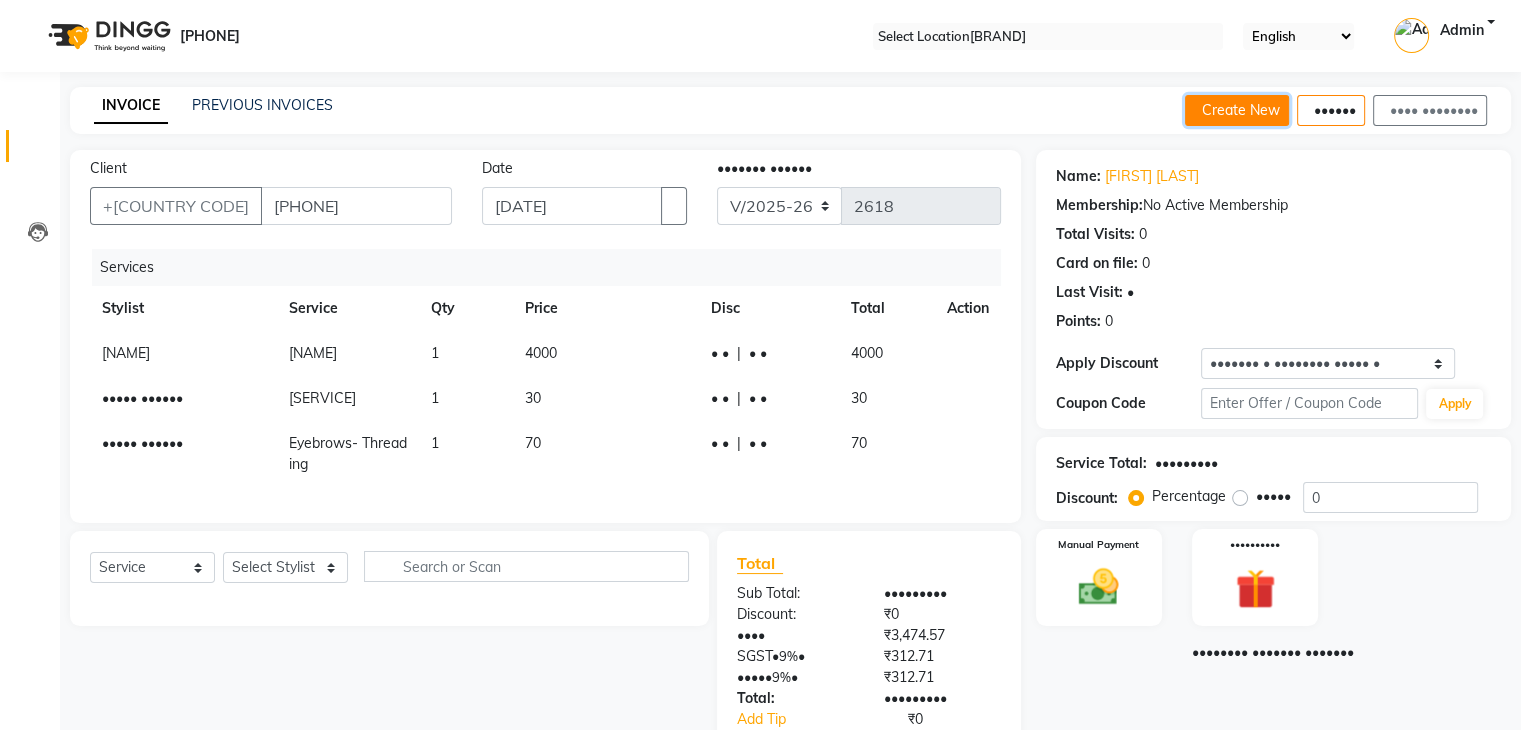 click on "Create New" at bounding box center (1237, 110) 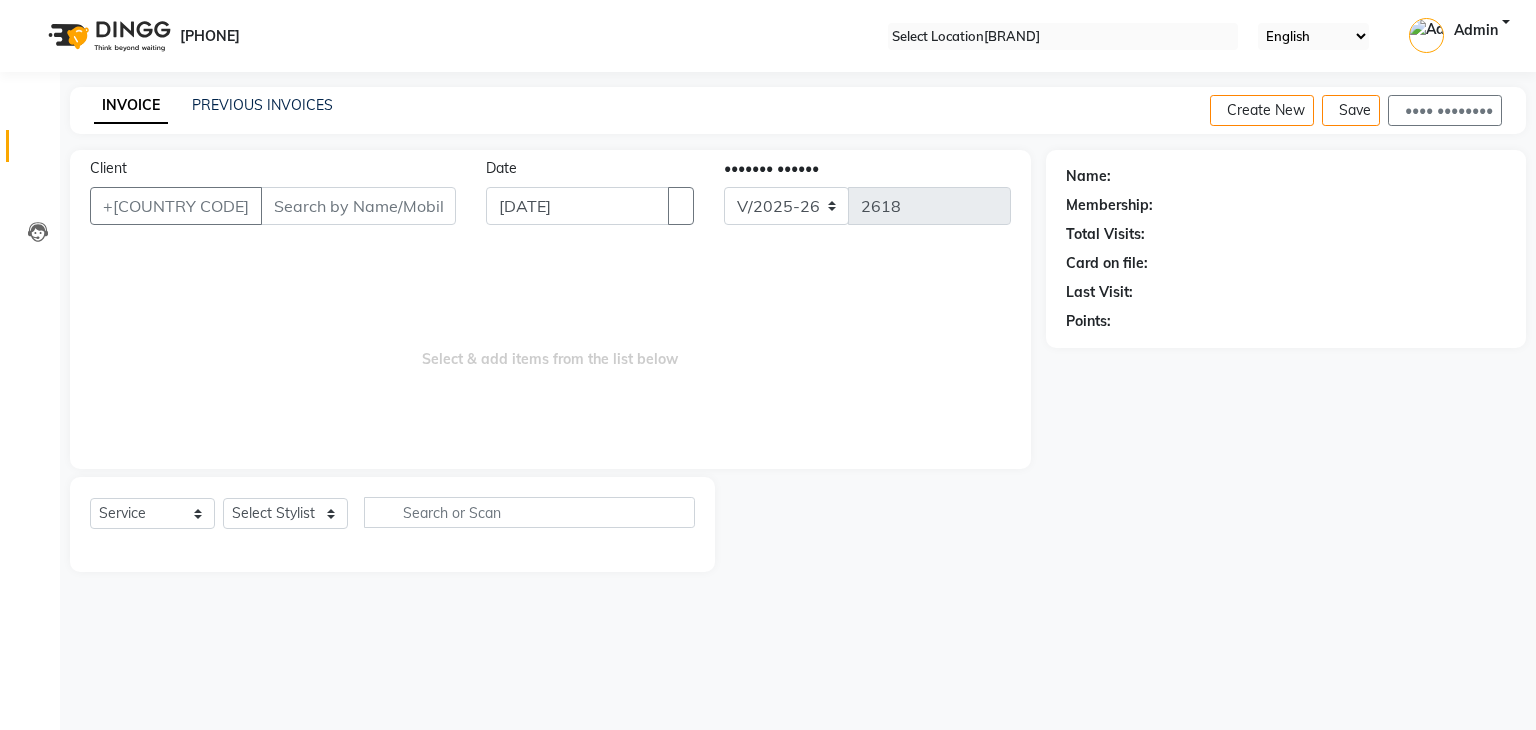 click on "Client" at bounding box center [358, 206] 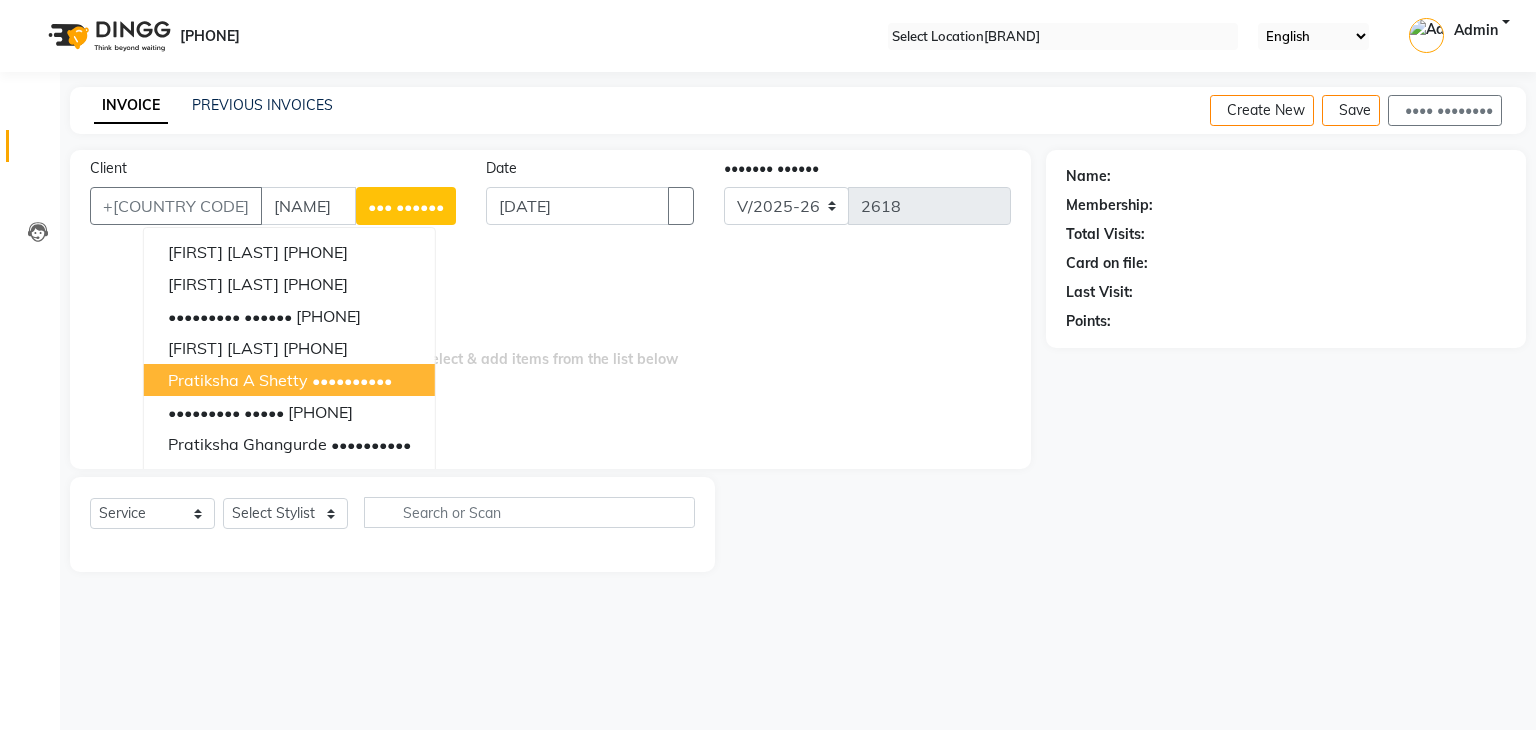 click on "Pratiksha A shetty" at bounding box center (238, 380) 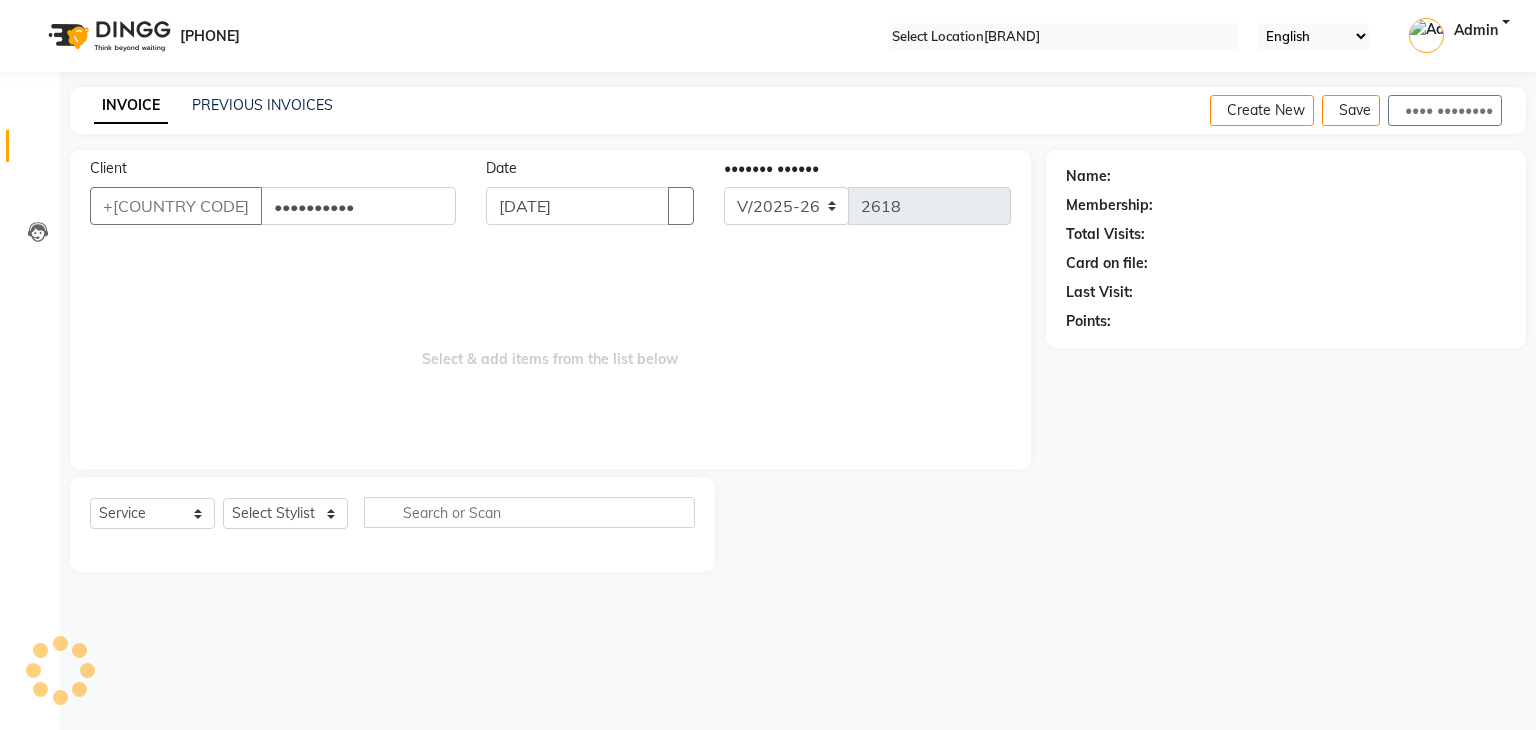 type on "••••••••••" 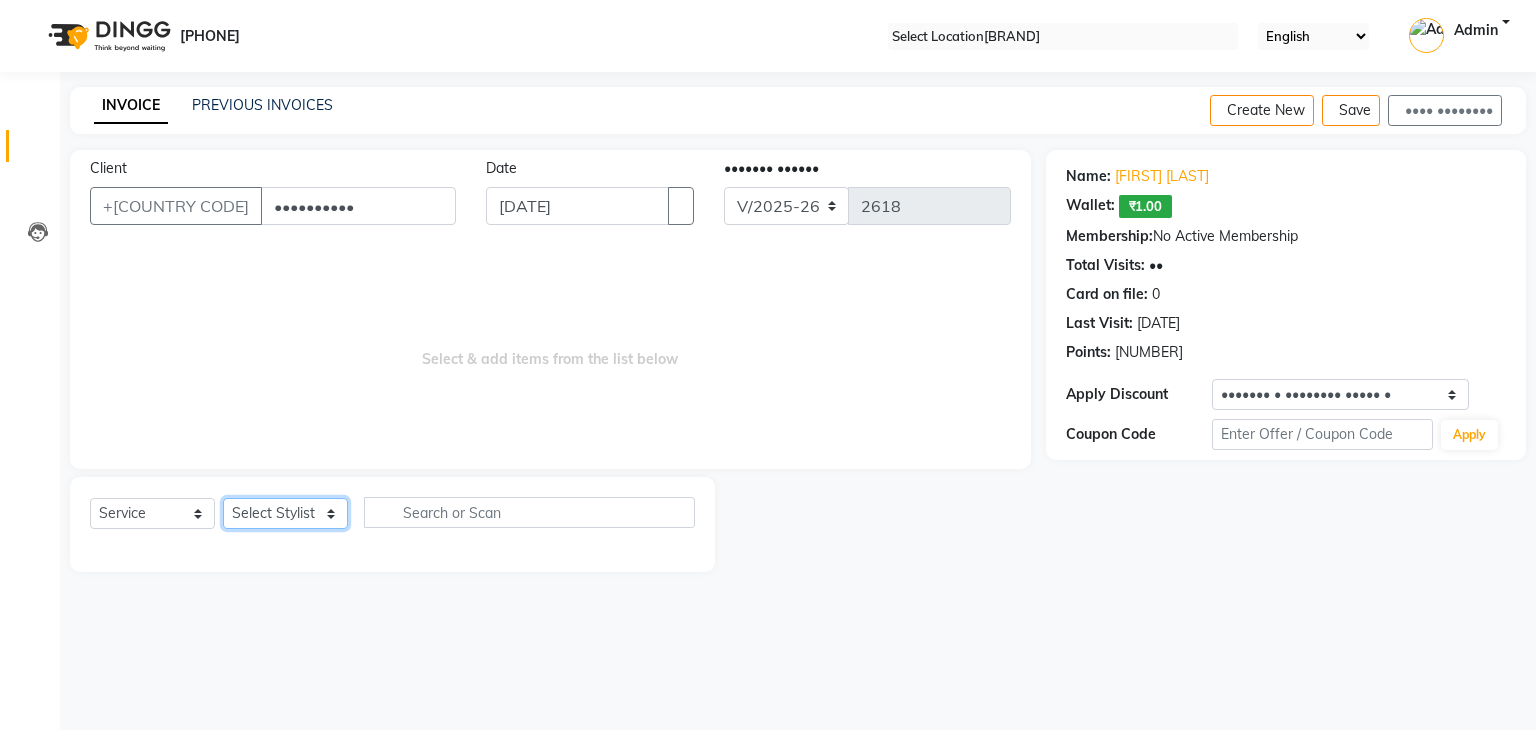 click on "•••••• ••••••• ••••• •••••• •••• ••••• •••••• ••••••• ••••• •••••• •••••••• ••••• •••• ••••• •••••• ••••••• ••••• ••••• ••••• •••••• •••••• ••••• •••••• • ••••••• ••••• •••••••• •••••" at bounding box center [285, 513] 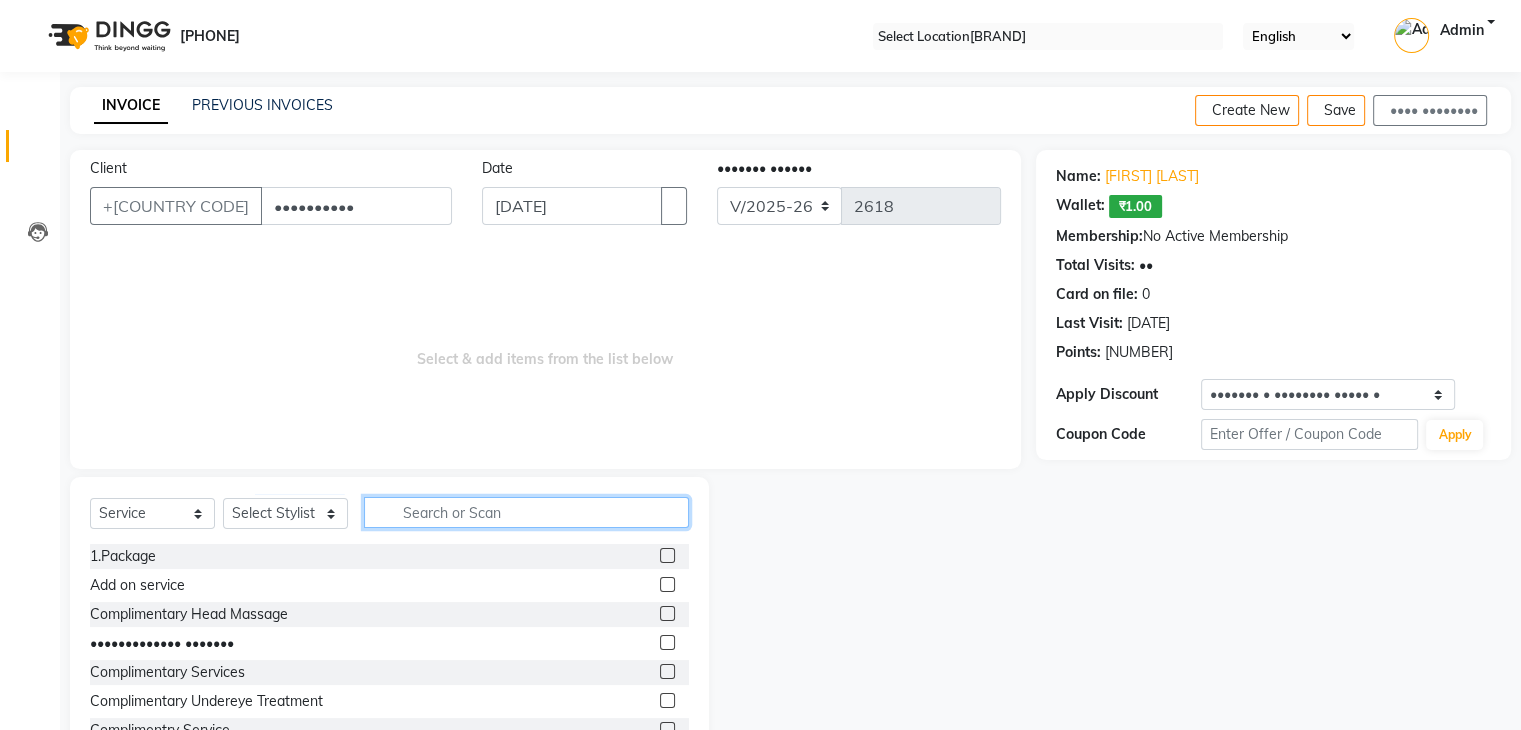 click at bounding box center (526, 512) 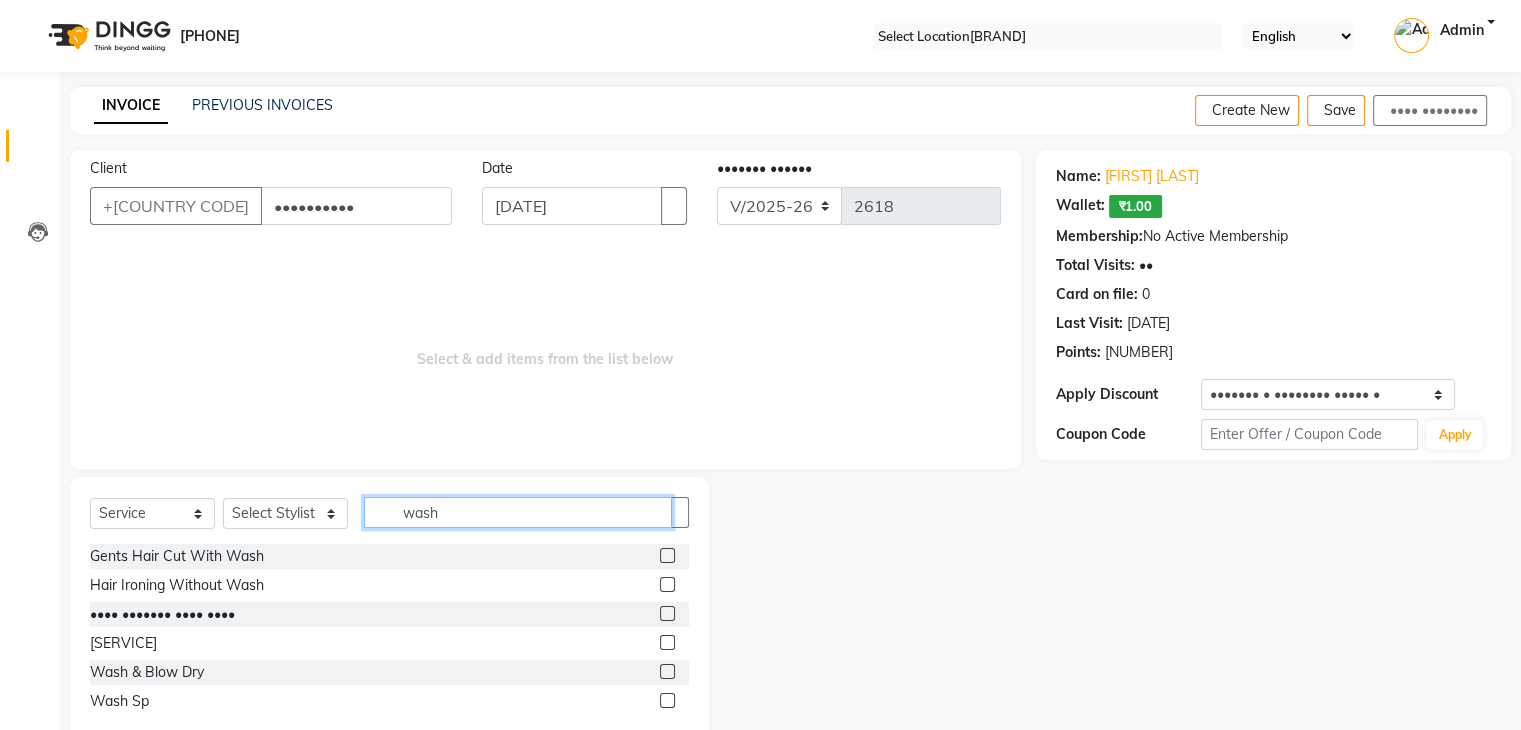 scroll, scrollTop: 46, scrollLeft: 0, axis: vertical 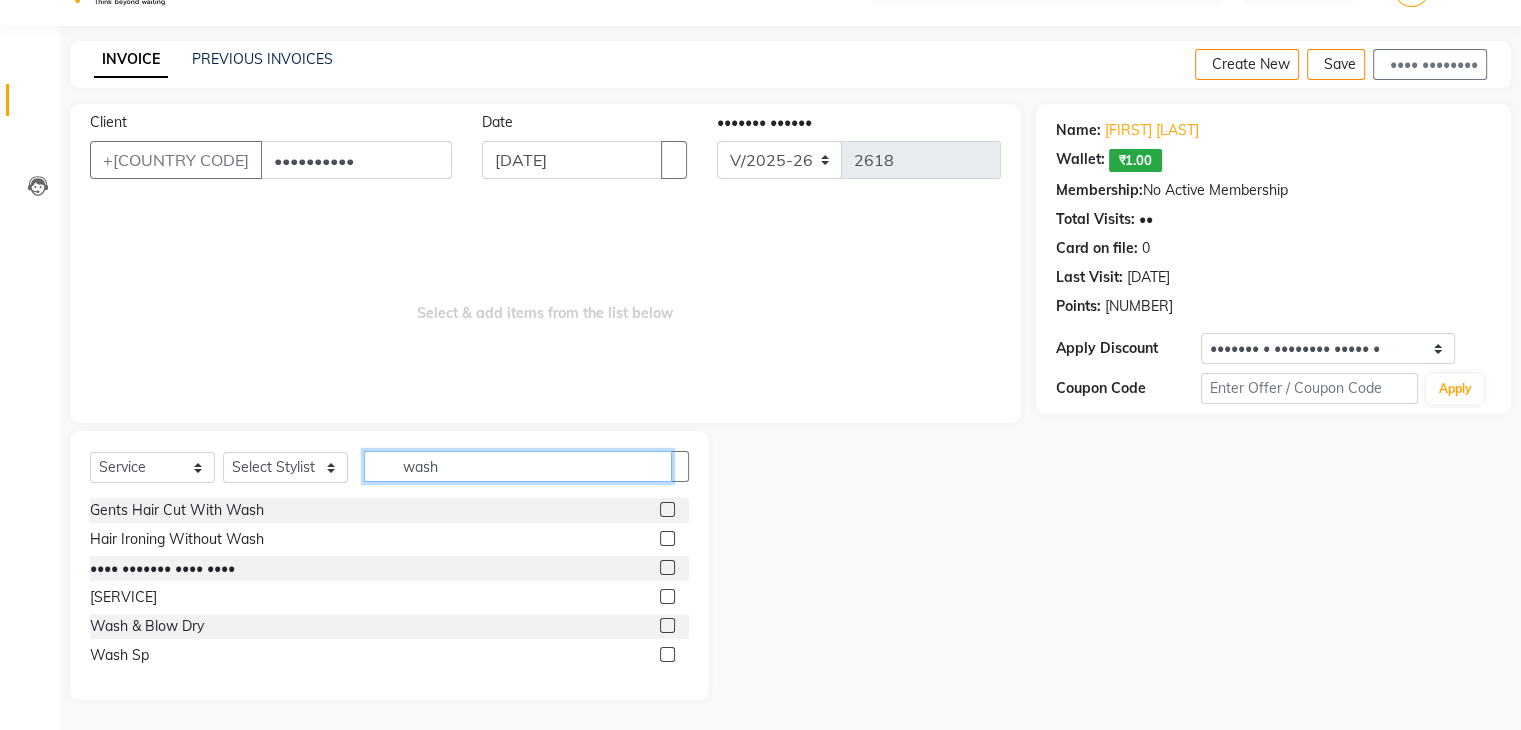 type on "wash" 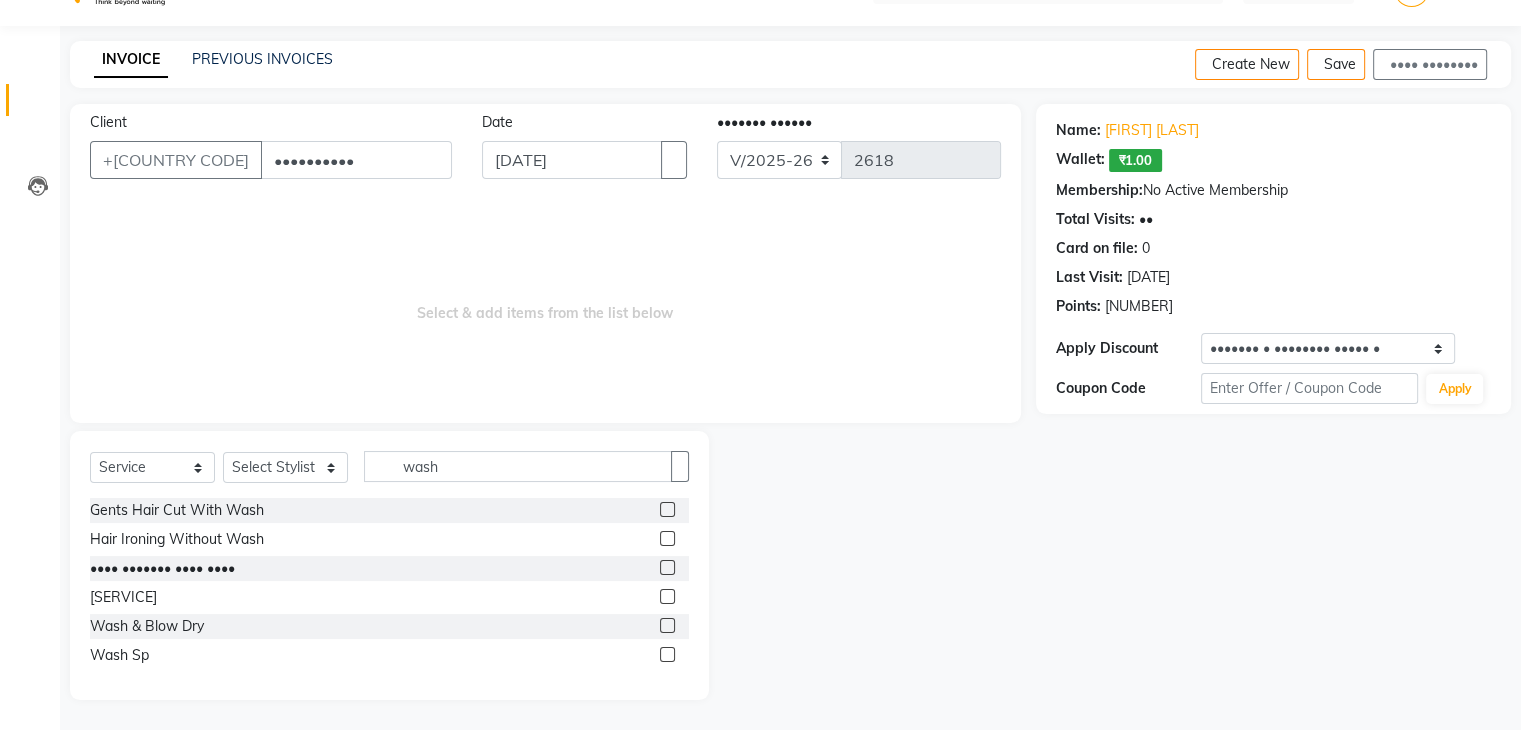 click at bounding box center [667, 654] 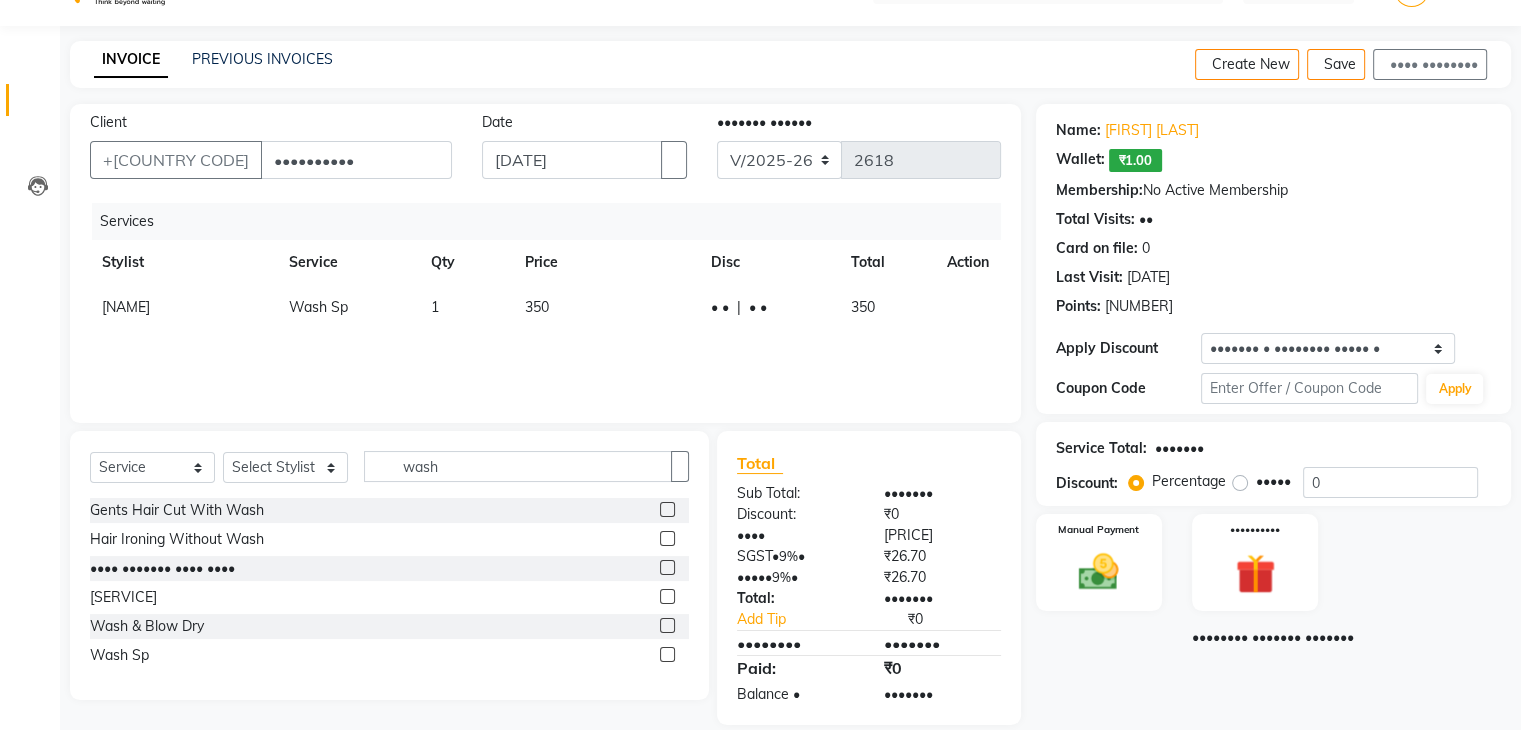 click on "350" at bounding box center (126, 307) 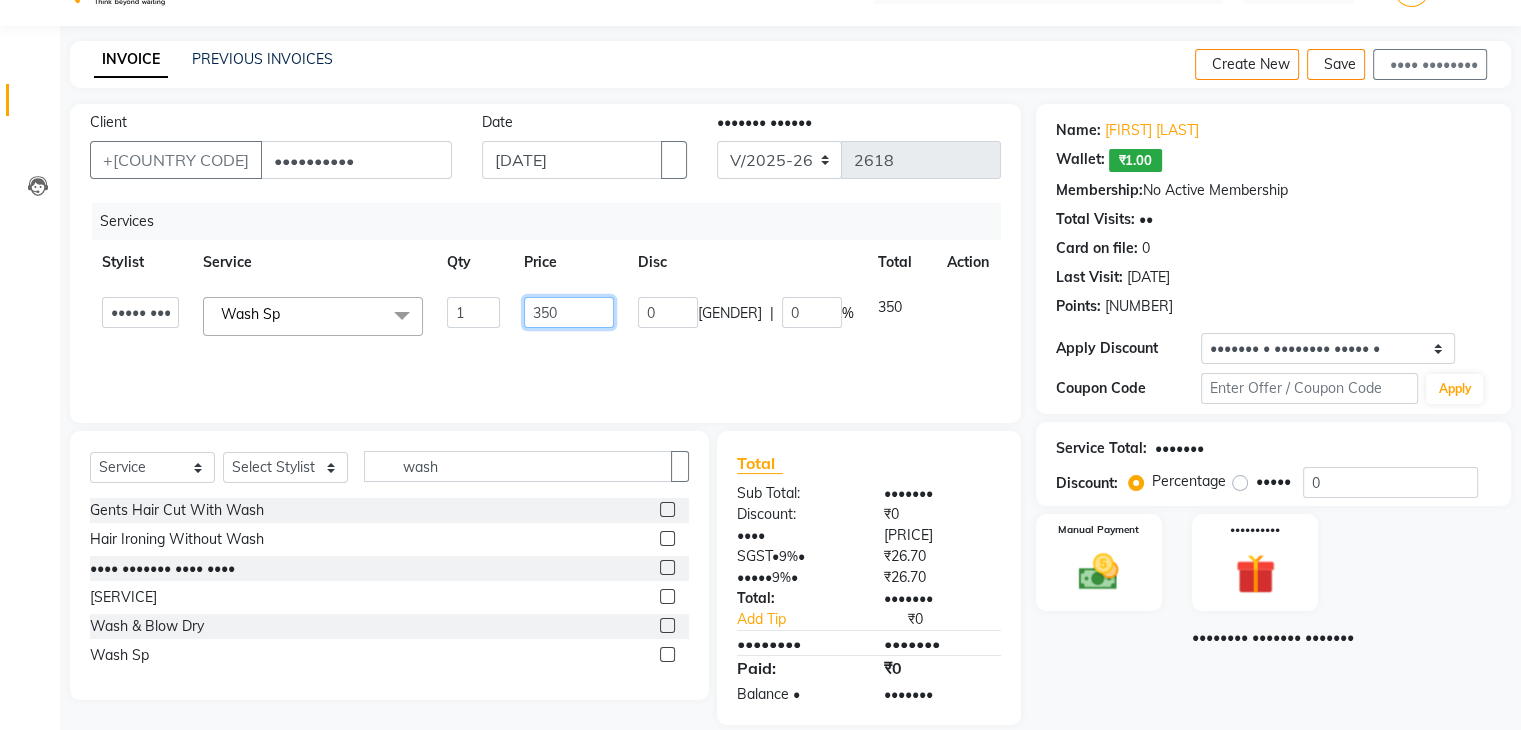 drag, startPoint x: 636, startPoint y: 314, endPoint x: 536, endPoint y: 349, distance: 105.9481 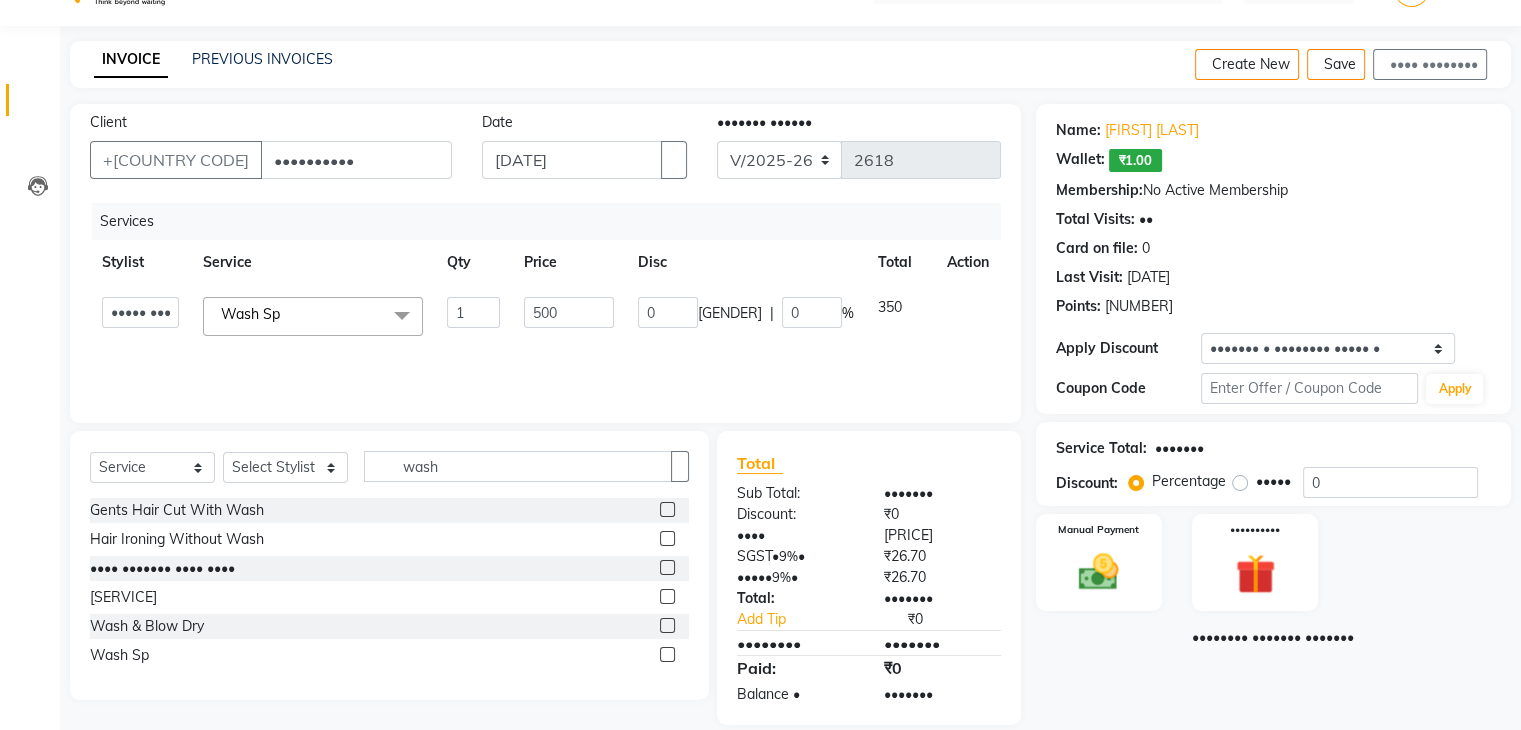 click on "••••• ••••••••• • ••••••  •••••••   •••••  •••••••••••  •• •••••• ••••••••••  ••••• •••••••  •• •••• •• •••••  • •••• ••••••   •••••••••• •••••••   •••••••  ••••• •••••••• ••••••  ••••••• • •••••••• ••••• •  •••••• •••• ••••• ••••••• ••••••  •••••••  •••••••••  ••••••••••   •••••  • •••••• ••••••• ••••••••••  •••••••• ••••••• •••••••" at bounding box center (1281, 414) 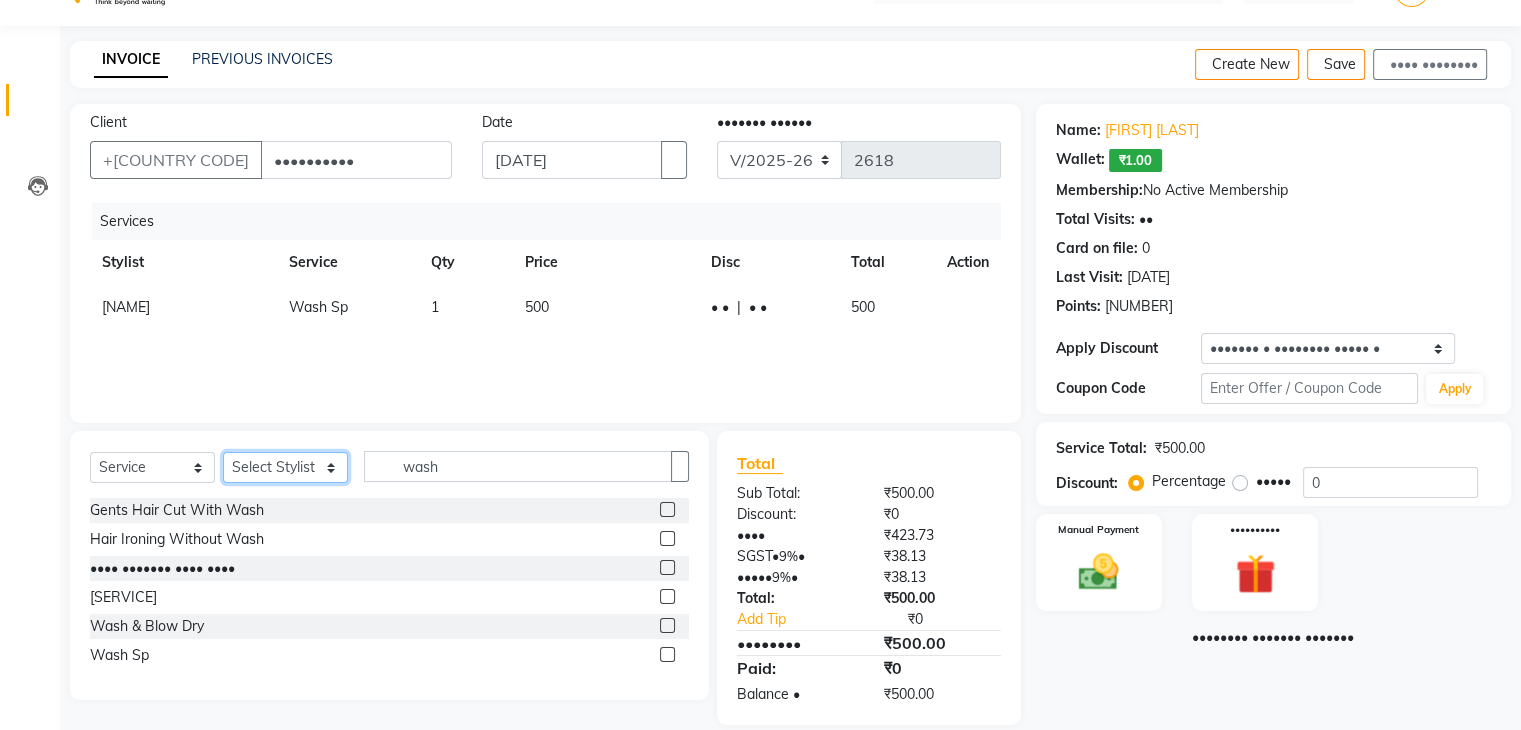 click on "•••••• ••••••• ••••• •••••• •••• ••••• •••••• ••••••• ••••• •••••• •••••••• ••••• •••• ••••• •••••• ••••••• ••••• ••••• ••••• •••••• •••••• ••••• •••••• • ••••••• ••••• •••••••• •••••" at bounding box center [285, 467] 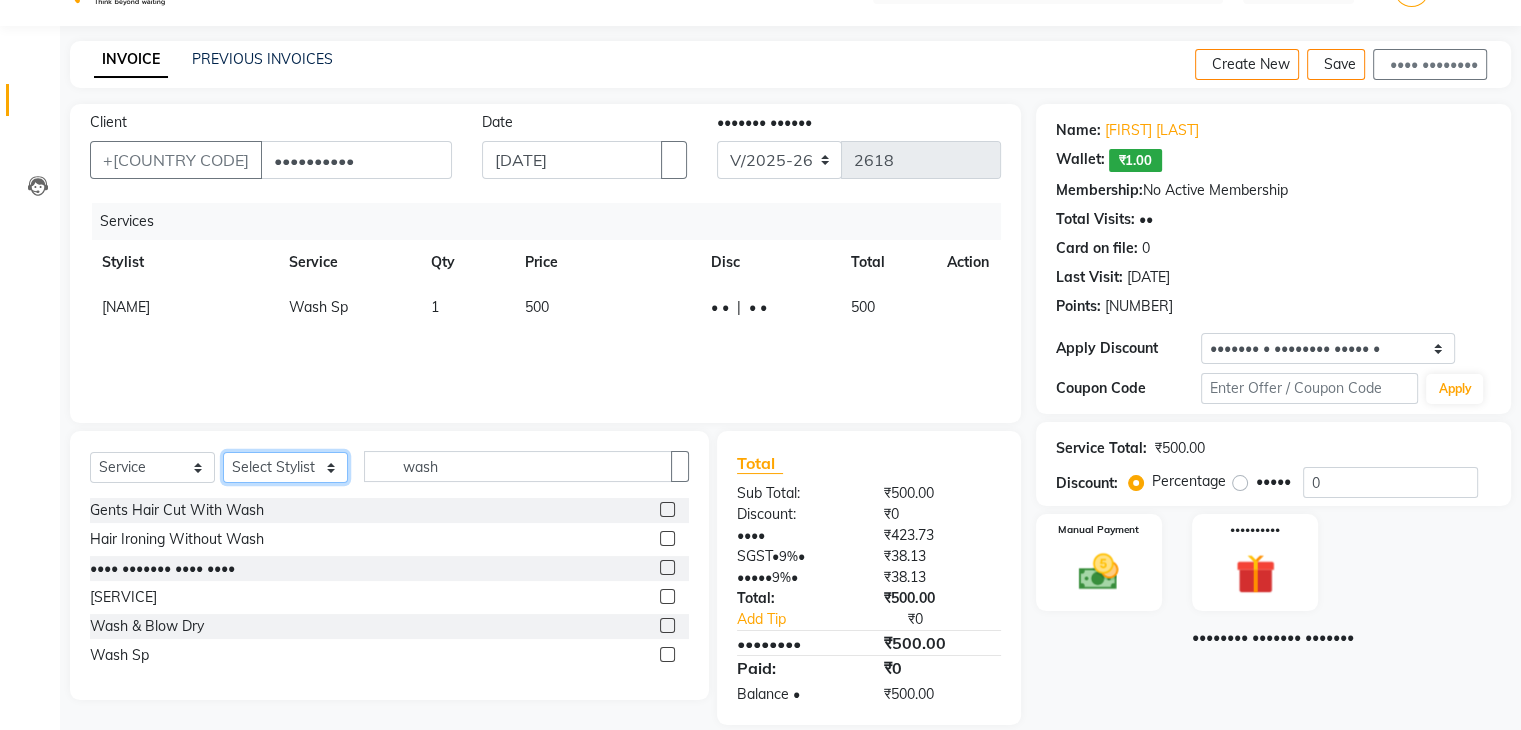 select on "[NUMBER]" 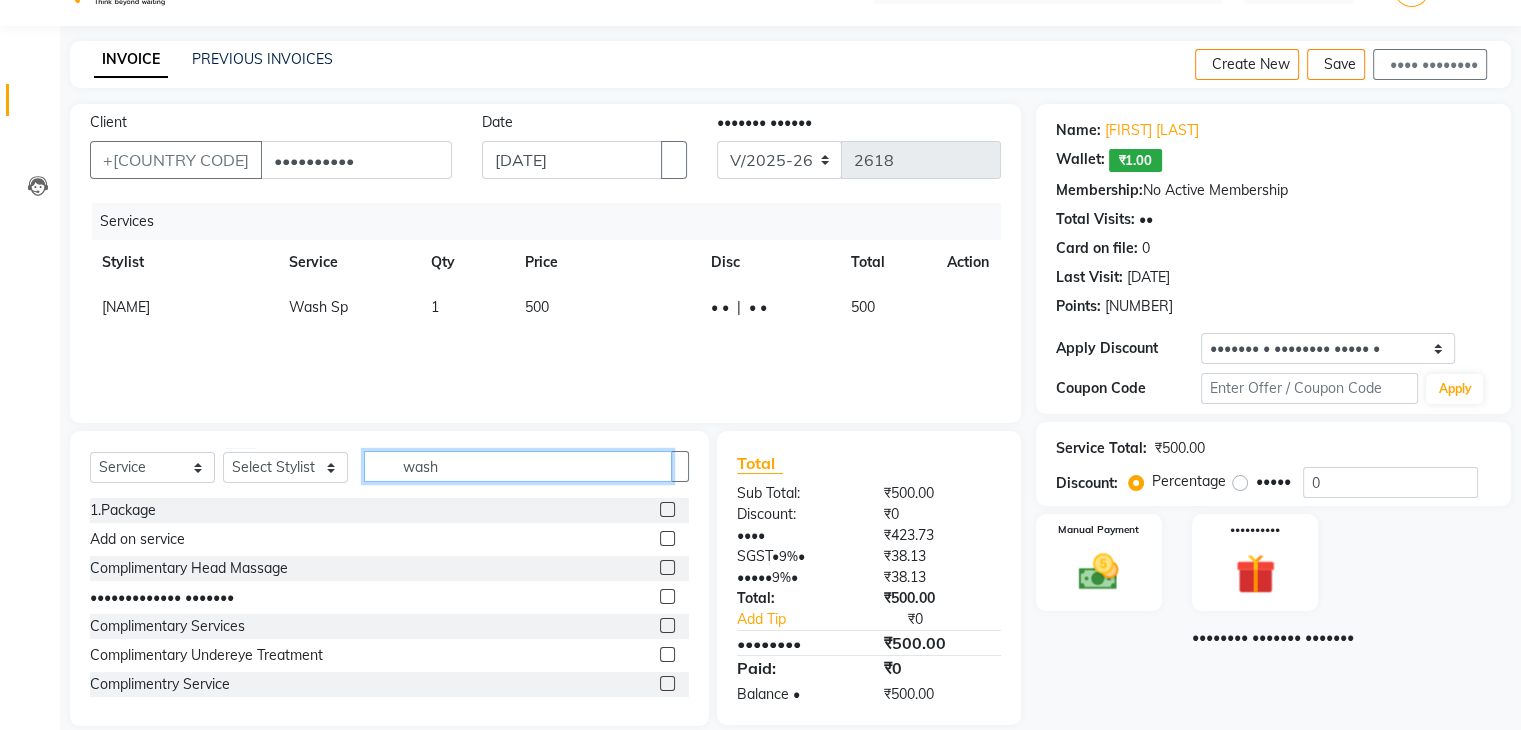 drag, startPoint x: 524, startPoint y: 464, endPoint x: 332, endPoint y: 469, distance: 192.0651 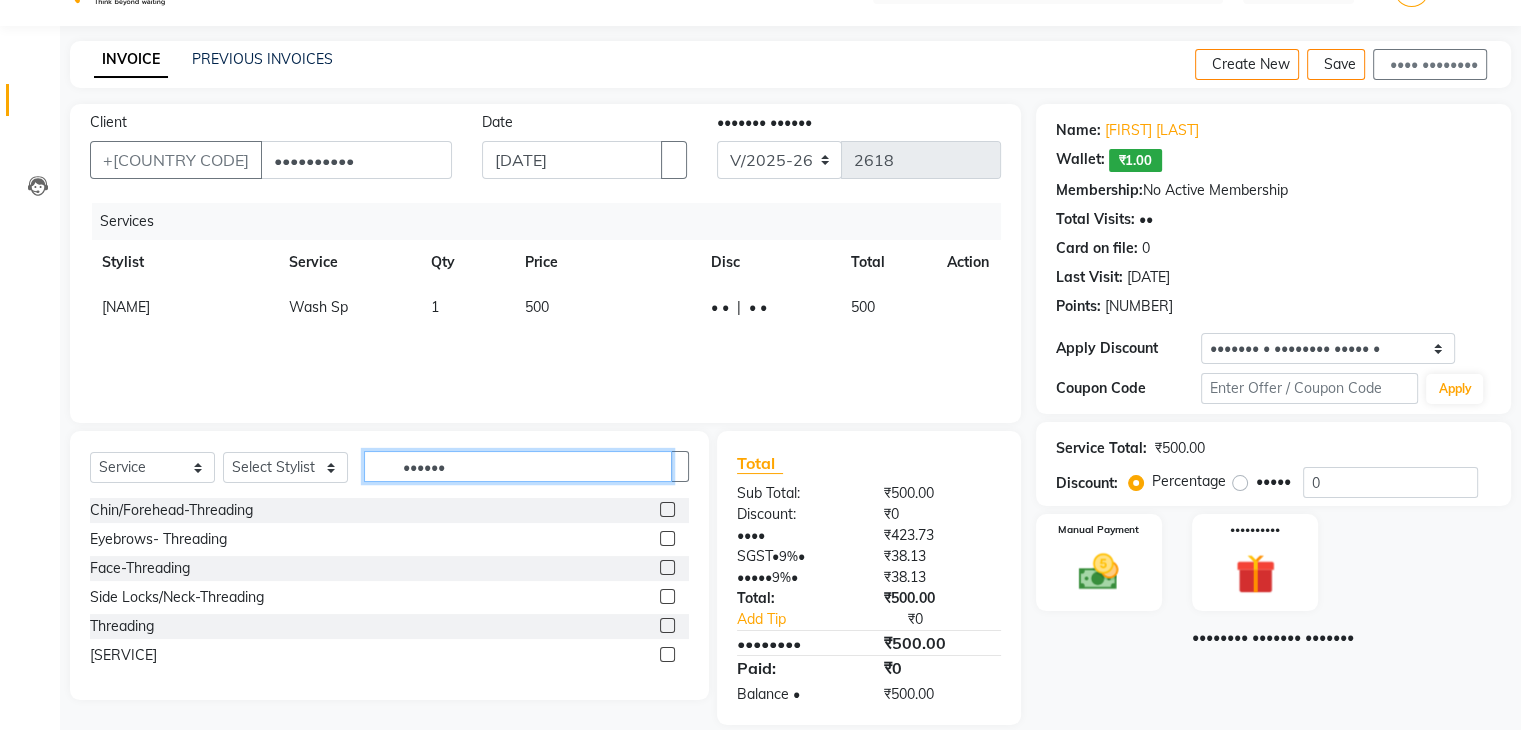 type on "••••••" 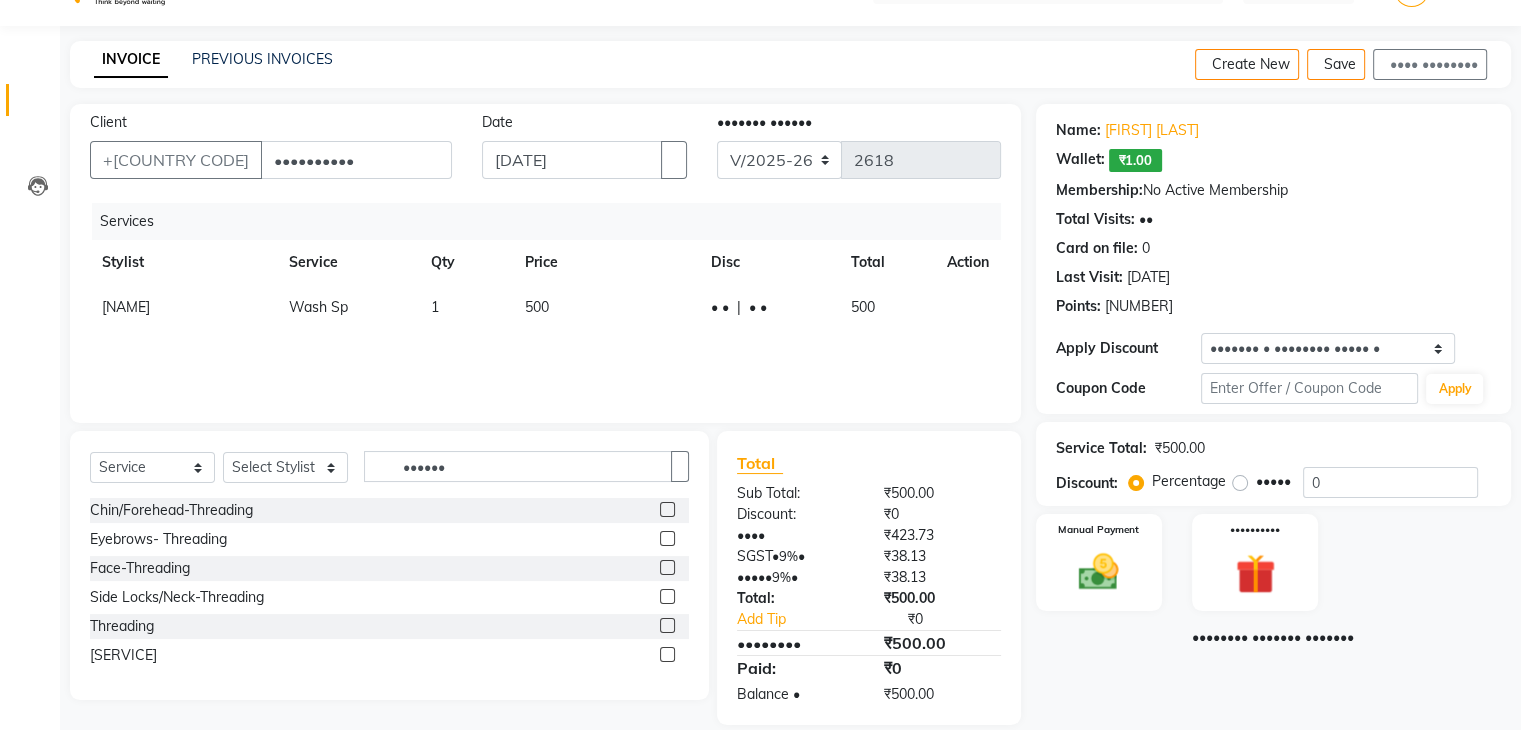 click at bounding box center [667, 625] 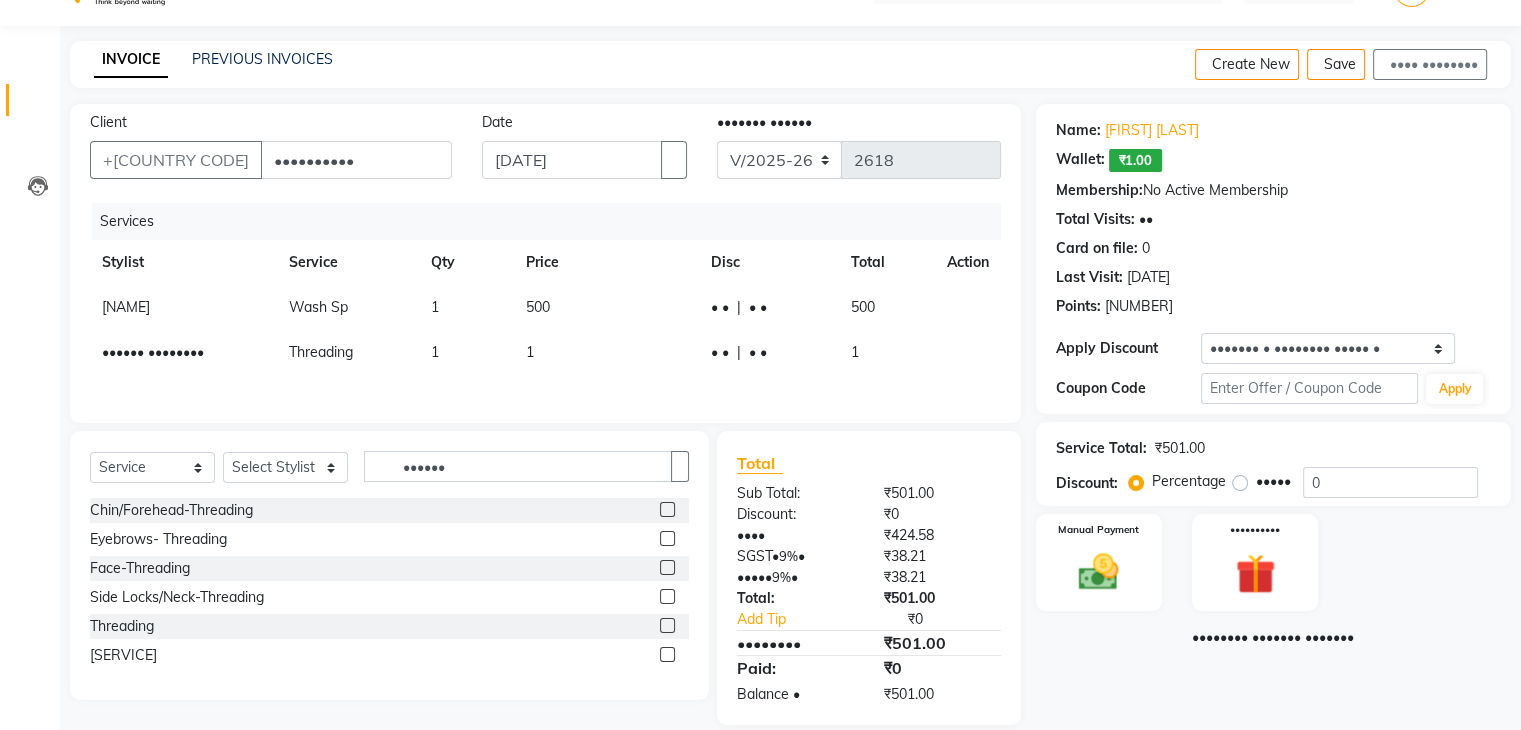 click on "1" at bounding box center (606, 307) 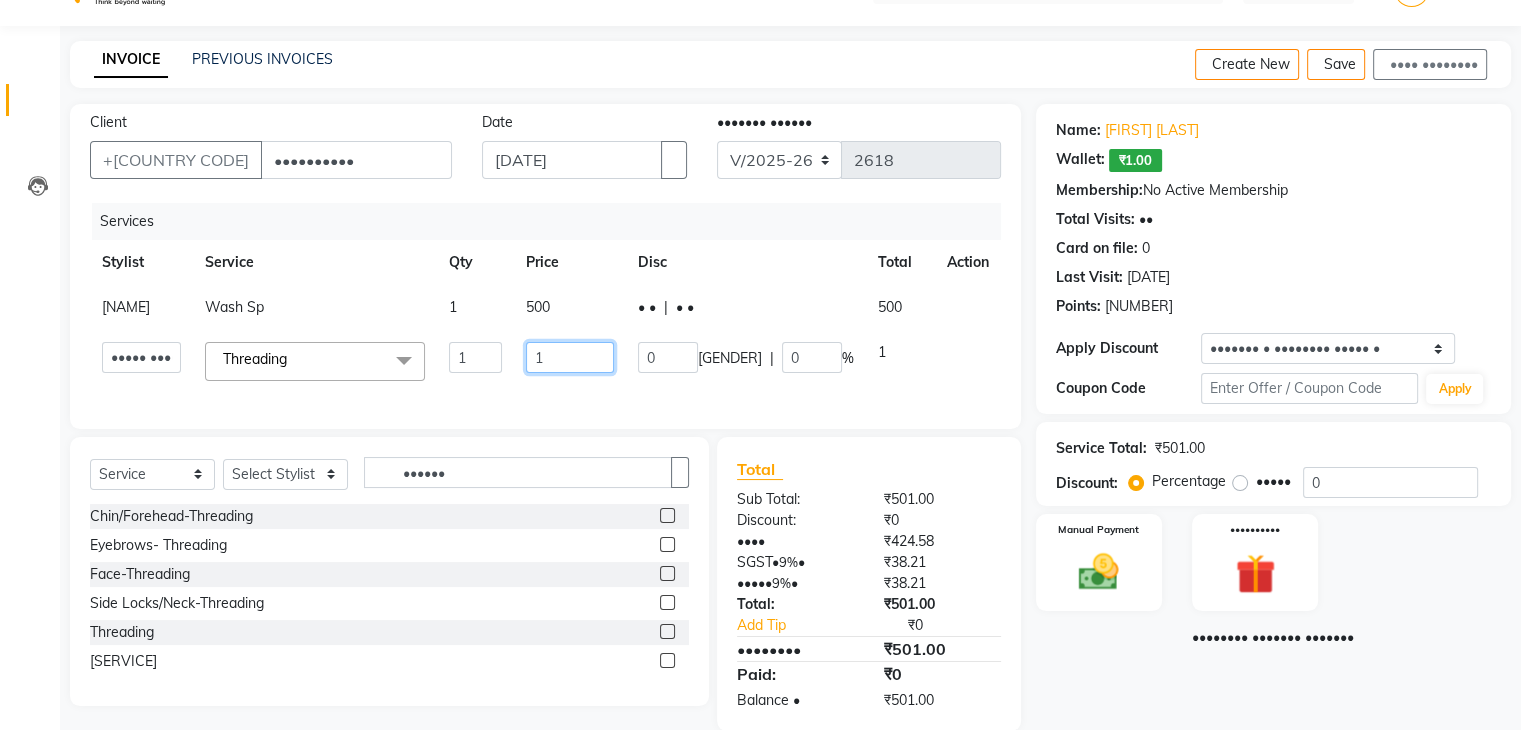 click on "1" at bounding box center [475, 357] 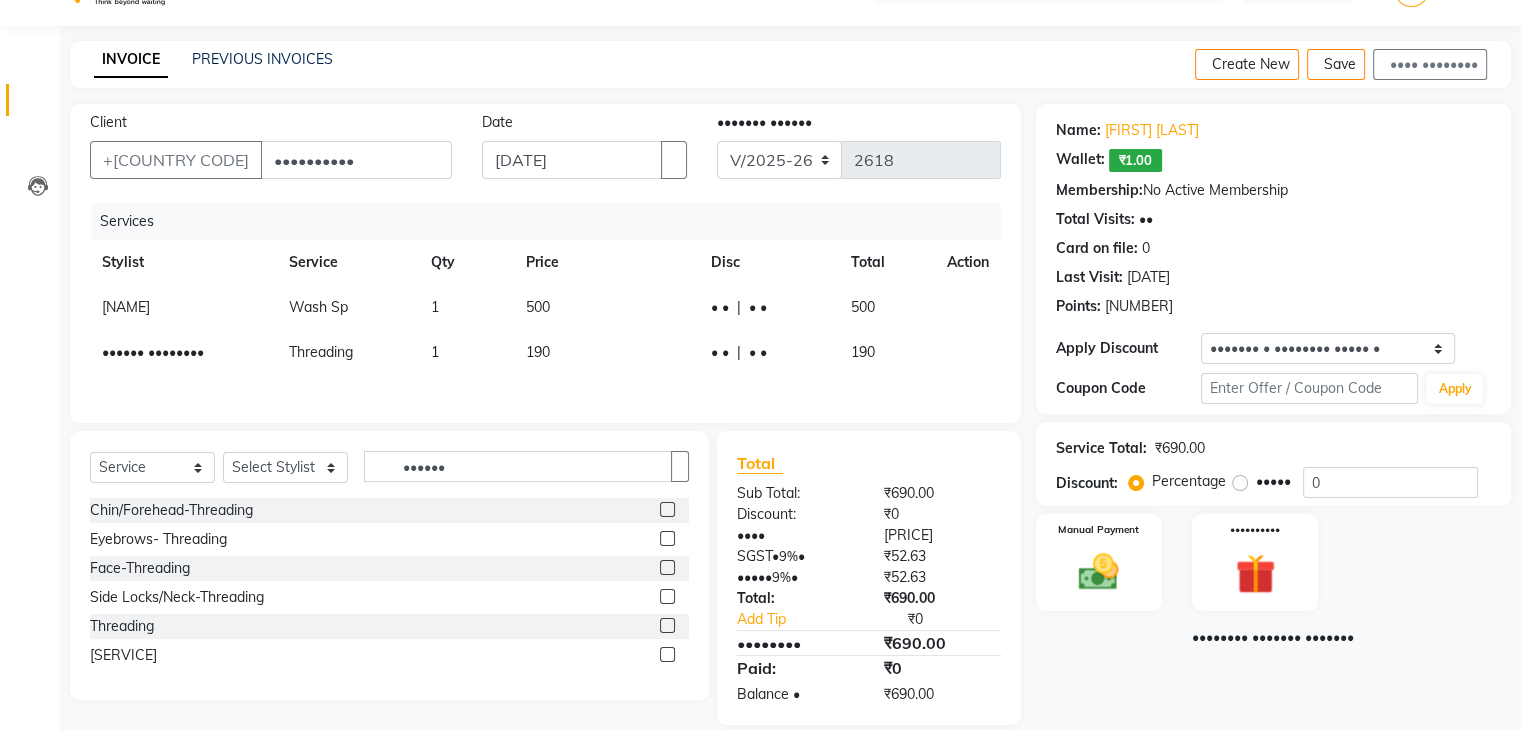 click on "Name: [FIRST] [LAST]  Wallet:   ₹1.00  Membership:  No Active Membership  Total Visits:  49 Card on file:  0 Last Visit:   15-06-2025 Points:   6144.07  Apply Discount Select  Loyalty → Loyality level 1  Coupon Code Apply Service Total:  ₹690.00  Discount:  Percentage   Fixed  0 Manual Payment Redemption  Continue Without Payment" at bounding box center (1281, 414) 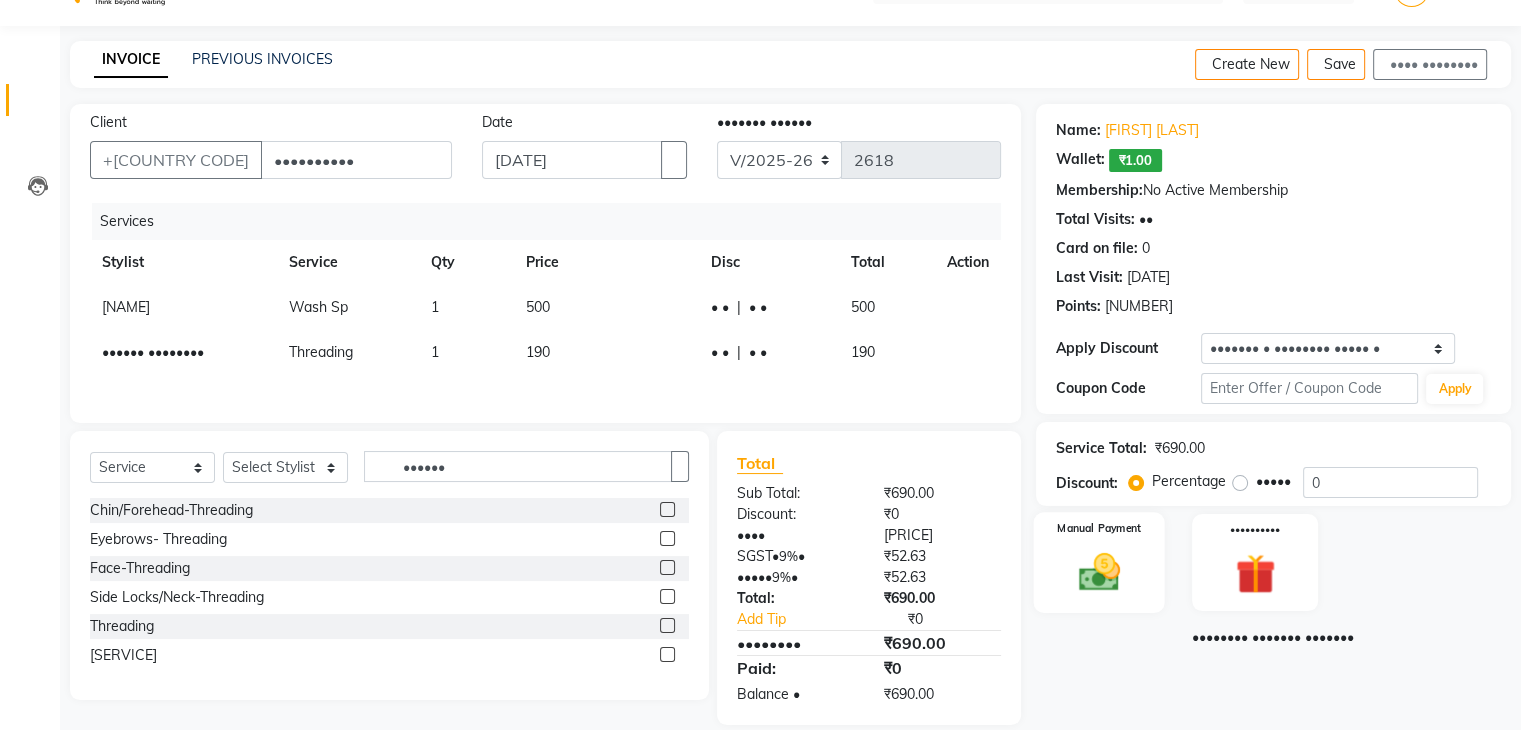scroll, scrollTop: 74, scrollLeft: 0, axis: vertical 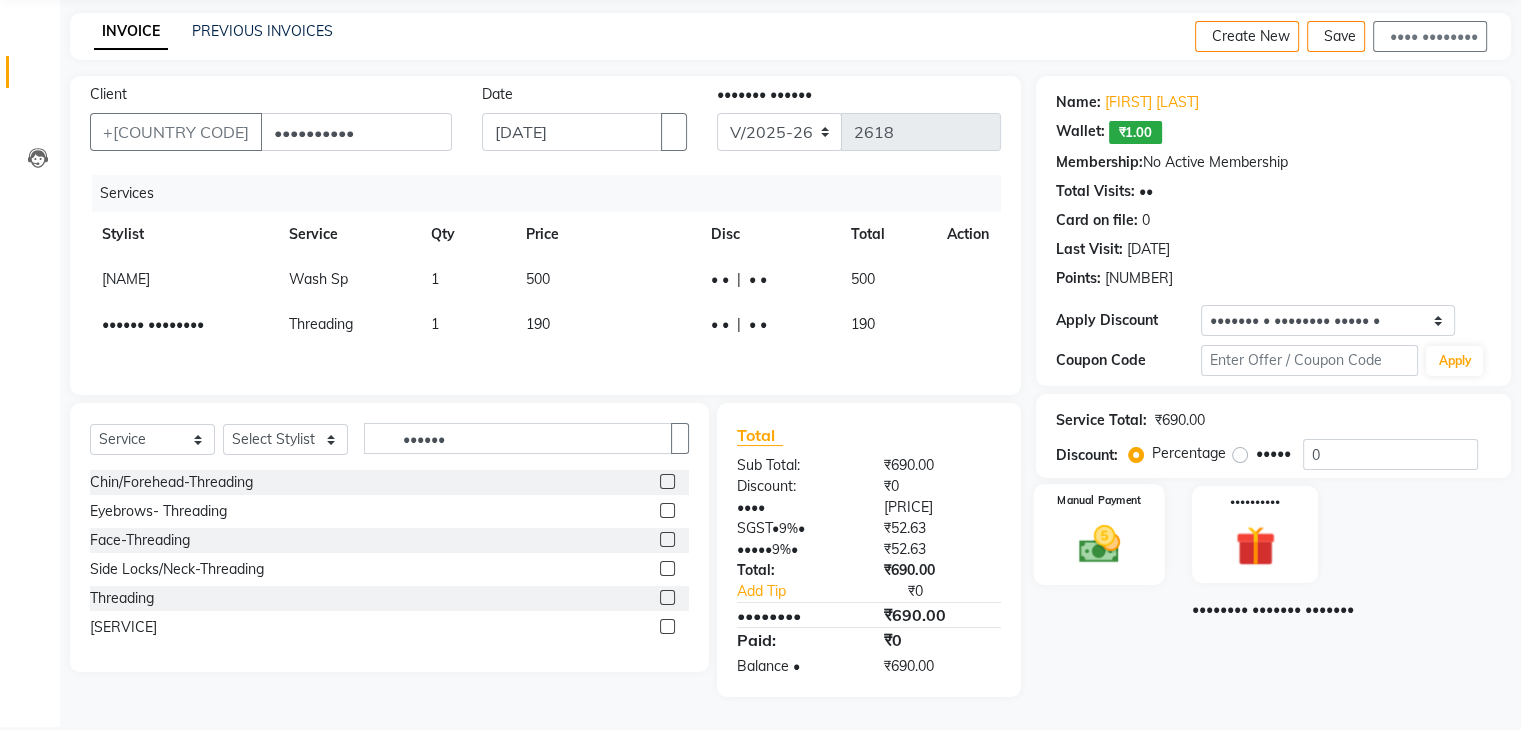 click at bounding box center (1098, 544) 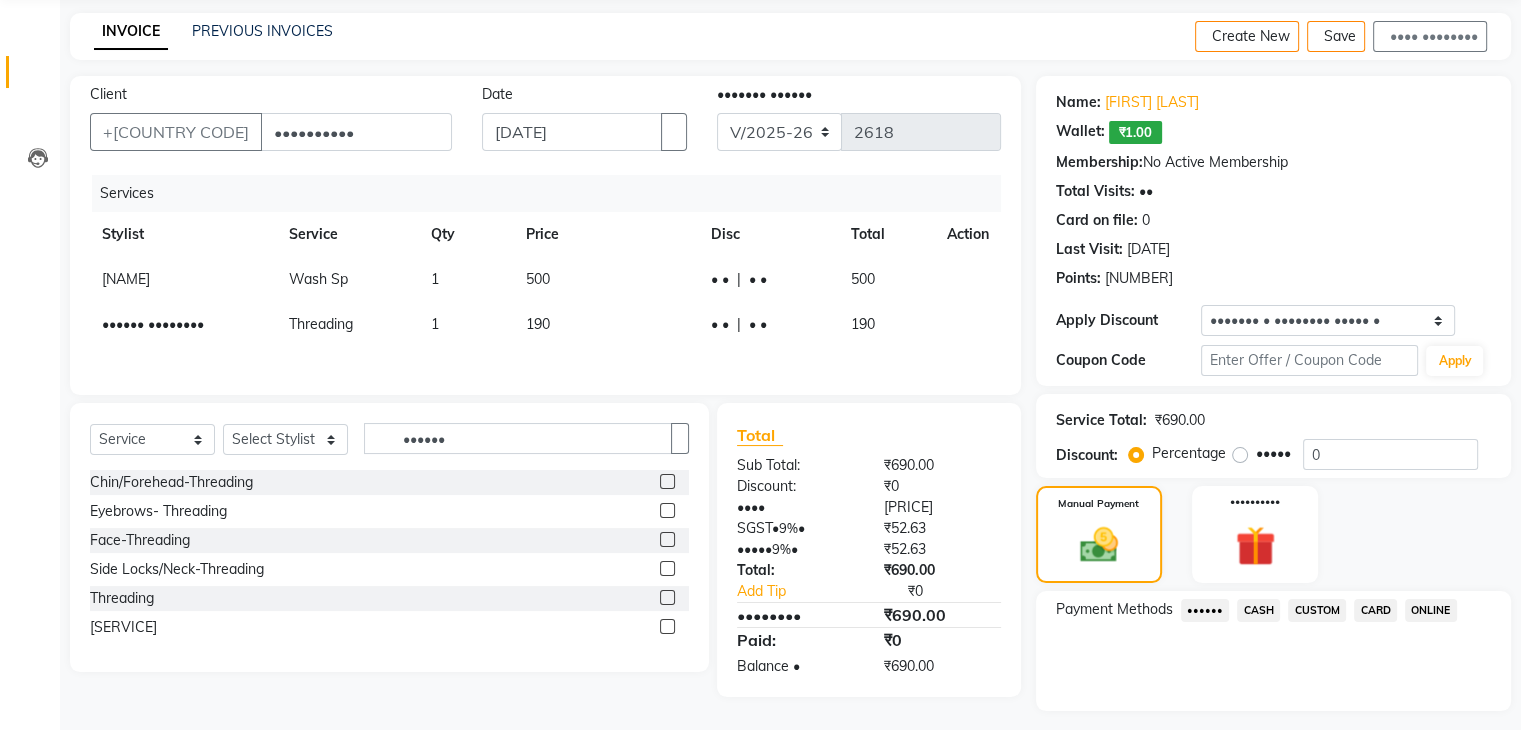 click on "ONLINE" at bounding box center [1205, 610] 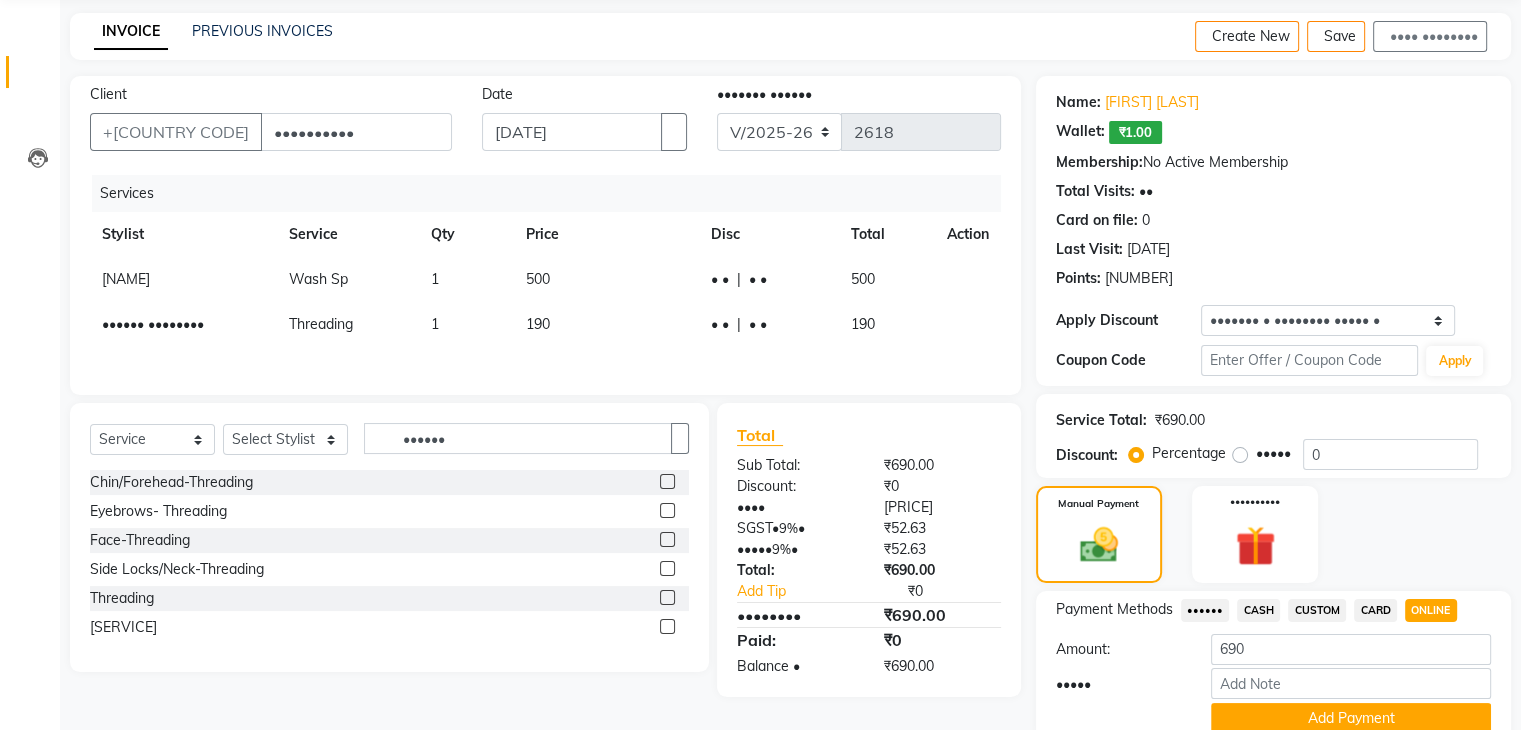 scroll, scrollTop: 160, scrollLeft: 0, axis: vertical 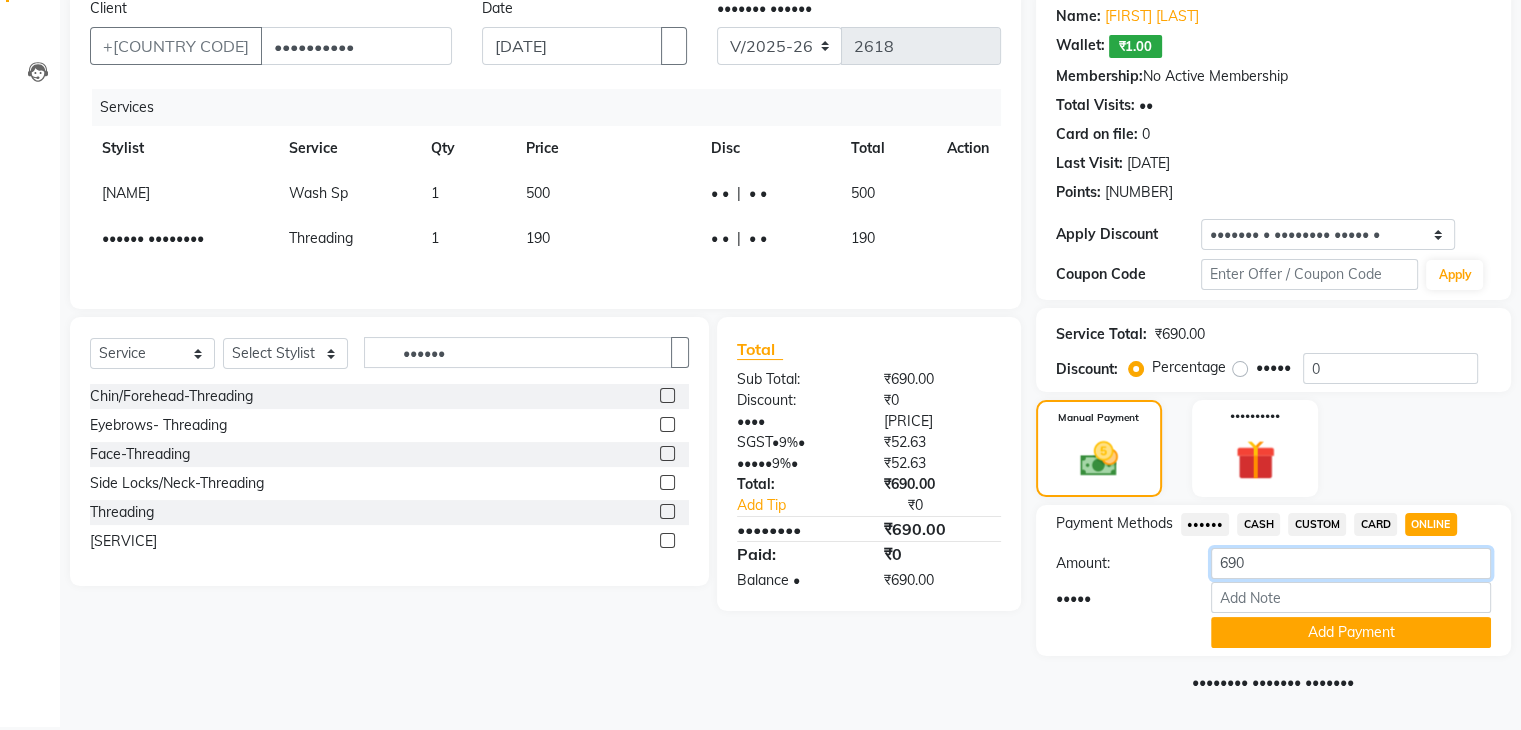 drag, startPoint x: 1280, startPoint y: 565, endPoint x: 1144, endPoint y: 589, distance: 138.10141 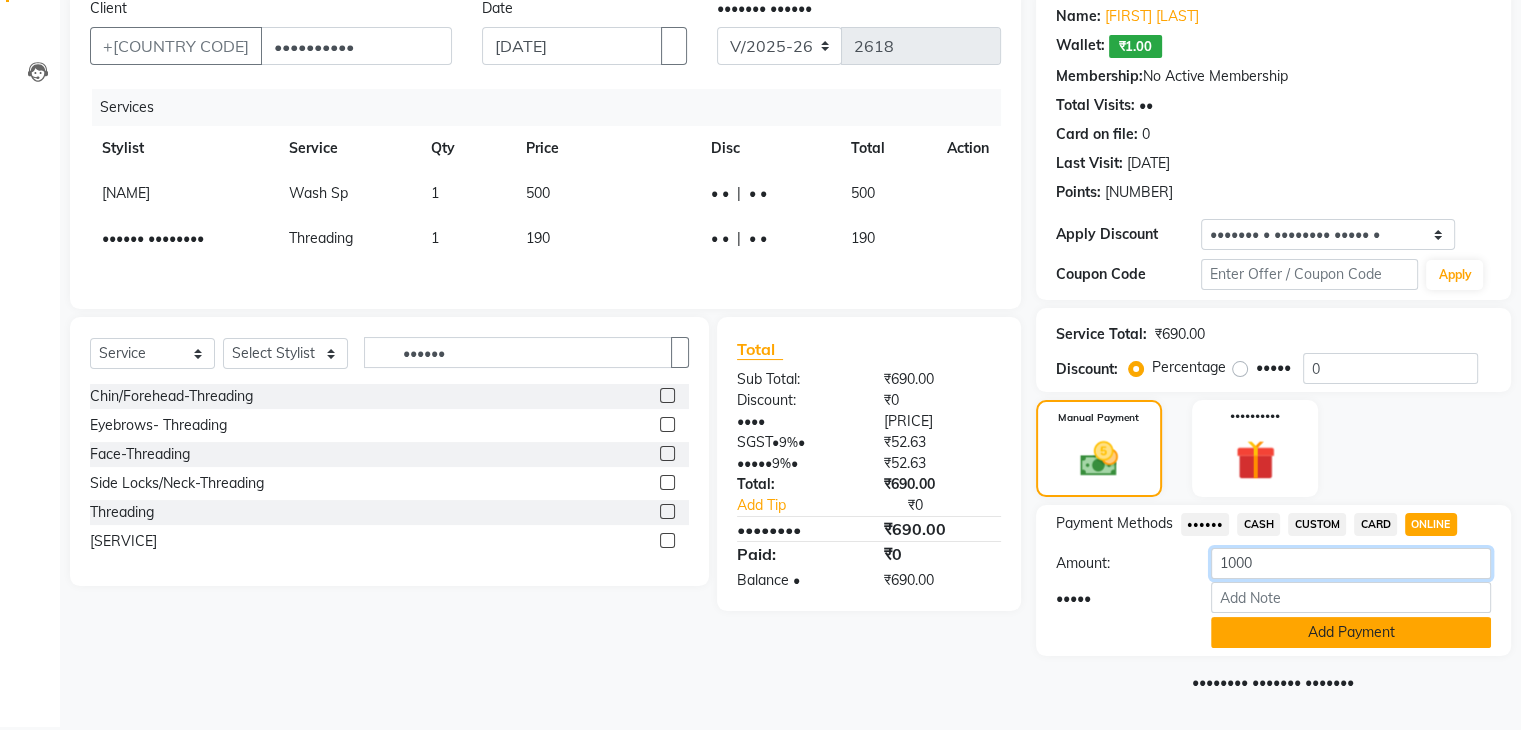 type on "1000" 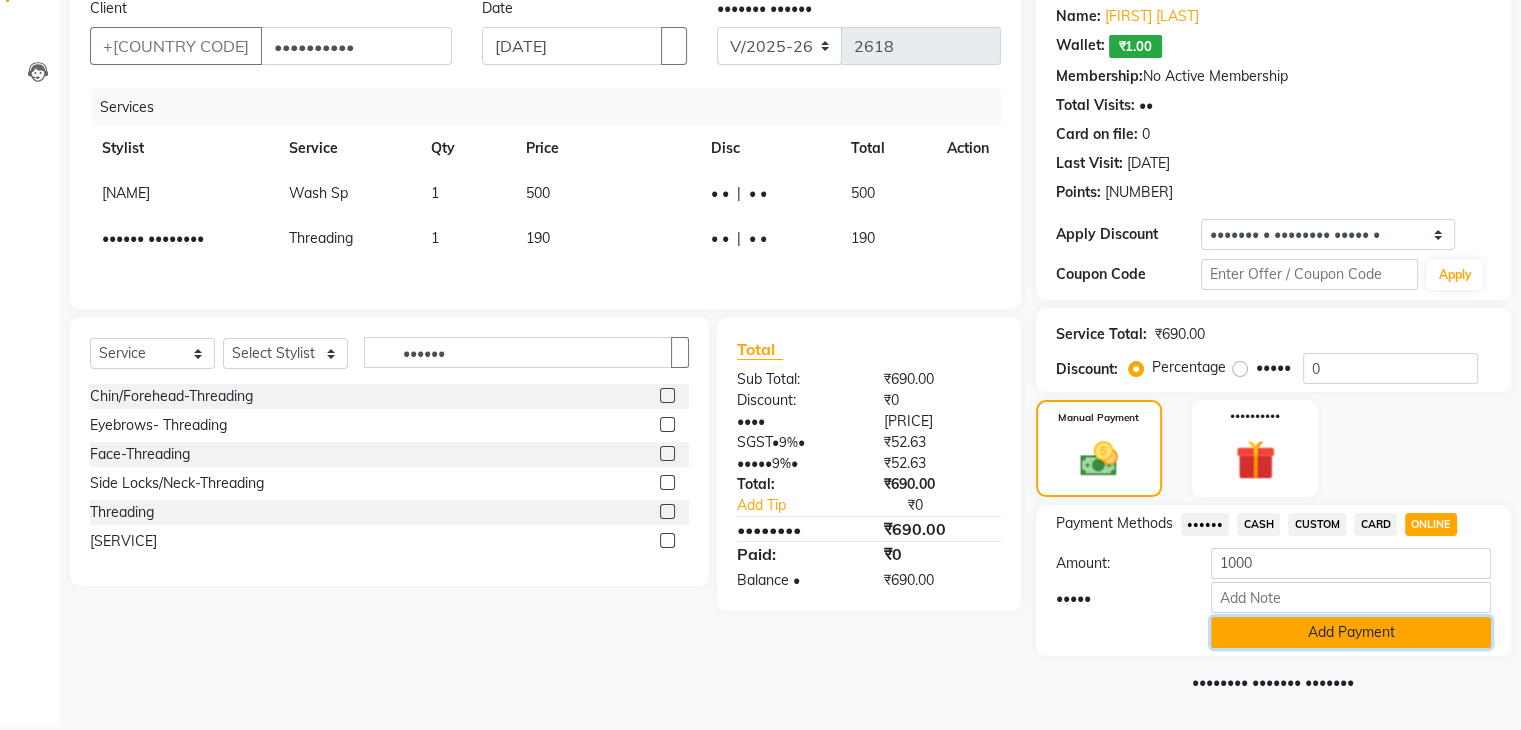 click on "Add Payment" at bounding box center [1351, 632] 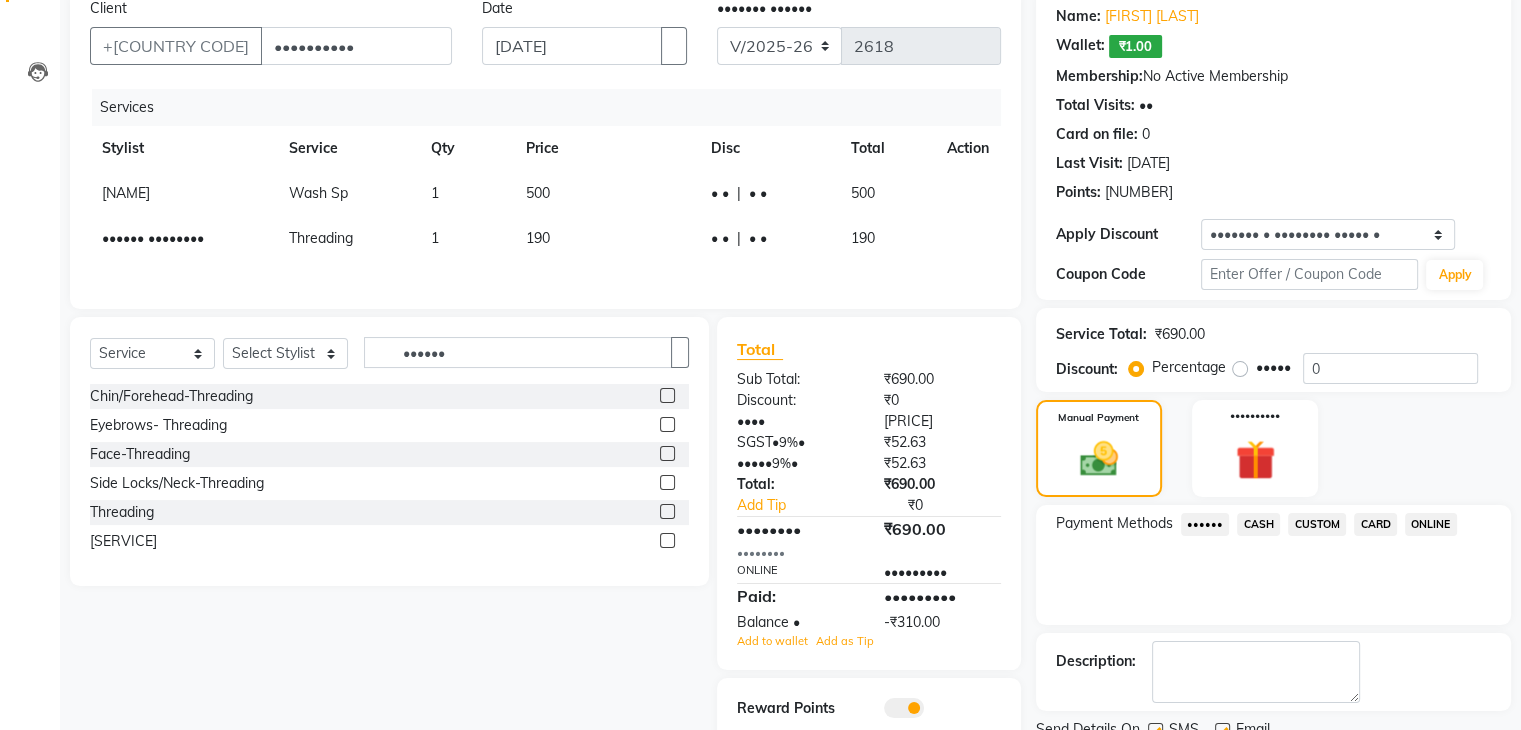 scroll, scrollTop: 240, scrollLeft: 0, axis: vertical 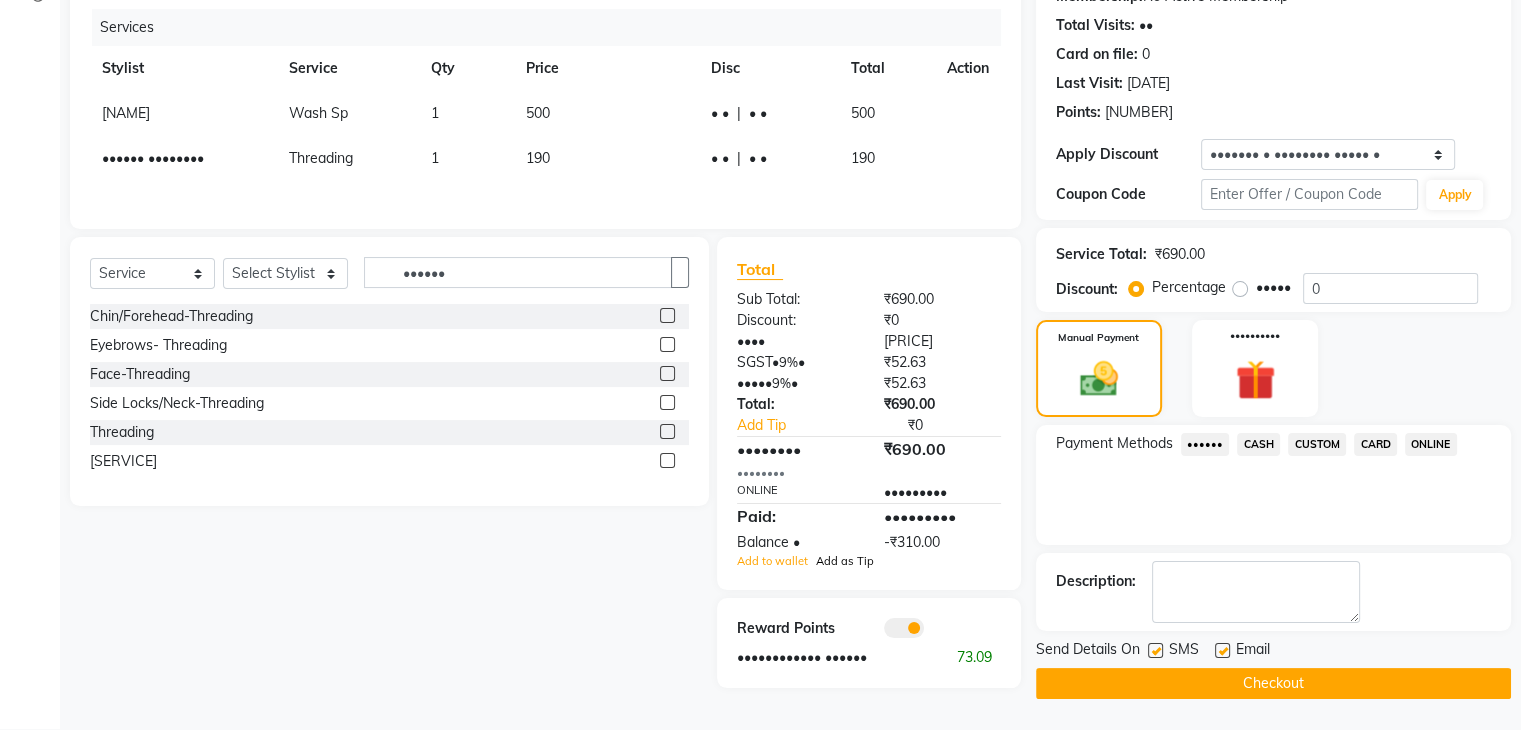 click on "Add as Tip" at bounding box center (845, 561) 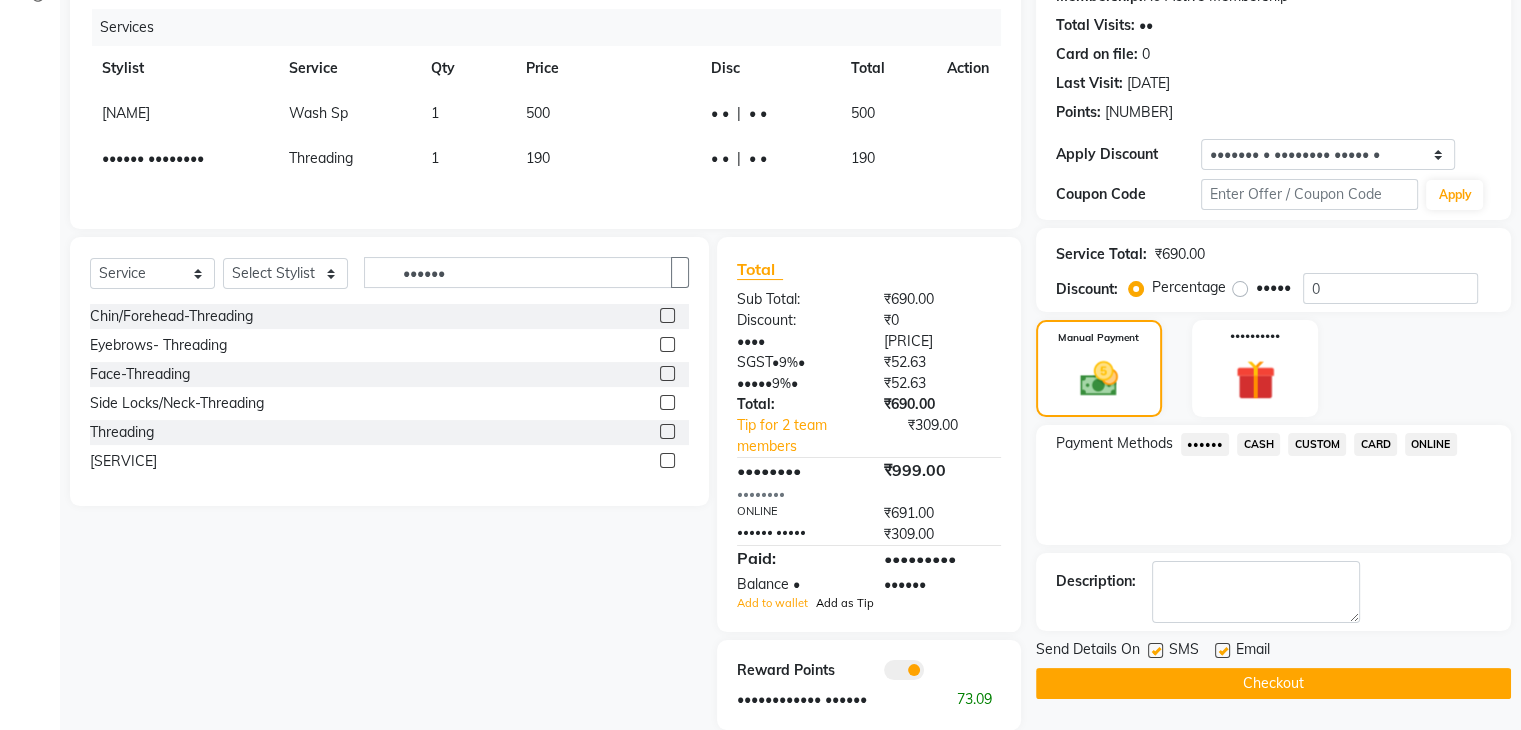click on "Add as Tip" at bounding box center [845, 603] 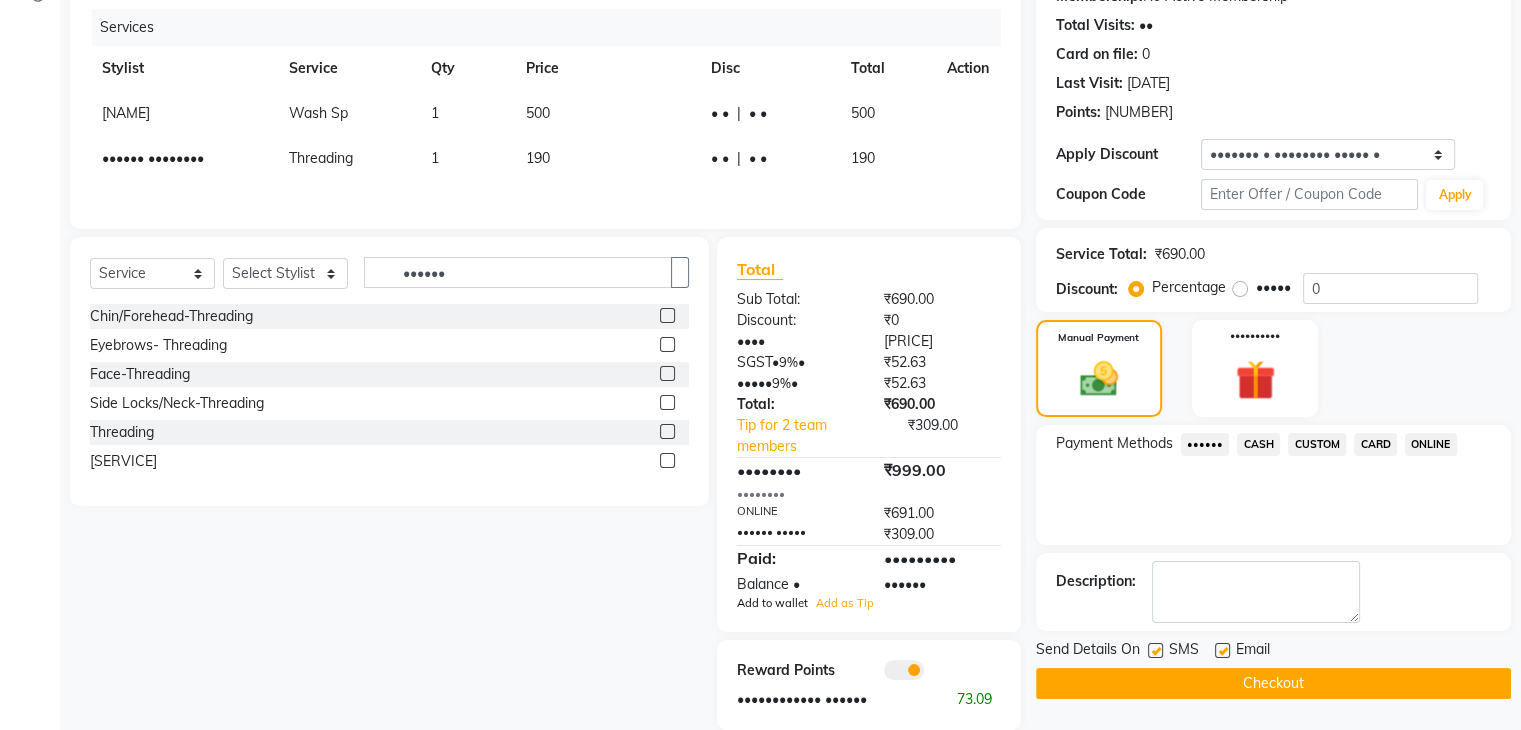 click on "Add to wallet" at bounding box center [772, 603] 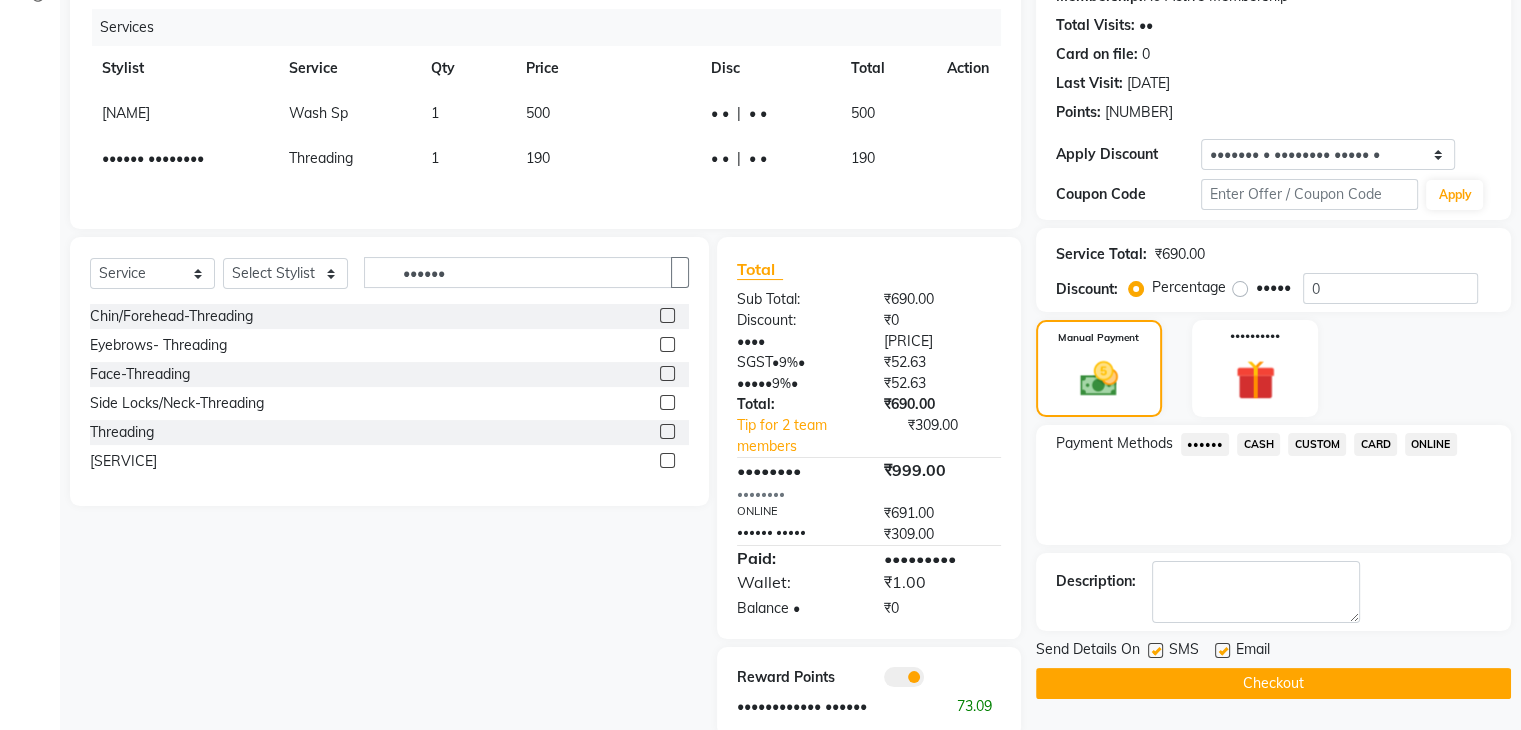 scroll, scrollTop: 282, scrollLeft: 0, axis: vertical 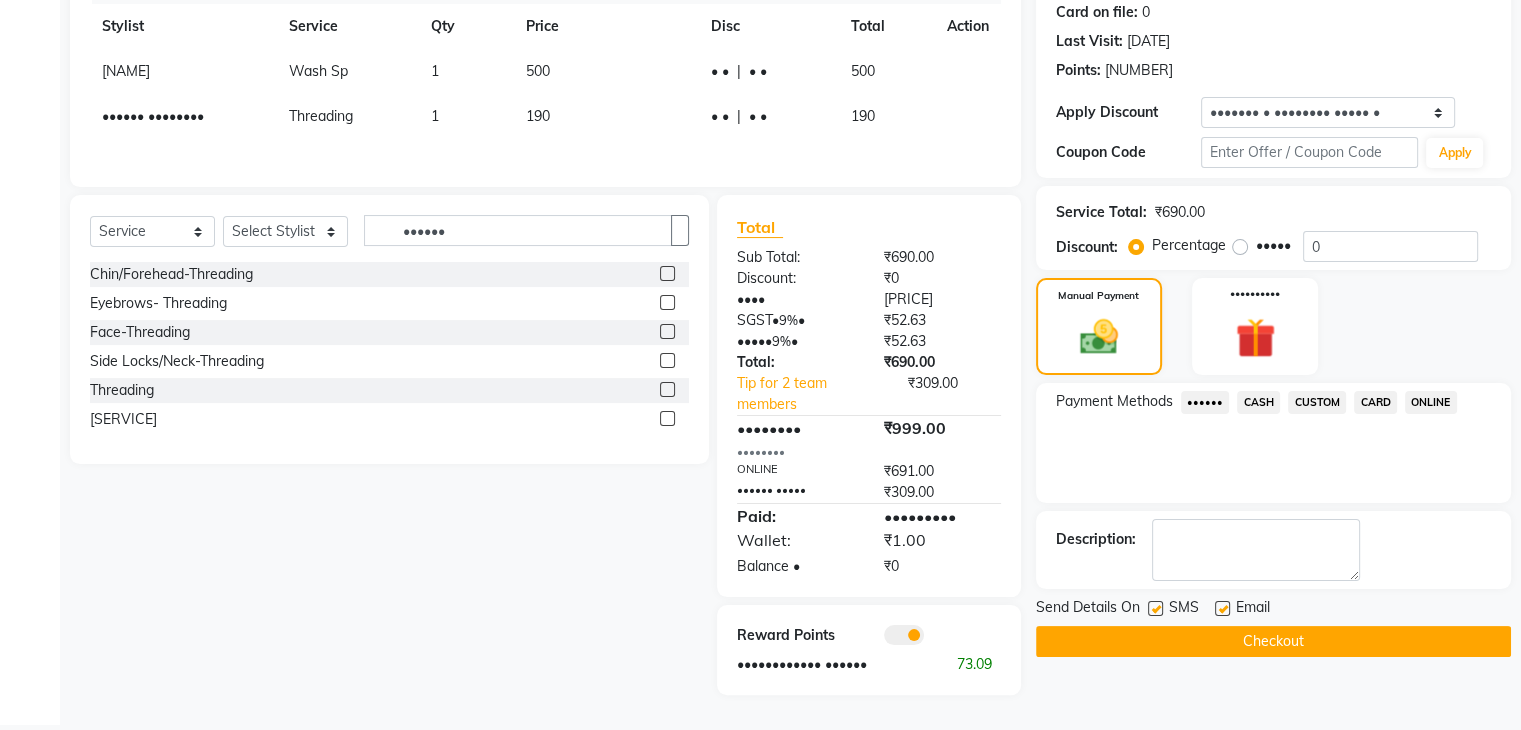 click at bounding box center (1155, 608) 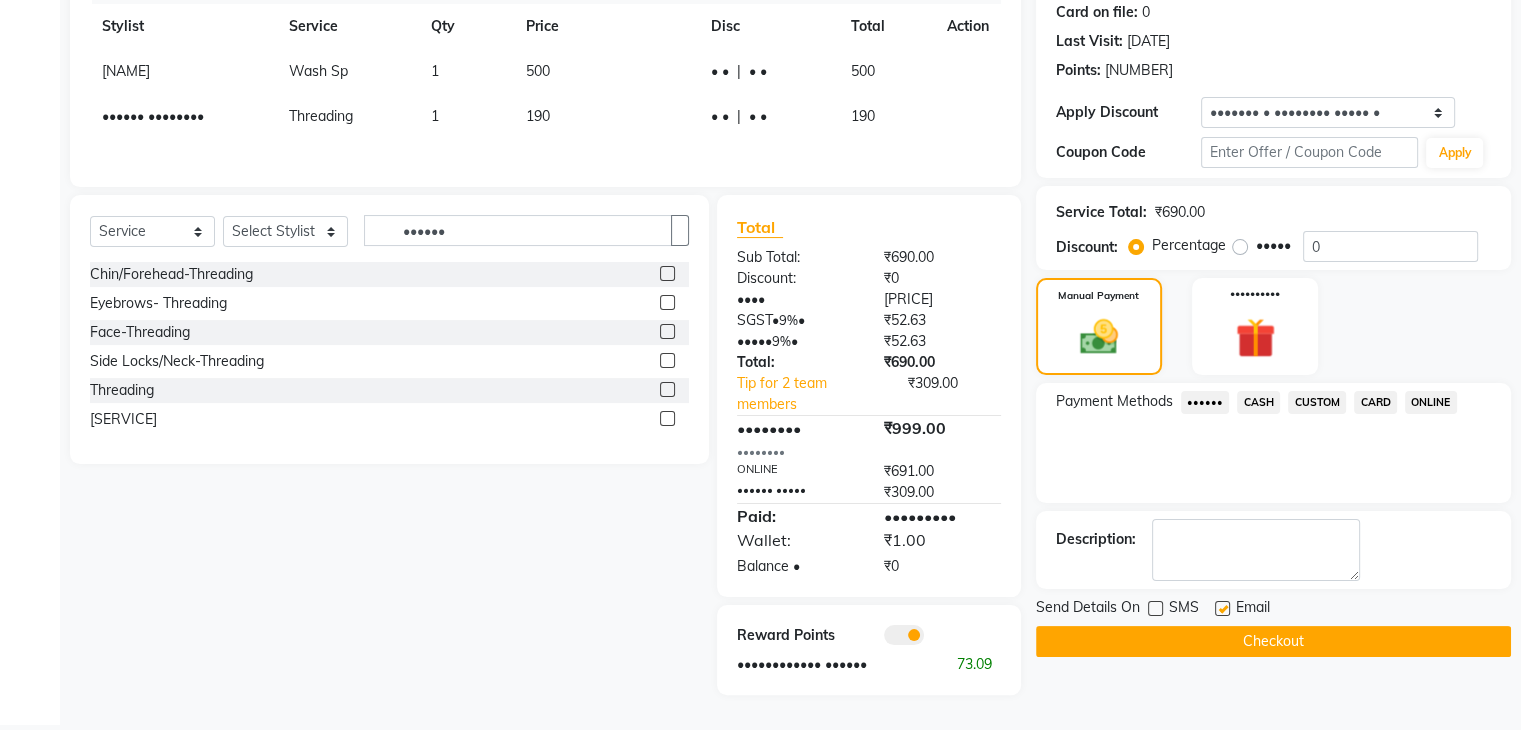 click at bounding box center (1222, 608) 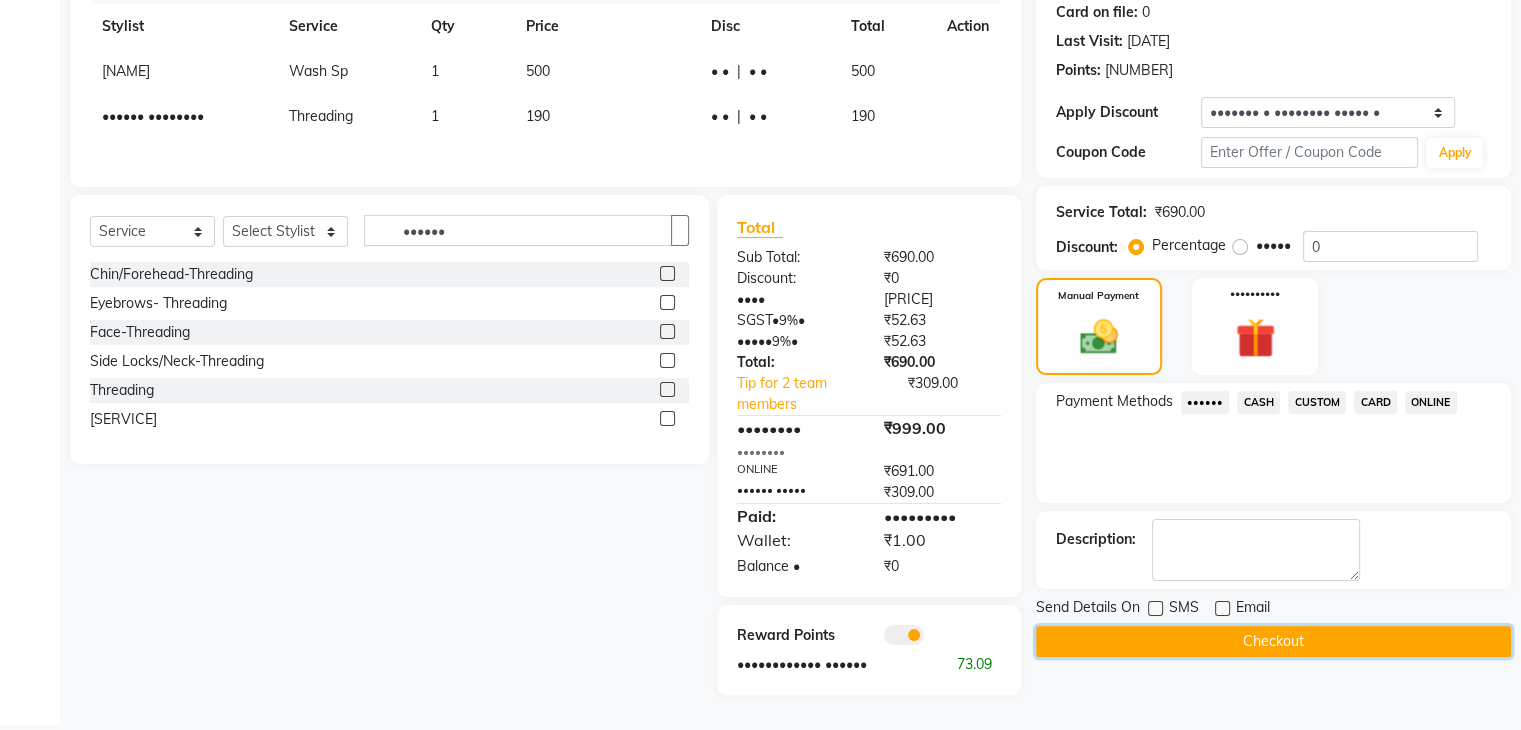 click on "Checkout" at bounding box center [1273, 641] 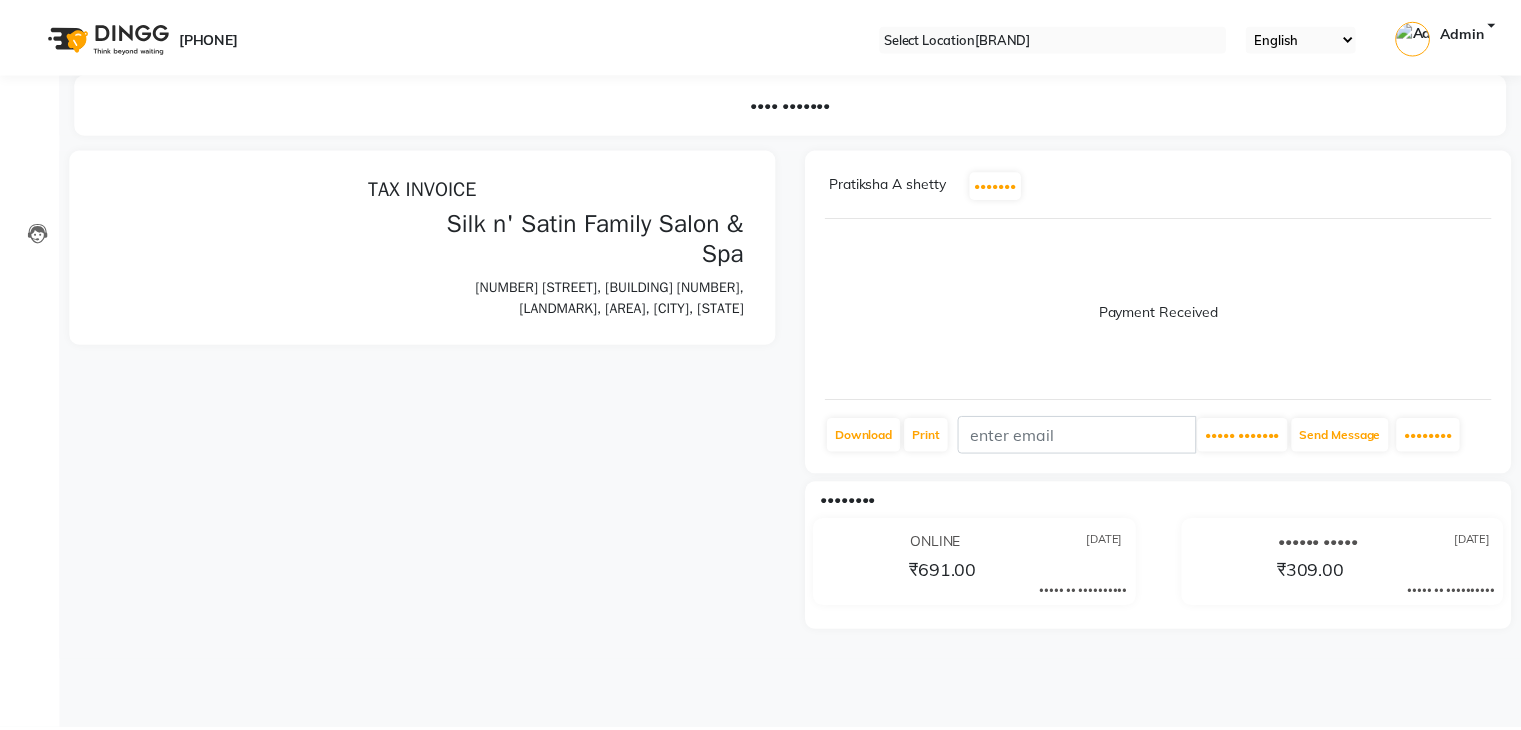 scroll, scrollTop: 0, scrollLeft: 0, axis: both 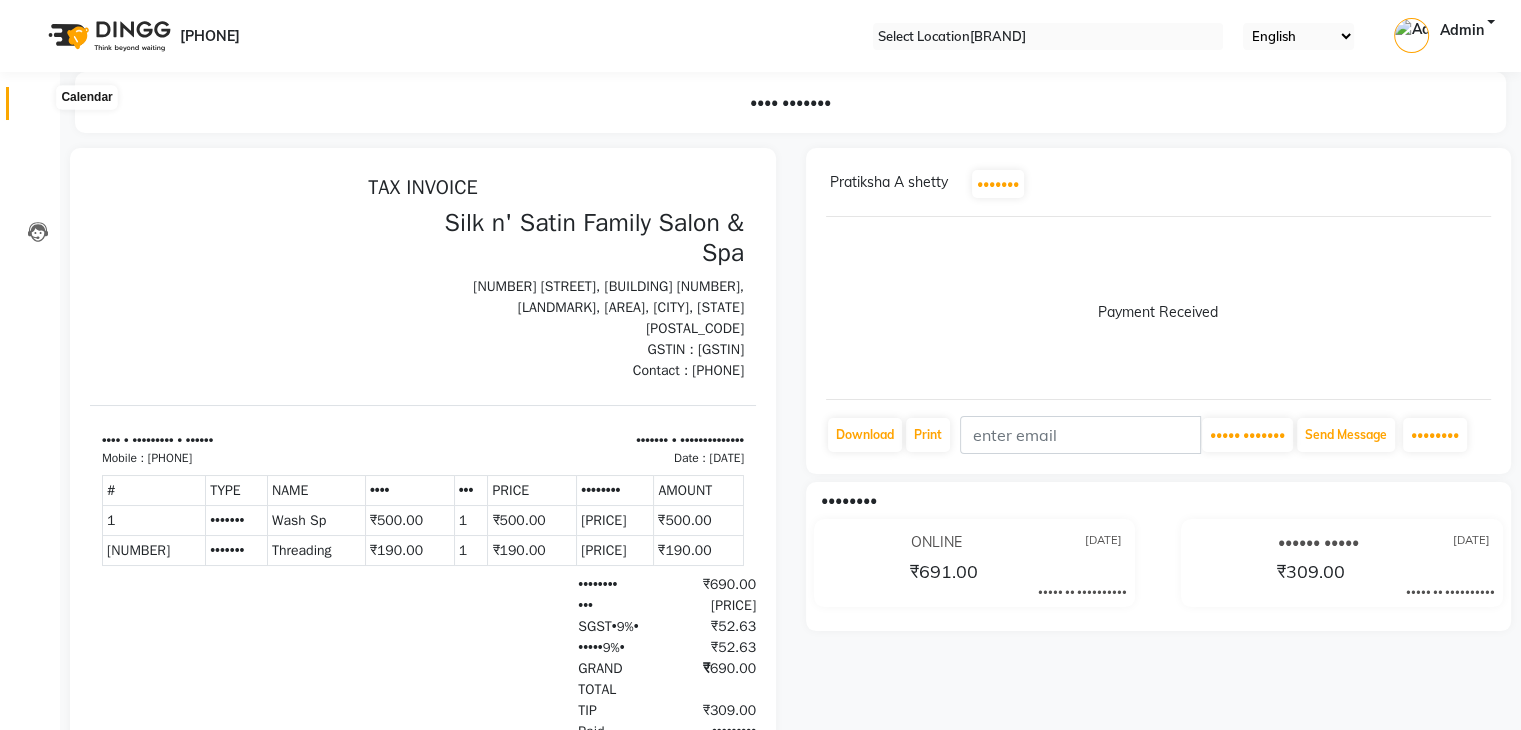 click at bounding box center [37, 108] 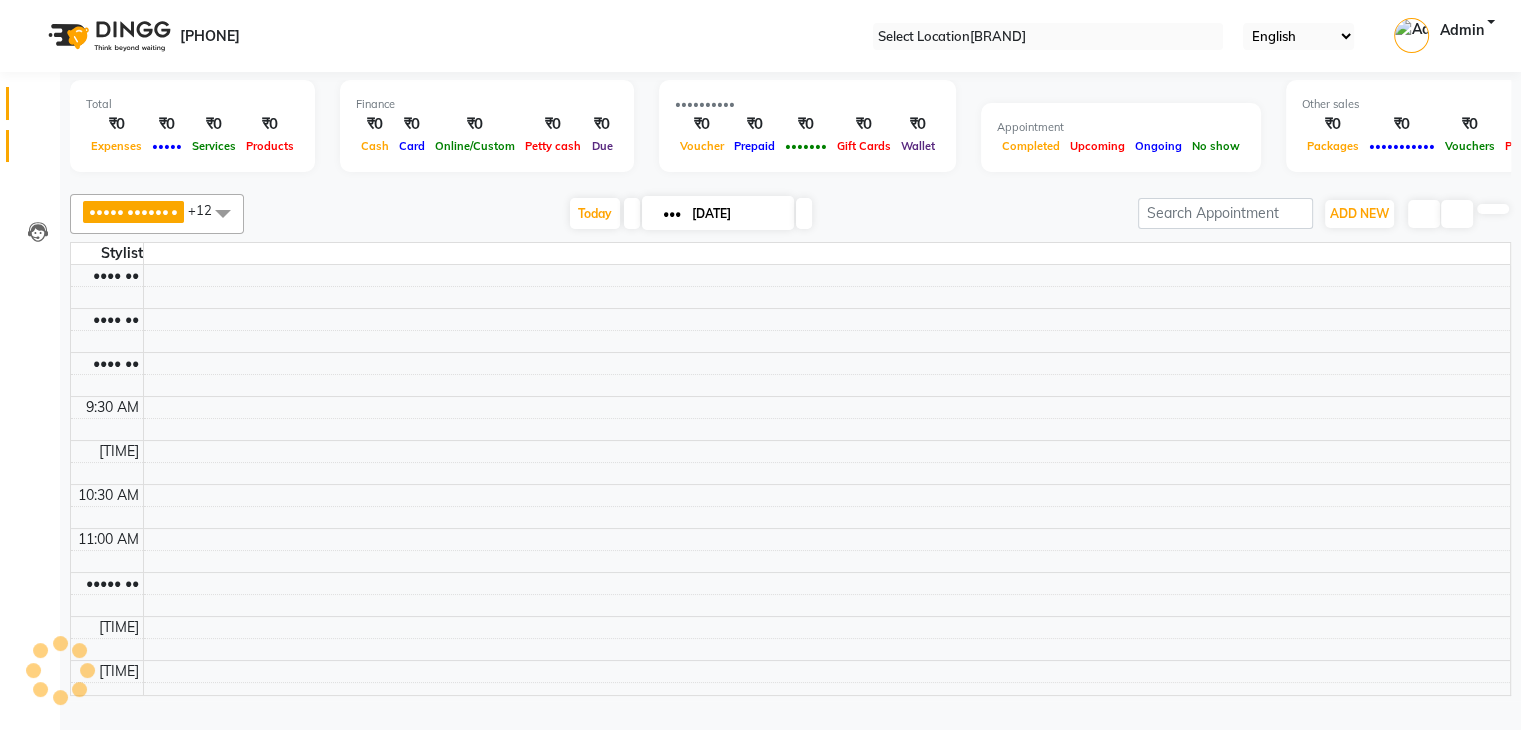 scroll, scrollTop: 0, scrollLeft: 0, axis: both 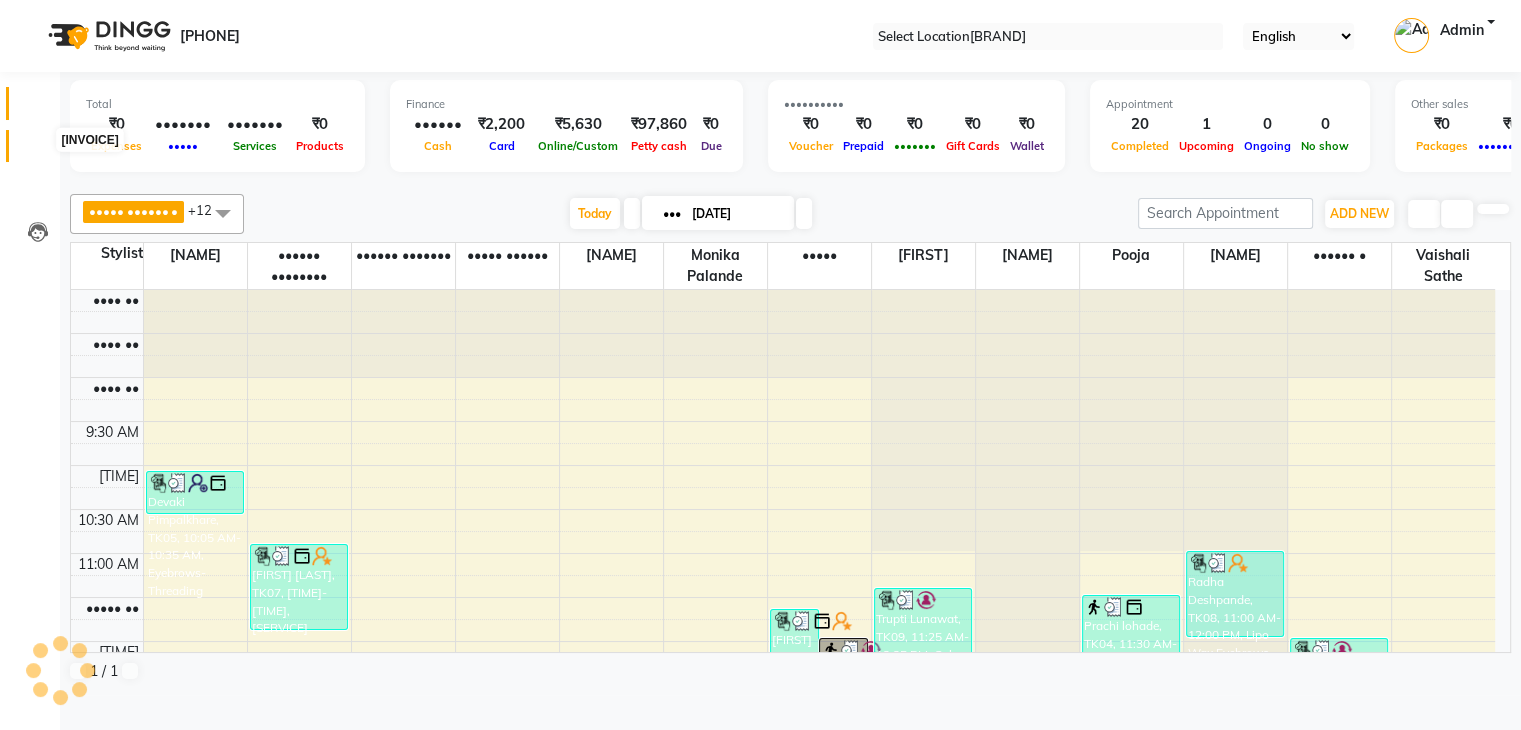 click at bounding box center [37, 151] 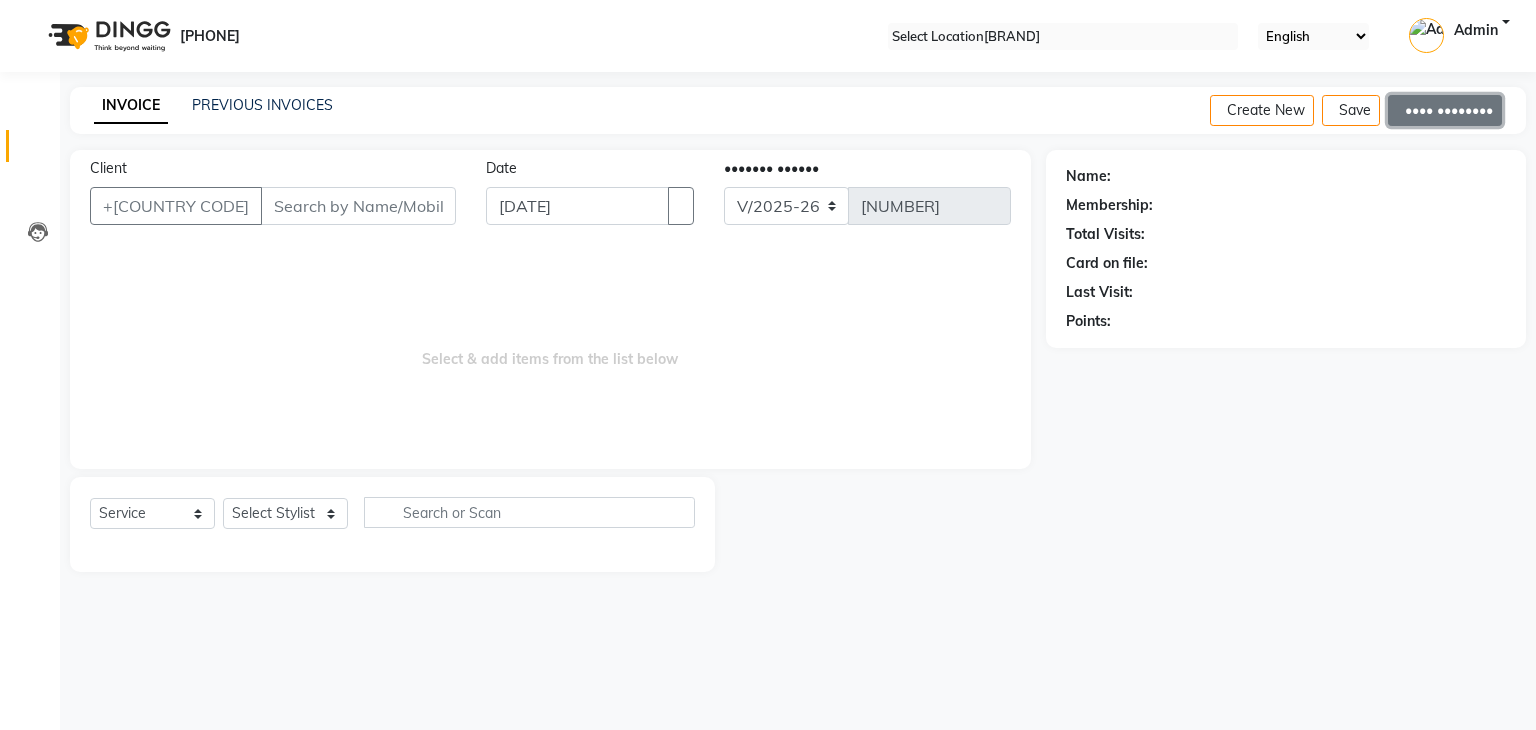 click on "•••• ••••••••" at bounding box center [1445, 110] 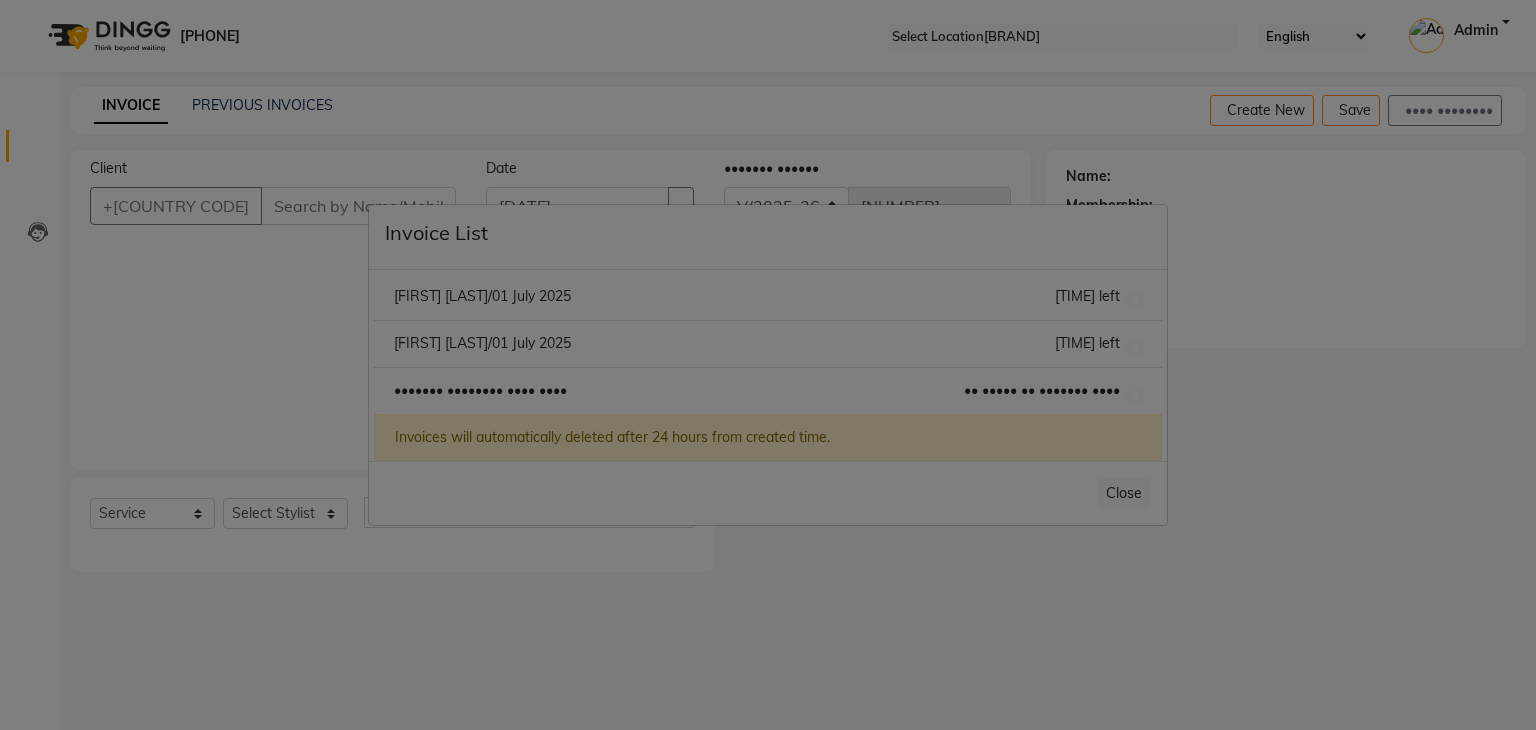 click on "••••••• ••••  •••••• •••••••••• •••• ••••  •• ••••• •• ••••••• ••••  ••••••• ••••••••• •••• ••••  •• ••••• •• ••••••• ••••  ••••••• •••••••• •••• ••••  •• ••••• •• ••••••• ••••  •••••••• •••• ••••••••••••• ••••••• ••••• •• ••••• •••• ••••••• •••••   •••••" at bounding box center [768, 365] 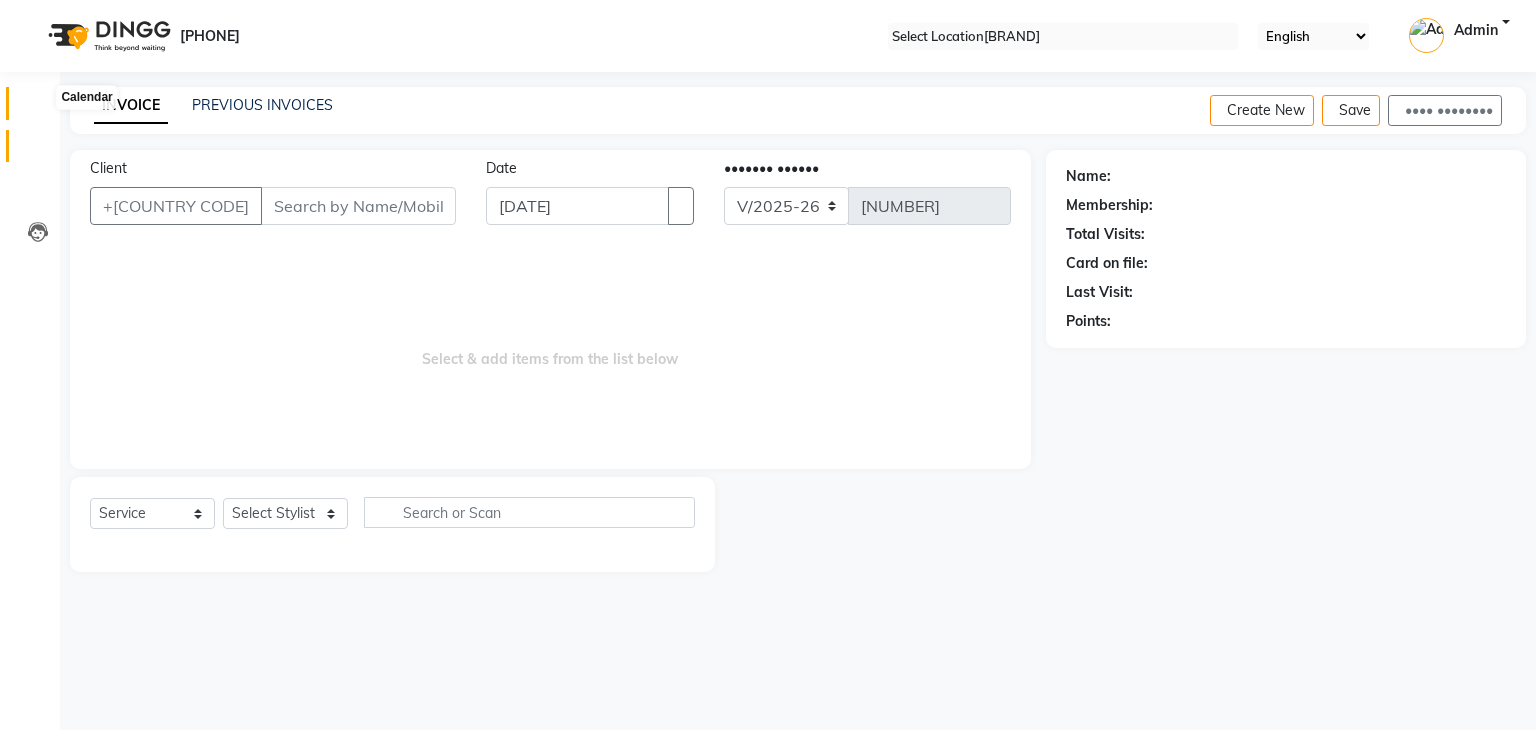 click at bounding box center (38, 108) 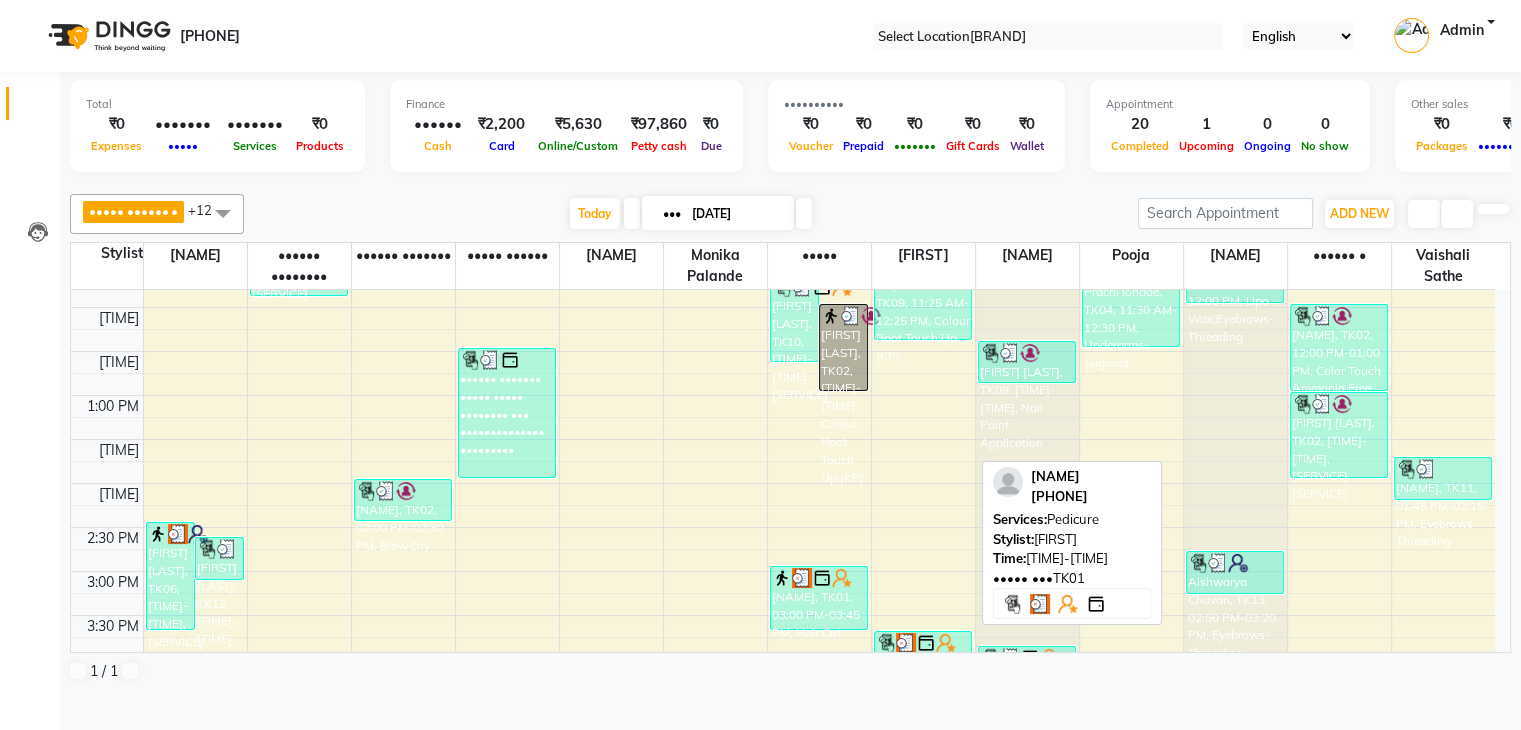 scroll, scrollTop: 299, scrollLeft: 0, axis: vertical 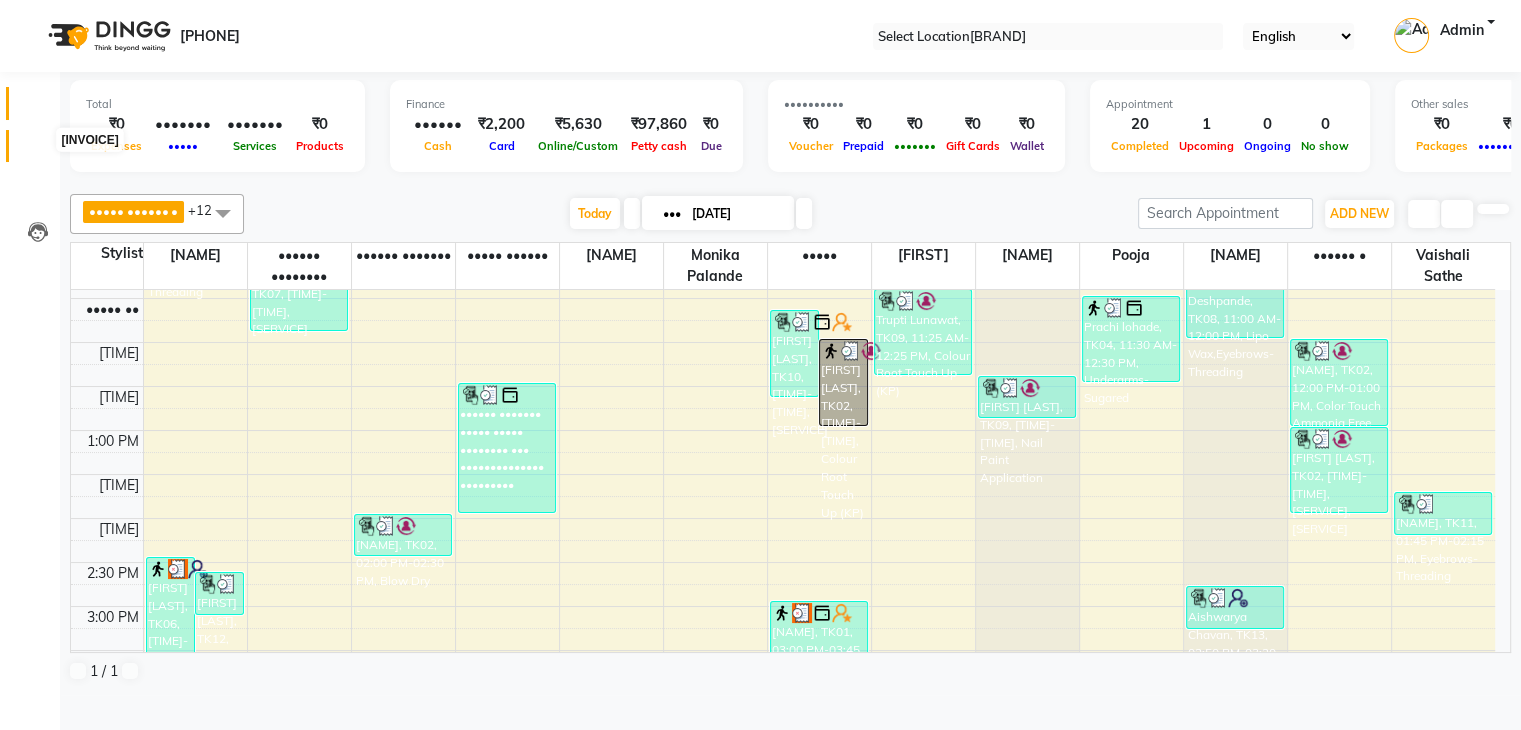 click at bounding box center (37, 151) 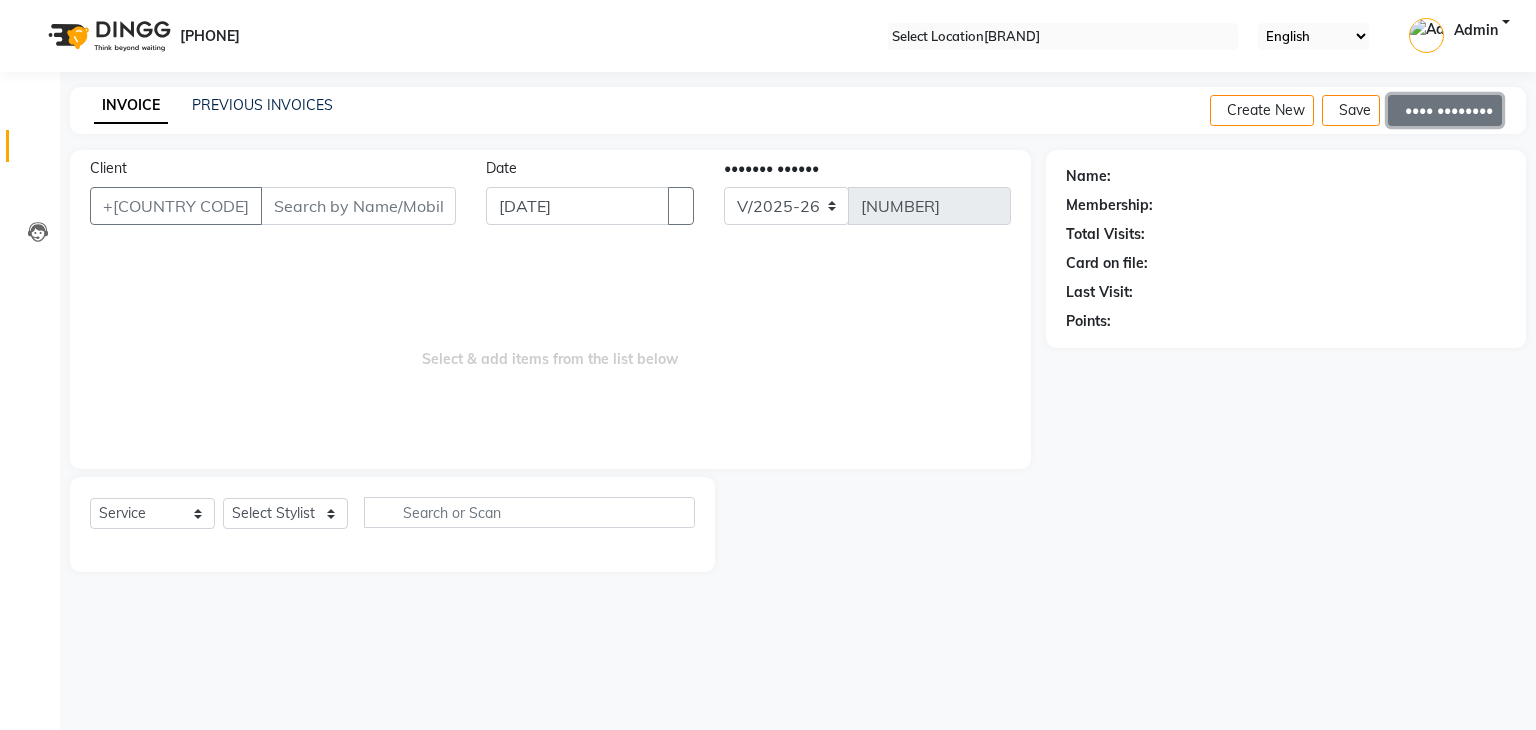 click on "•••• ••••••••" at bounding box center [1445, 110] 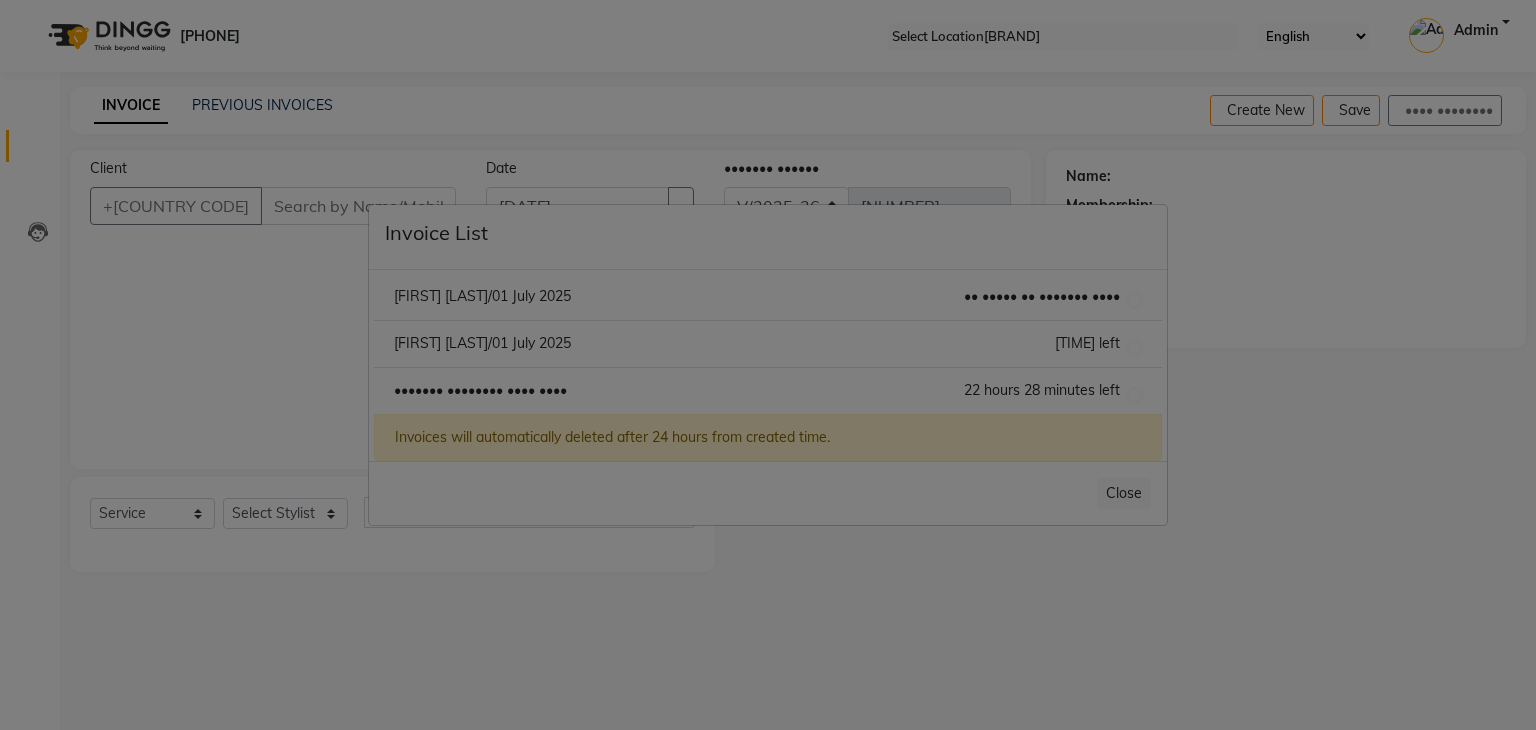 click on "[FIRST] [LAST]/01 July 2025" at bounding box center [482, 296] 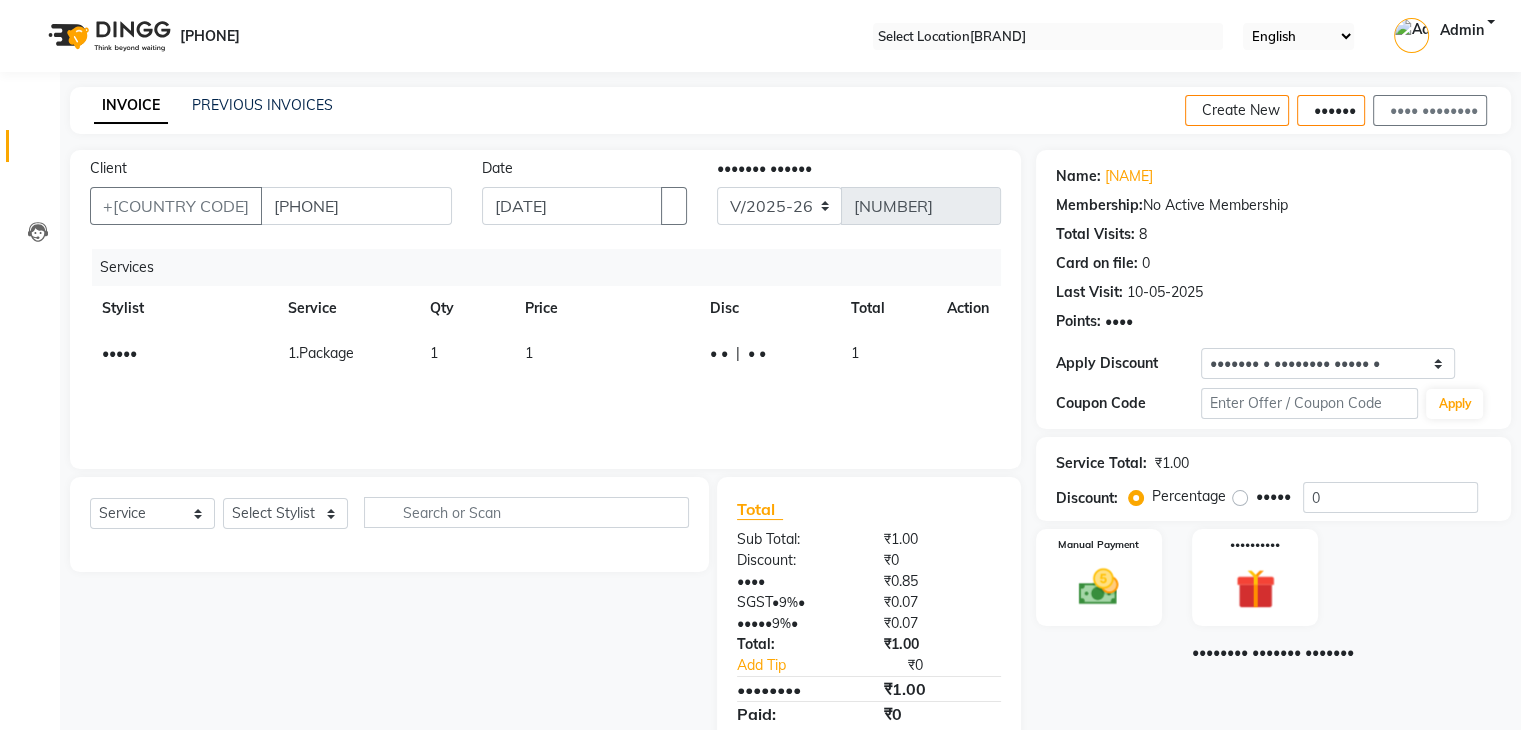 click on "1.Package" at bounding box center (321, 353) 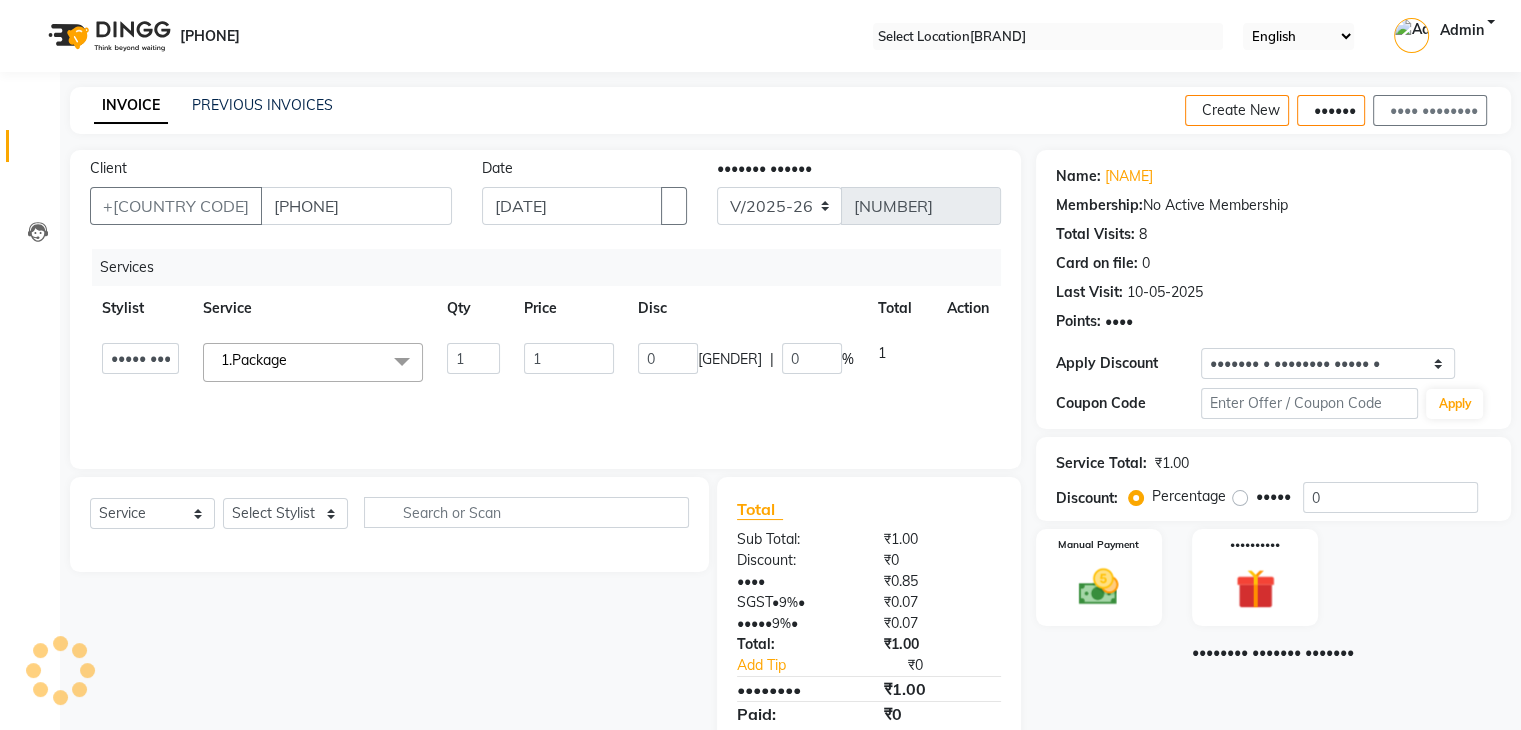 click on "1.Package  x" at bounding box center [260, 362] 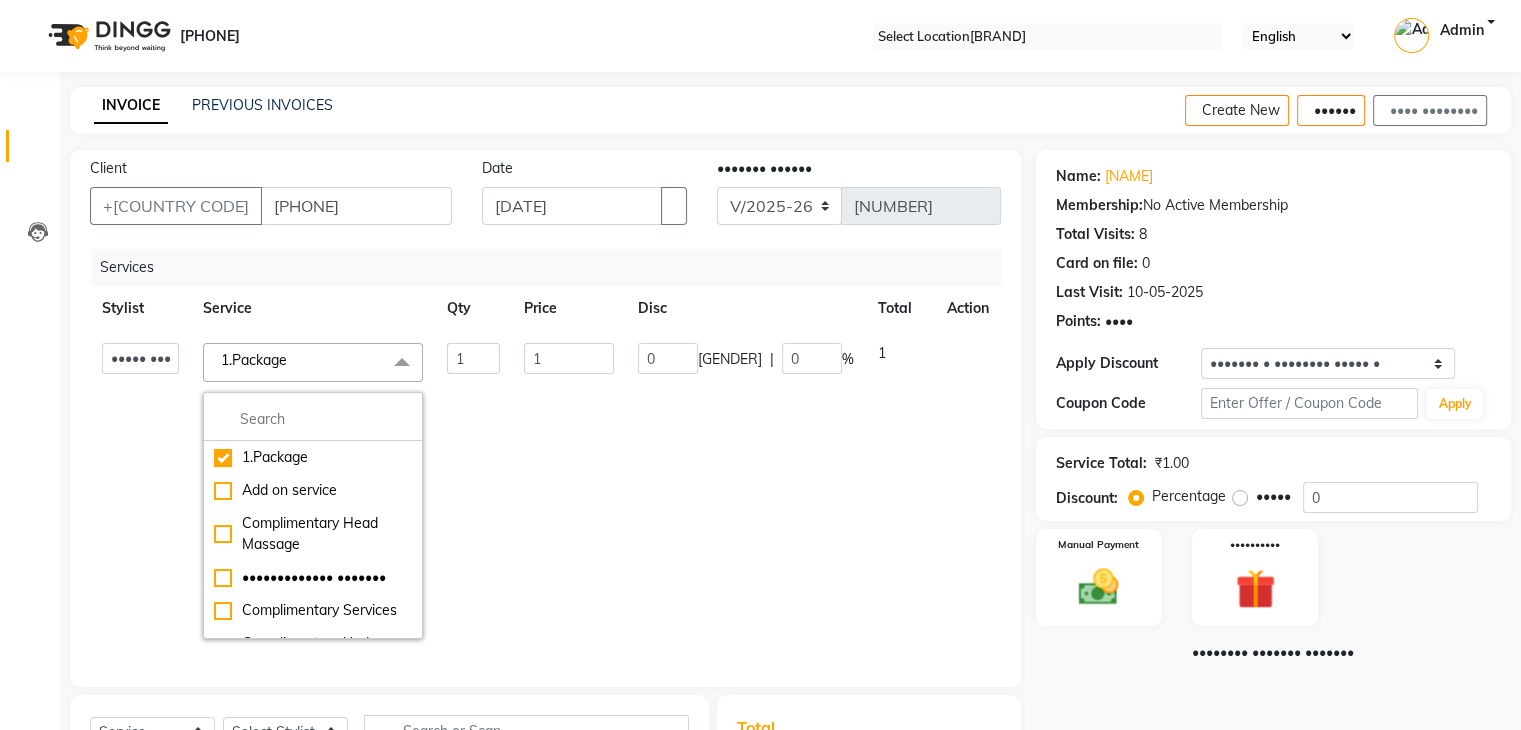 click at bounding box center [313, 419] 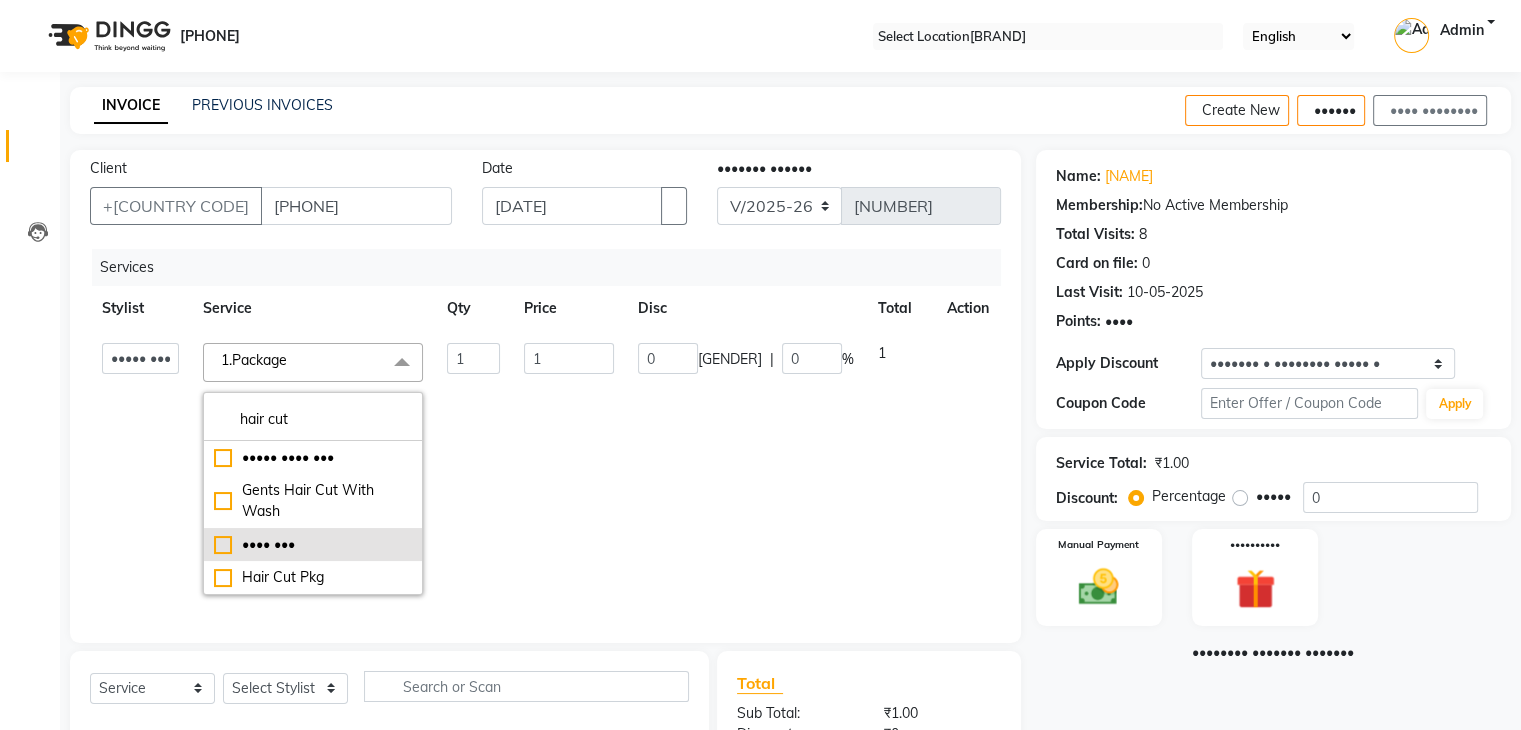 type on "hair cut" 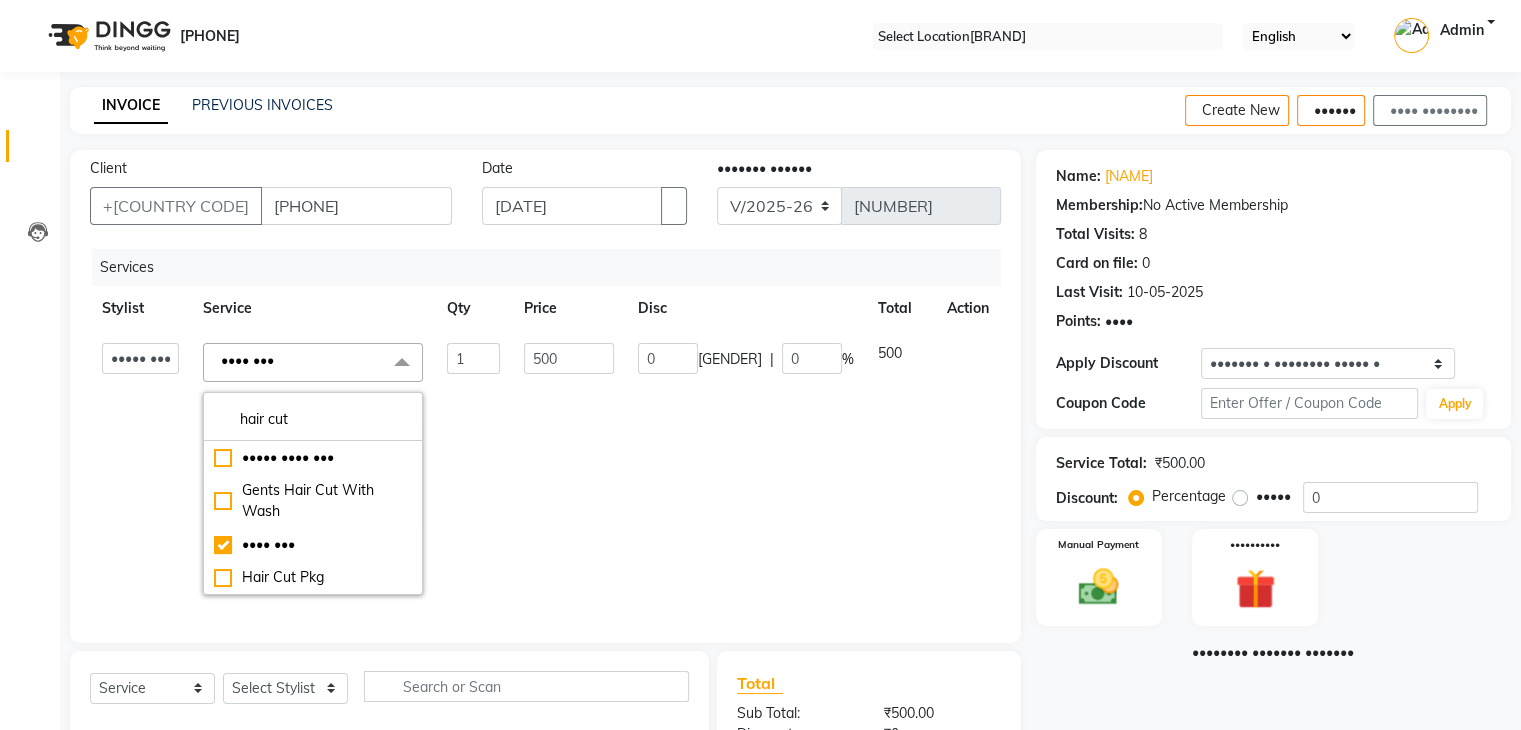 click on "0 F | 0 %" at bounding box center [746, 469] 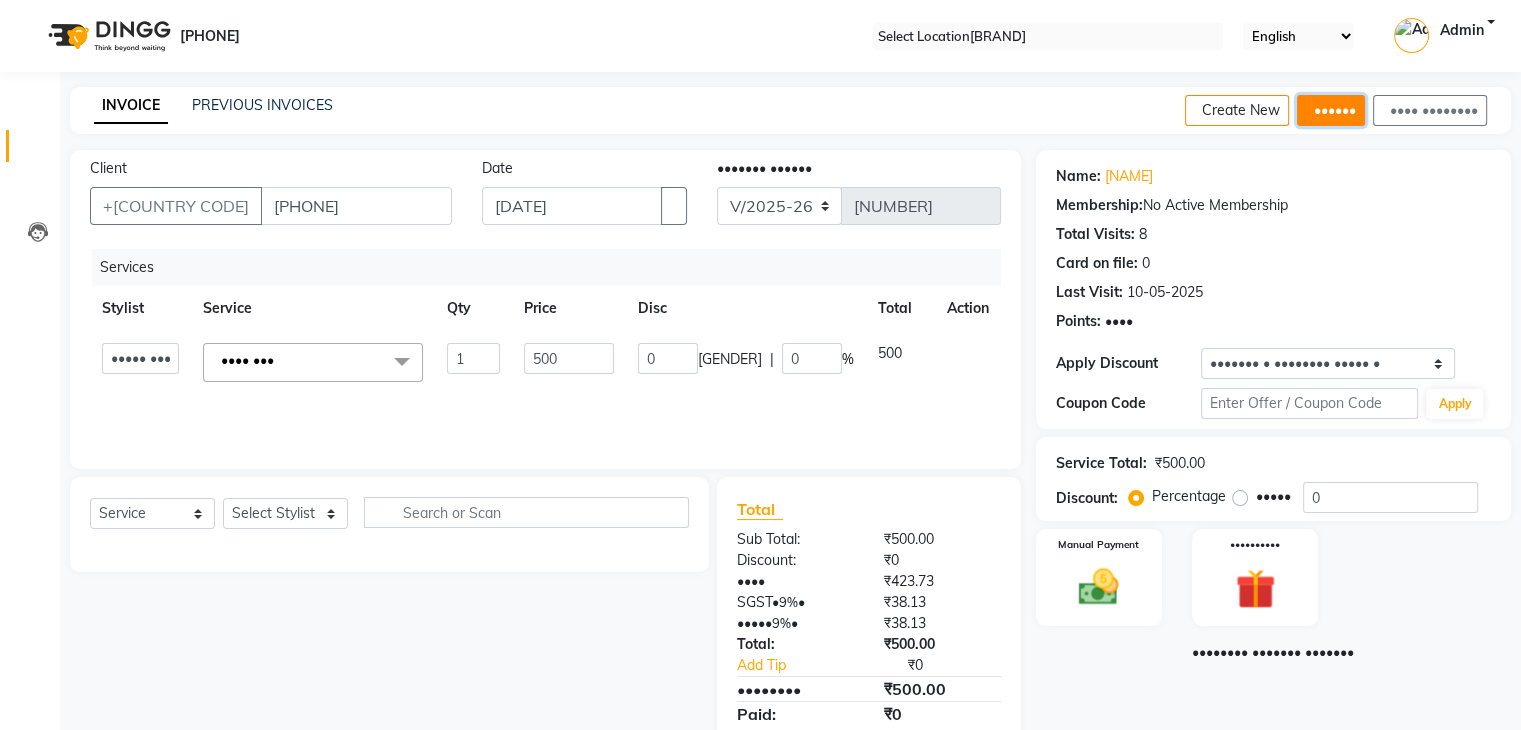 click on "••••••" at bounding box center (1331, 110) 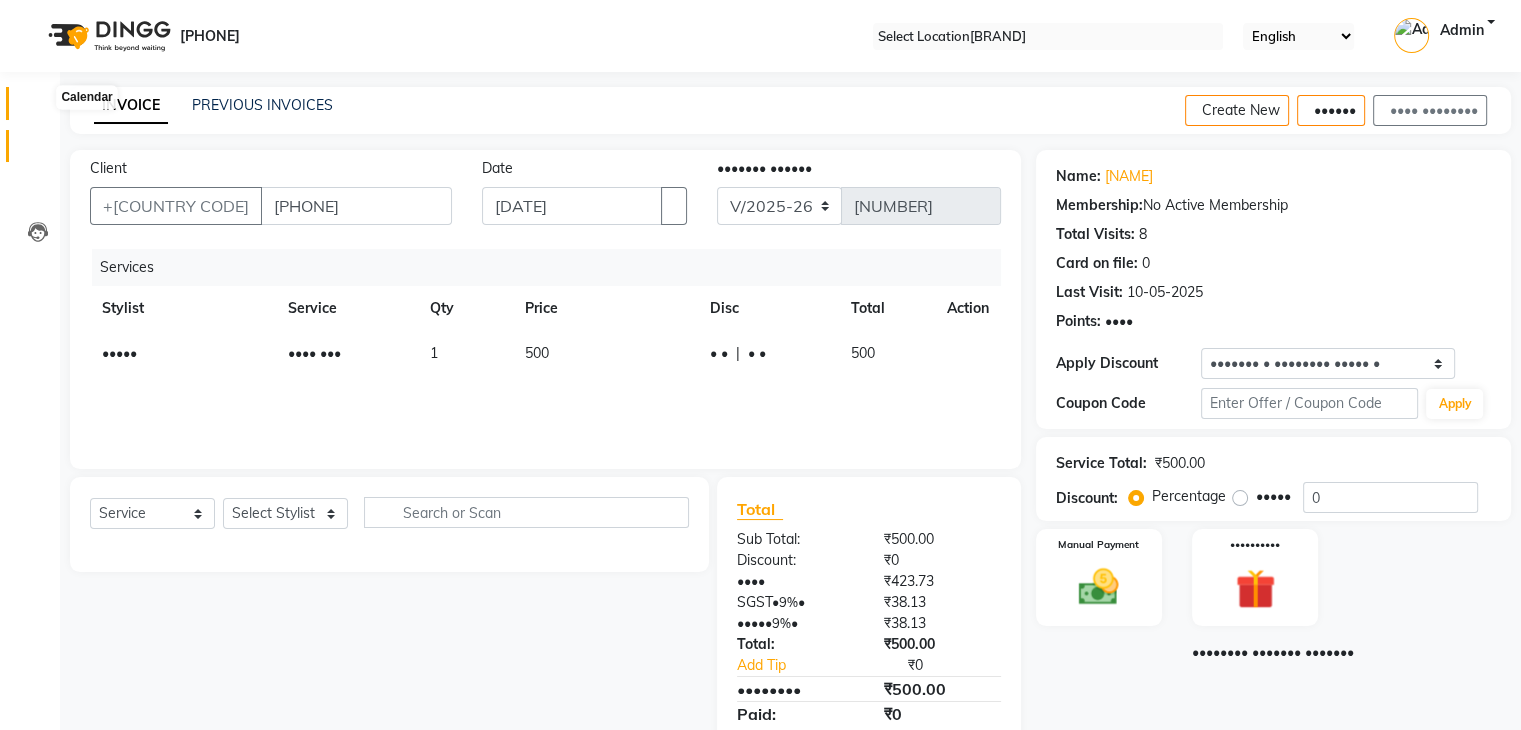 click at bounding box center (38, 108) 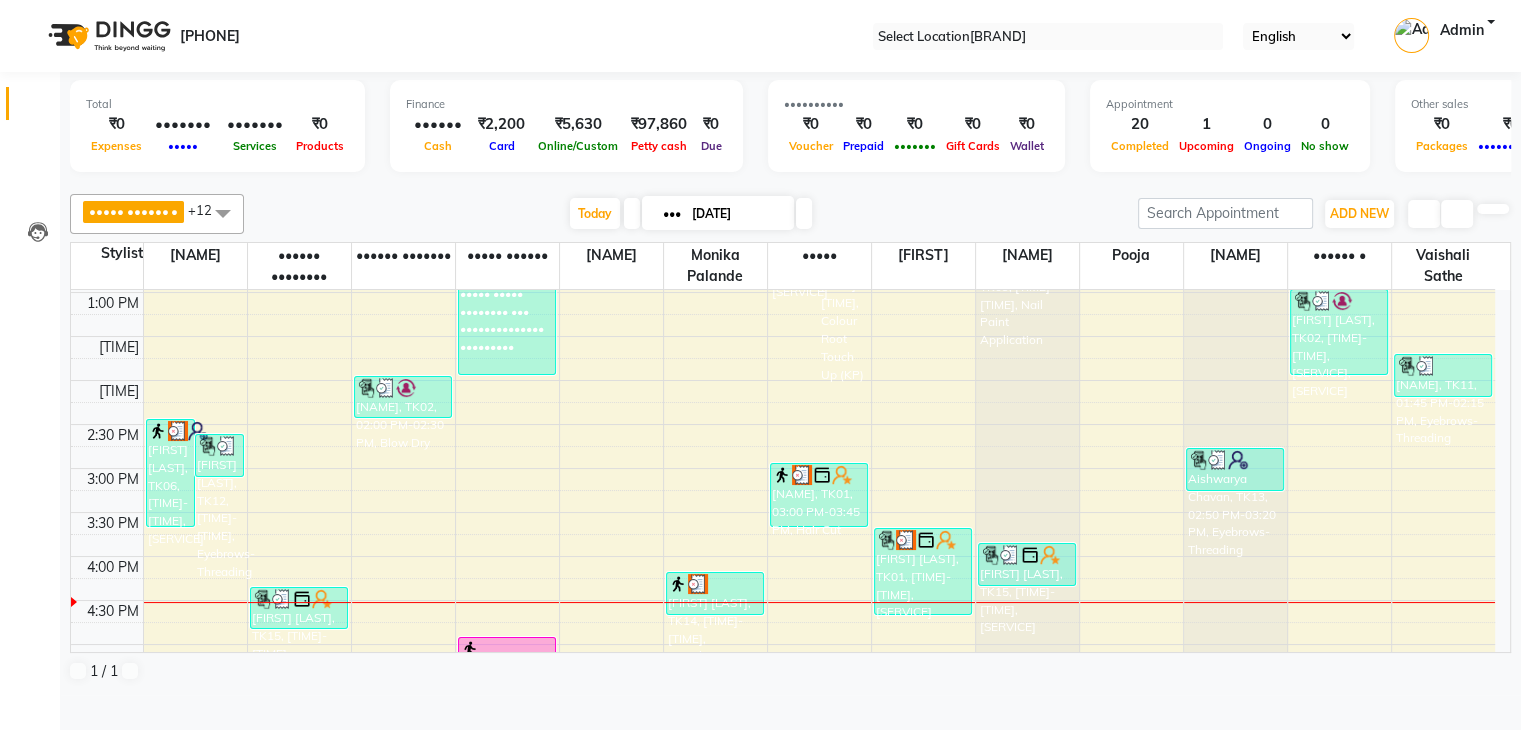scroll, scrollTop: 500, scrollLeft: 0, axis: vertical 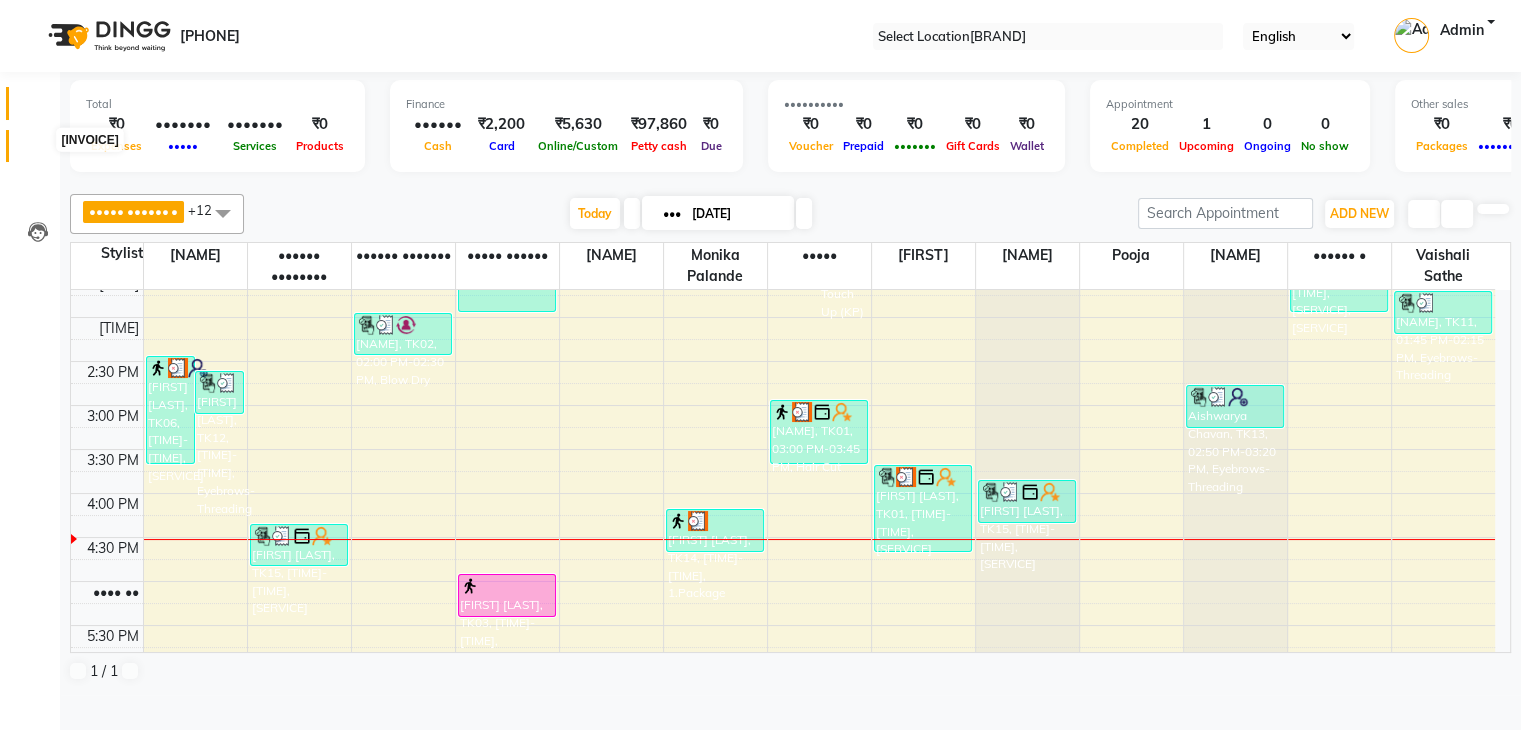 click at bounding box center [38, 151] 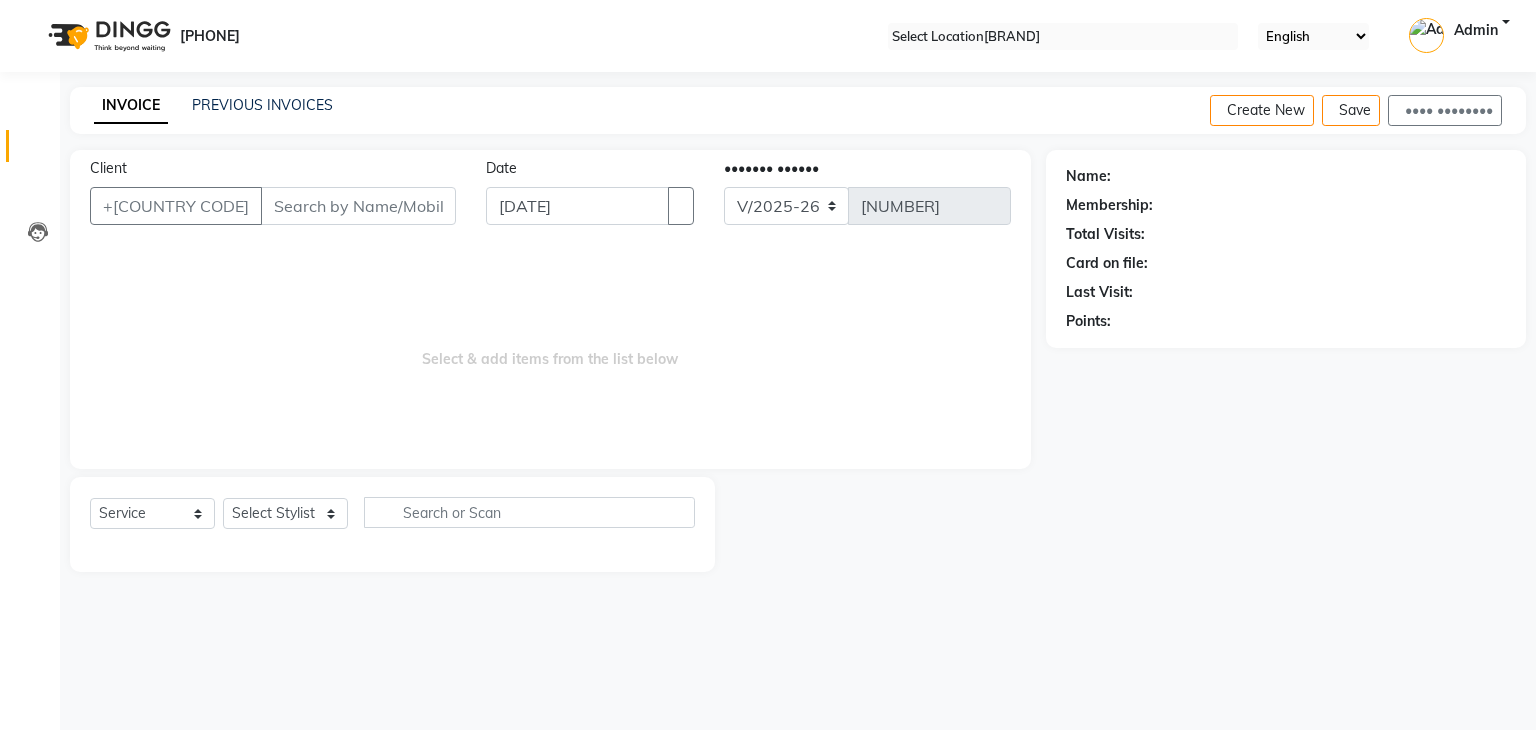 click on "Client" at bounding box center [358, 206] 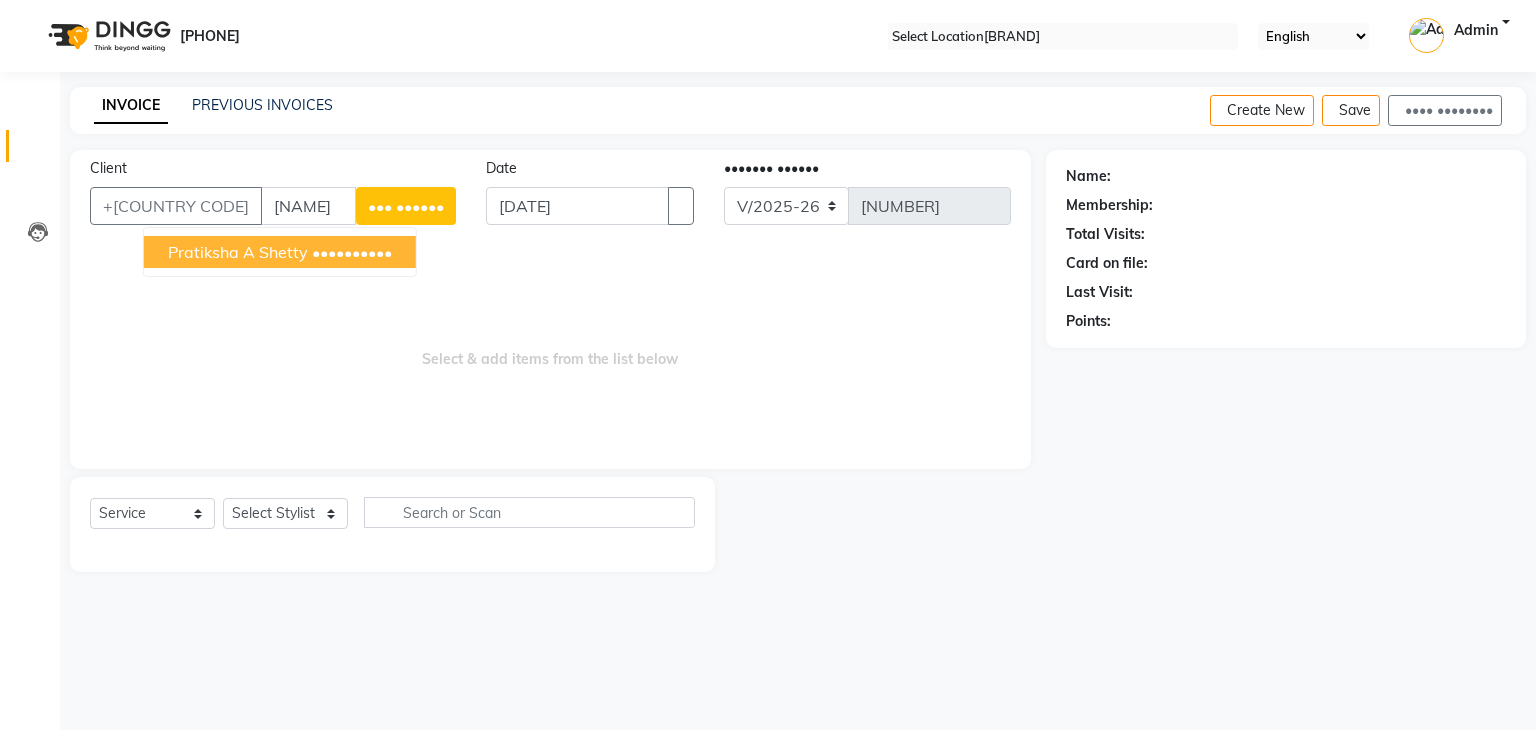 click on "Pratiksha A shetty" at bounding box center [238, 252] 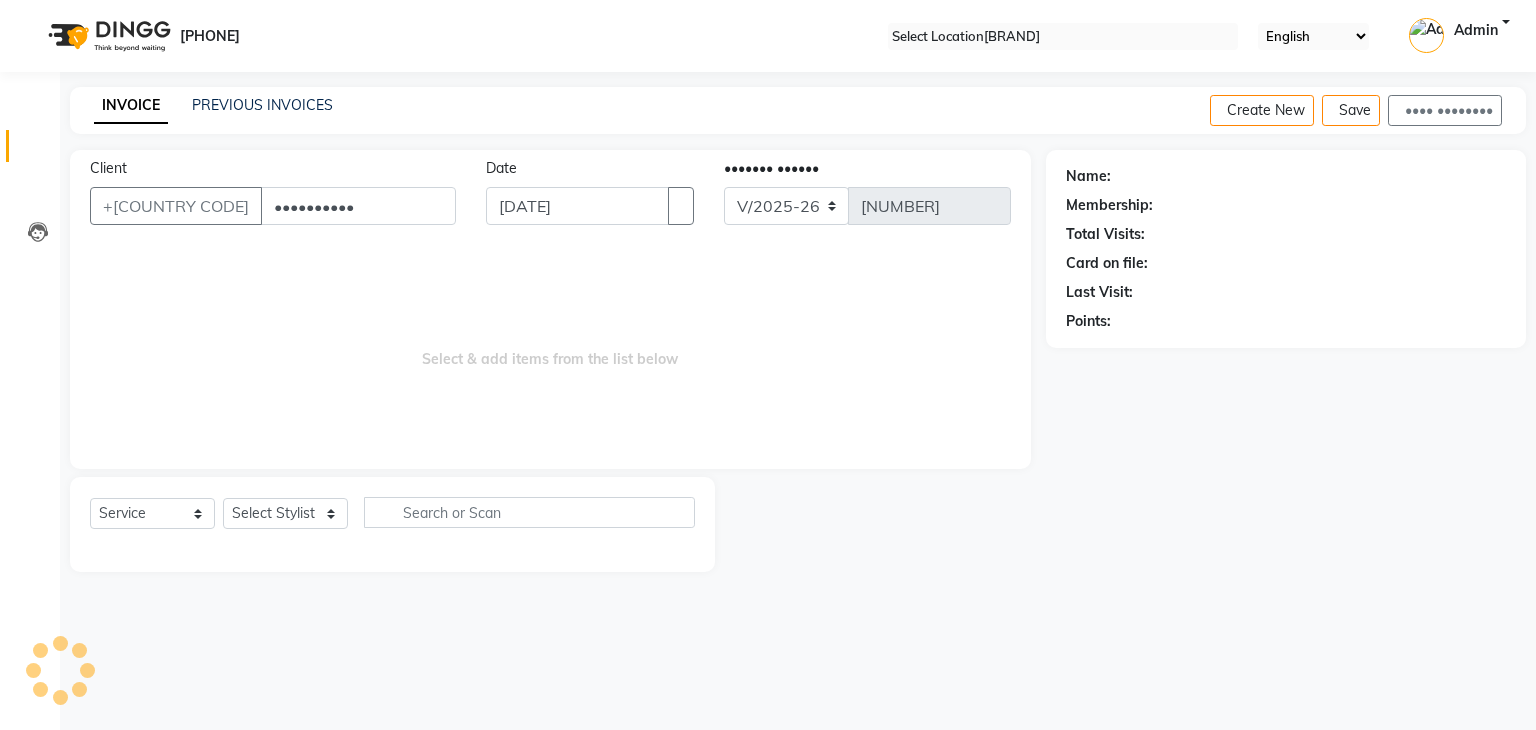 type on "••••••••••" 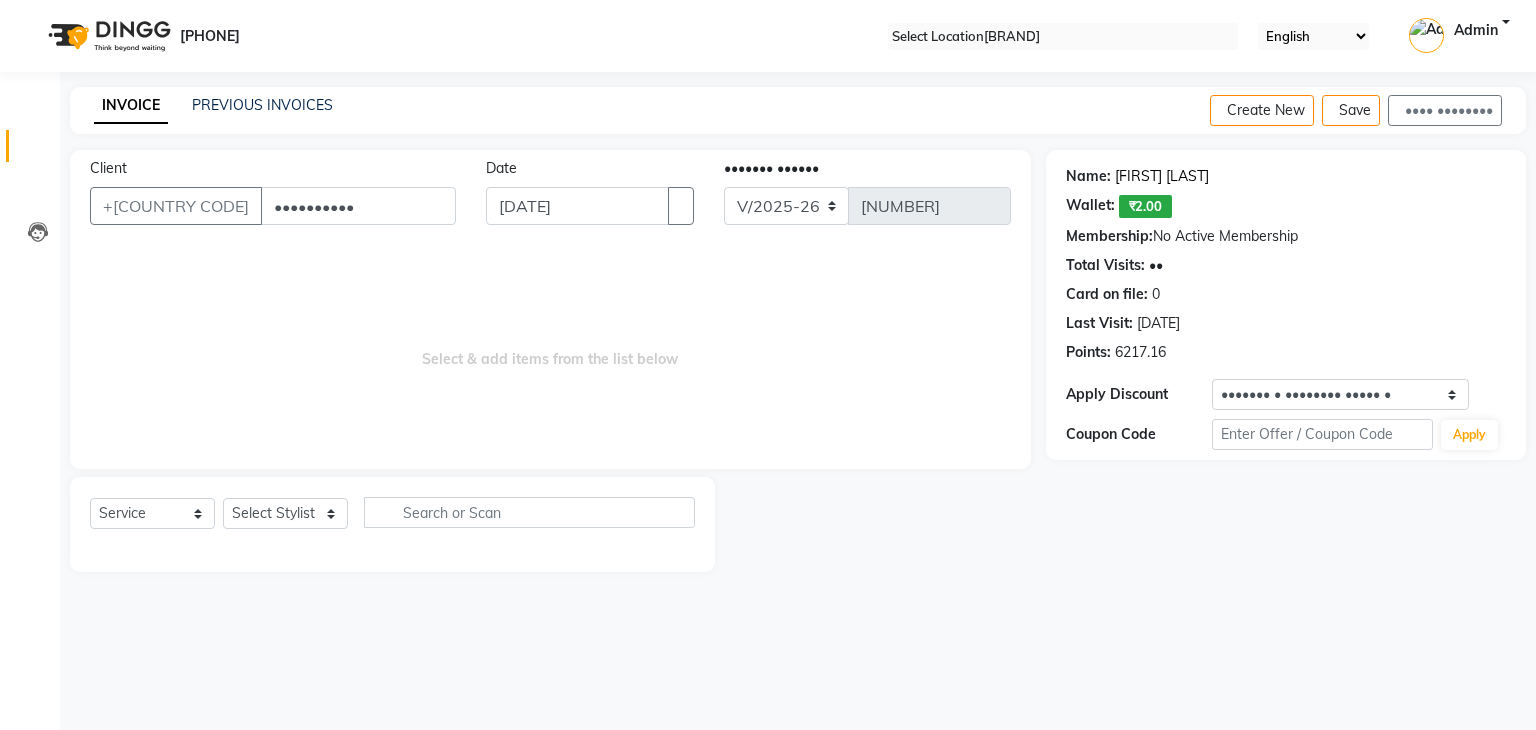 click on "[FIRST] [LAST]" at bounding box center (1162, 176) 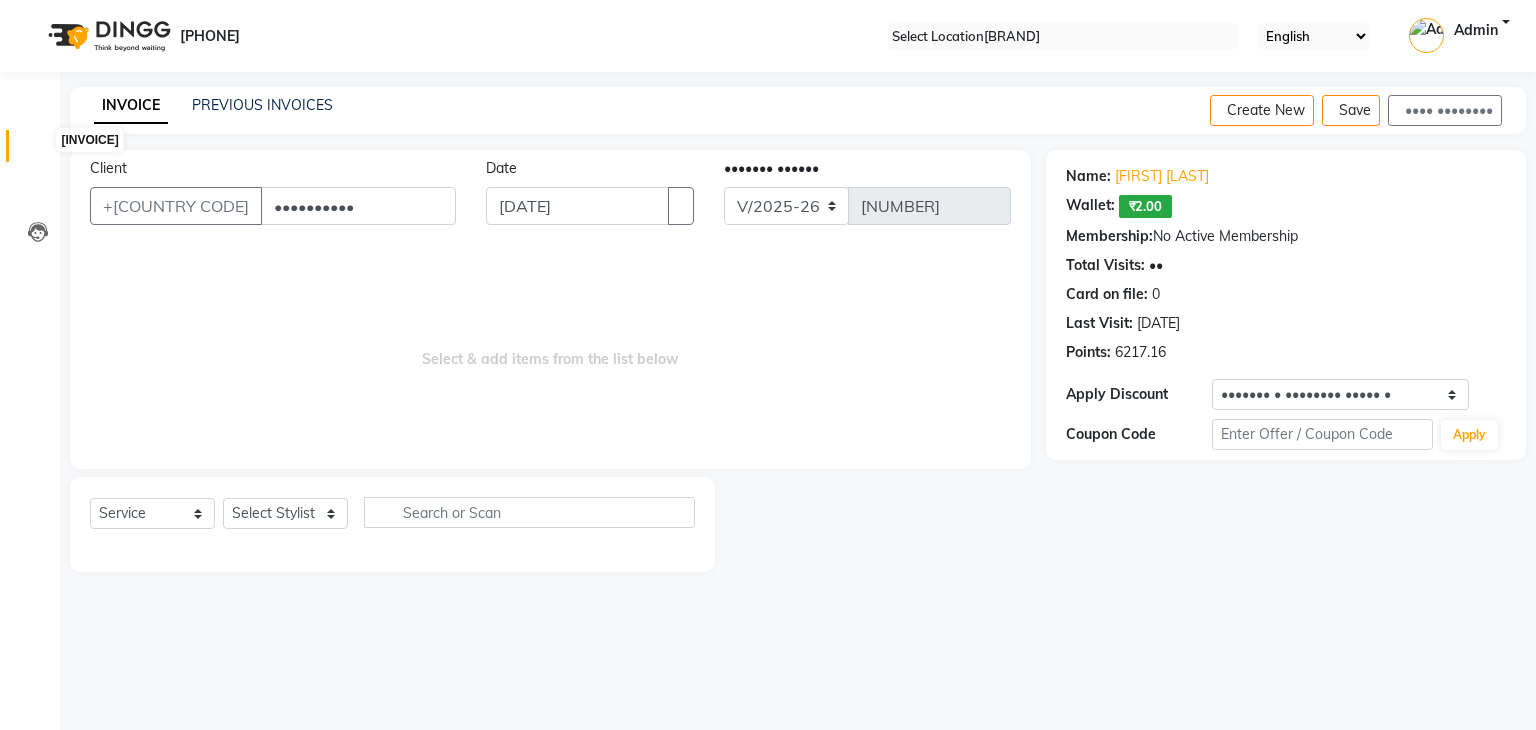 click at bounding box center [38, 151] 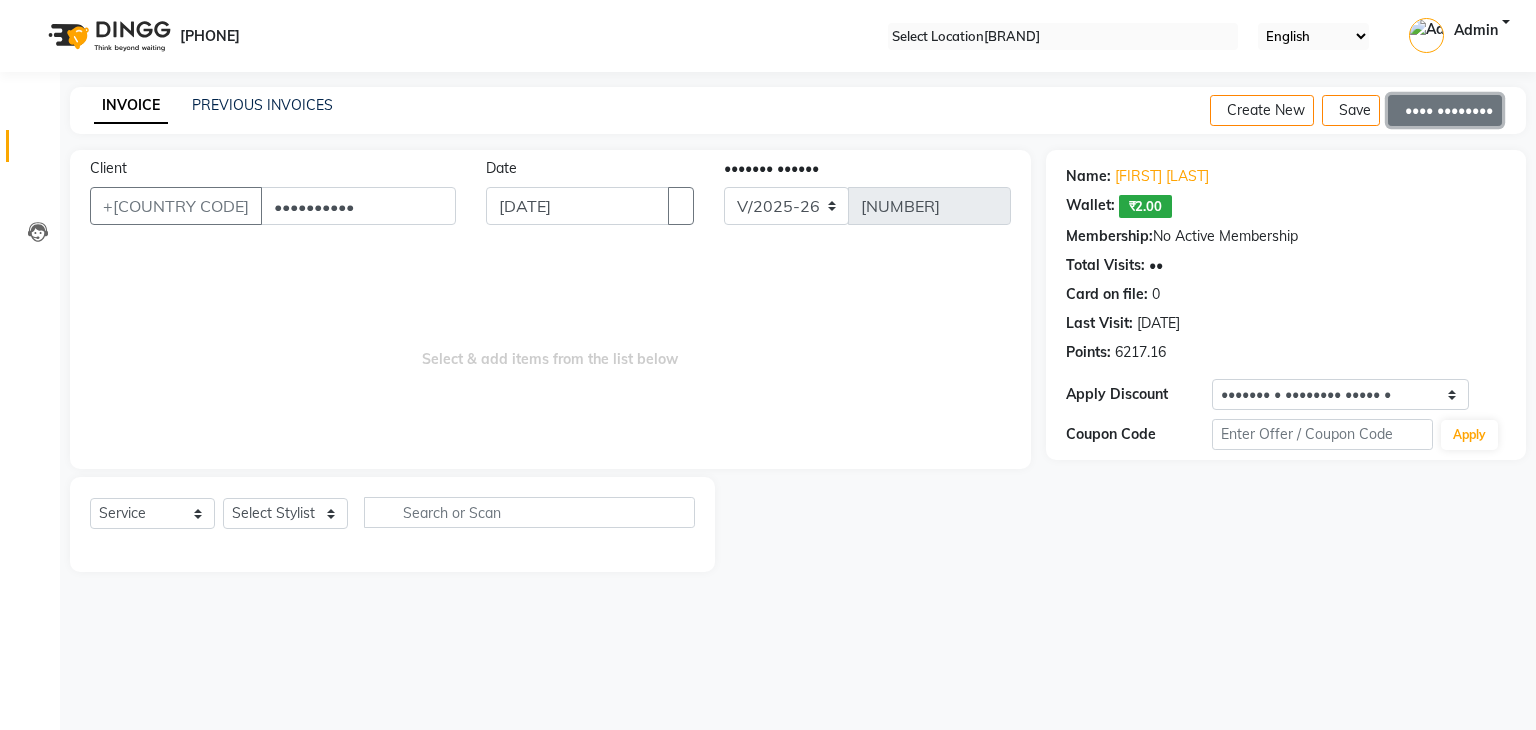 click on "•••• ••••••••" at bounding box center [1445, 110] 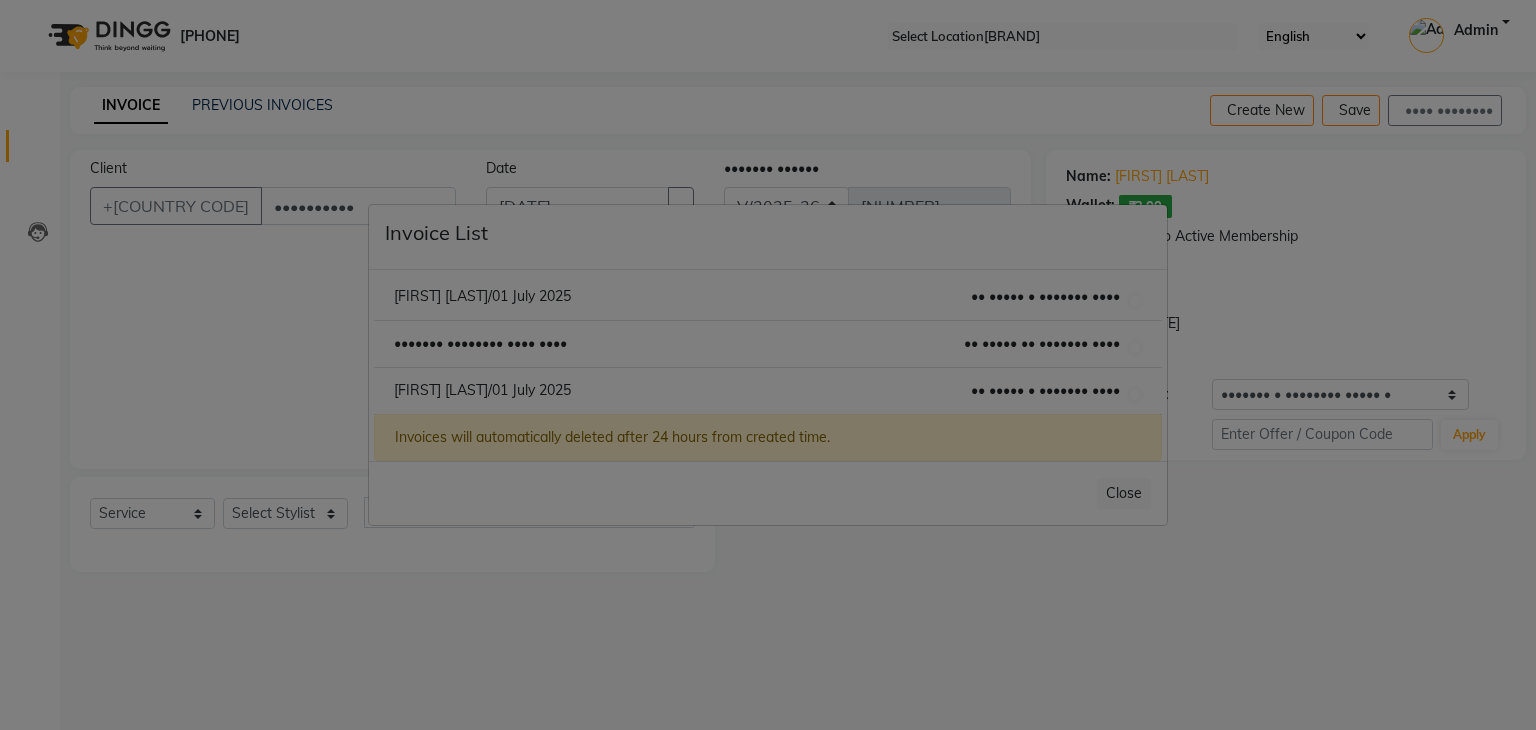 click on "[FIRST] [LAST]/01 July 2025" at bounding box center [482, 296] 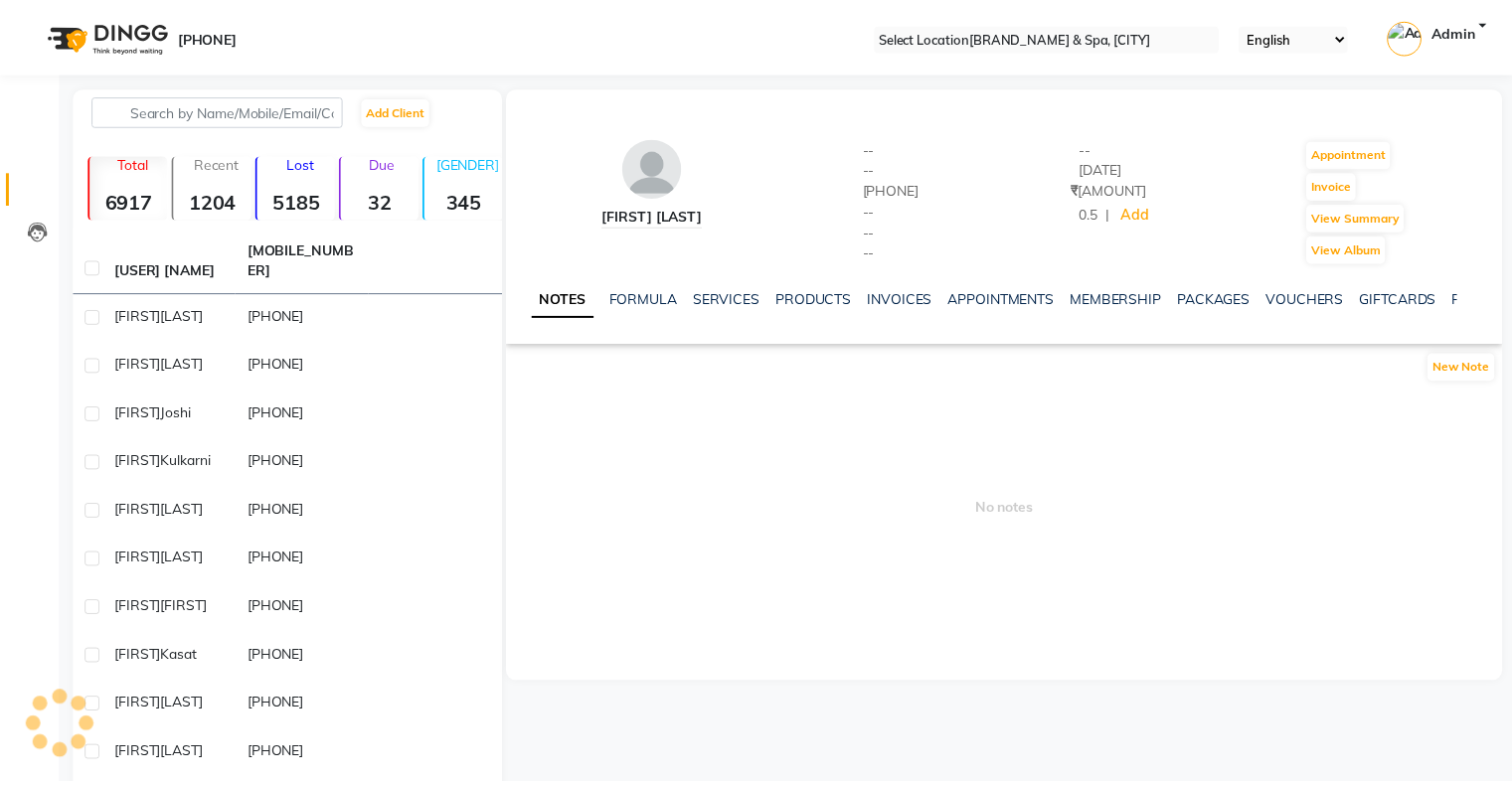 scroll, scrollTop: 0, scrollLeft: 0, axis: both 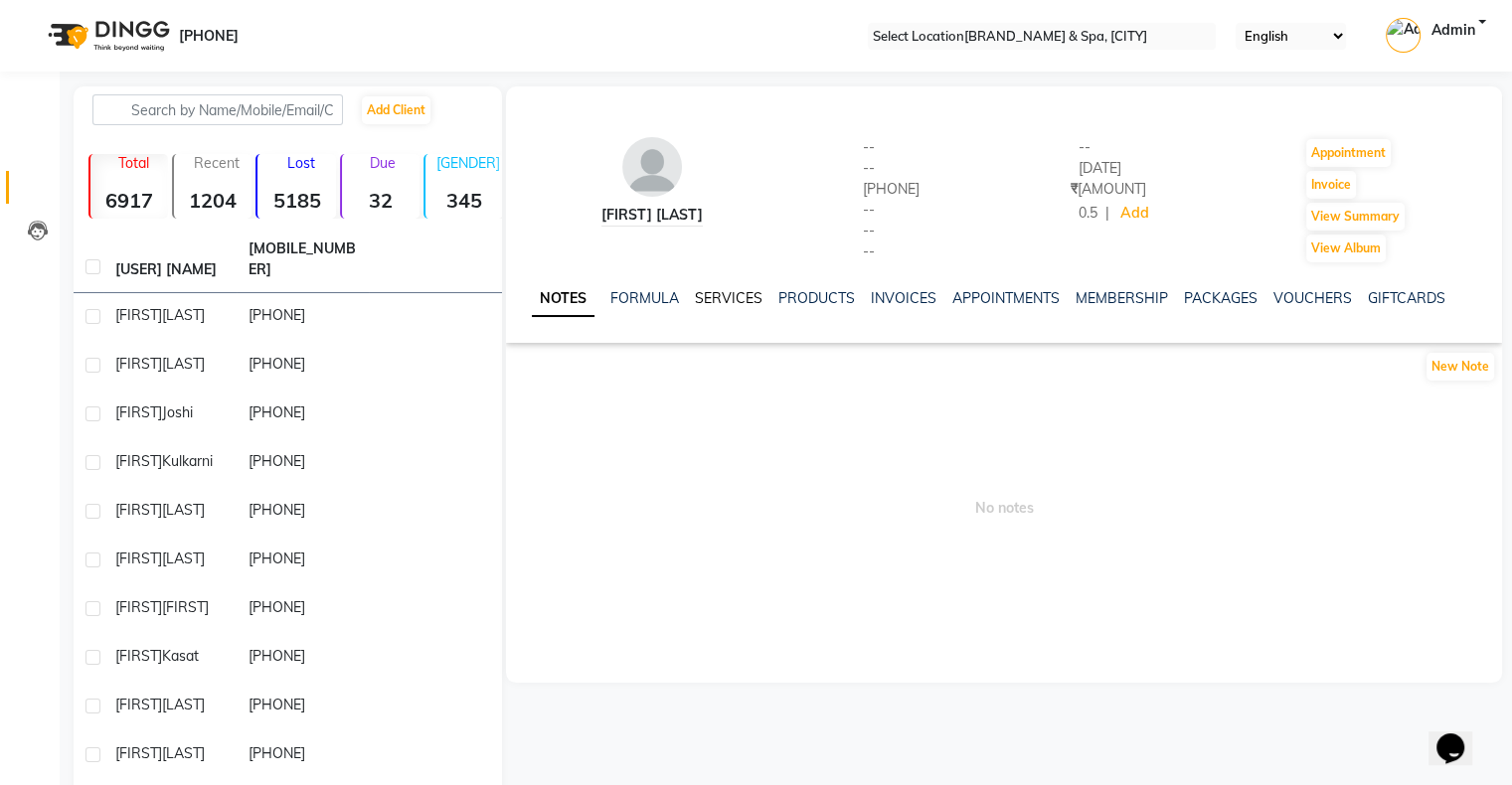 click on "SERVICES" at bounding box center [729, 298] 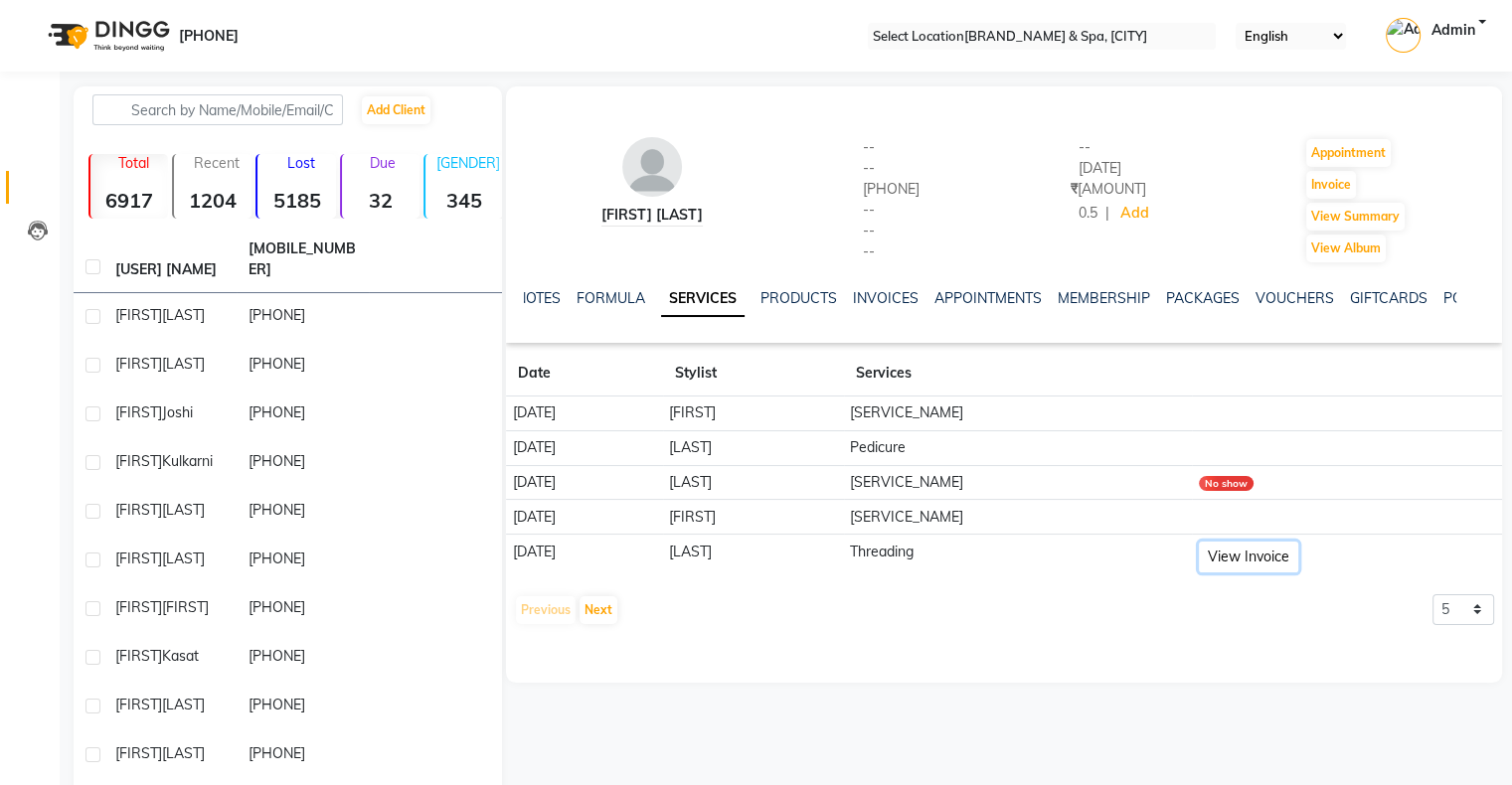 click on "View Invoice" at bounding box center [1249, 556] 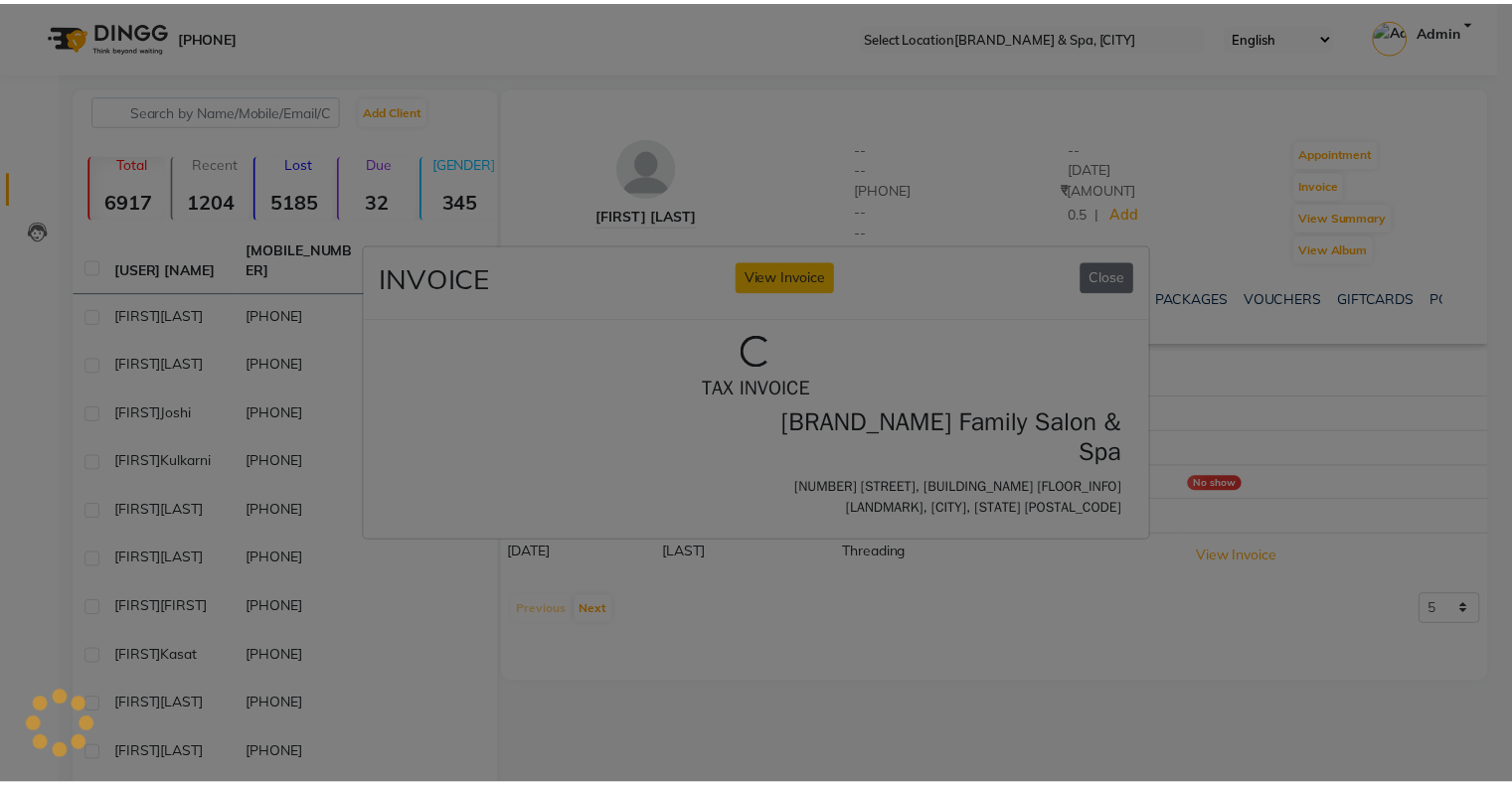 scroll, scrollTop: 0, scrollLeft: 0, axis: both 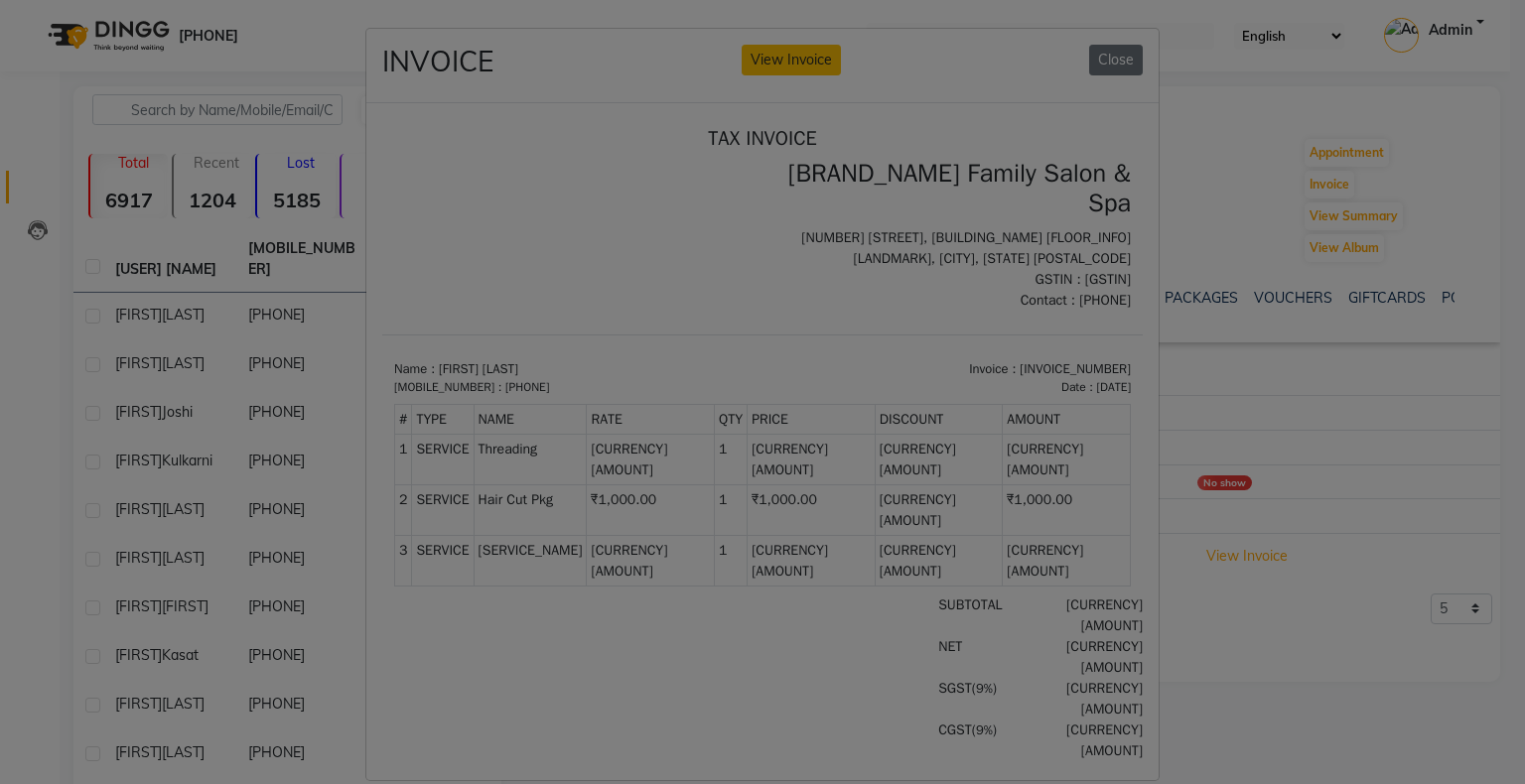 click on "INVOICE View Invoice Close" at bounding box center (762, 392) 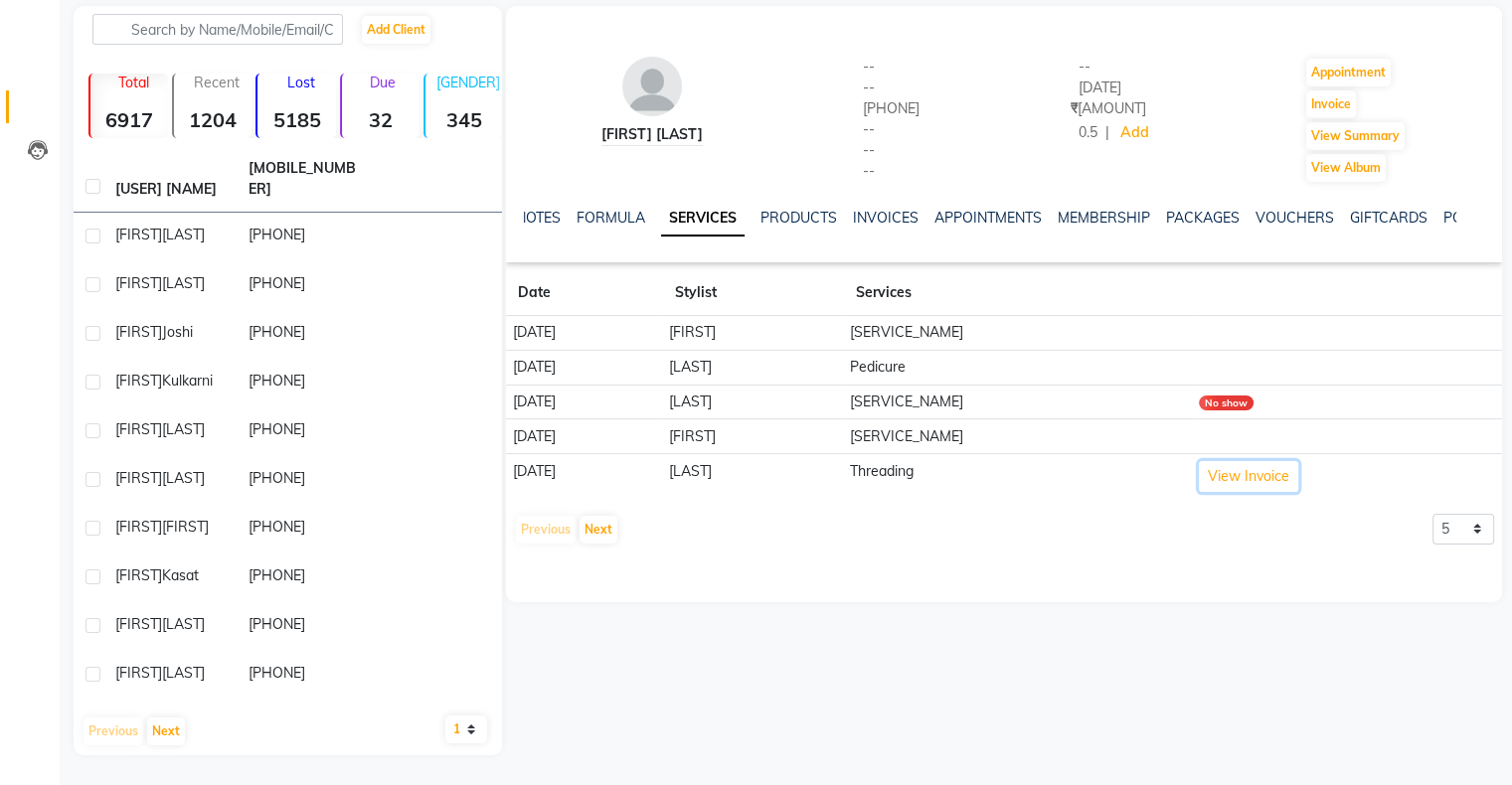 scroll, scrollTop: 99, scrollLeft: 0, axis: vertical 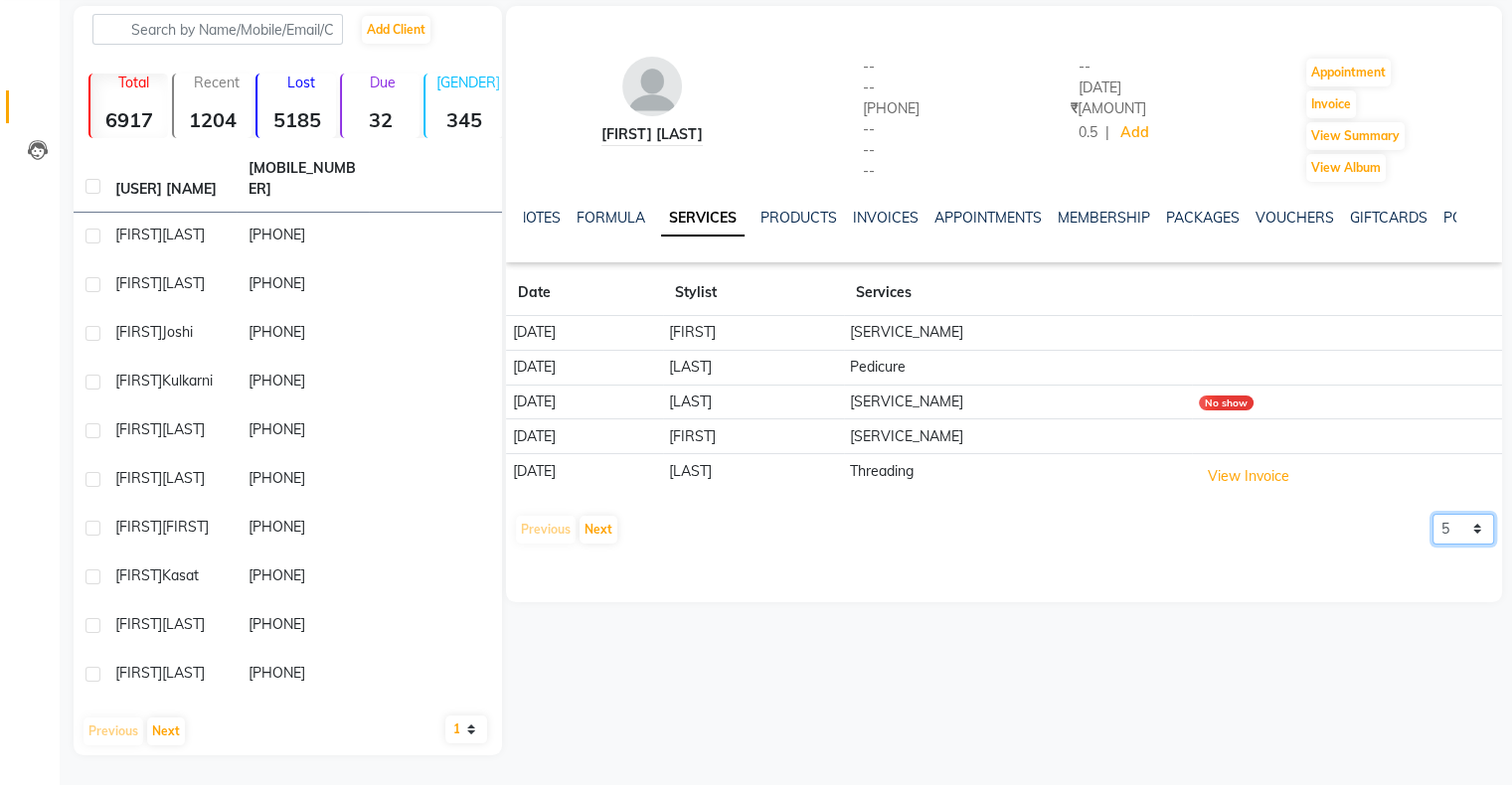 click on "5 10 50 100 500" at bounding box center (1463, 529) 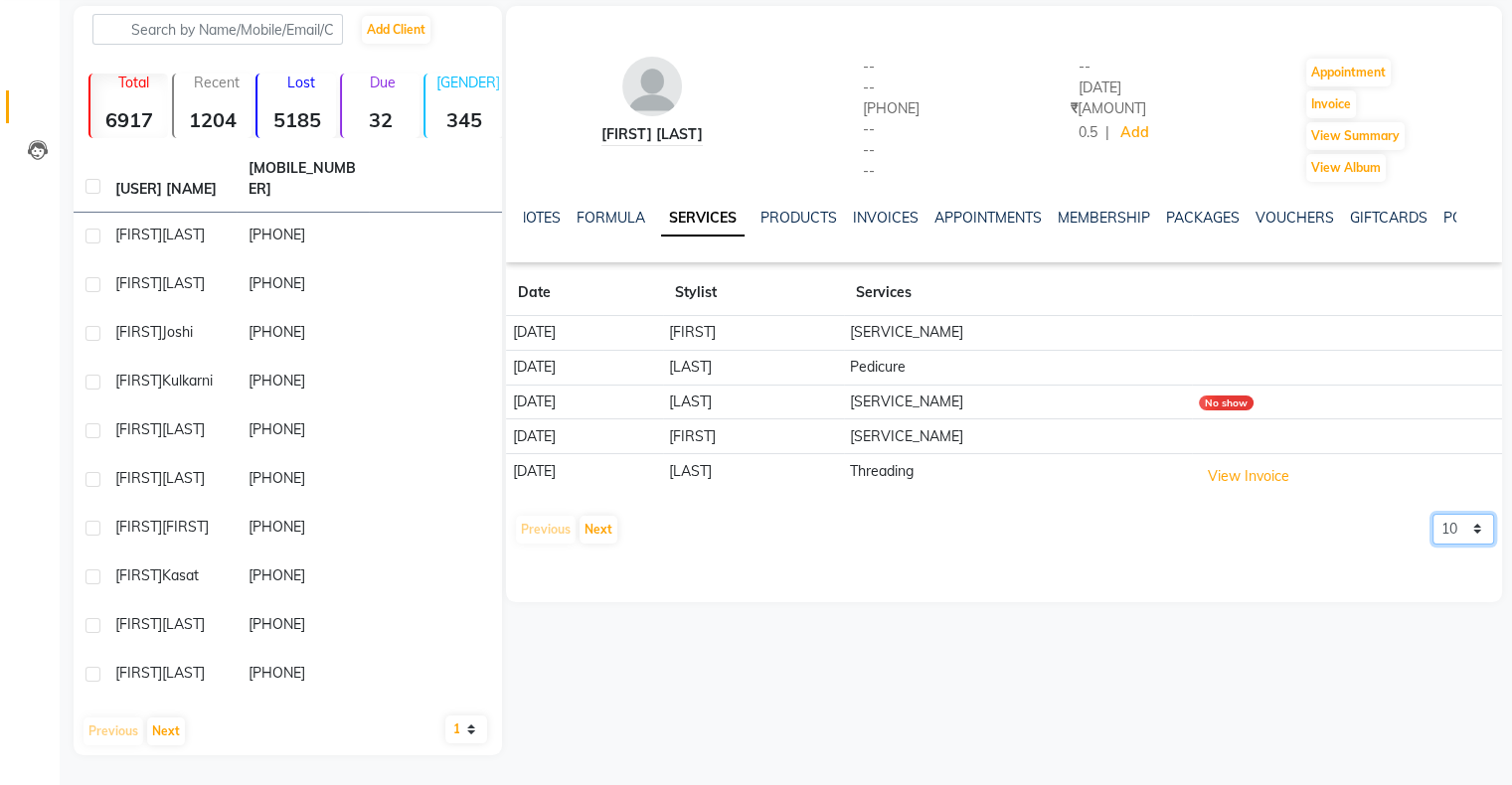 click on "5 10 50 100 500" at bounding box center [1463, 529] 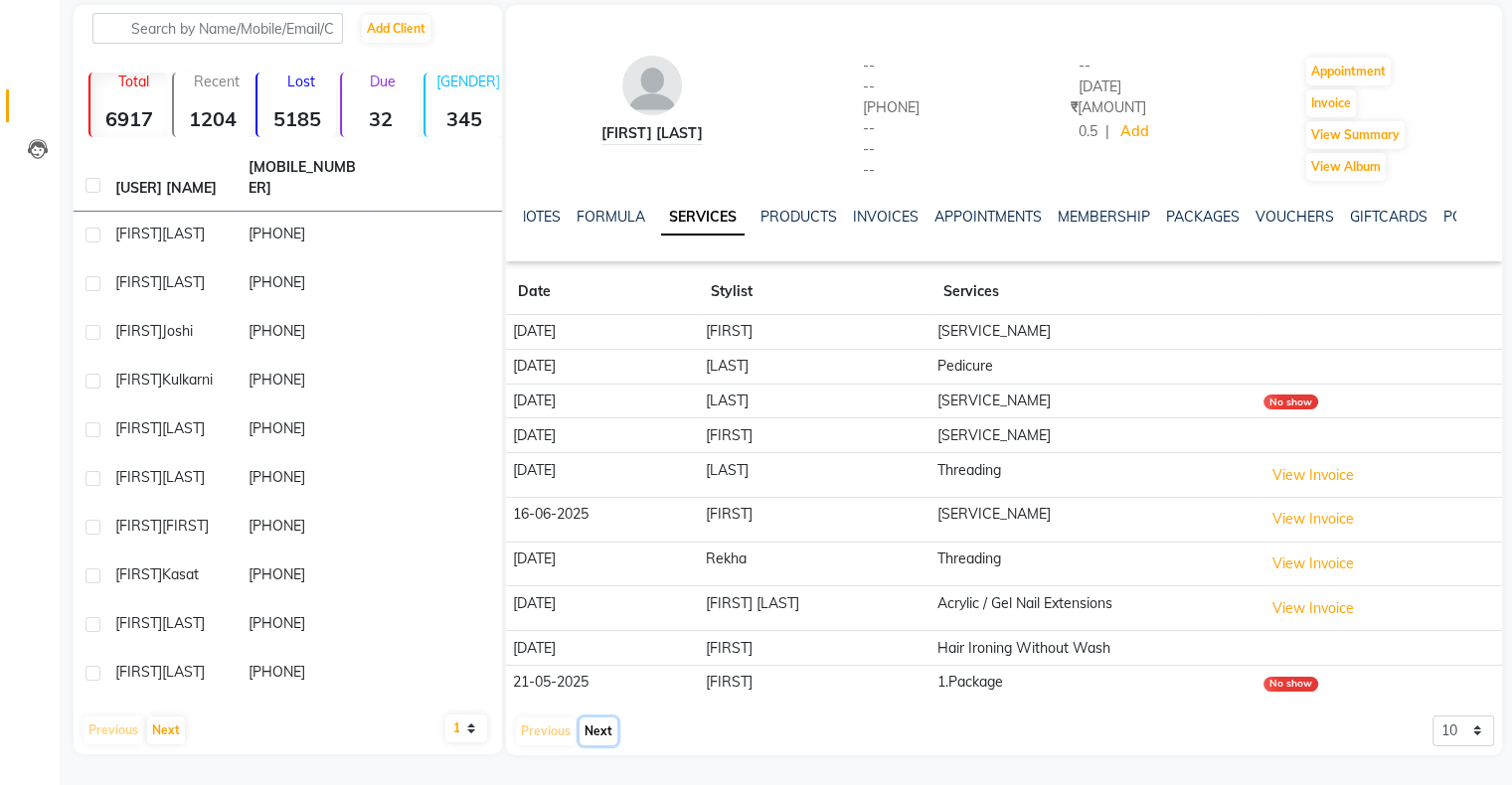 click on "Next" at bounding box center [598, 731] 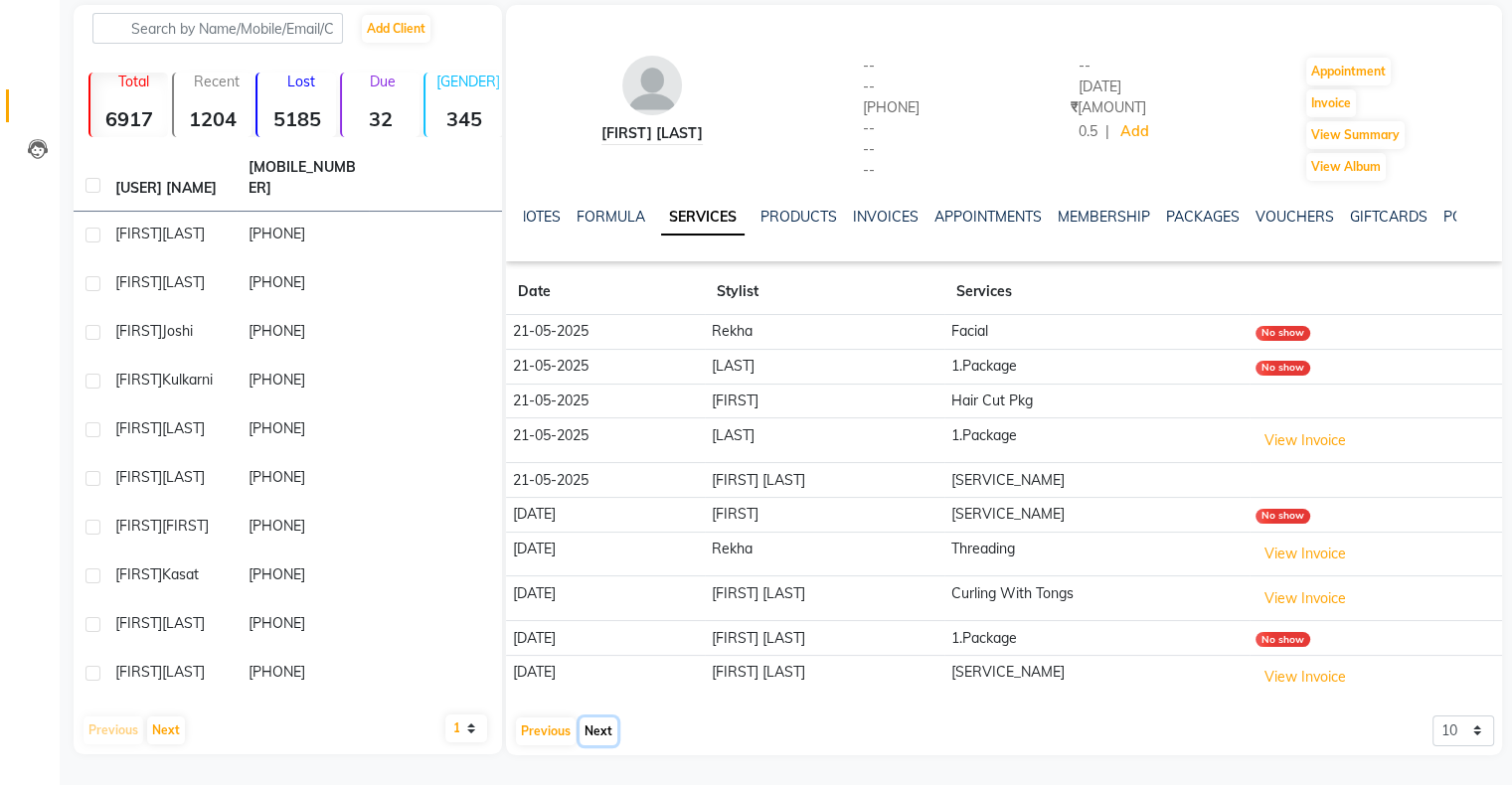 click on "Next" at bounding box center (598, 731) 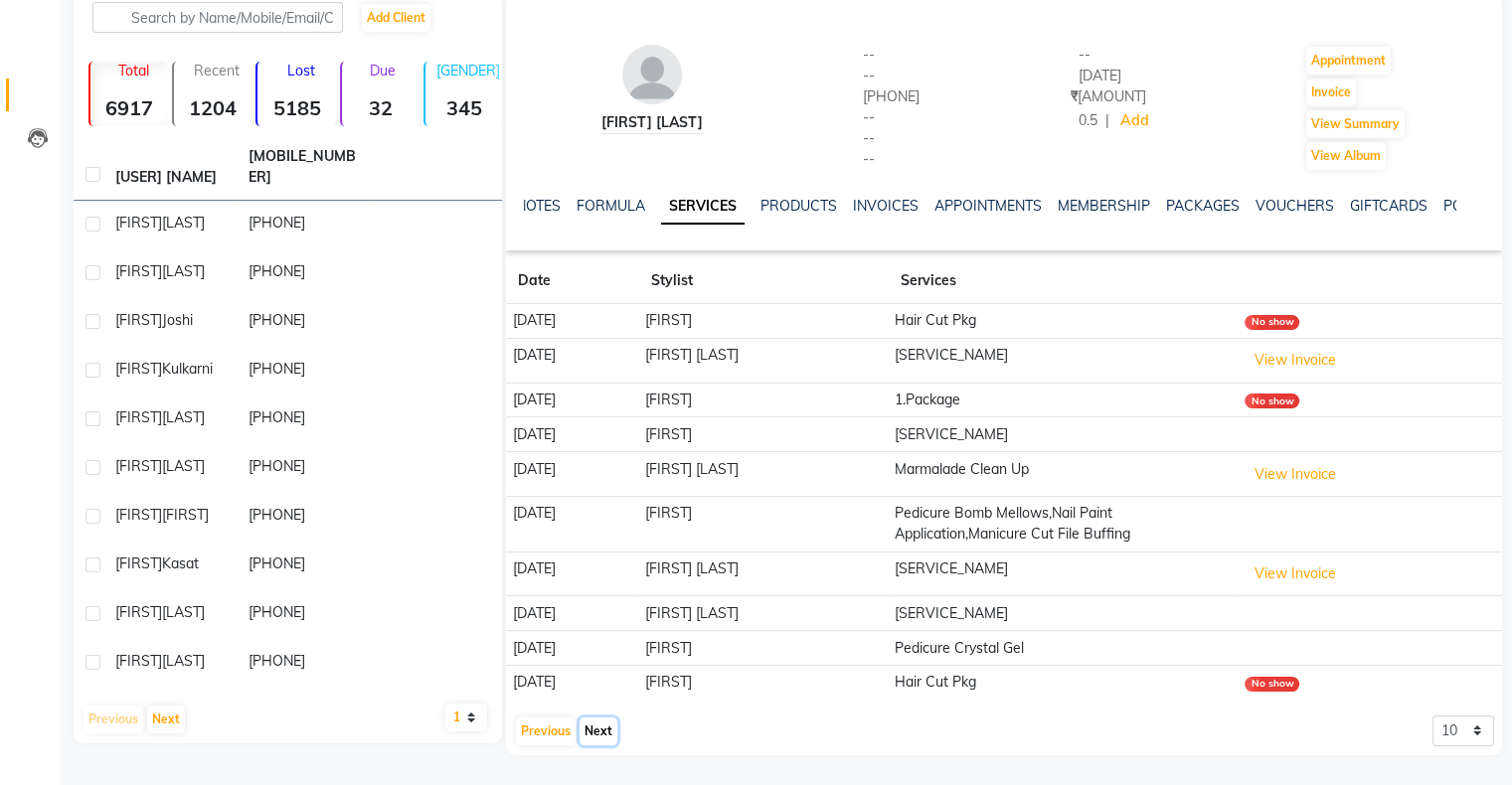 click on "Next" at bounding box center (598, 731) 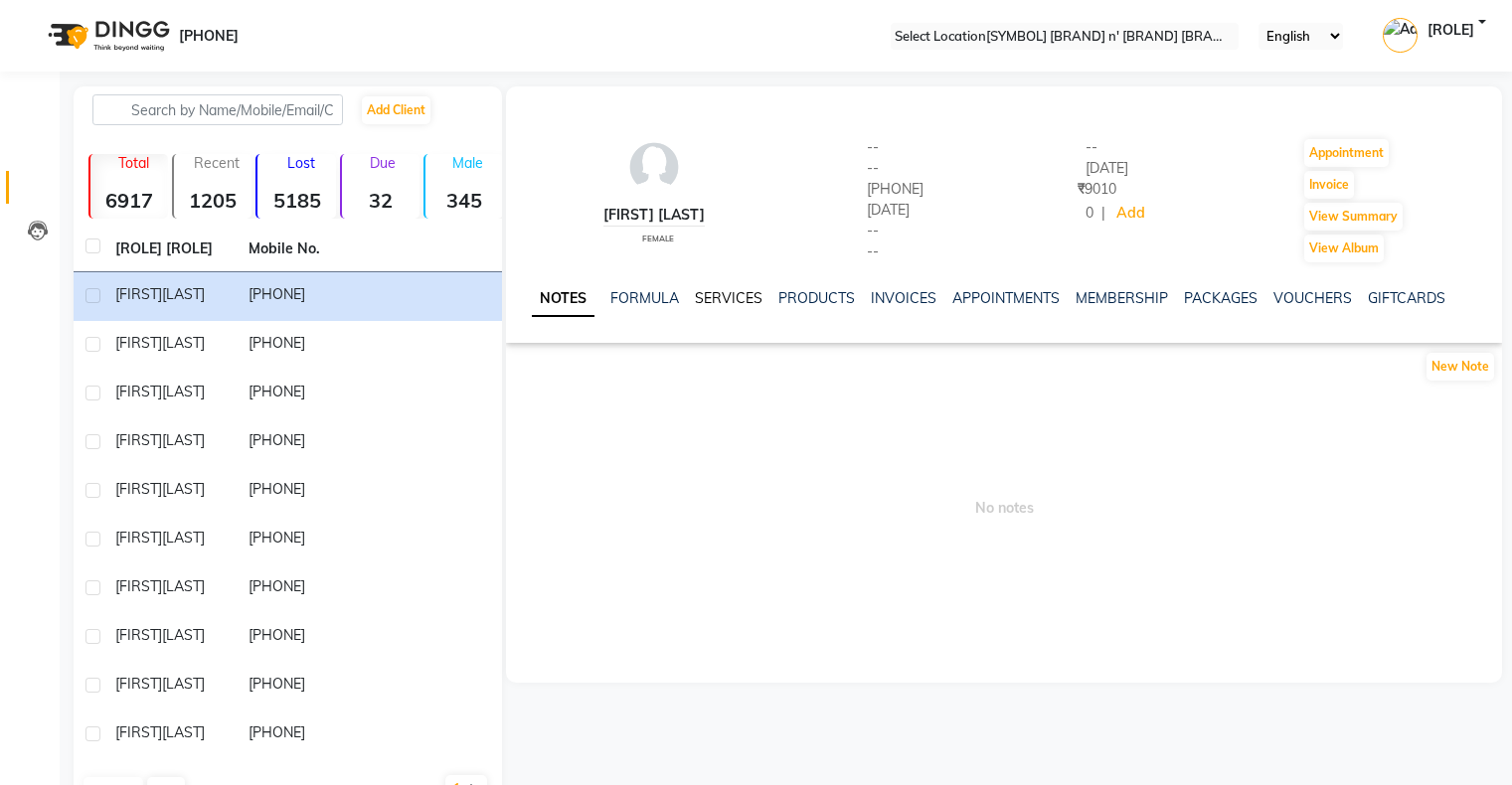 scroll, scrollTop: 0, scrollLeft: 0, axis: both 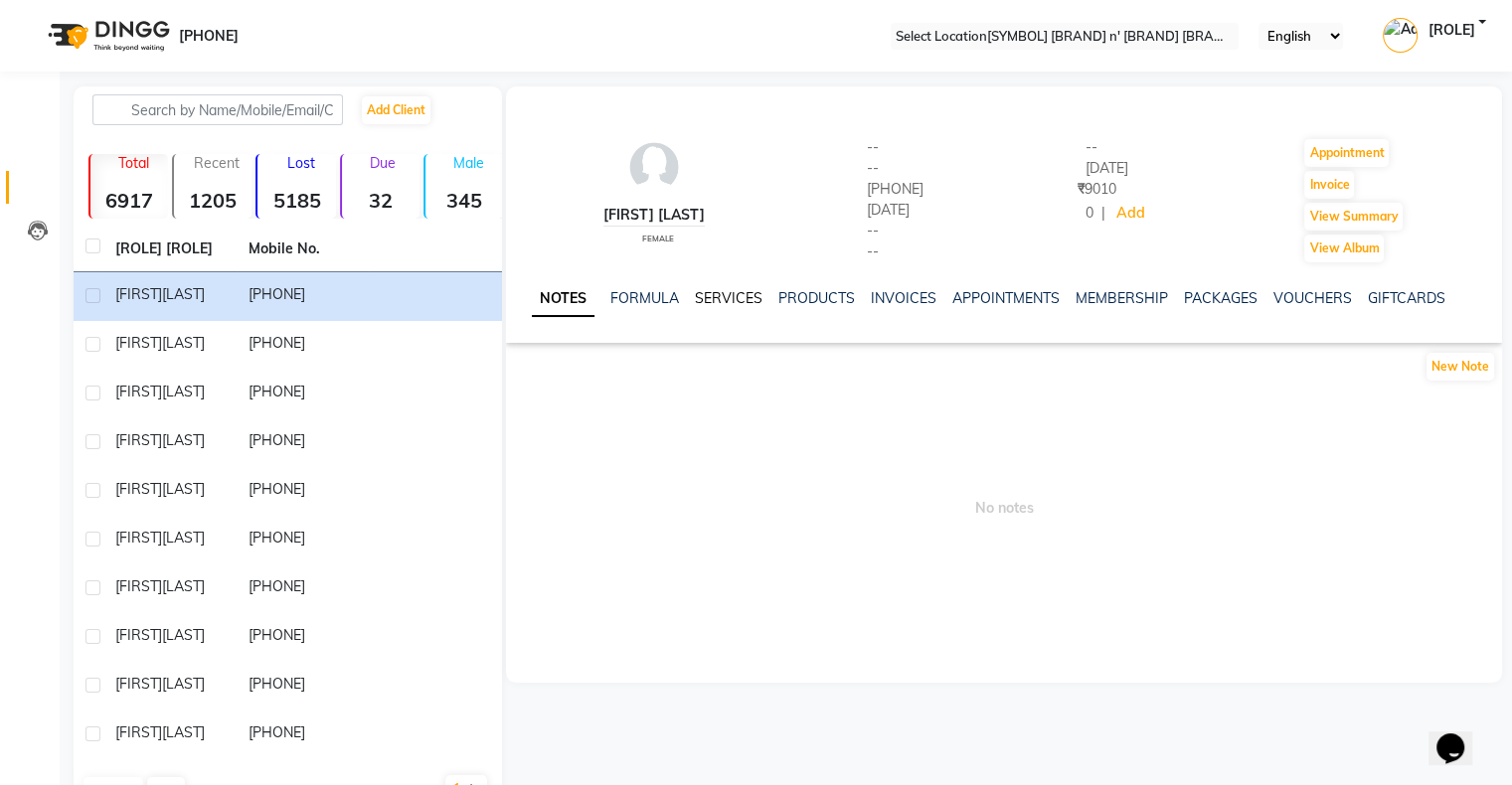 click on "SERVICES" at bounding box center (729, 298) 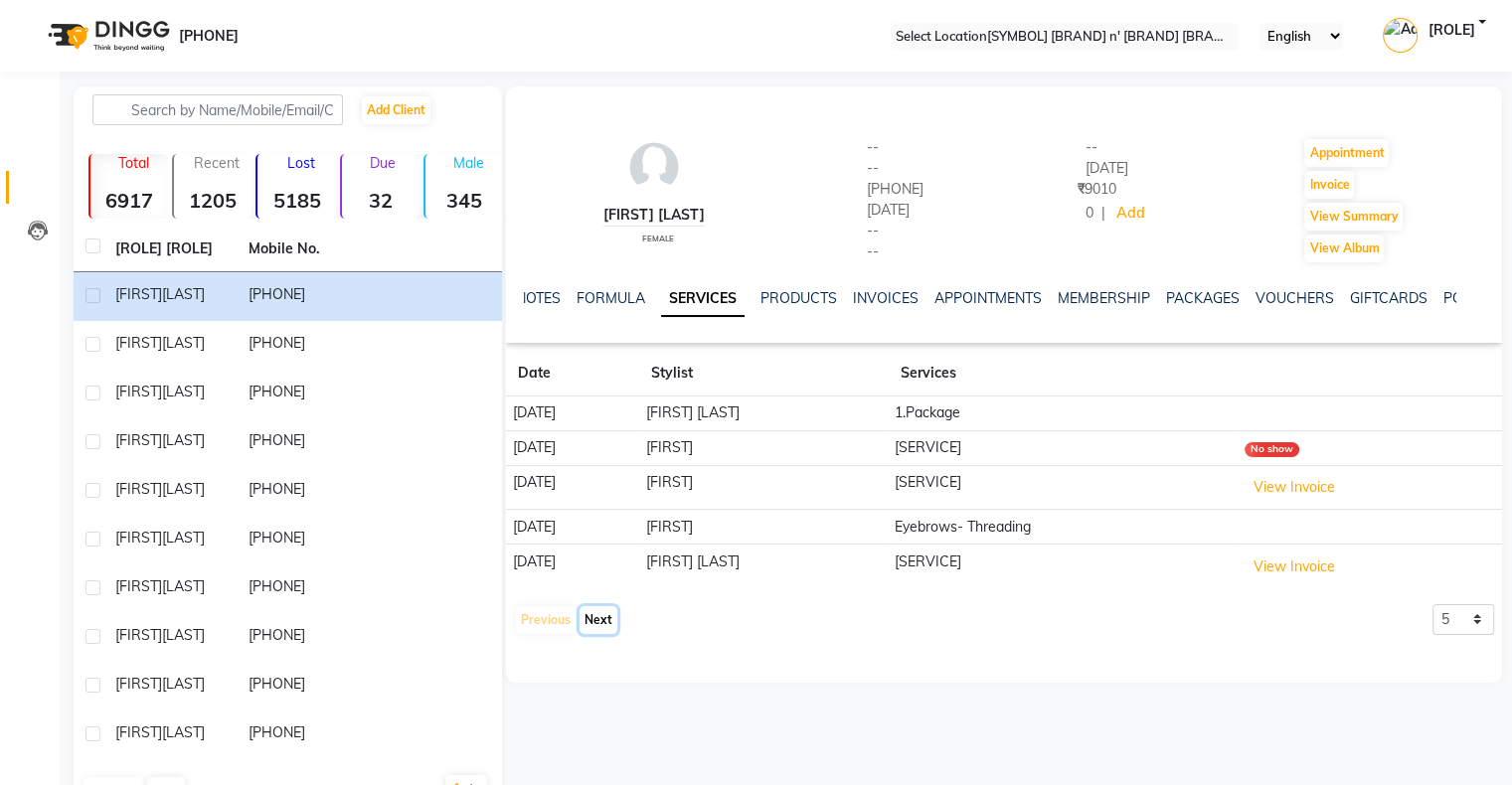 click on "Next" at bounding box center (598, 620) 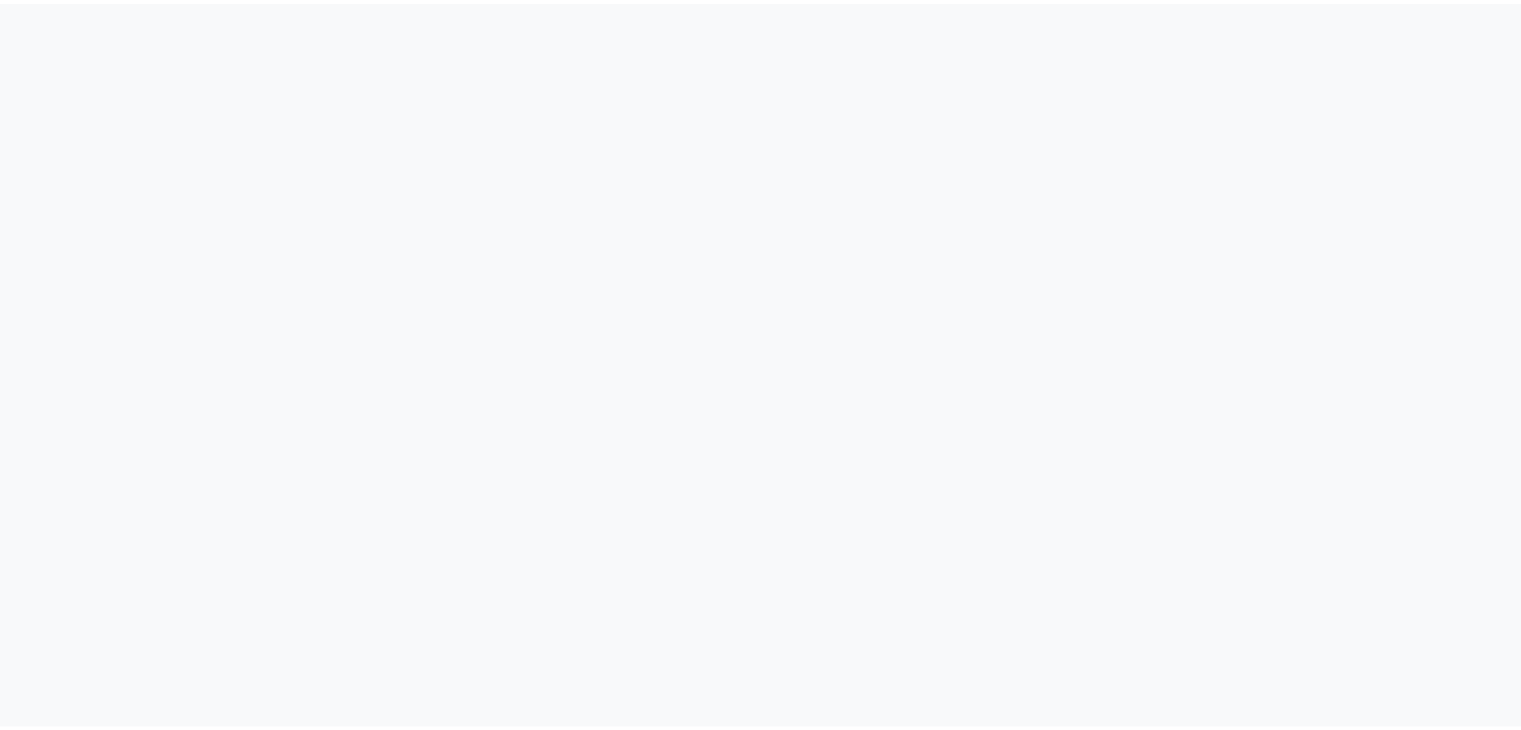 scroll, scrollTop: 0, scrollLeft: 0, axis: both 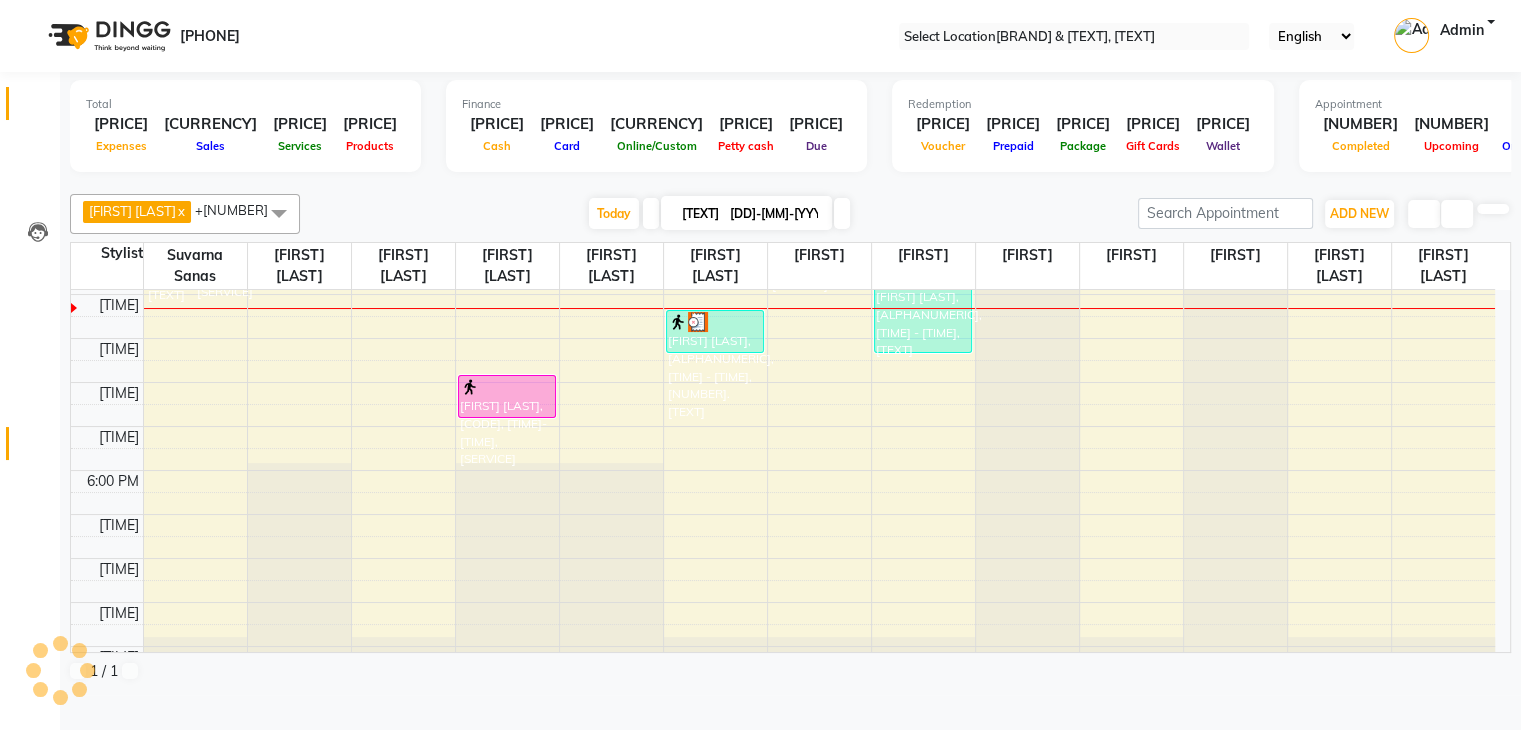 click at bounding box center (38, 448) 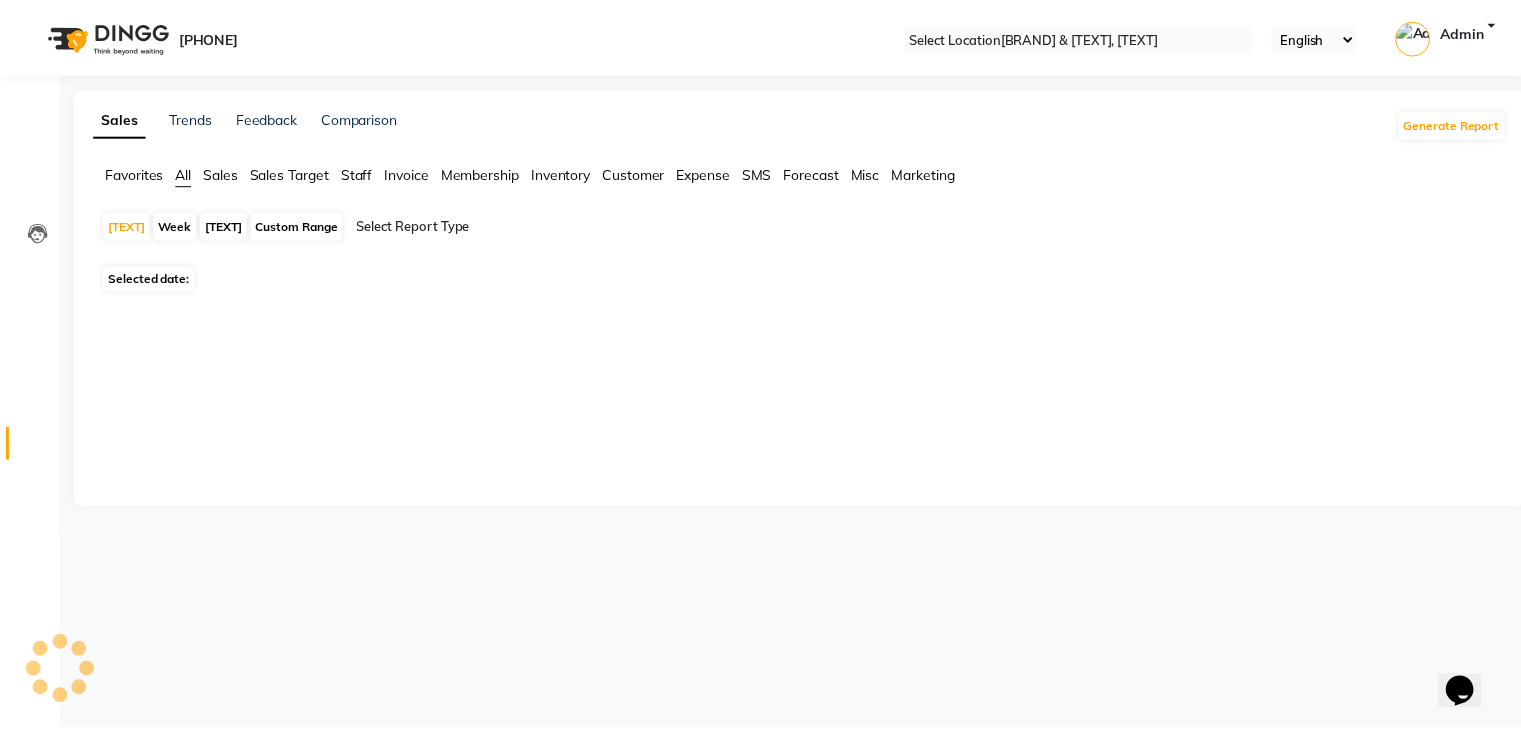 scroll, scrollTop: 0, scrollLeft: 0, axis: both 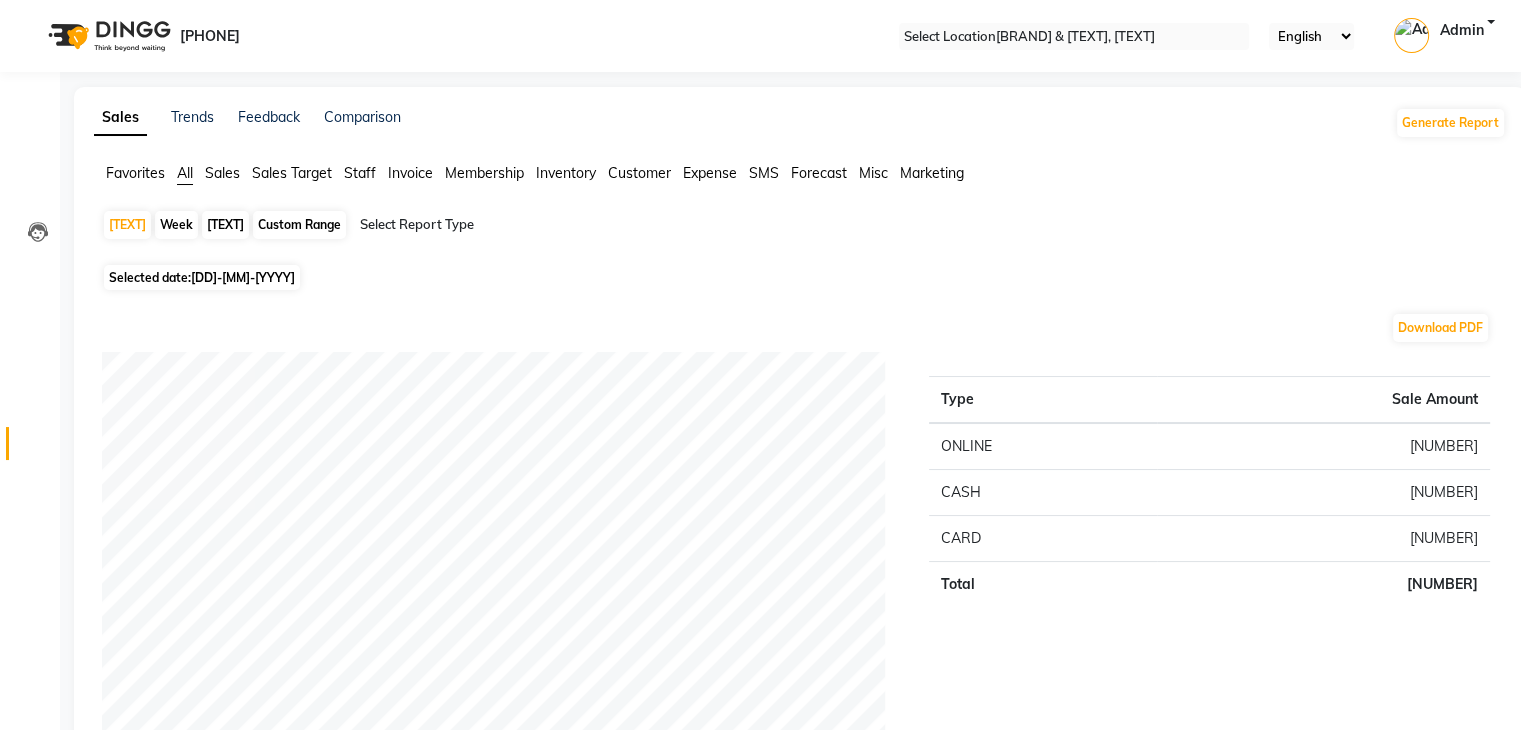 click on "Staff" at bounding box center [135, 173] 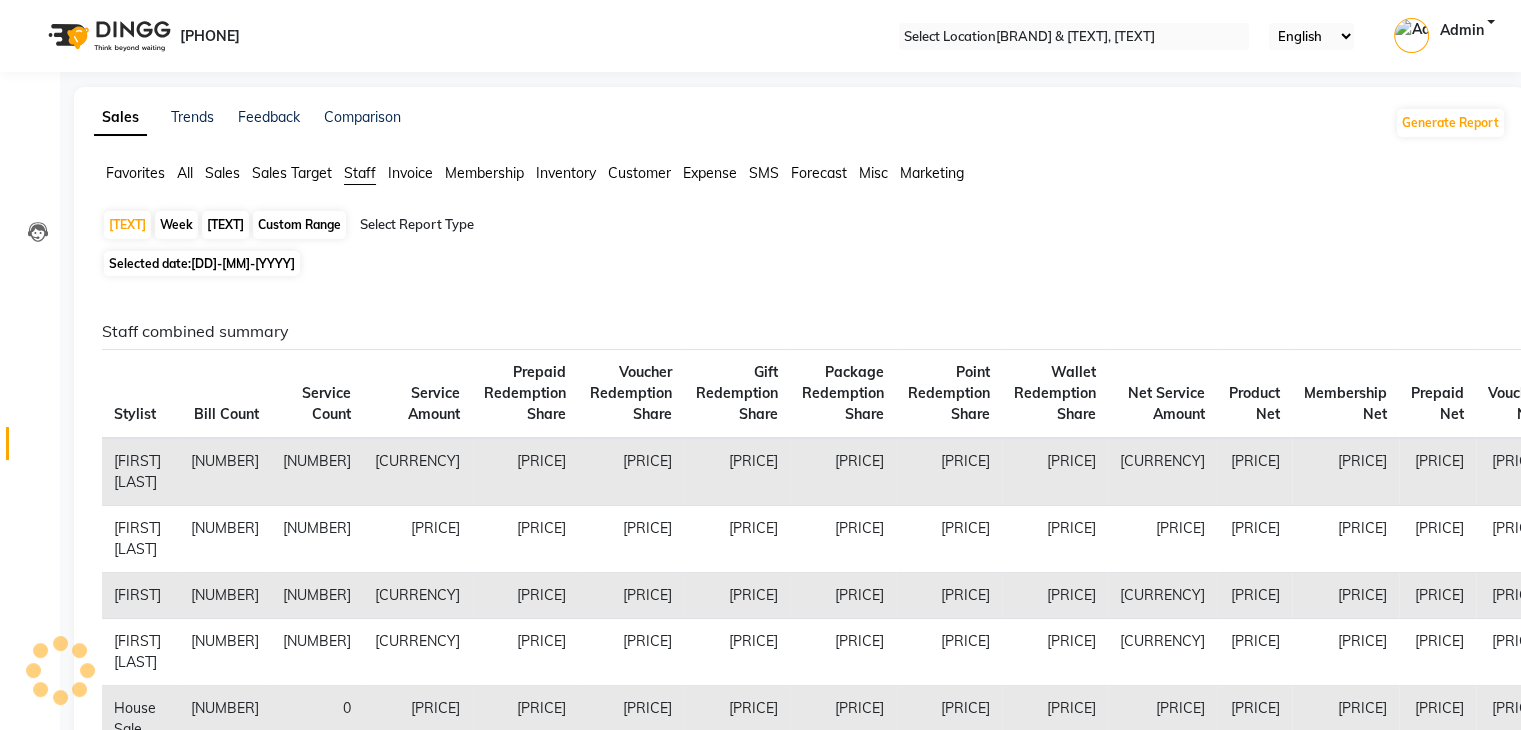 click at bounding box center (531, 225) 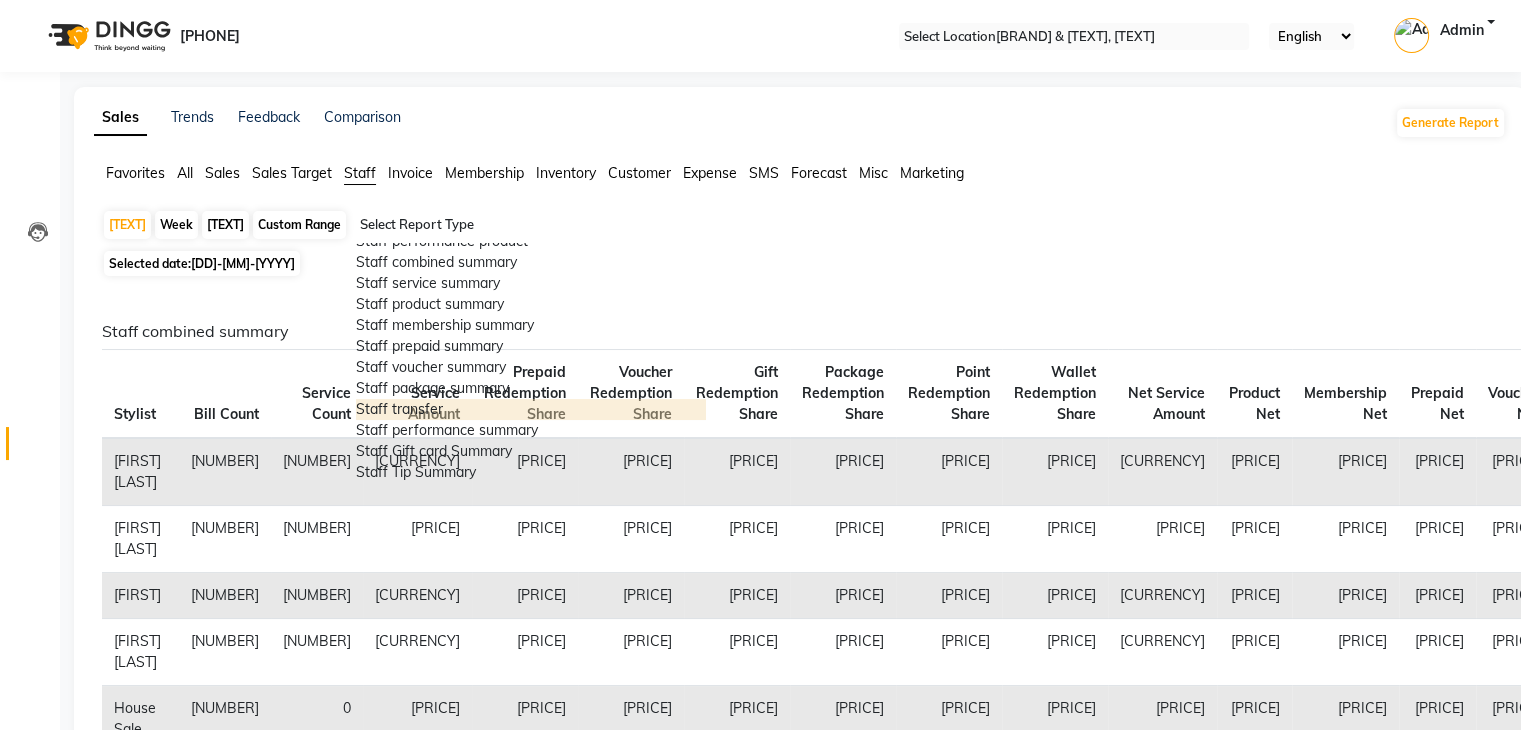 scroll, scrollTop: 640, scrollLeft: 0, axis: vertical 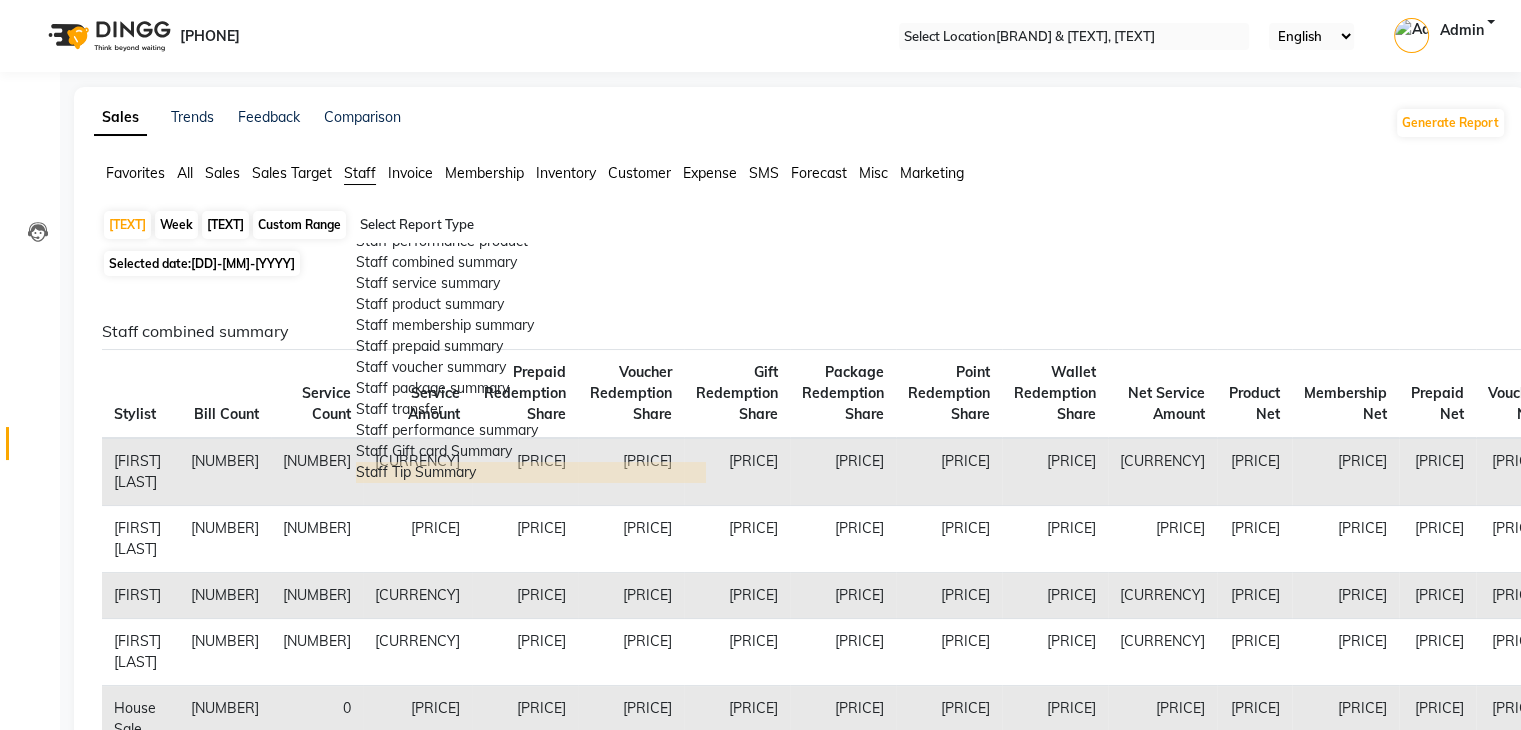 click on "Staff Tip Summary" at bounding box center [531, 472] 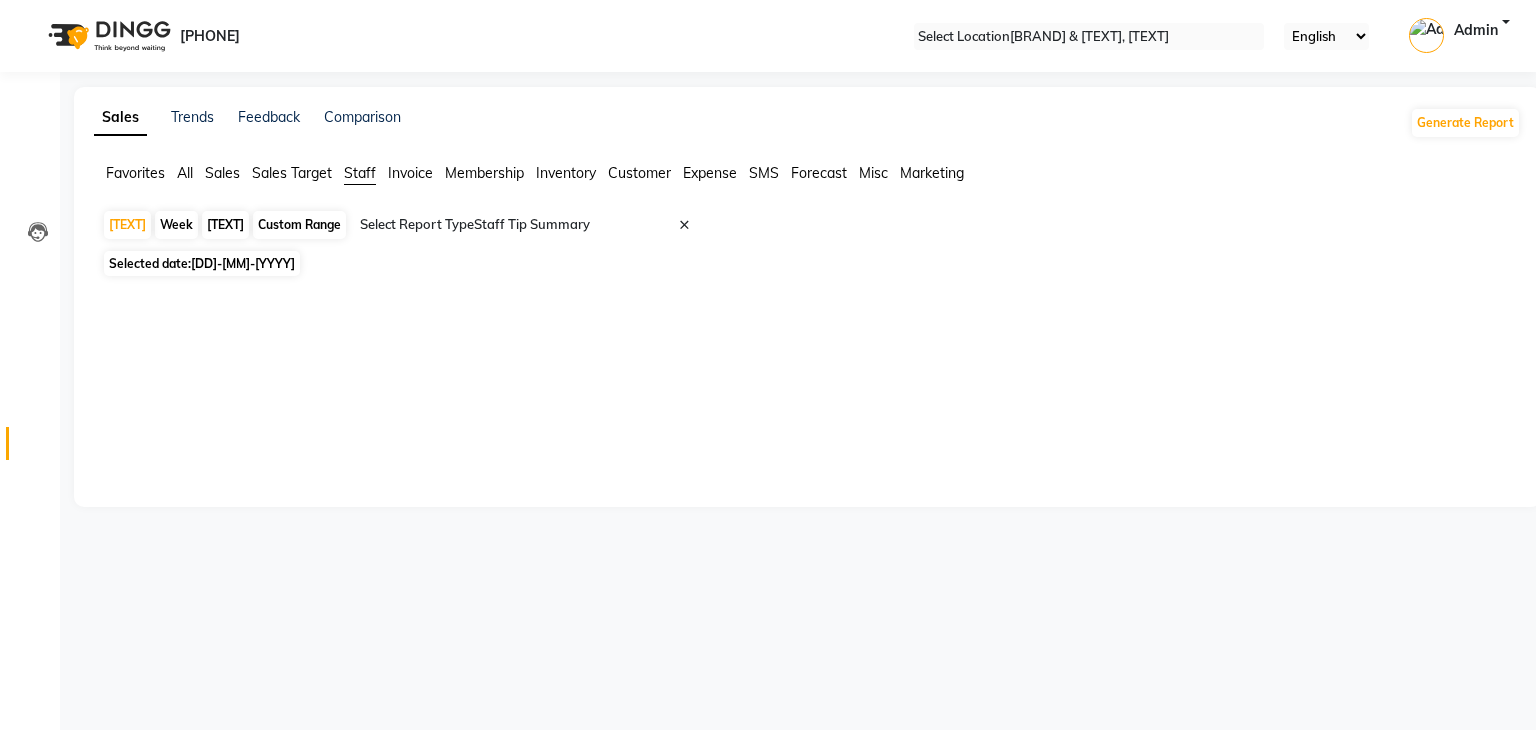 click on "Selected date:  01-07-2025" at bounding box center [202, 263] 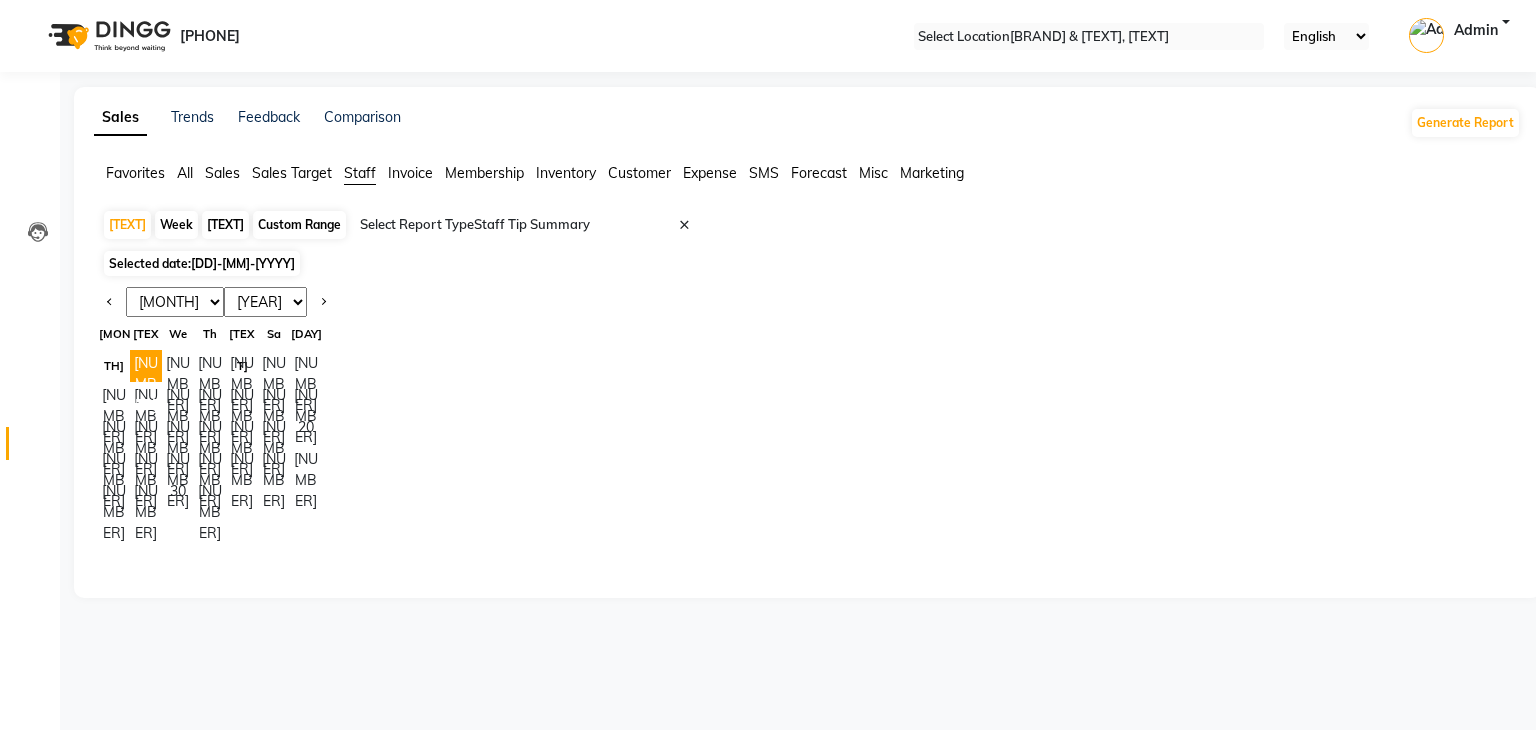 click on "Month" at bounding box center (225, 225) 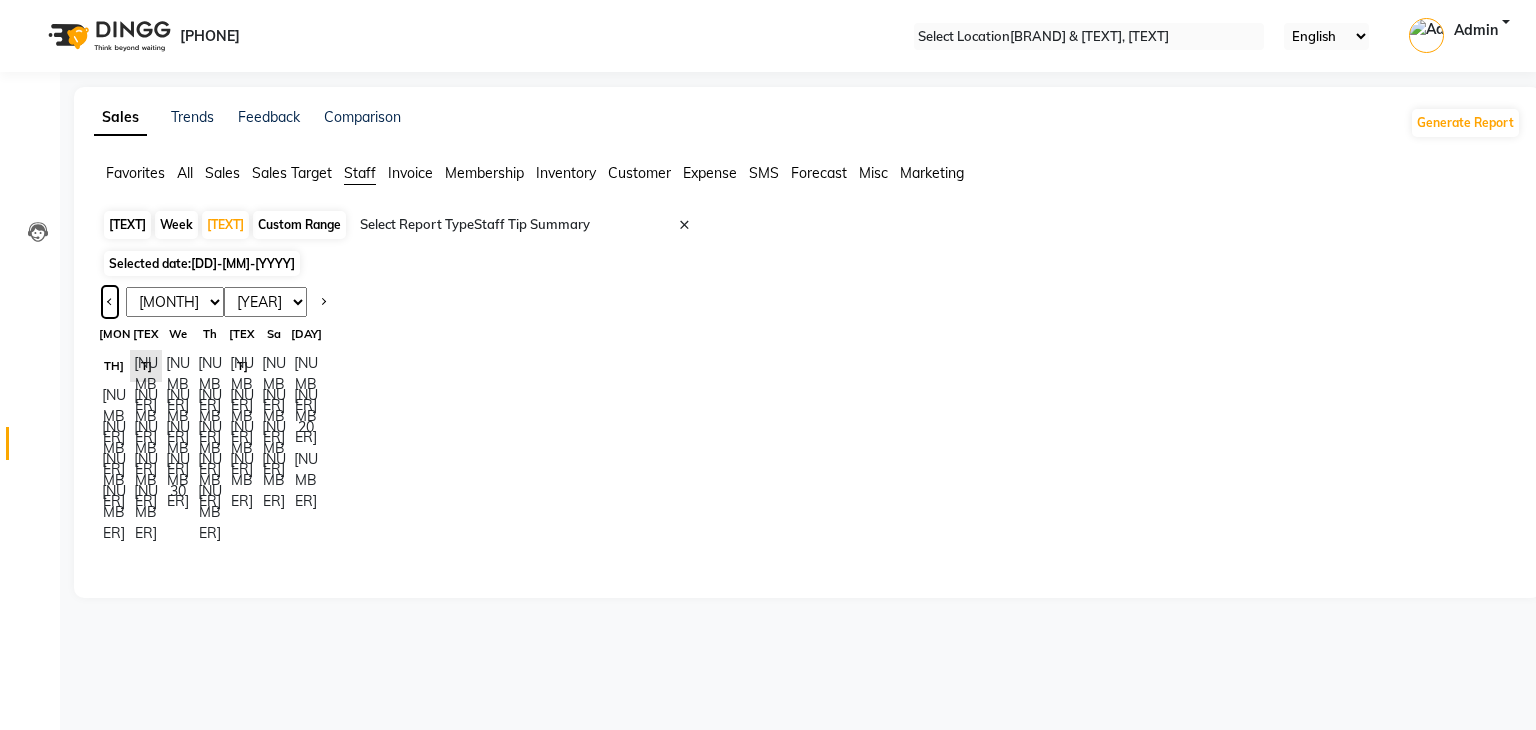 click at bounding box center (110, 300) 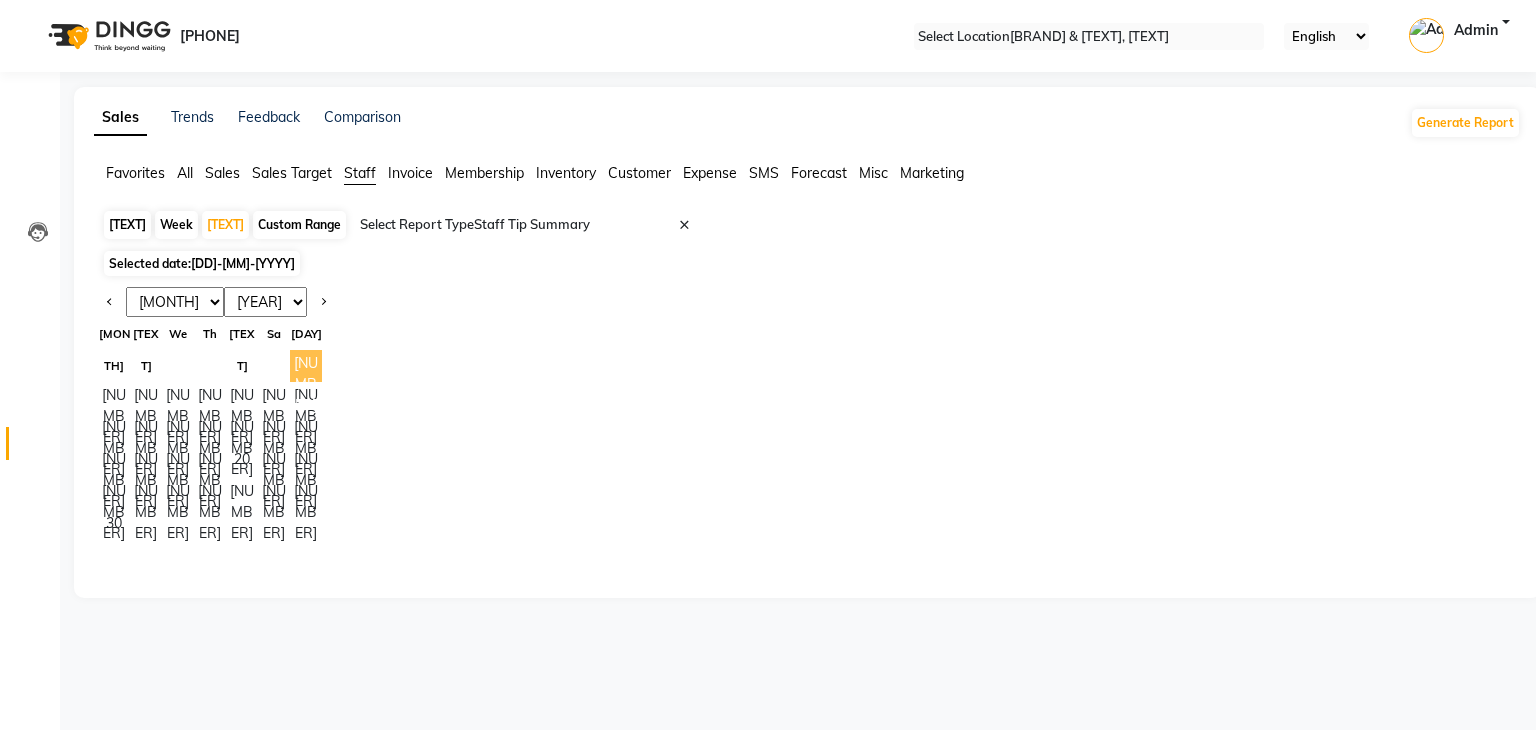 click on "1" at bounding box center [306, 366] 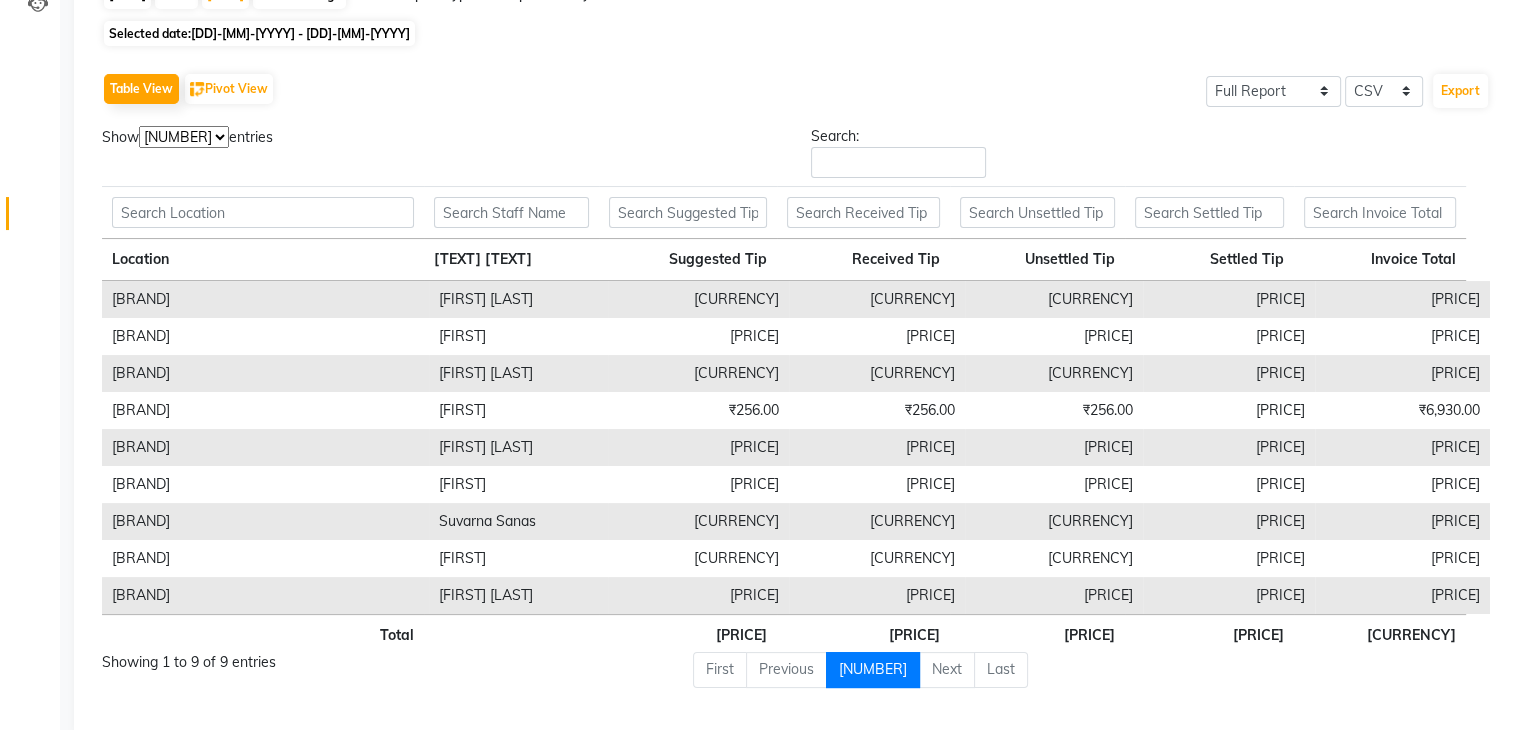 scroll, scrollTop: 265, scrollLeft: 0, axis: vertical 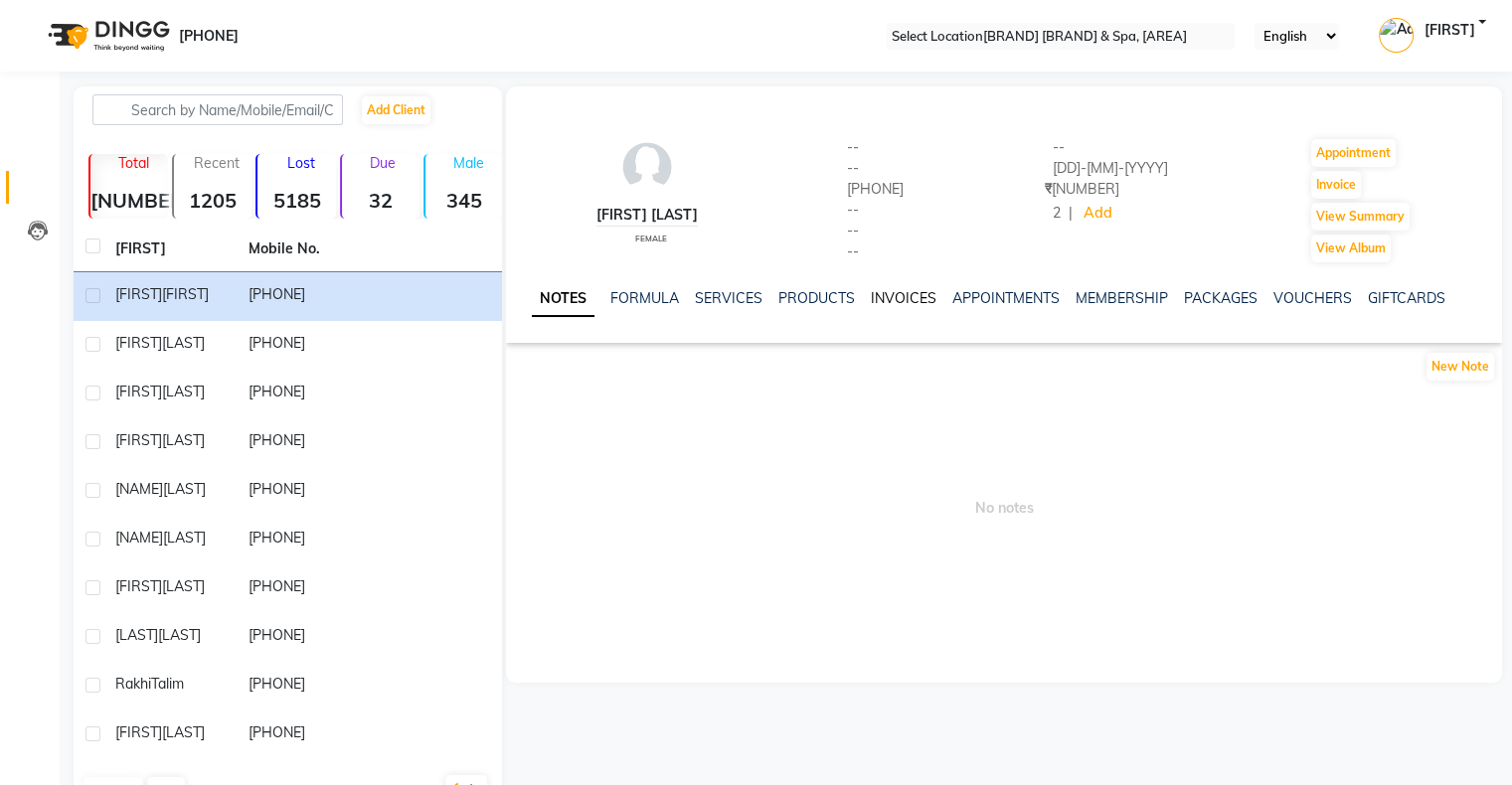 click on "INVOICES" at bounding box center [904, 298] 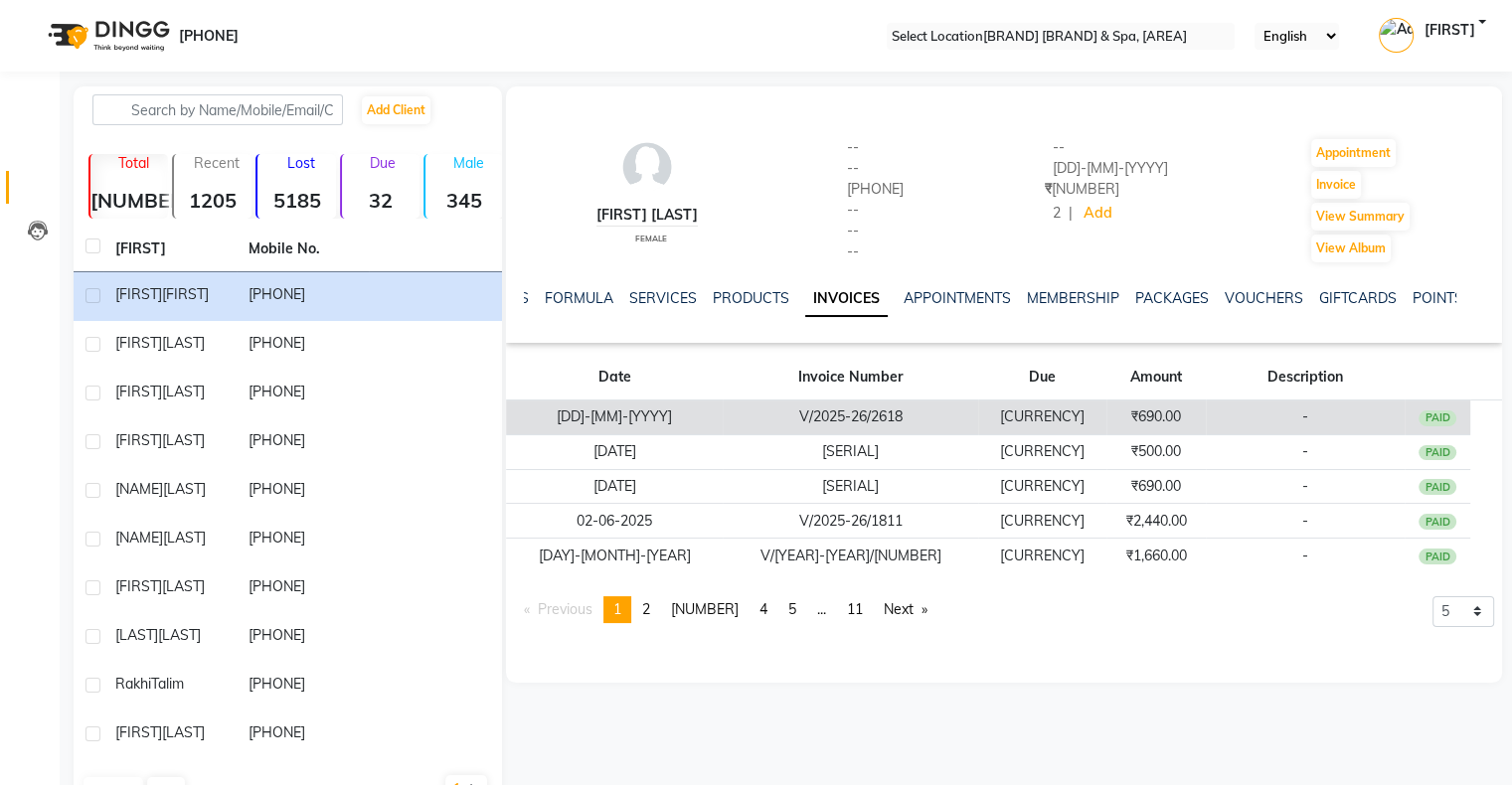 click on "₹690.00" at bounding box center (1156, 417) 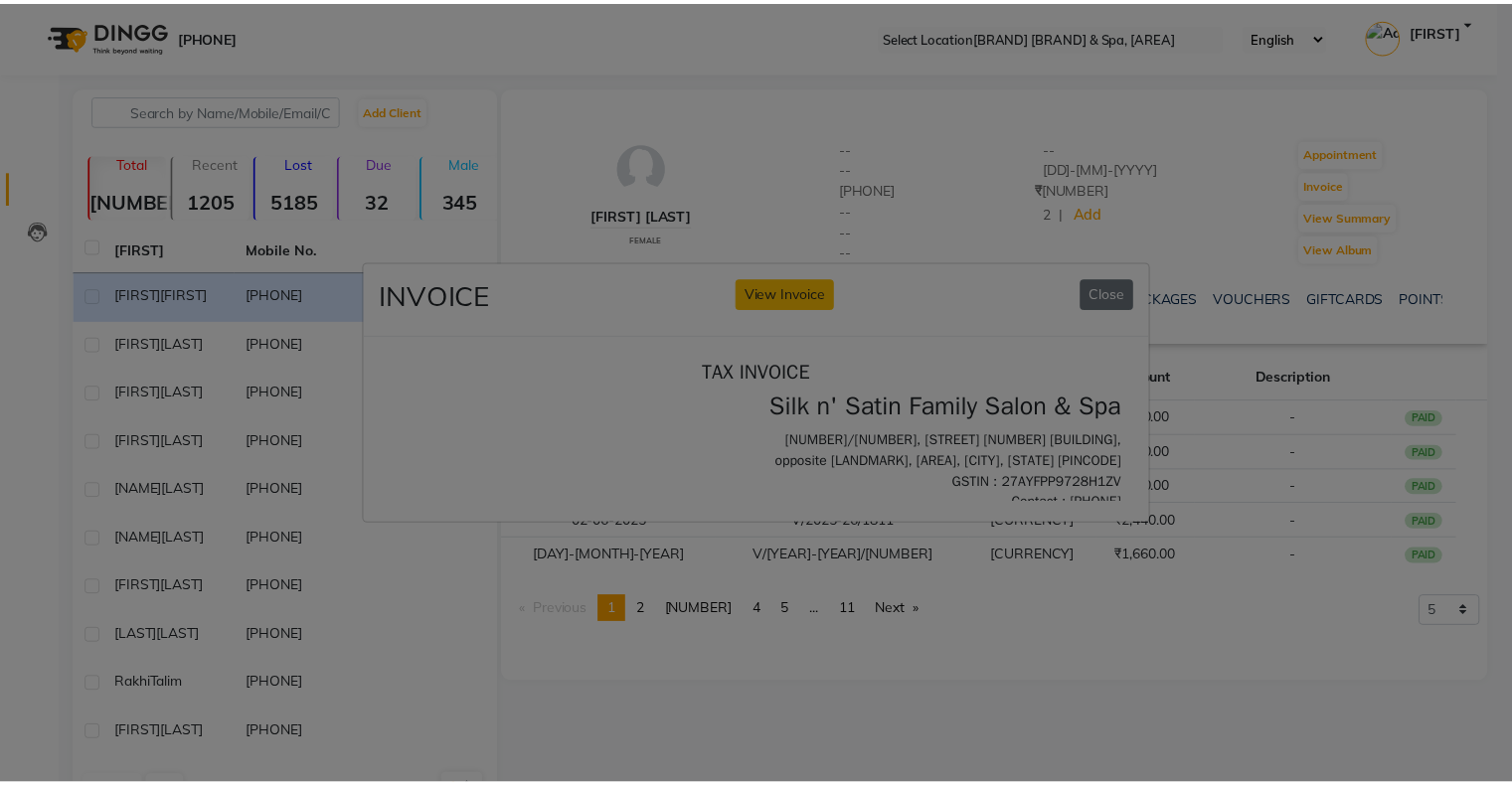 scroll, scrollTop: 0, scrollLeft: 0, axis: both 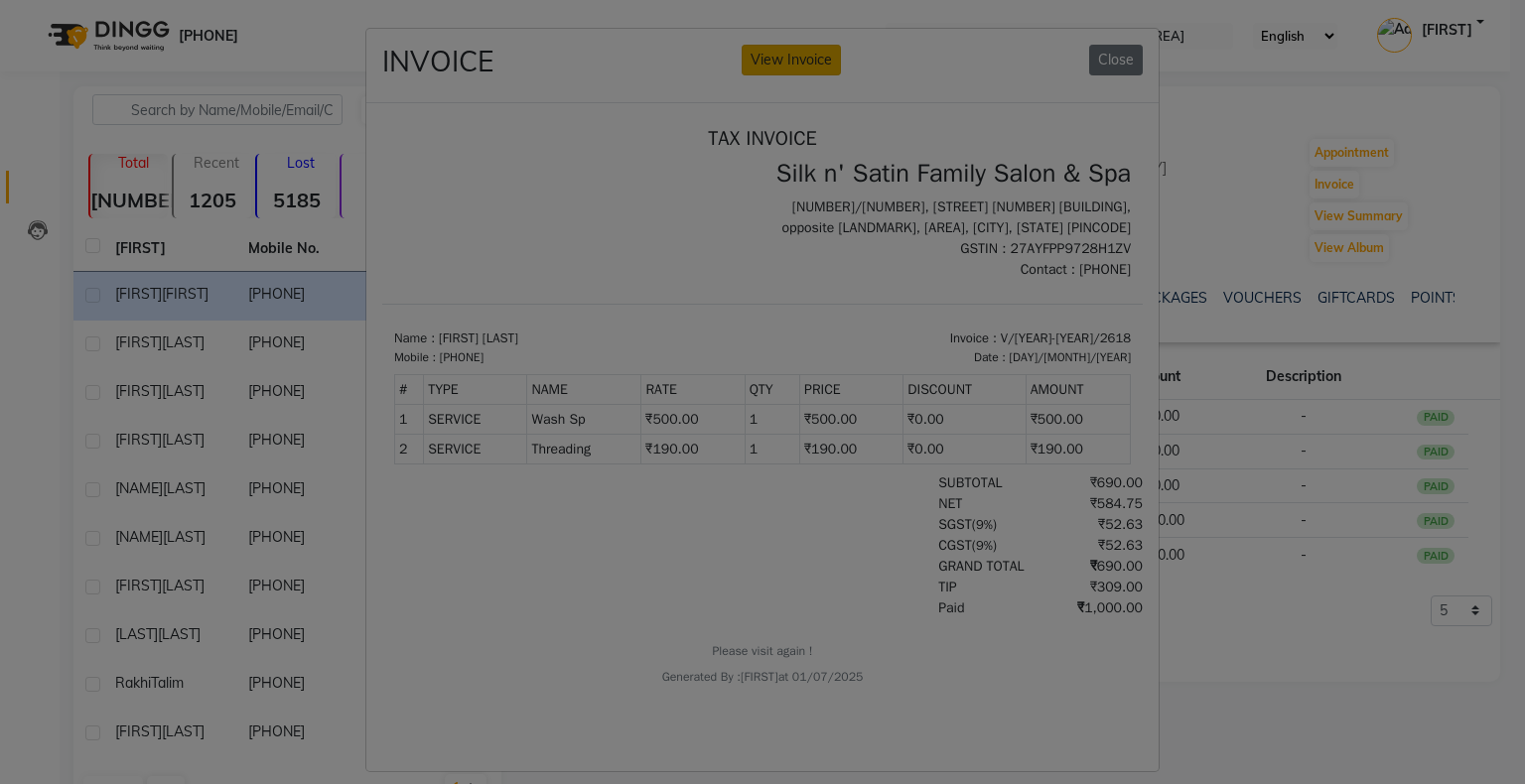 click on "View Invoice" at bounding box center (791, 60) 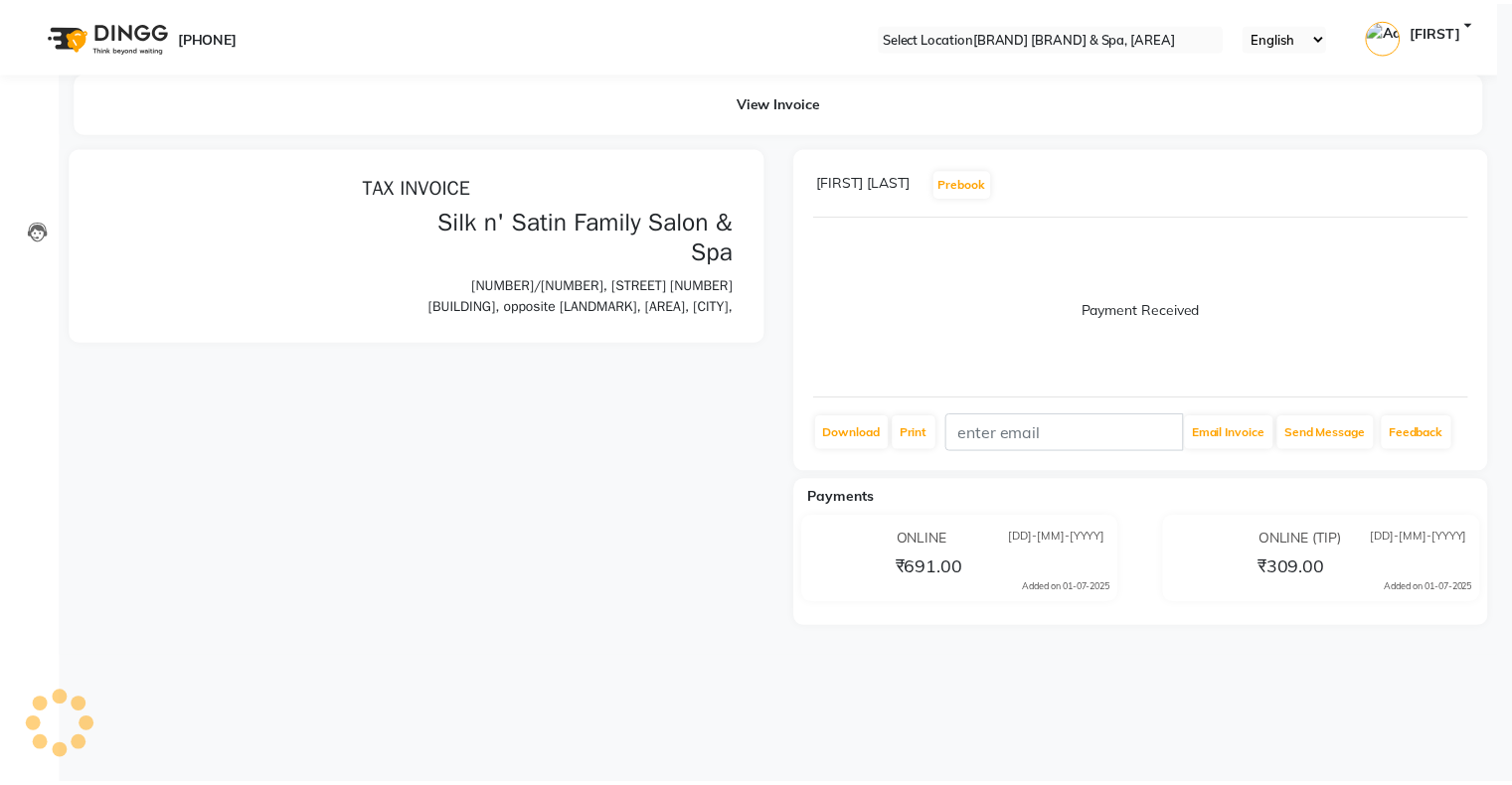 scroll, scrollTop: 0, scrollLeft: 0, axis: both 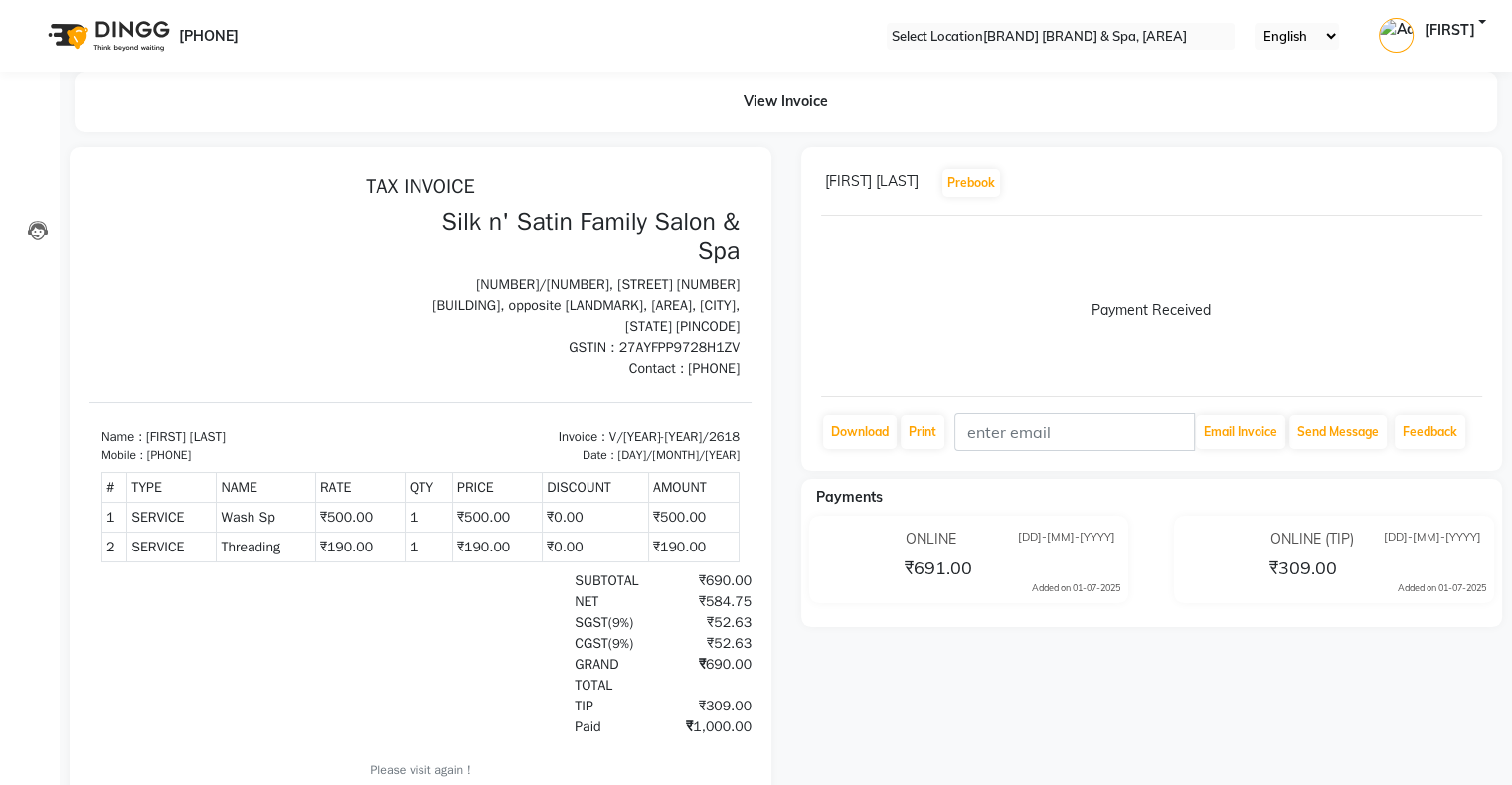 click at bounding box center (1482, 183) 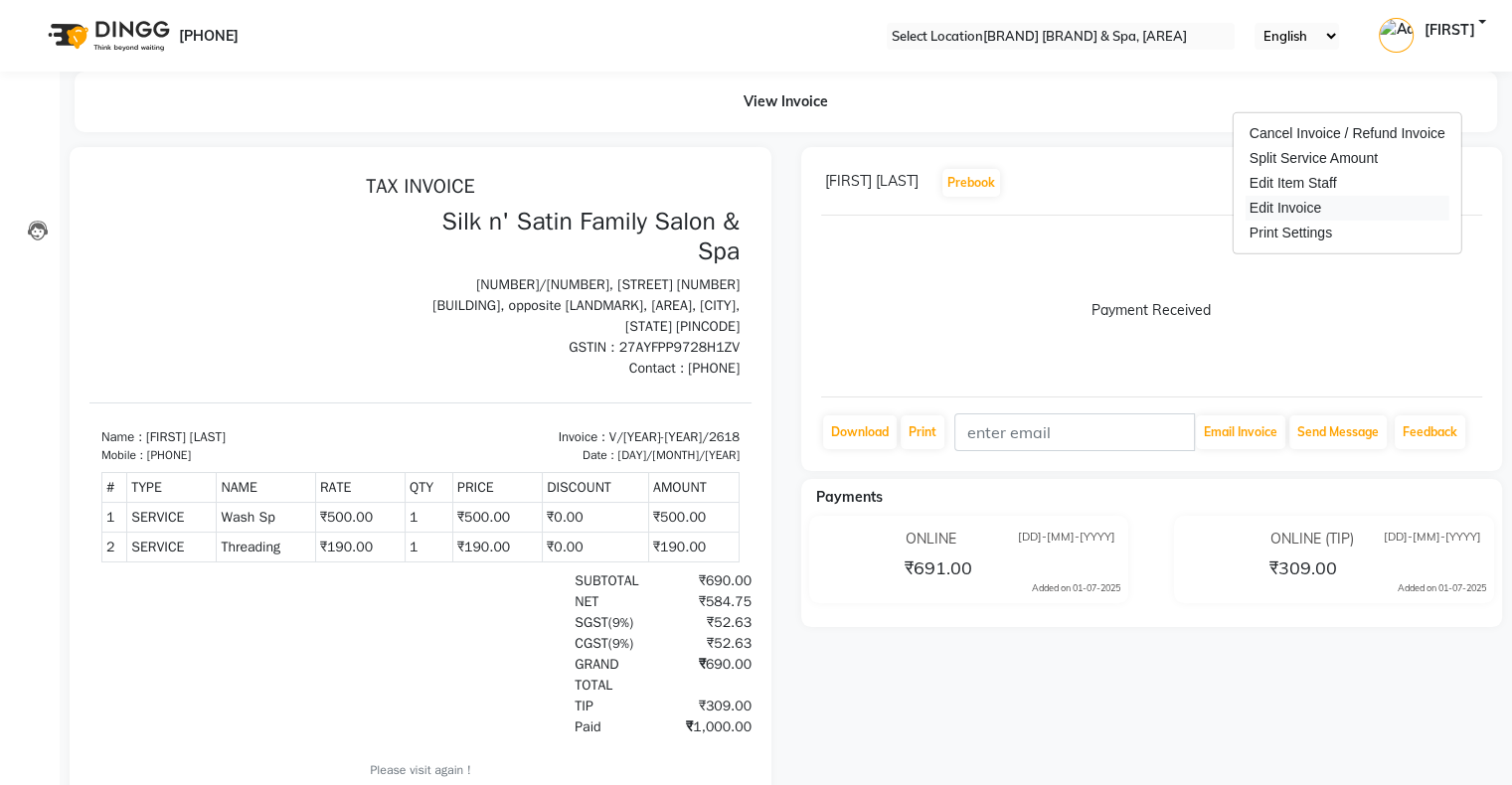 click on "Edit Invoice" at bounding box center [1347, 208] 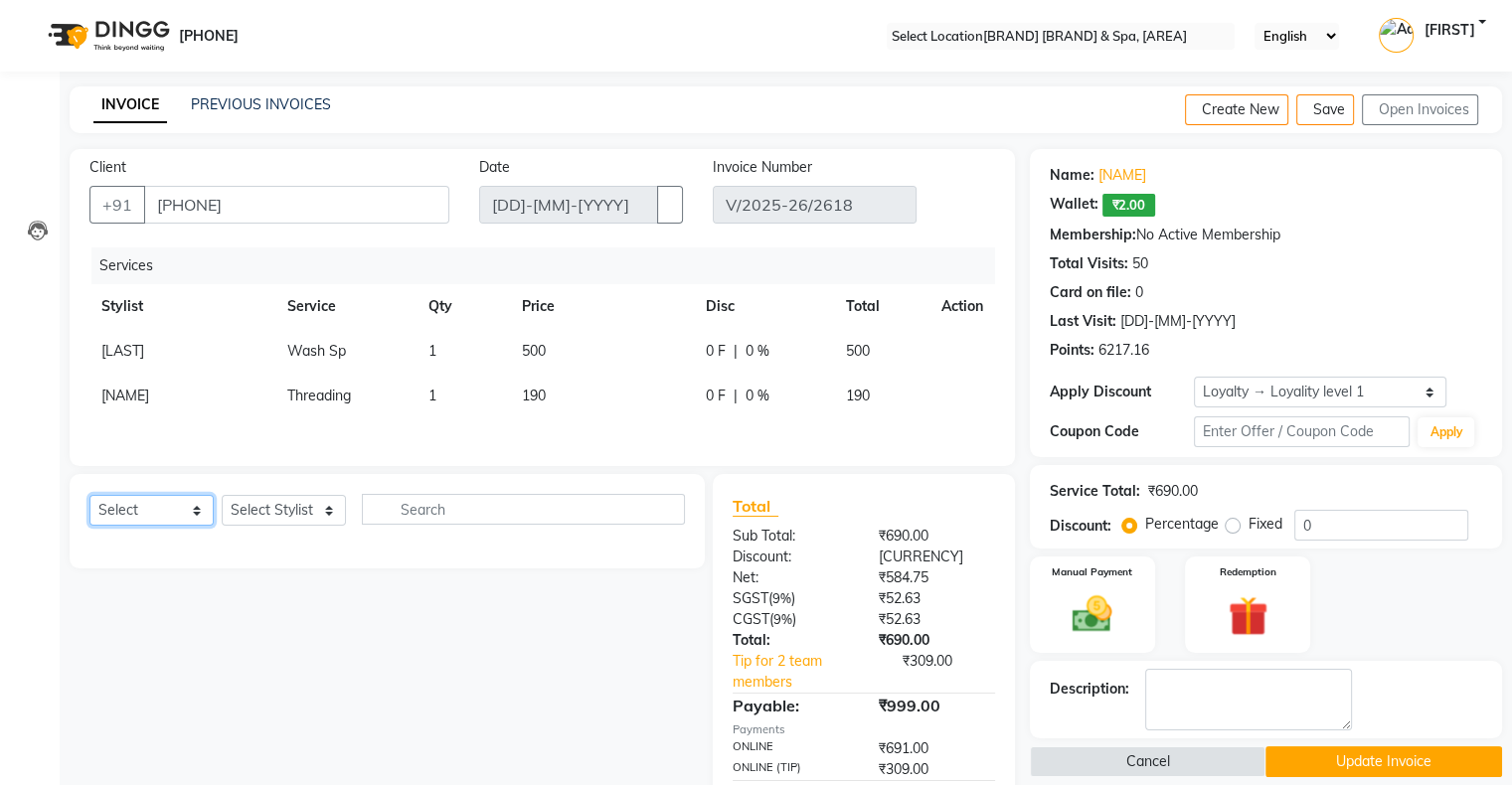 click on "Select Service Product Membership Package Voucher Prepaid Gift Card" at bounding box center (151, 510) 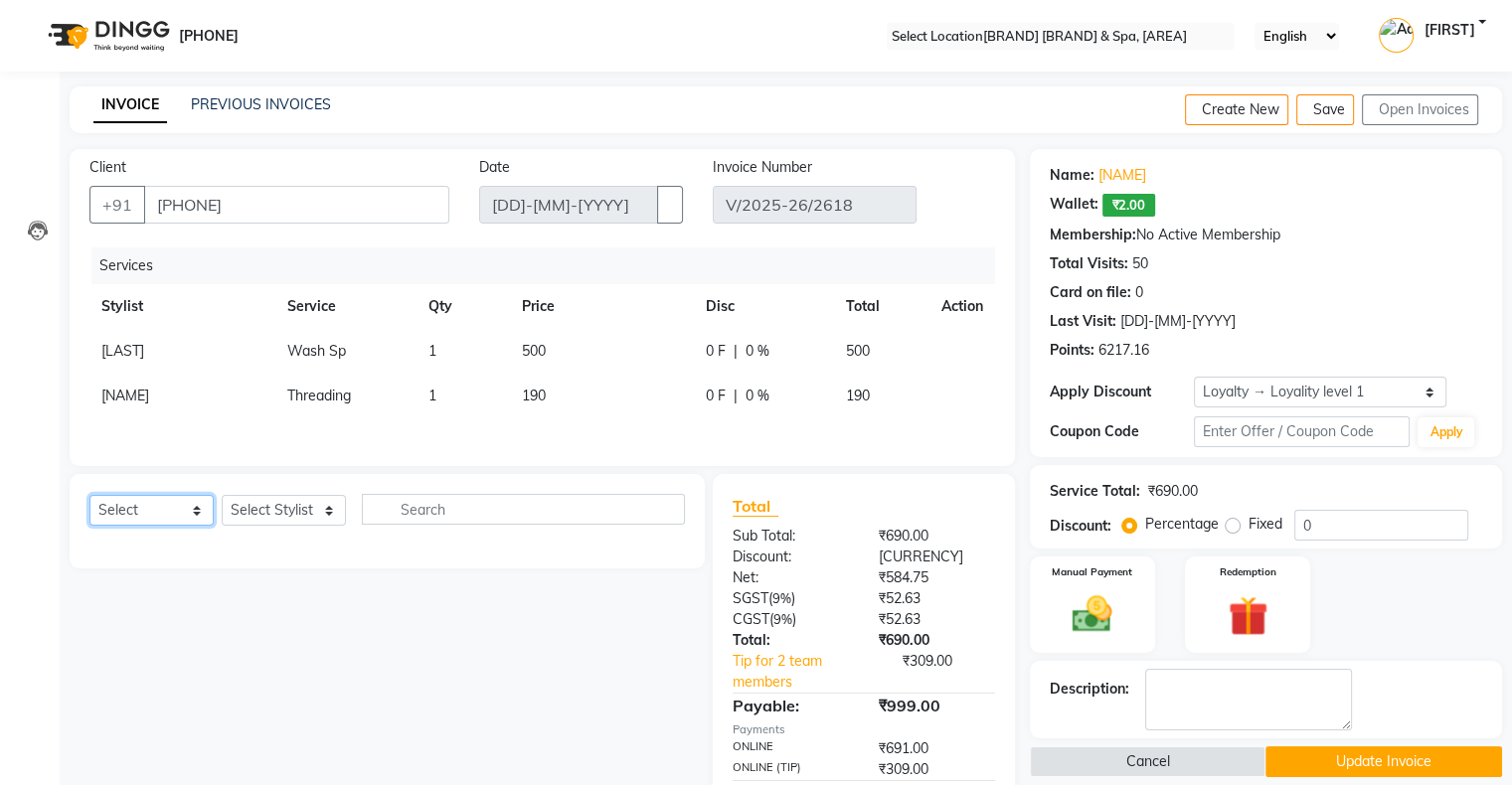 select on "product" 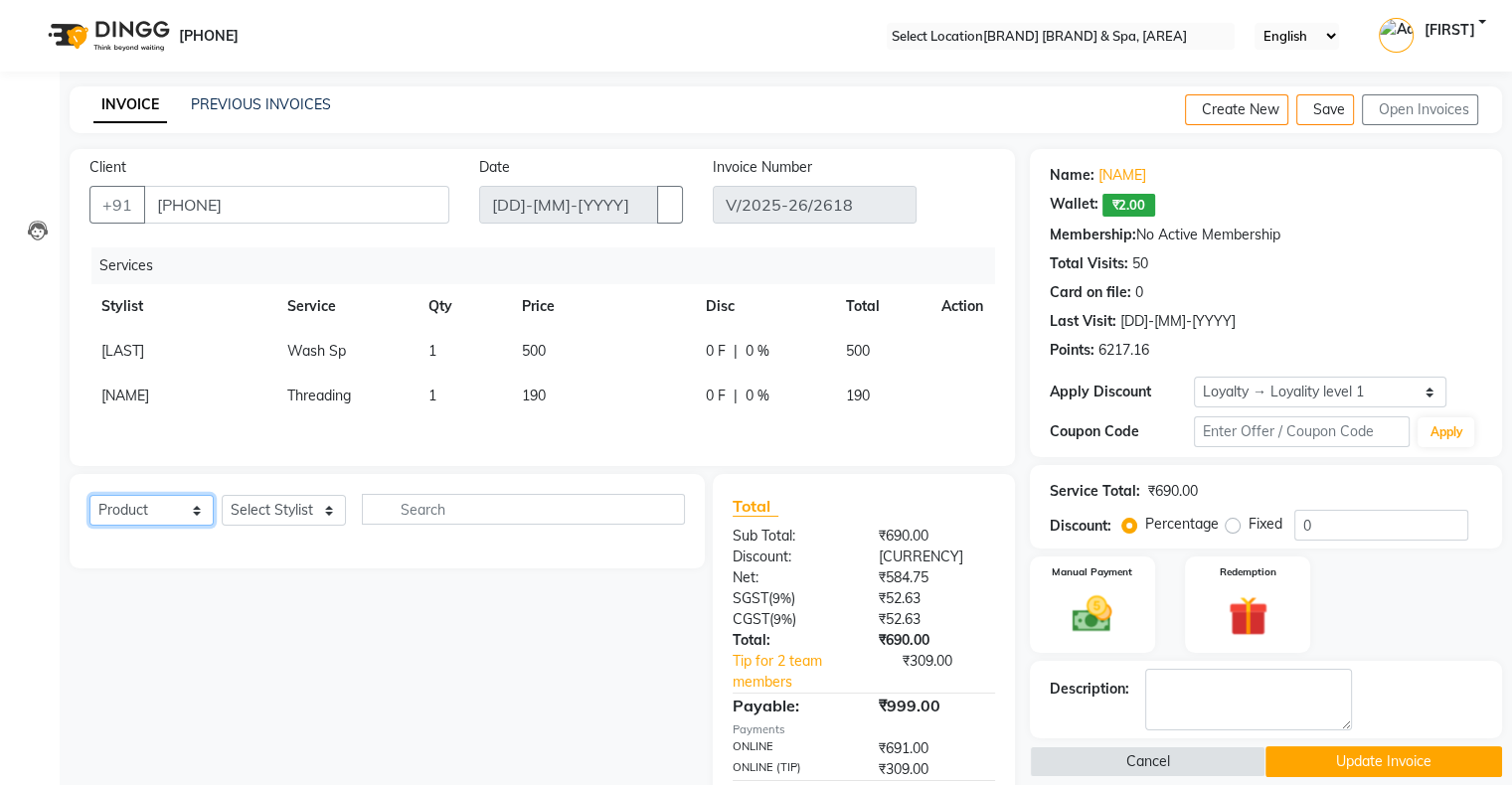 click on "Select Service Product Membership Package Voucher Prepaid Gift Card" at bounding box center (151, 510) 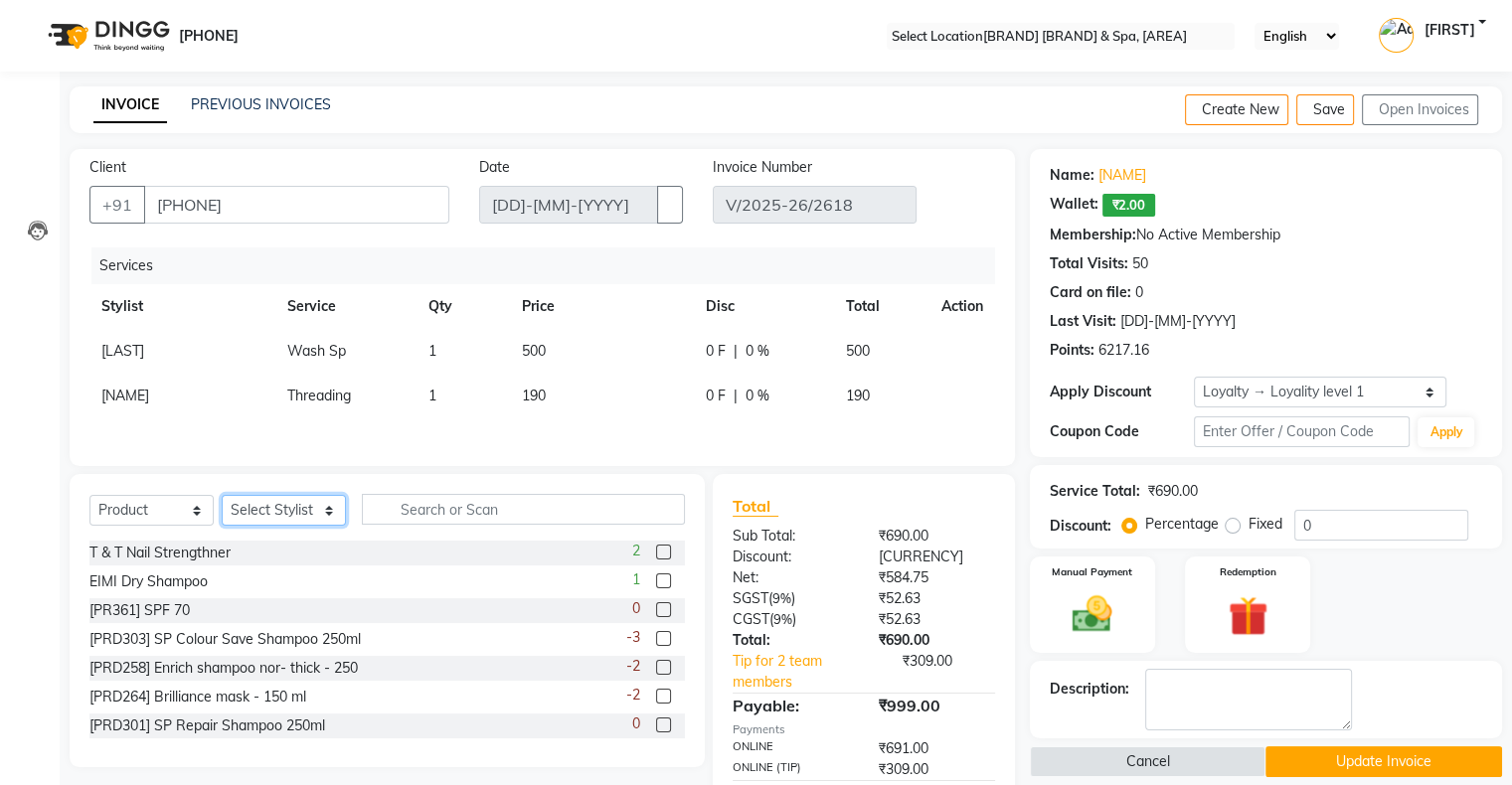 click on "Select Stylist [FIRST] [LAST] [FIRST] [LAST] [FIRST] [LAST] [FIRST] [LAST] [FIRST] [LAST] [FIRST] [LAST] [FIRST] [LAST] [FIRST] [LAST] [FIRST] [LAST] [FIRST] [LAST] [FIRST] [LAST] [FIRST] [LAST] [FIRST] [LAST]" at bounding box center (283, 510) 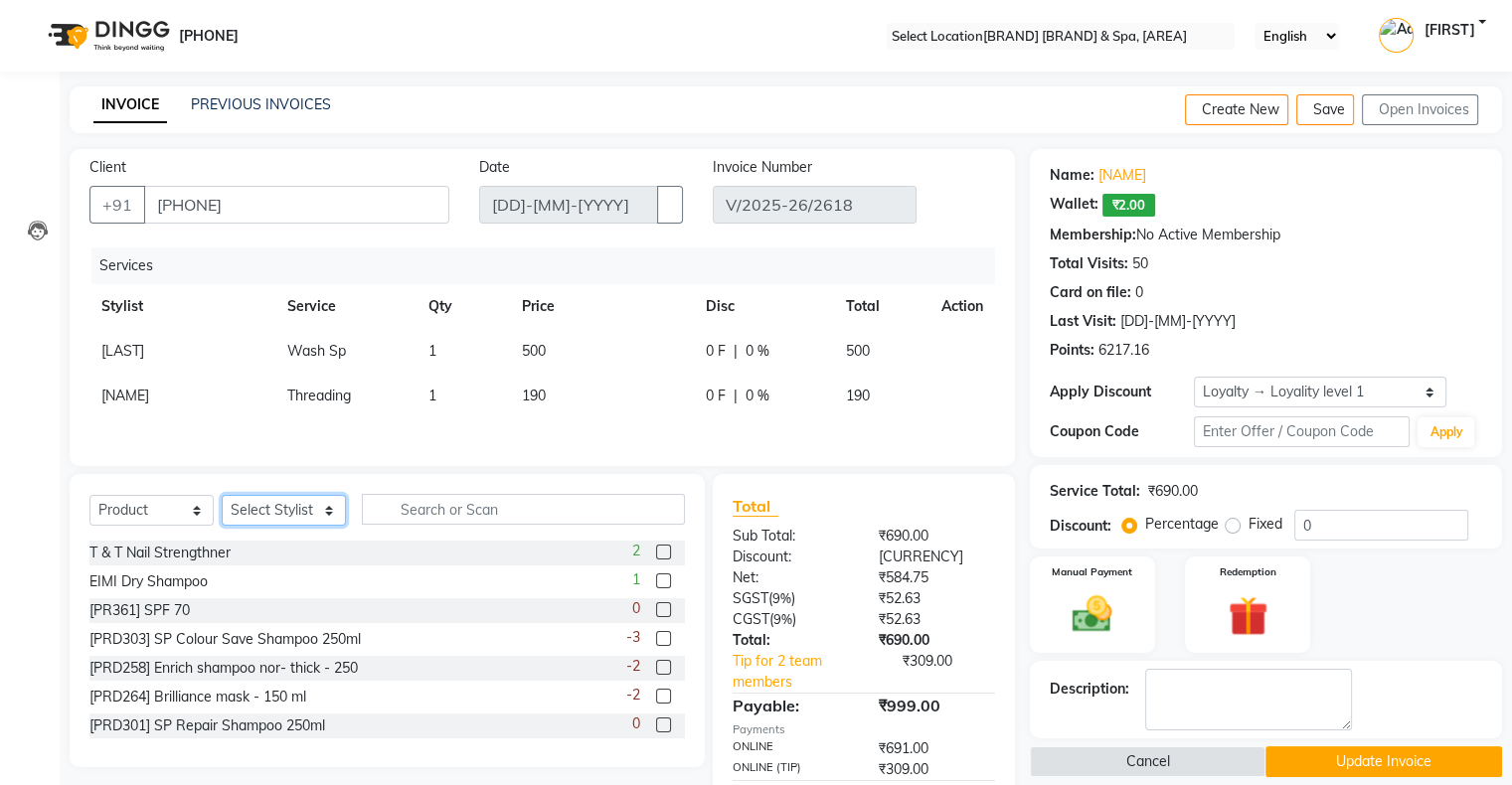 select on "[POSTAL_CODE]" 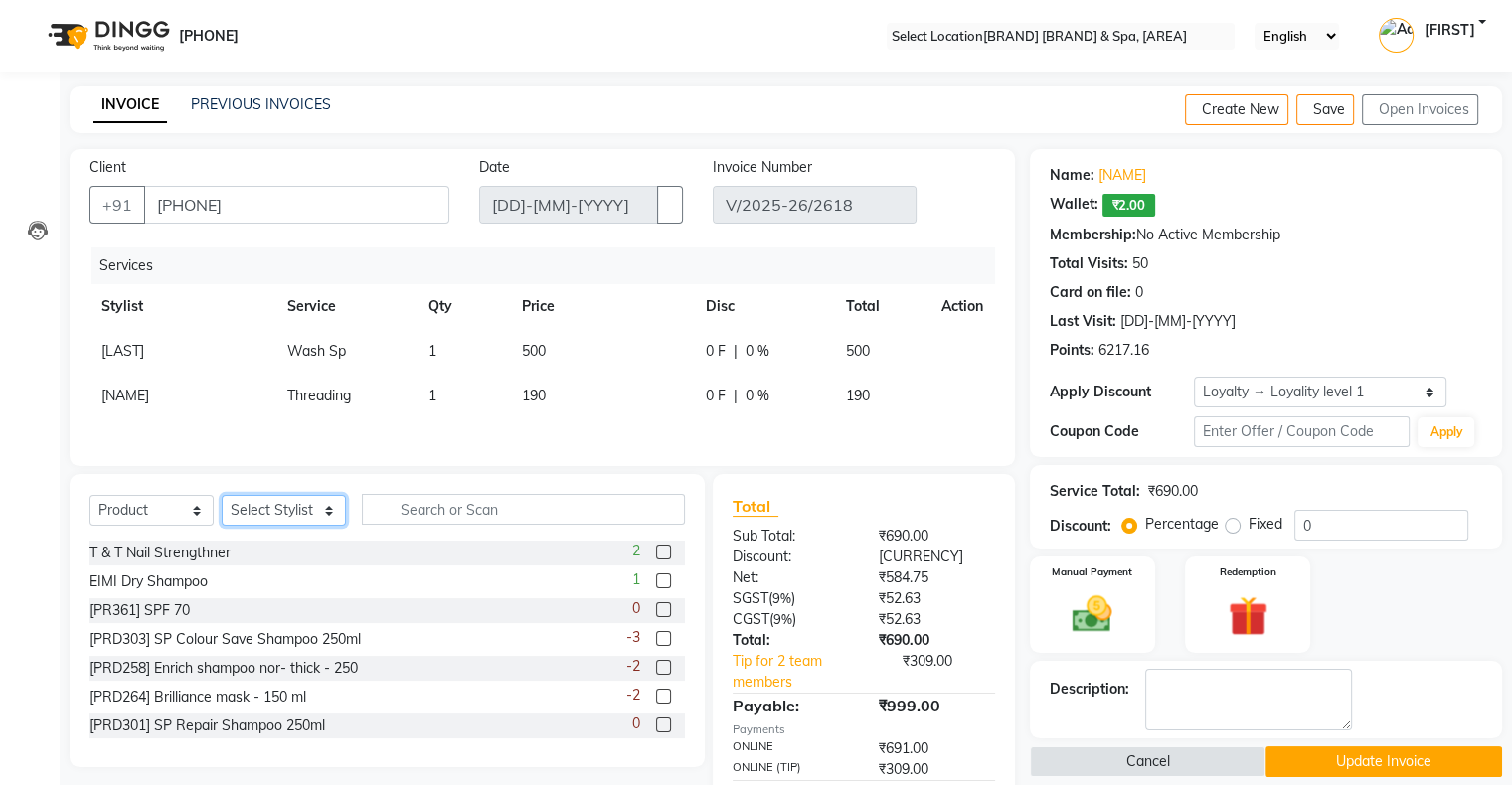click on "Select Stylist [FIRST] [LAST] [FIRST] [LAST] [FIRST] [LAST] [FIRST] [LAST] [FIRST] [LAST] [FIRST] [LAST] [FIRST] [LAST] [FIRST] [LAST] [FIRST] [LAST] [FIRST] [LAST] [FIRST] [LAST] [FIRST] [LAST] [FIRST] [LAST]" at bounding box center [283, 510] 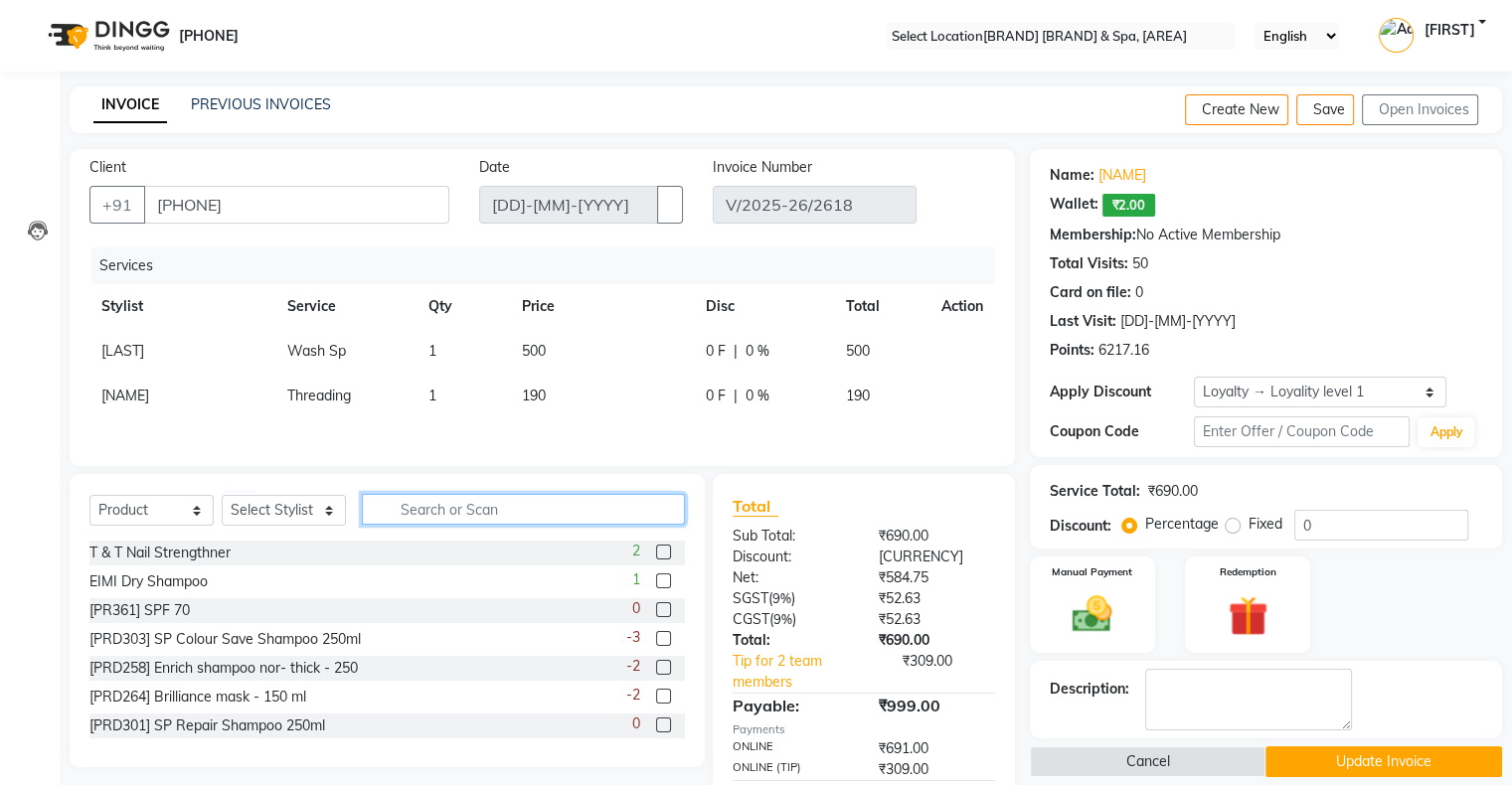 click at bounding box center [523, 509] 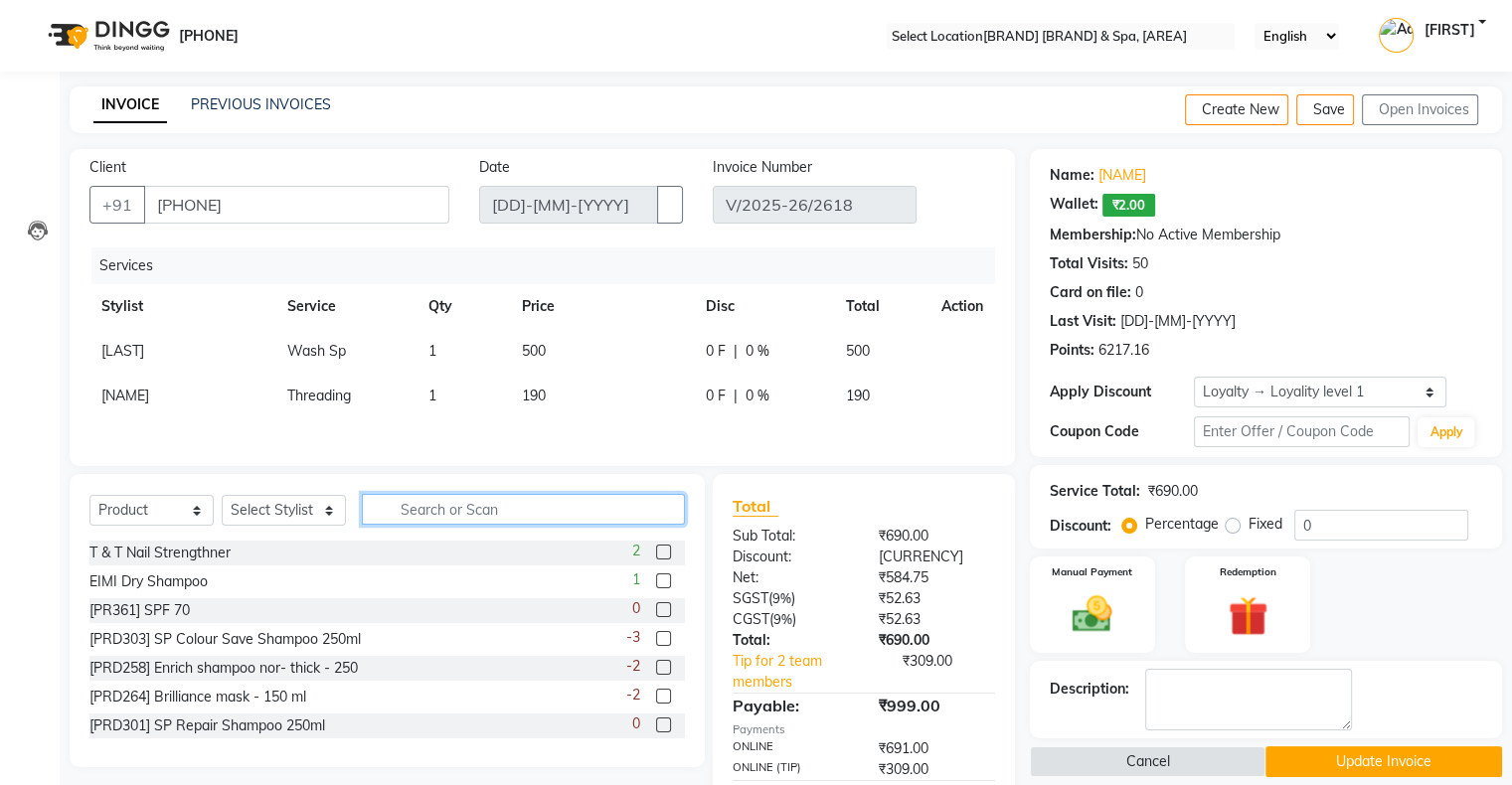 click at bounding box center (523, 509) 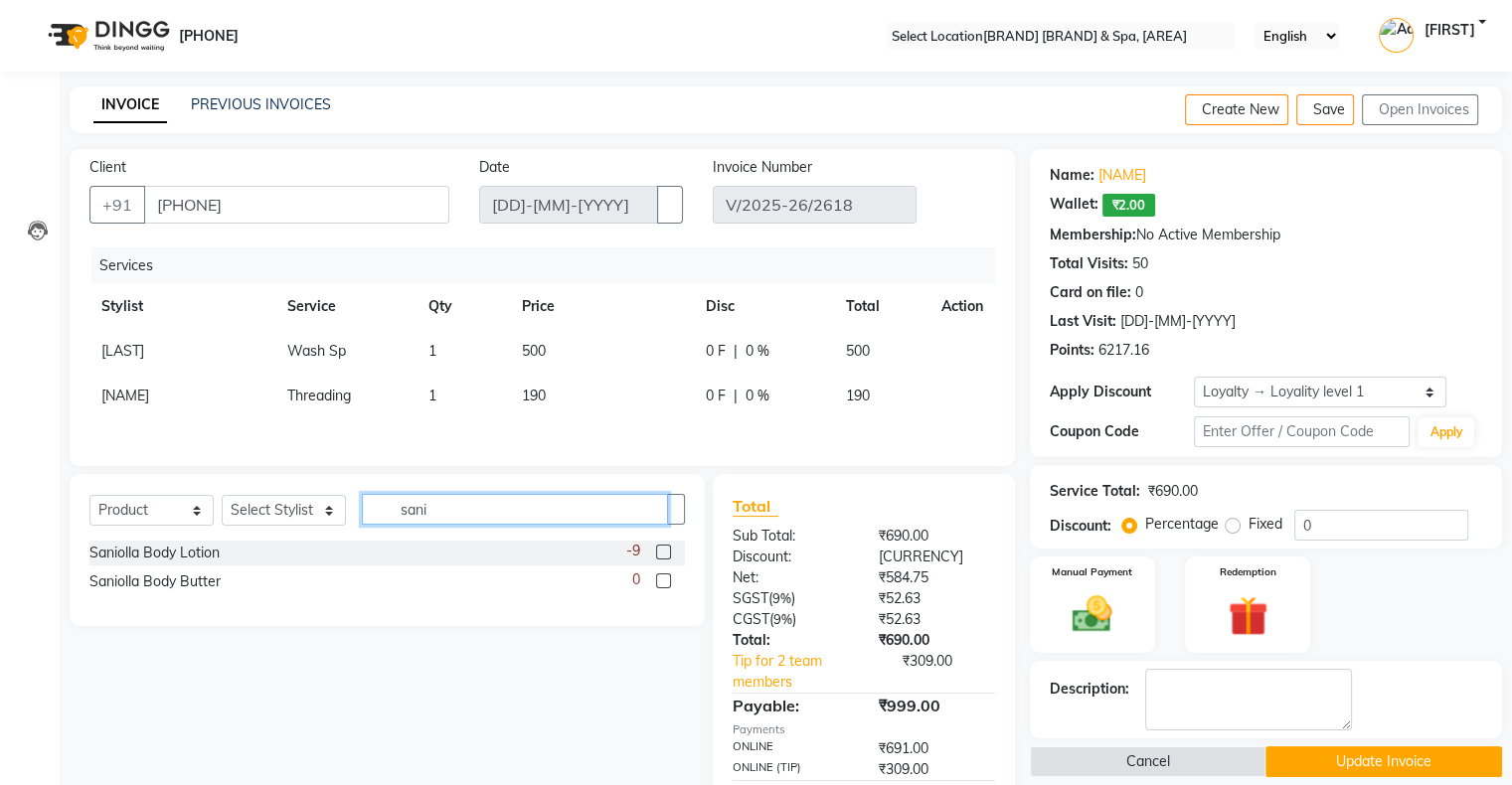 type on "sani" 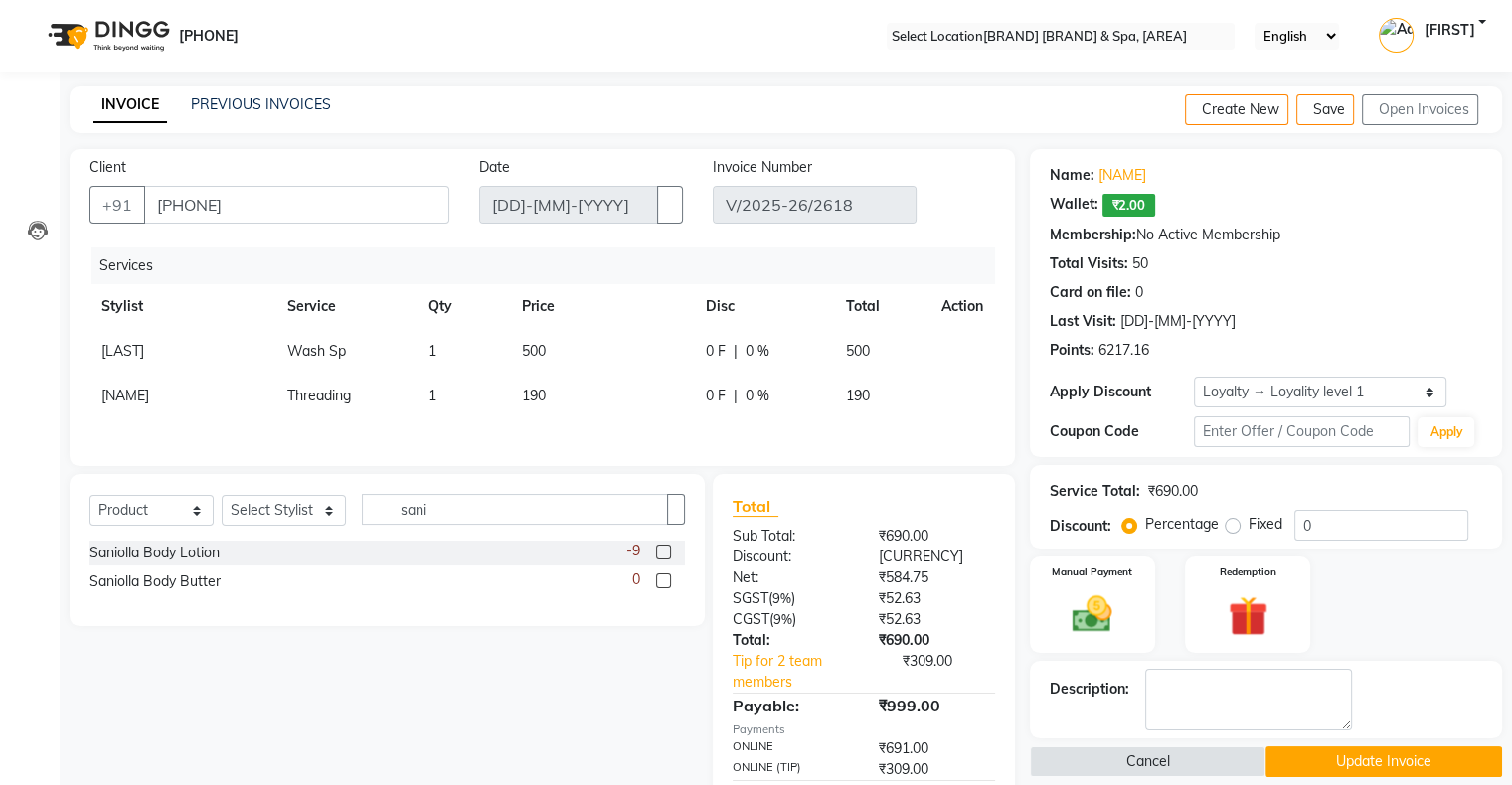 click at bounding box center [663, 551] 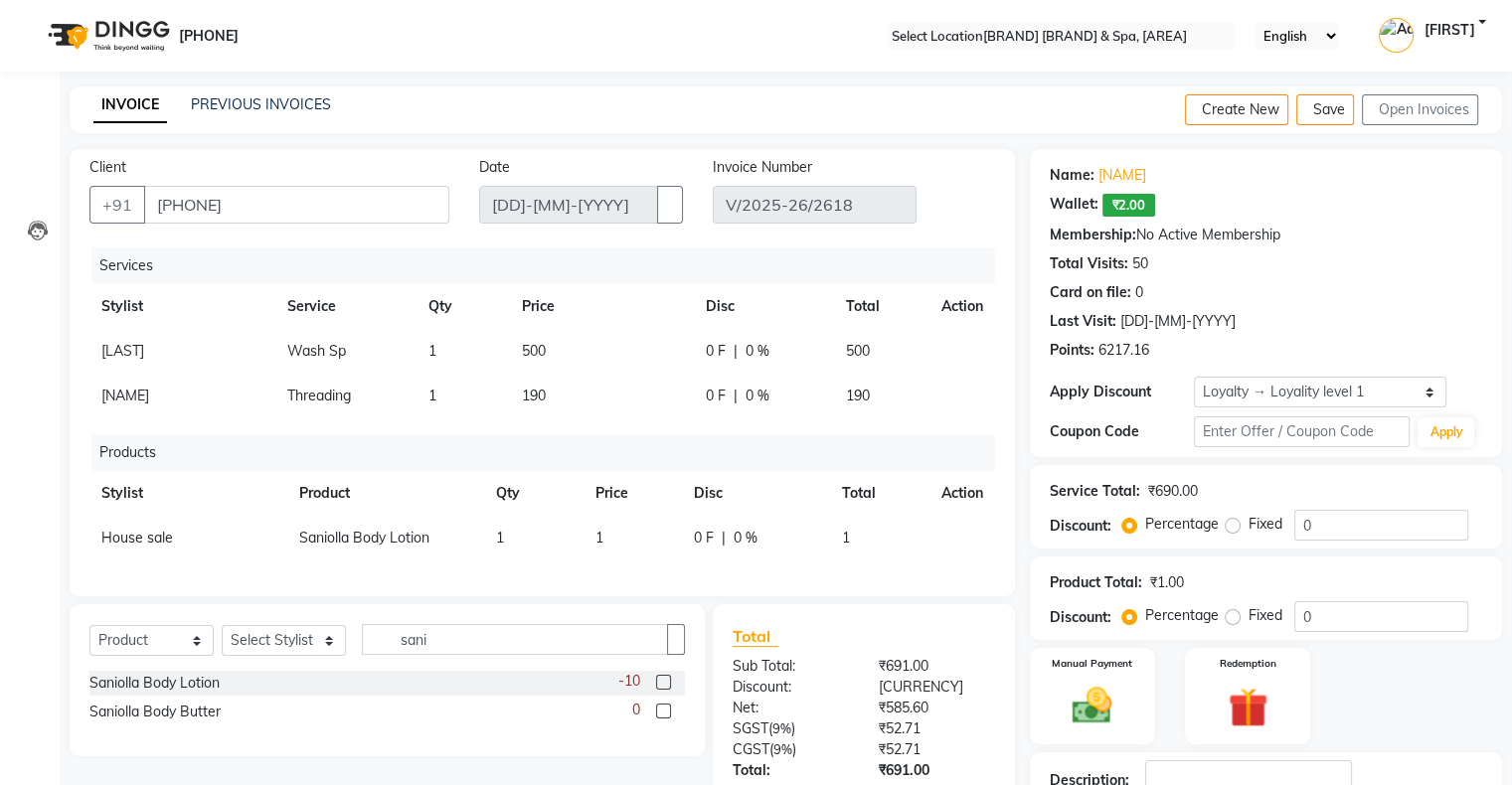 click on "1" at bounding box center (601, 351) 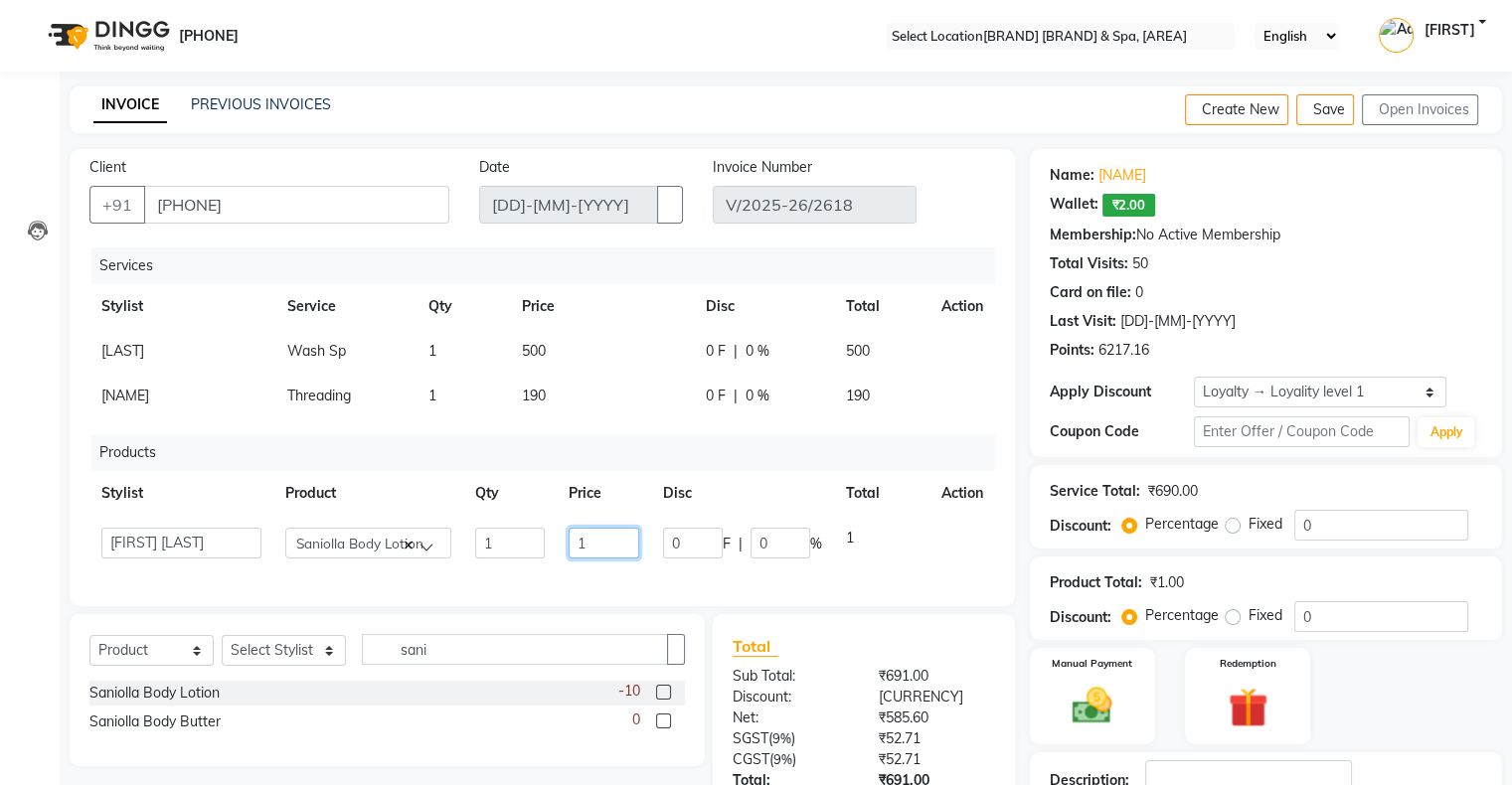 click on "1" at bounding box center (510, 543) 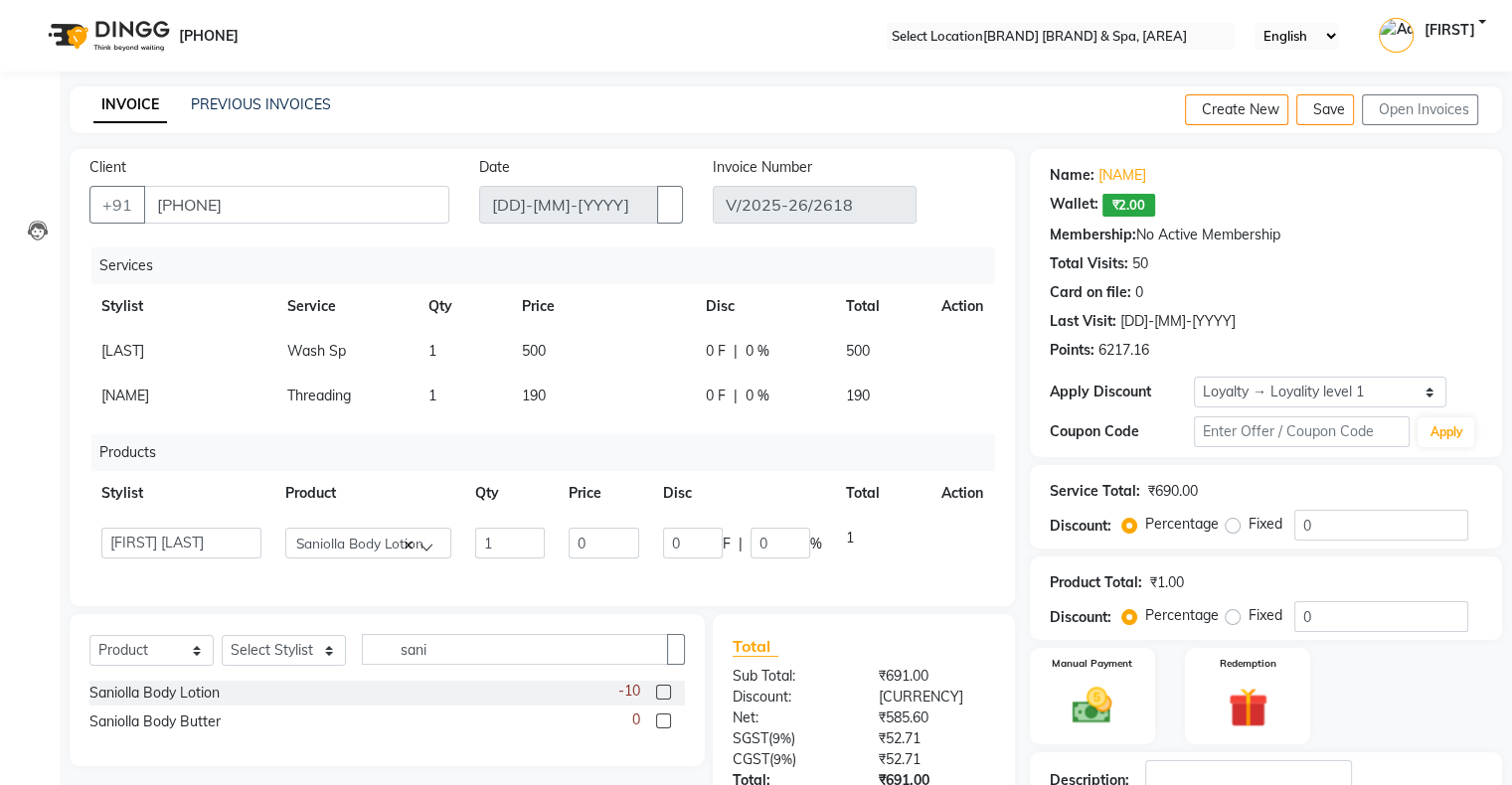 click on "Manual Payment Redemption" at bounding box center [1265, 696] 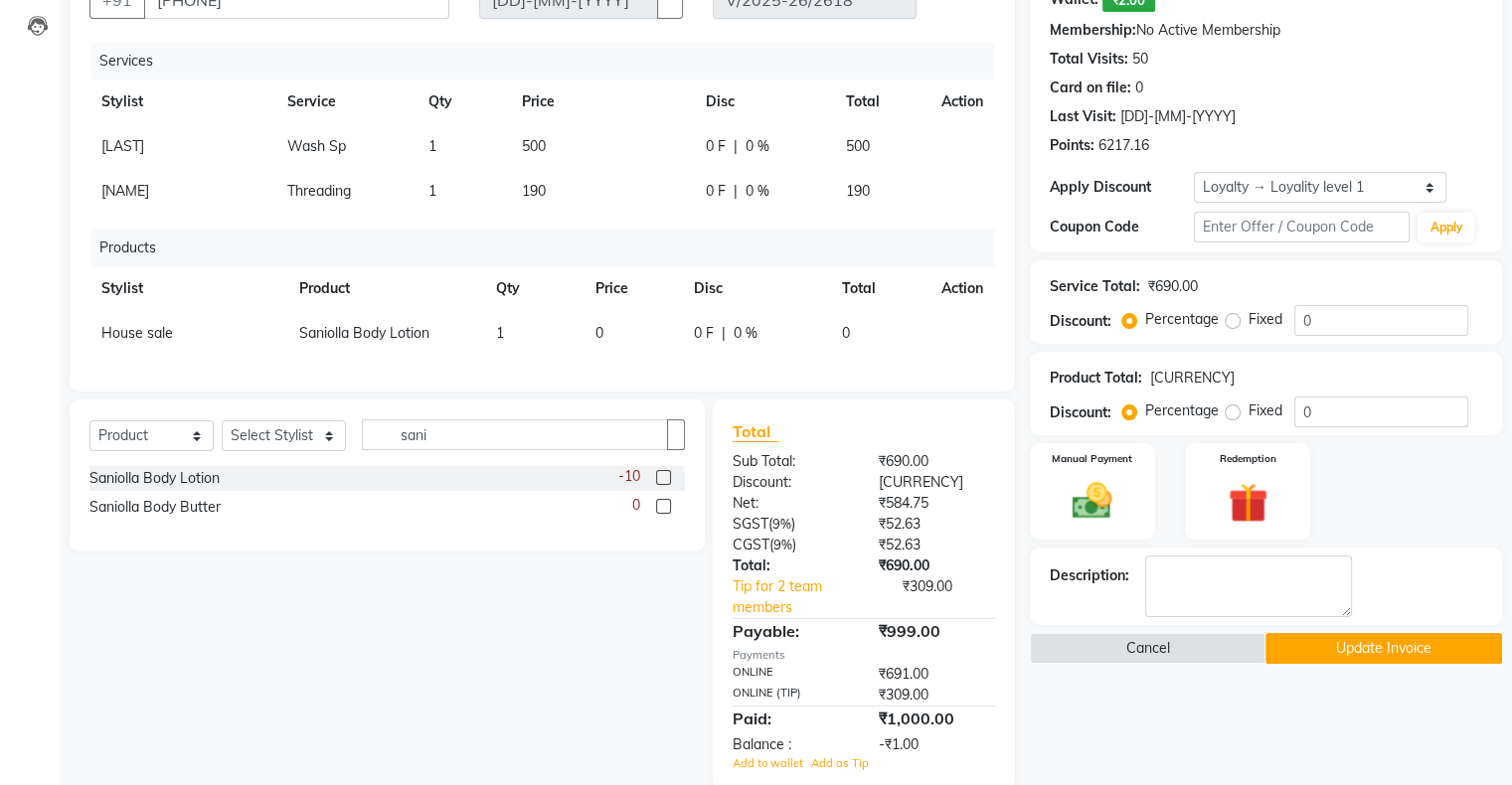 scroll, scrollTop: 298, scrollLeft: 0, axis: vertical 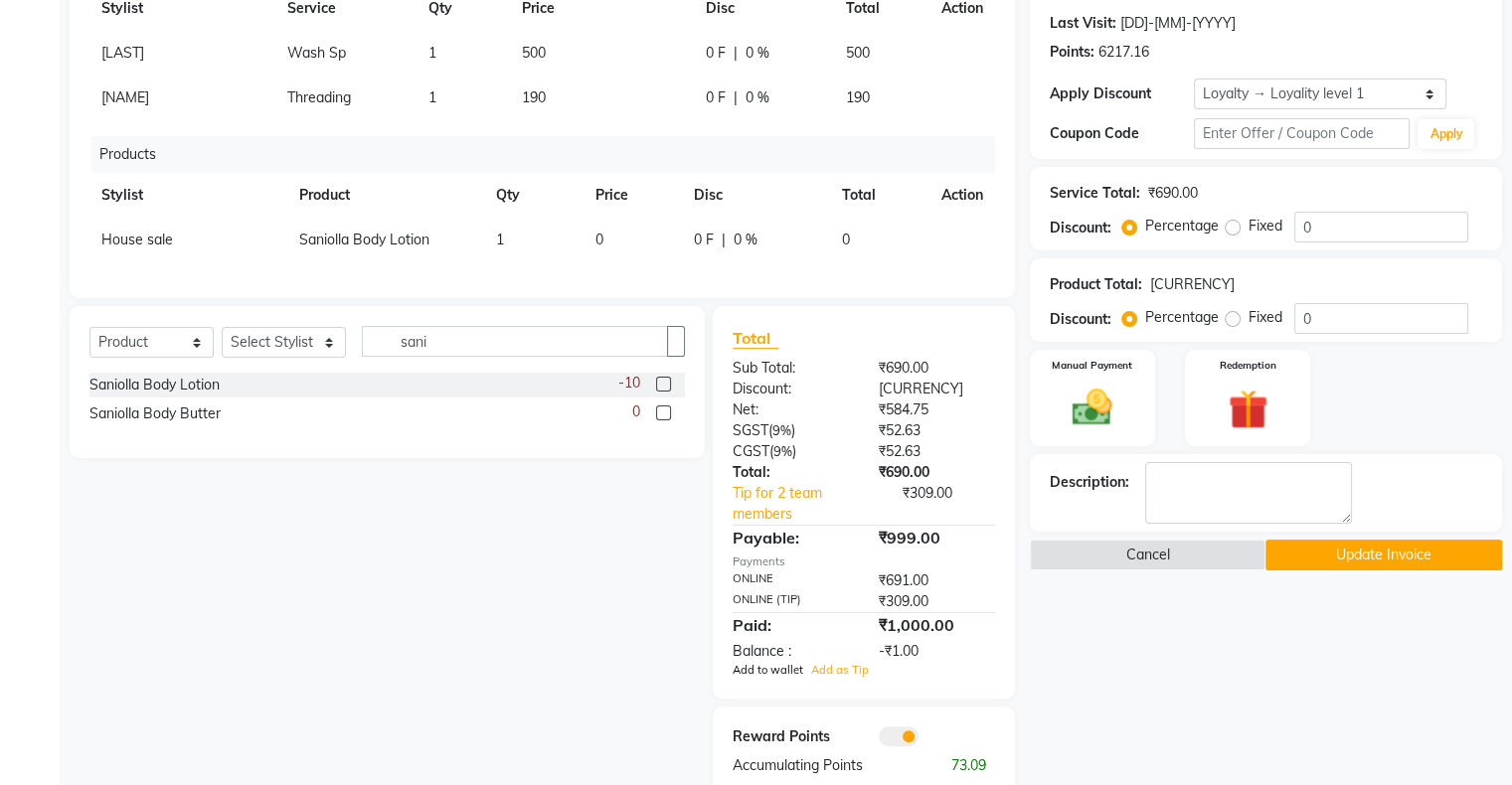 click on "Add to wallet" at bounding box center [767, 670] 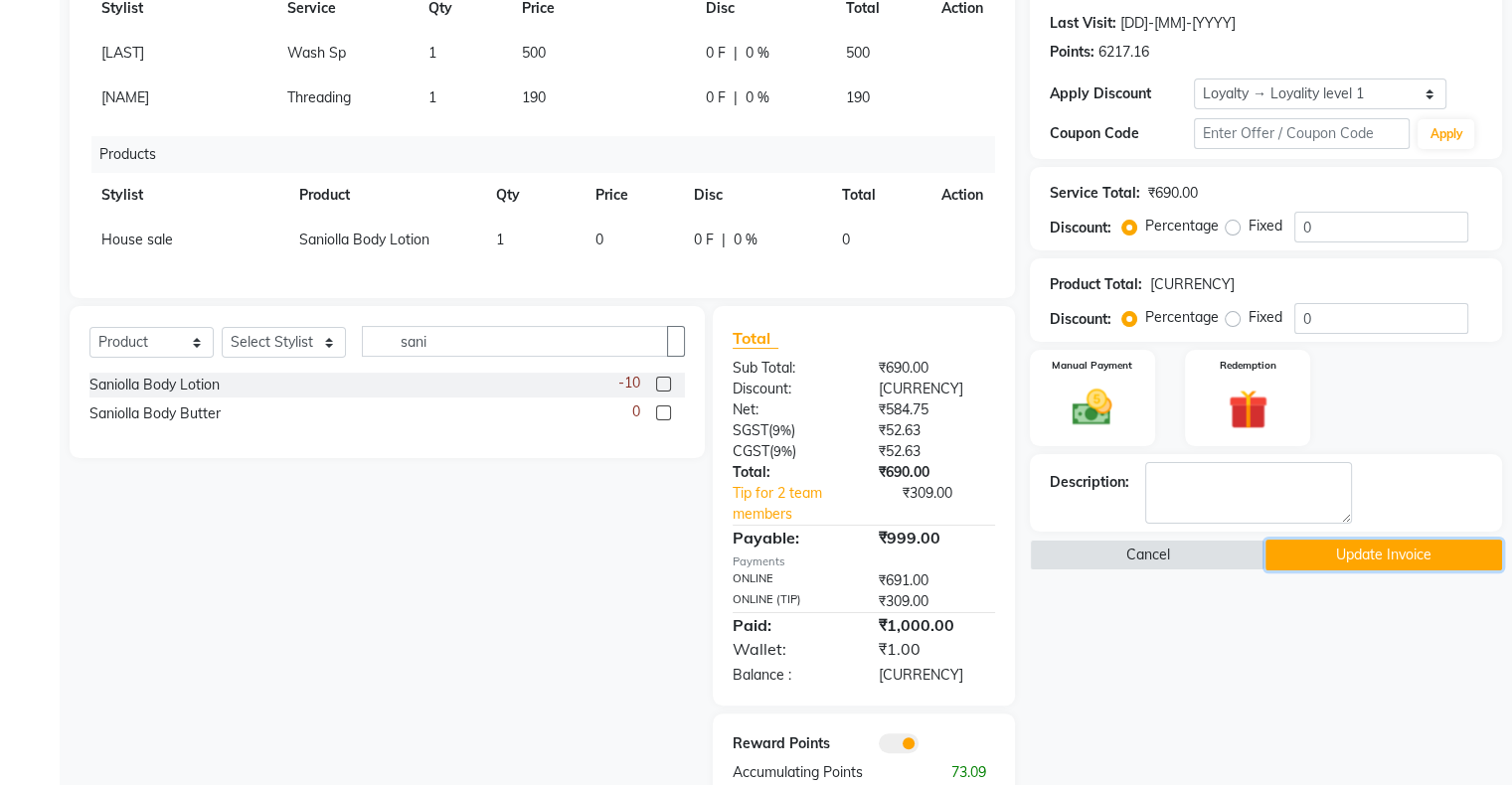 click on "Update Invoice" at bounding box center (1384, 554) 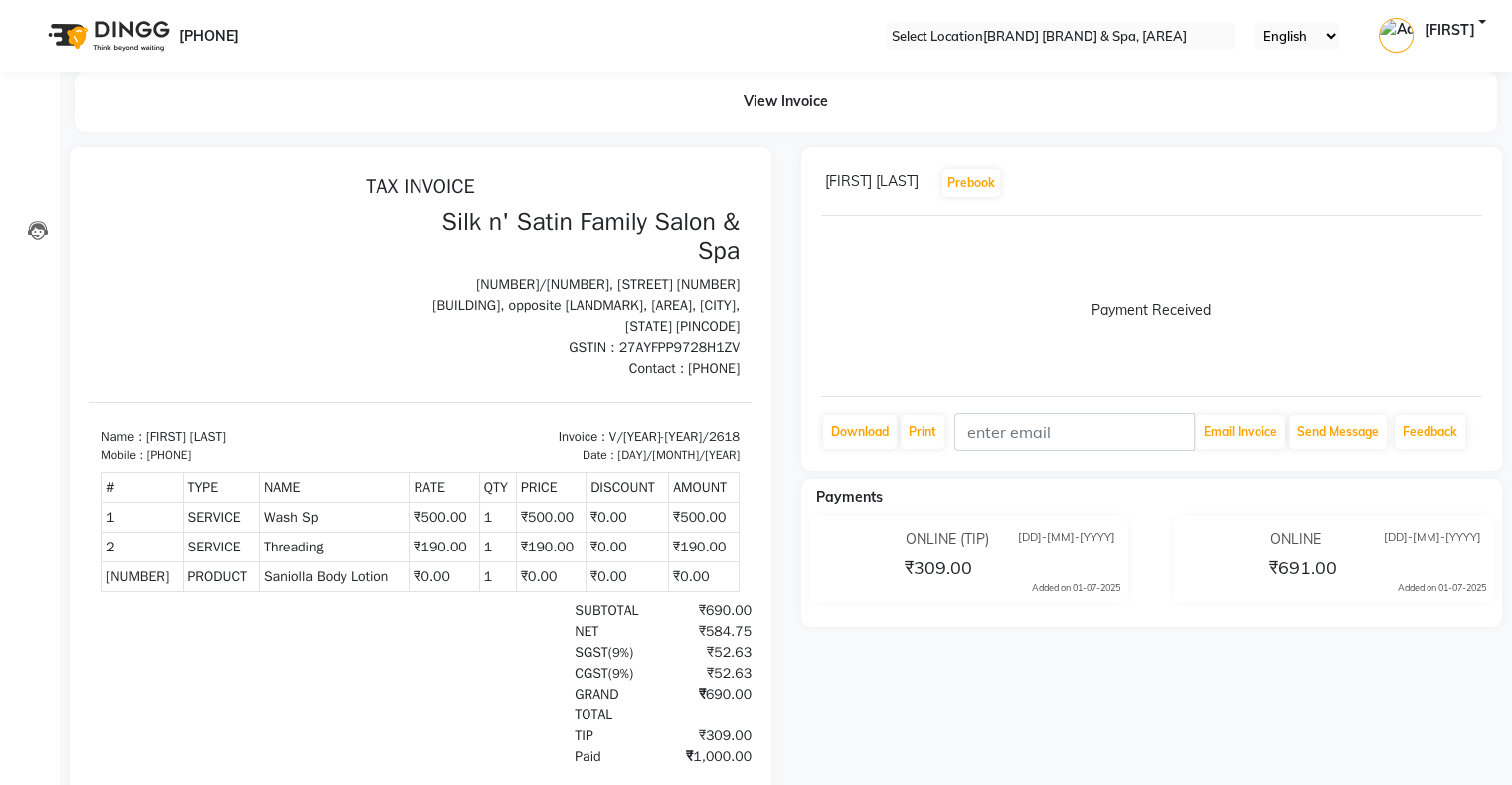 scroll, scrollTop: 0, scrollLeft: 0, axis: both 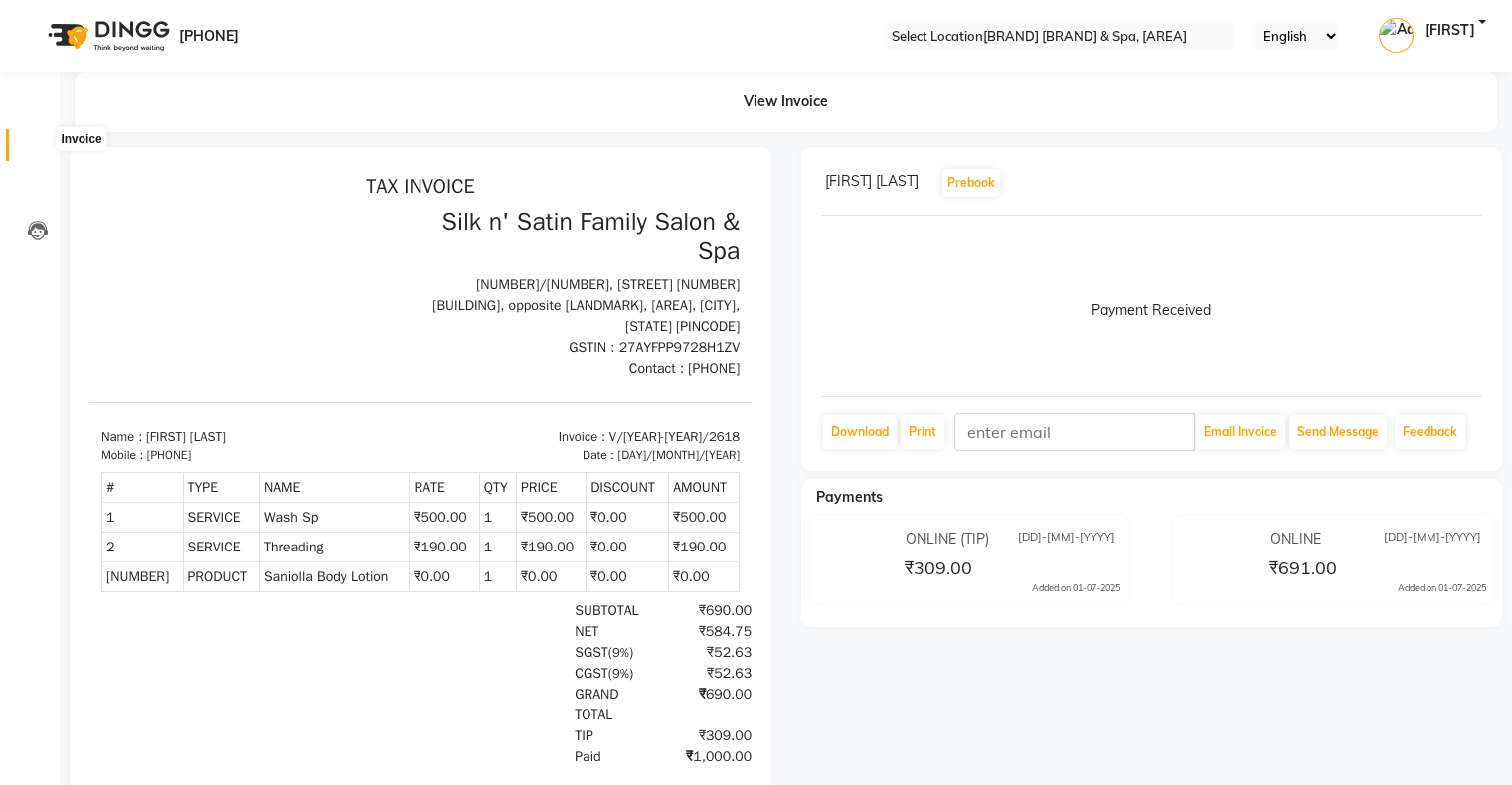 click at bounding box center [38, 150] 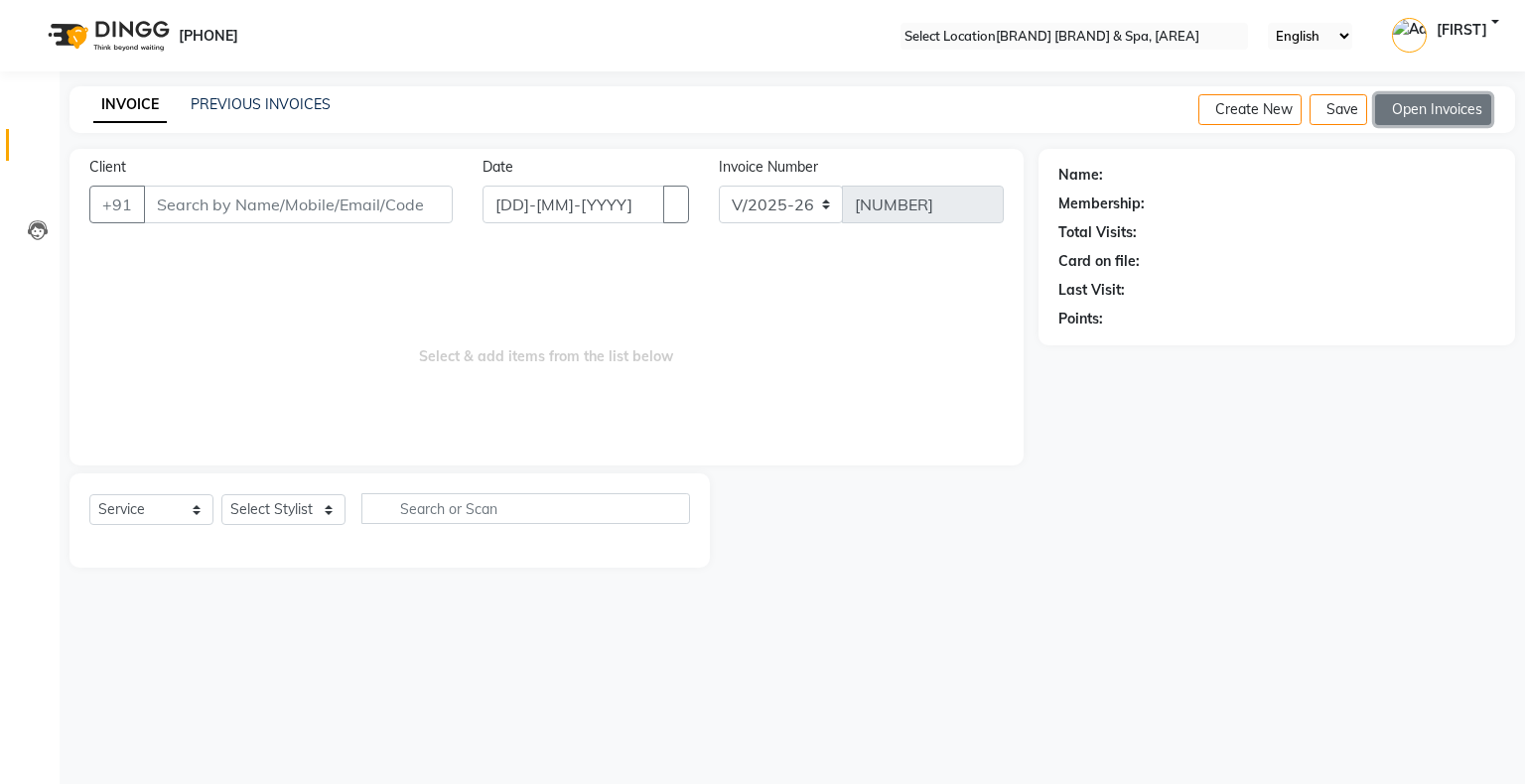 click on "Open Invoices" at bounding box center (1433, 109) 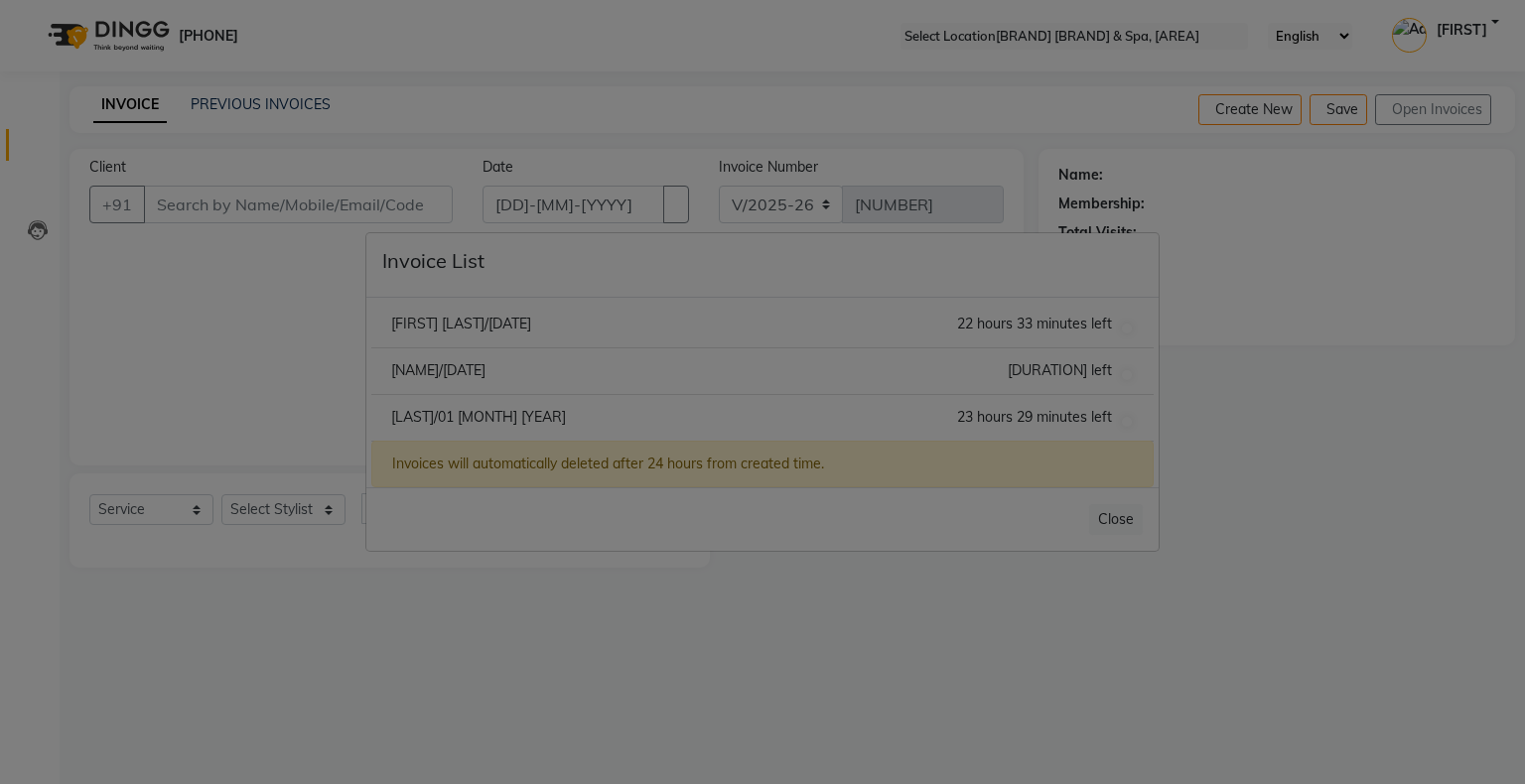 click on "[NAME]/[DATE]" at bounding box center [461, 324] 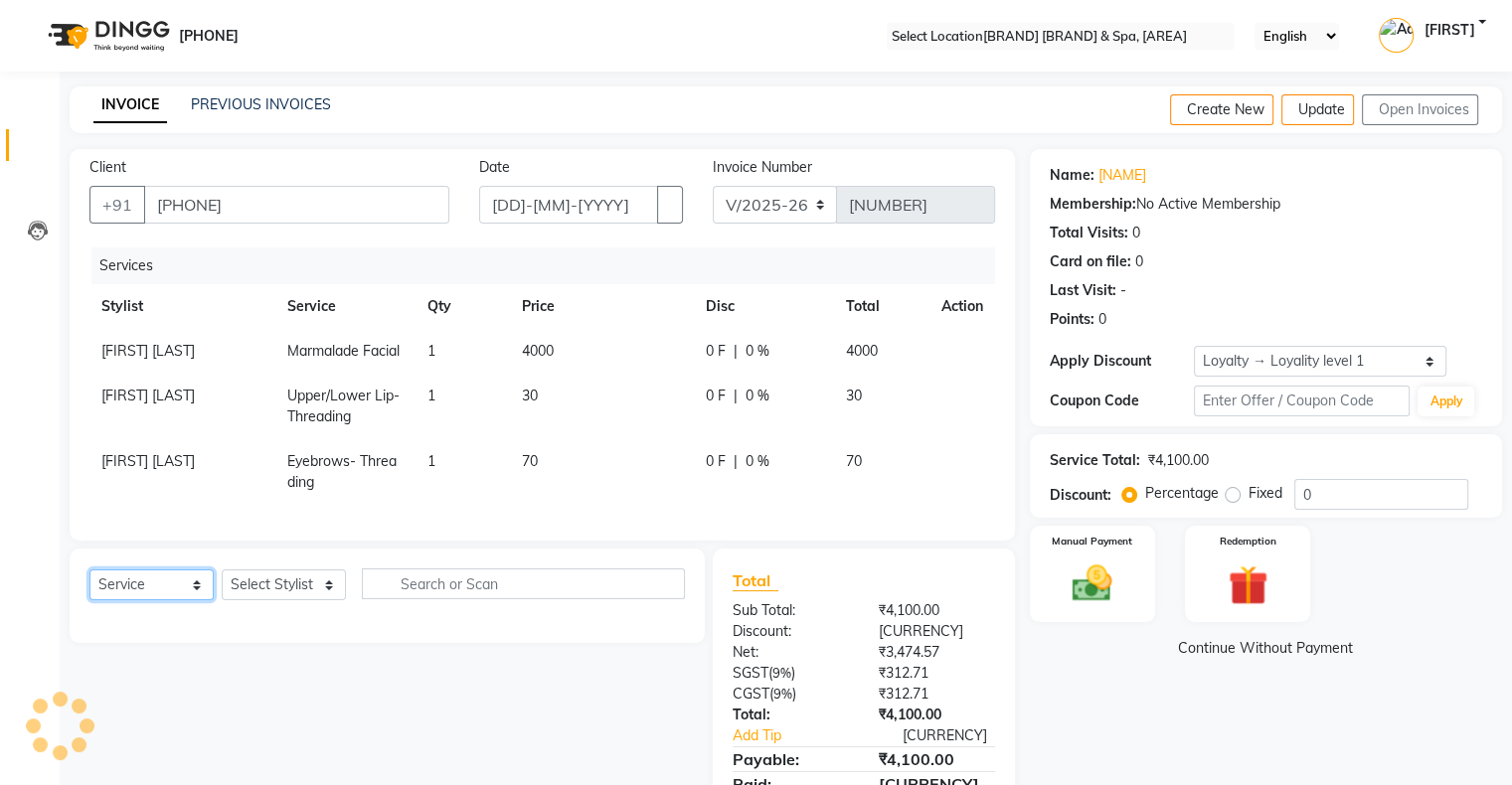 click on "Select Service Product Membership Package Voucher Prepaid Gift Card" at bounding box center (151, 584) 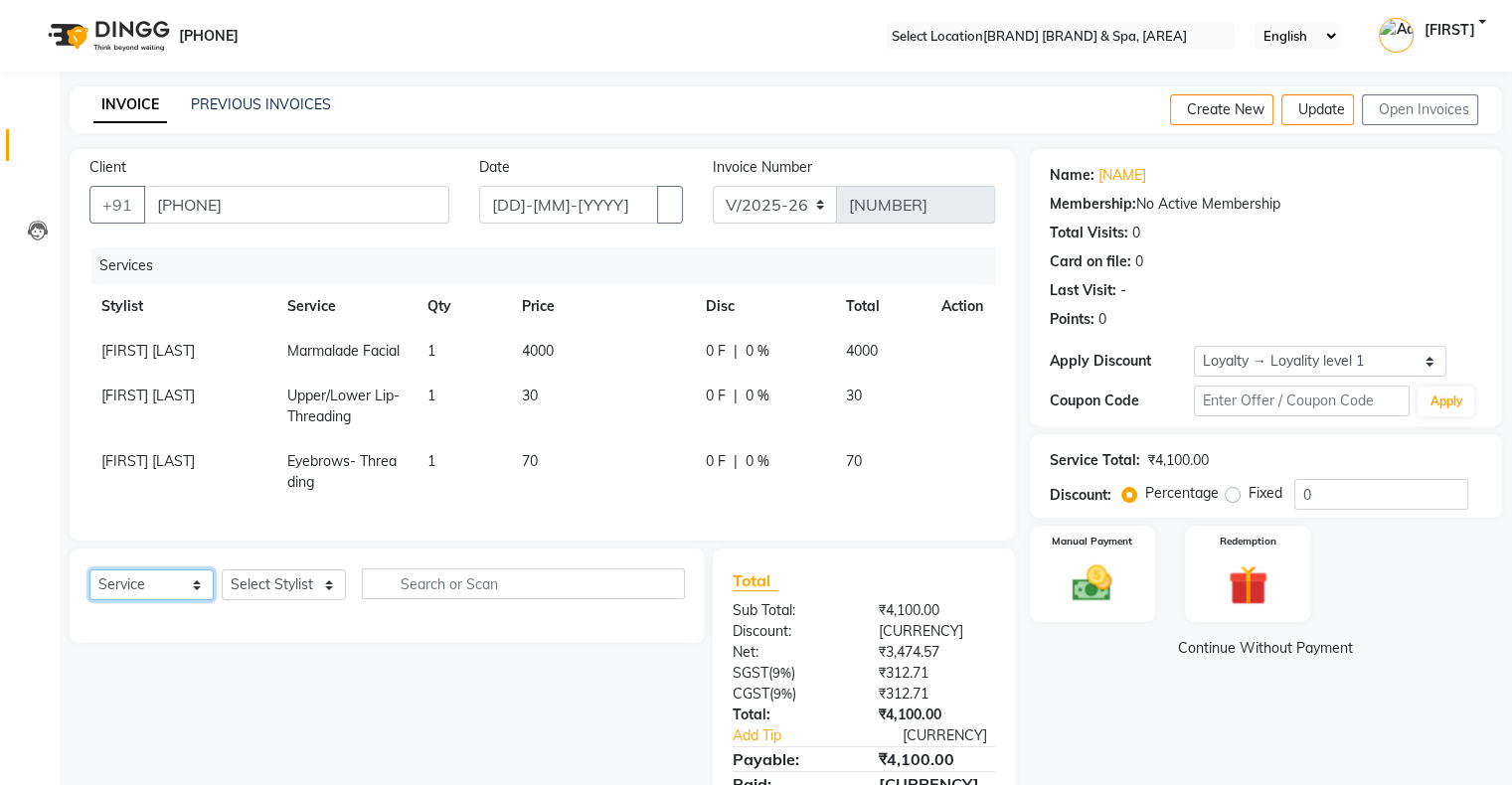 select on "product" 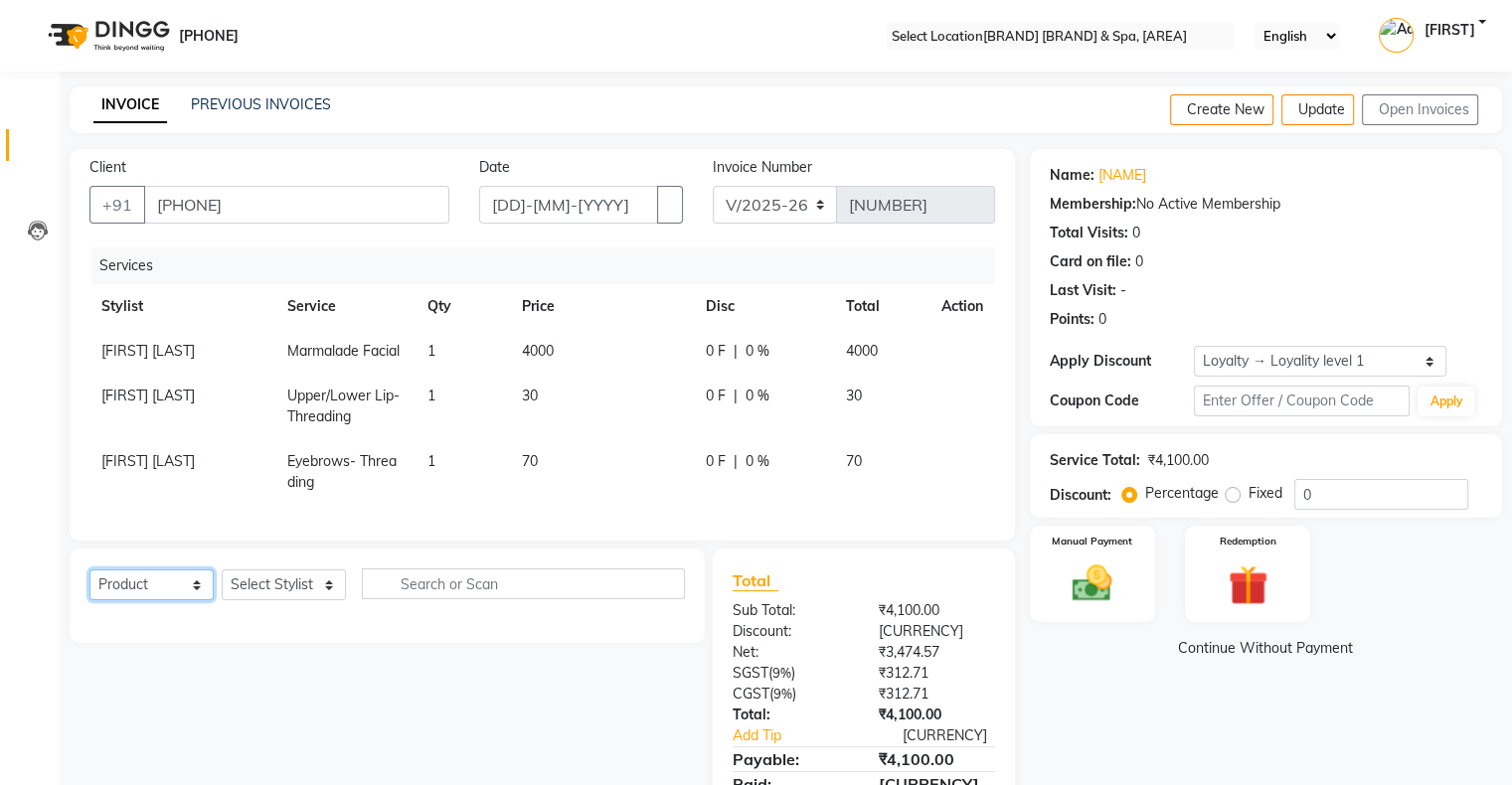 click on "Select Service Product Membership Package Voucher Prepaid Gift Card" at bounding box center (151, 584) 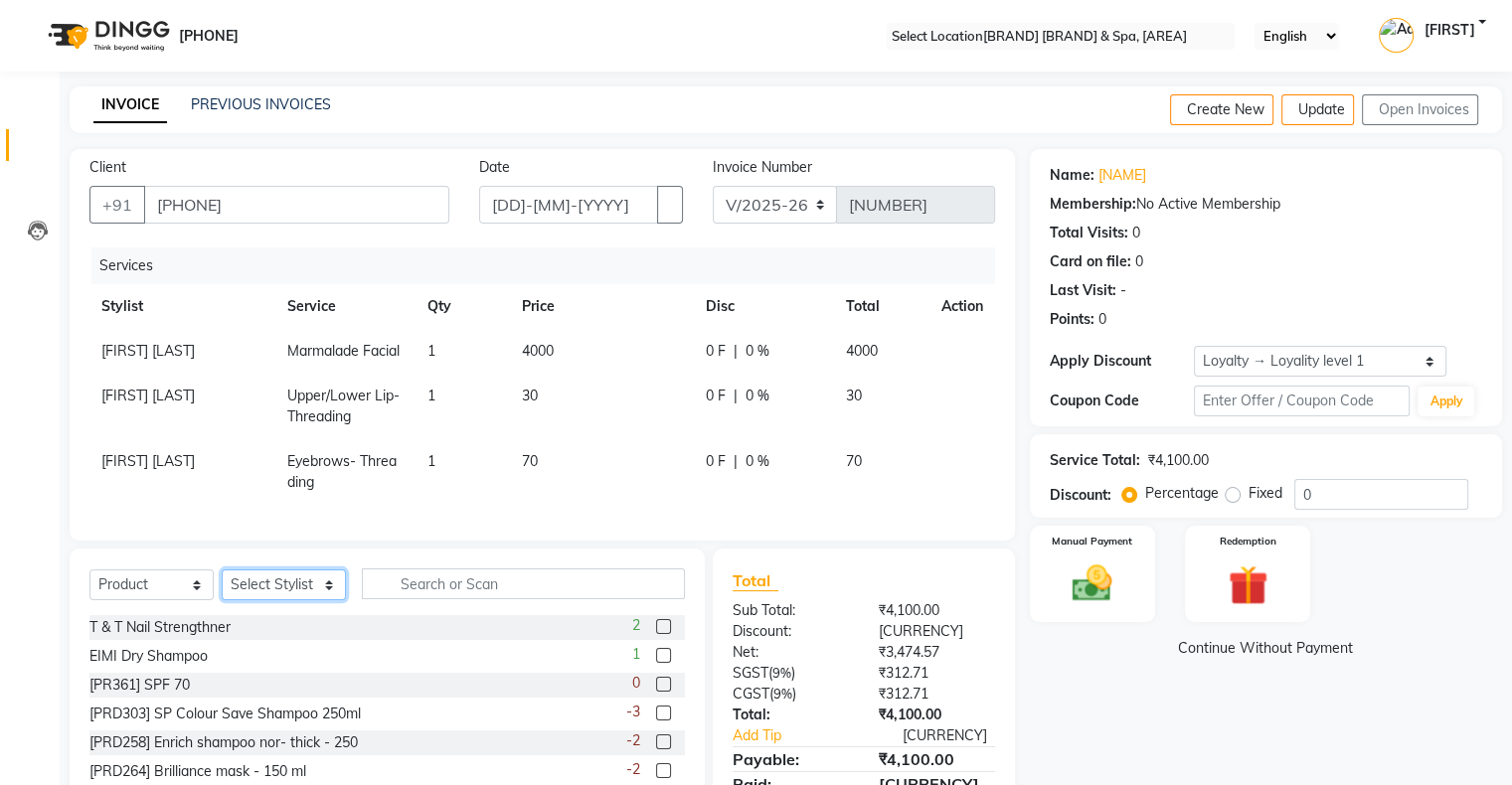 click on "Select Stylist [FIRST] [LAST] [FIRST] [LAST] [FIRST] [LAST] [FIRST] [LAST] [FIRST] [LAST] [FIRST] [LAST] [FIRST] [LAST] [FIRST] [LAST] [FIRST] [LAST] [FIRST] [LAST] [FIRST] [LAST] [FIRST] [LAST] [FIRST] [LAST]" at bounding box center (283, 584) 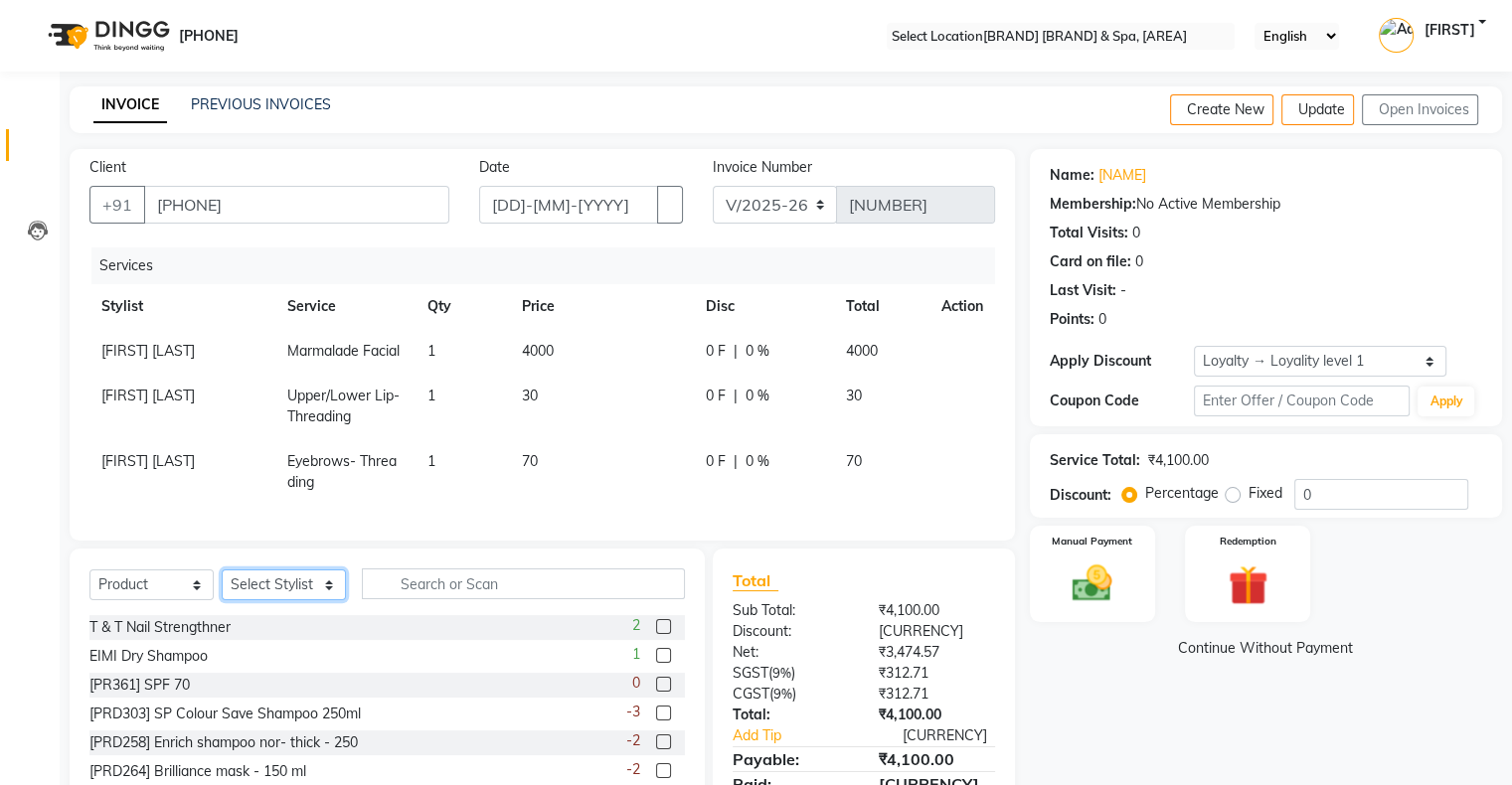 select on "59976" 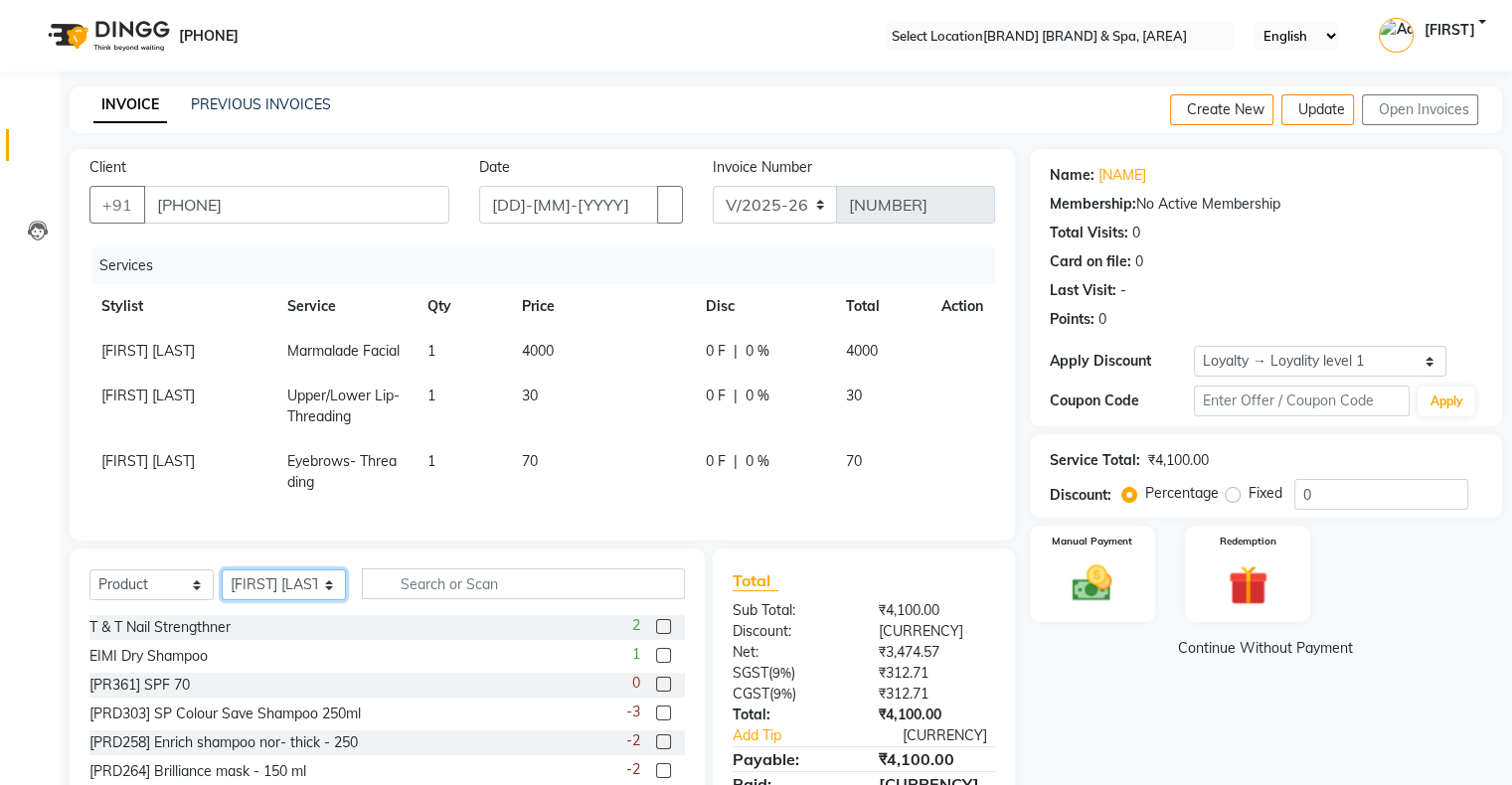 click on "Select Stylist [FIRST] [LAST] [FIRST] [LAST] [FIRST] [LAST] [FIRST] [LAST] [FIRST] [LAST] [FIRST] [LAST] [FIRST] [LAST] [FIRST] [LAST] [FIRST] [LAST] [FIRST] [LAST] [FIRST] [LAST] [FIRST] [LAST] [FIRST] [LAST]" at bounding box center (283, 584) 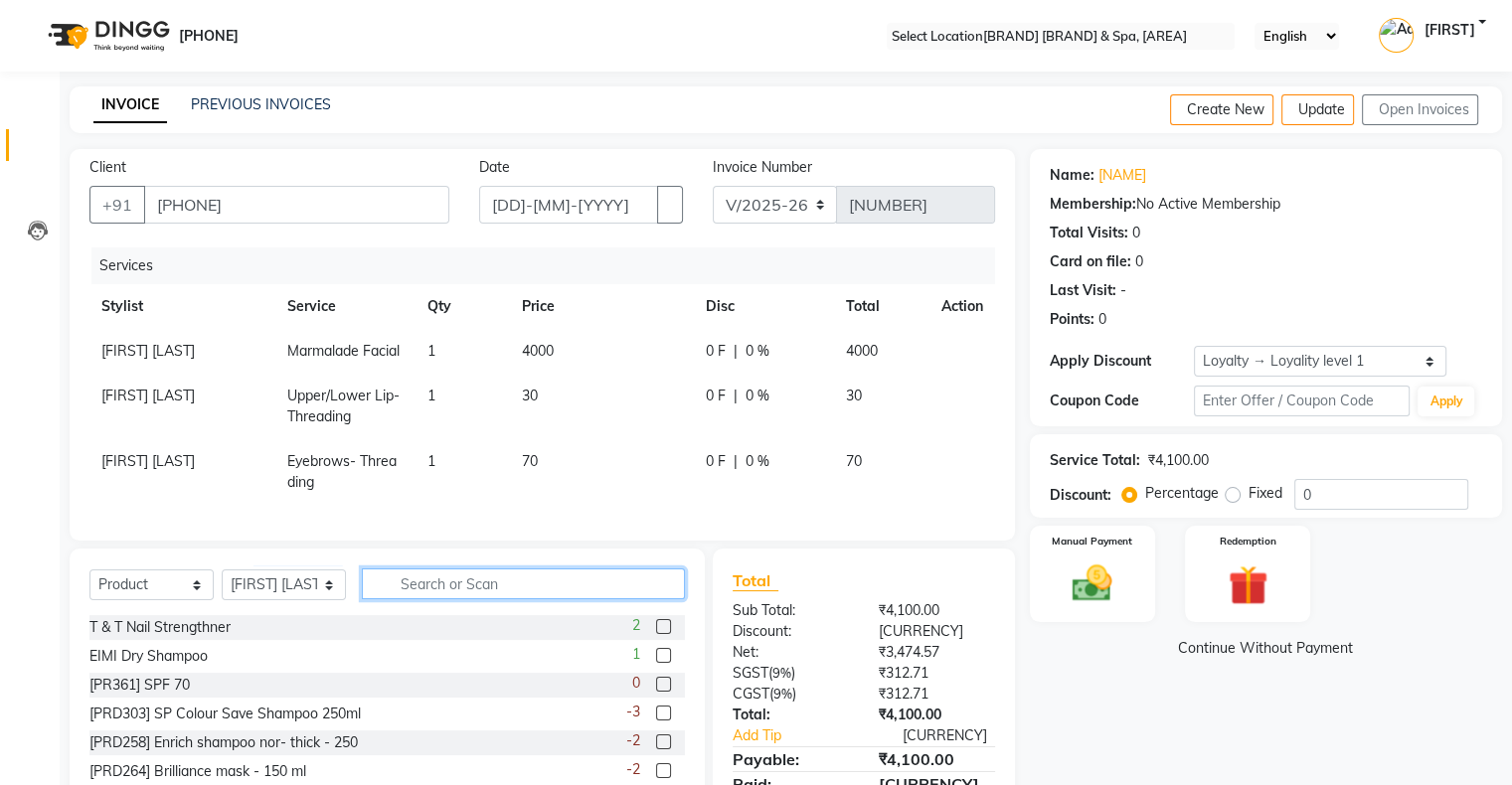 click at bounding box center (523, 583) 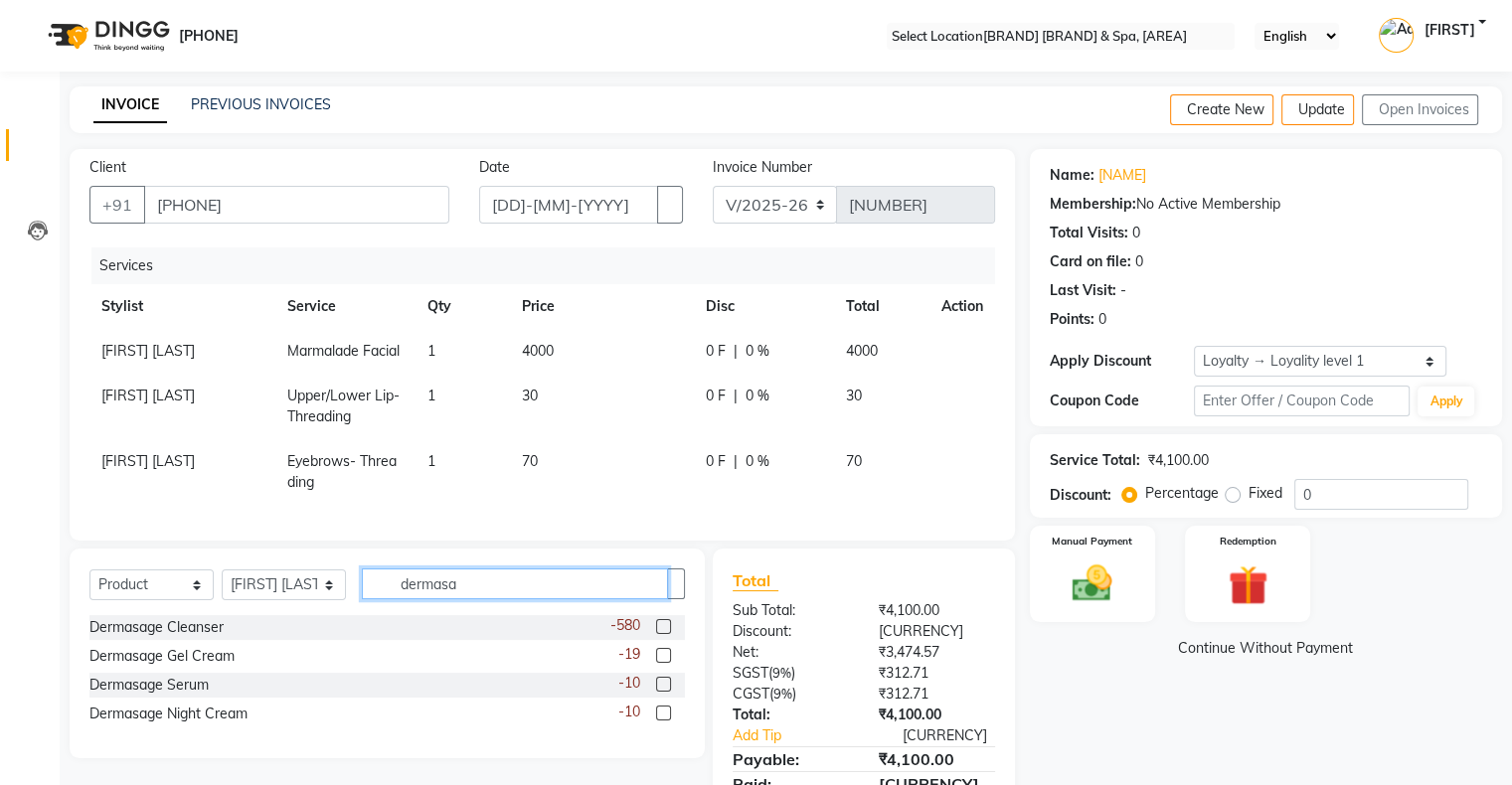 type on "dermasa" 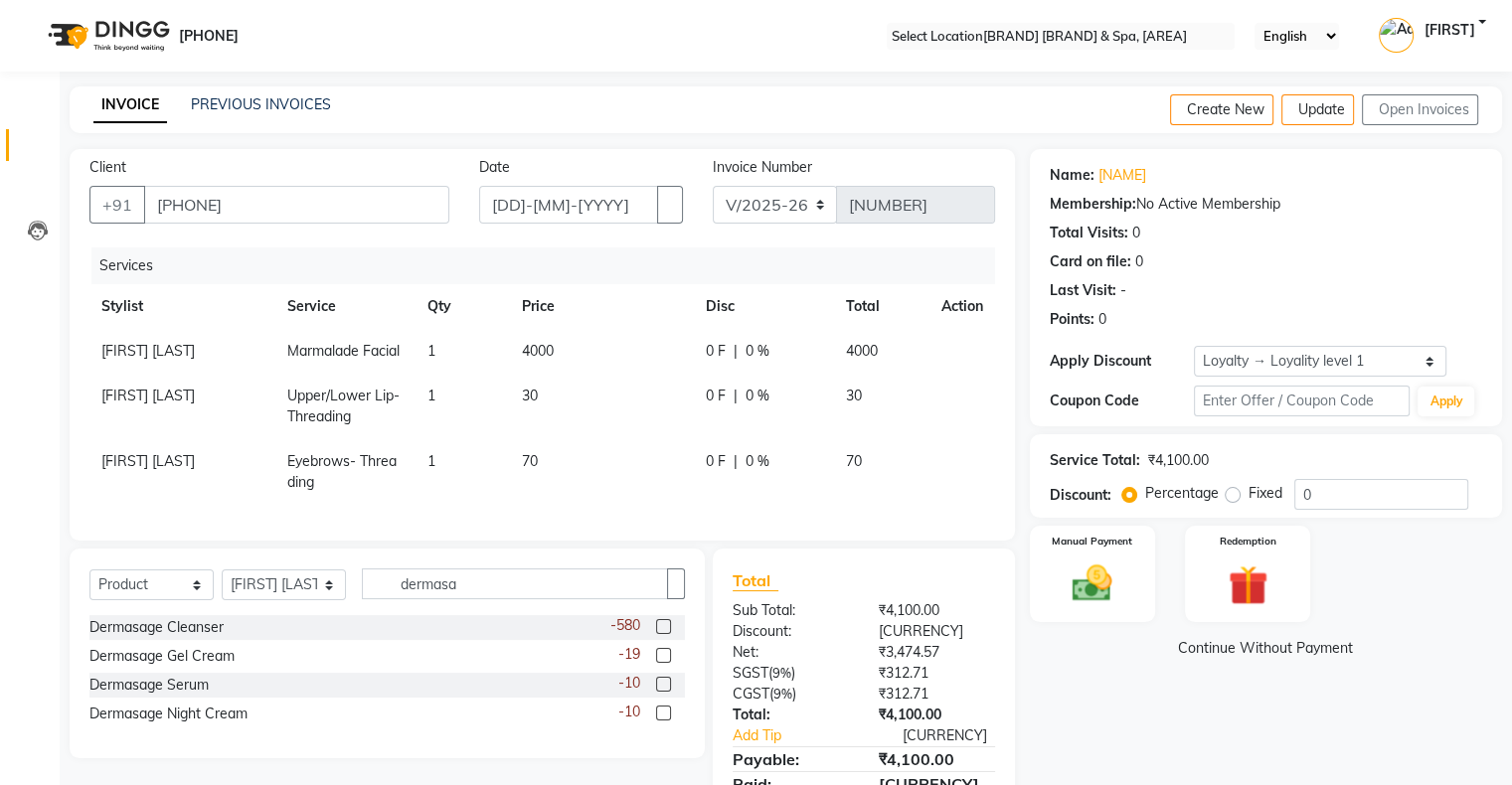 click at bounding box center [663, 712] 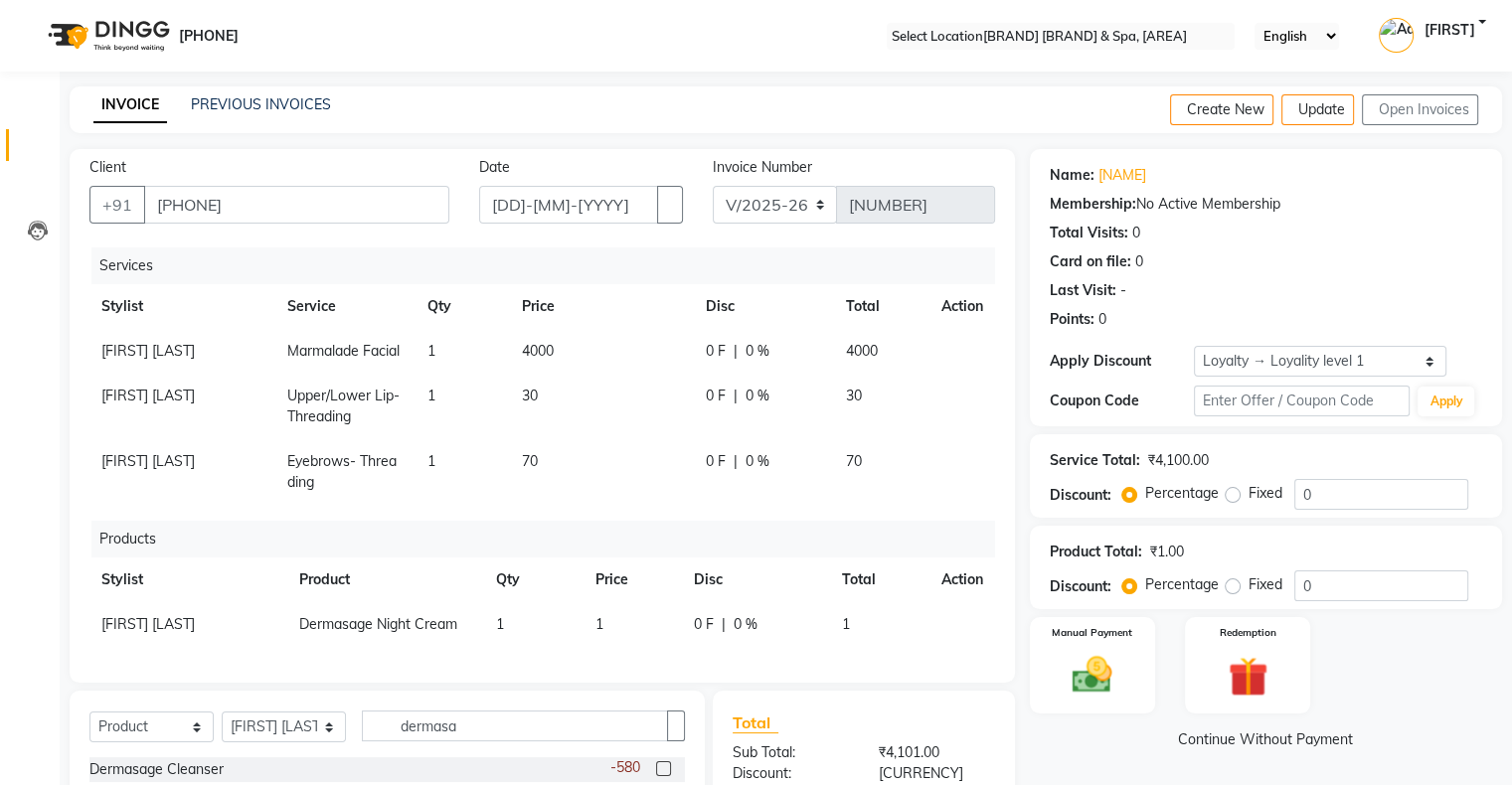 click on "1" at bounding box center (601, 351) 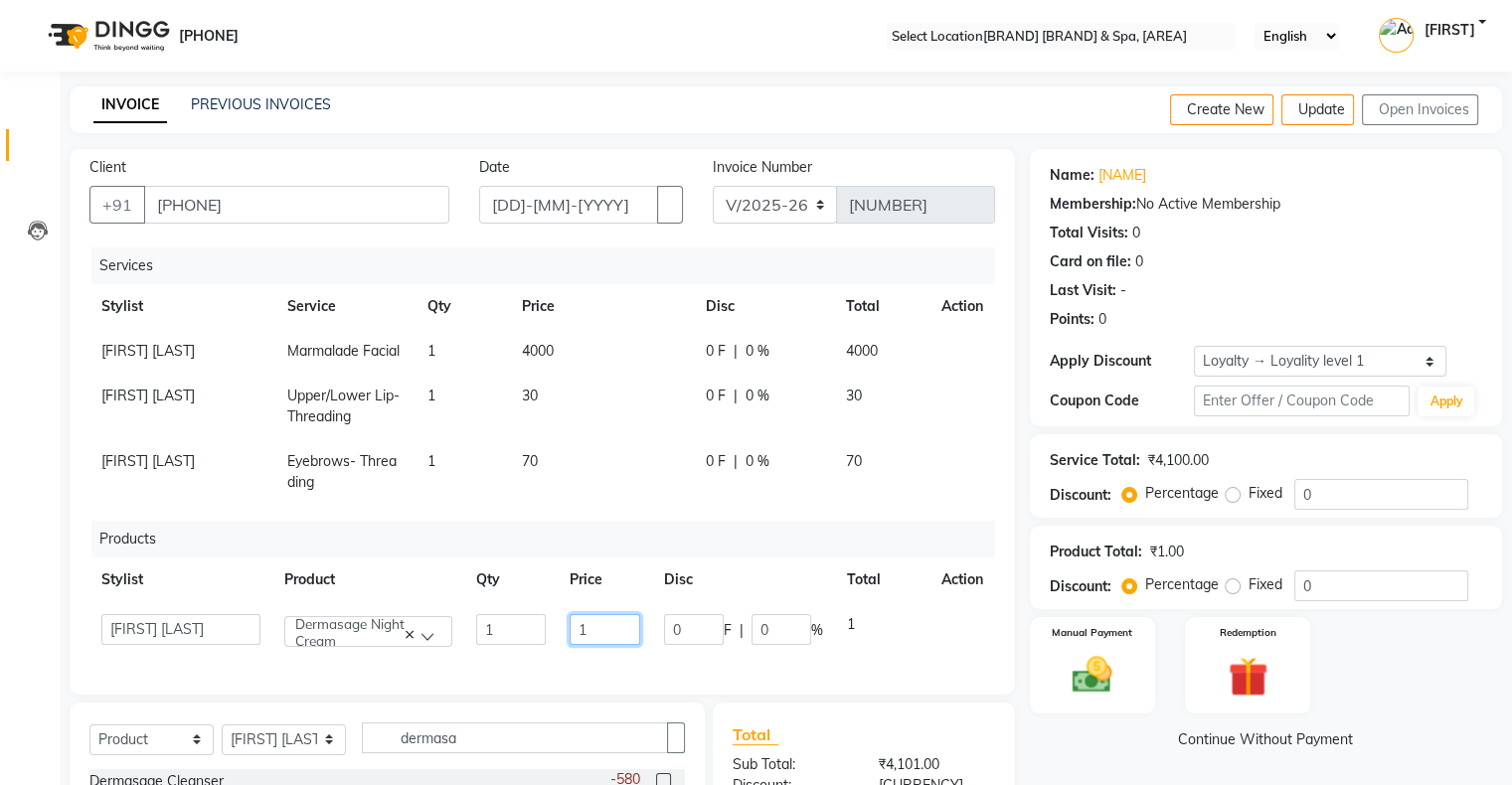 click on "1" at bounding box center (511, 629) 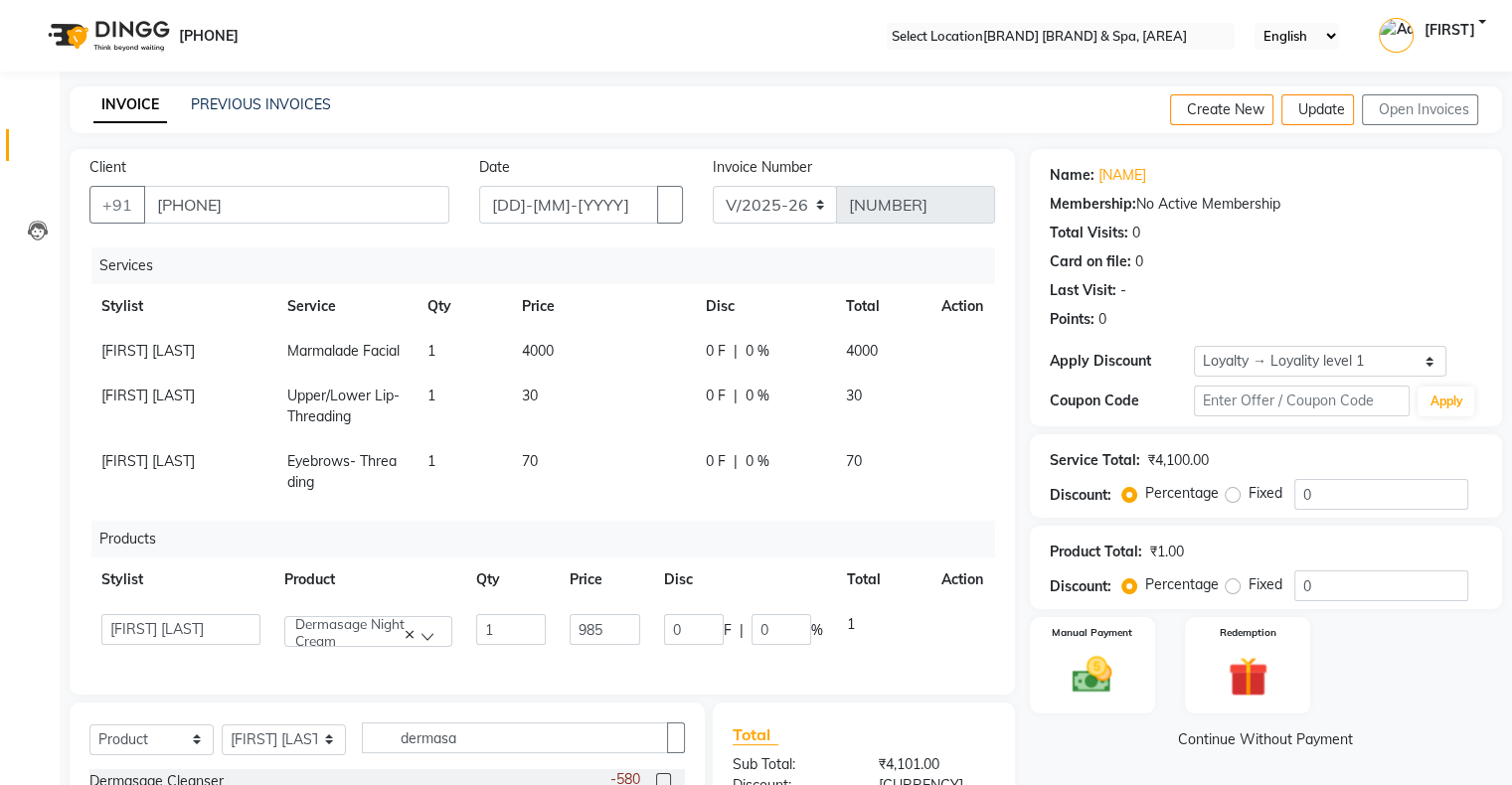 click on "Name: [FIRST] [LAST] Membership:  No Active Membership  Total Visits:  0 Card on file:  0 Last Visit:   - Points:   0  Apply Discount Select  Loyalty → Loyality level 1  Coupon Code Apply Service Total:  ₹4,100.00  Discount:  Percentage   Fixed  0 Product Total:  ₹1.00  Discount:  Percentage   Fixed  0 Manual Payment Redemption  Continue Without Payment" at bounding box center (1273, 571) 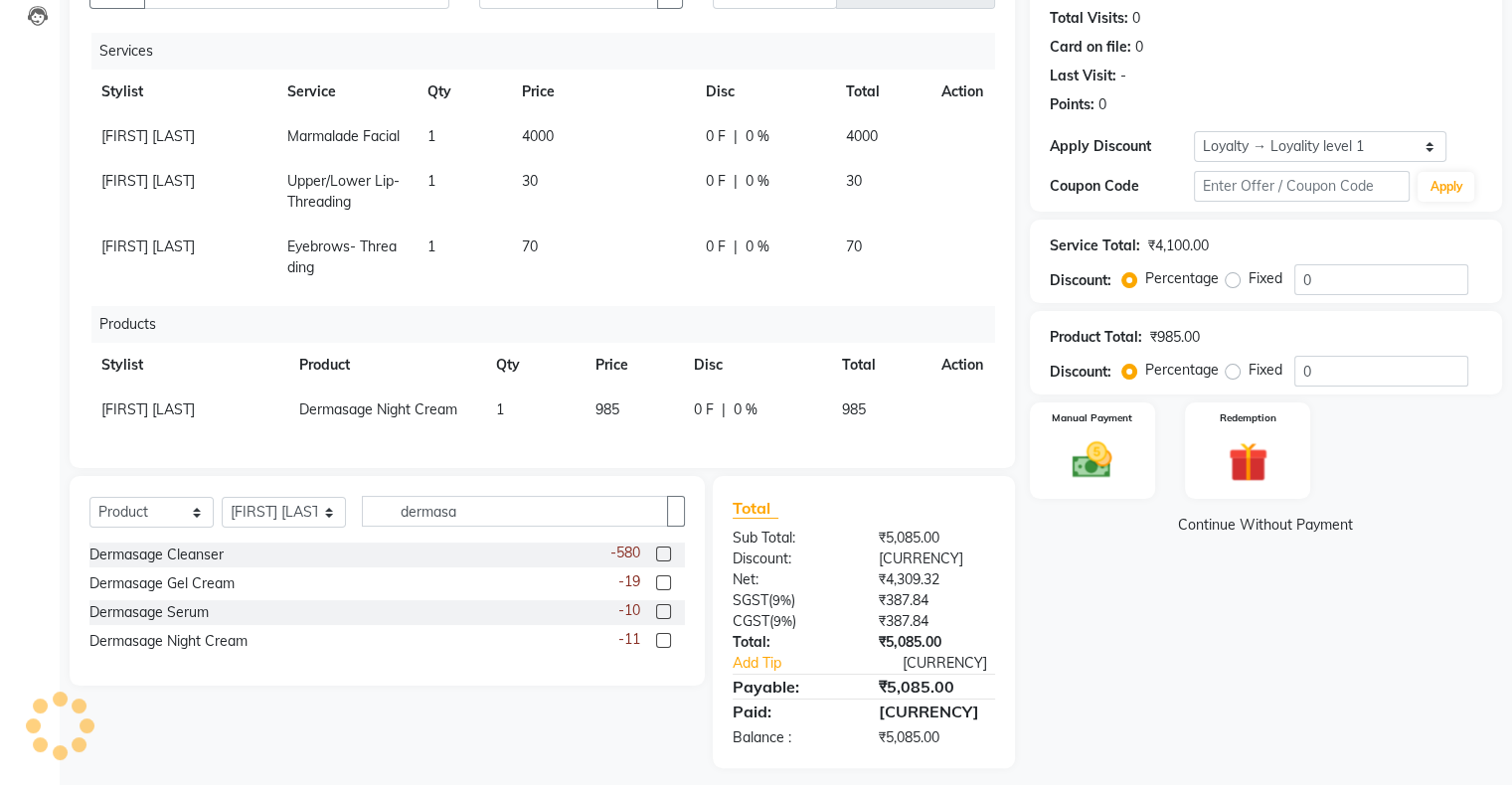 scroll, scrollTop: 241, scrollLeft: 0, axis: vertical 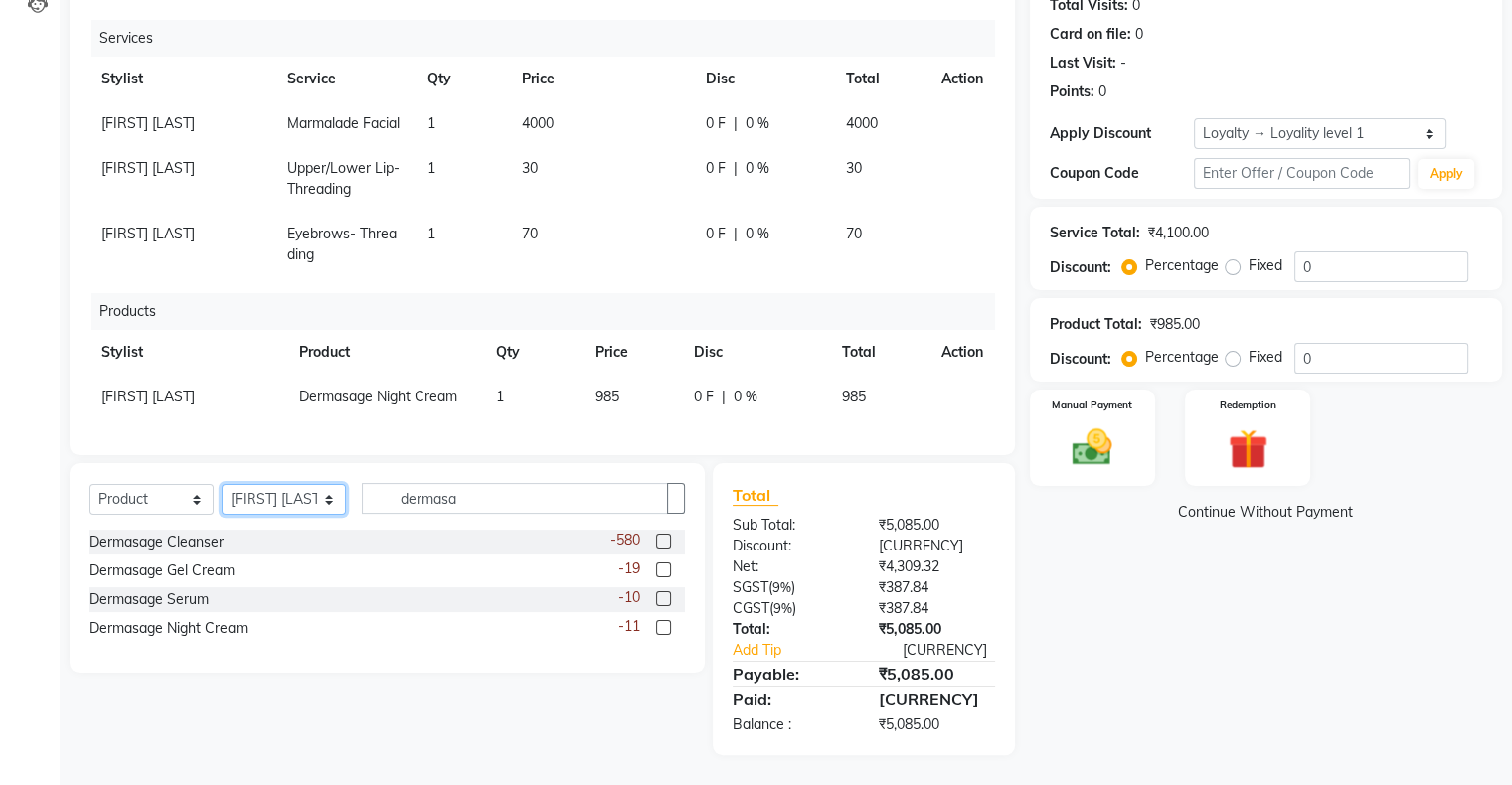 click on "Select Stylist [FIRST] [LAST] [FIRST] [LAST] [FIRST] [LAST] [FIRST] [LAST] [FIRST] [LAST] [FIRST] [LAST] [FIRST] [LAST] [FIRST] [LAST] [FIRST] [LAST] [FIRST] [LAST] [FIRST] [LAST] [FIRST] [LAST] [FIRST] [LAST]" at bounding box center [283, 499] 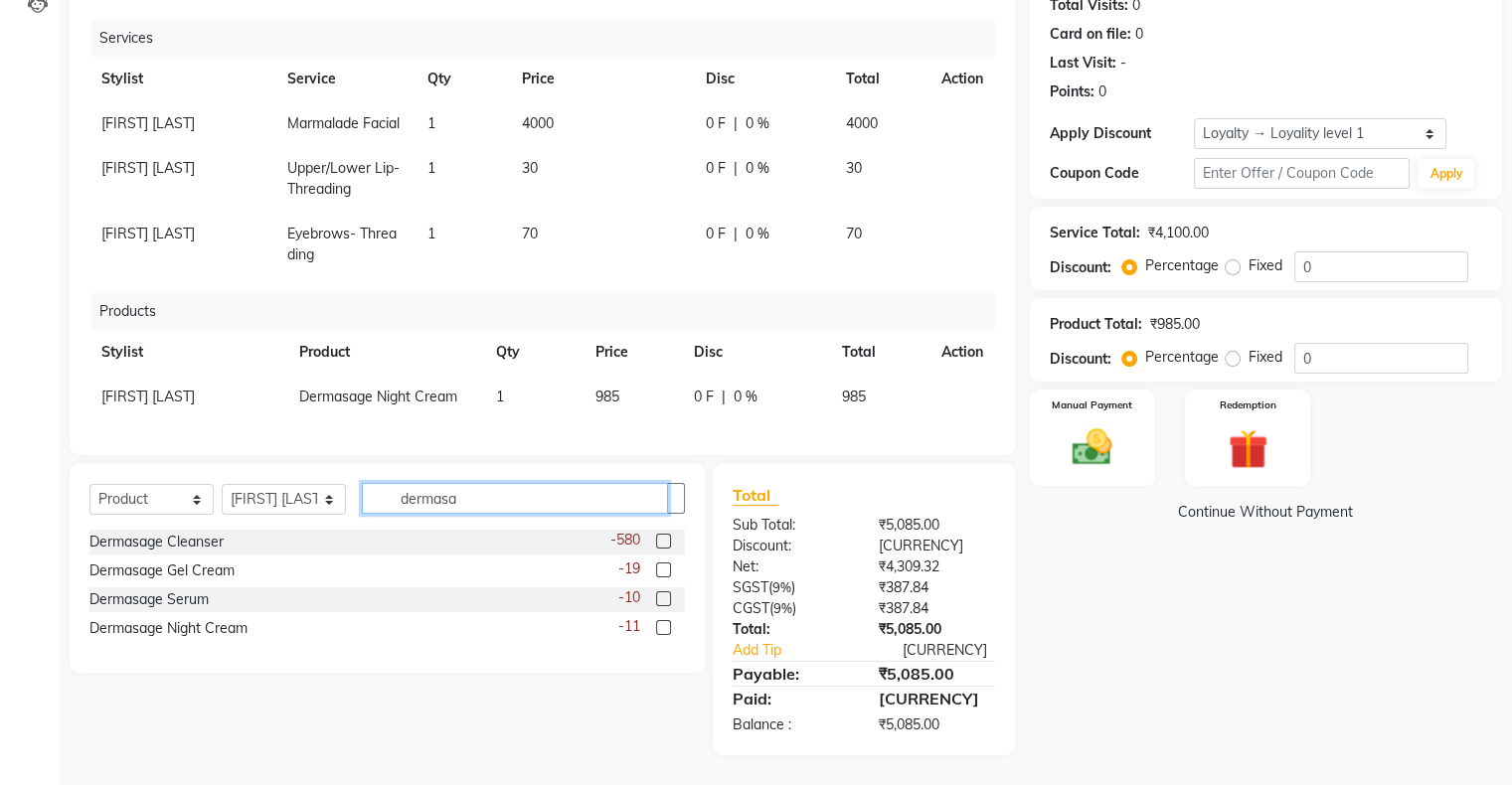 drag, startPoint x: 484, startPoint y: 498, endPoint x: 392, endPoint y: 491, distance: 92.26592 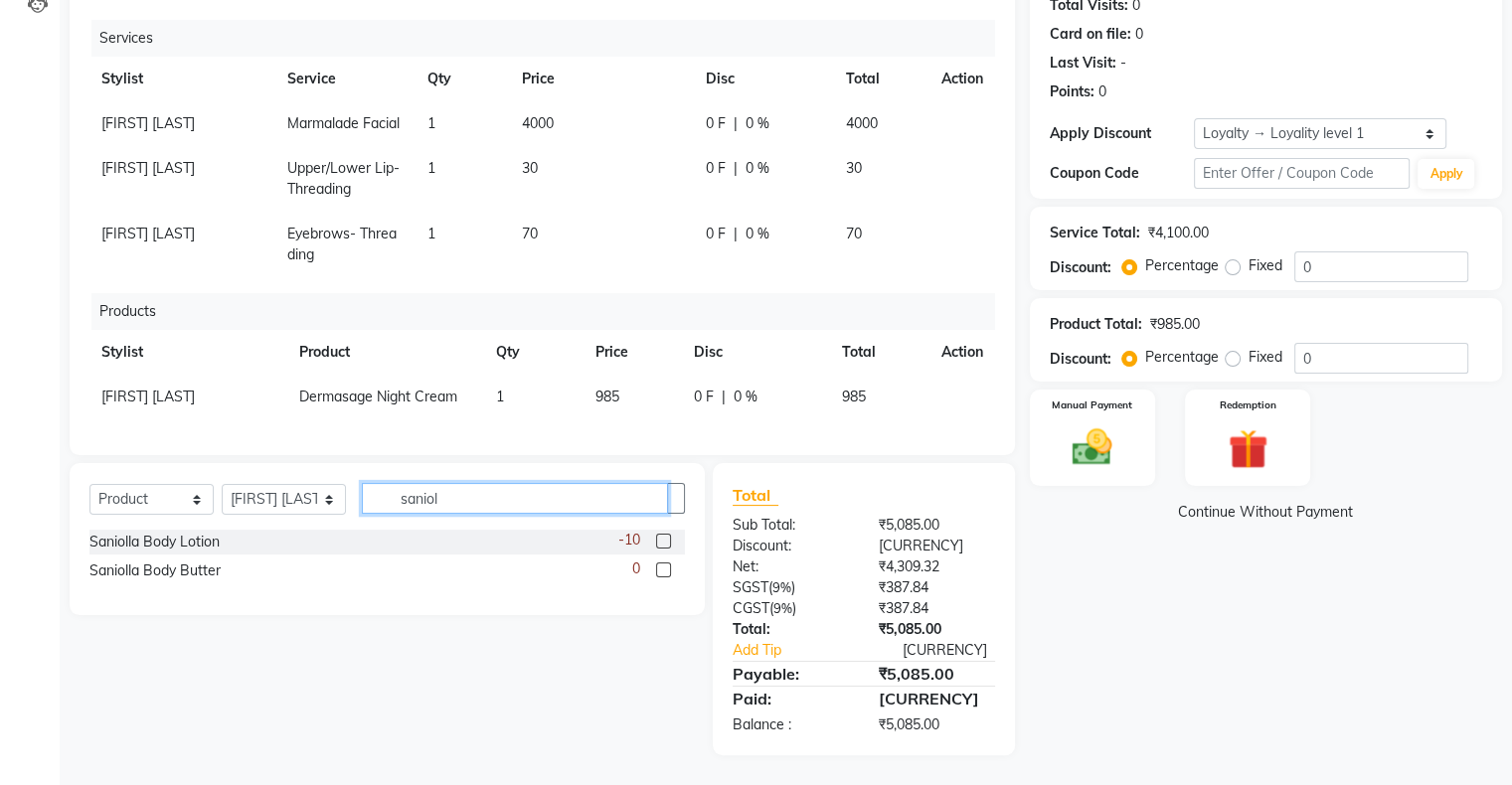 type on "saniol" 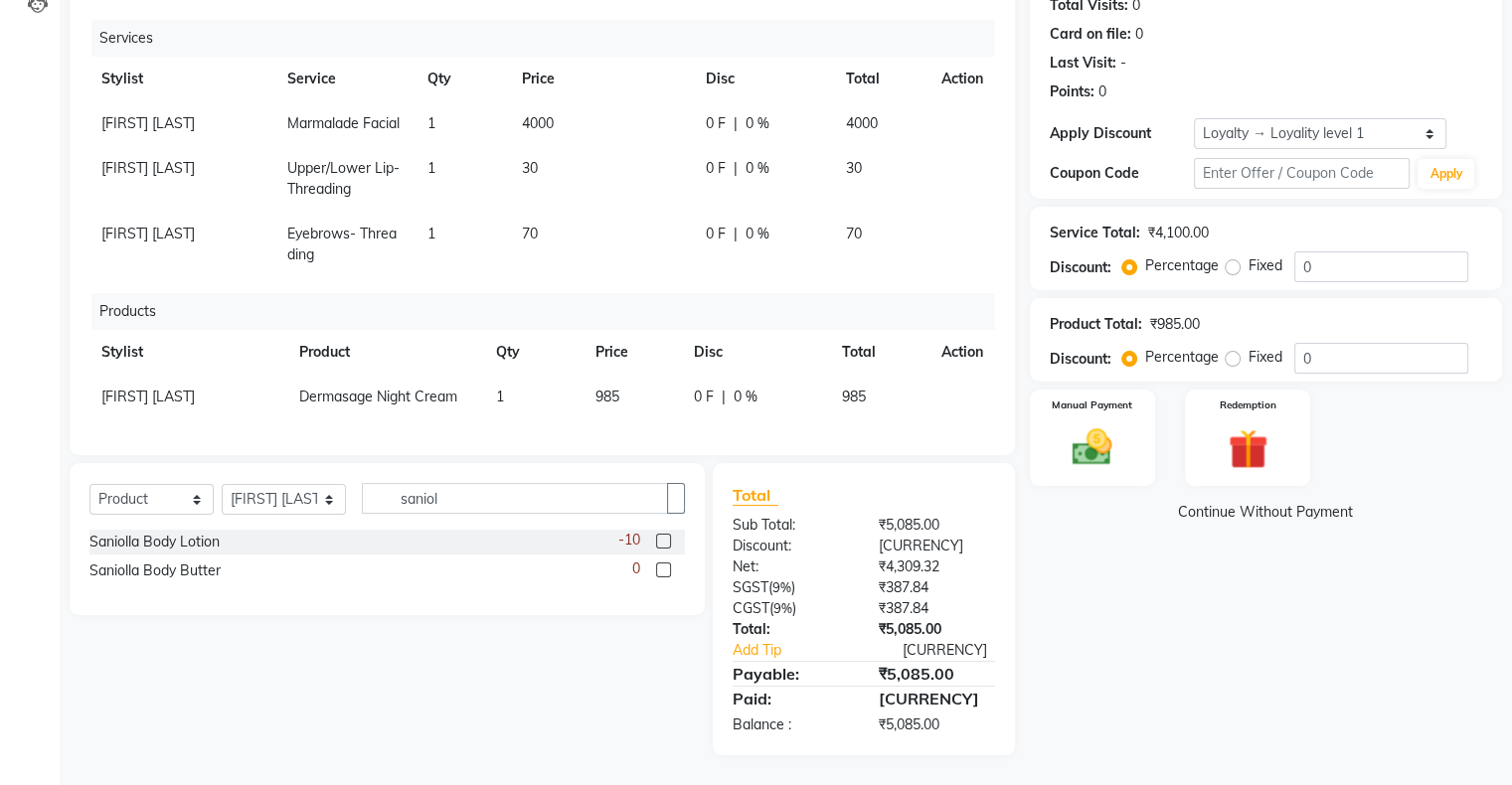 click at bounding box center (663, 541) 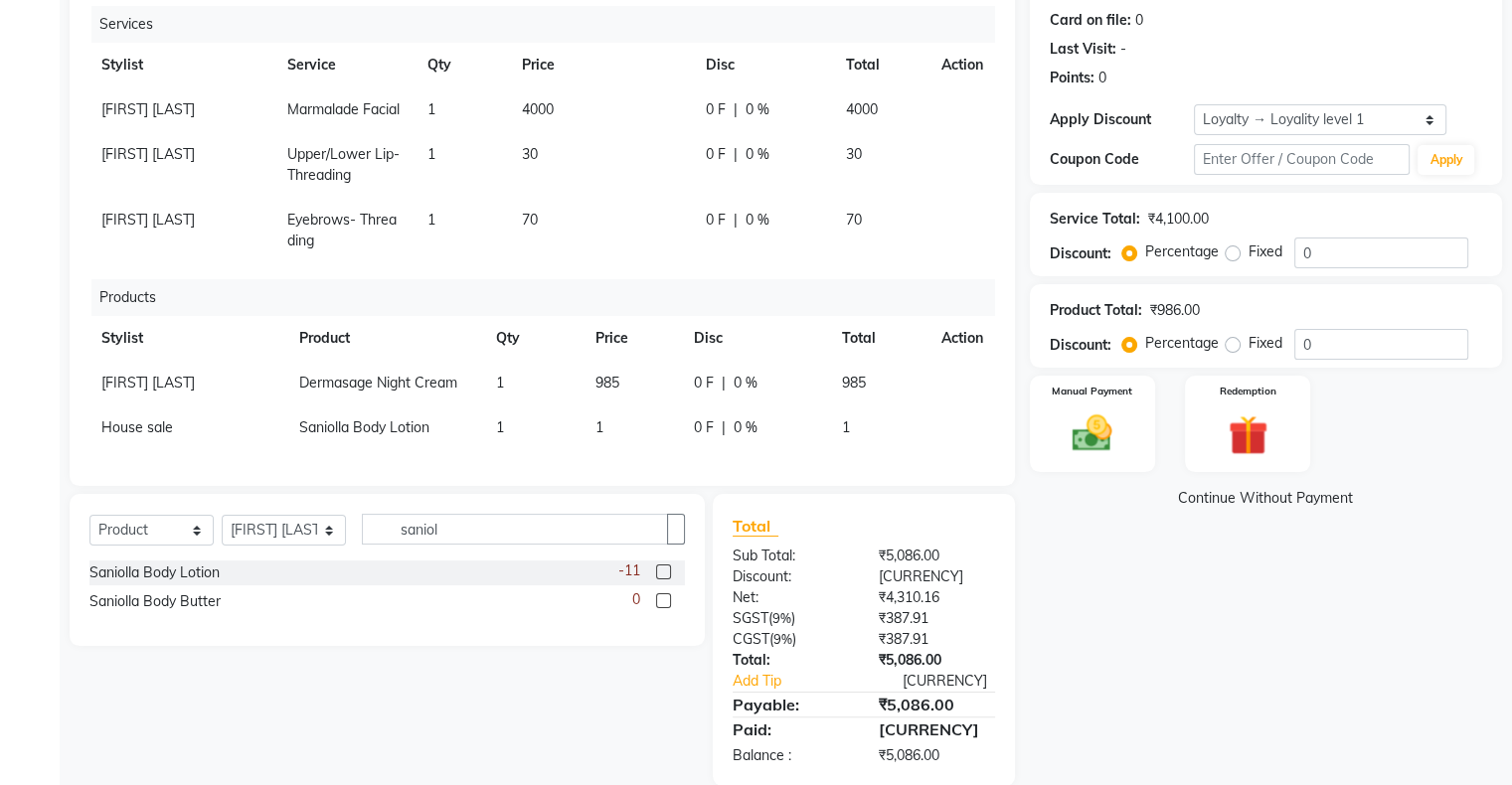 click on "1" at bounding box center (601, 109) 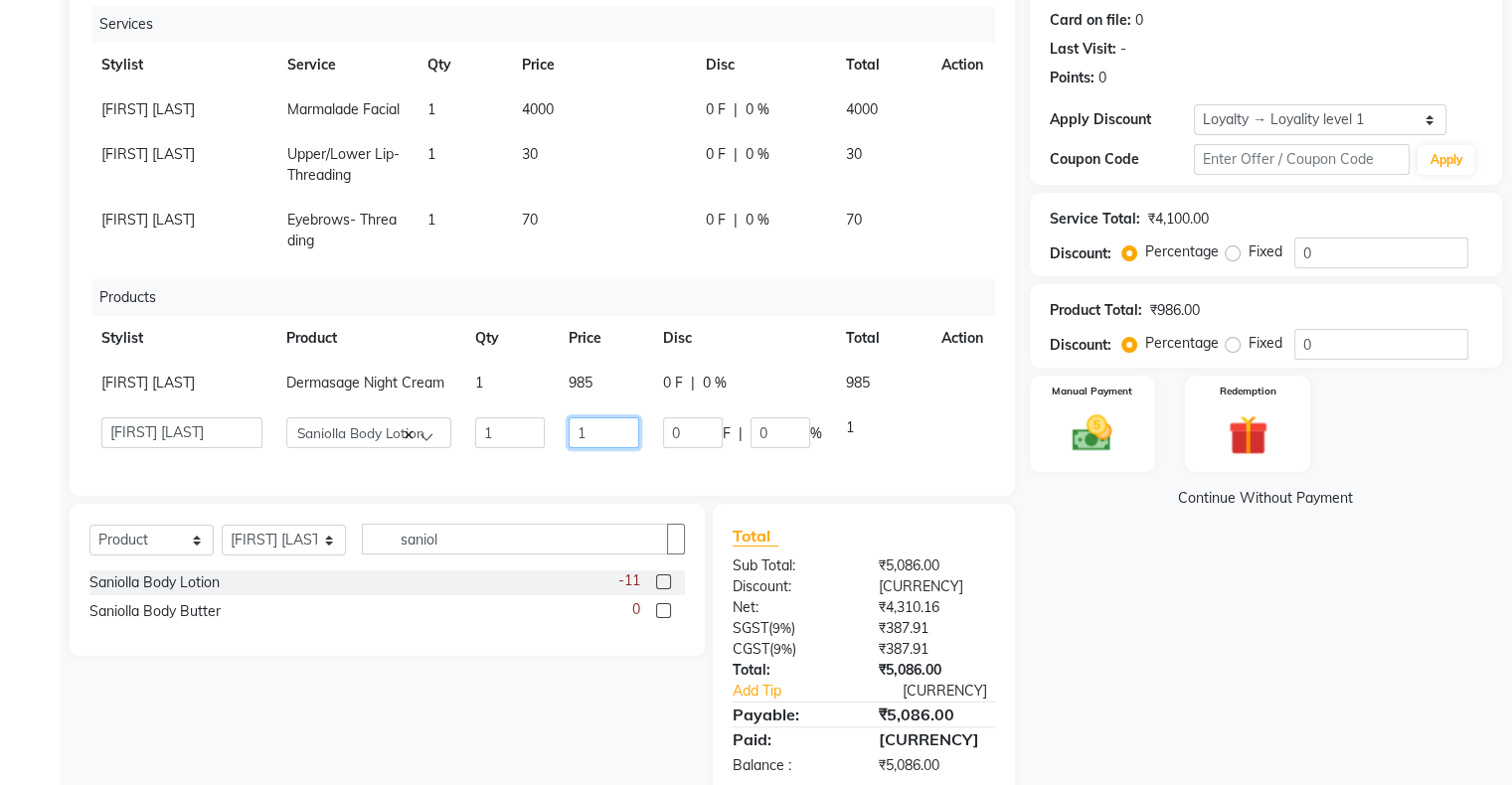 click on "1" at bounding box center [510, 432] 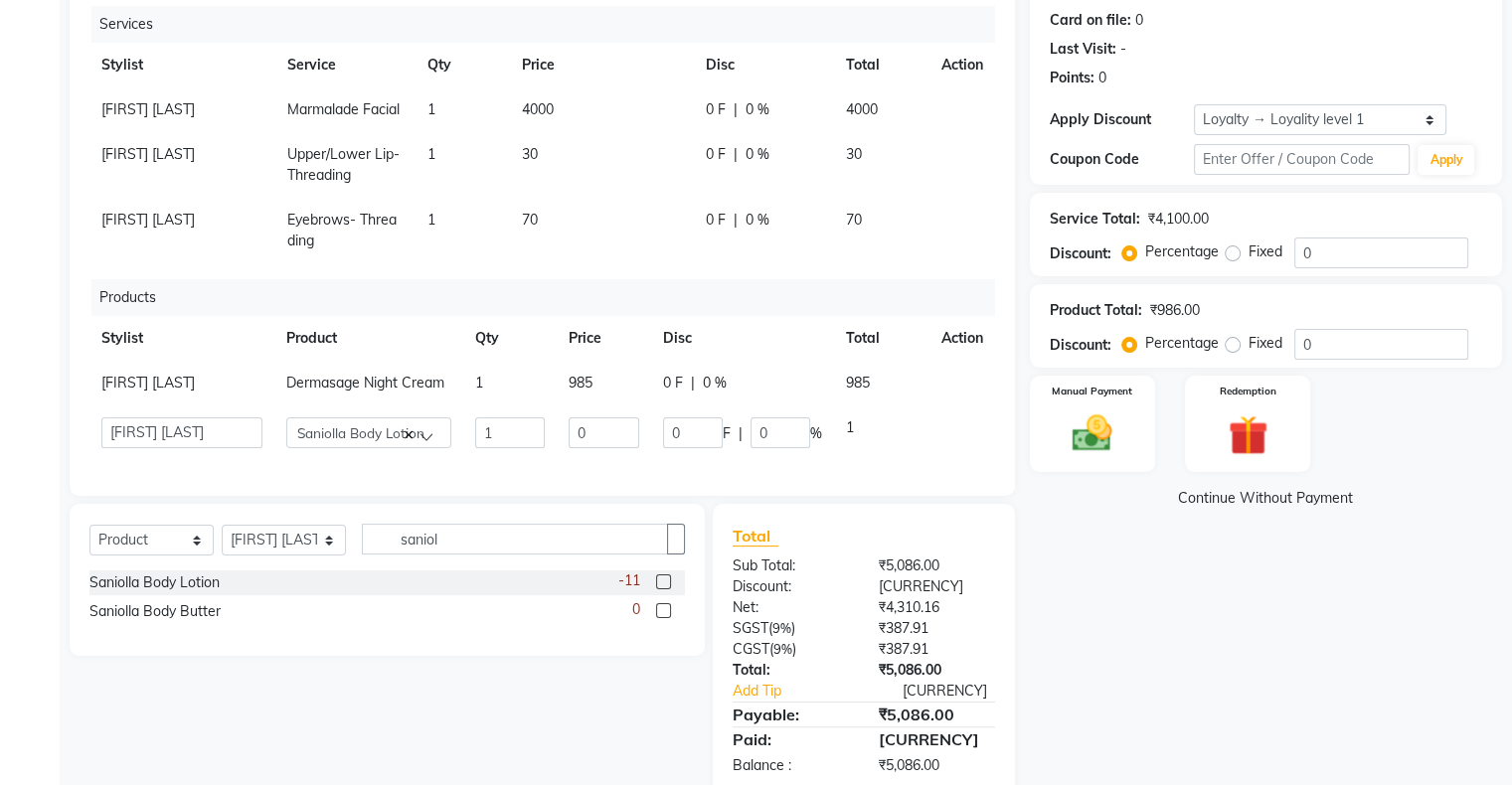 click on "Name: [FIRST] [LAST] Membership:  No Active Membership  Total Visits:  0 Card on file:  0 Last Visit:   - Points:   0  Apply Discount Select  Loyalty → Loyality level 1  Coupon Code Apply Service Total:  [CURRENCY][AMOUNT]  Discount:  Percentage   Fixed  0 Product Total:  [CURRENCY][AMOUNT]  Discount:  Percentage   Fixed  0 Manual Payment Redemption  Continue Without Payment" at bounding box center [1273, 352] 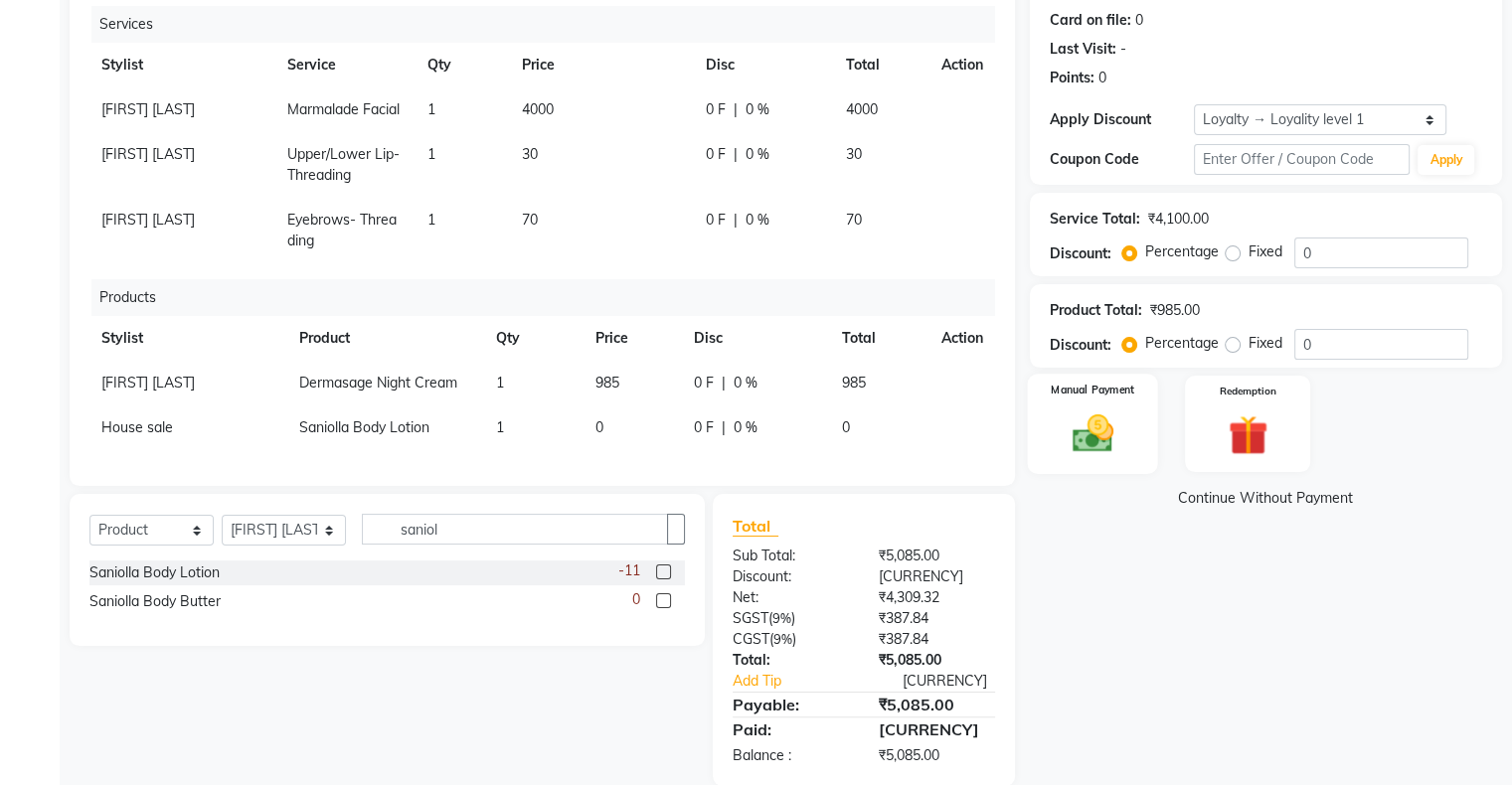 click at bounding box center (1092, 433) 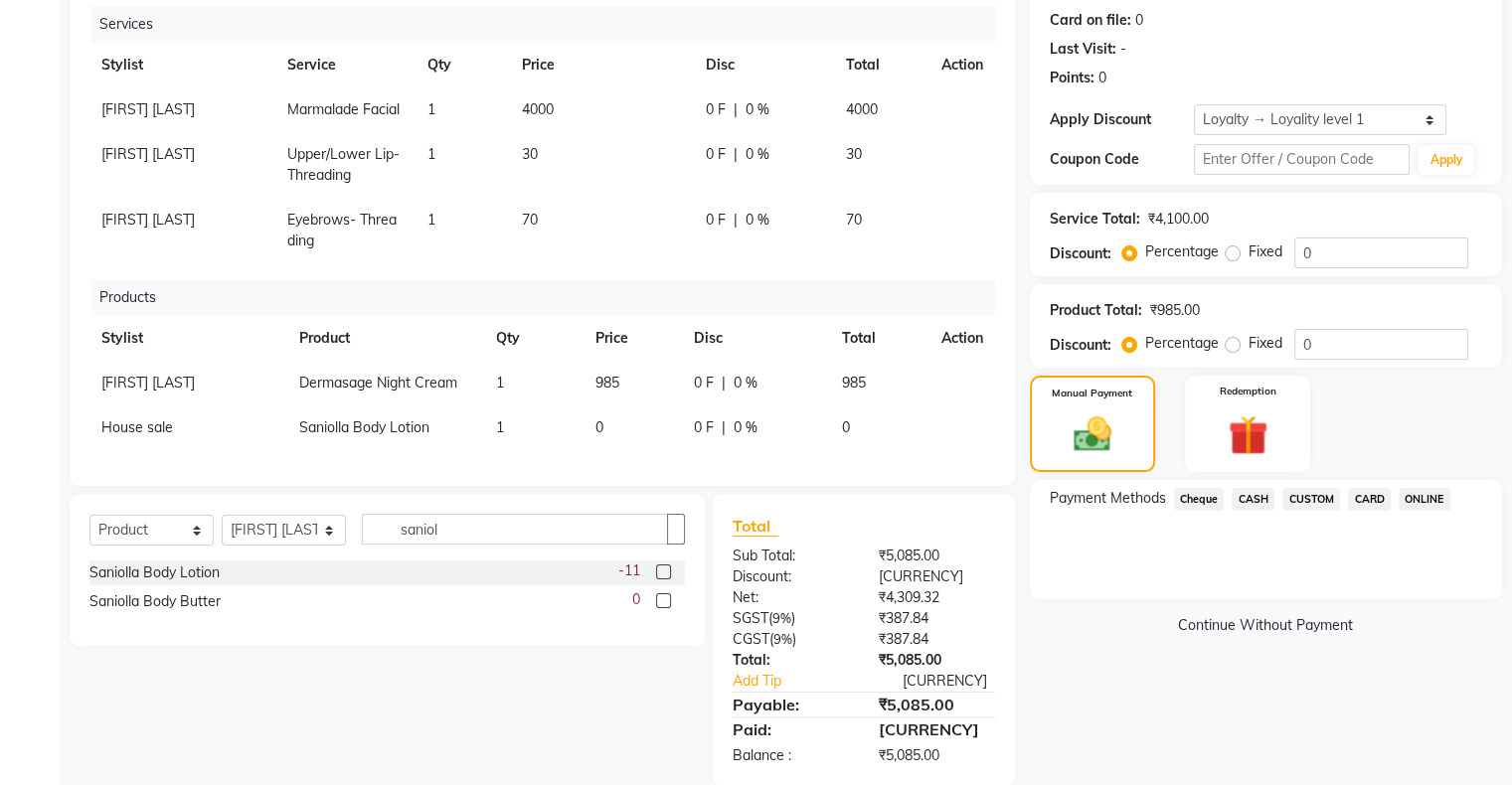 click on "CARD" at bounding box center (1199, 499) 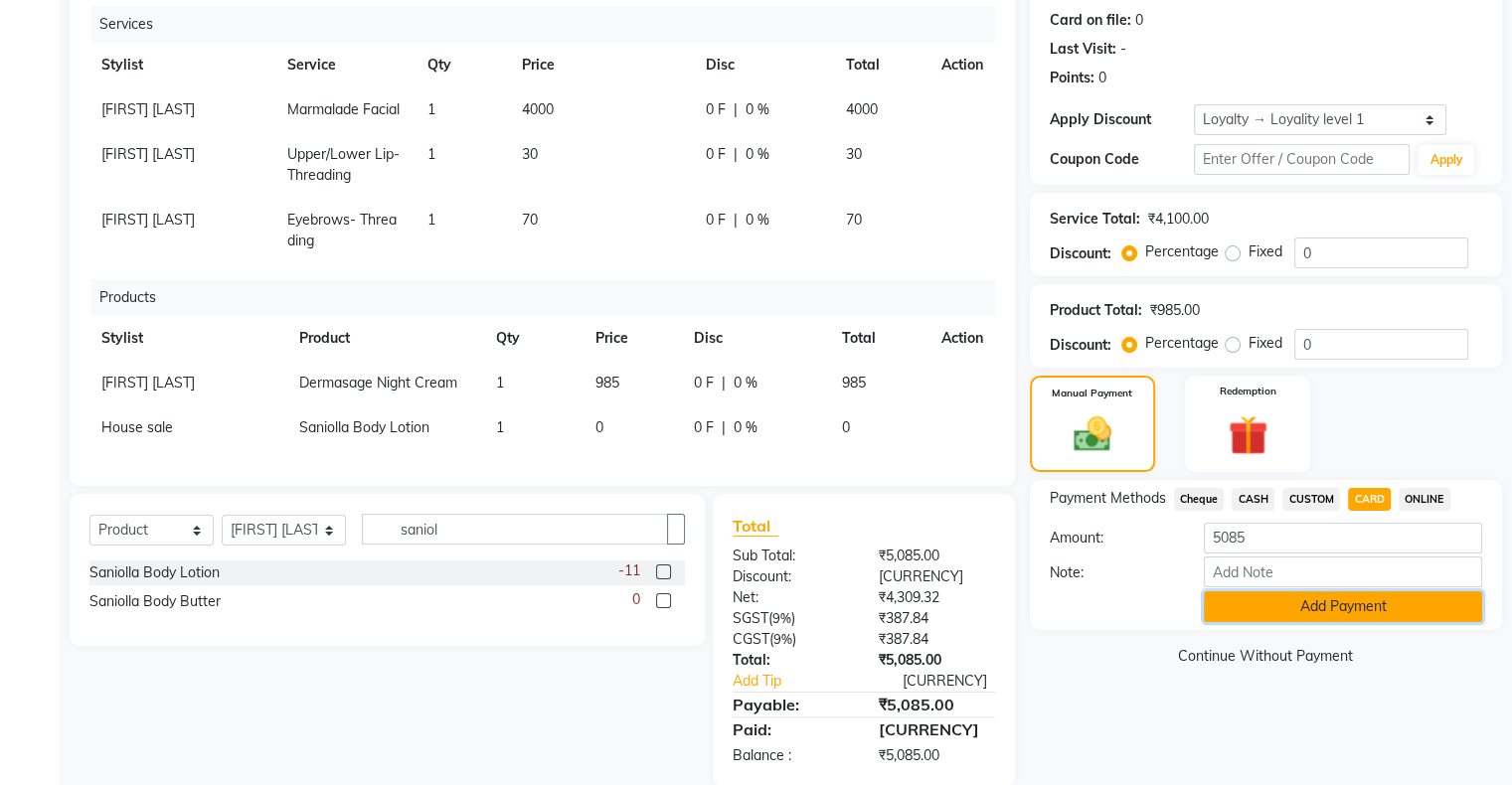 click on "Add Payment" at bounding box center [1343, 606] 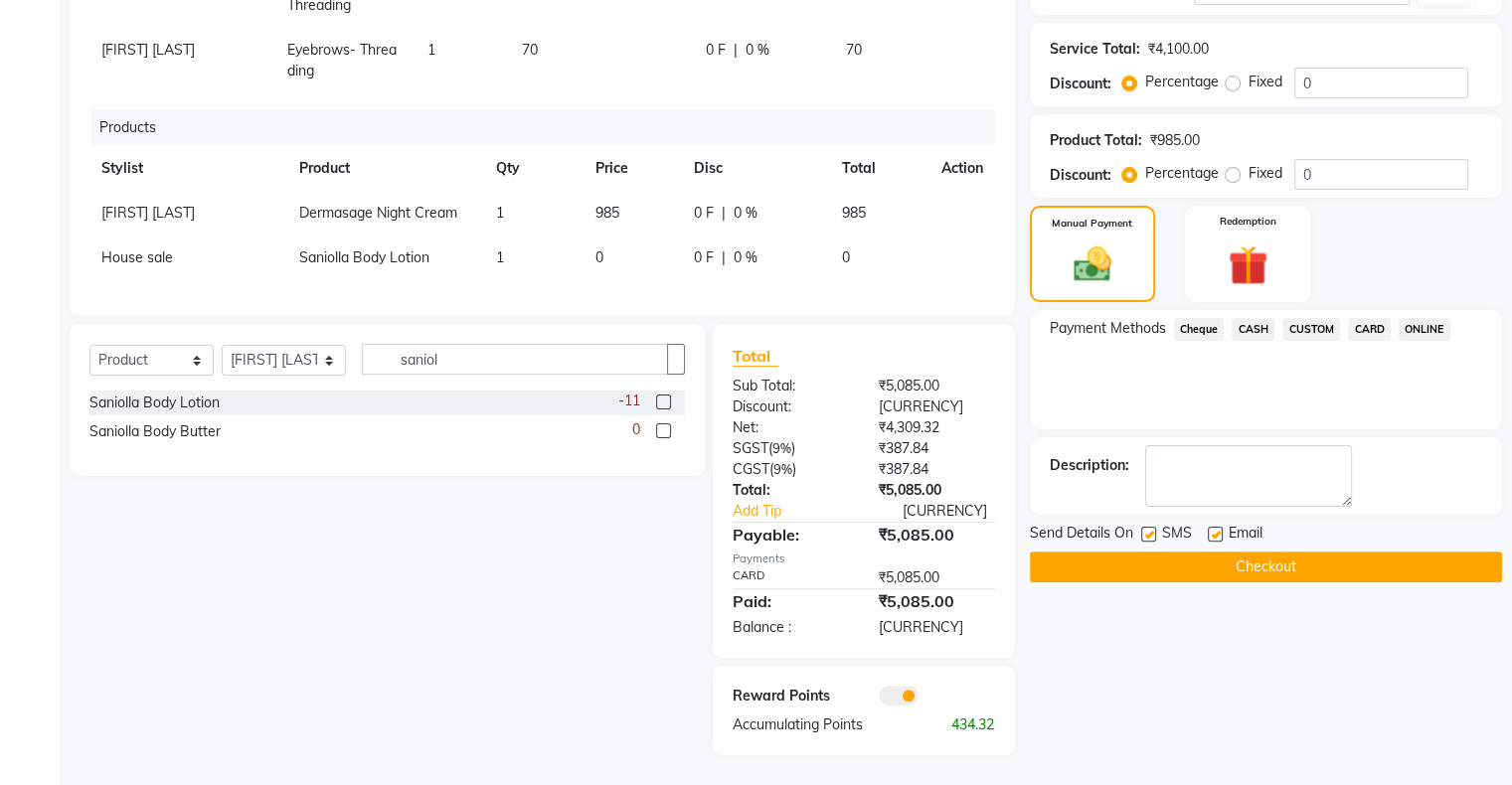 scroll, scrollTop: 440, scrollLeft: 0, axis: vertical 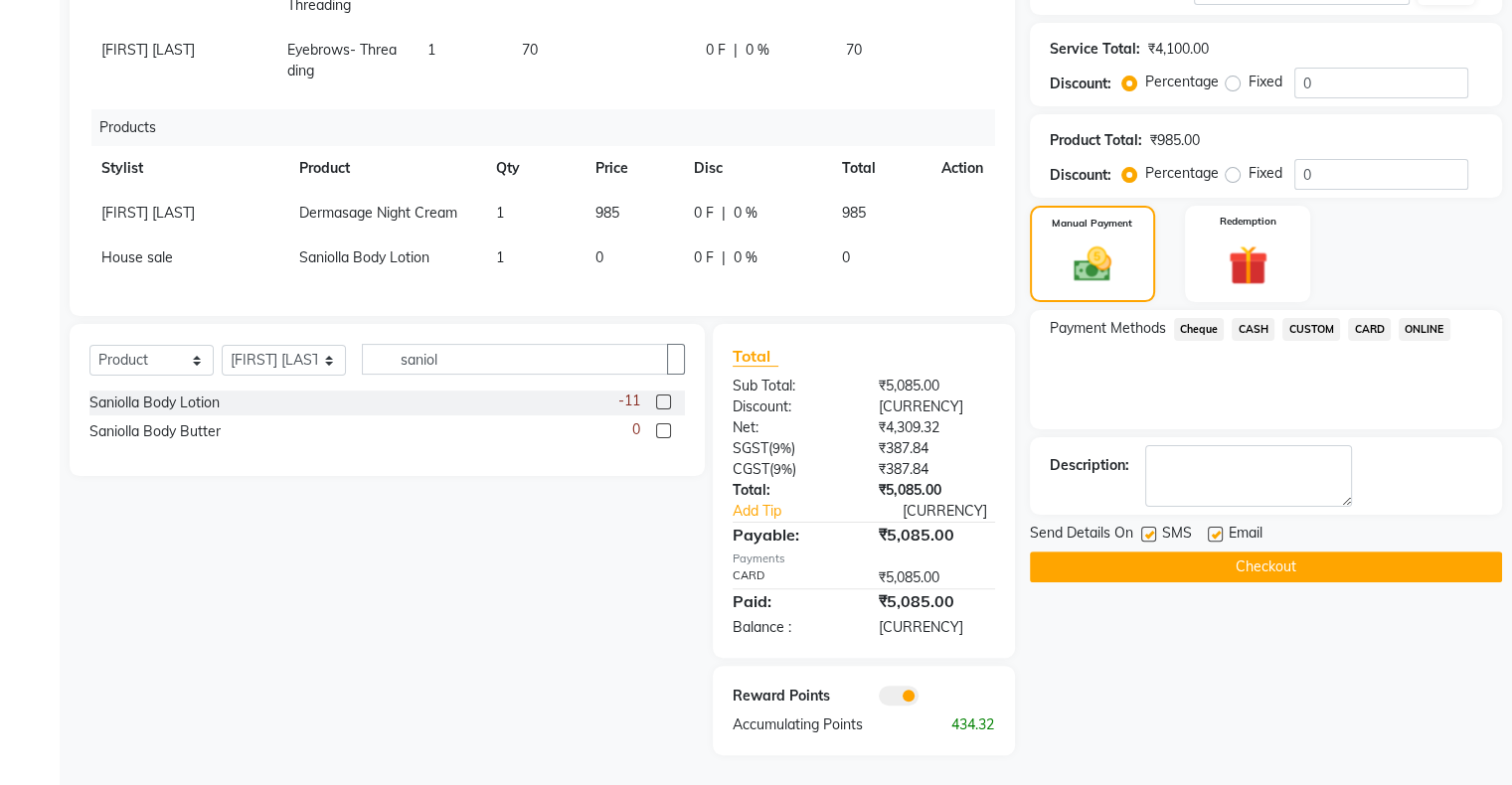 click at bounding box center (1148, 534) 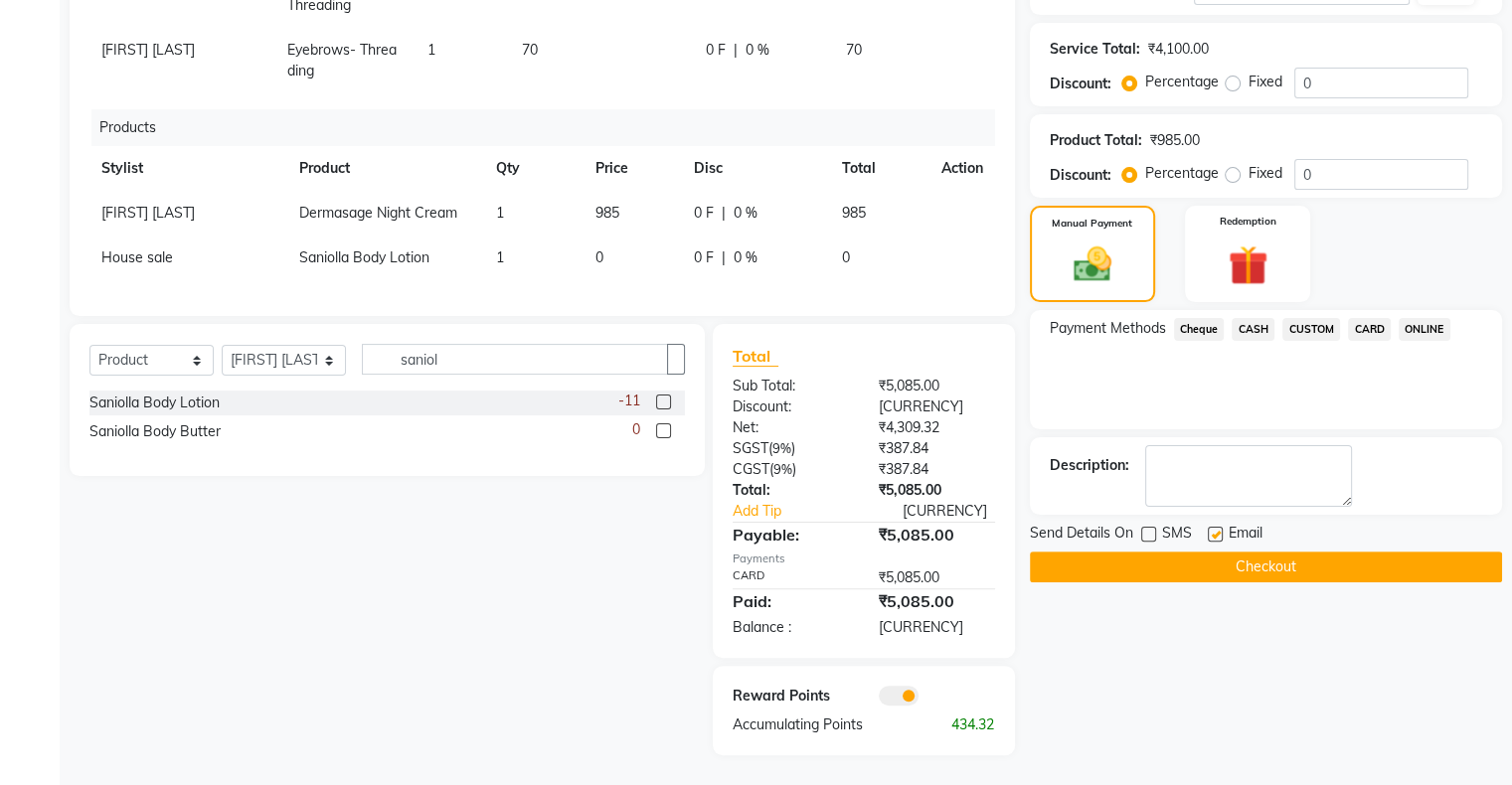 click at bounding box center [1215, 534] 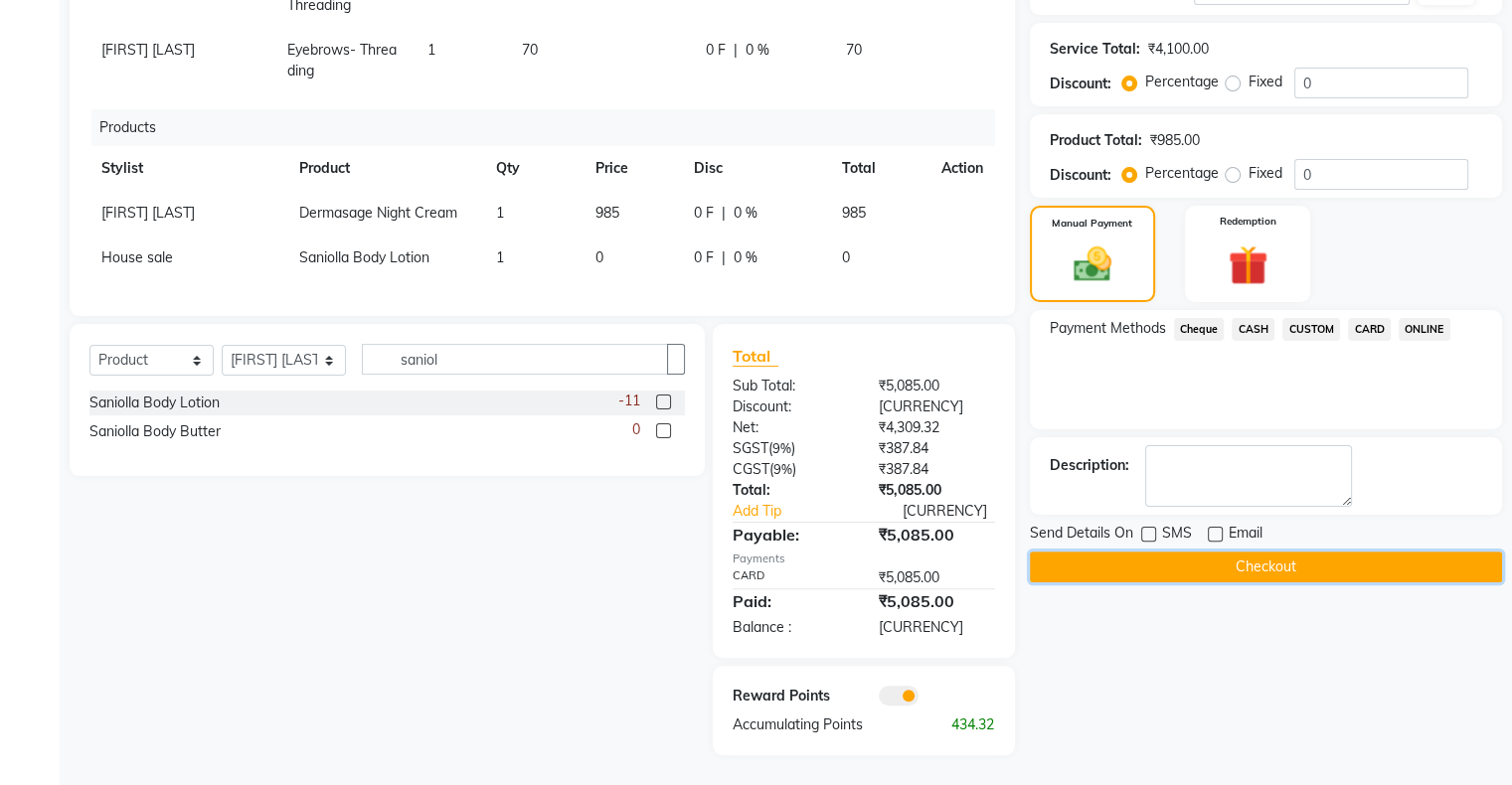 click on "Checkout" at bounding box center [1265, 566] 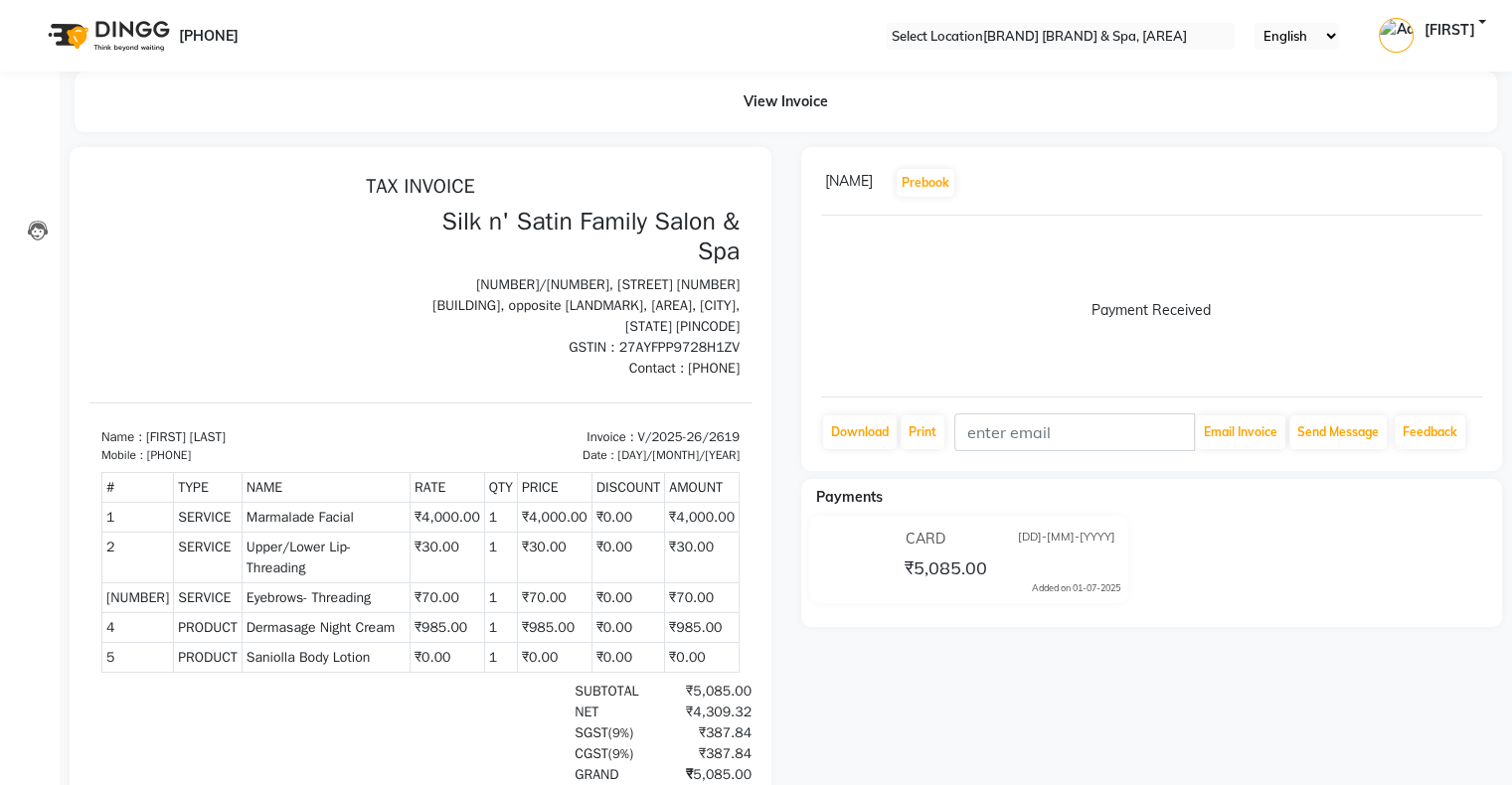 scroll, scrollTop: 0, scrollLeft: 0, axis: both 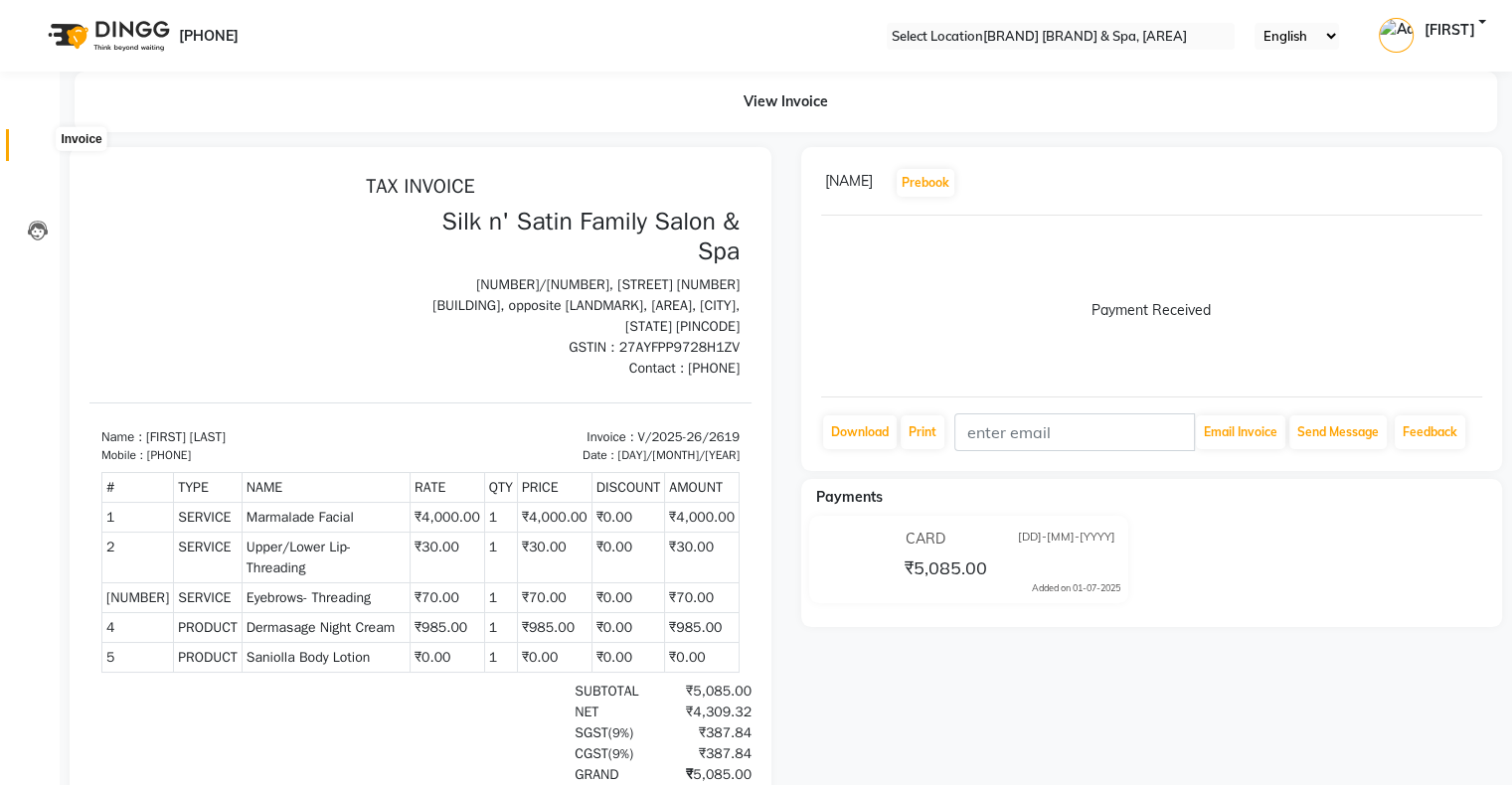 click at bounding box center (38, 150) 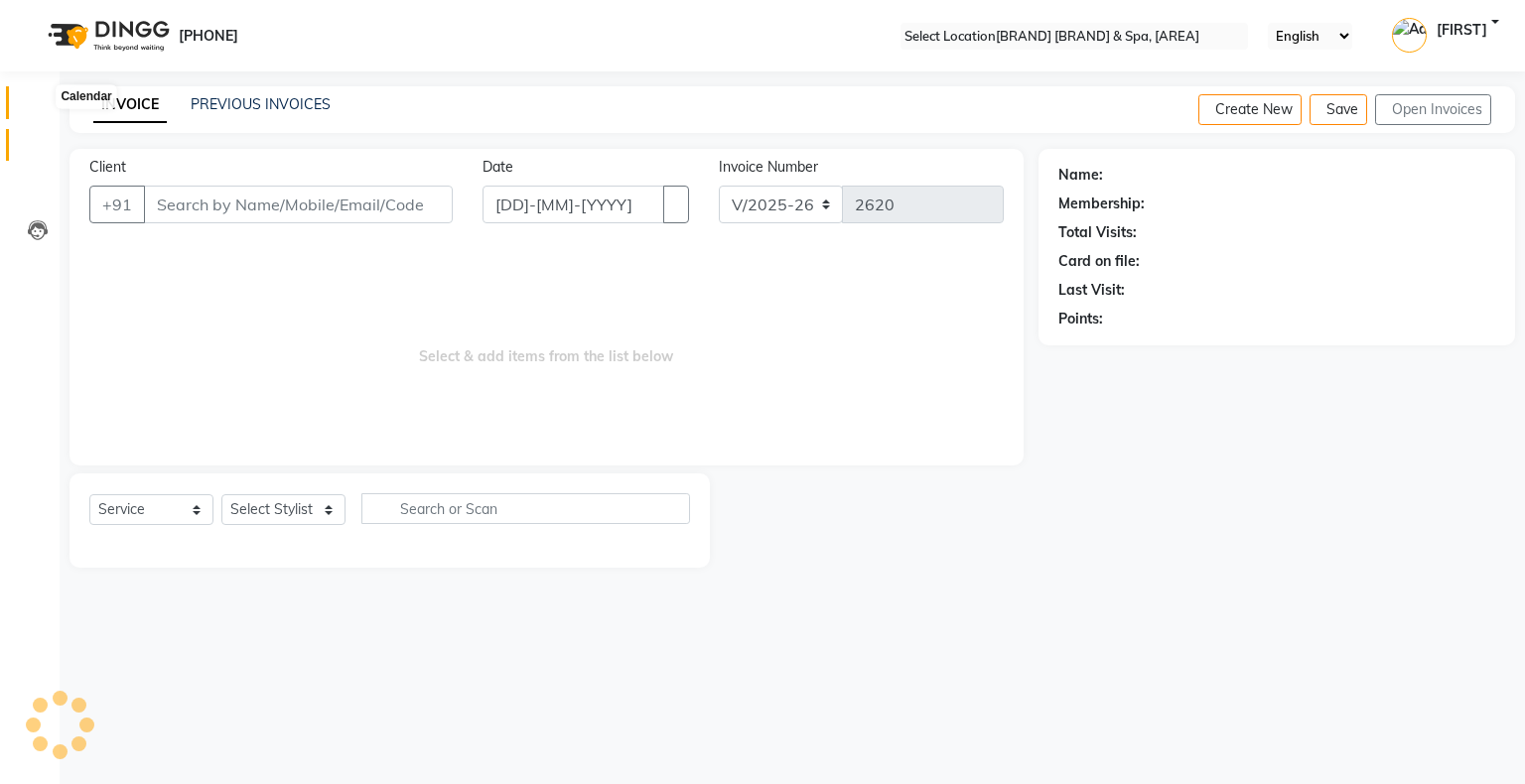 click at bounding box center [38, 107] 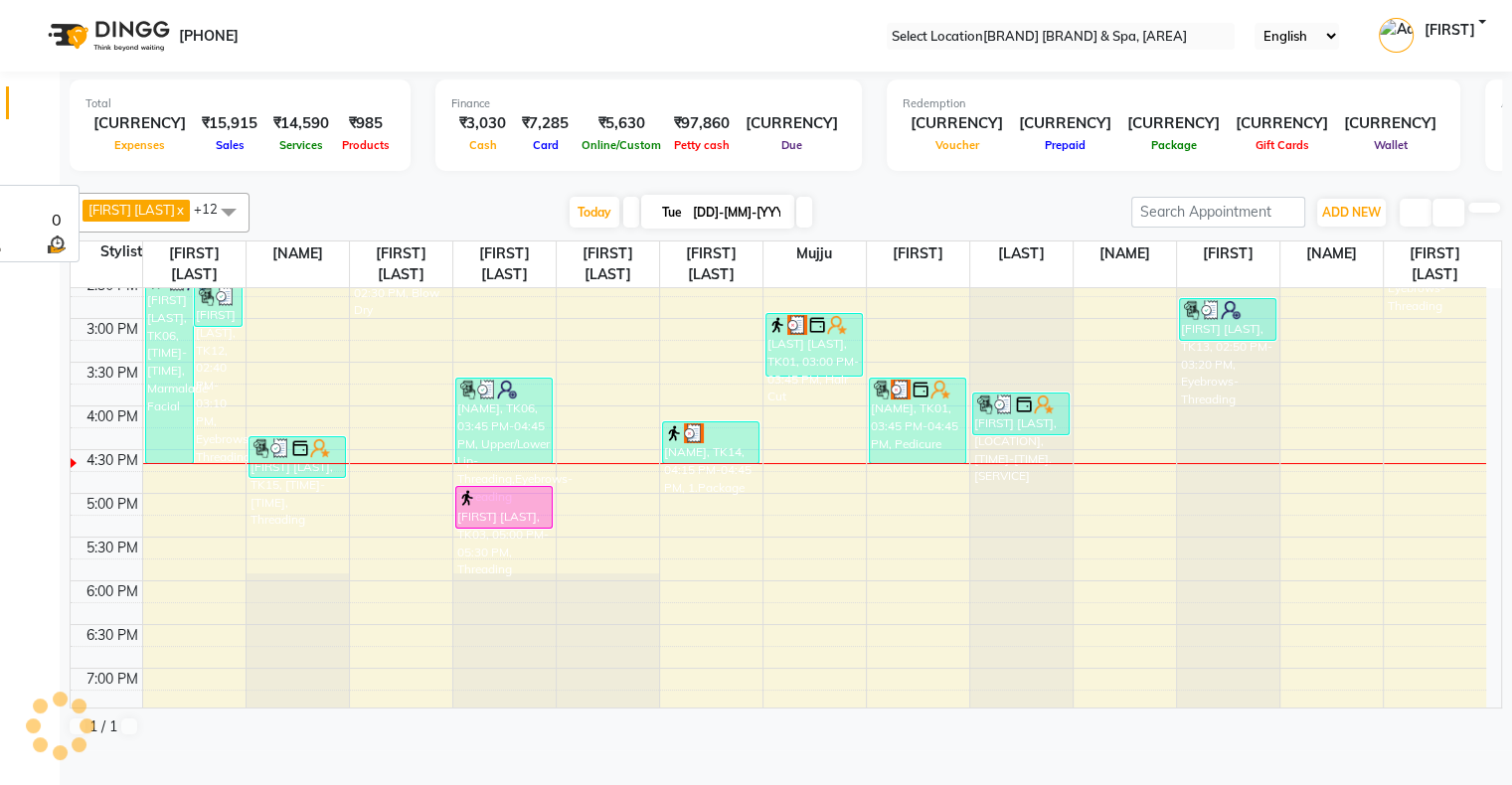 scroll, scrollTop: 0, scrollLeft: 0, axis: both 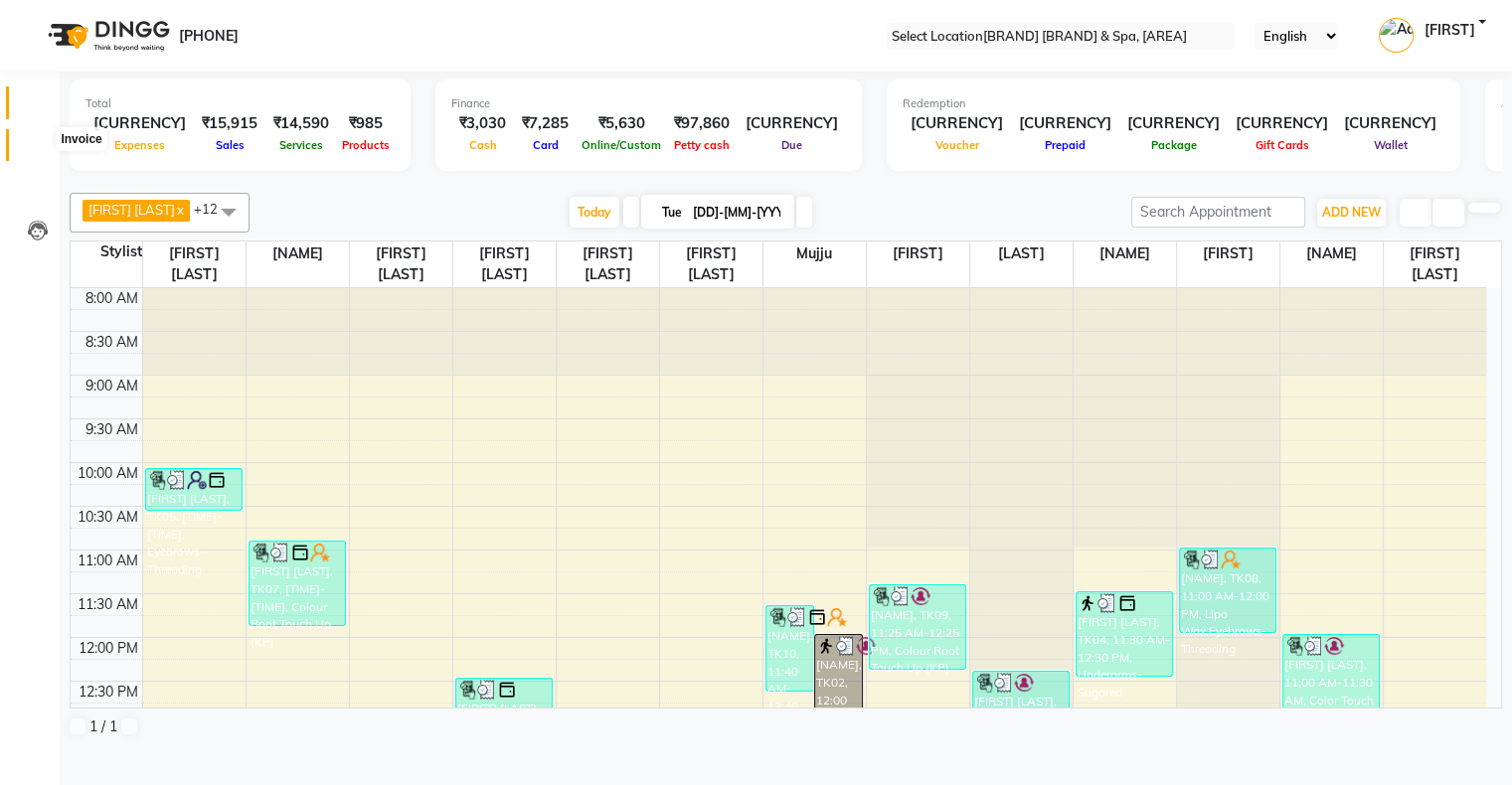 click at bounding box center [37, 150] 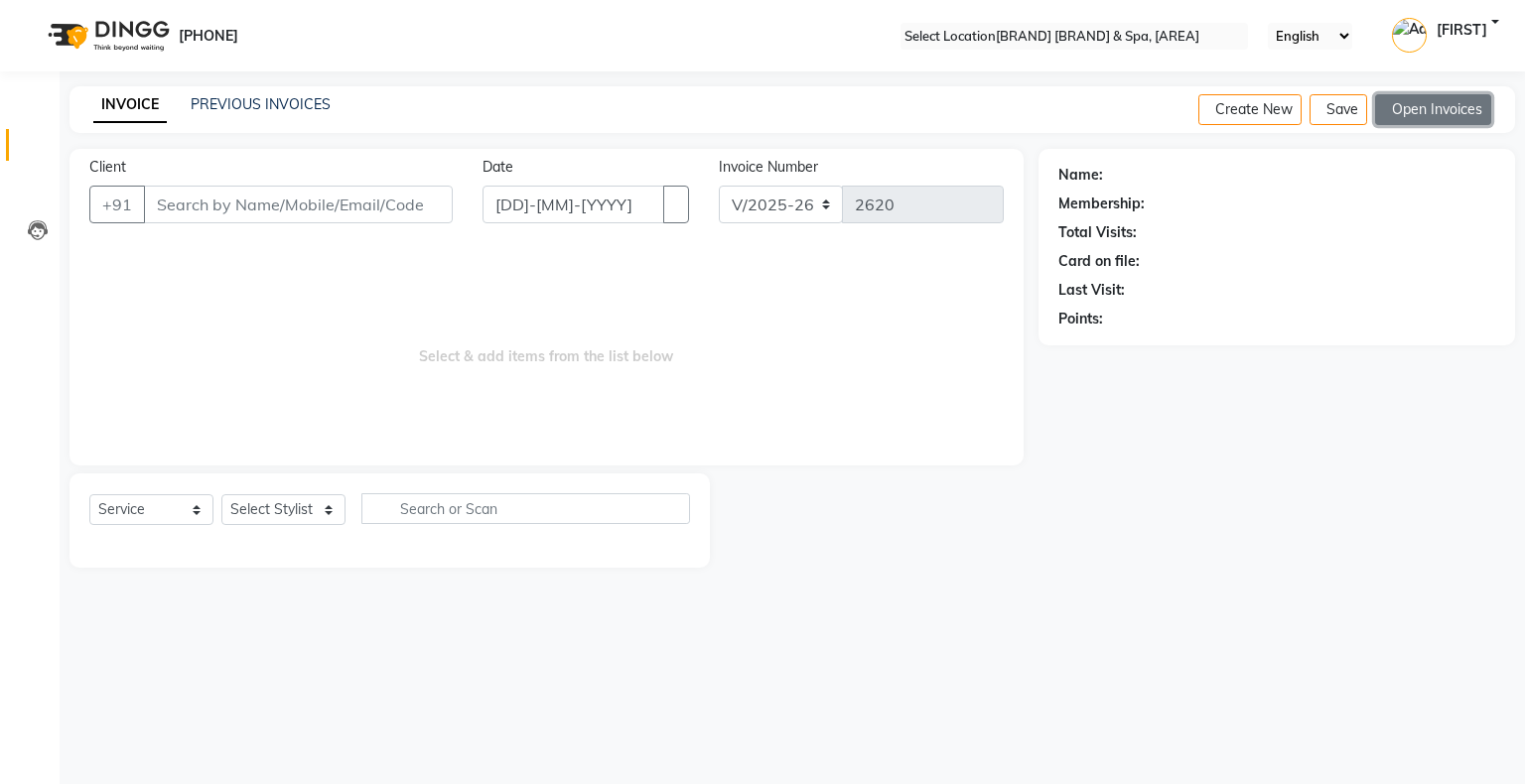 click on "Open Invoices" at bounding box center [1433, 109] 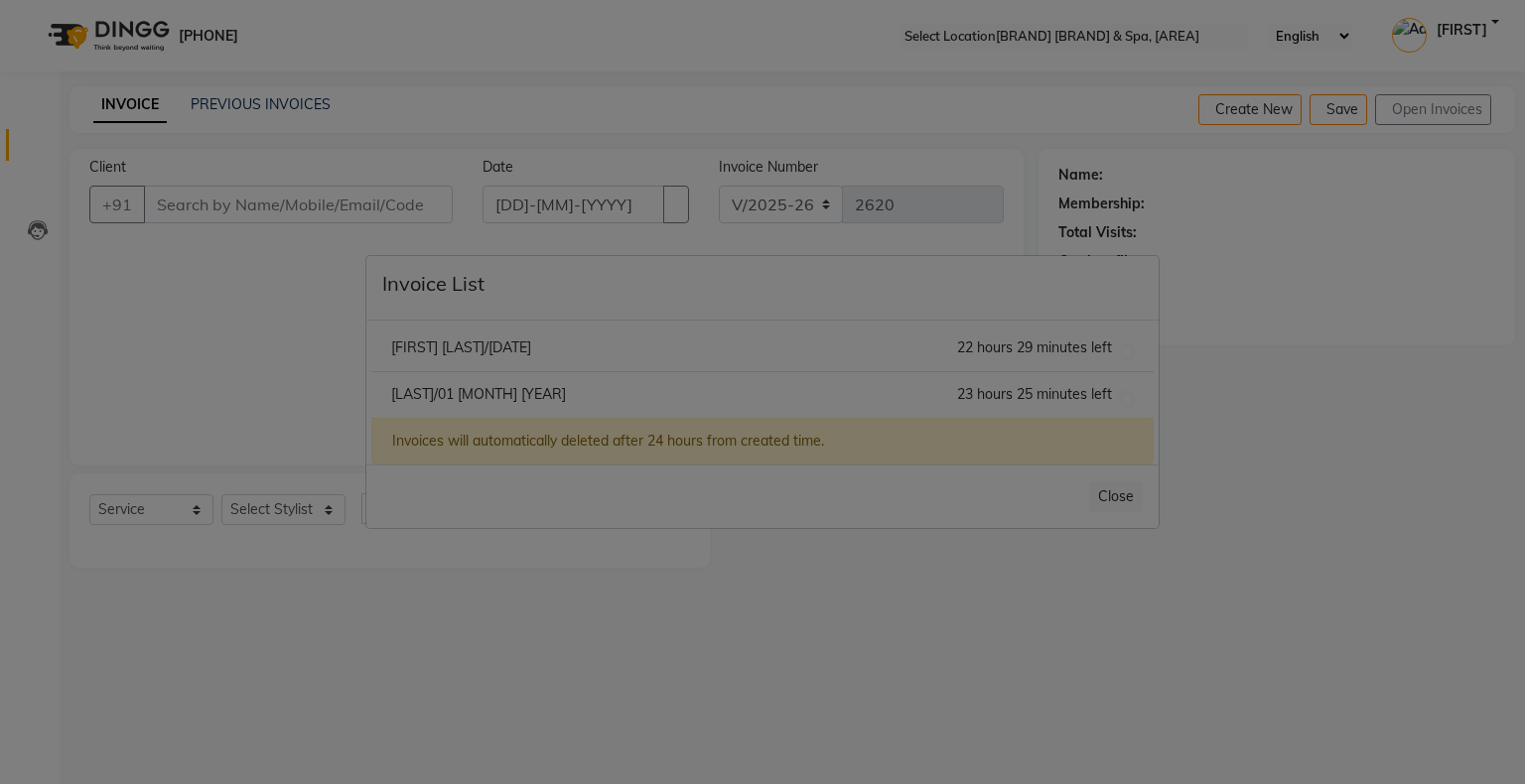 click on "Invoice List  [LAST]/01 [MONTH] [YEAR]  22 hours 29 minutes left  [LAST]/01 [MONTH] [YEAR]  23 hours 25 minutes left  Invoices will automatically deleted after 24 hours from created time.   Close" at bounding box center [762, 392] 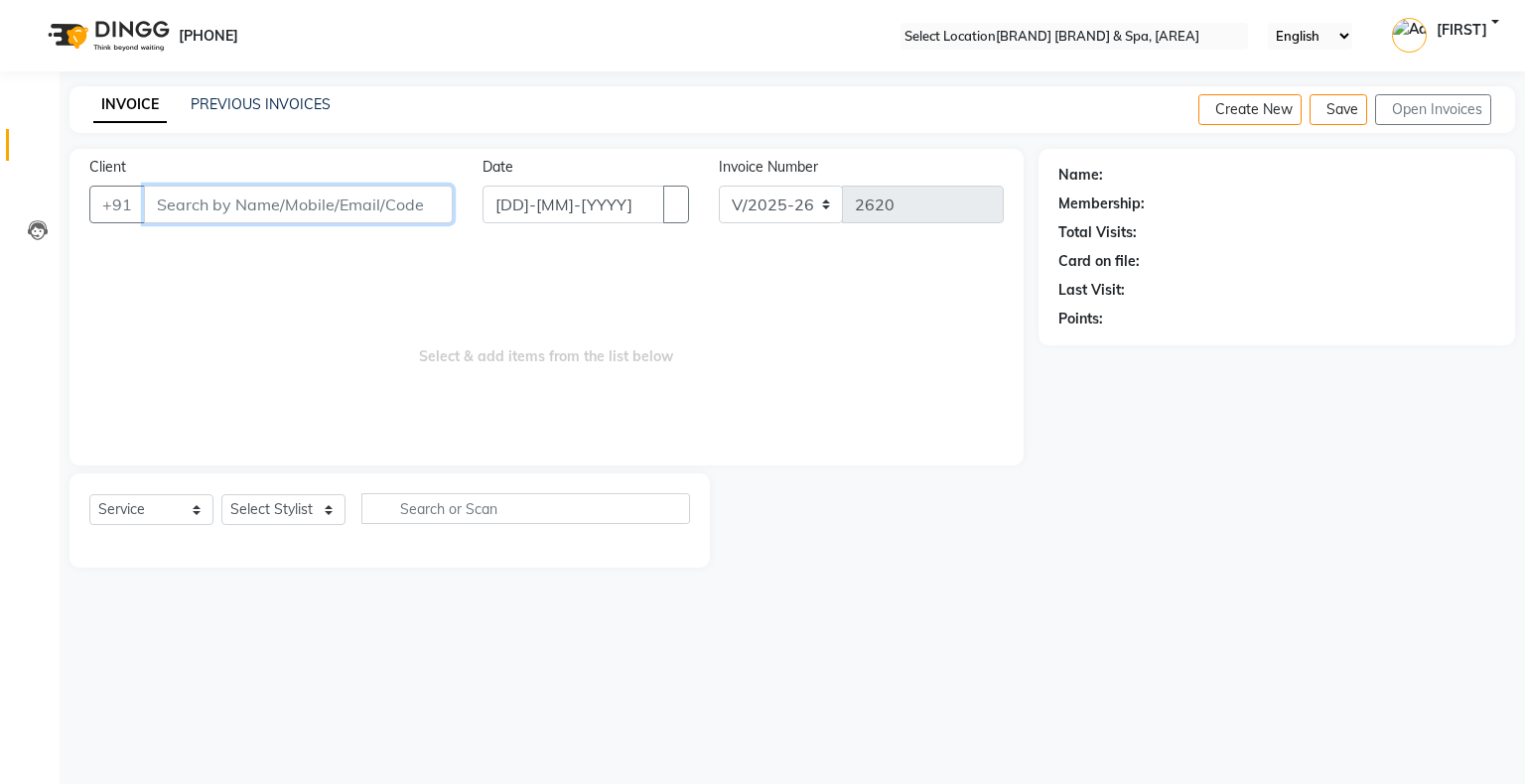 click on "Client" at bounding box center (298, 204) 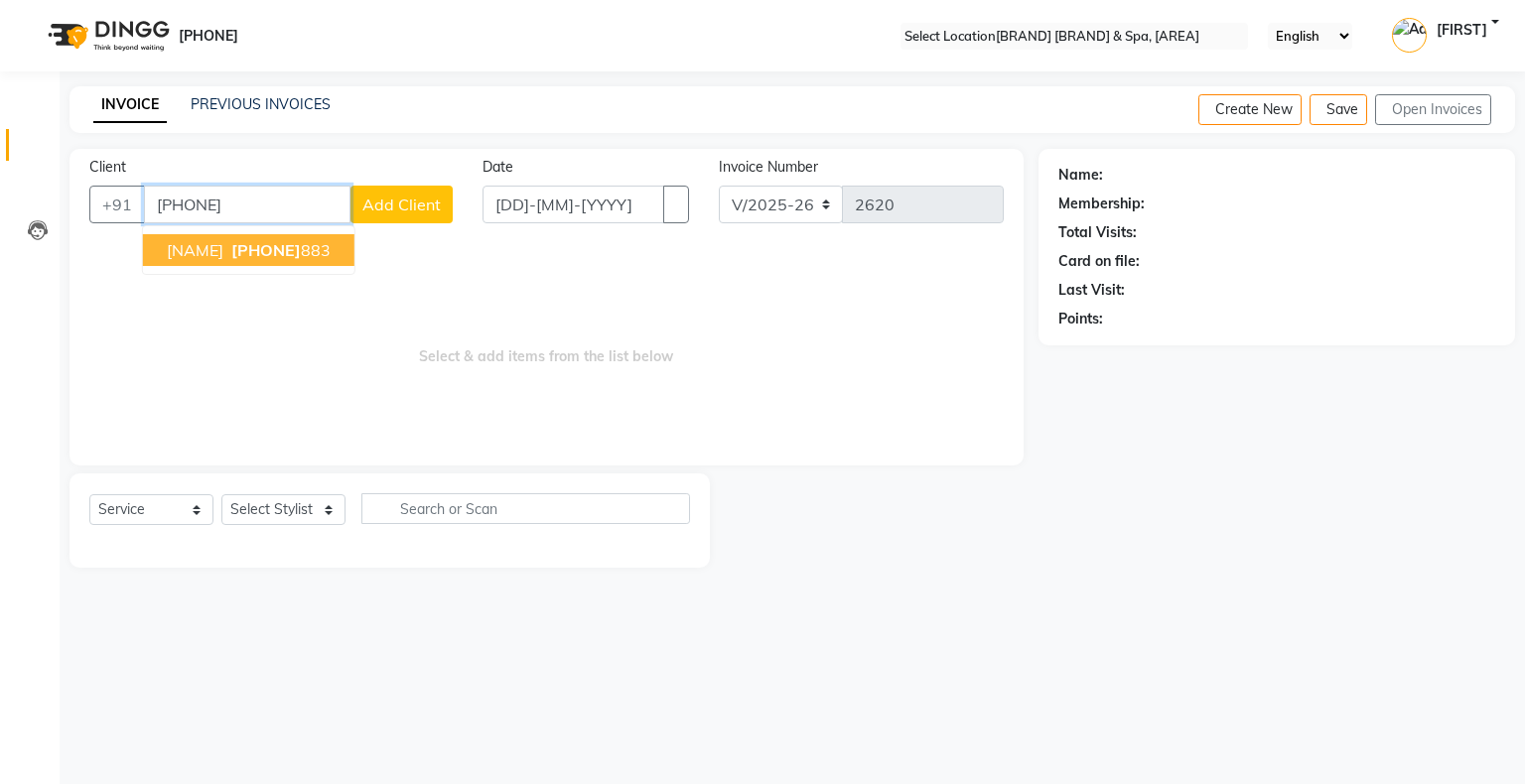 click on "Disha Aggarwal" at bounding box center (195, 250) 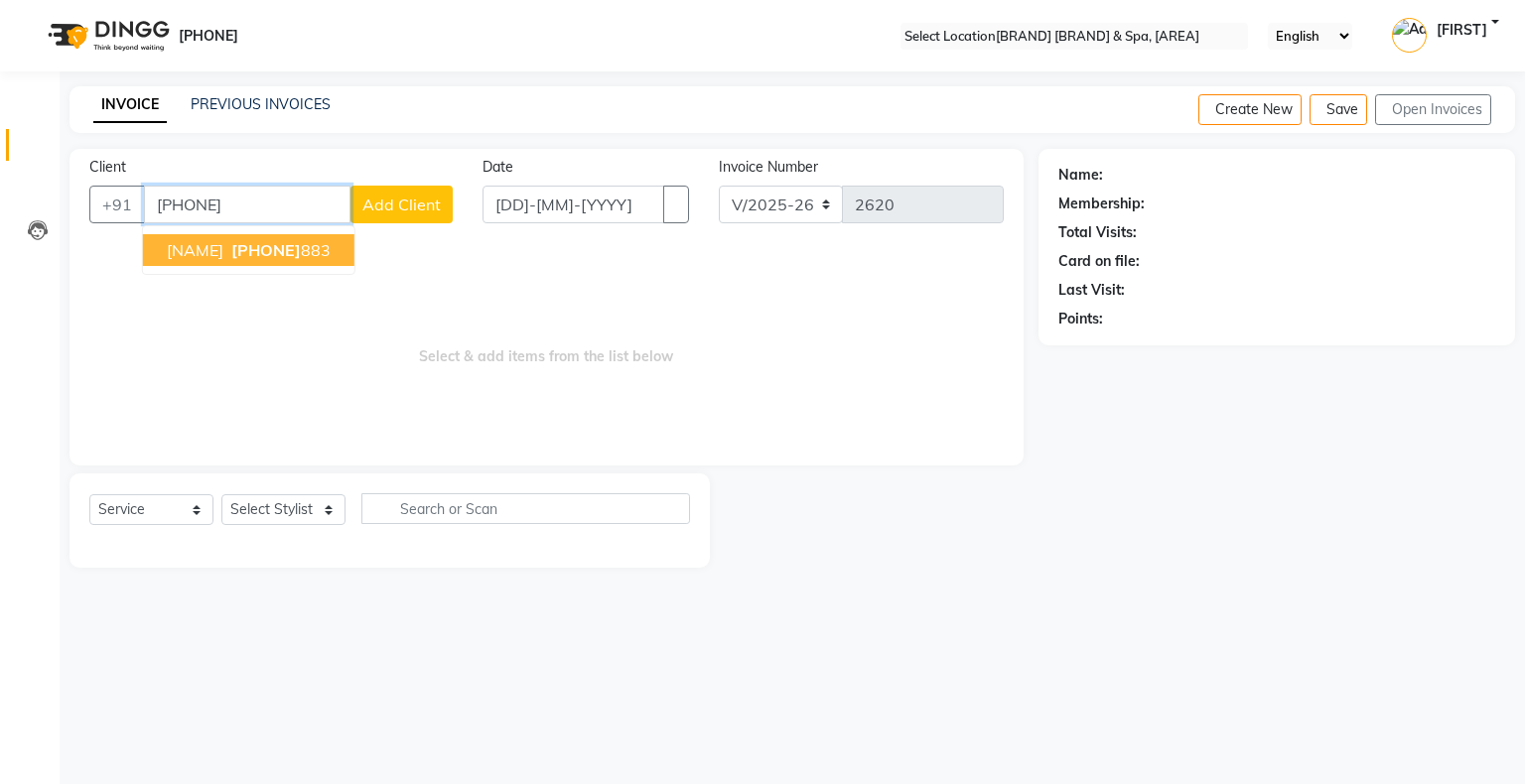 type on "9860300883" 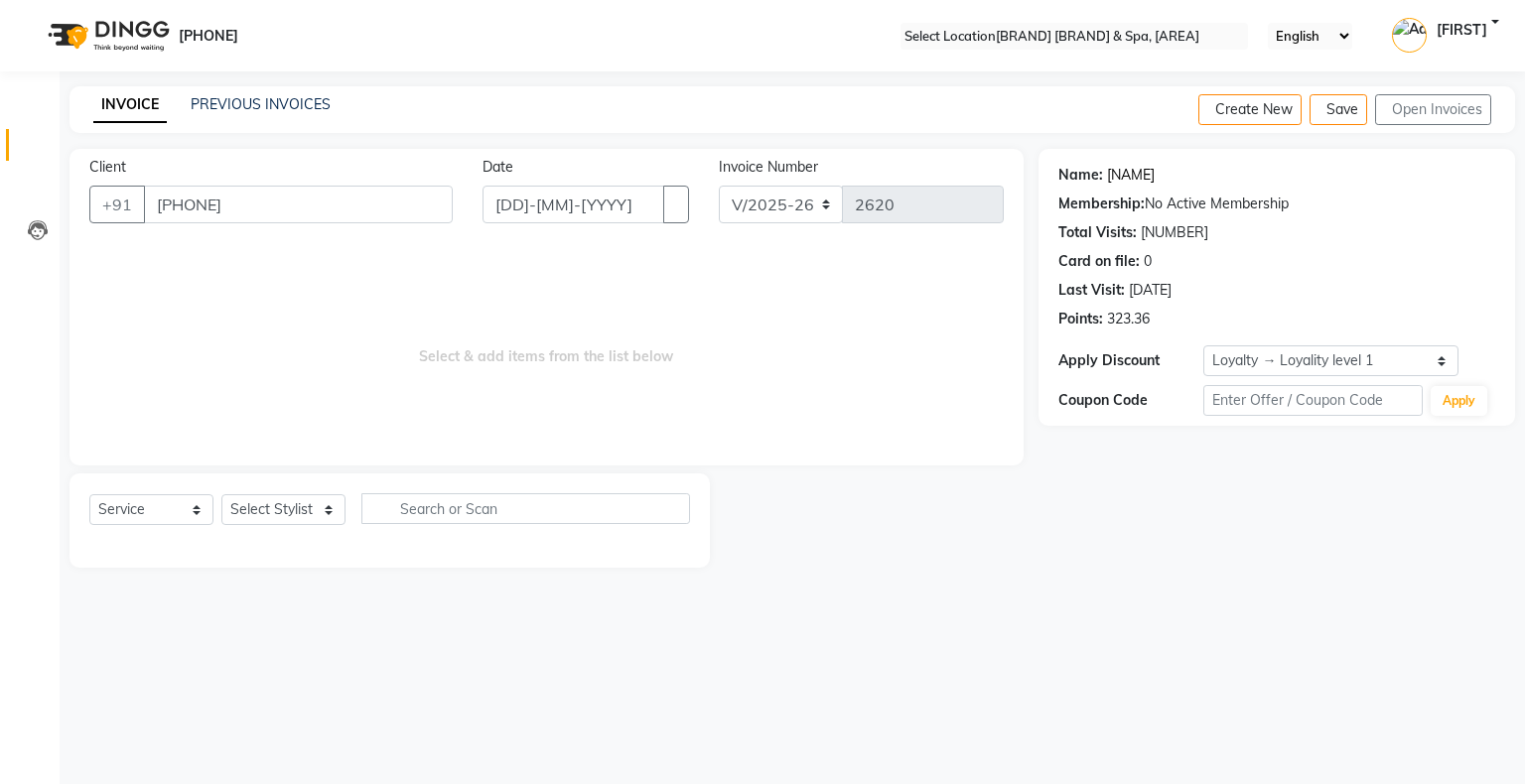 click on "Disha Aggarwal" at bounding box center [1131, 175] 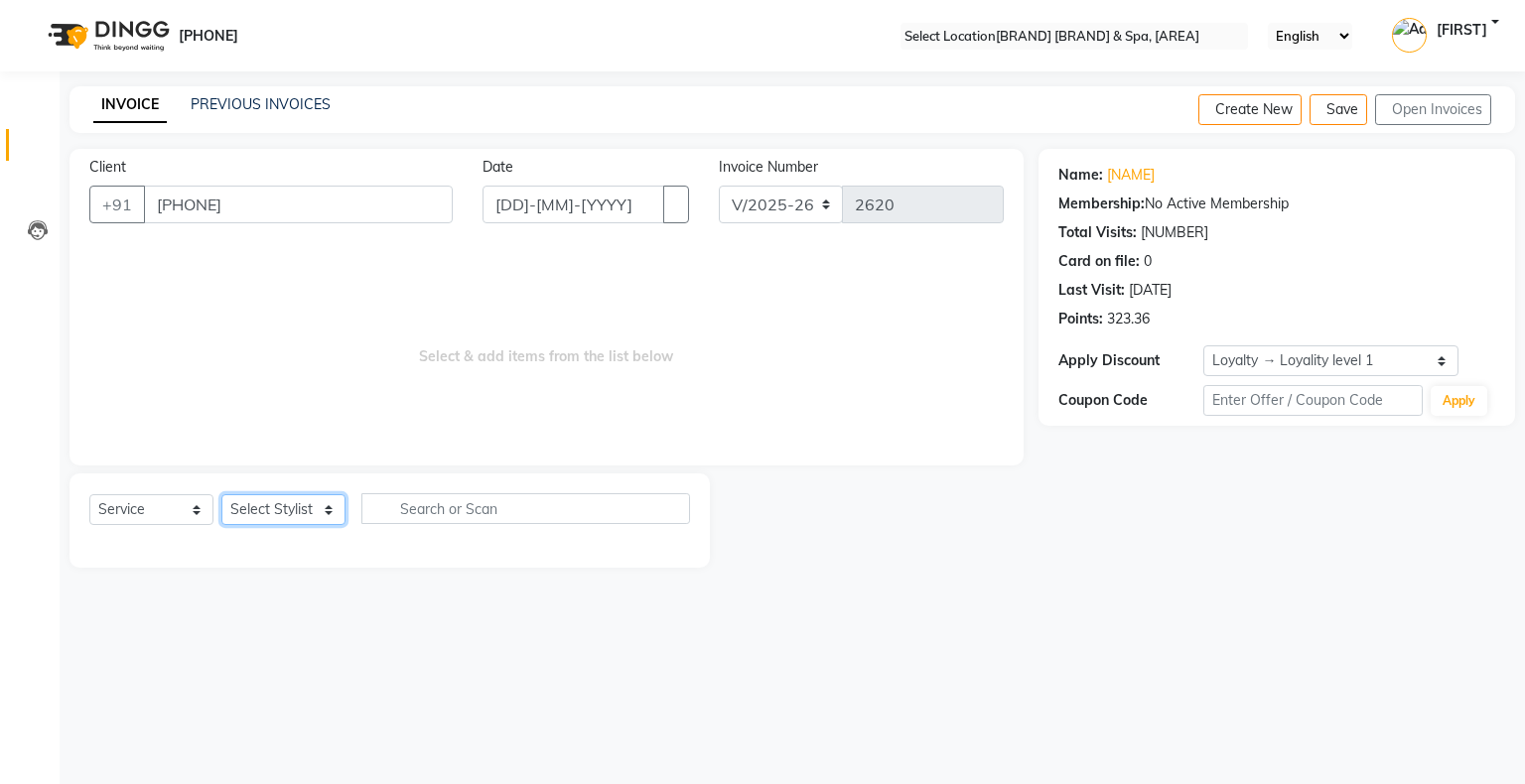 click on "•••••• ••••••• ••••• •••••• •••• ••••• •••••• ••••••• ••••• •••••• •••••••• ••••• •••• ••••• •••••• ••••••• ••••• ••••• ••••• •••••• •••••• ••••• •••••• • ••••••• ••••• •••••••• •••••" at bounding box center (283, 509) 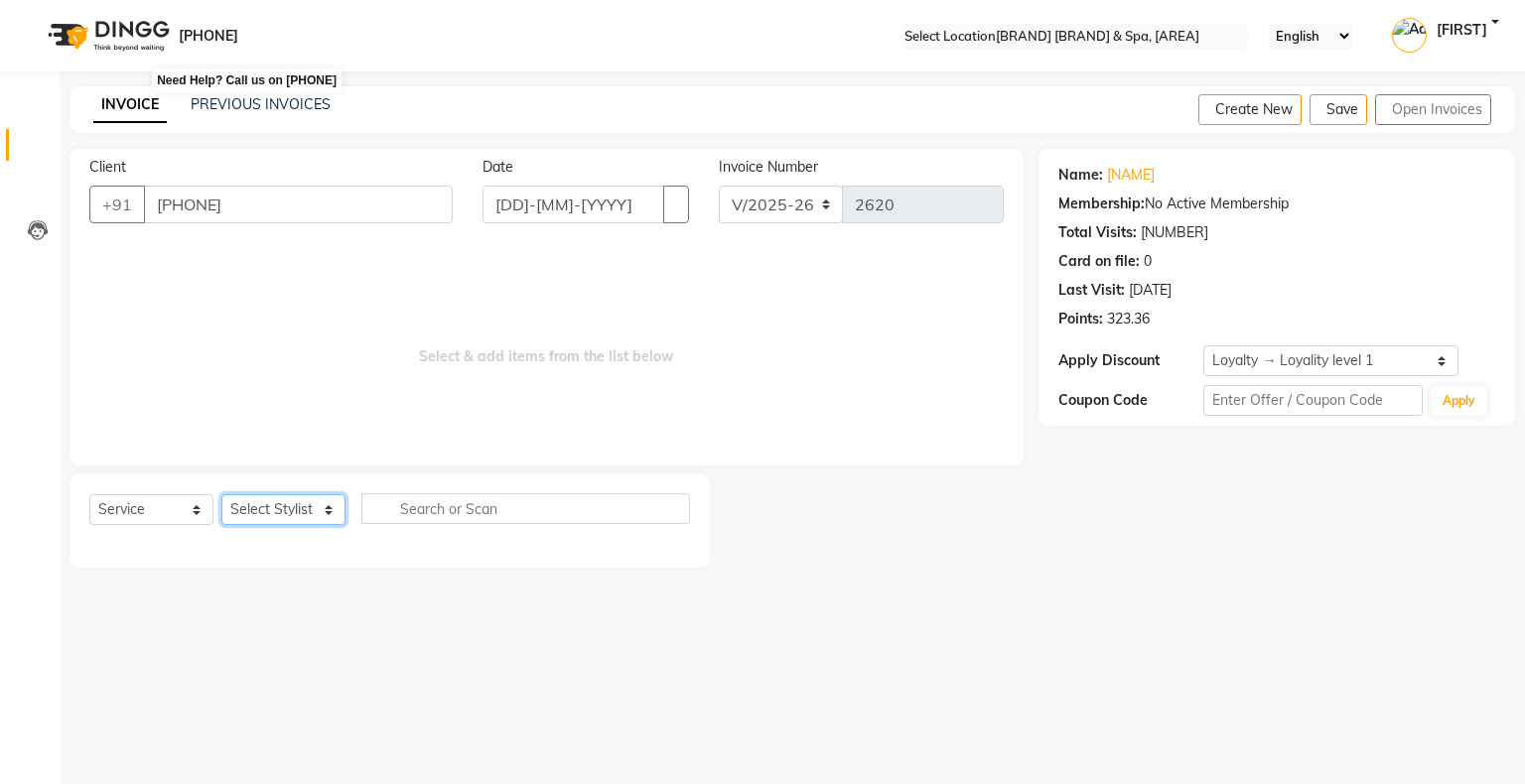 select on "•••••" 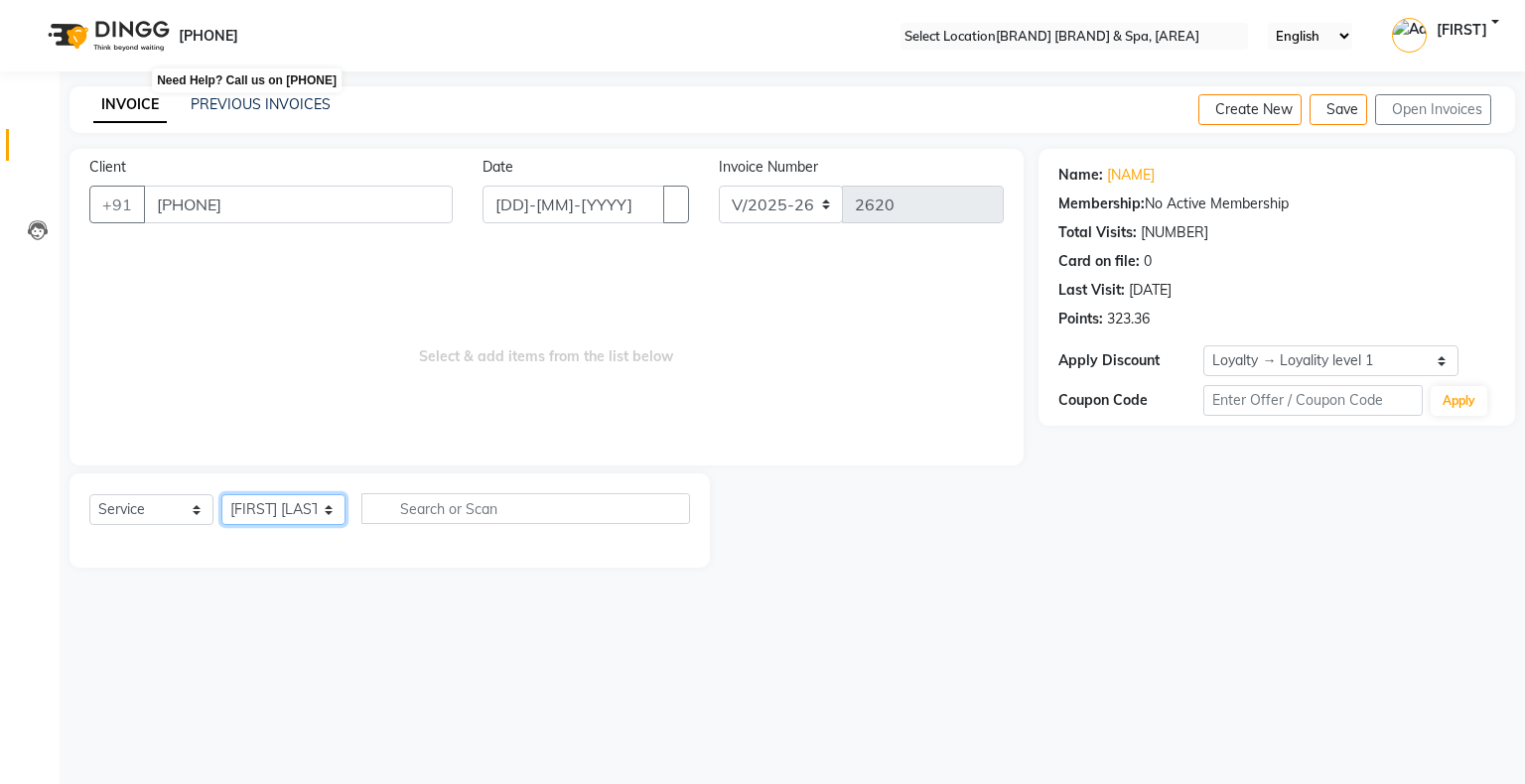 click on "•••••• ••••••• ••••• •••••• •••• ••••• •••••• ••••••• ••••• •••••• •••••••• ••••• •••• ••••• •••••• ••••••• ••••• ••••• ••••• •••••• •••••• ••••• •••••• • ••••••• ••••• •••••••• •••••" at bounding box center (283, 509) 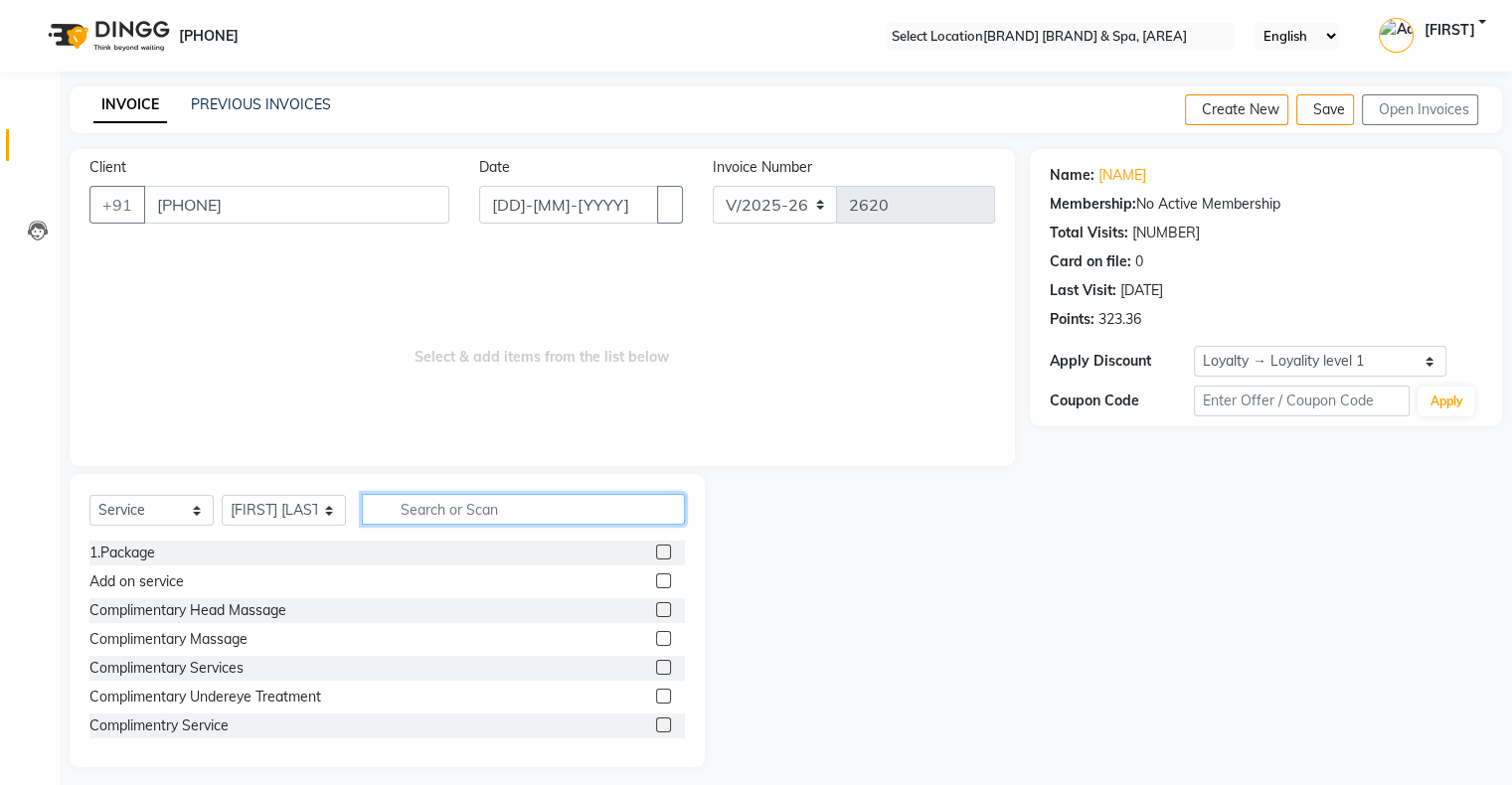 click at bounding box center [523, 509] 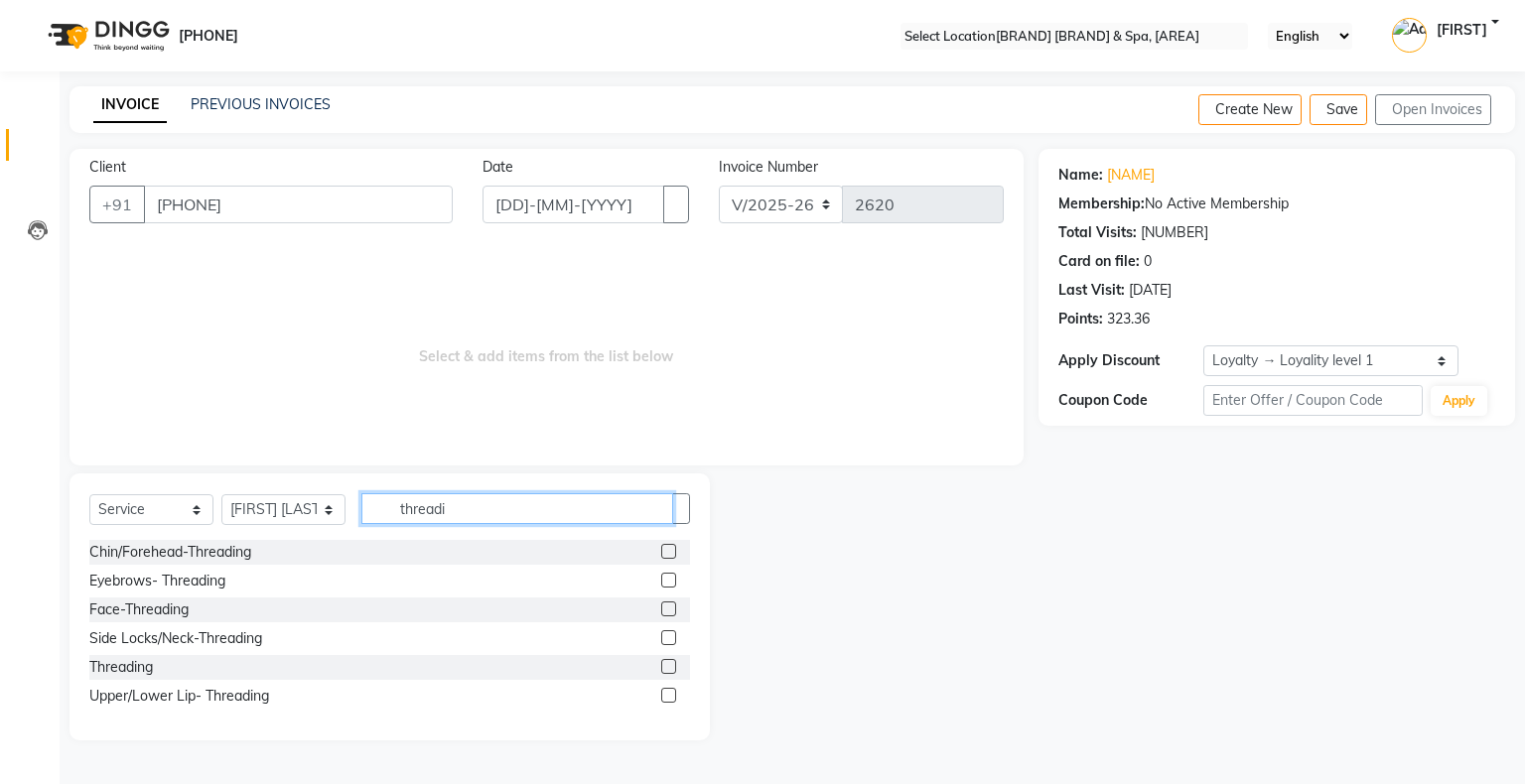 type on "threadi" 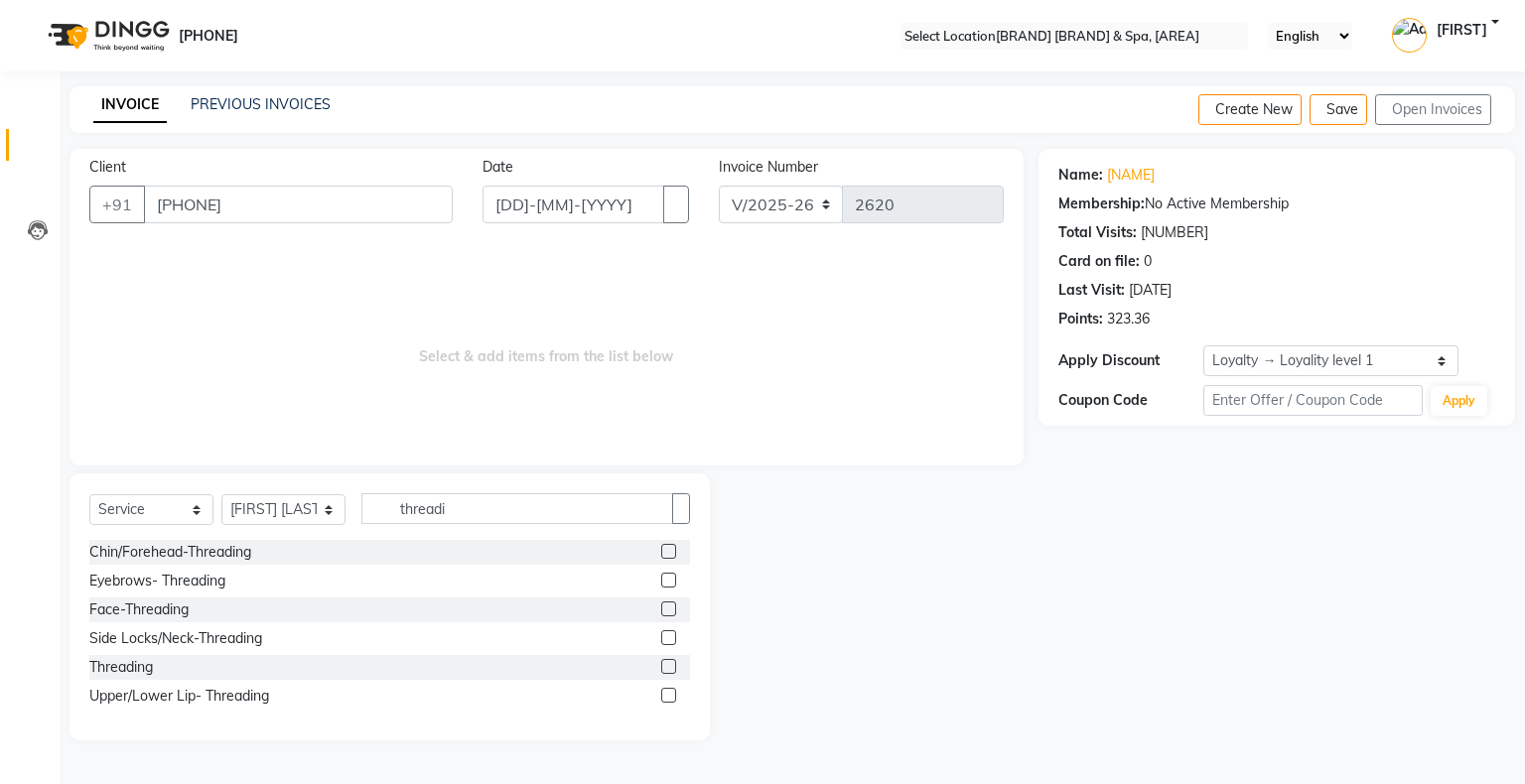click at bounding box center [668, 666] 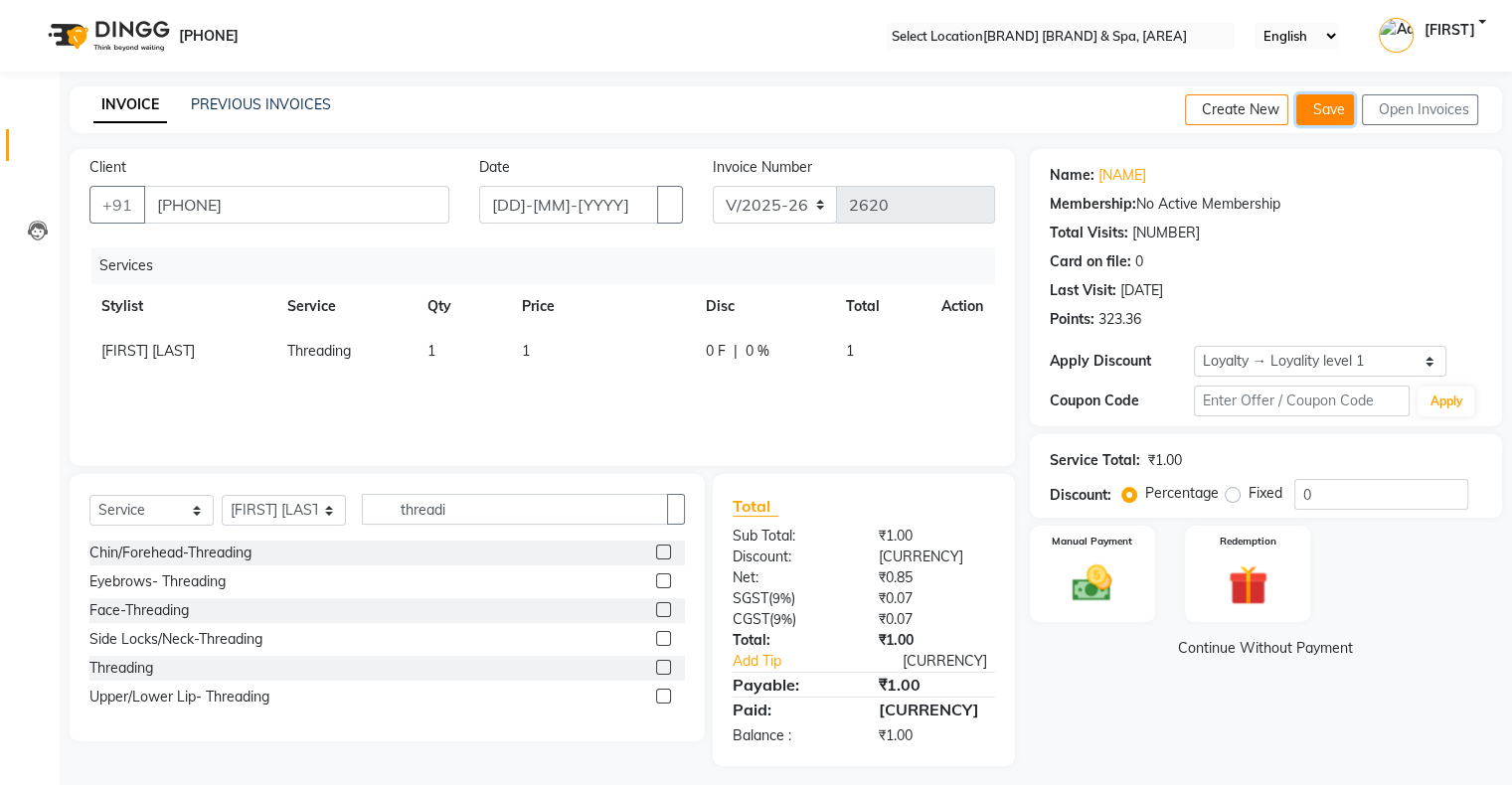 click on "Save" at bounding box center [1325, 109] 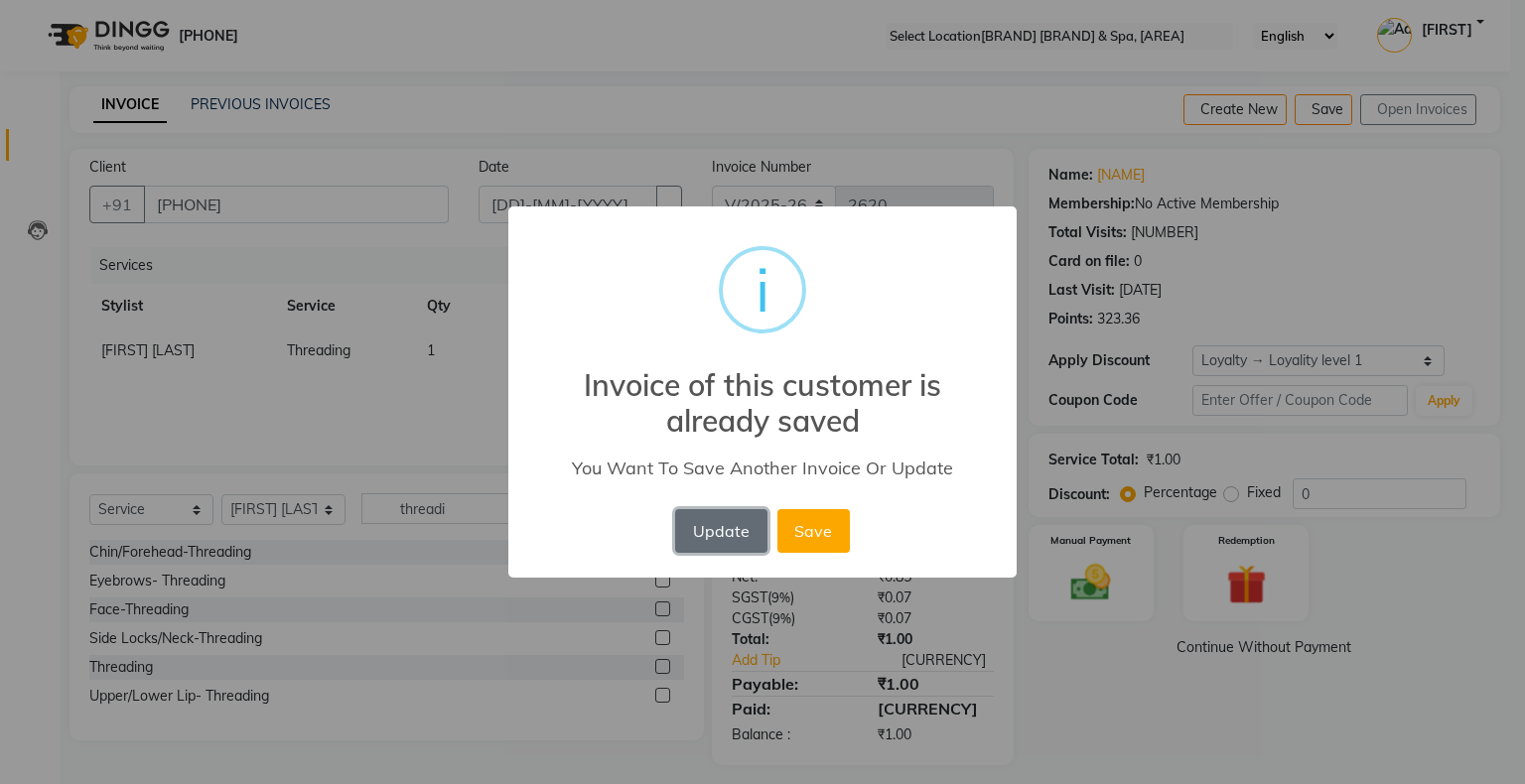 click on "••••••" at bounding box center [721, 531] 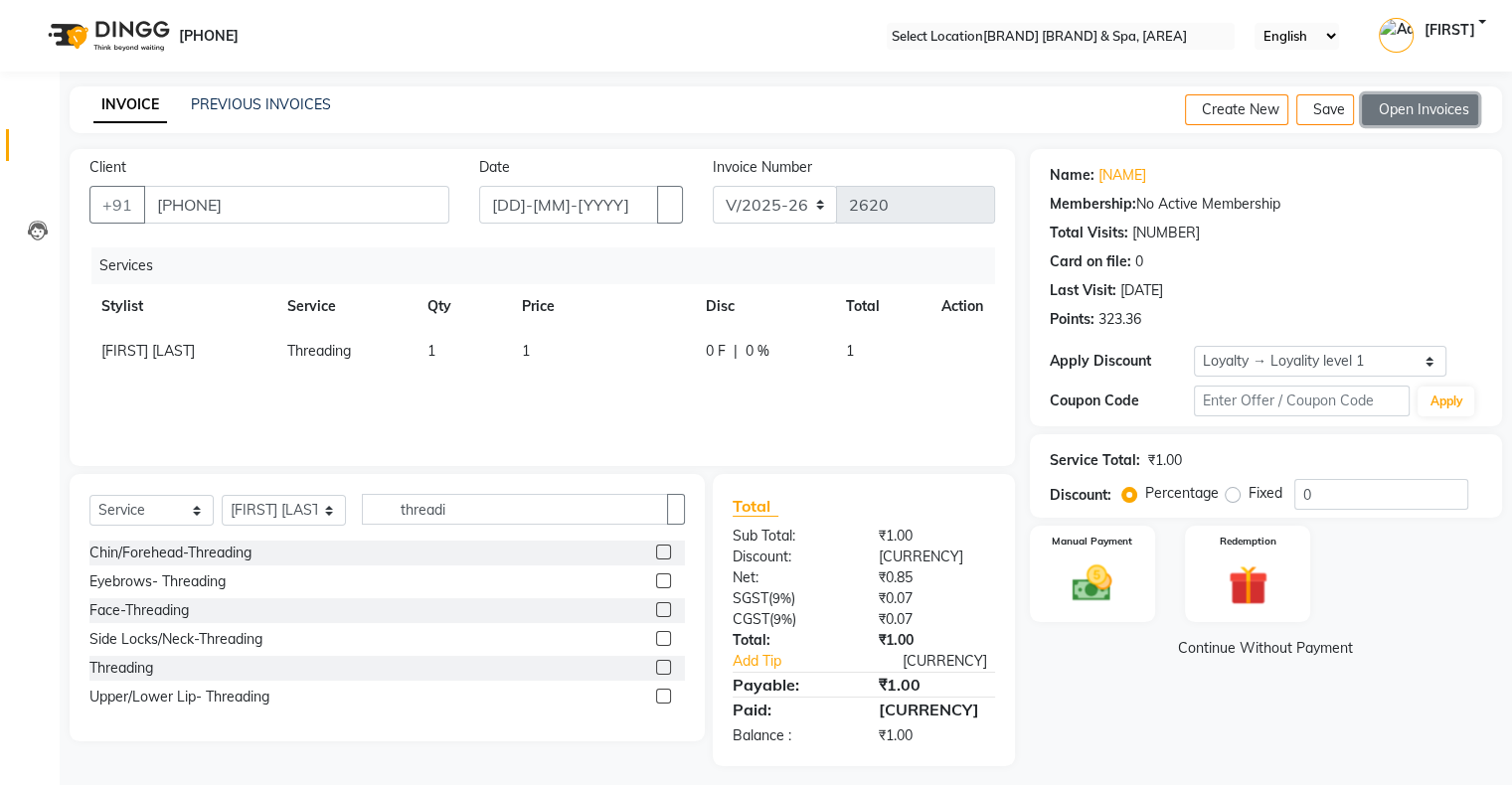 click on "•••• ••••••••" at bounding box center [1420, 109] 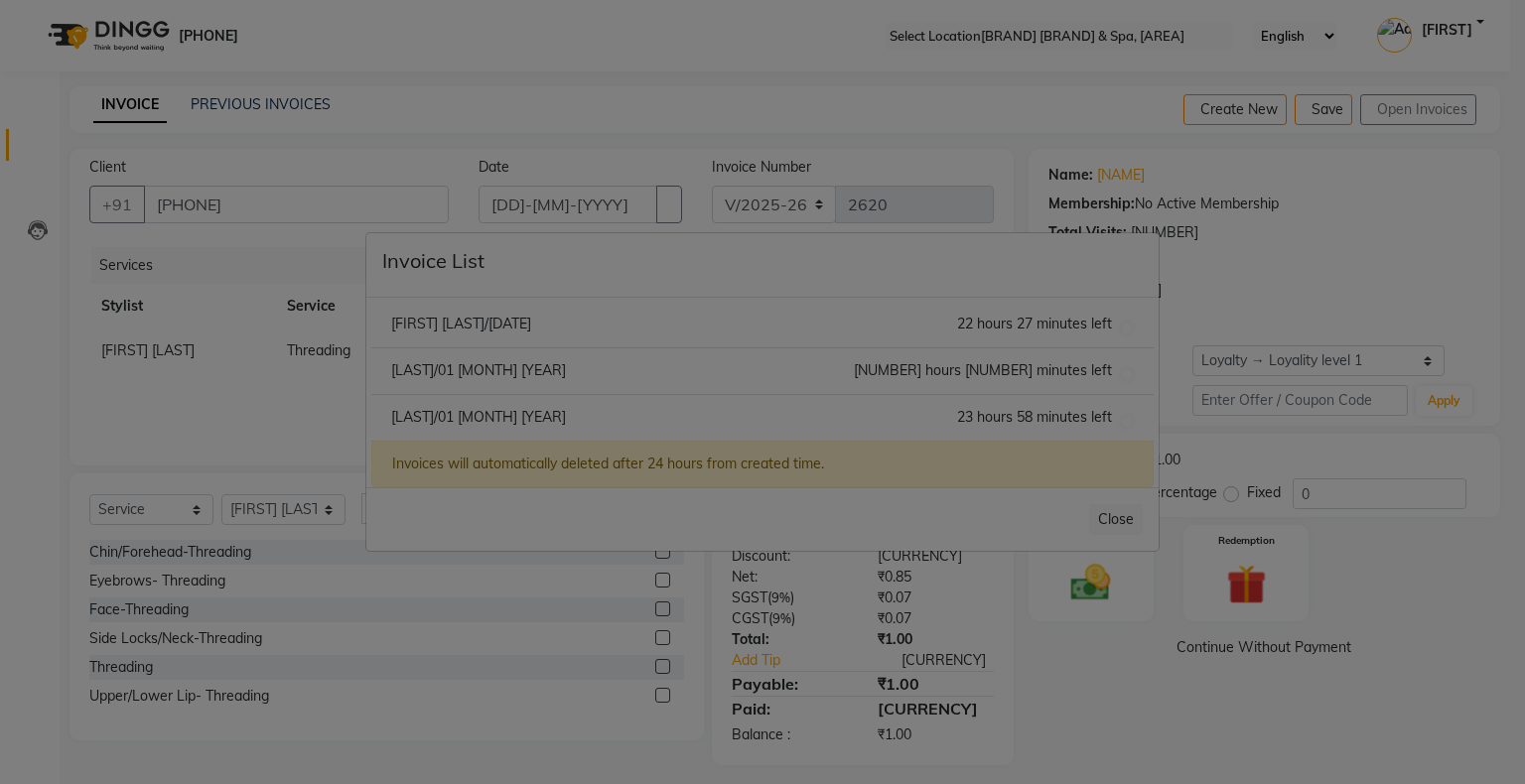 drag, startPoint x: 584, startPoint y: 639, endPoint x: 620, endPoint y: 627, distance: 37.94733 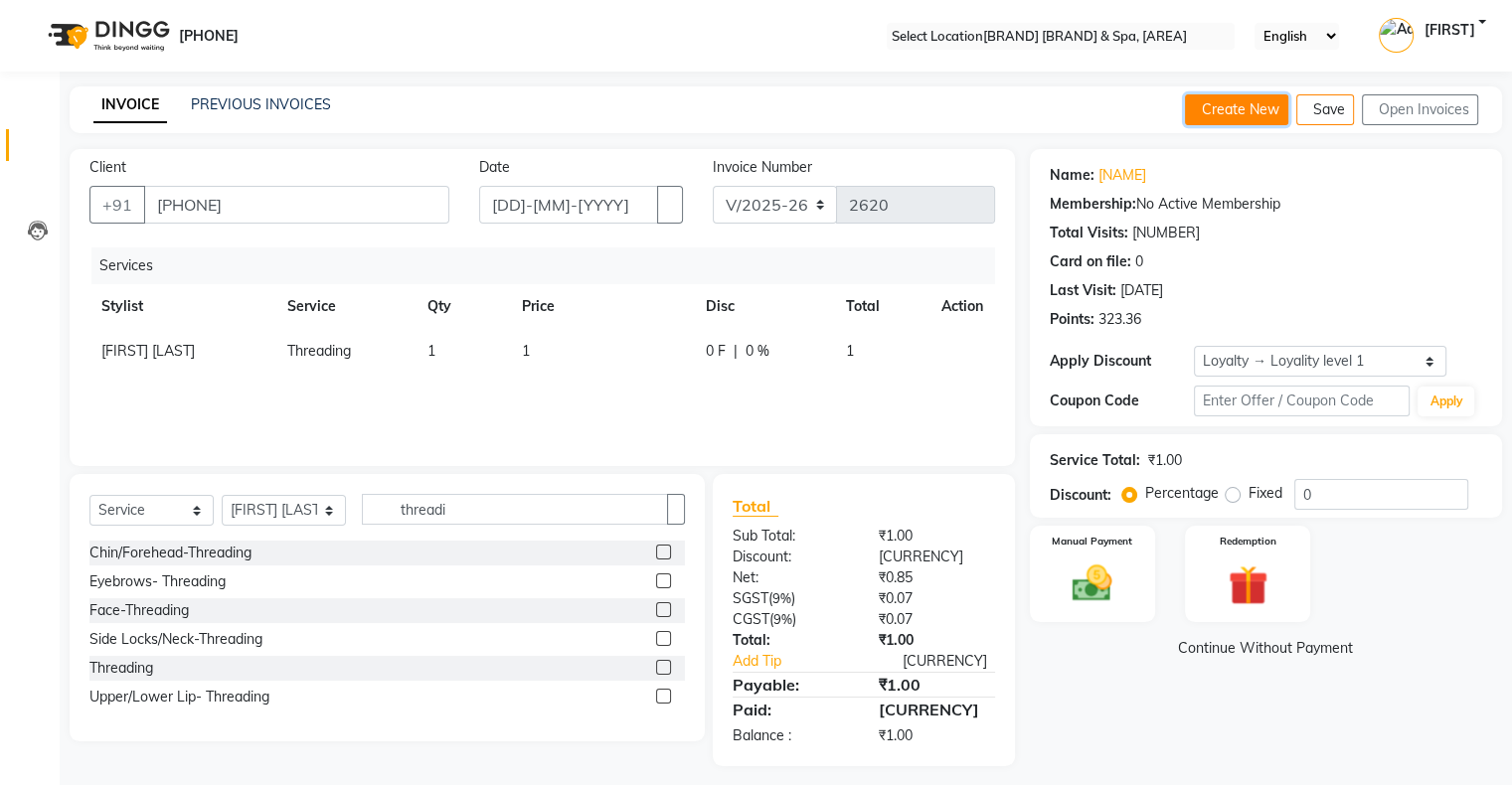 click on "Create New" at bounding box center [1237, 109] 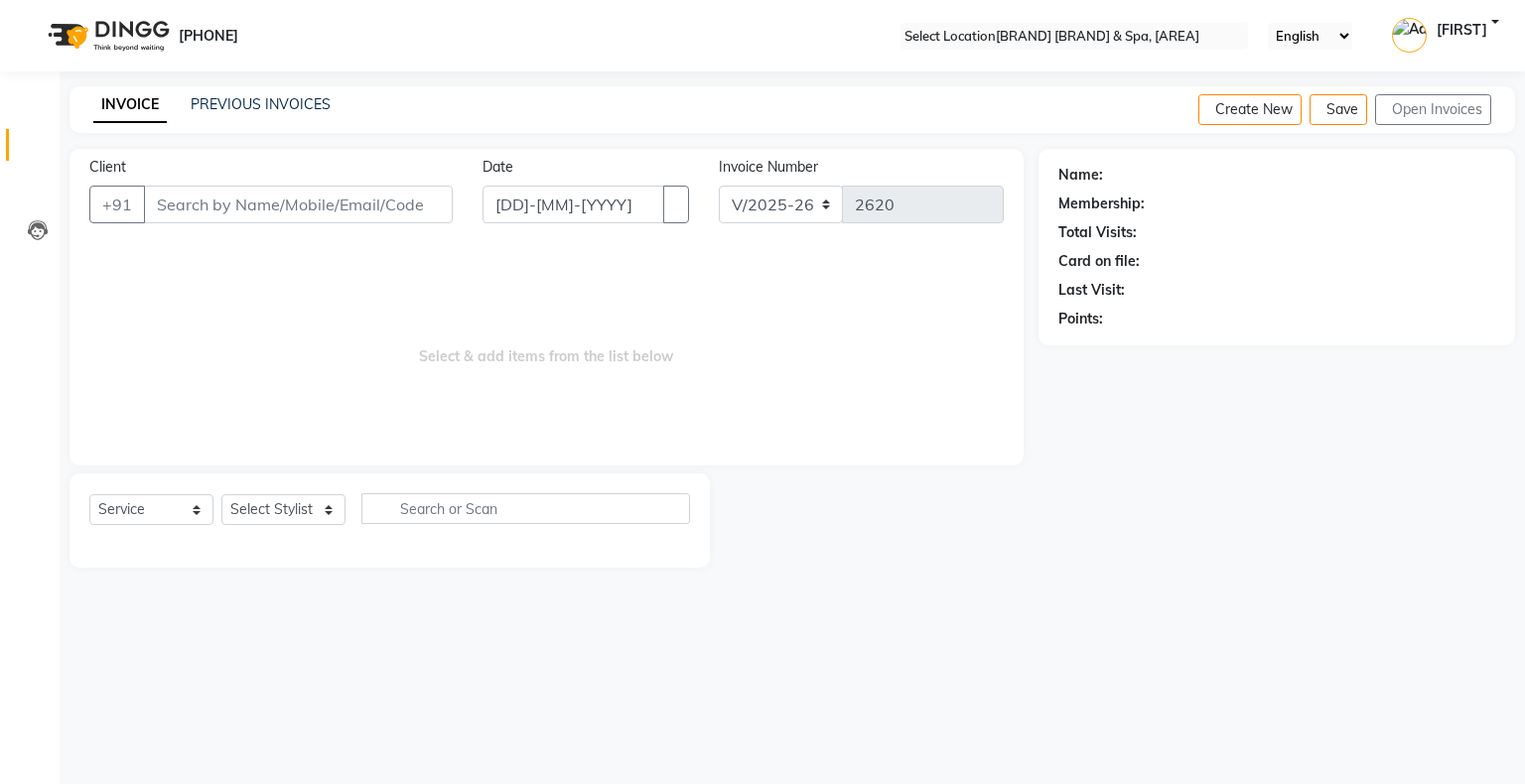 click on "Client" at bounding box center (298, 204) 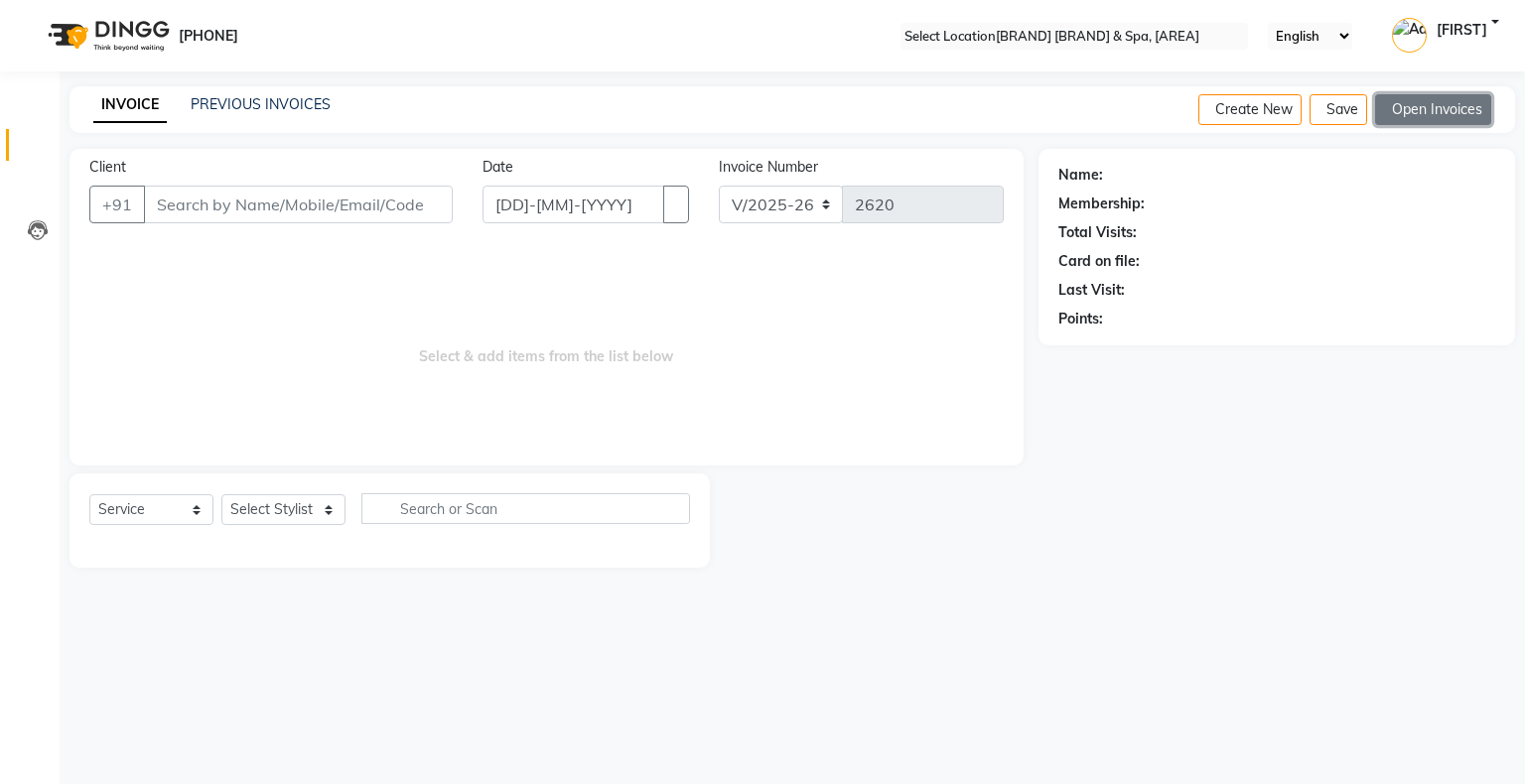 click on "•••• ••••••••" at bounding box center (1433, 109) 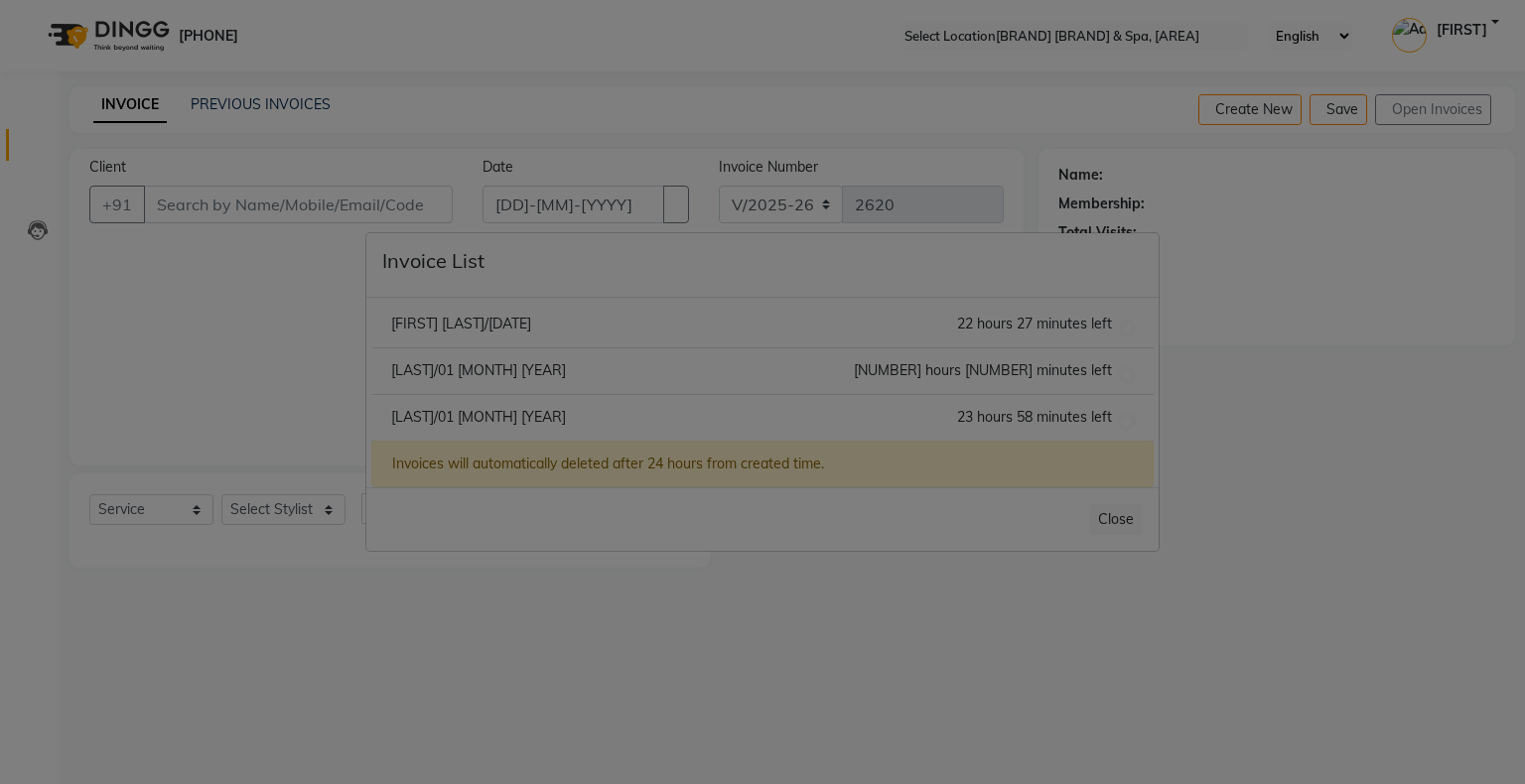 click on "[FIRST] [LAST]/01 July 2025" at bounding box center [461, 324] 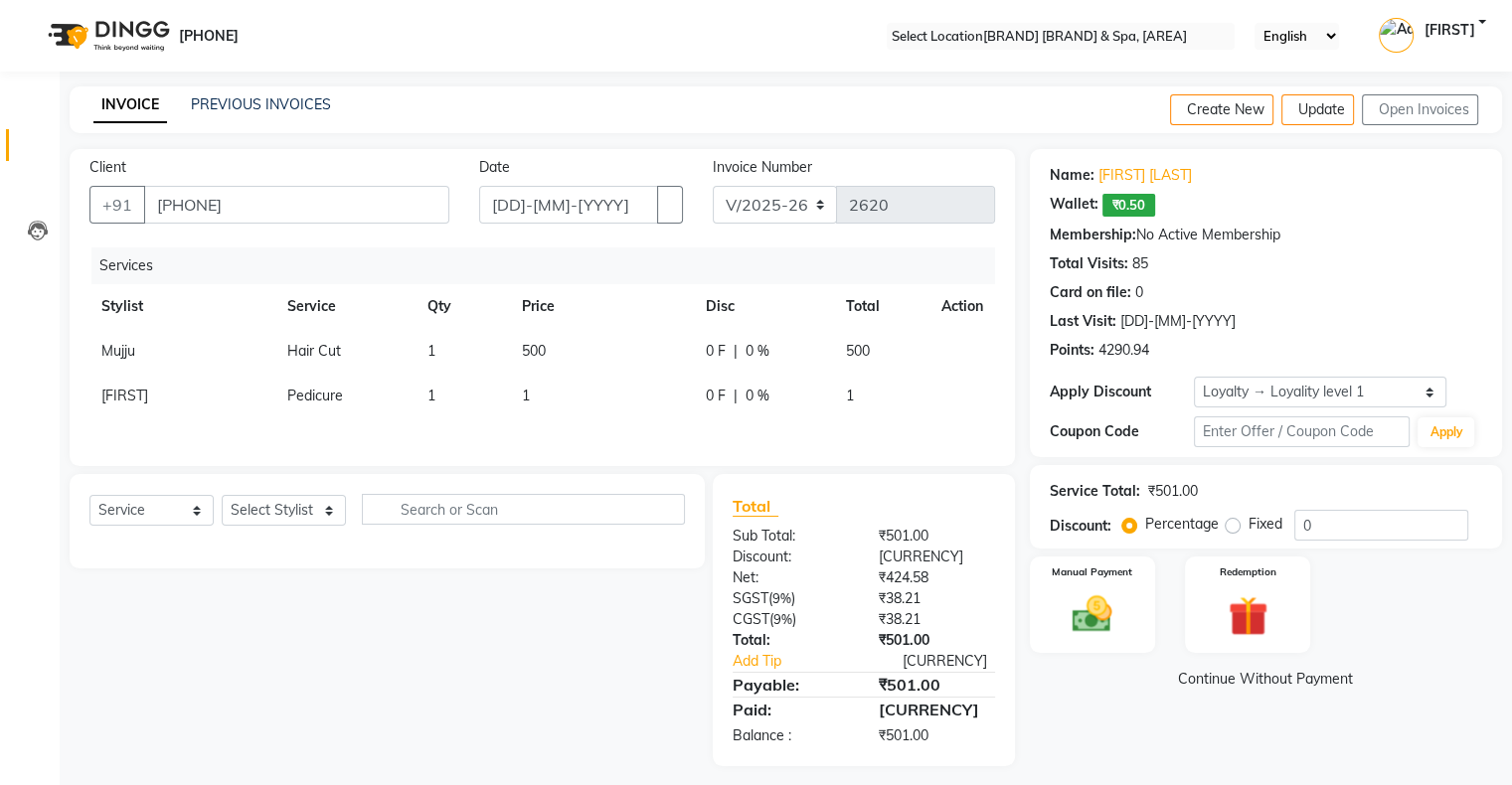 click on "Pedicure" at bounding box center (314, 351) 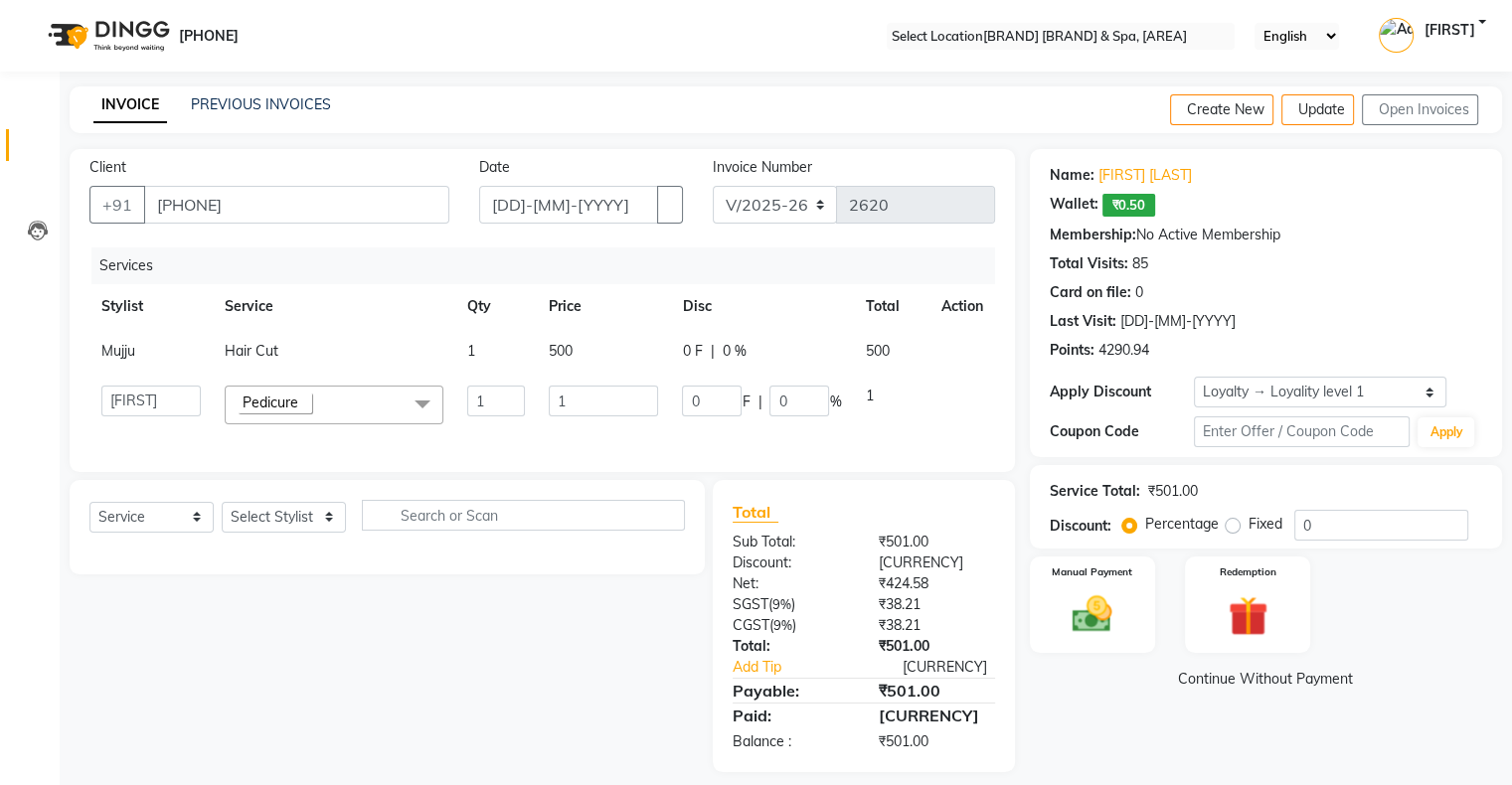 click on "Pedicure" at bounding box center [270, 402] 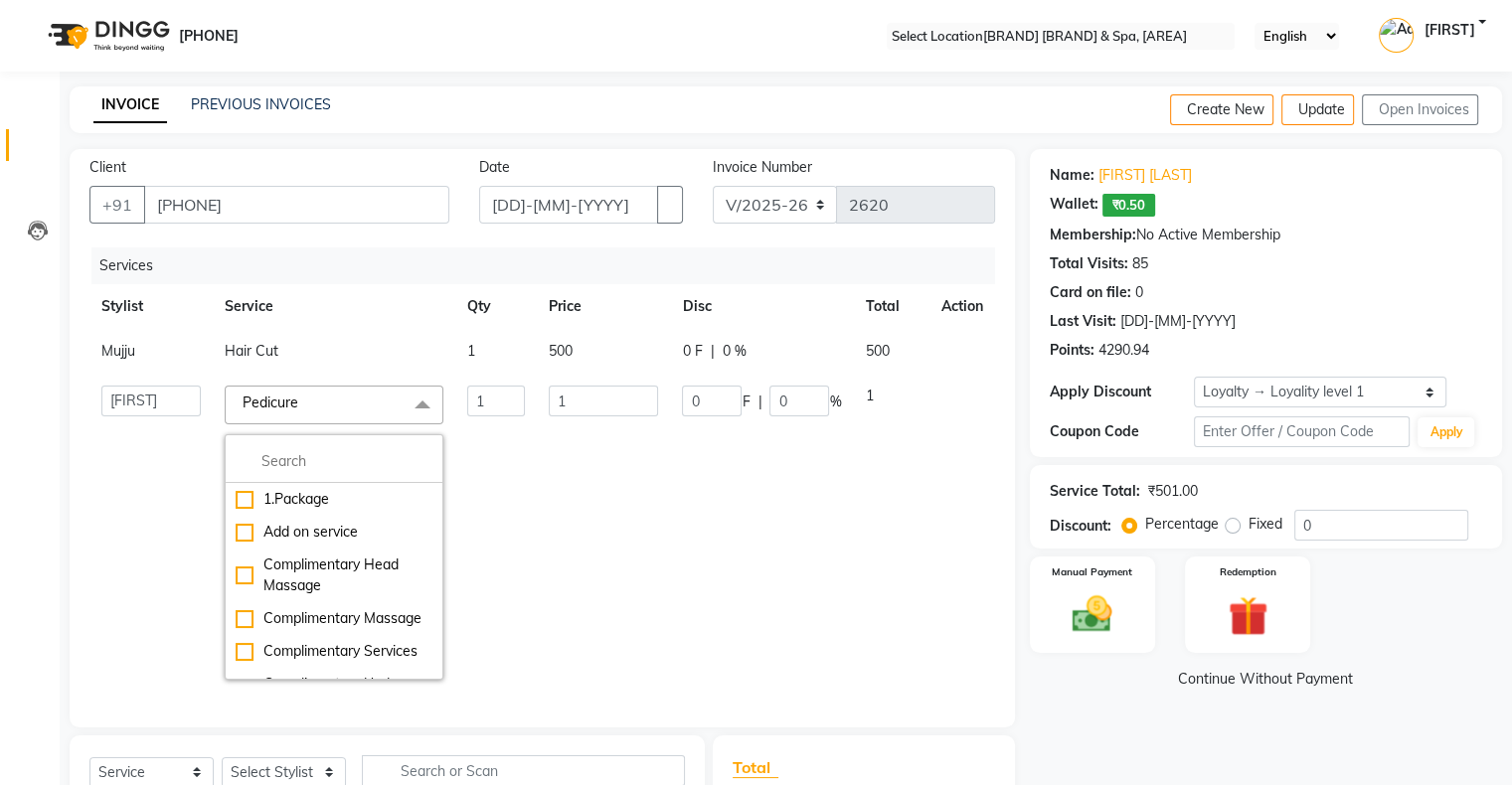 click at bounding box center (334, 461) 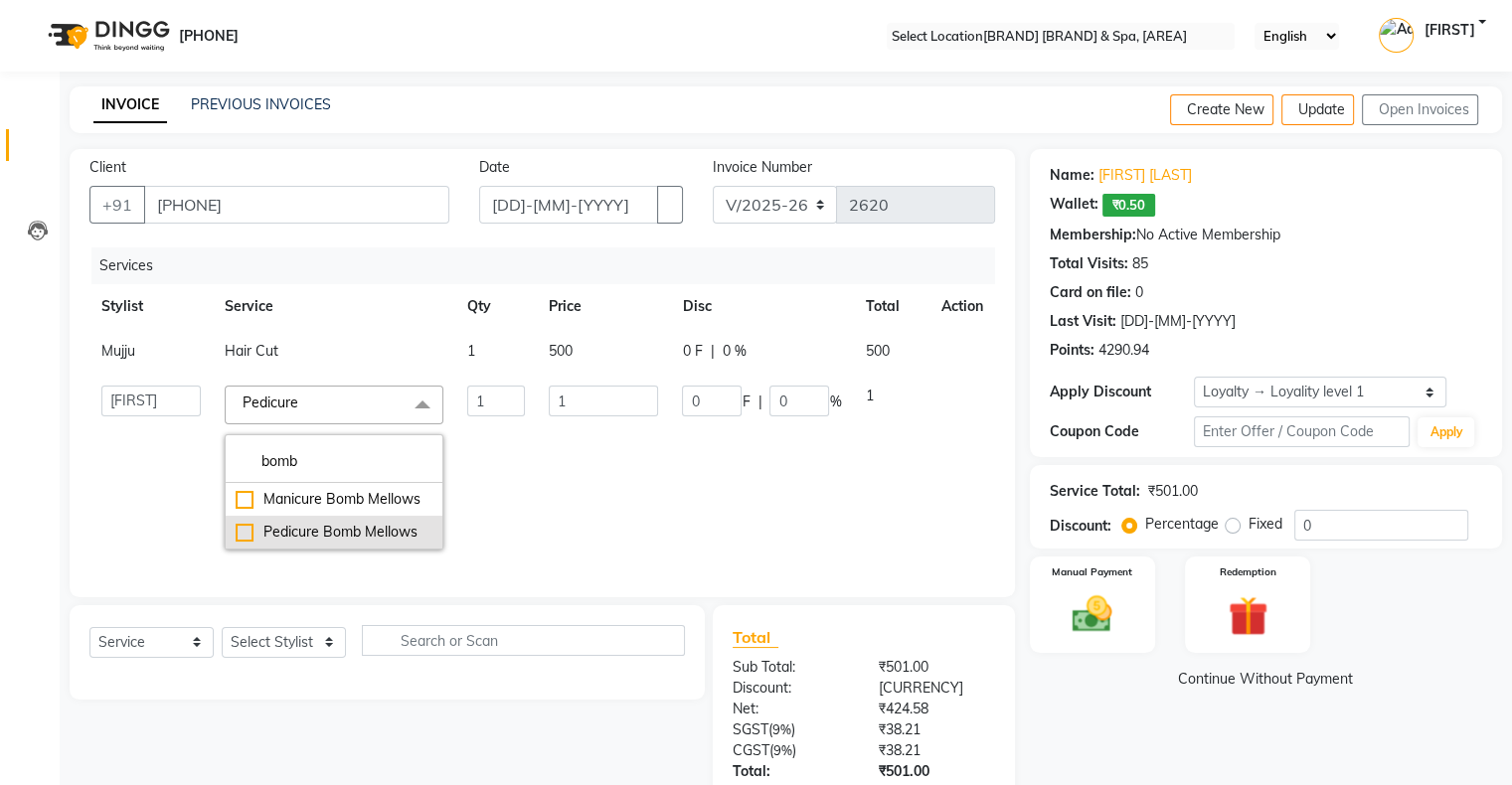 type on "bomb" 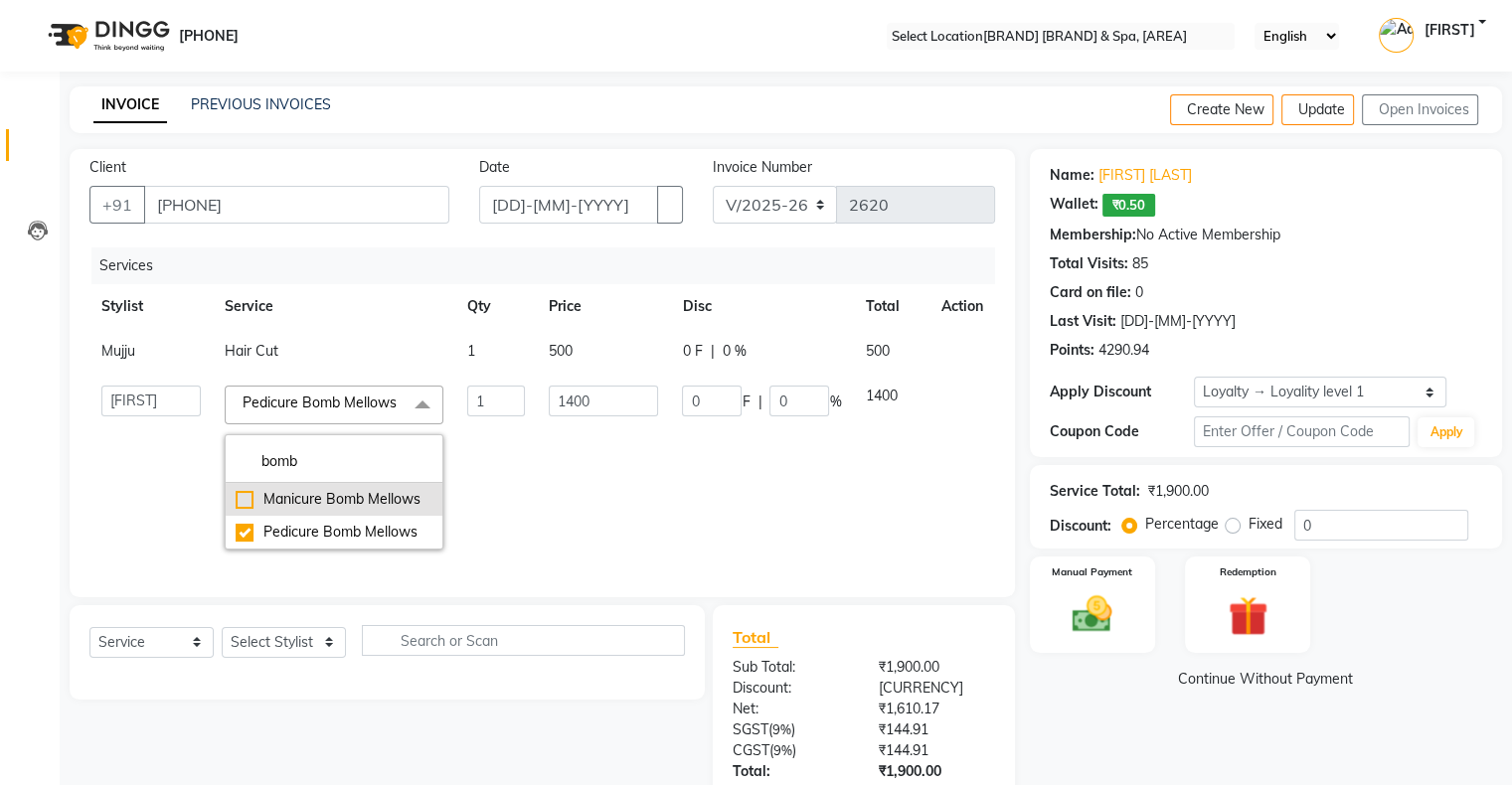 click on "[NAME]" at bounding box center (334, 499) 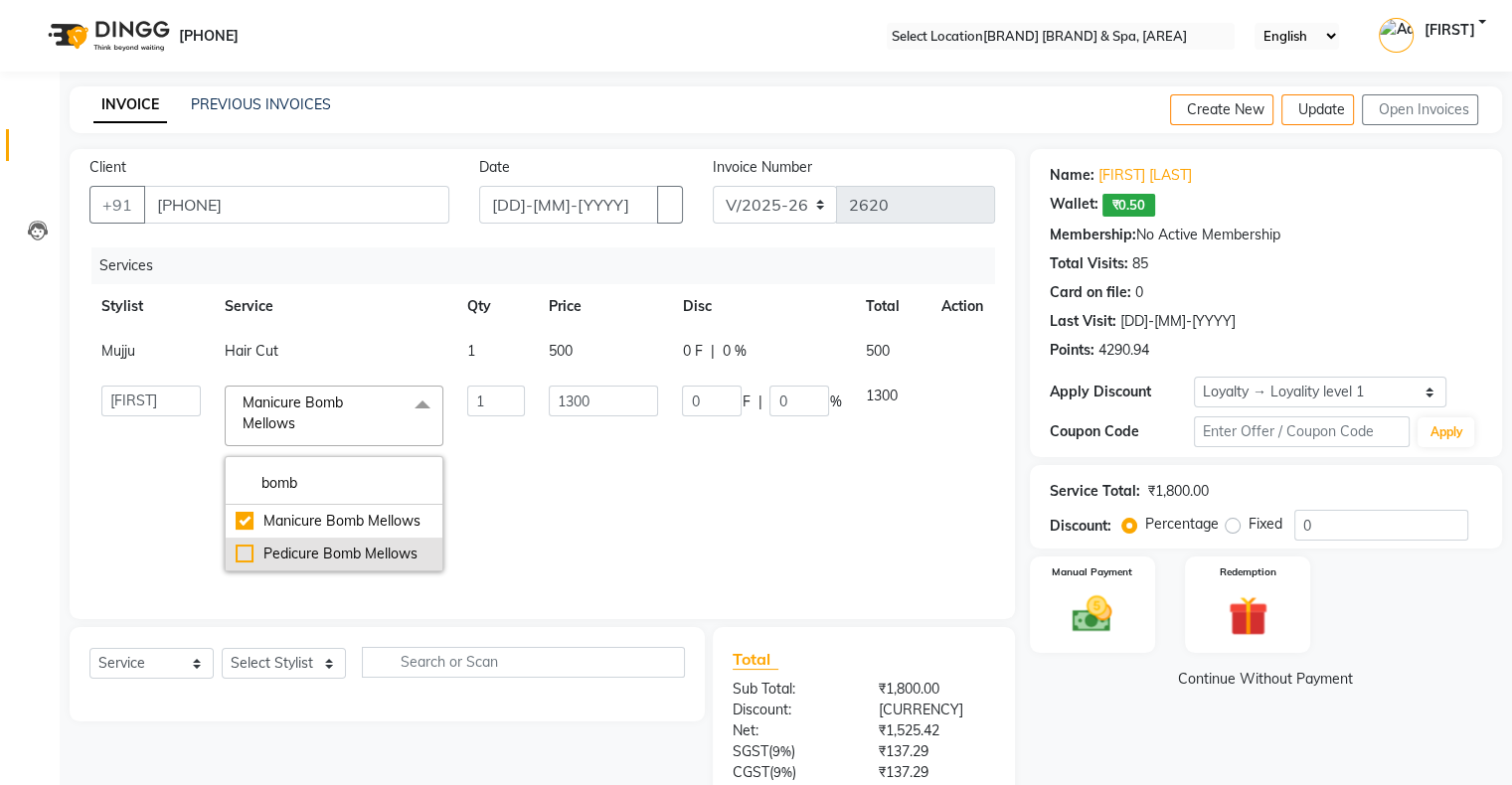 click on "•••••••• •••• •••••••" at bounding box center [334, 521] 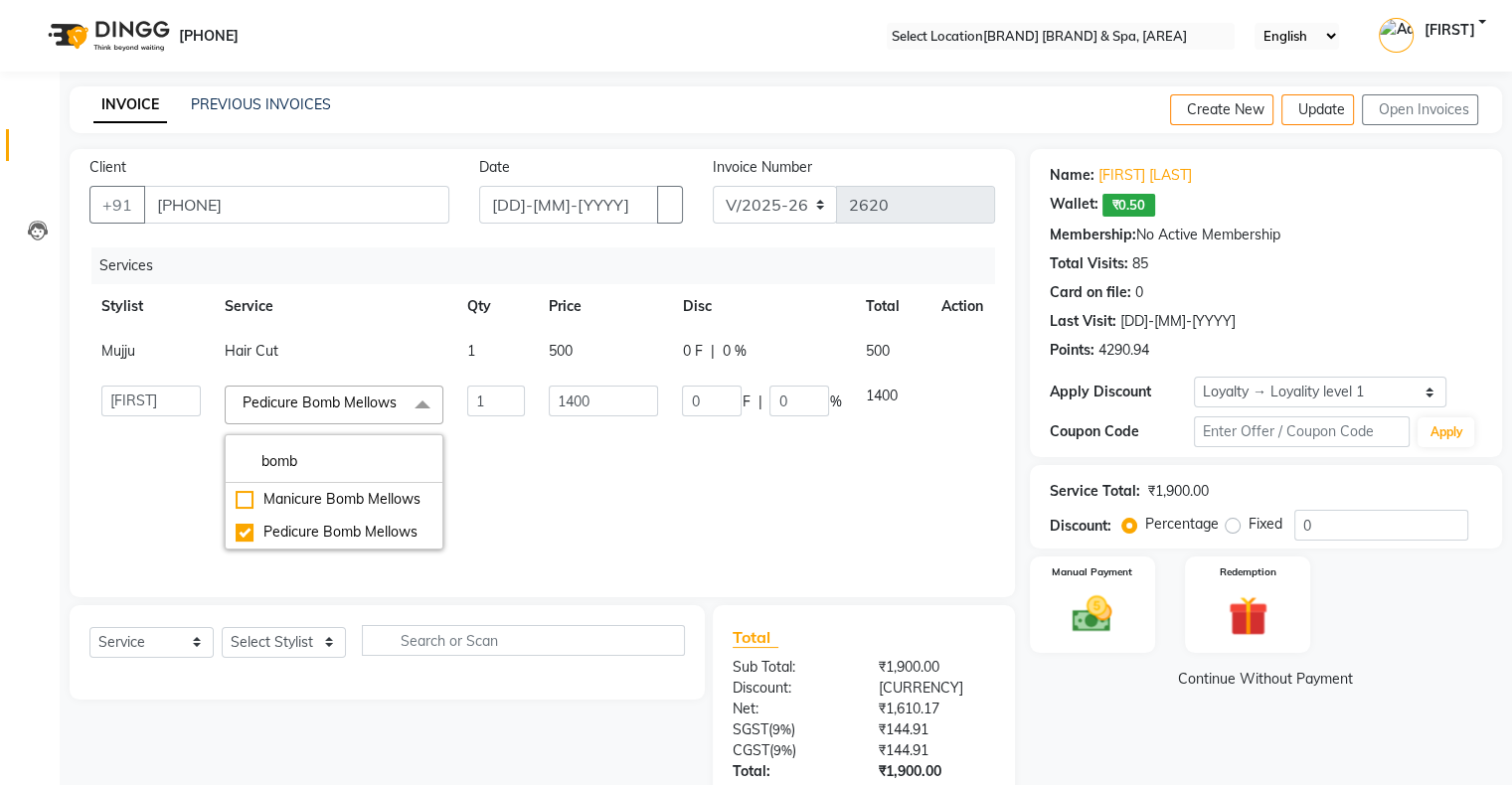 click on "0 F | 0 %" at bounding box center (761, 351) 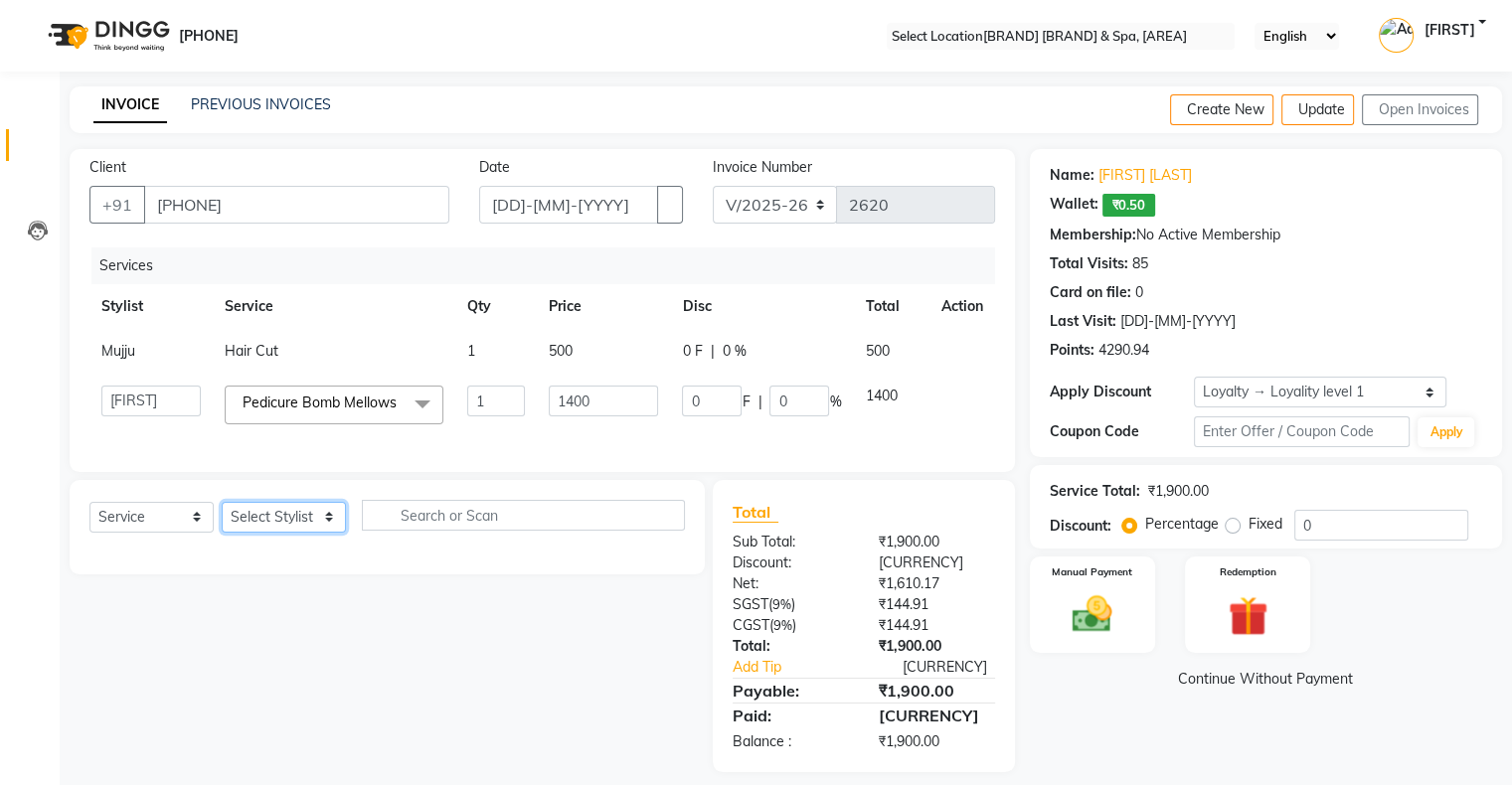 click on "•••••• ••••••• ••••• •••••• •••• ••••• •••••• ••••••• ••••• •••••• •••••••• ••••• •••• ••••• •••••• ••••••• ••••• ••••• ••••• •••••• •••••• ••••• •••••• • ••••••• ••••• •••••••• •••••" at bounding box center [283, 517] 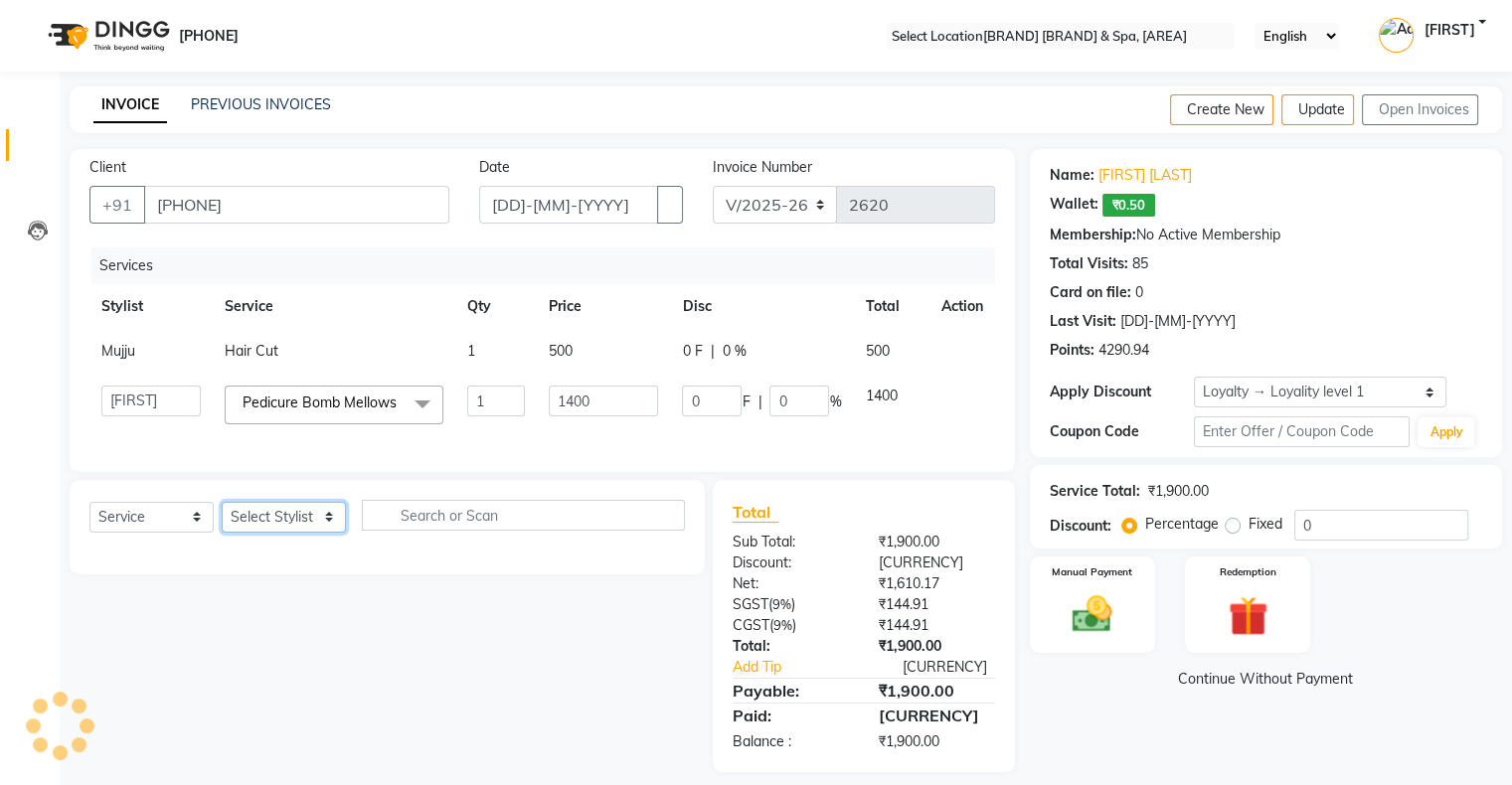 select on "[NUMBER]" 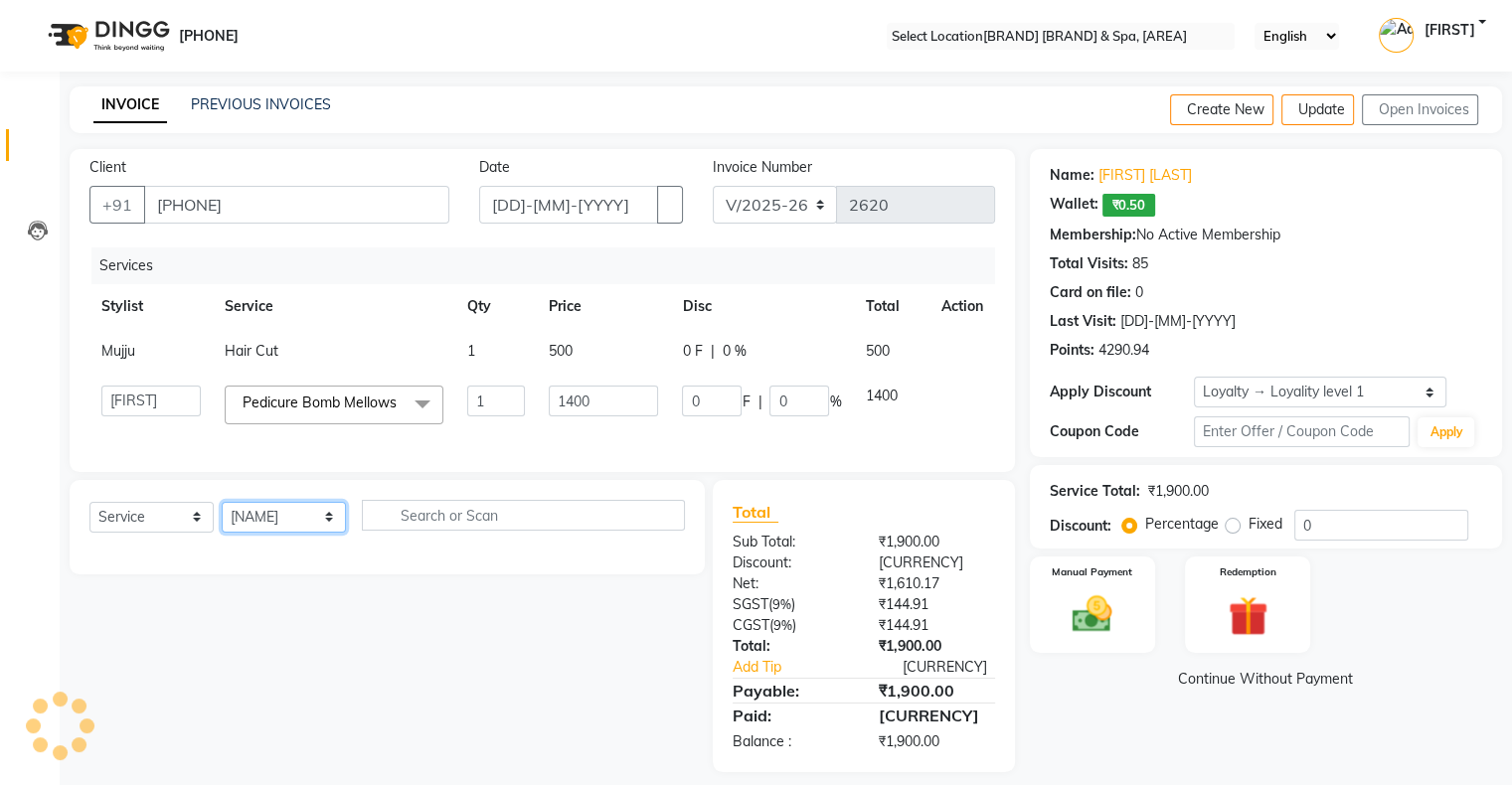 click on "•••••• ••••••• ••••• •••••• •••• ••••• •••••• ••••••• ••••• •••••• •••••••• ••••• •••• ••••• •••••• ••••••• ••••• ••••• ••••• •••••• •••••• ••••• •••••• • ••••••• ••••• •••••••• •••••" at bounding box center (283, 517) 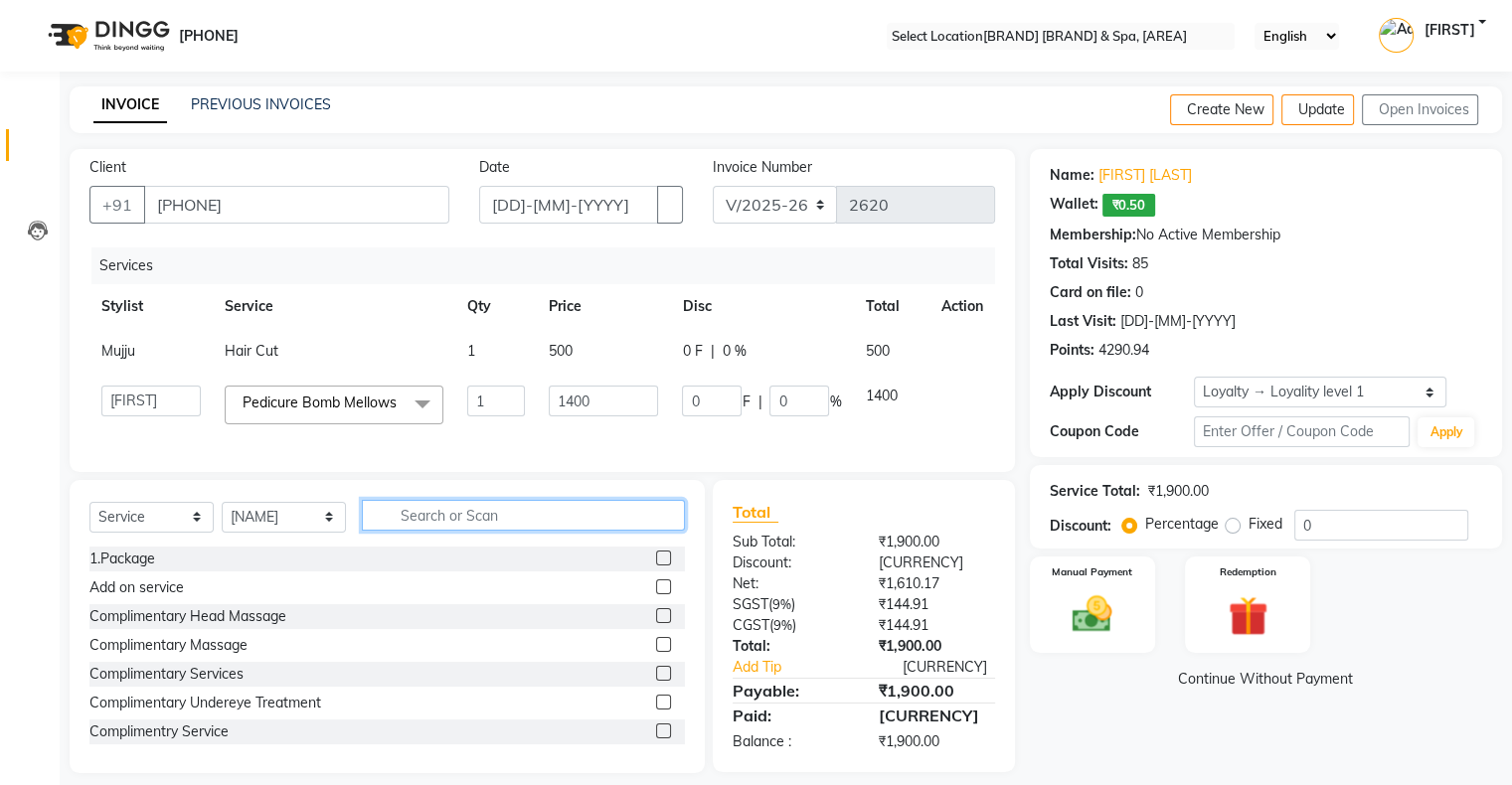 click at bounding box center [523, 515] 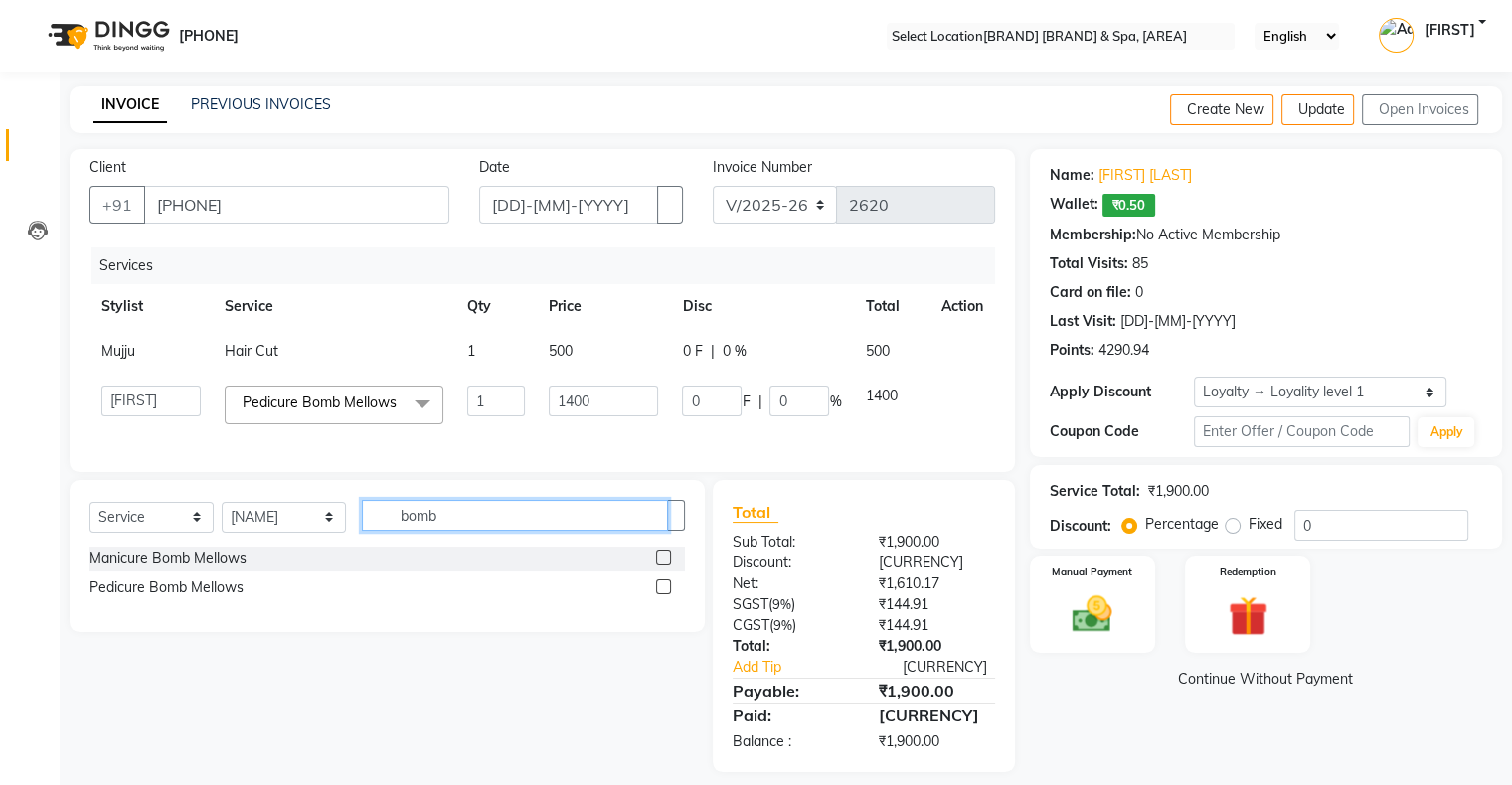 type on "bomb" 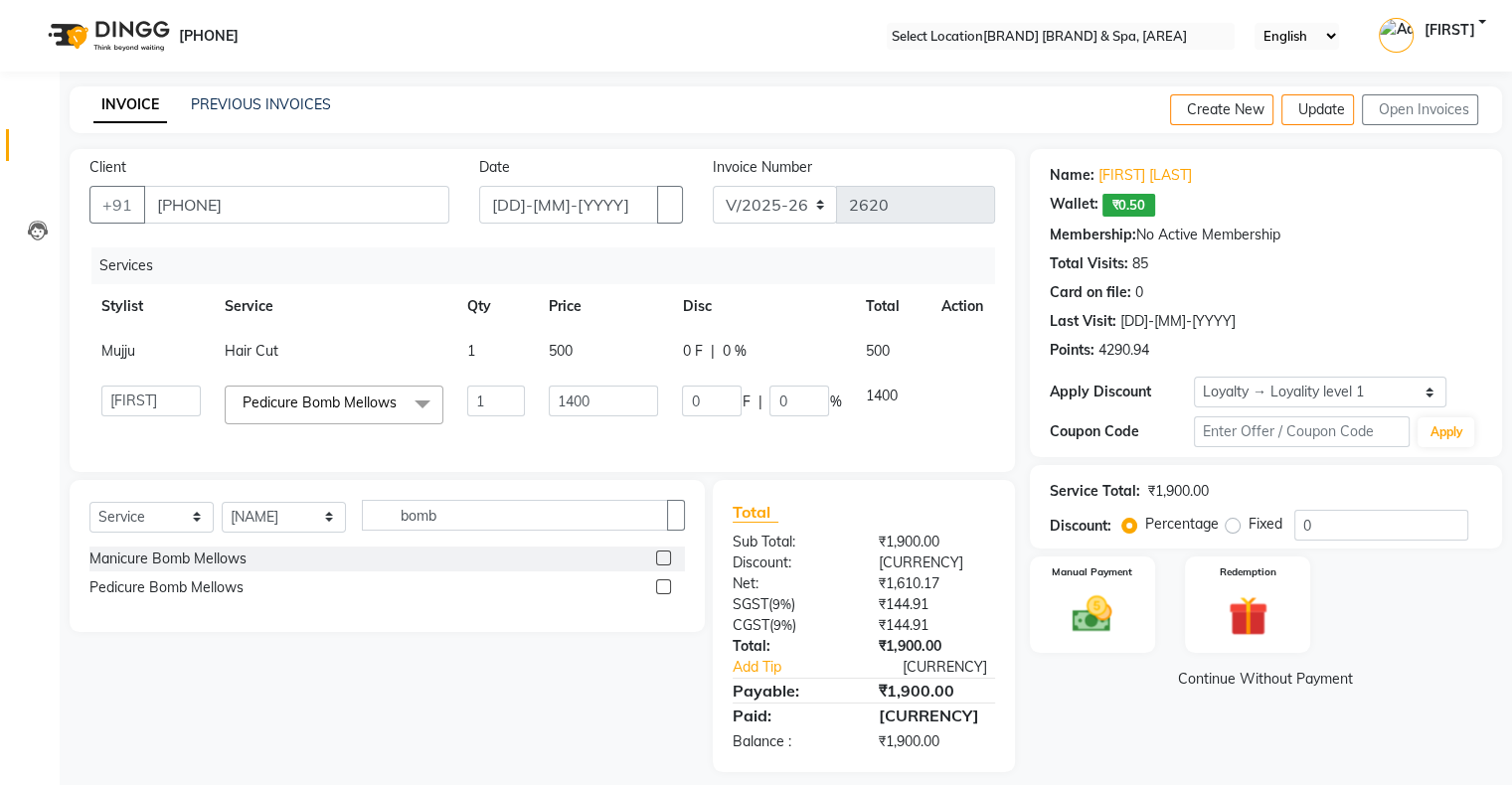 click at bounding box center (663, 557) 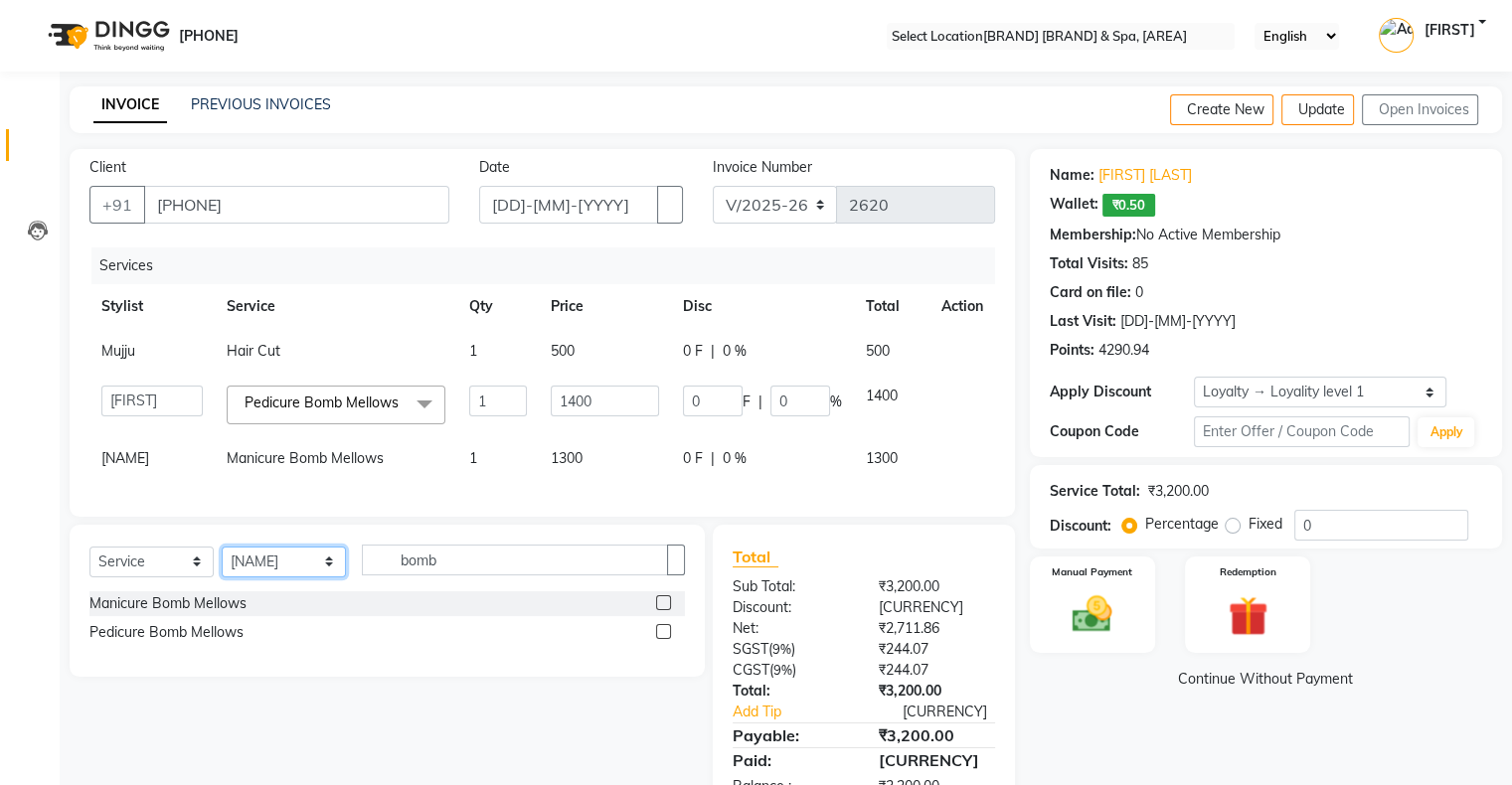 click on "•••••• ••••••• ••••• •••••• •••• ••••• •••••• ••••••• ••••• •••••• •••••••• ••••• •••• ••••• •••••• ••••••• ••••• ••••• ••••• •••••• •••••• ••••• •••••• • ••••••• ••••• •••••••• •••••" at bounding box center [283, 561] 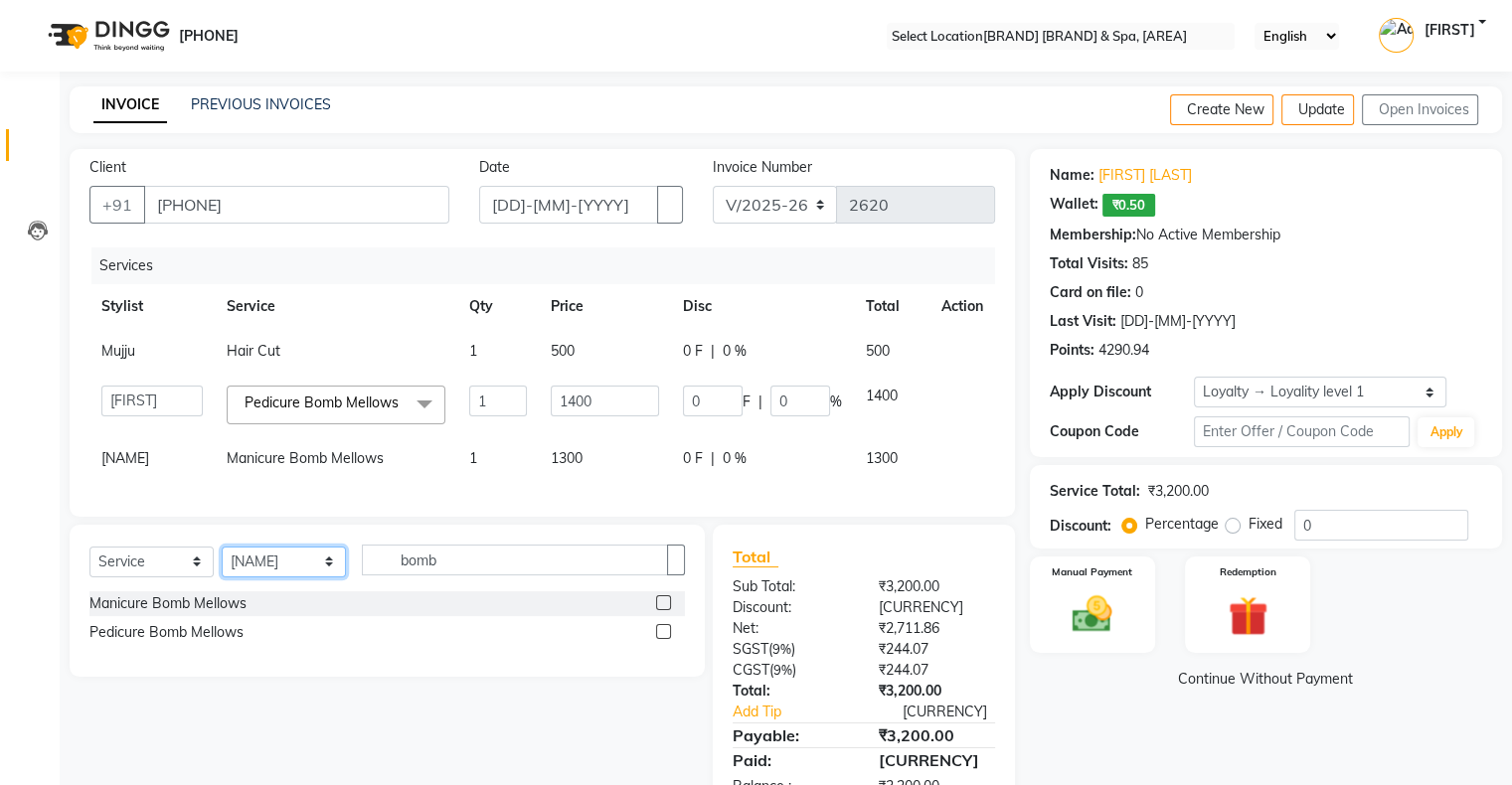 select on "•••••" 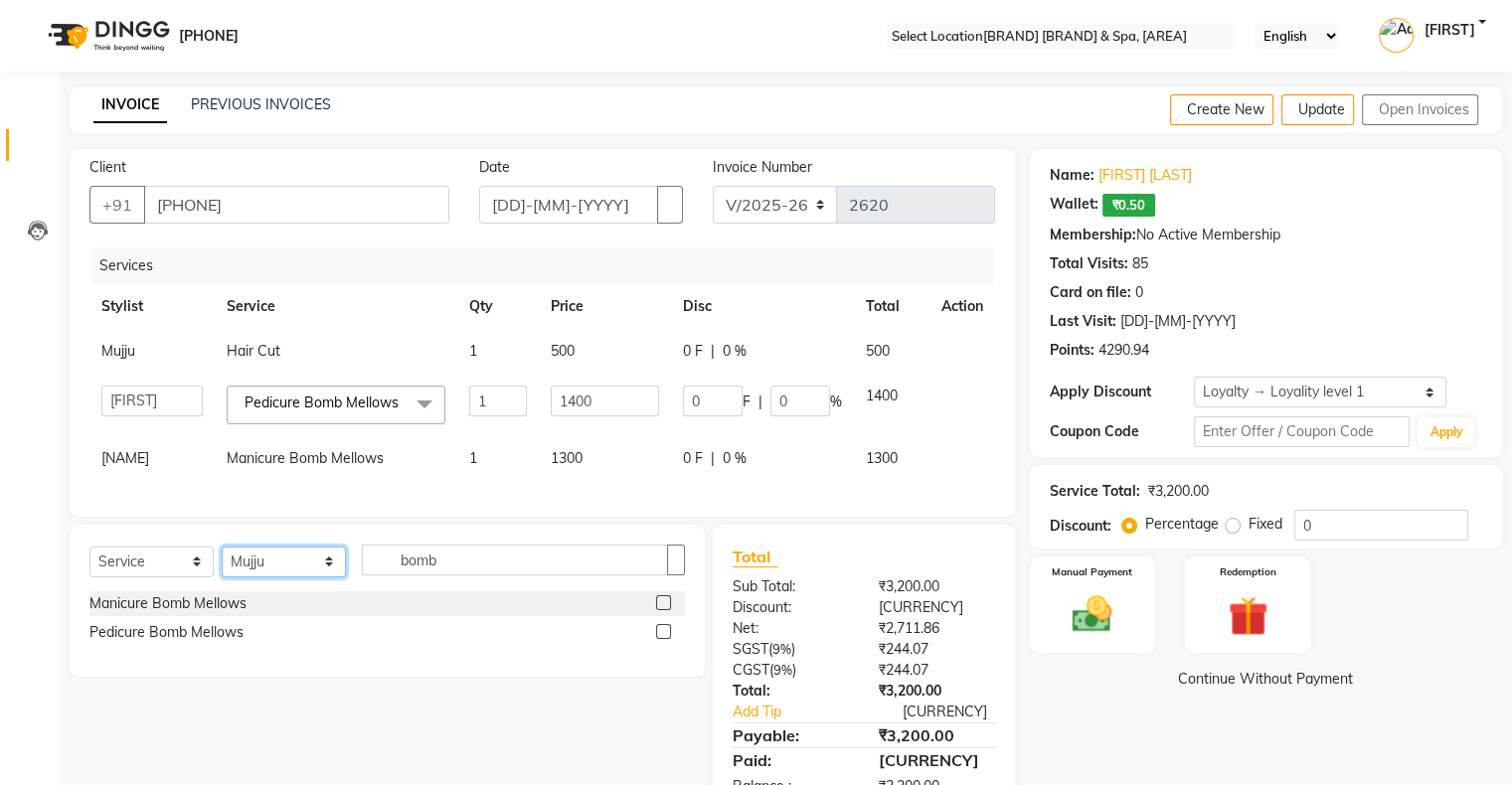 click on "•••••• ••••••• ••••• •••••• •••• ••••• •••••• ••••••• ••••• •••••• •••••••• ••••• •••• ••••• •••••• ••••••• ••••• ••••• ••••• •••••• •••••• ••••• •••••• • ••••••• ••••• •••••••• •••••" at bounding box center [283, 561] 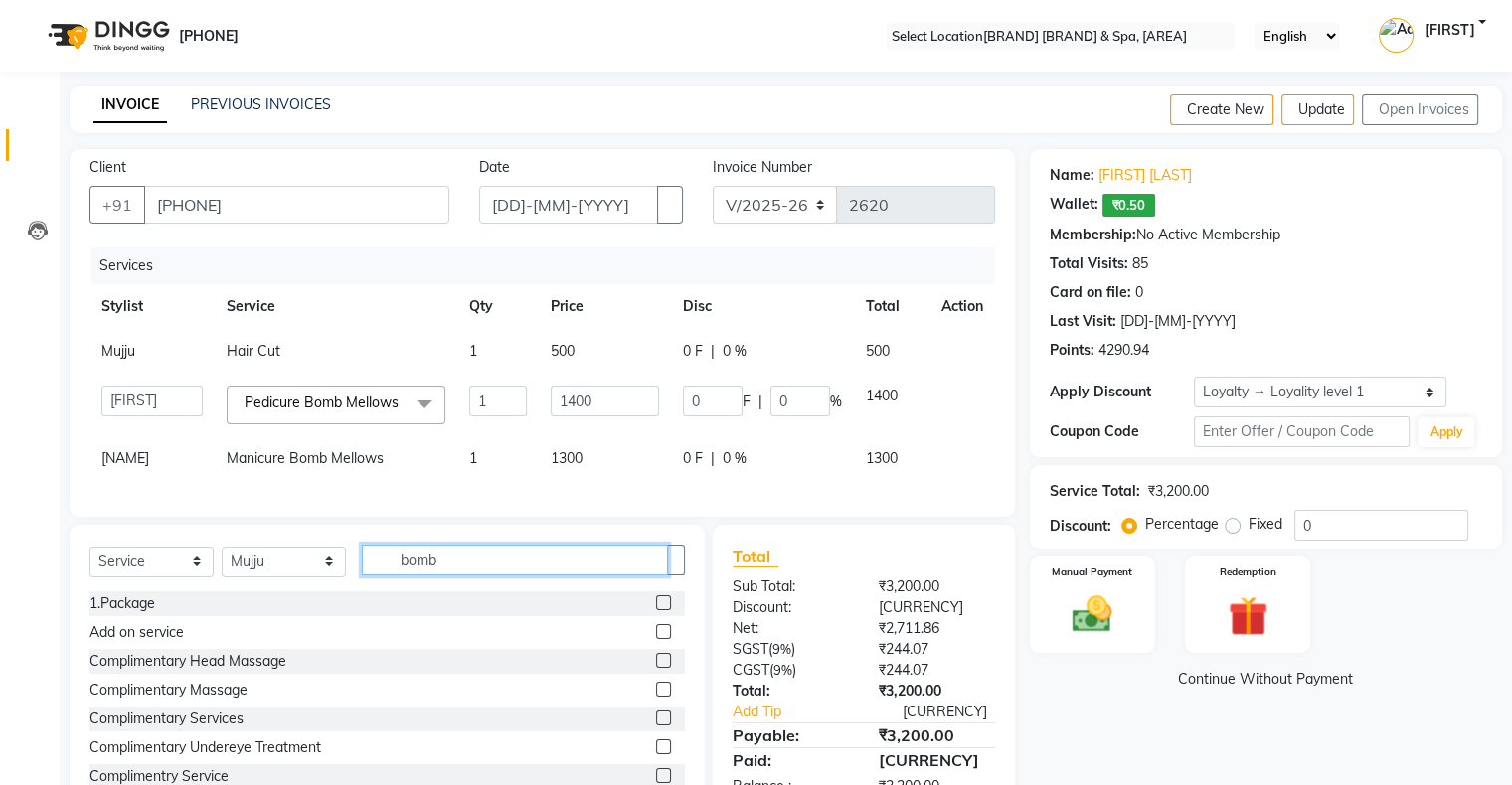 drag, startPoint x: 553, startPoint y: 613, endPoint x: 393, endPoint y: 649, distance: 164 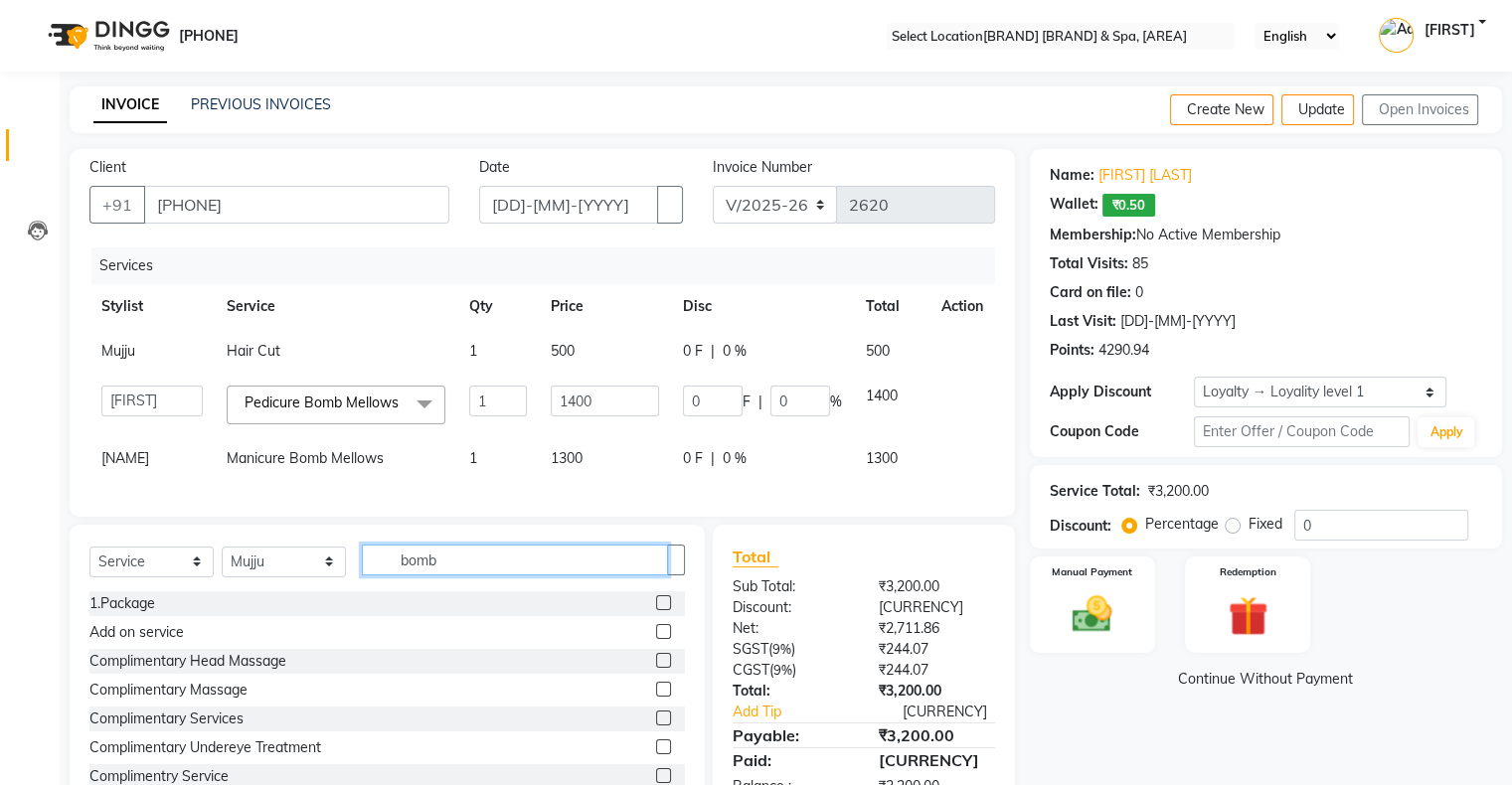 click on "Select  Service  Product  Membership  Package Voucher Prepaid Gift Card  Select Stylist Aditi Jadhav Ajay Garud Ashish Salunke Devki Dipali Bhargude House sale Javed Monika Palande Mujju Pooja Punam Kashid Rasika Rekha Shreya M Suvarna Sanas Vaishali Sathe bomb 1.Package  Add on service  Complimentary Head Massage  Complimentary Massage  Complimentary Services  Complimentary Undereye Treatment  Complimentry Service  Discount Coupon  Gift Voucher  Due Amount  Acrylic / Gel Nail Extensions  Gel Polish  Gel Polish / Extensions Removal  Gel Polish 1 hand  Manicure  Manicure Bomb Mellows  Manicure Crystal  Gel  Manicure Cut File Buffing  Manicure Marine  Manicure Spa/Glow  Nail Paint Application  O.P.I Application  Pedicure  Pedicure Bomb Mellows  Pedicure Crystal Gel  Pedicure Cut File Buffing  Pedicure Heel Peel  Pedicure Marine  Pedicure Spa/Glow  Aloepecia/ Hair Fall Treatment  Anti Dandruff Treatment  Application  Beared Styling  Beared Trim  Blast Dry  Blow Dry  Botox  Color Touch Ammonia Free  Cystein  Spa" at bounding box center [387, 671] 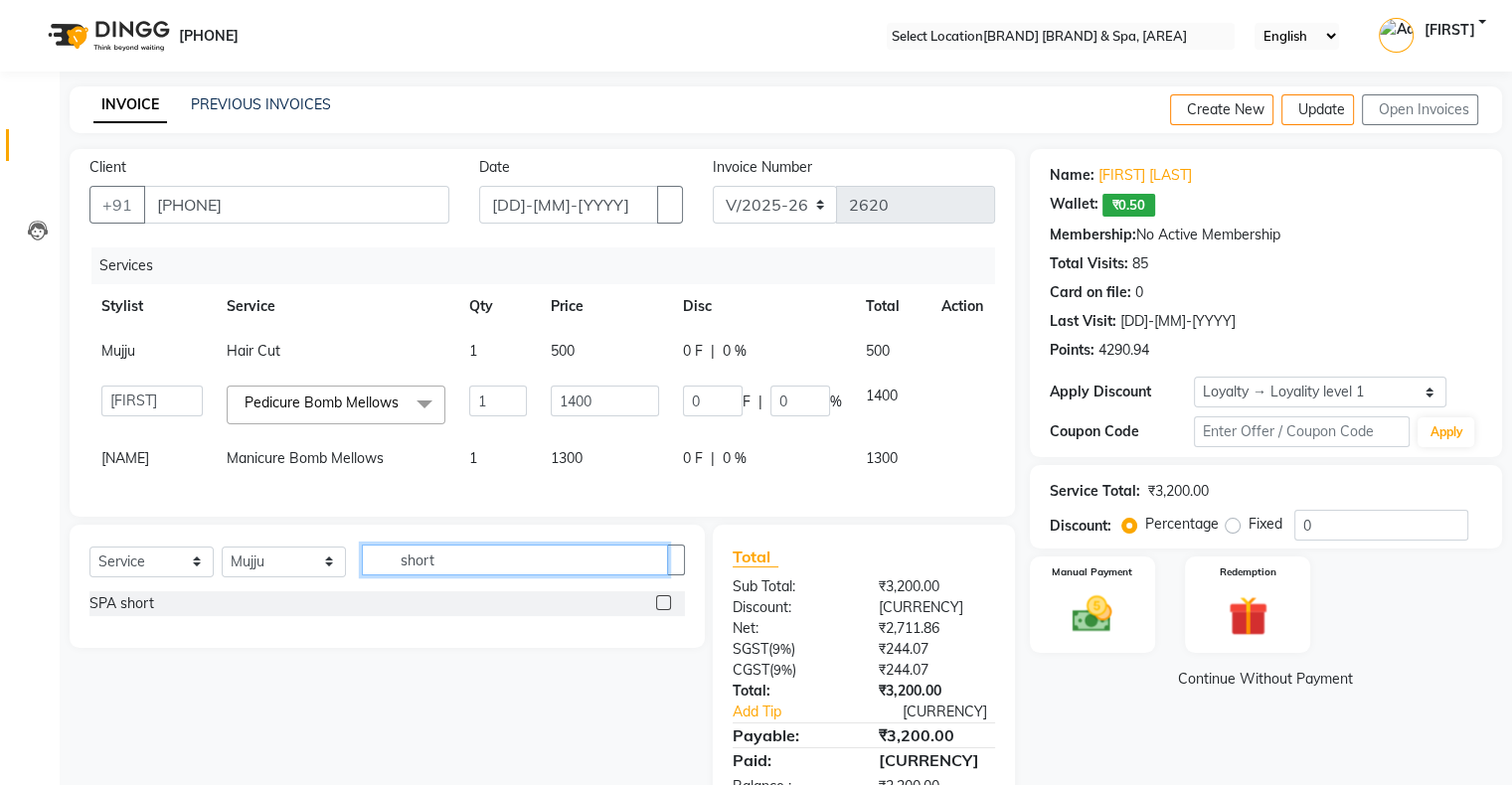type on "short" 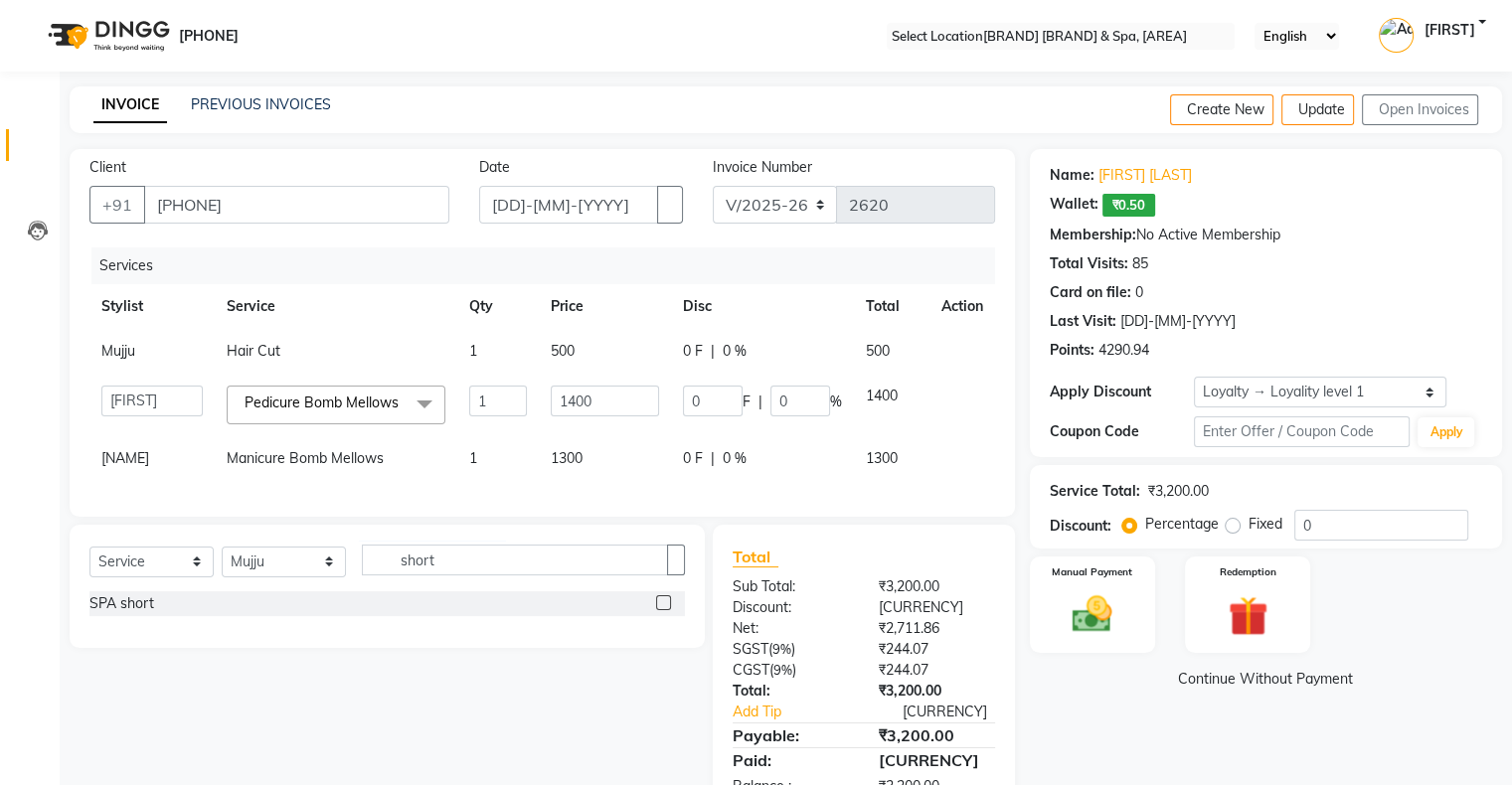 click at bounding box center (663, 602) 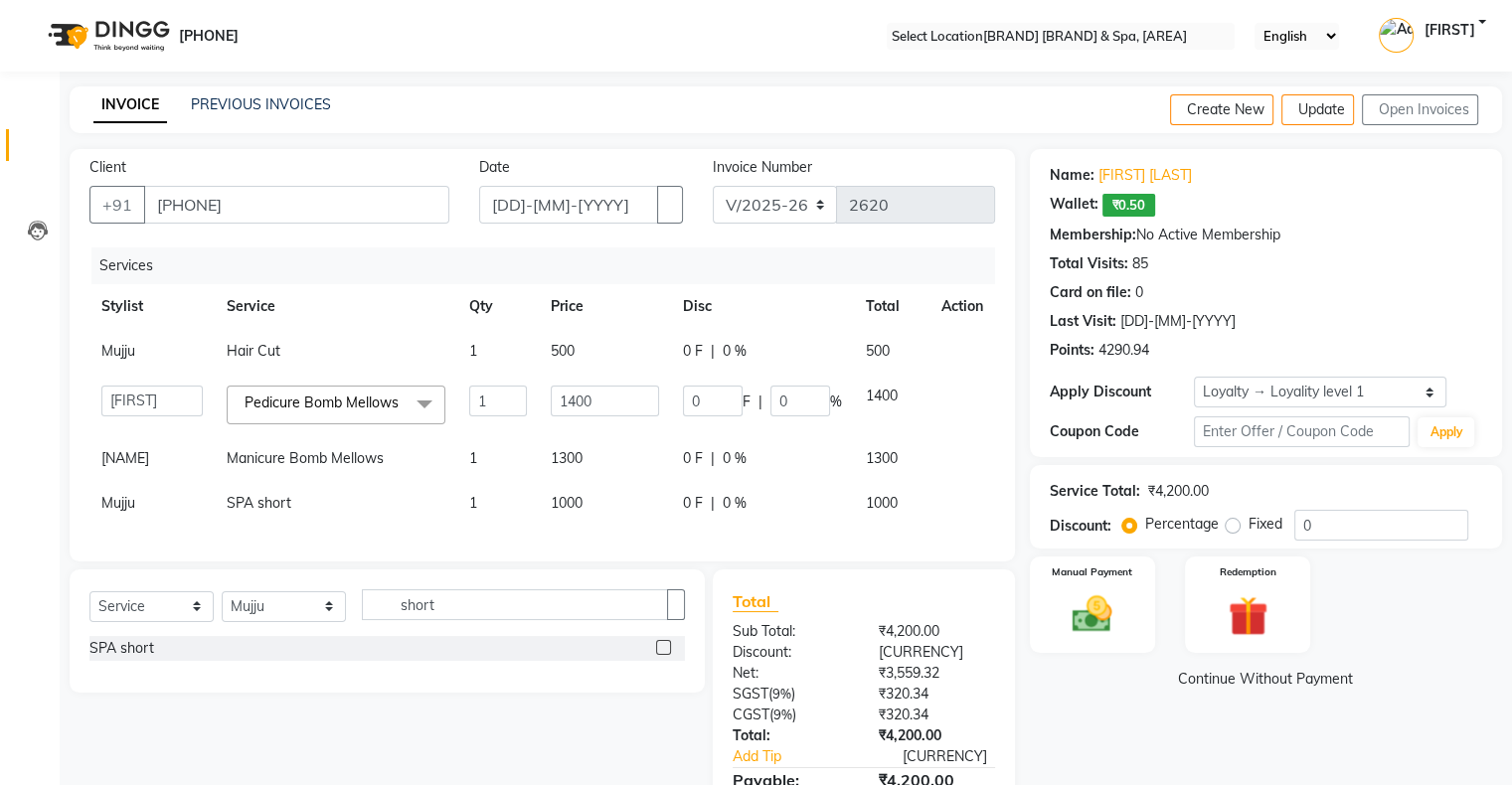 click on "1000" at bounding box center [118, 351] 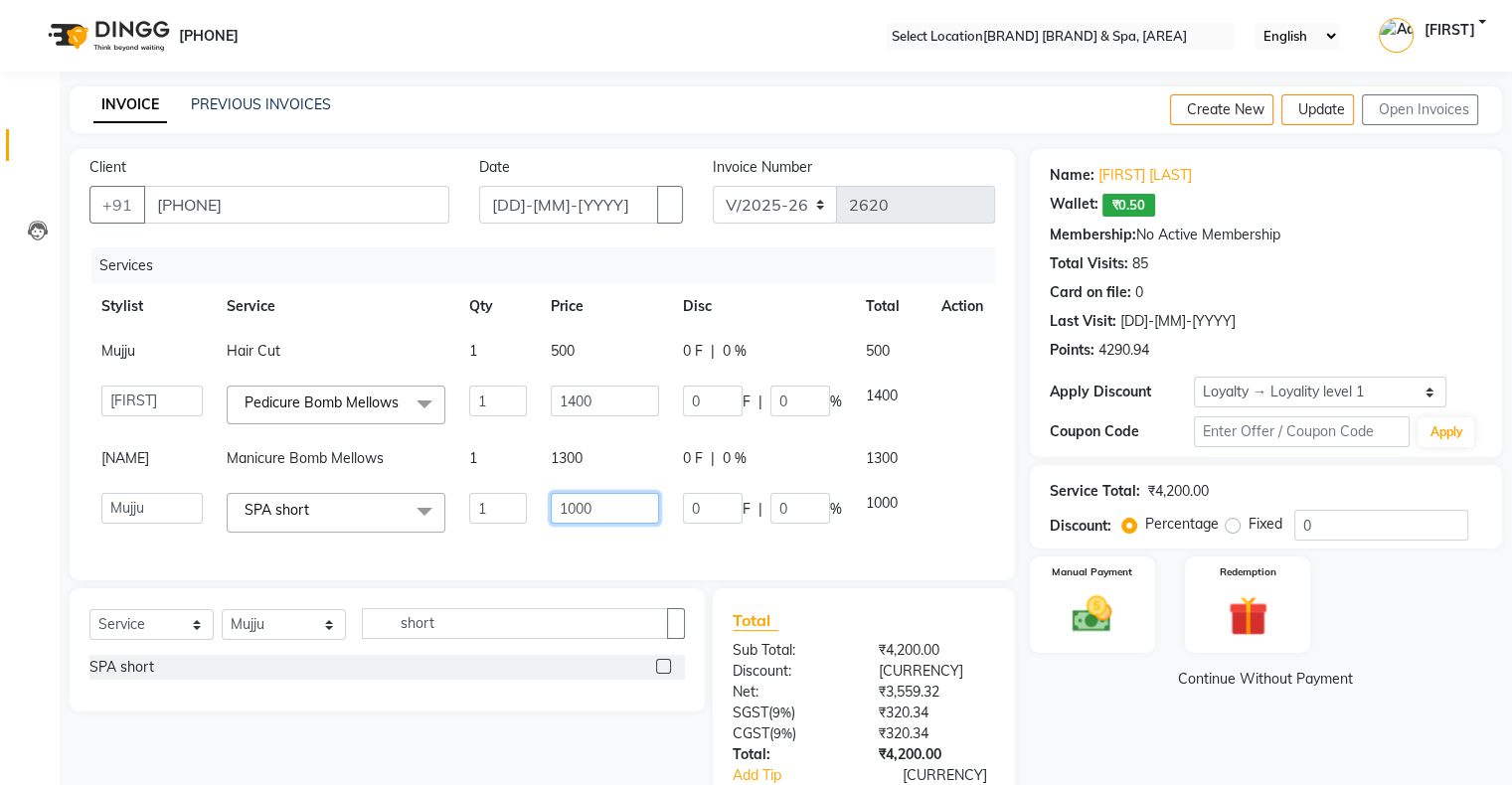 drag, startPoint x: 621, startPoint y: 541, endPoint x: 512, endPoint y: 565, distance: 111.610931 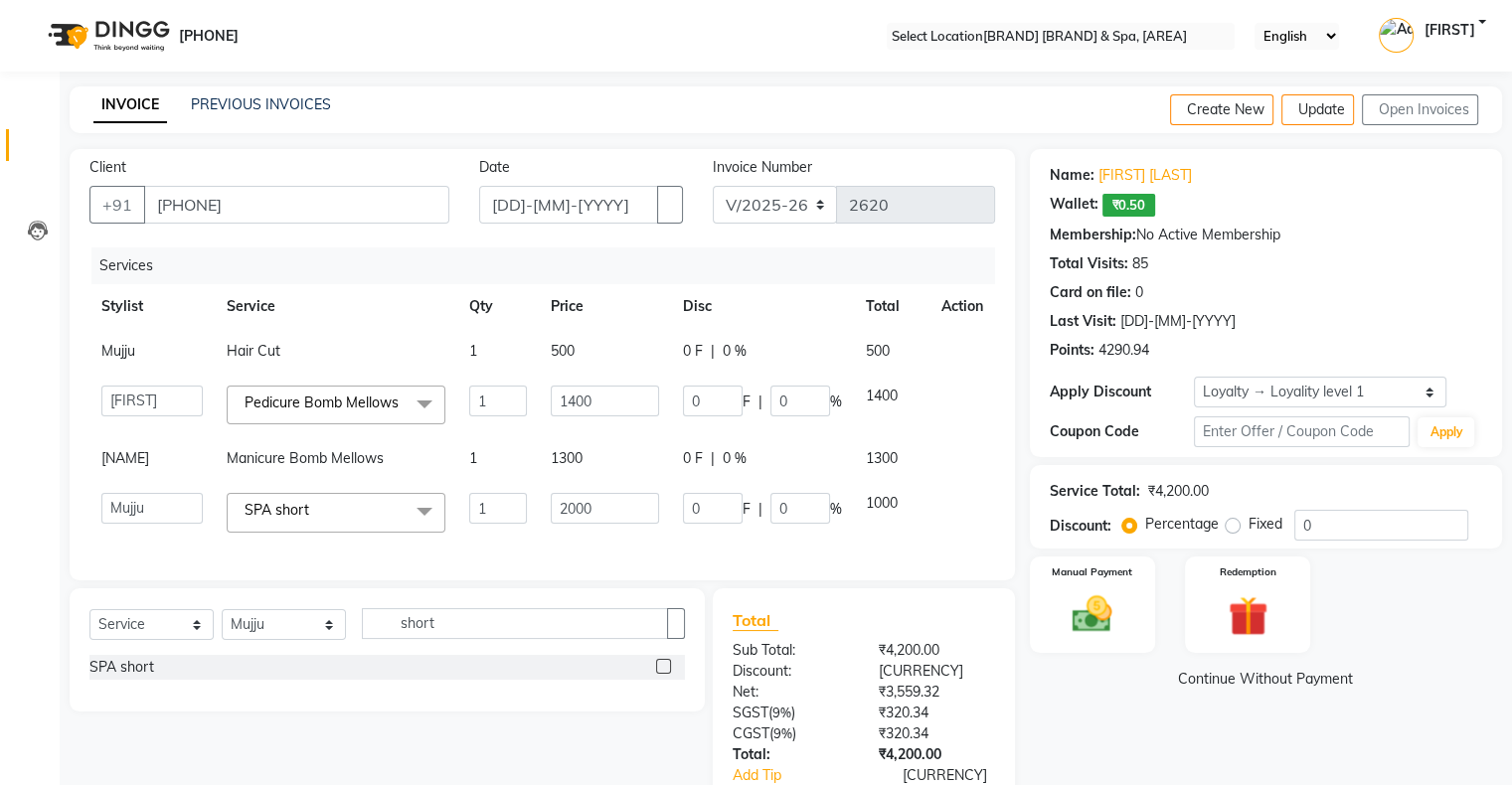 click on "Name: Anagha Purohit  Wallet:   ₹0.50  Membership:  No Active Membership  Total Visits:  85 Card on file:  0 Last Visit:   20-06-2025 Points:   4290.94  Apply Discount Select  Loyalty → Loyality level 1  Coupon Code Apply Service Total:  ₹4,200.00  Discount:  Percentage   Fixed  0 Manual Payment Redemption  Continue Without Payment" at bounding box center [1273, 515] 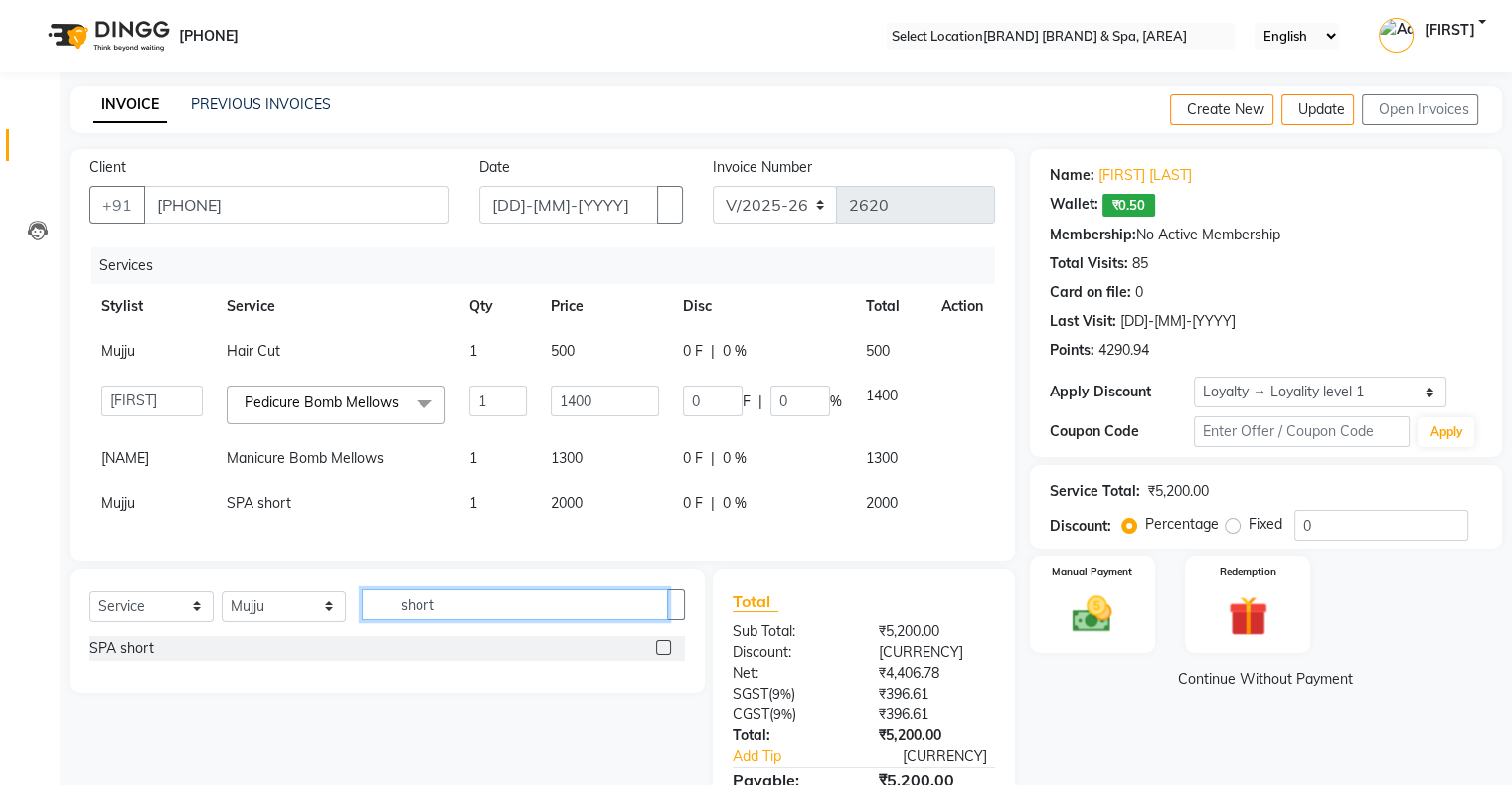 drag, startPoint x: 415, startPoint y: 670, endPoint x: 400, endPoint y: 674, distance: 15.524175 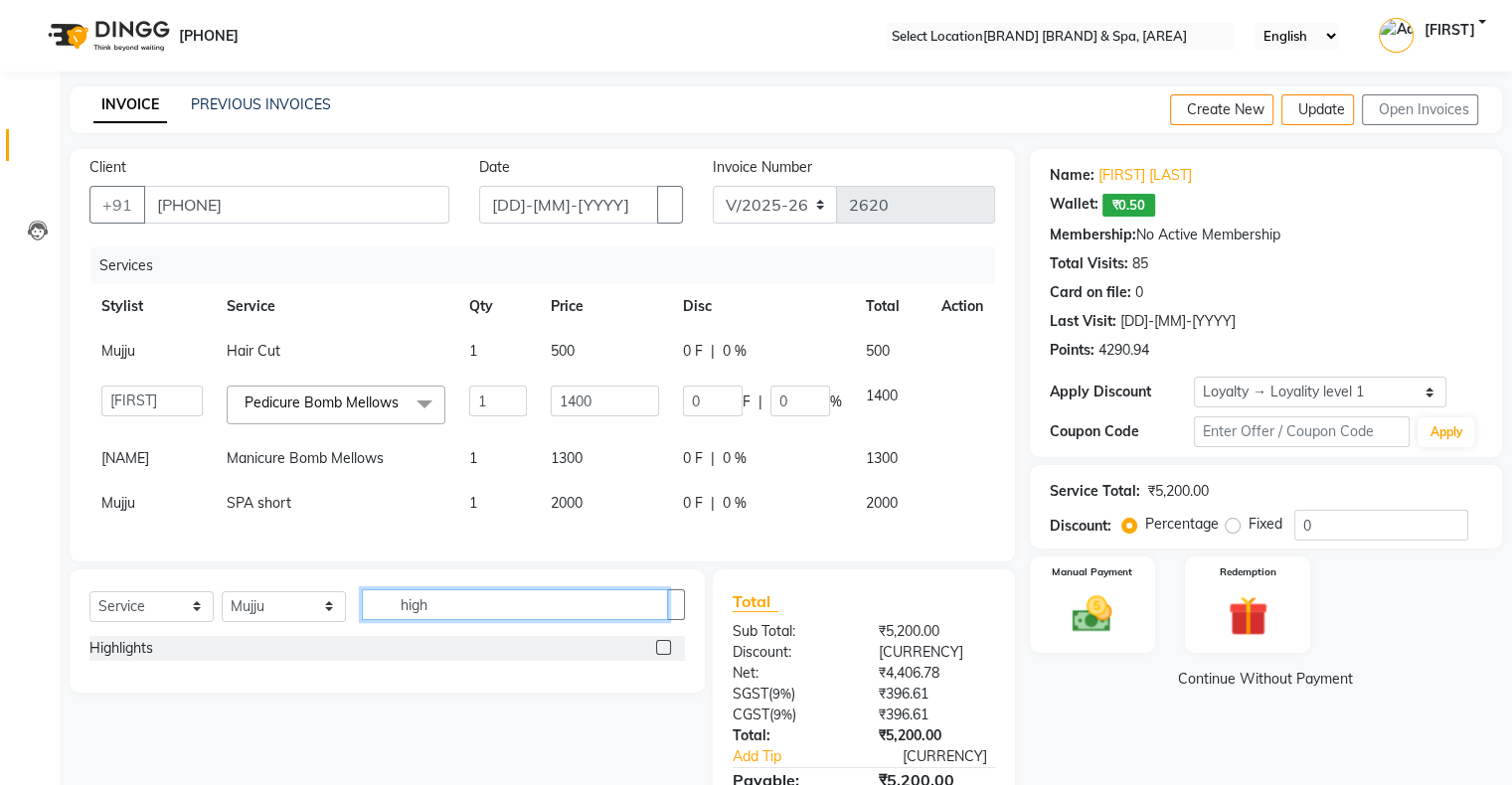 type on "high" 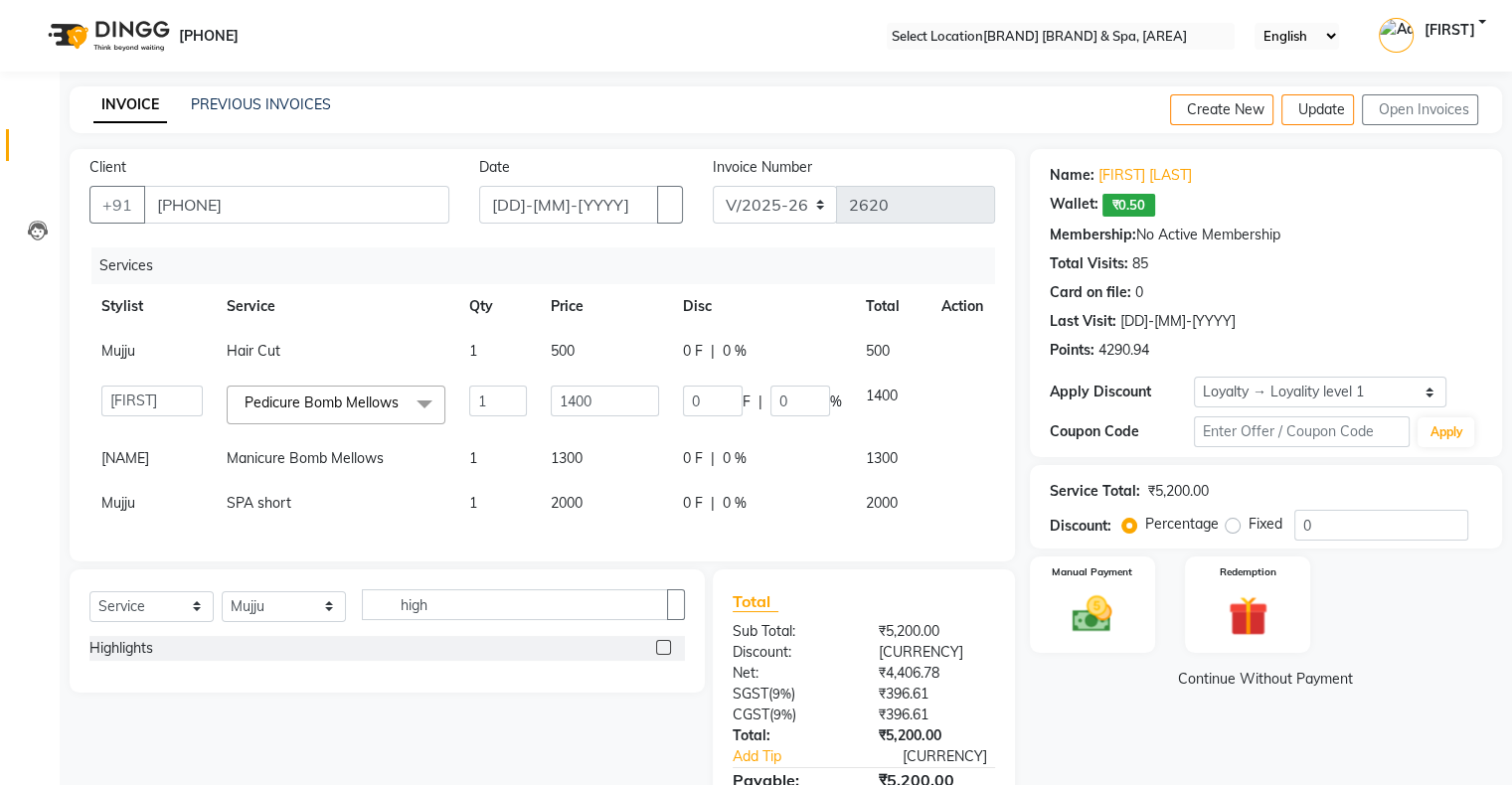 click at bounding box center (663, 647) 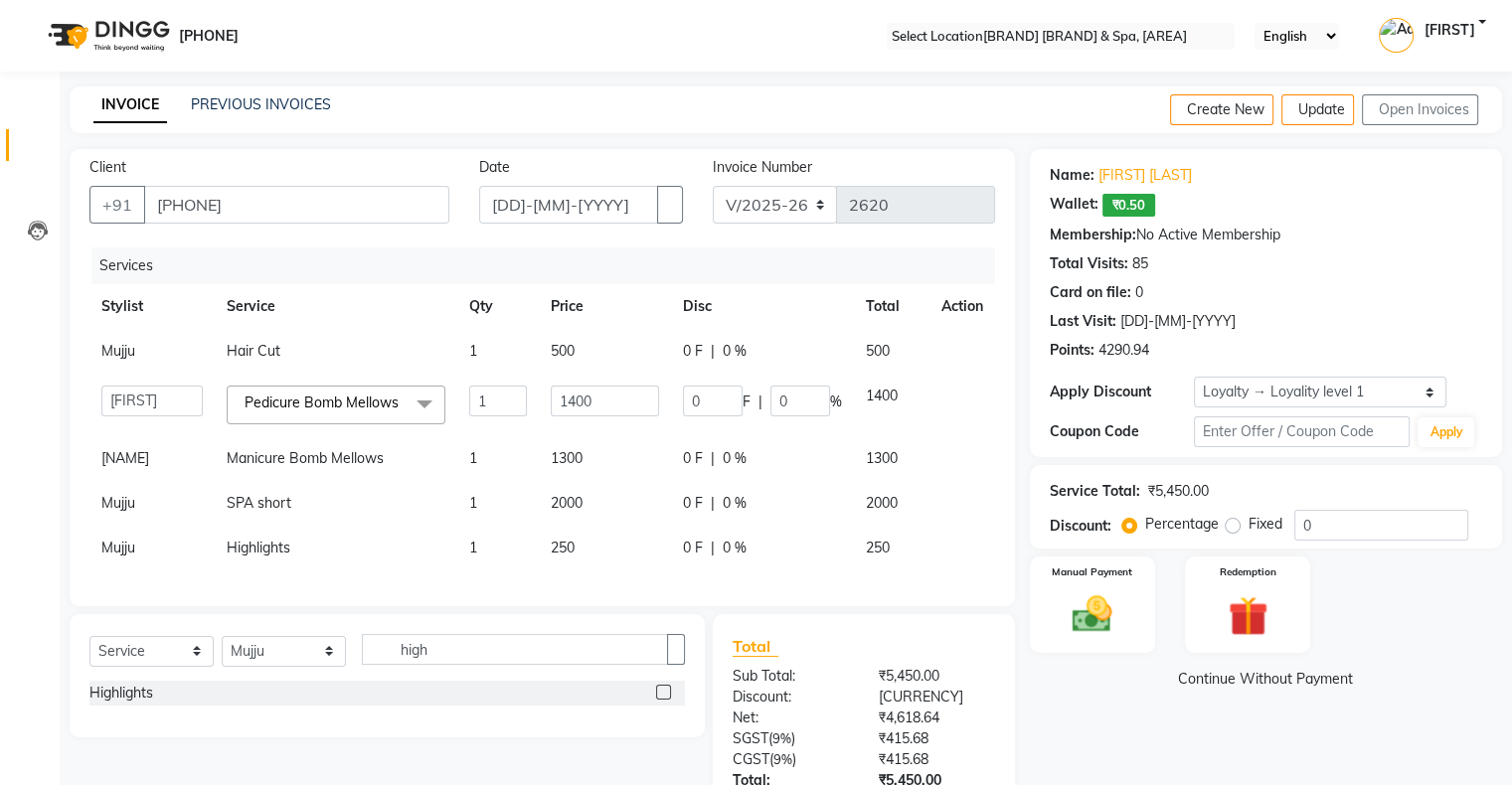 click on "250" at bounding box center [604, 351] 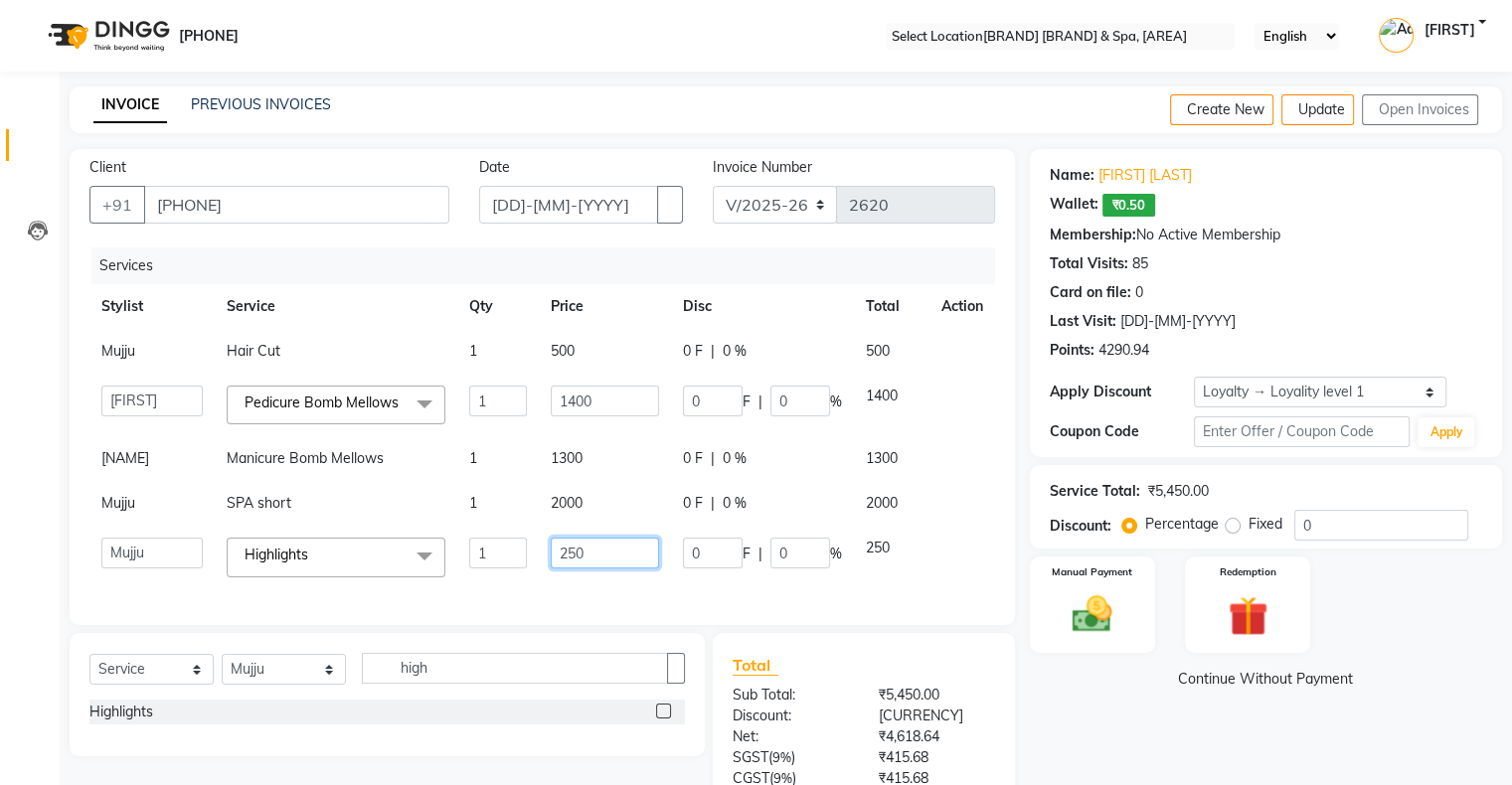drag, startPoint x: 582, startPoint y: 589, endPoint x: 567, endPoint y: 611, distance: 26.627054 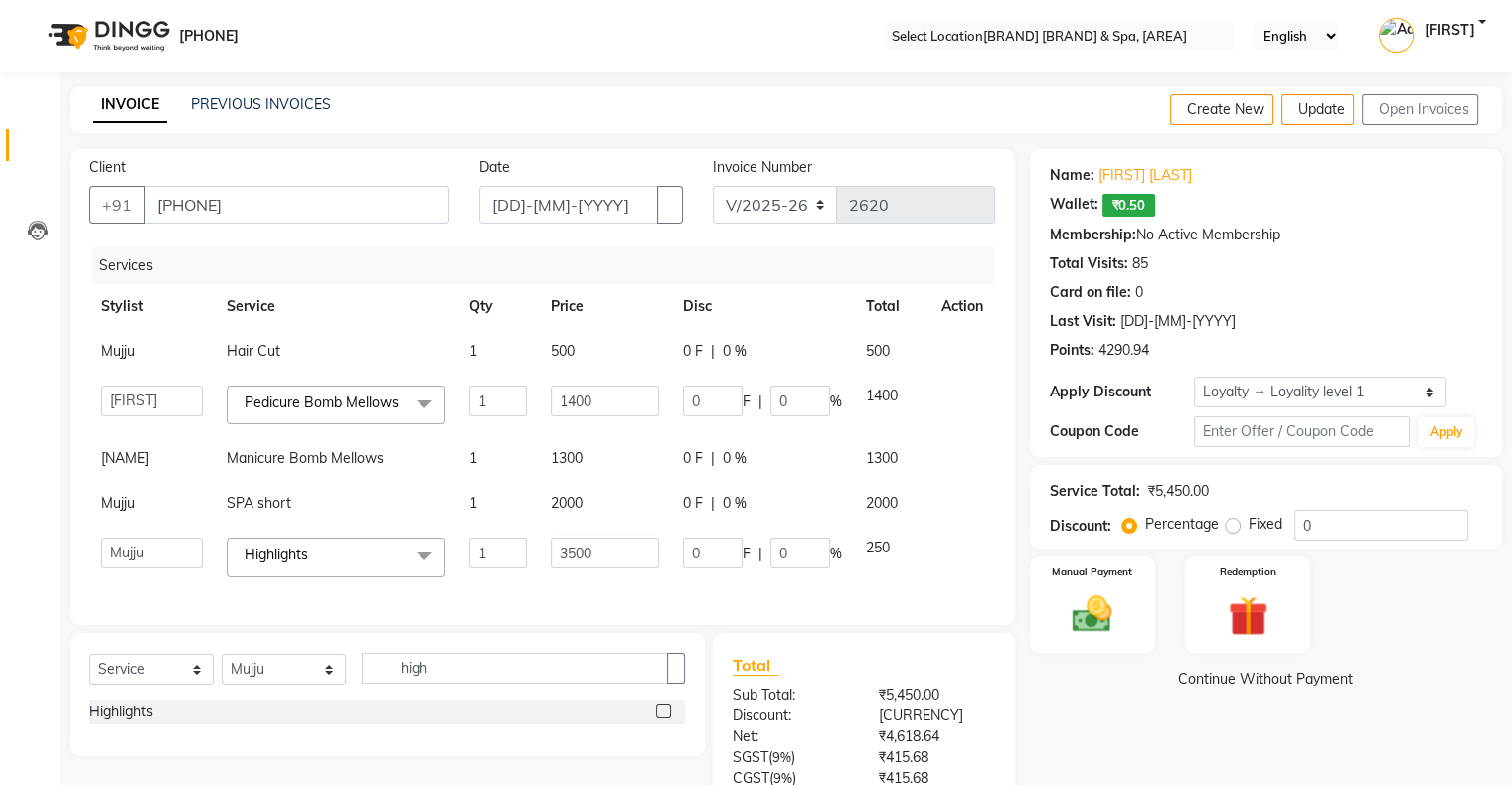 click on "Name: Anagha Purohit  Wallet:   ₹0.50  Membership:  No Active Membership  Total Visits:  85 Card on file:  0 Last Visit:   20-06-2025 Points:   4290.94  Apply Discount Select  Loyalty → Loyality level 1  Coupon Code Apply Service Total:  ₹5,450.00  Discount:  Percentage   Fixed  0 Manual Payment Redemption  Continue Without Payment" at bounding box center (1273, 537) 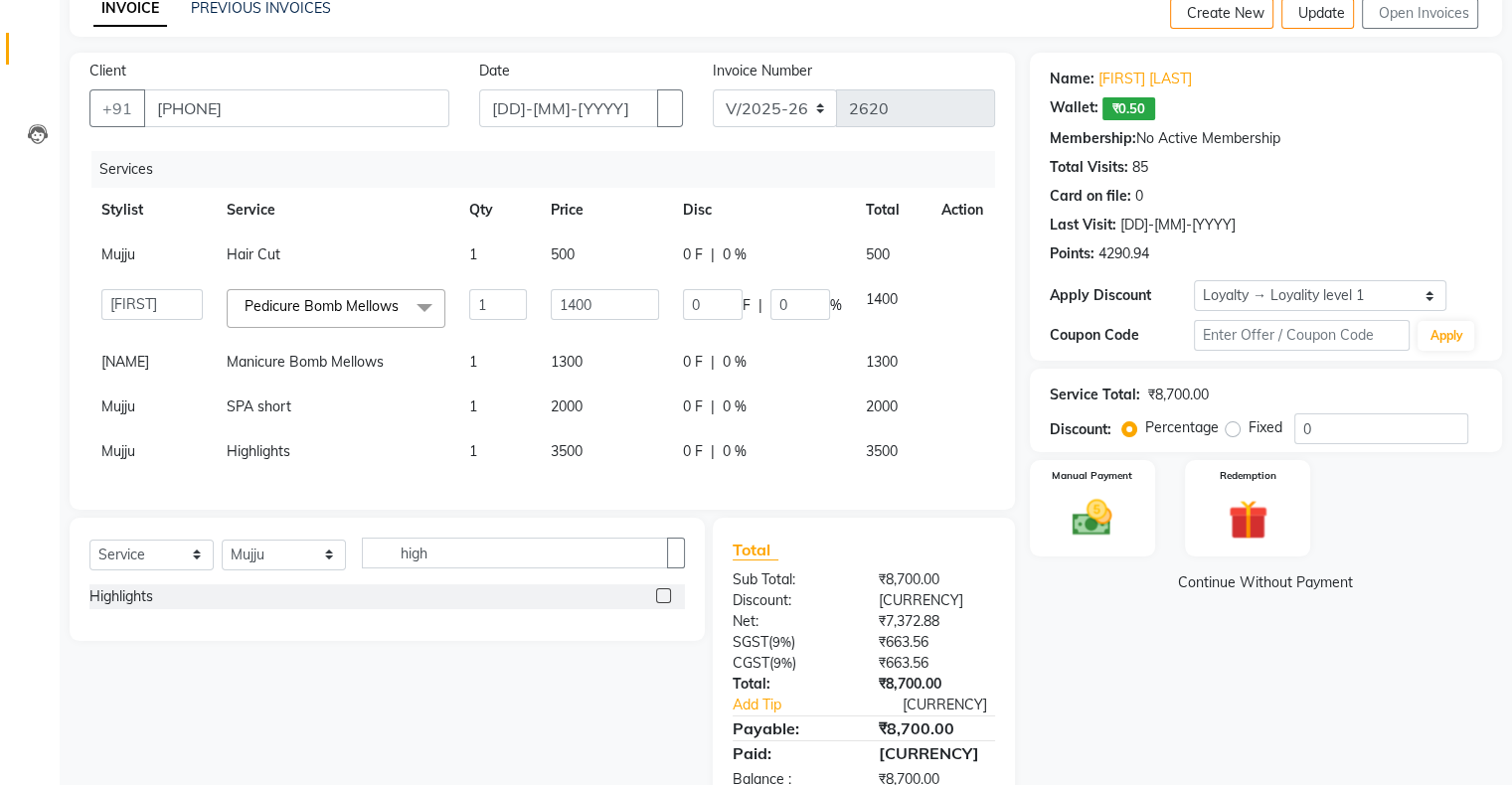 scroll, scrollTop: 99, scrollLeft: 0, axis: vertical 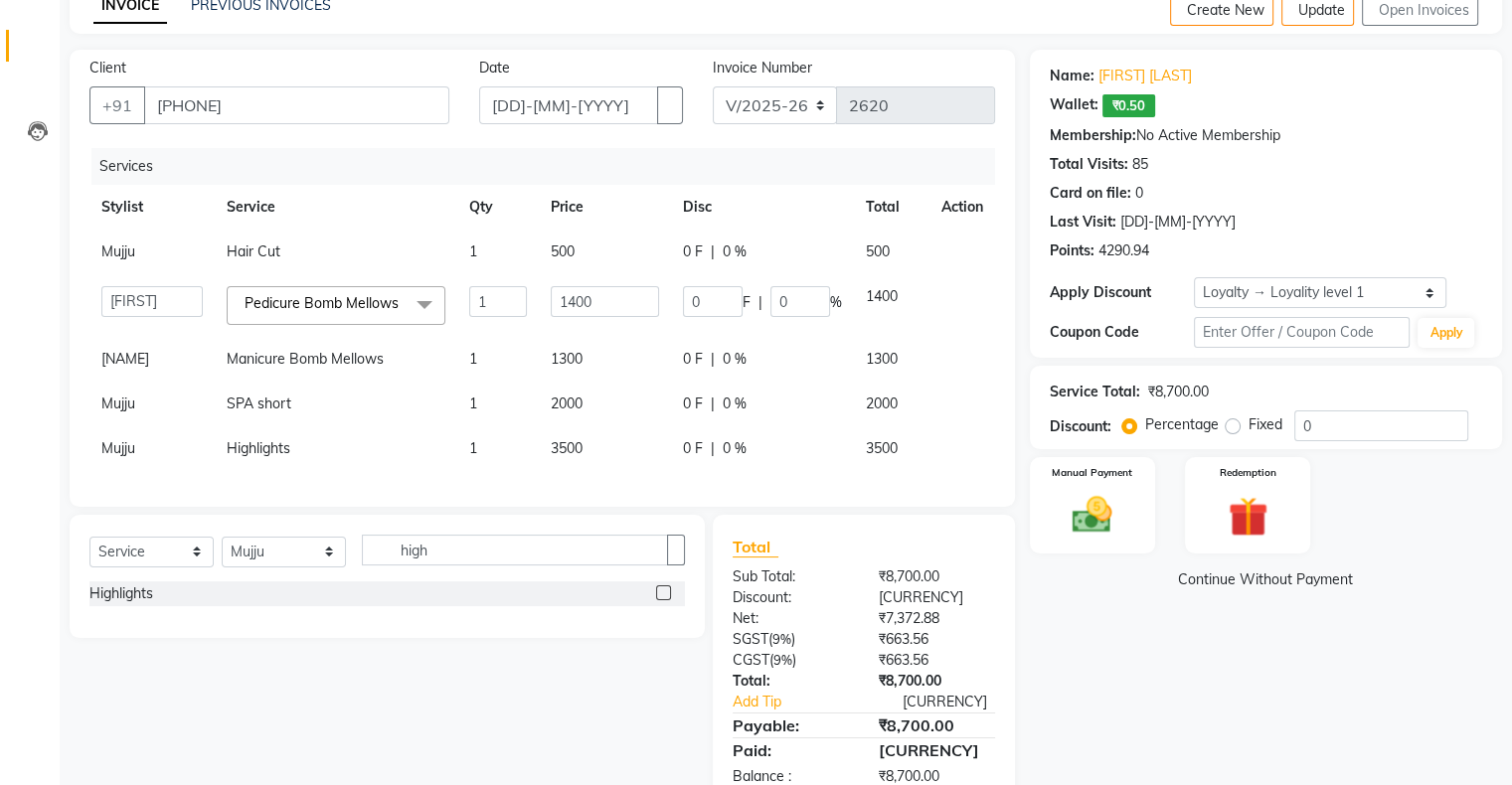 click on "• •" at bounding box center (735, 251) 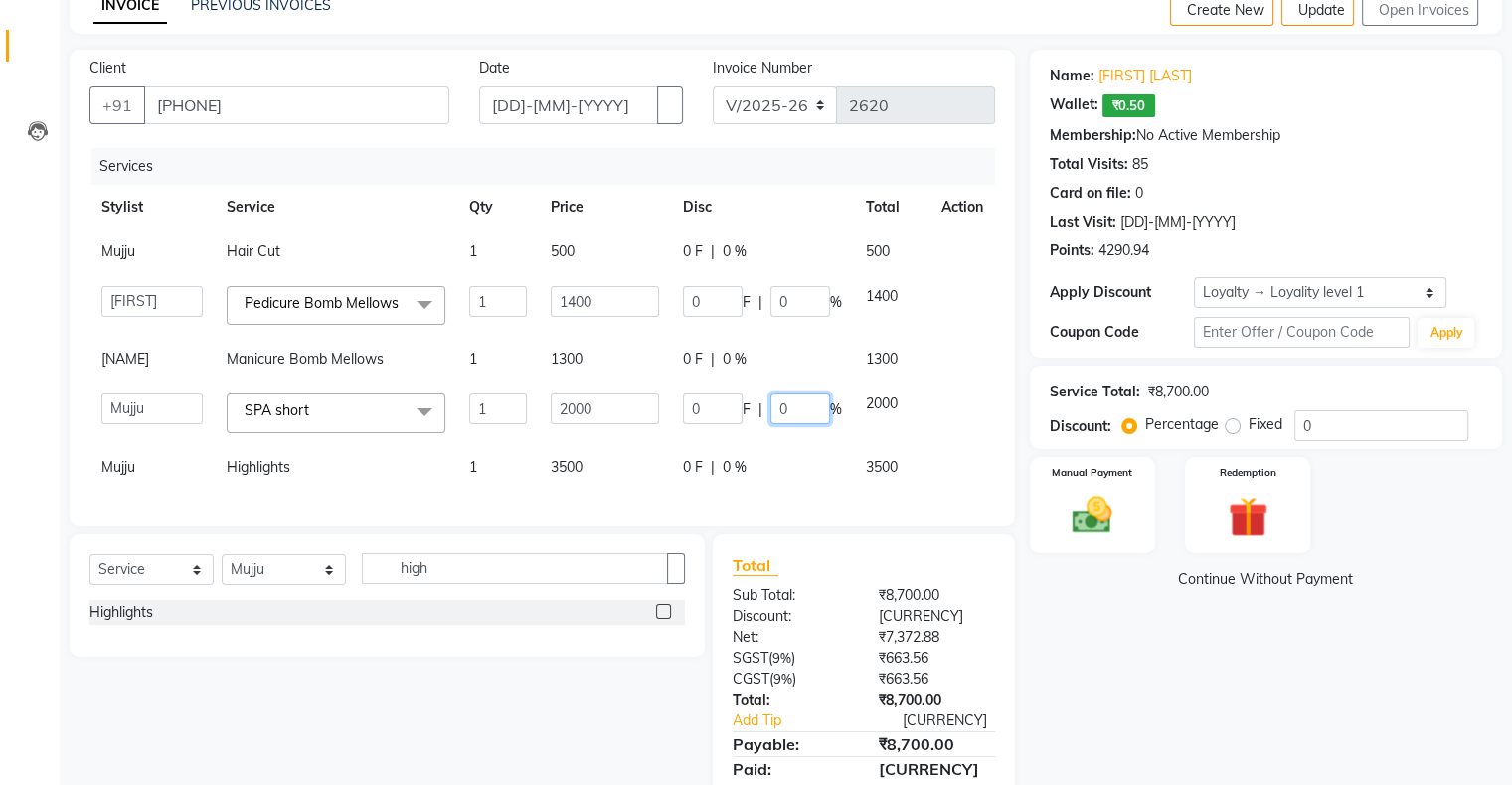 click on "0" at bounding box center (800, 301) 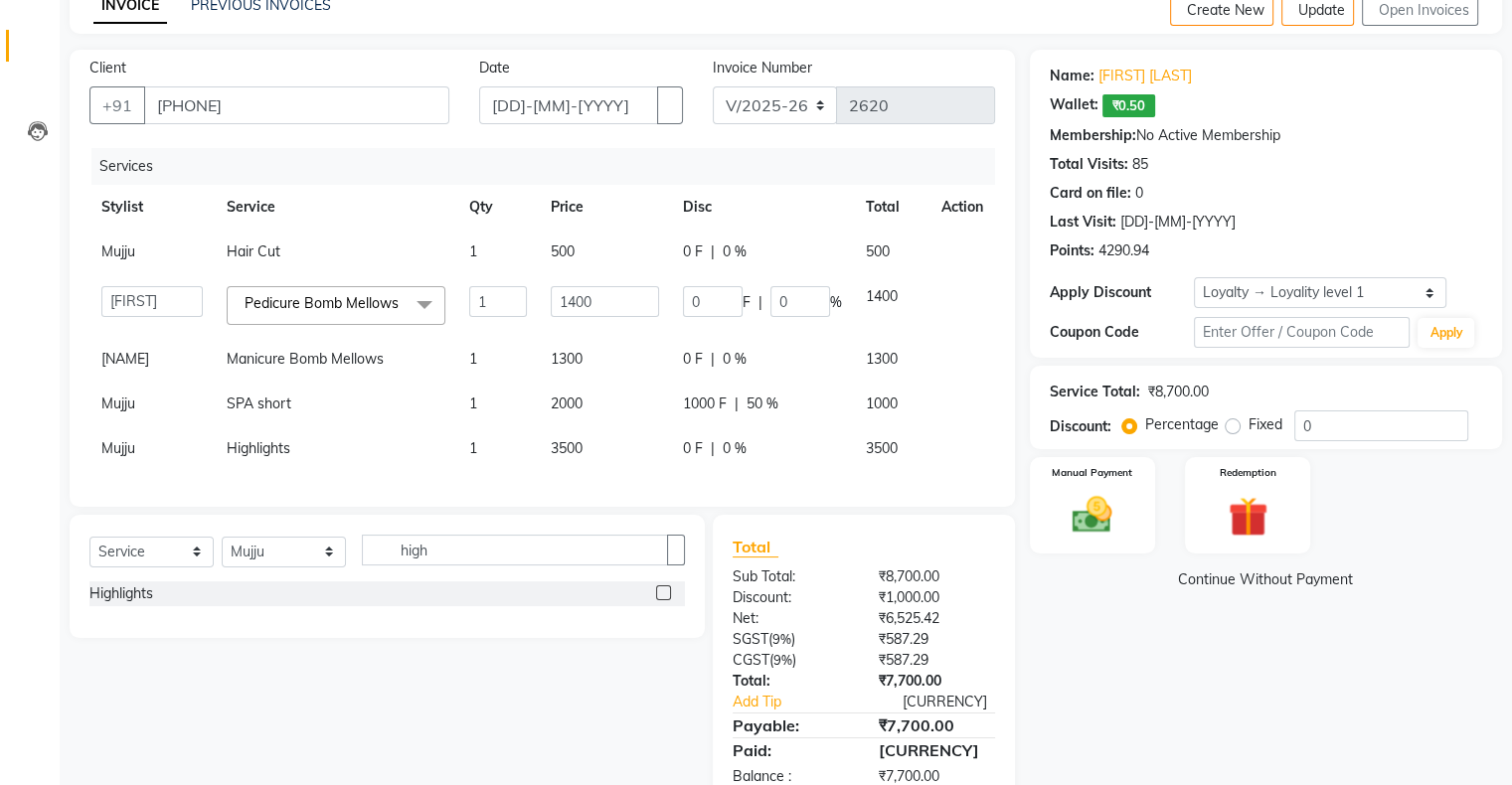 click on "Name: Anagha Purohit  Wallet:   ₹0.50  Membership:  No Active Membership  Total Visits:  85 Card on file:  0 Last Visit:   20-06-2025 Points:   4290.94  Apply Discount Select  Loyalty → Loyality level 1  Coupon Code Apply Service Total:  ₹8,700.00  Discount:  Percentage   Fixed  0 Manual Payment Redemption  Continue Without Payment" at bounding box center [1273, 428] 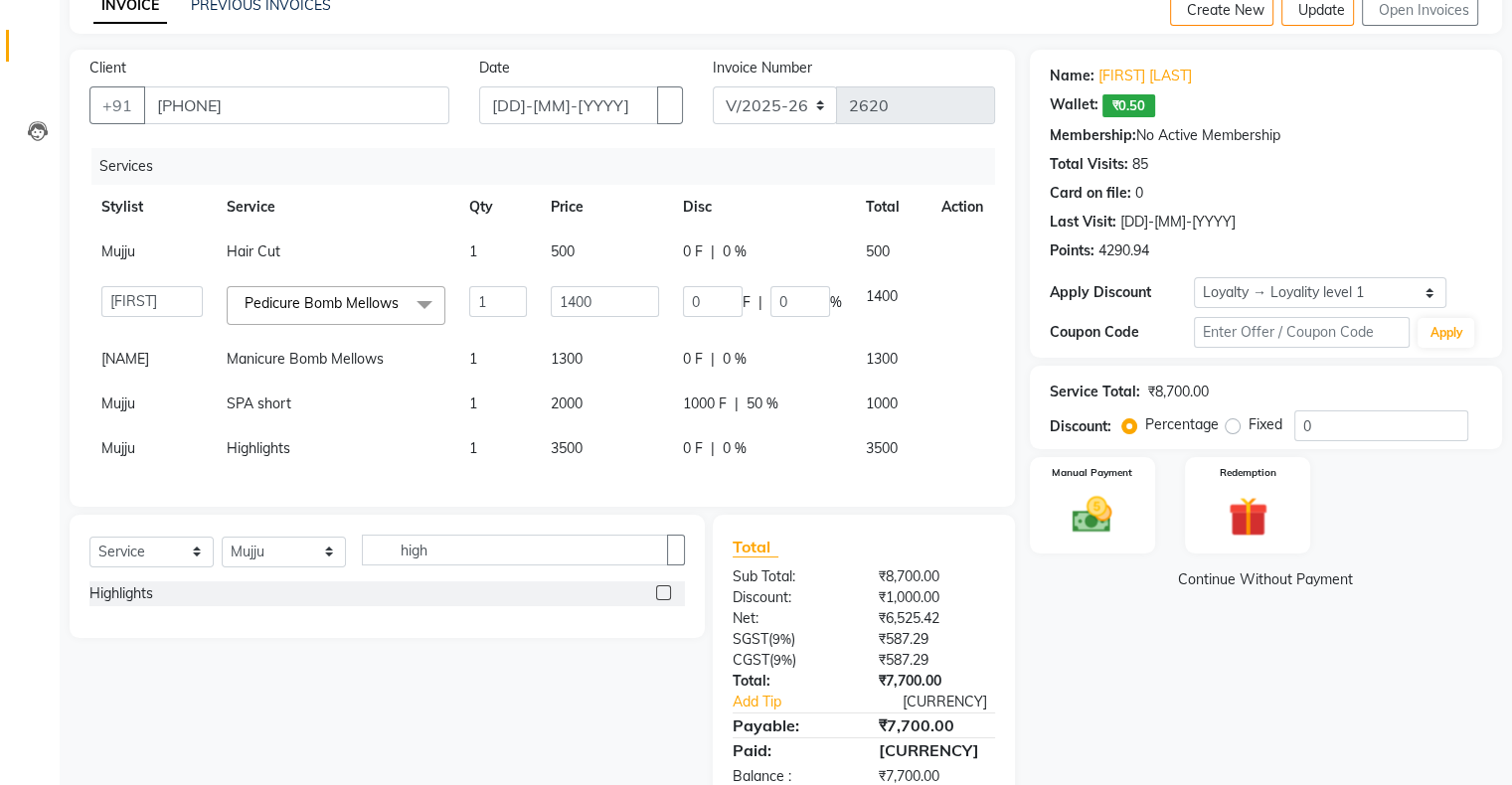 click on "3500" at bounding box center [118, 251] 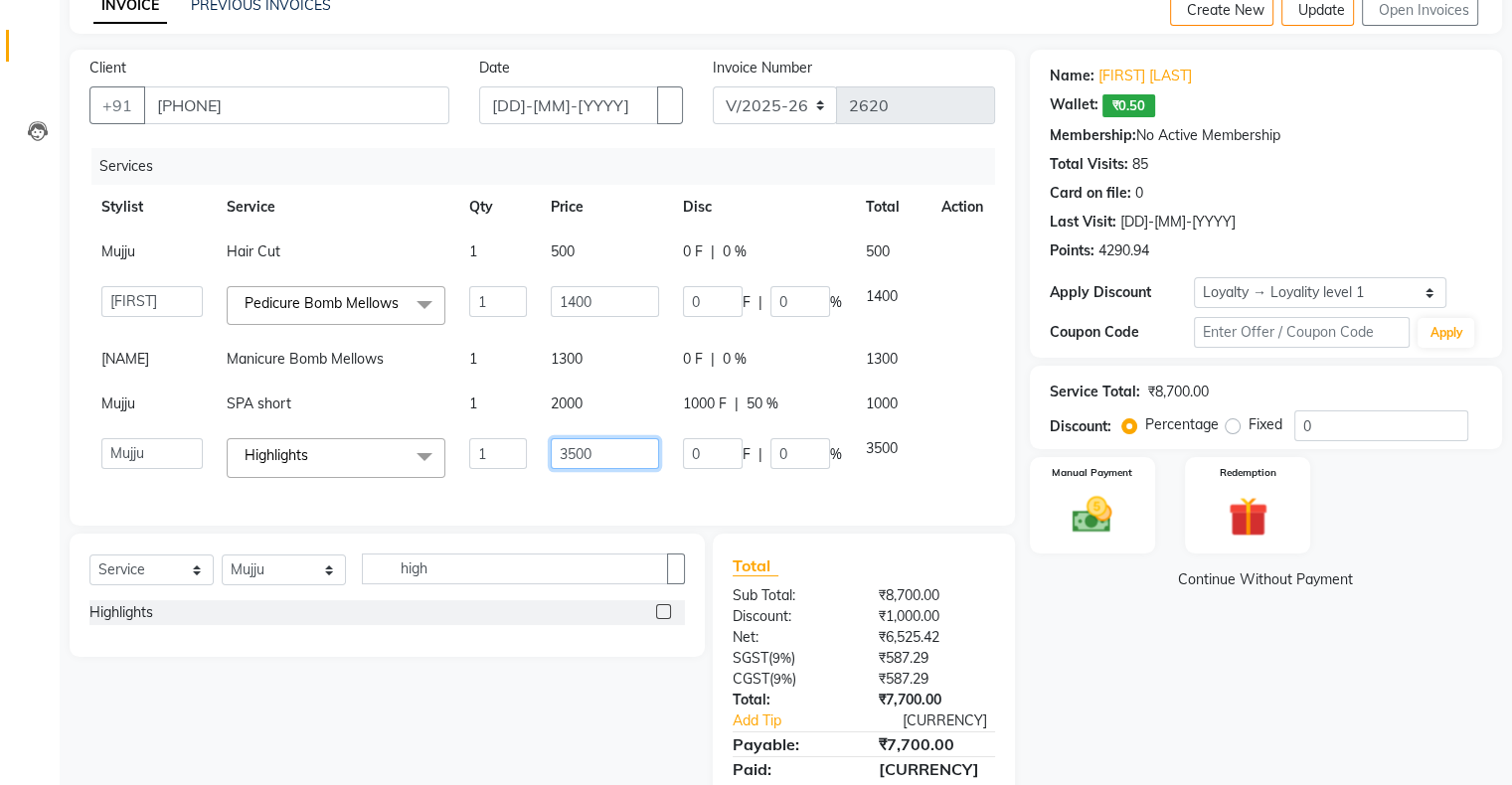 drag, startPoint x: 620, startPoint y: 498, endPoint x: 514, endPoint y: 507, distance: 106.38139 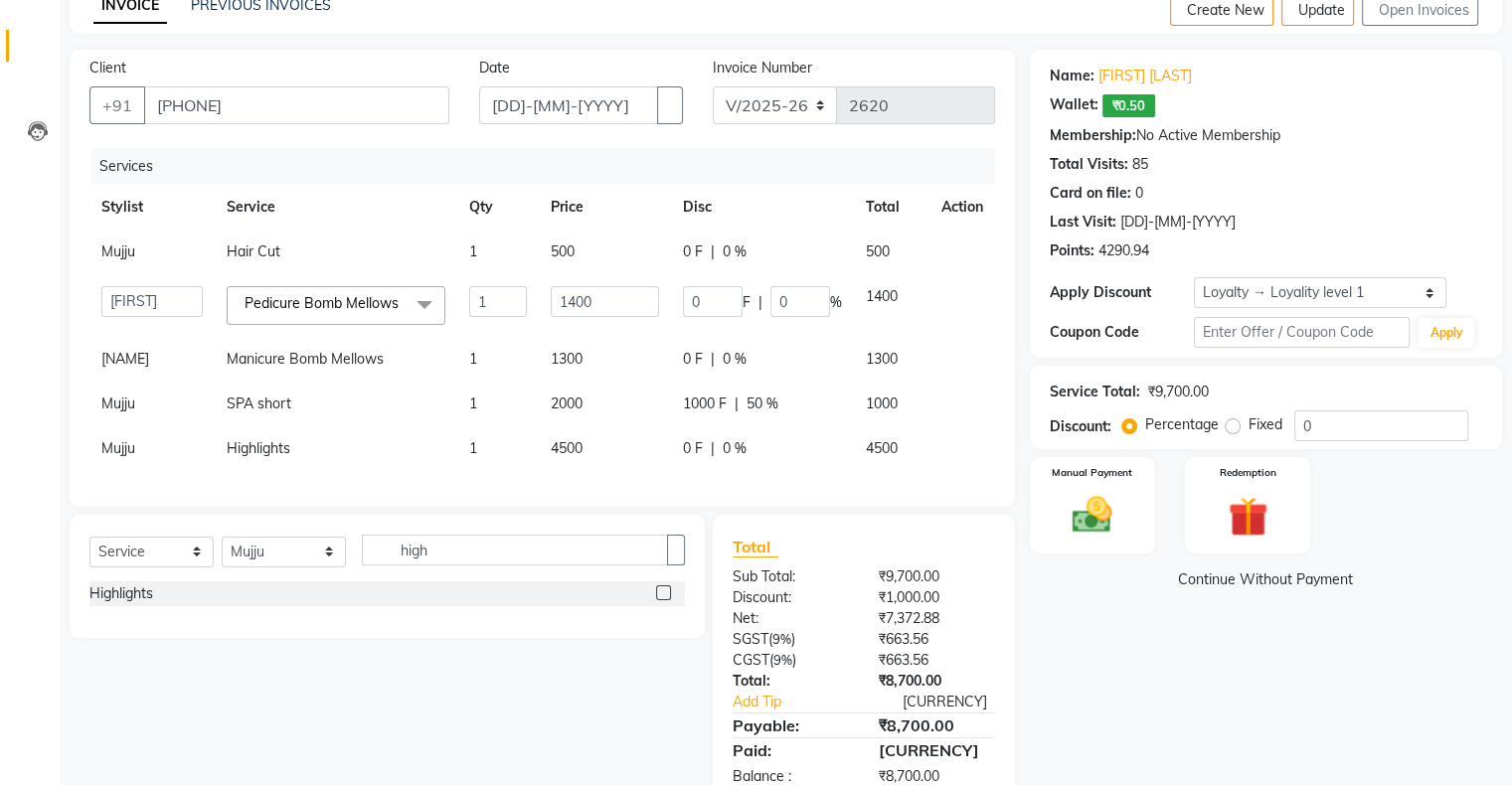click on "• •" at bounding box center [735, 251] 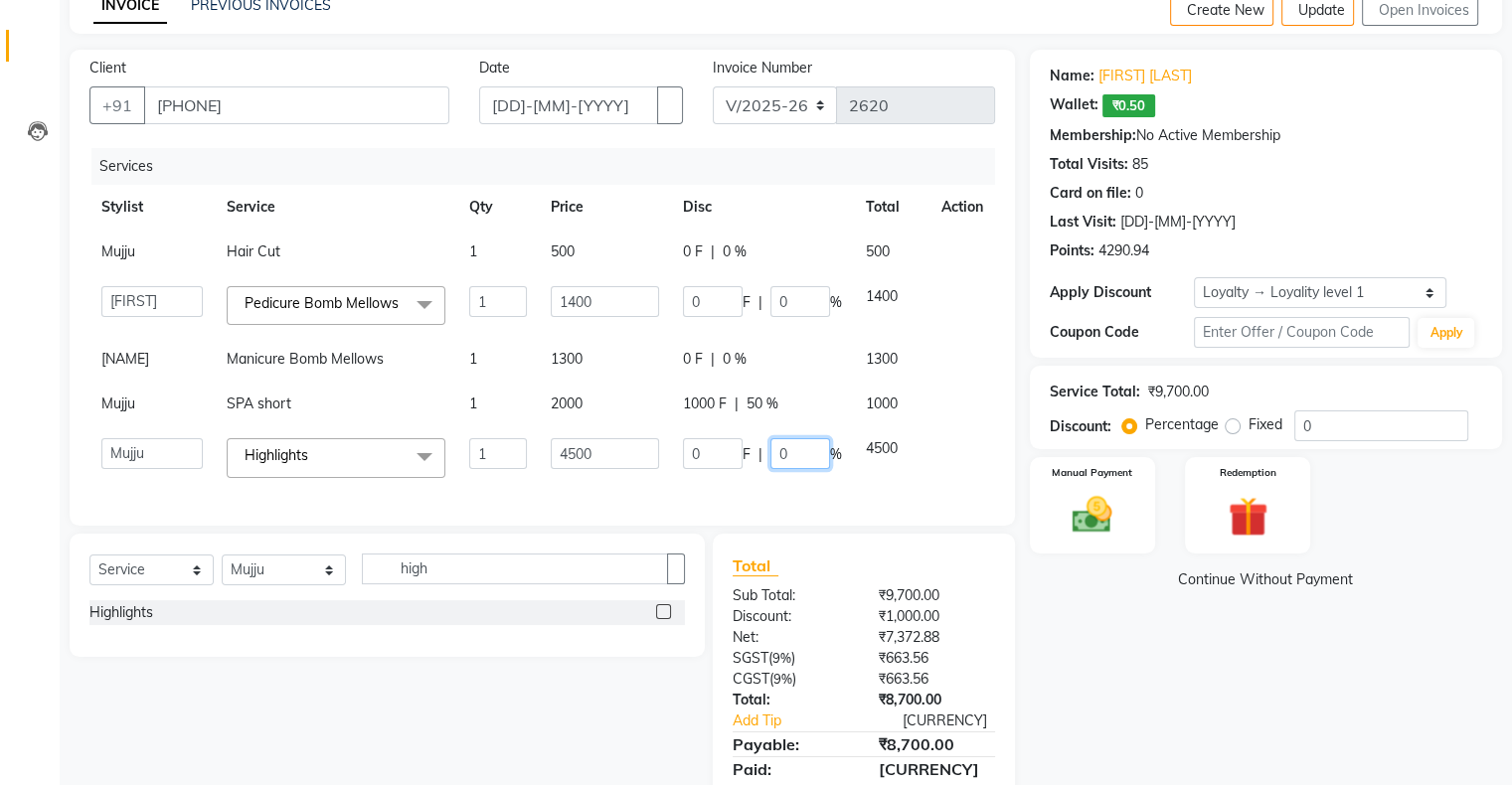 click on "0" at bounding box center [800, 301] 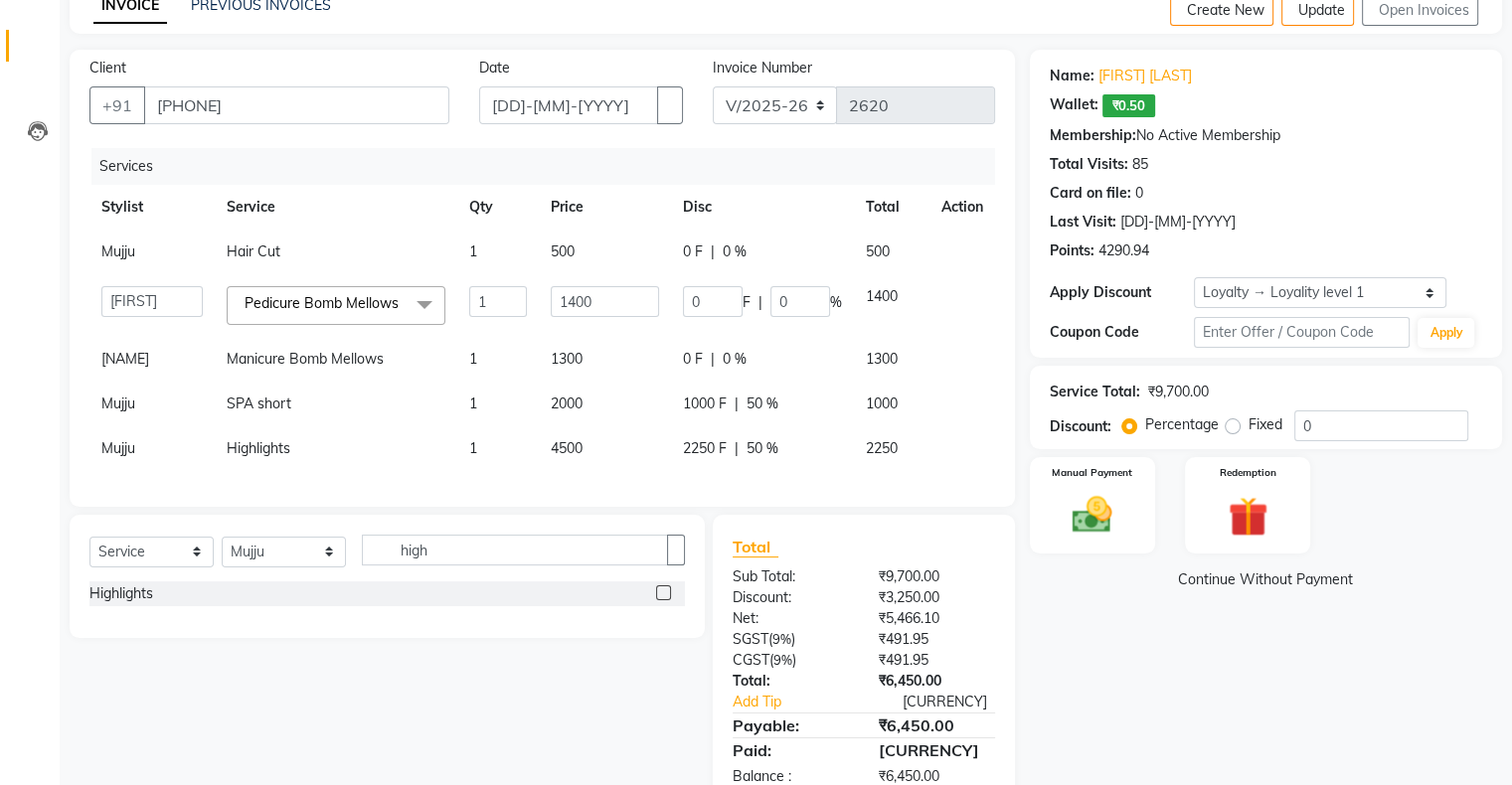click on "Name: Anagha Purohit  Wallet:   ₹0.50  Membership:  No Active Membership  Total Visits:  85 Card on file:  0 Last Visit:   20-06-2025 Points:   4290.94  Apply Discount Select  Loyalty → Loyality level 1  Coupon Code Apply Service Total:  ₹9,700.00  Discount:  Percentage   Fixed  0 Manual Payment Redemption  Continue Without Payment" at bounding box center [1273, 428] 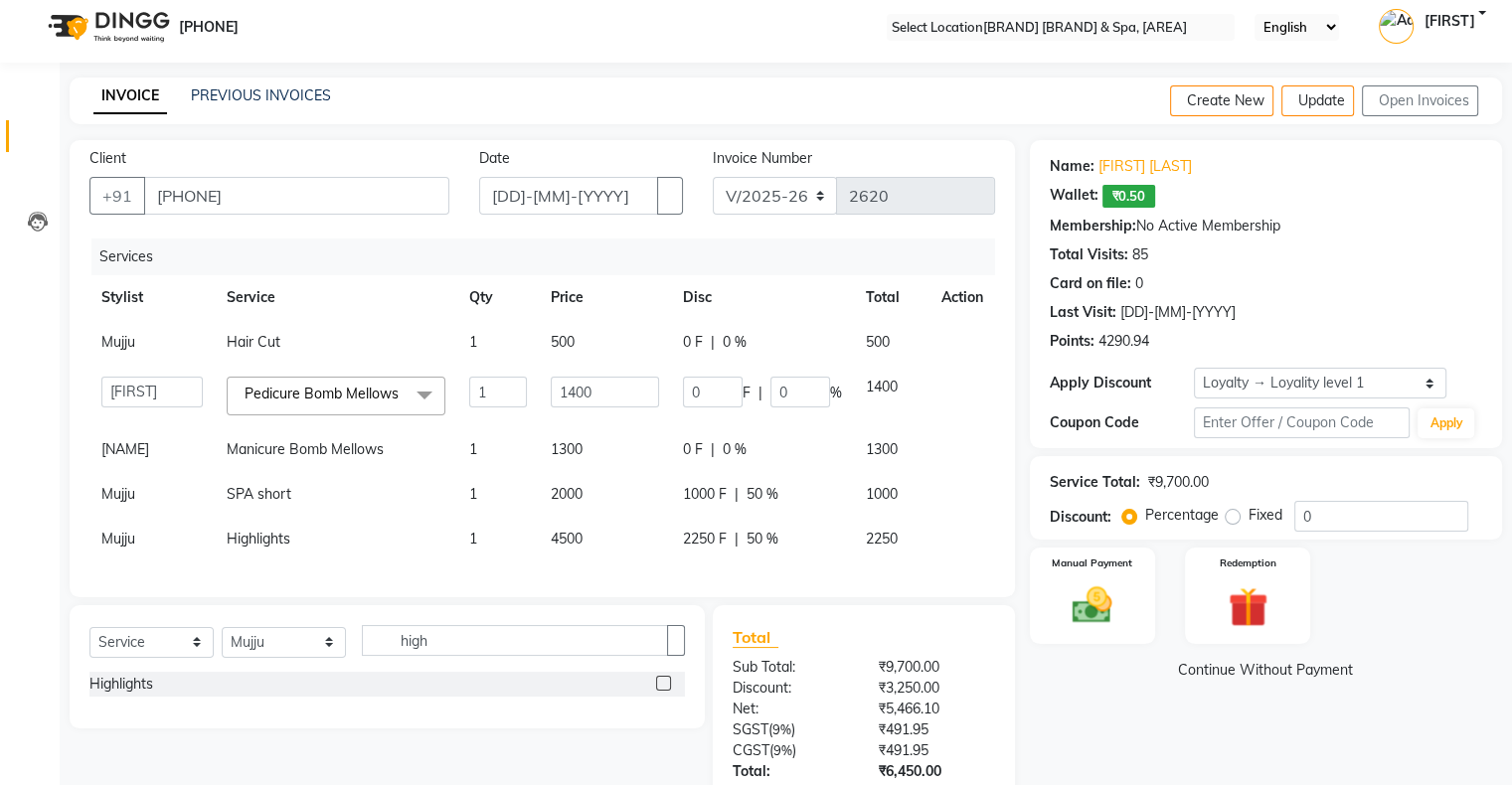 scroll, scrollTop: 8, scrollLeft: 0, axis: vertical 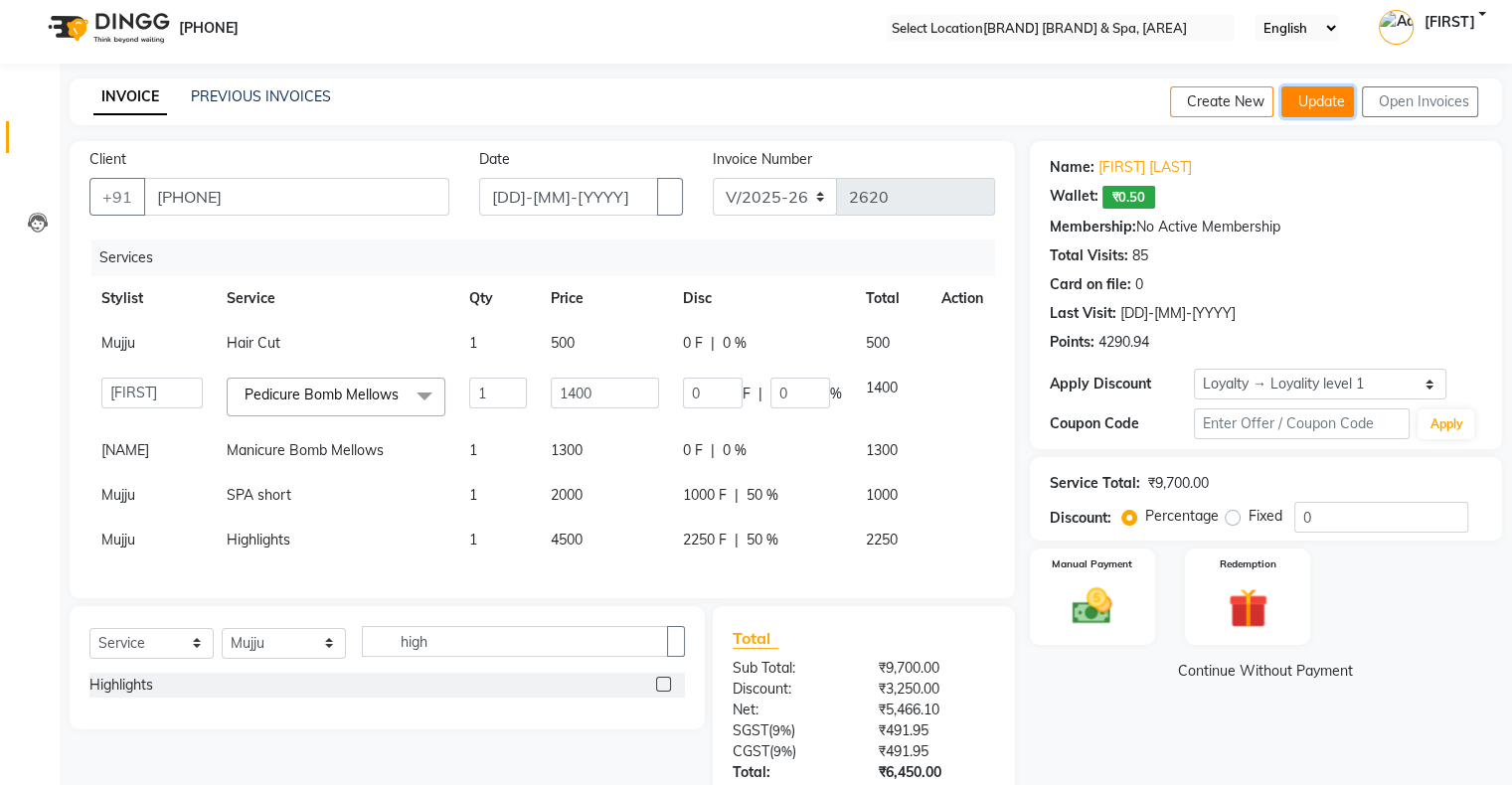 click on "••••••" at bounding box center [1317, 101] 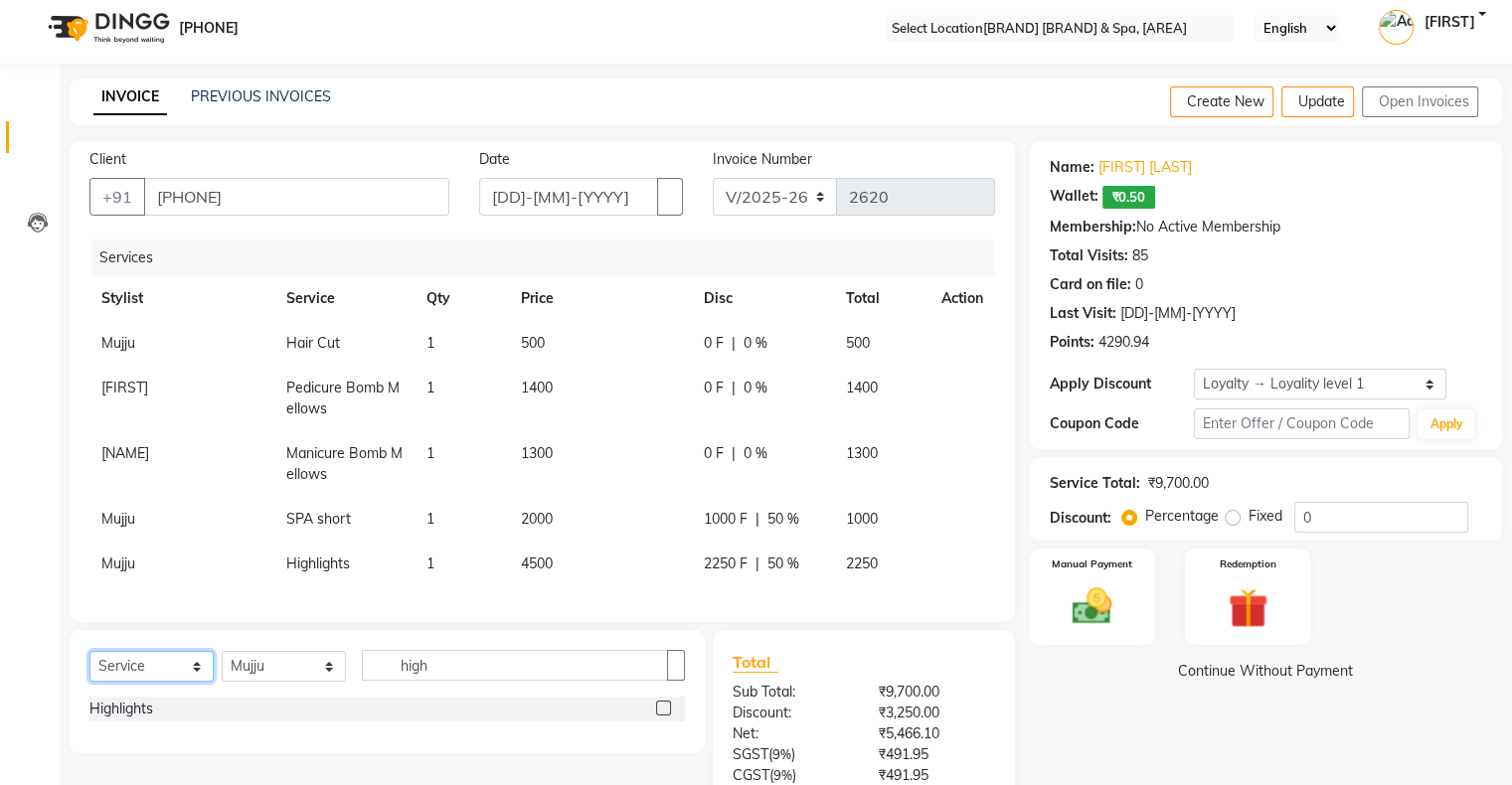 drag, startPoint x: 99, startPoint y: 674, endPoint x: 132, endPoint y: 672, distance: 33.06055 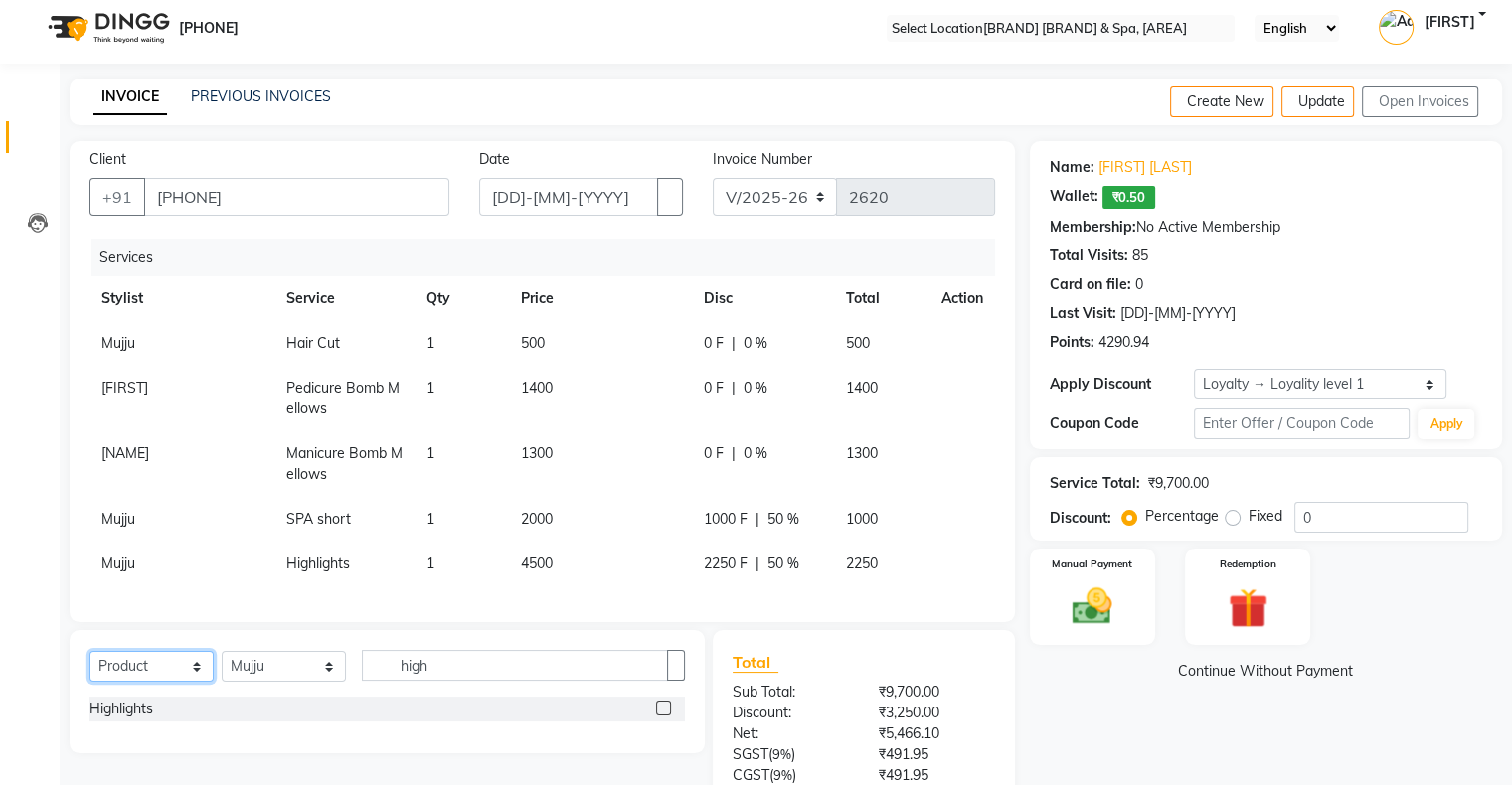 click on "Select  Service  Product  Membership  Package Voucher Prepaid Gift Card" at bounding box center [151, 666] 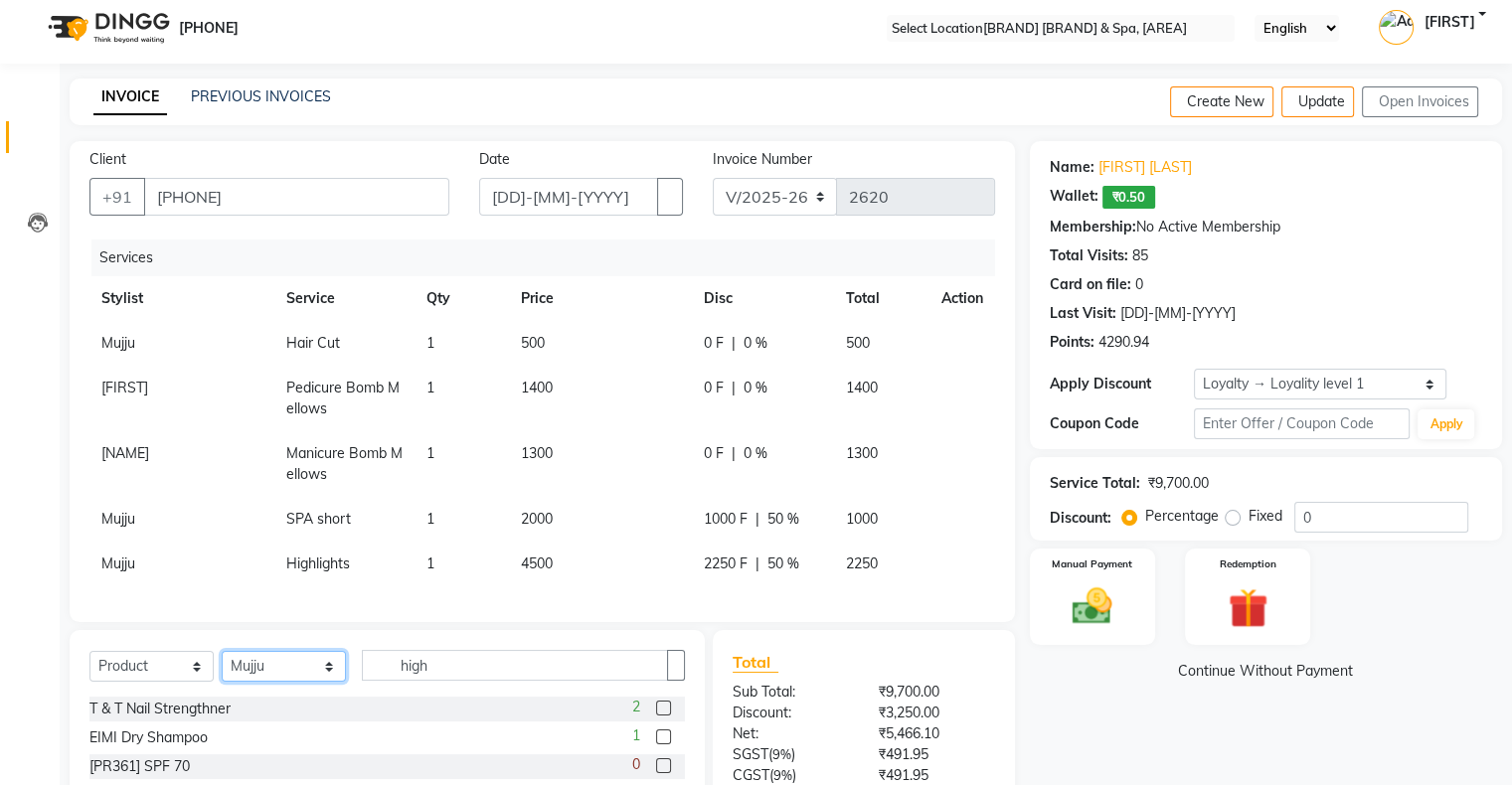 click on "•••••• ••••••• ••••• •••••• •••• ••••• •••••• ••••••• ••••• •••••• •••••••• ••••• •••• ••••• •••••• ••••••• ••••• ••••• ••••• •••••• •••••• ••••• •••••• • ••••••• ••••• •••••••• •••••" at bounding box center (283, 666) 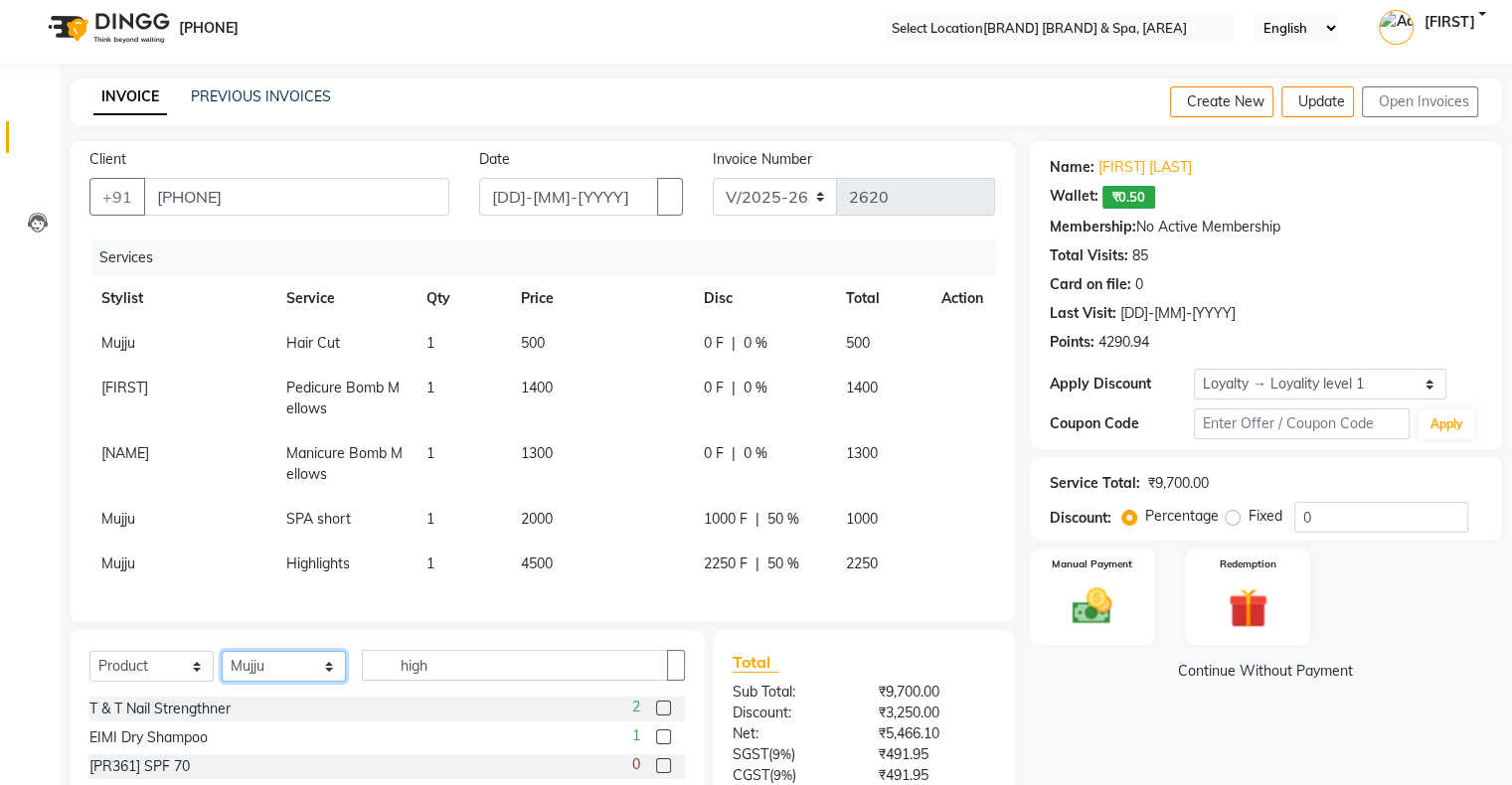select on "54505" 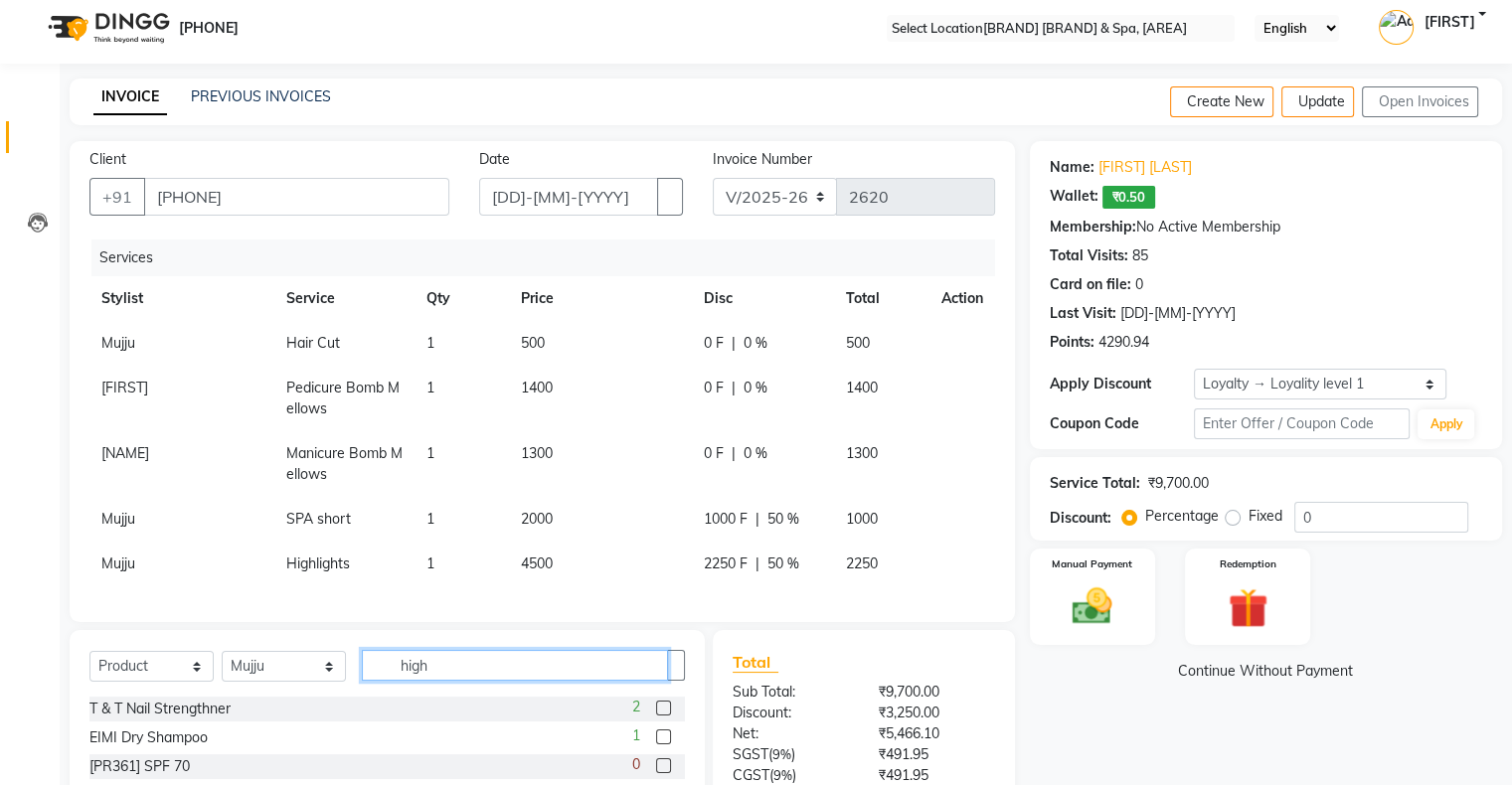 drag, startPoint x: 460, startPoint y: 680, endPoint x: 338, endPoint y: 689, distance: 122.33152 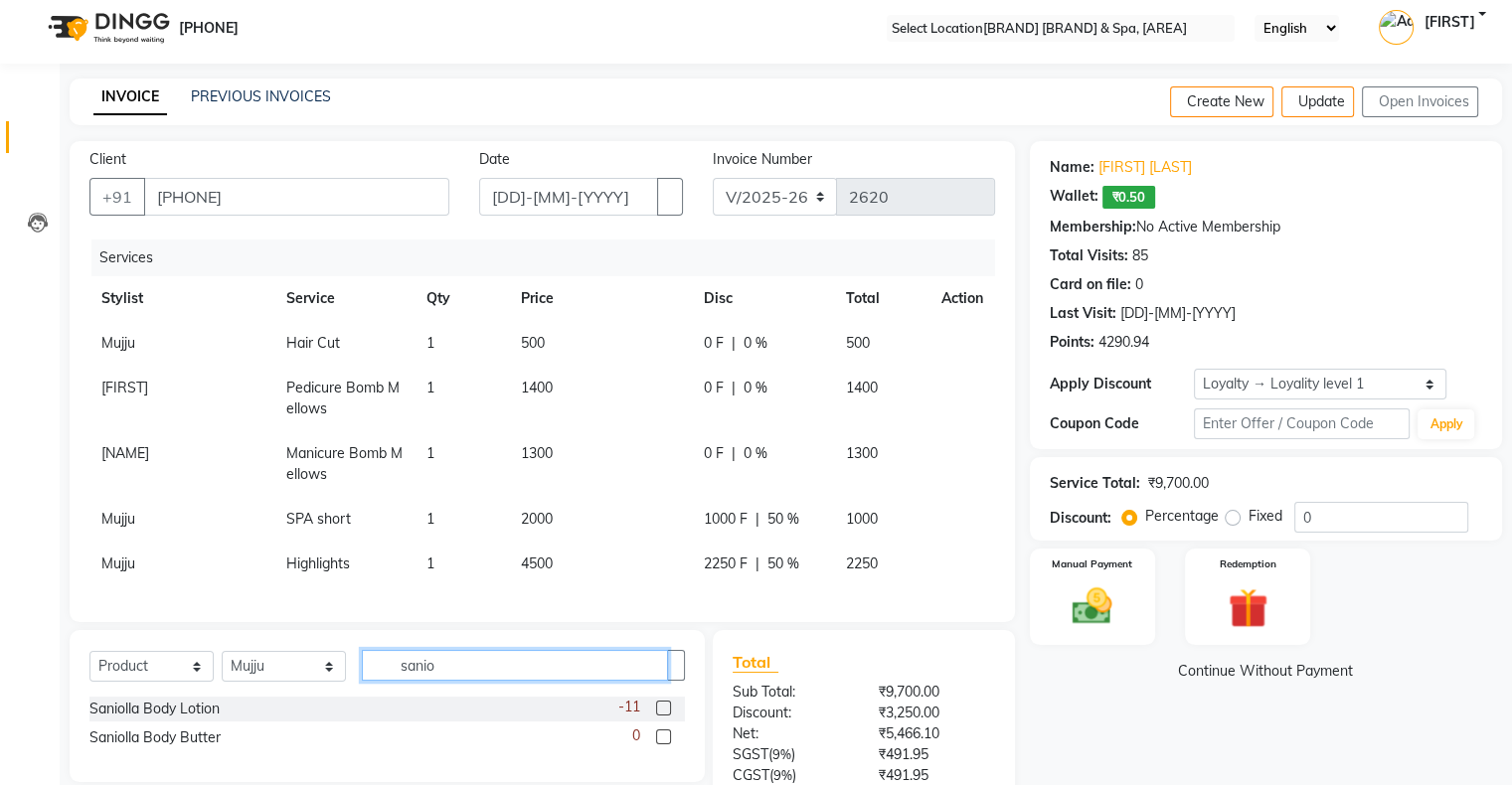 type on "sanio" 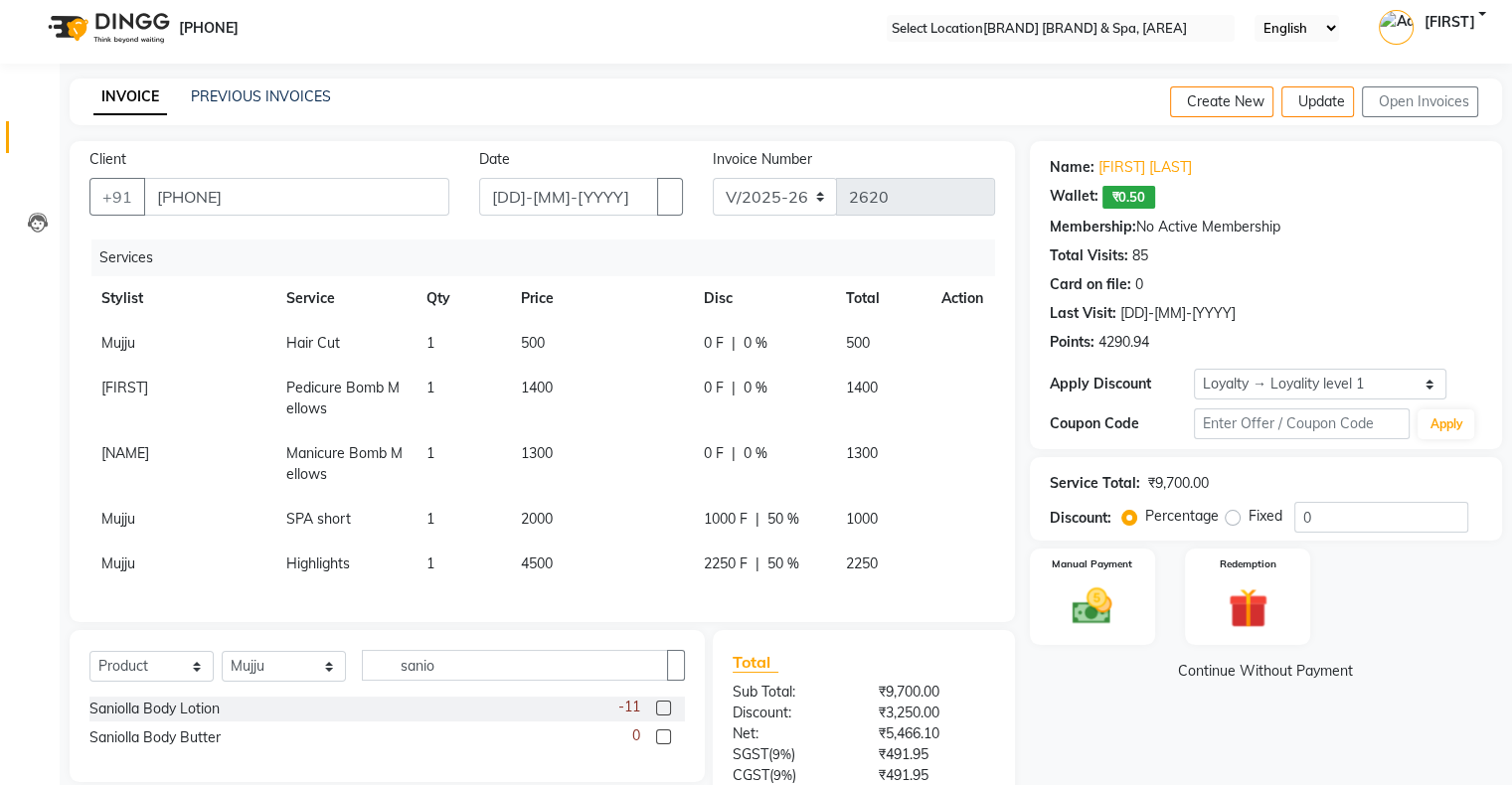 click at bounding box center [663, 707] 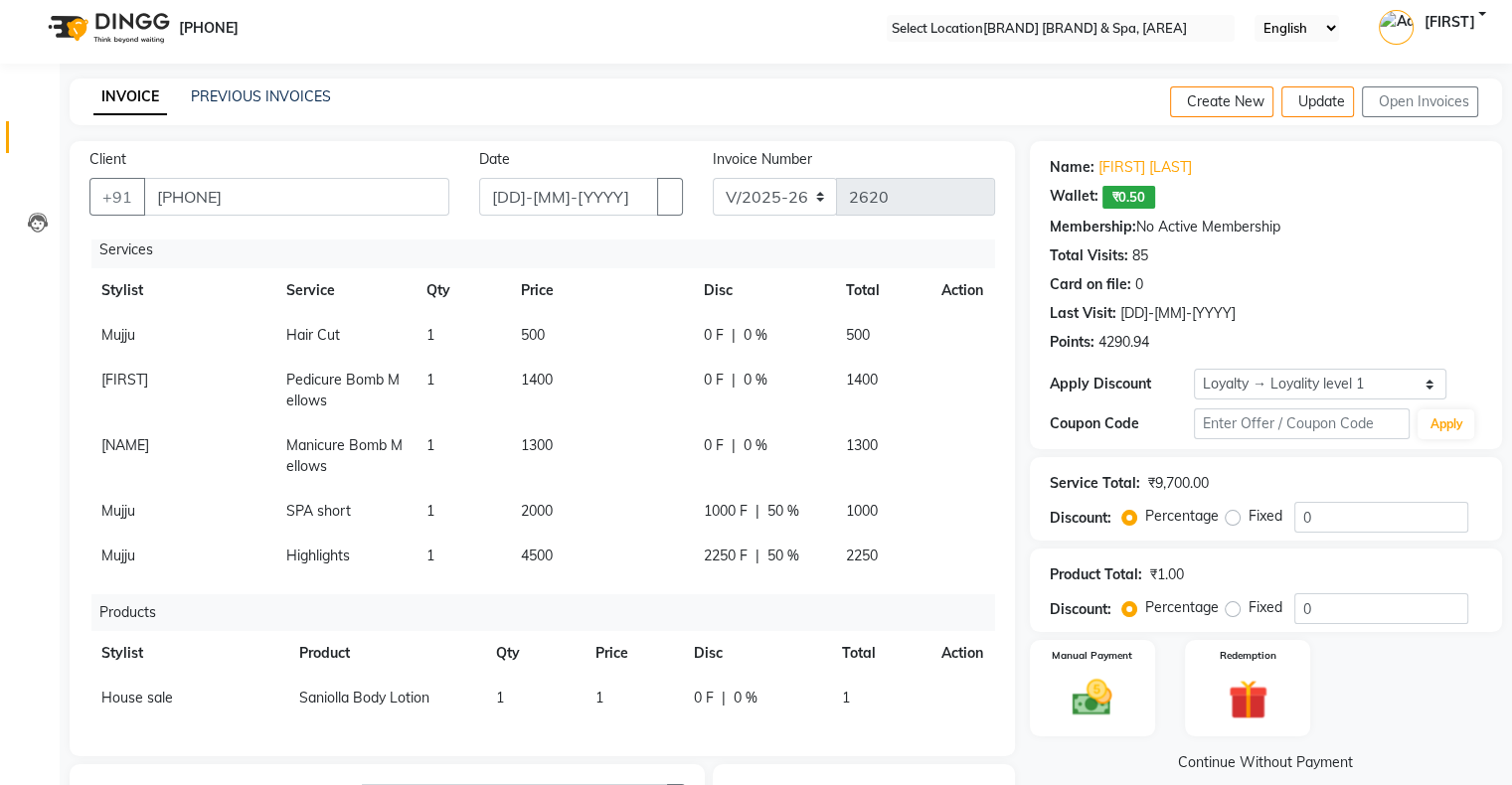 scroll, scrollTop: 23, scrollLeft: 0, axis: vertical 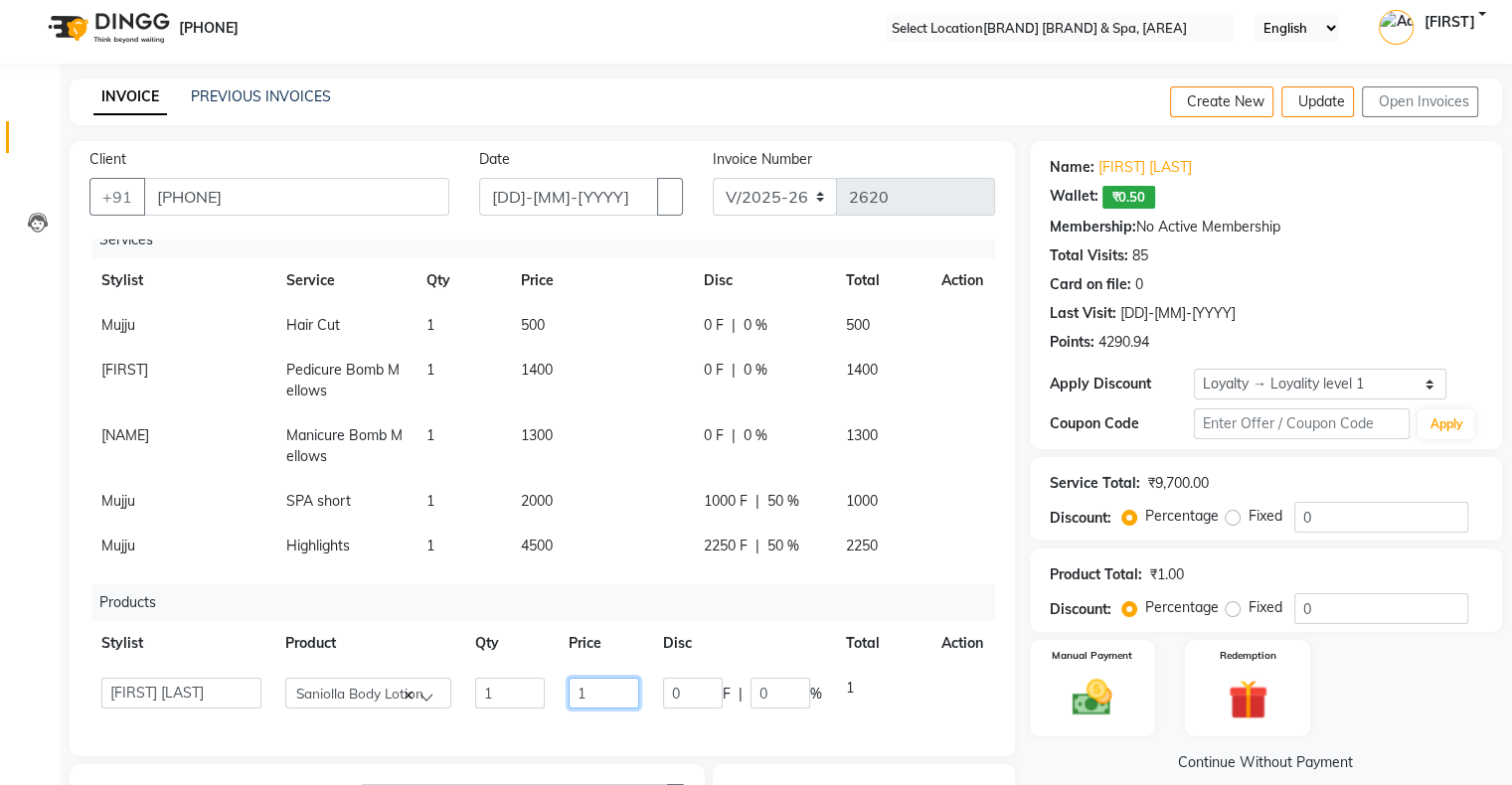 click on "1" at bounding box center [510, 693] 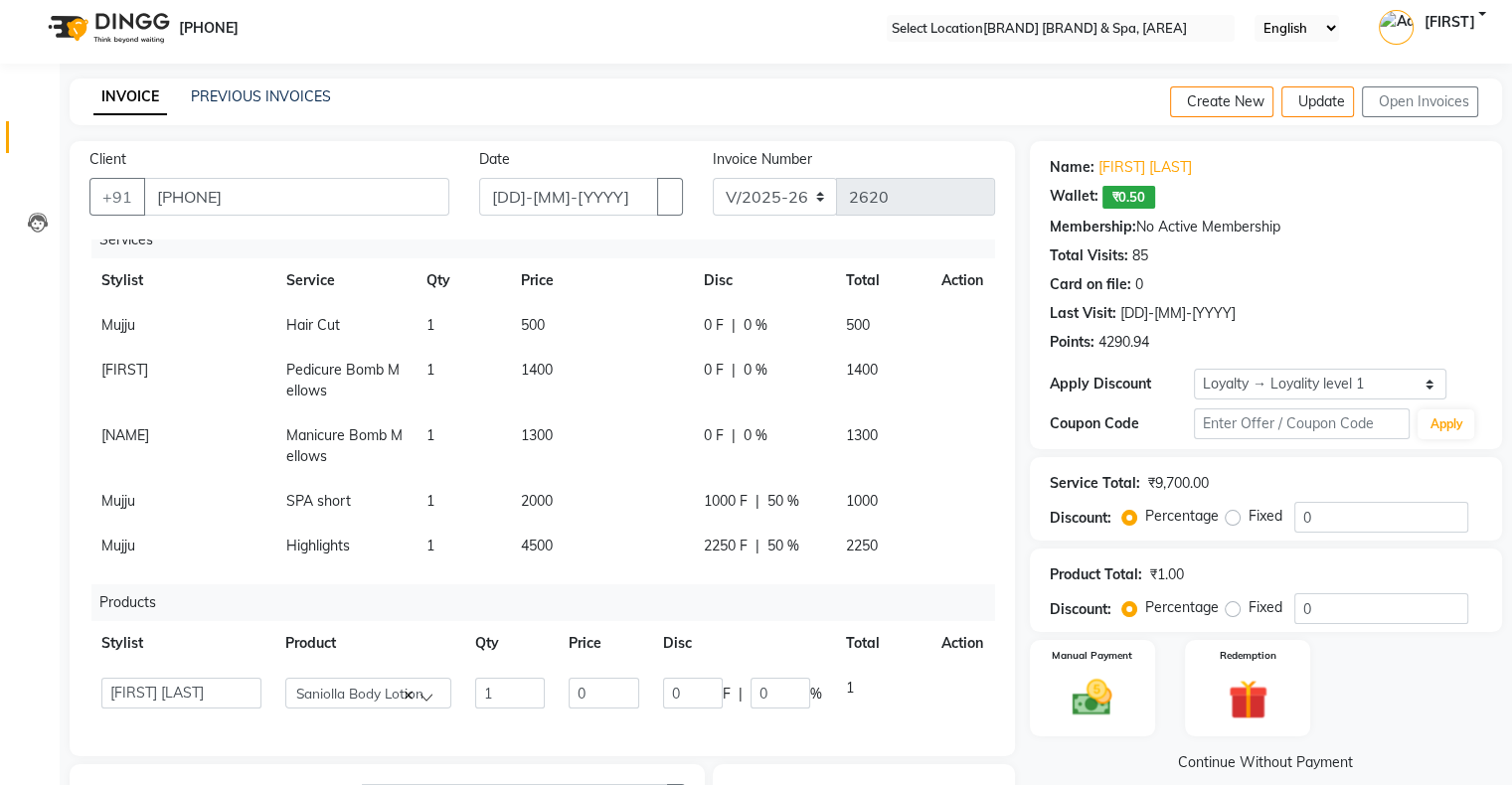 click on "•••••••• ••••••• •••••••" at bounding box center (1265, 762) 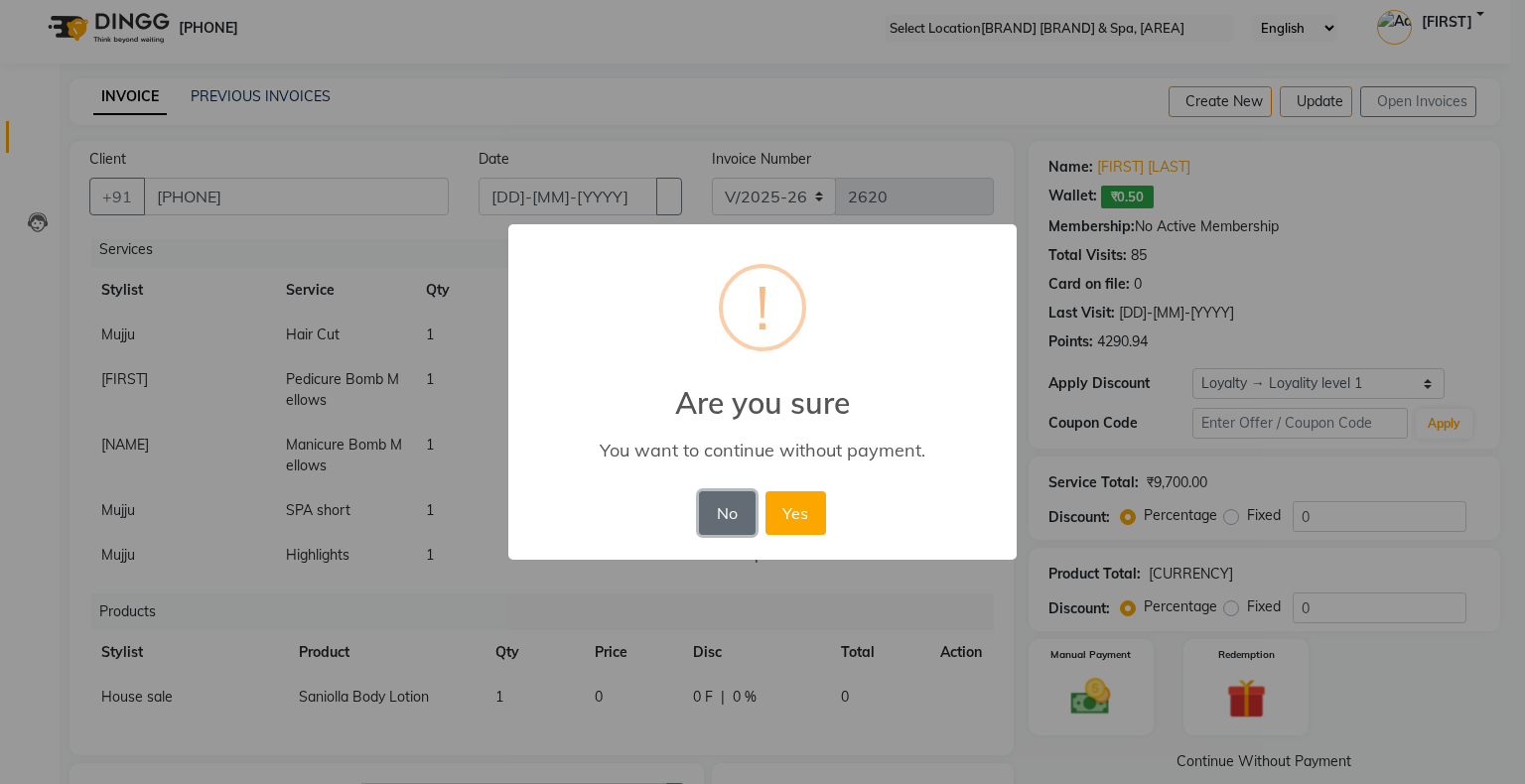 click on "••" at bounding box center (727, 513) 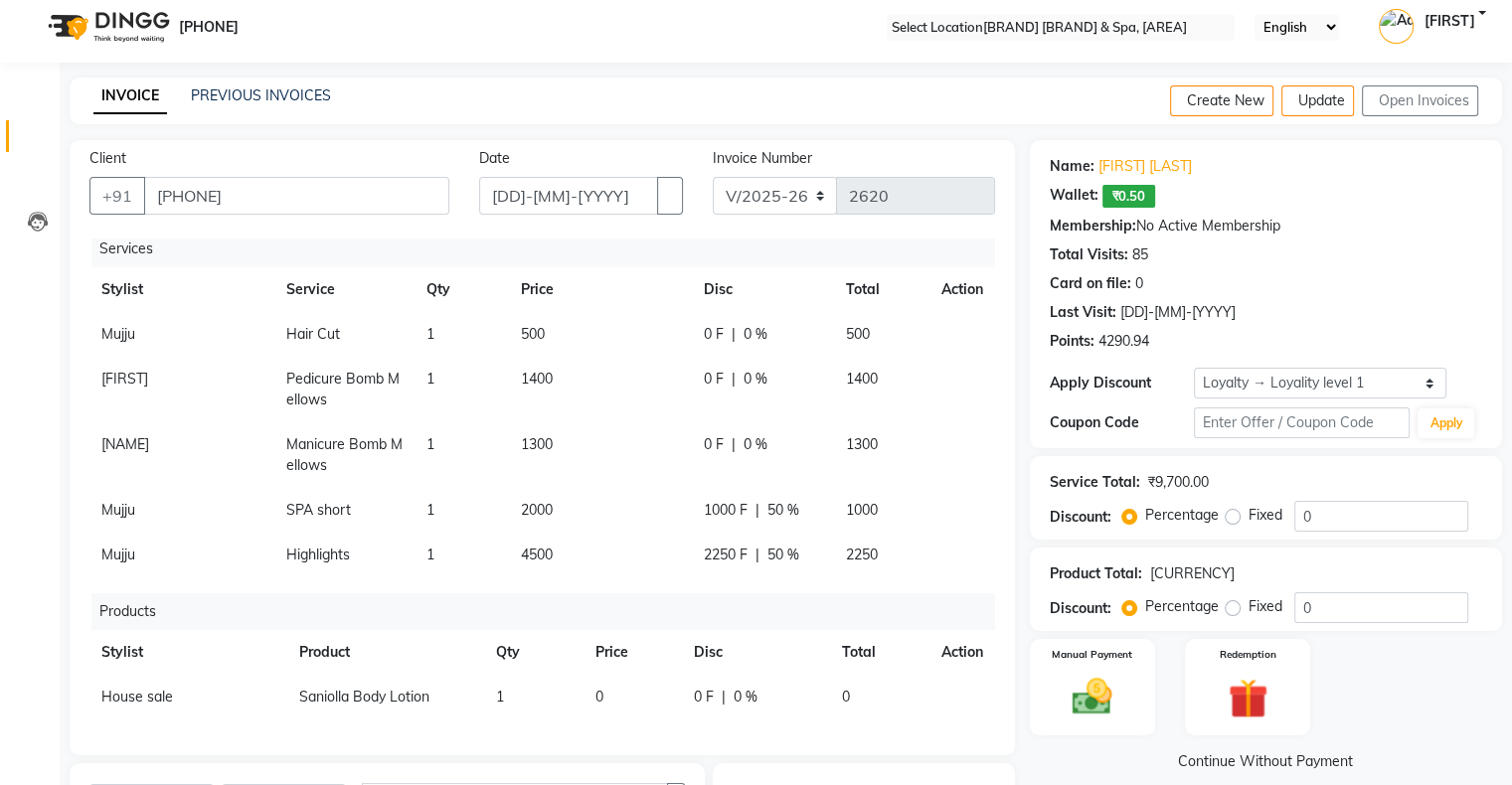 scroll, scrollTop: 0, scrollLeft: 0, axis: both 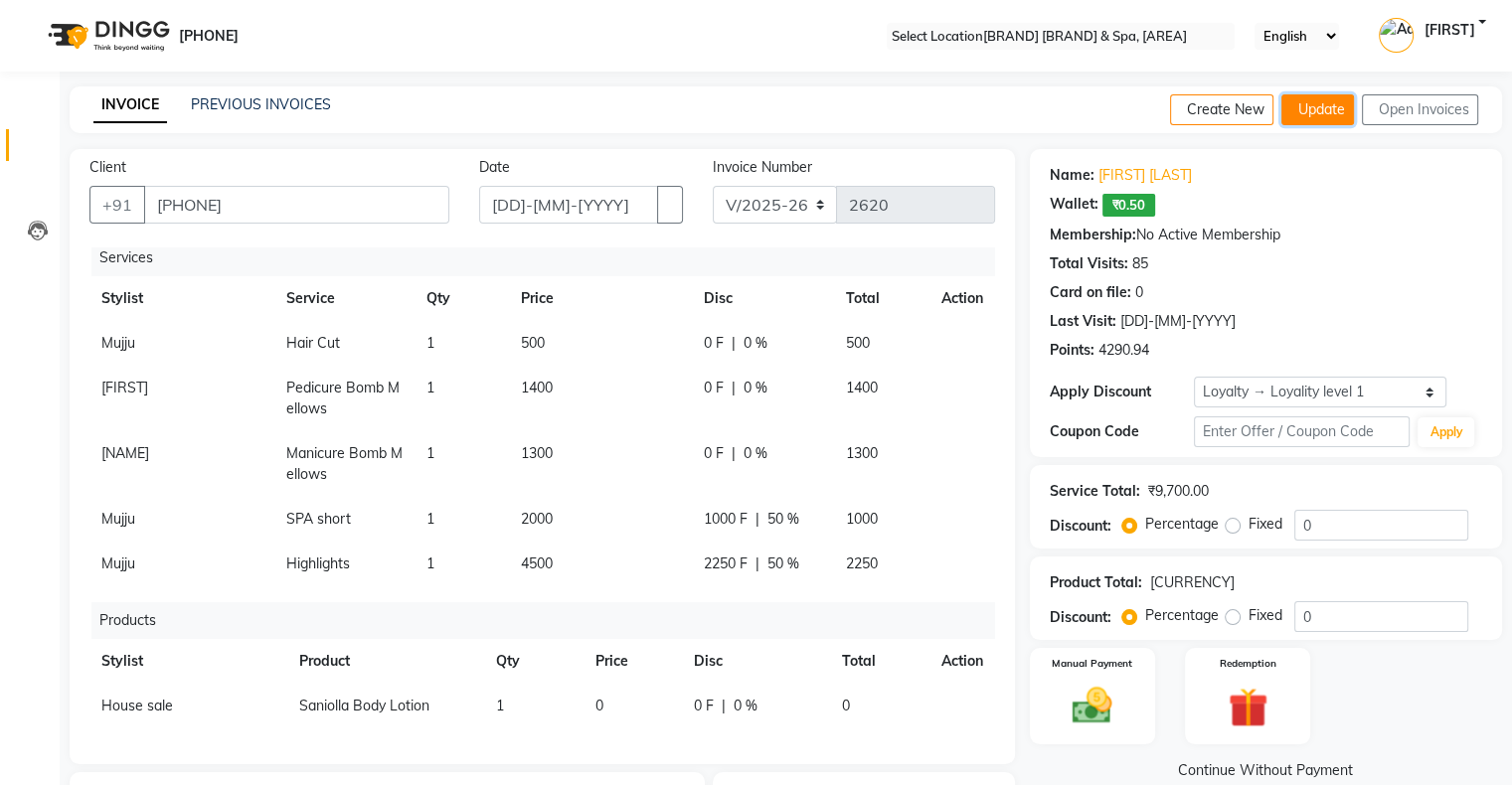 click on "••••••" at bounding box center [1317, 109] 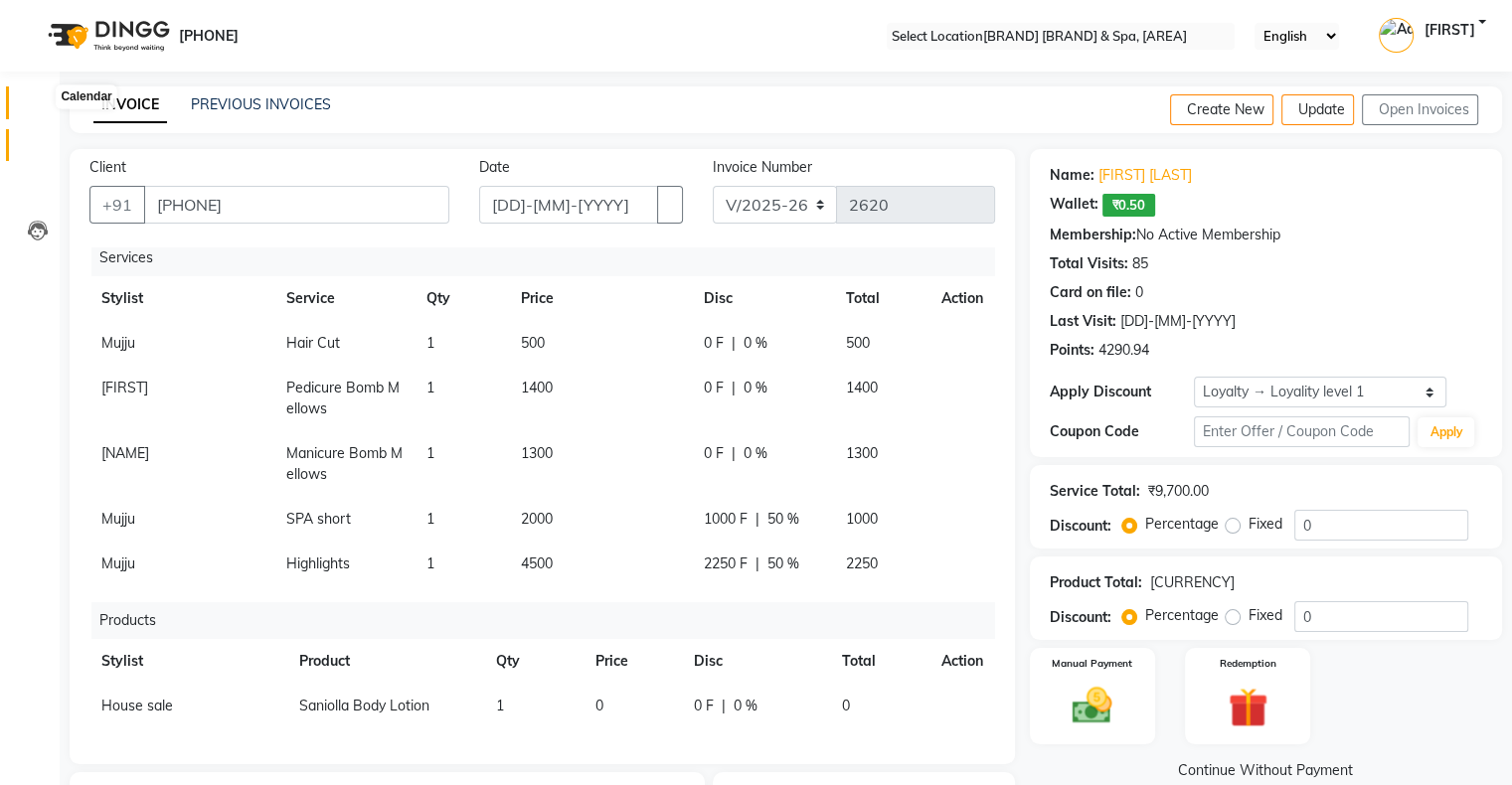 click at bounding box center (38, 107) 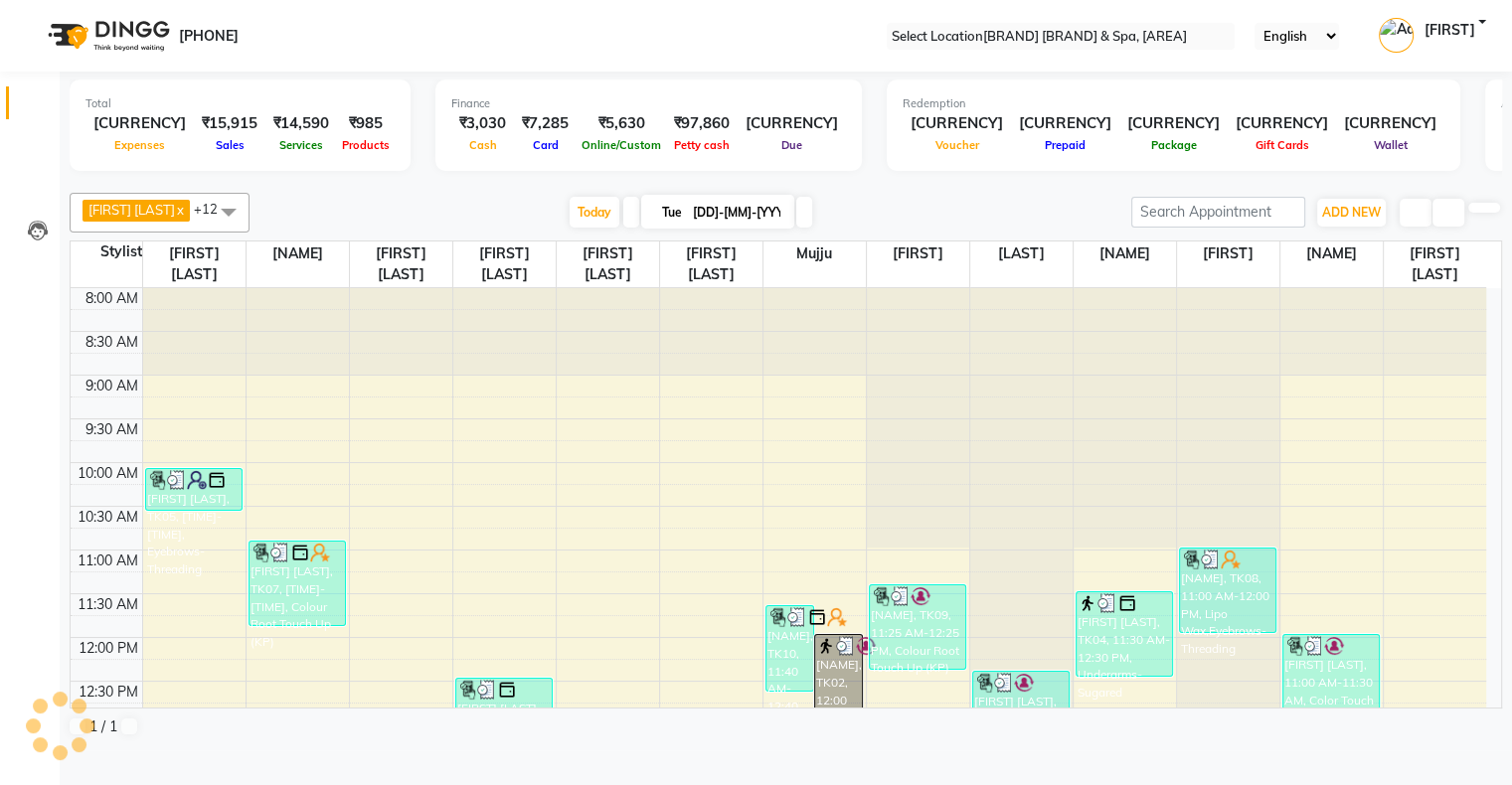 scroll, scrollTop: 0, scrollLeft: 0, axis: both 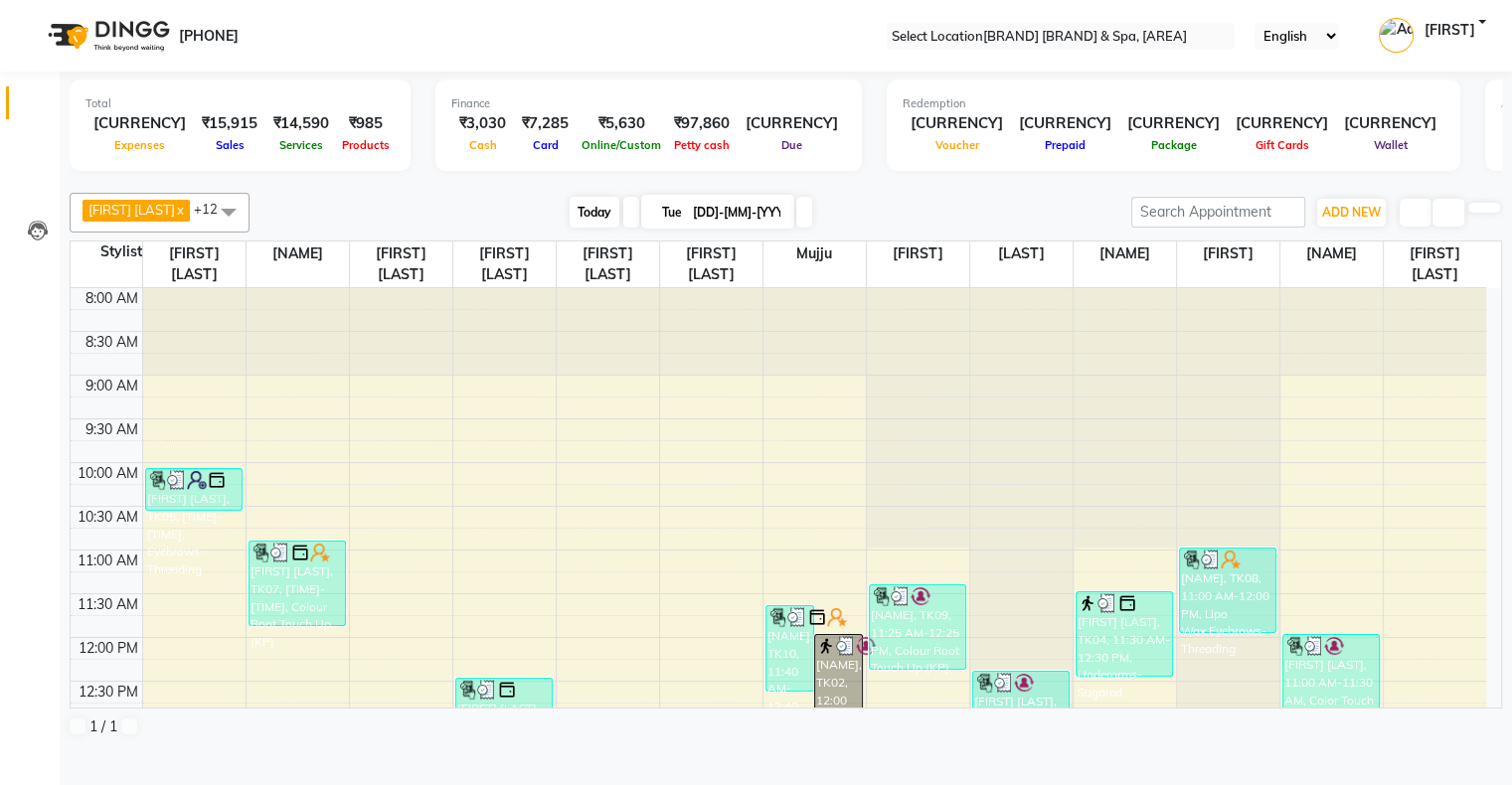 click on "Today" at bounding box center (594, 212) 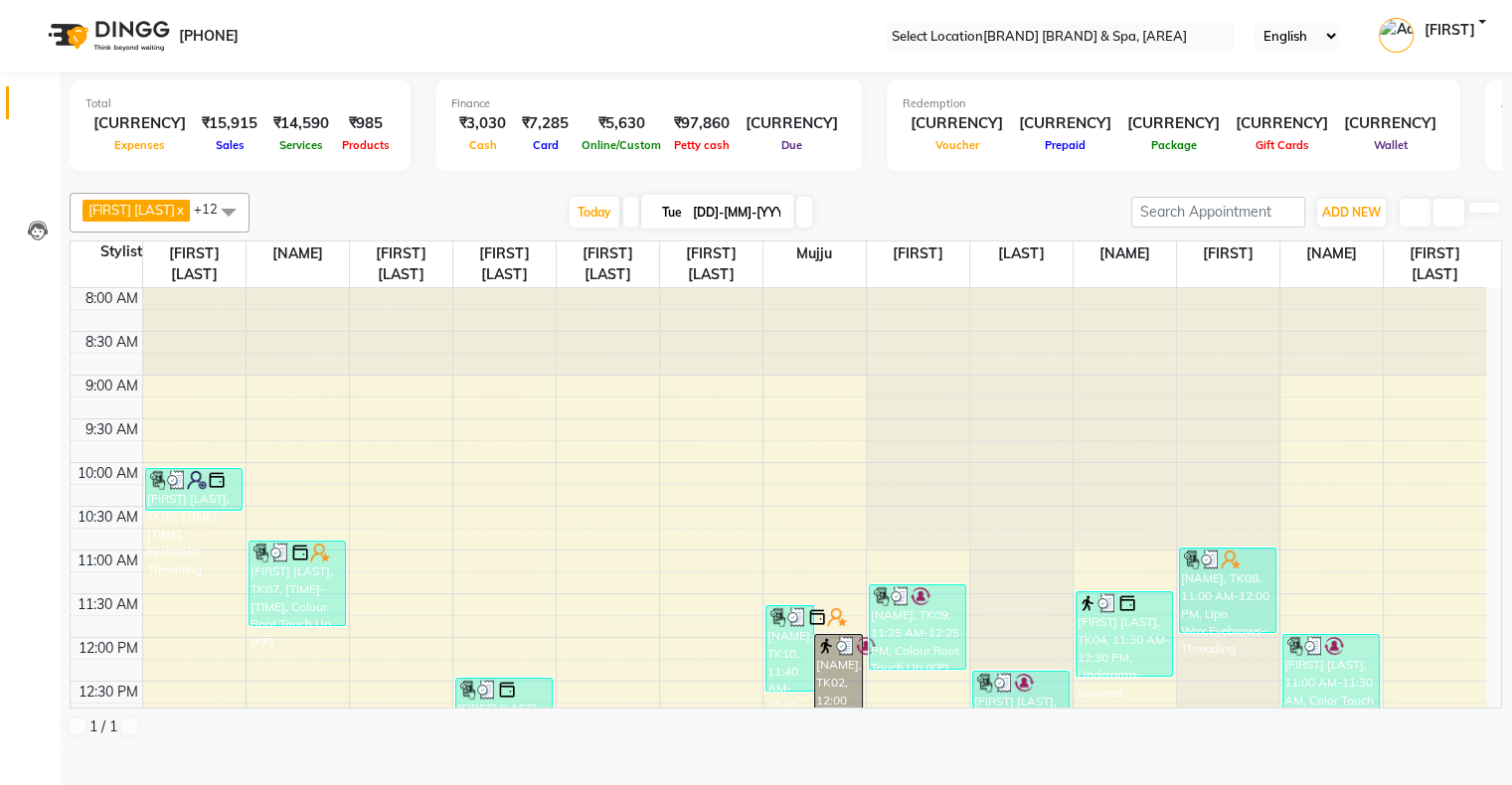 scroll, scrollTop: 695, scrollLeft: 0, axis: vertical 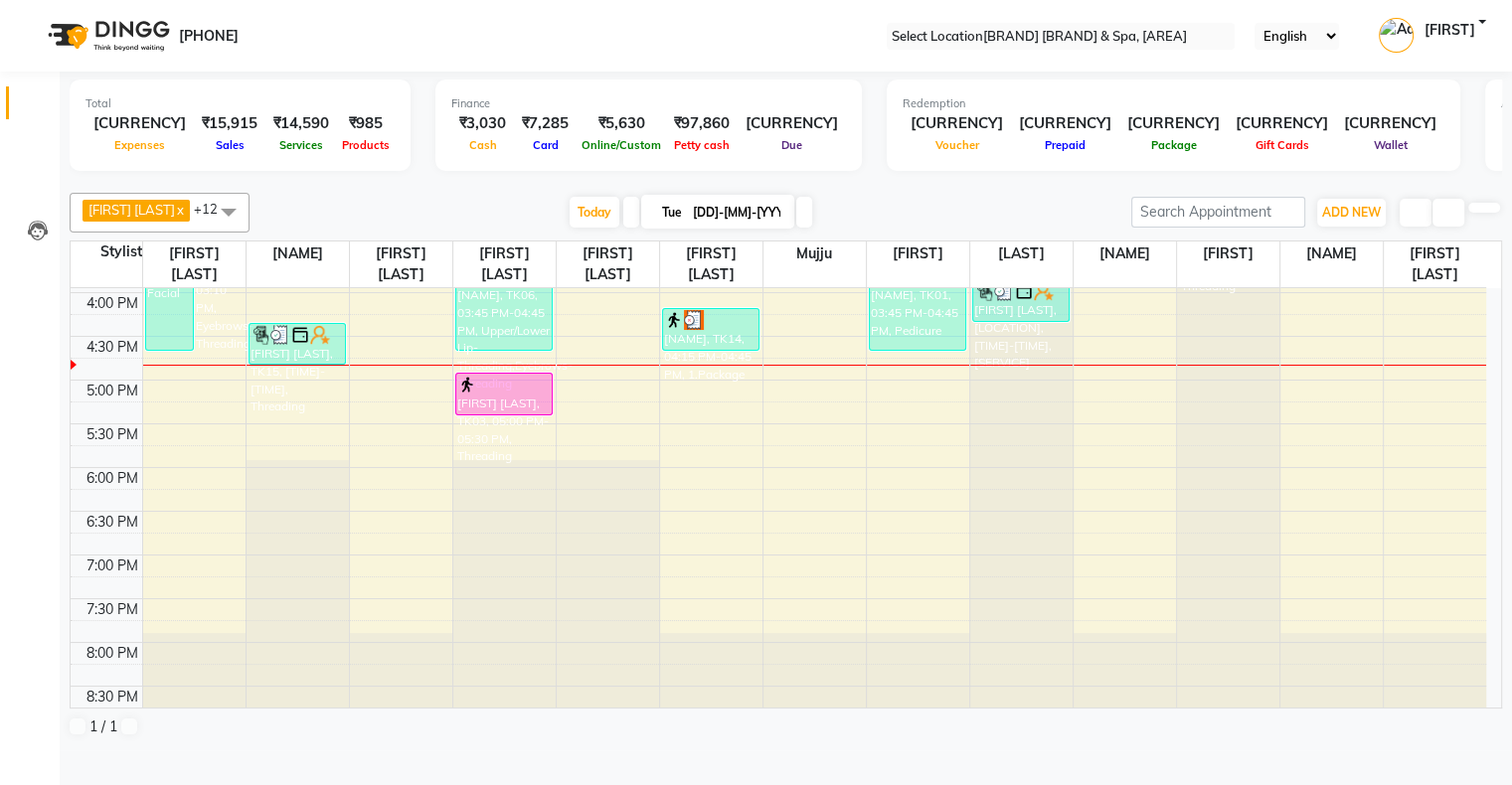 click at bounding box center [804, 212] 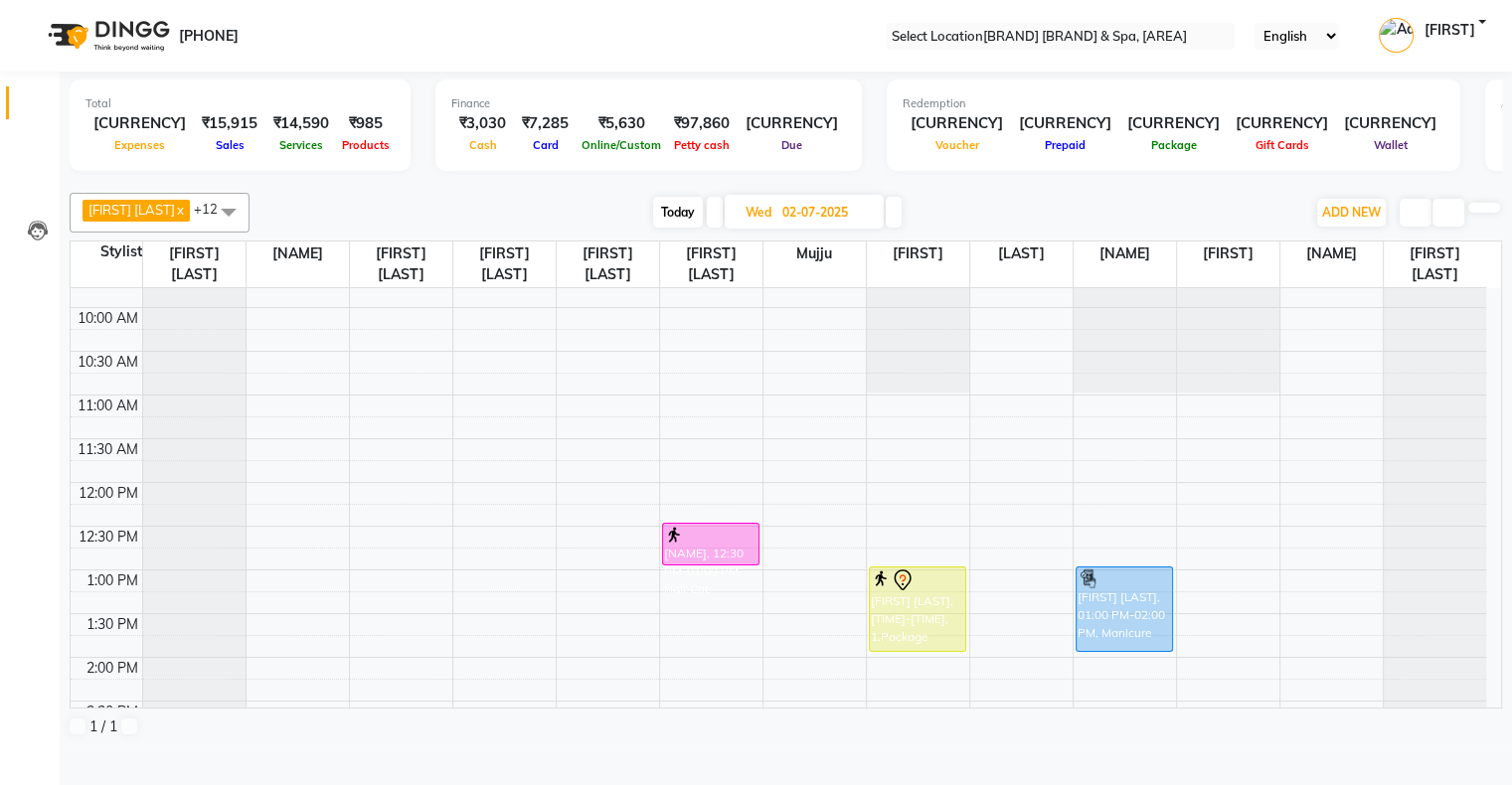 scroll, scrollTop: 209, scrollLeft: 0, axis: vertical 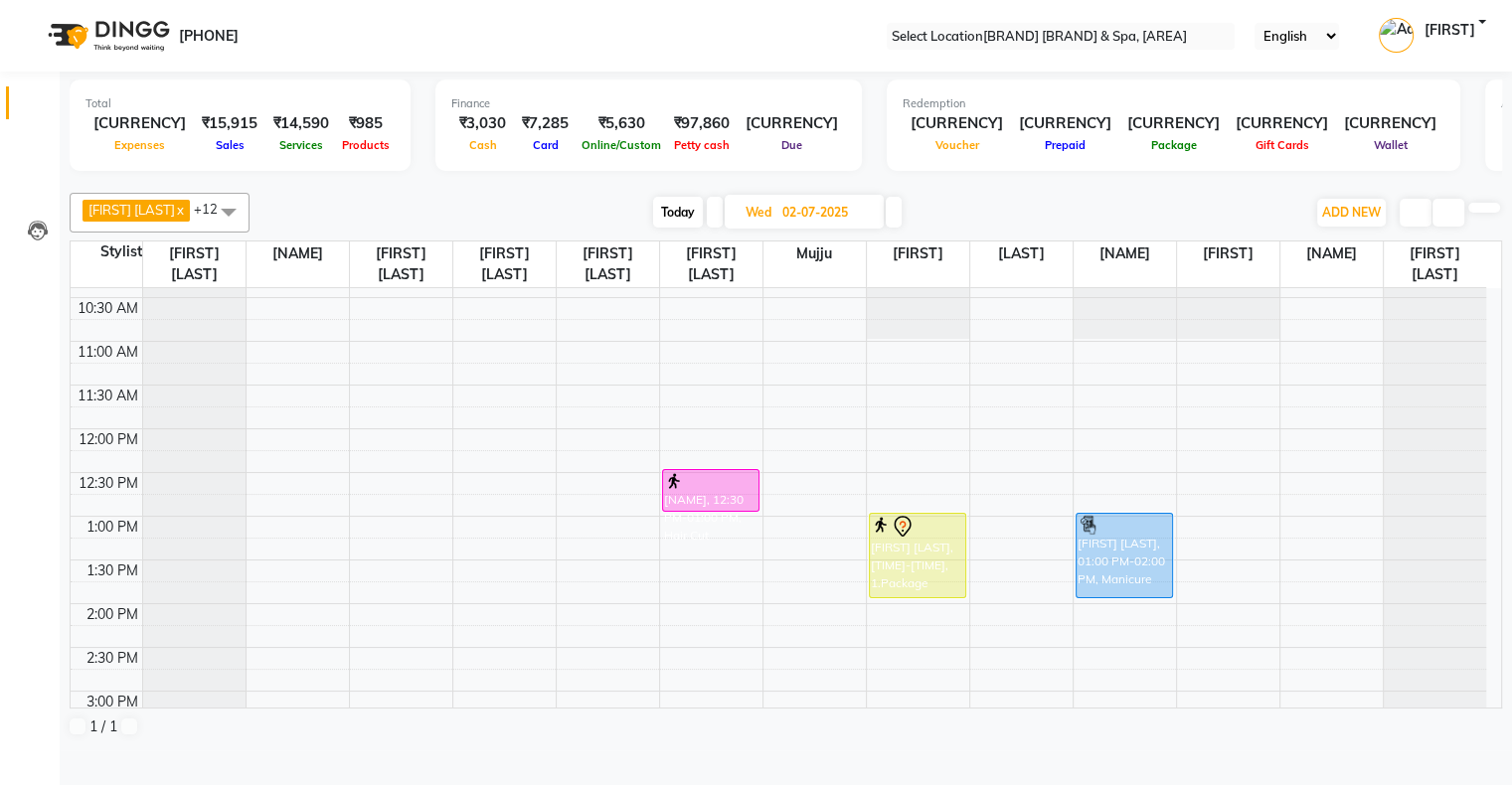 click on "8:00 AM 8:30 AM 9:00 AM 9:30 AM 10:00 AM 10:30 AM 11:00 AM 11:30 AM 12:00 PM 12:30 PM 1:00 PM 1:30 PM 2:00 PM 2:30 PM 3:00 PM 3:30 PM 4:00 PM 4:30 PM 5:00 PM 5:30 PM 6:00 PM 6:30 PM 7:00 PM 7:30 PM 8:00 PM 8:30 PM     Prasad Nayak, 04:00 PM-05:00 PM, 1.Package     Shailaja Gaur, 12:30 PM-01:00 PM, Hair Cut             Pranjali Kulkarni, 04:00 PM-04:30 PM, 1.Package             Shailaja Gaur, 01:00 PM-02:00 PM, 1.Package             Prasad Nayak, 04:00 PM-05:00 PM, Make Up     Shailaja Gaur, 01:00 PM-02:00 PM, Manicure" at bounding box center [778, 647] 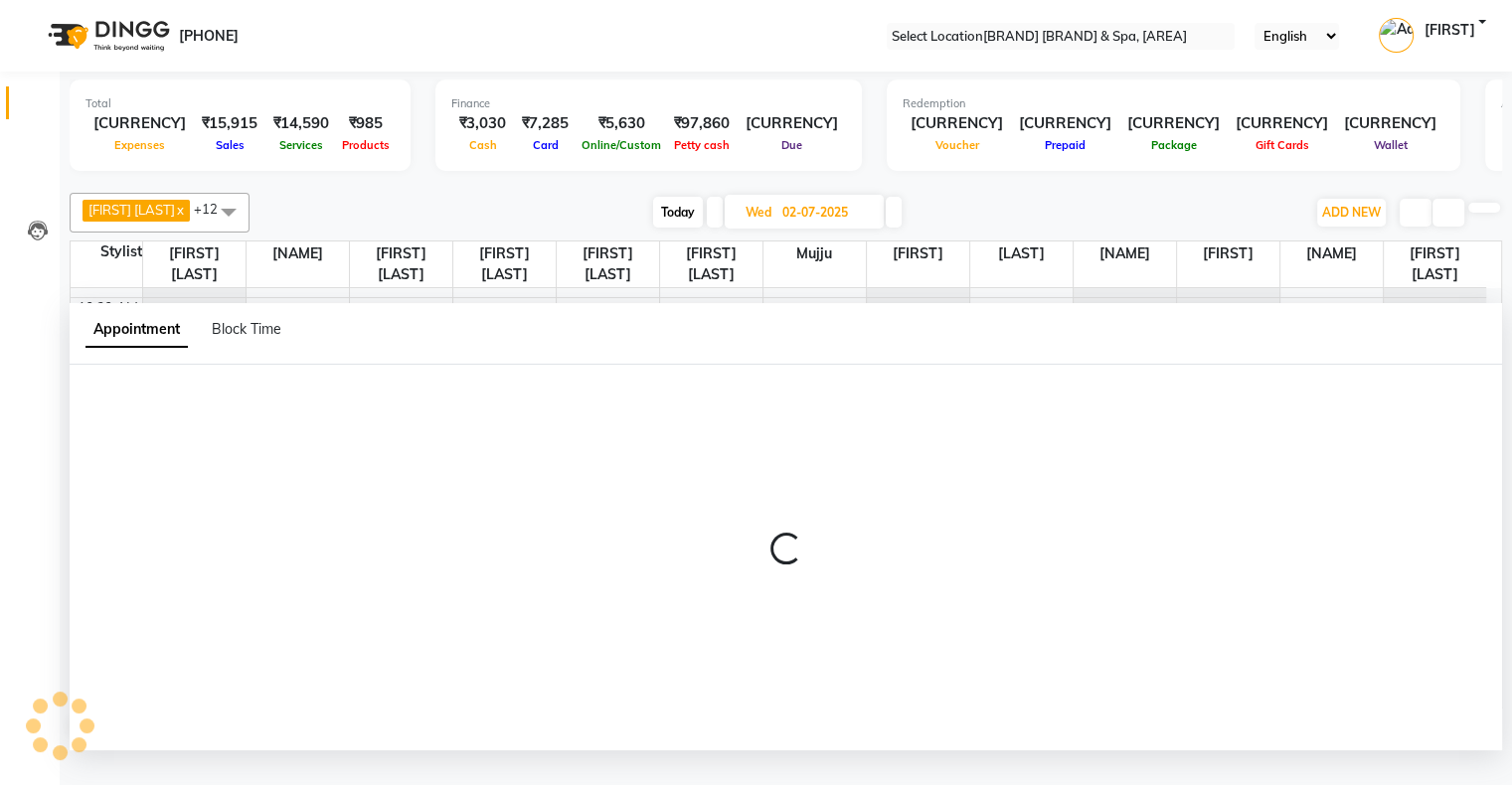 scroll, scrollTop: 0, scrollLeft: 0, axis: both 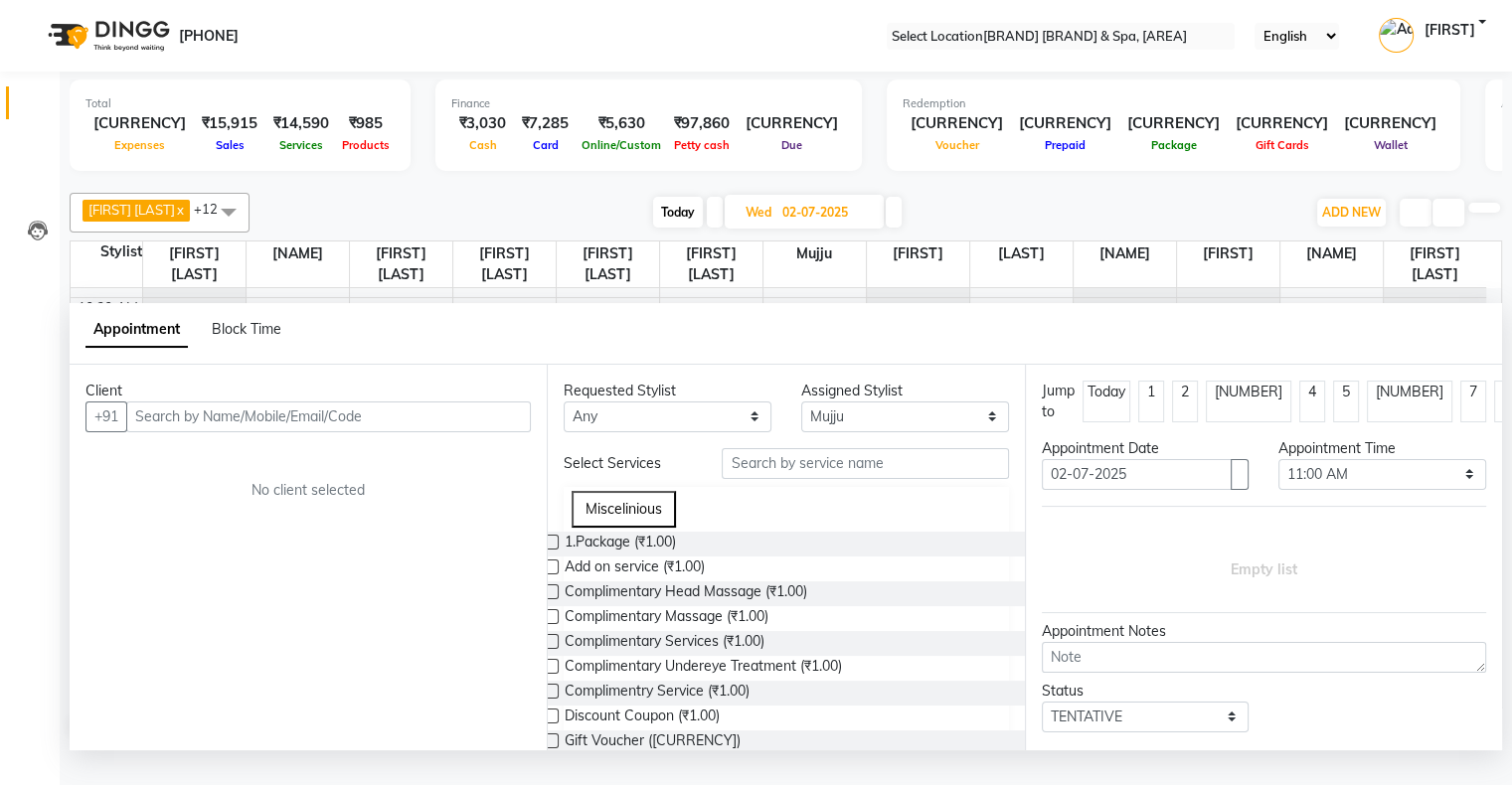 click at bounding box center [328, 416] 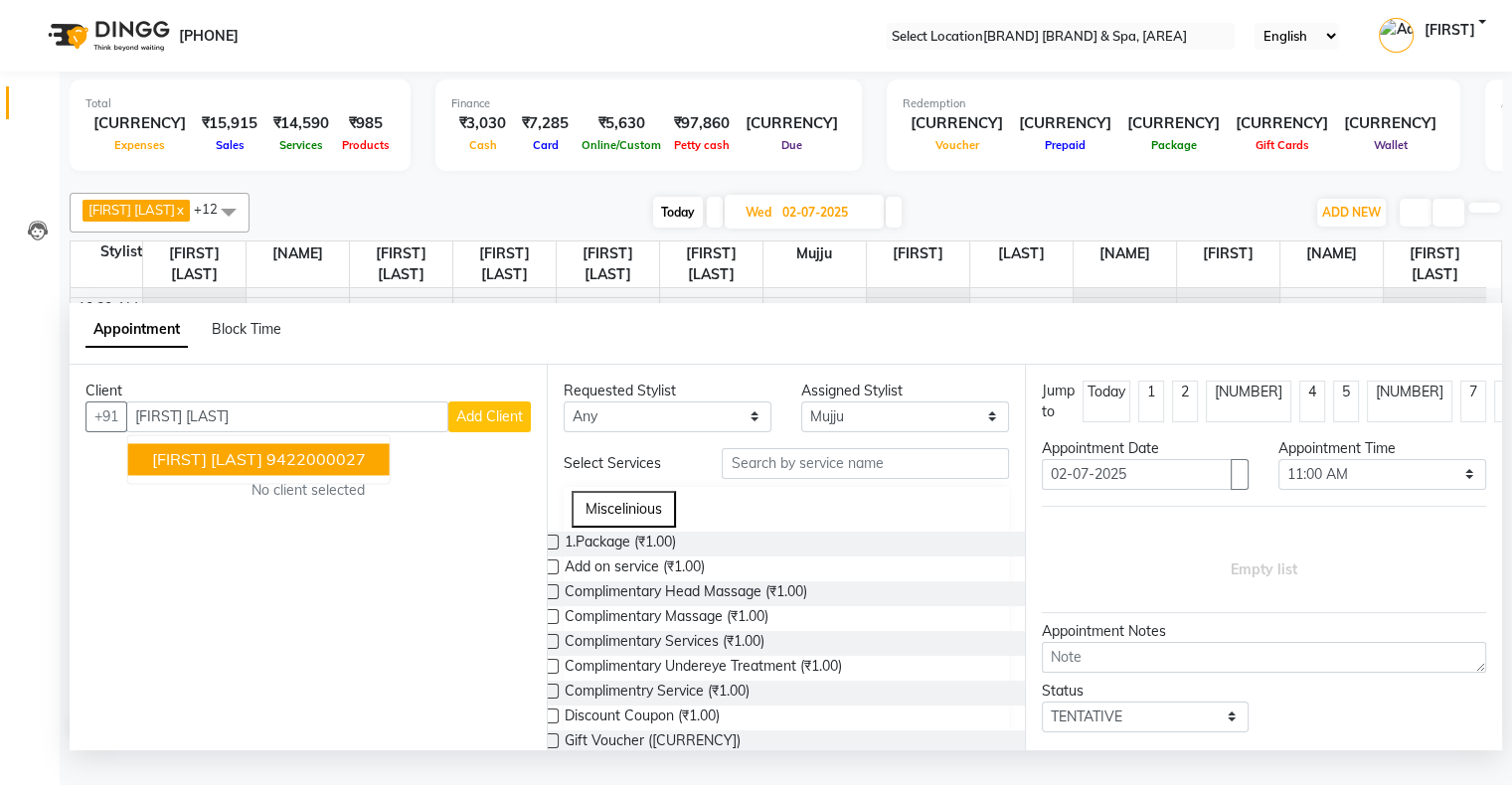 click on "Harshal Mutha  9422000027" at bounding box center (258, 459) 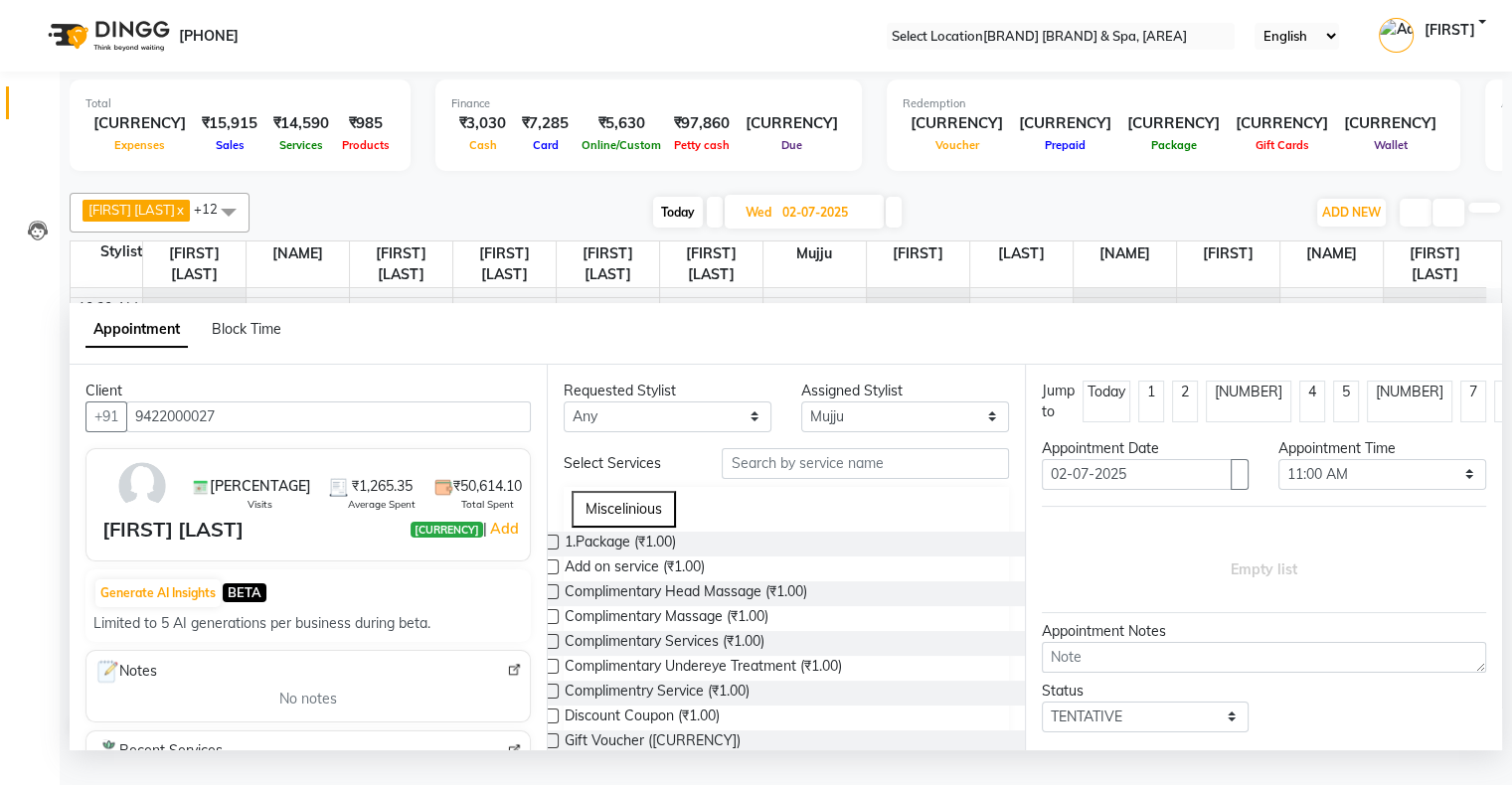 type on "[PHONE]" 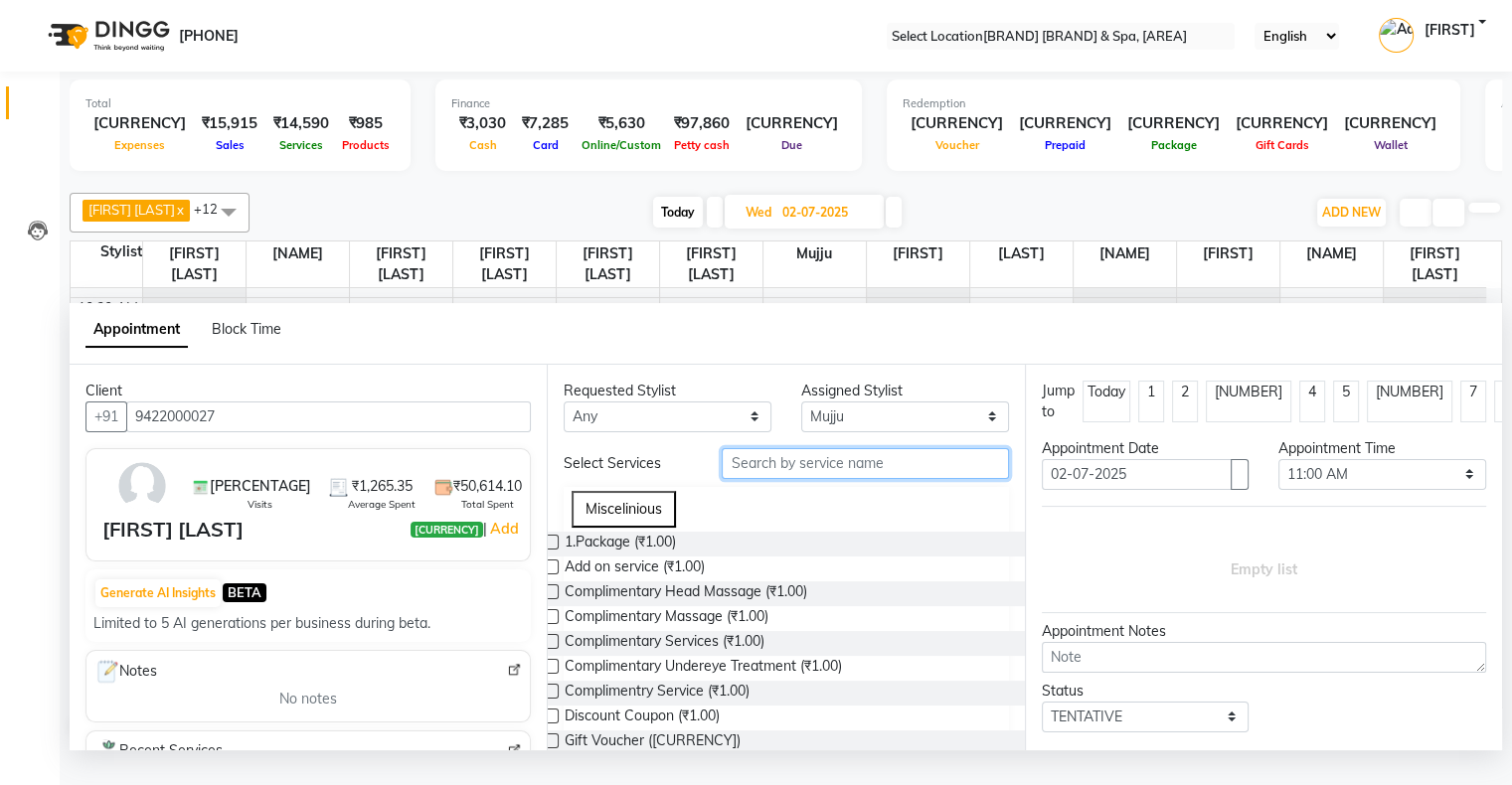 click at bounding box center [865, 463] 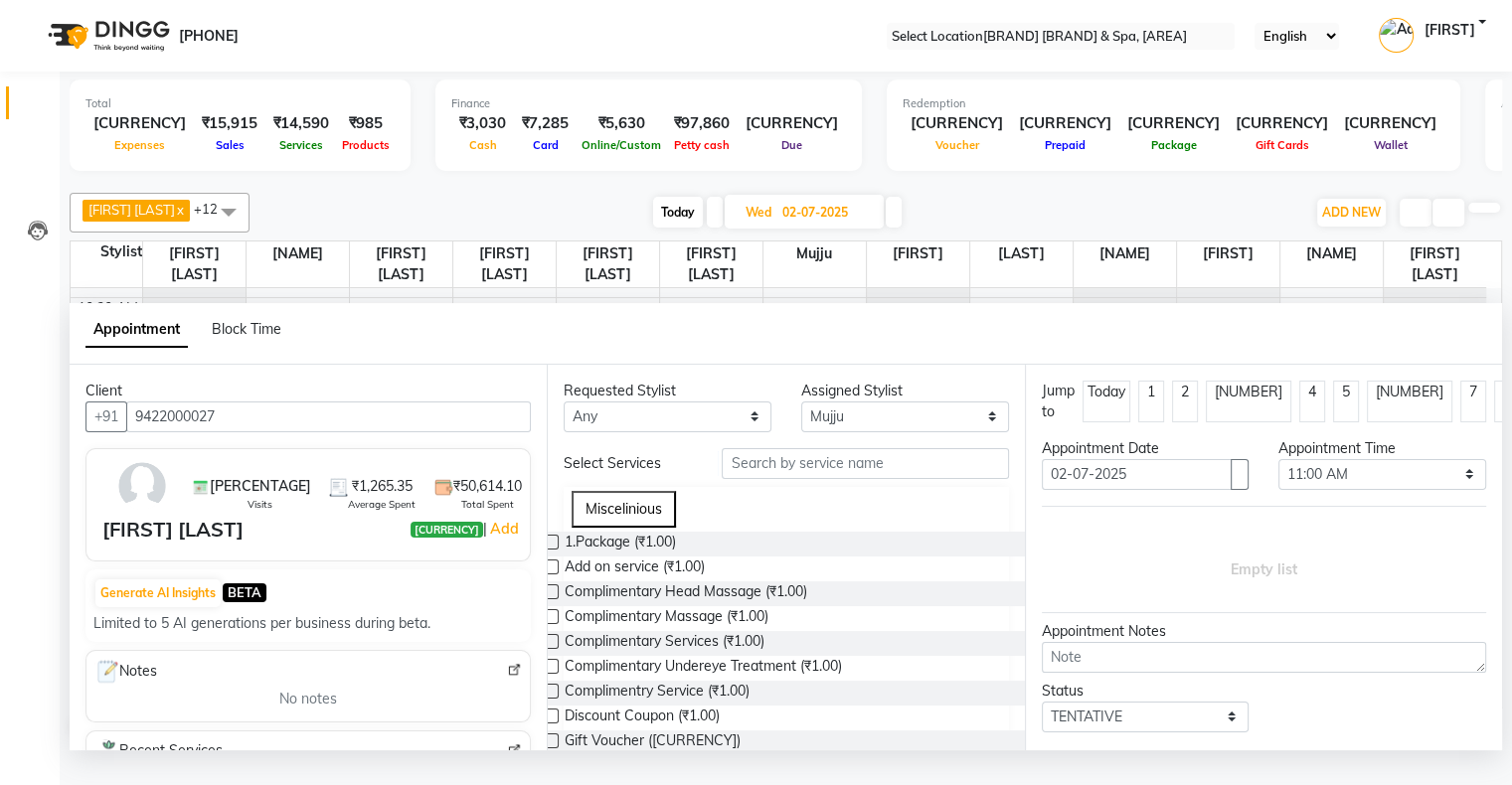 click at bounding box center [551, 542] 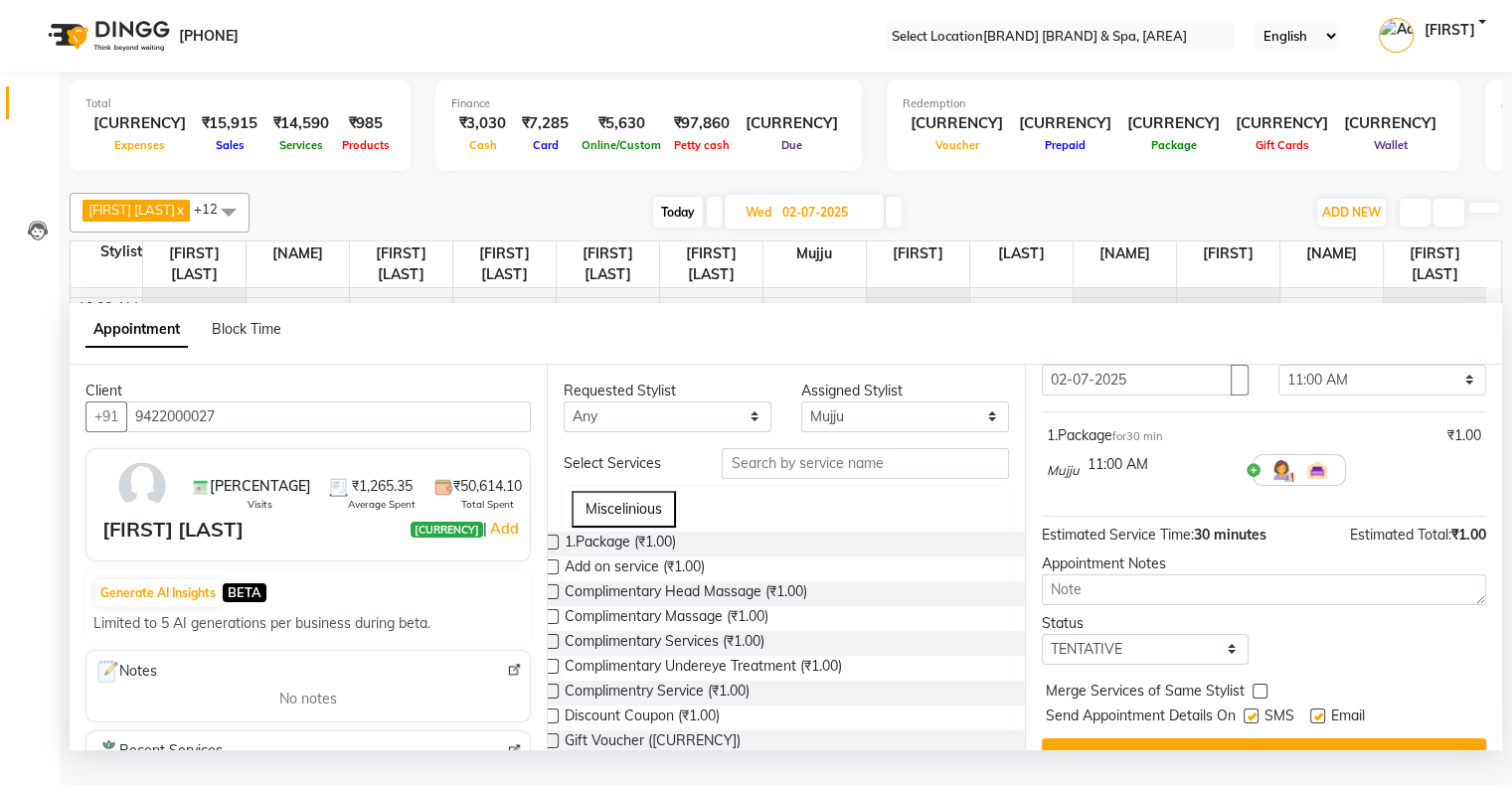 scroll, scrollTop: 116, scrollLeft: 0, axis: vertical 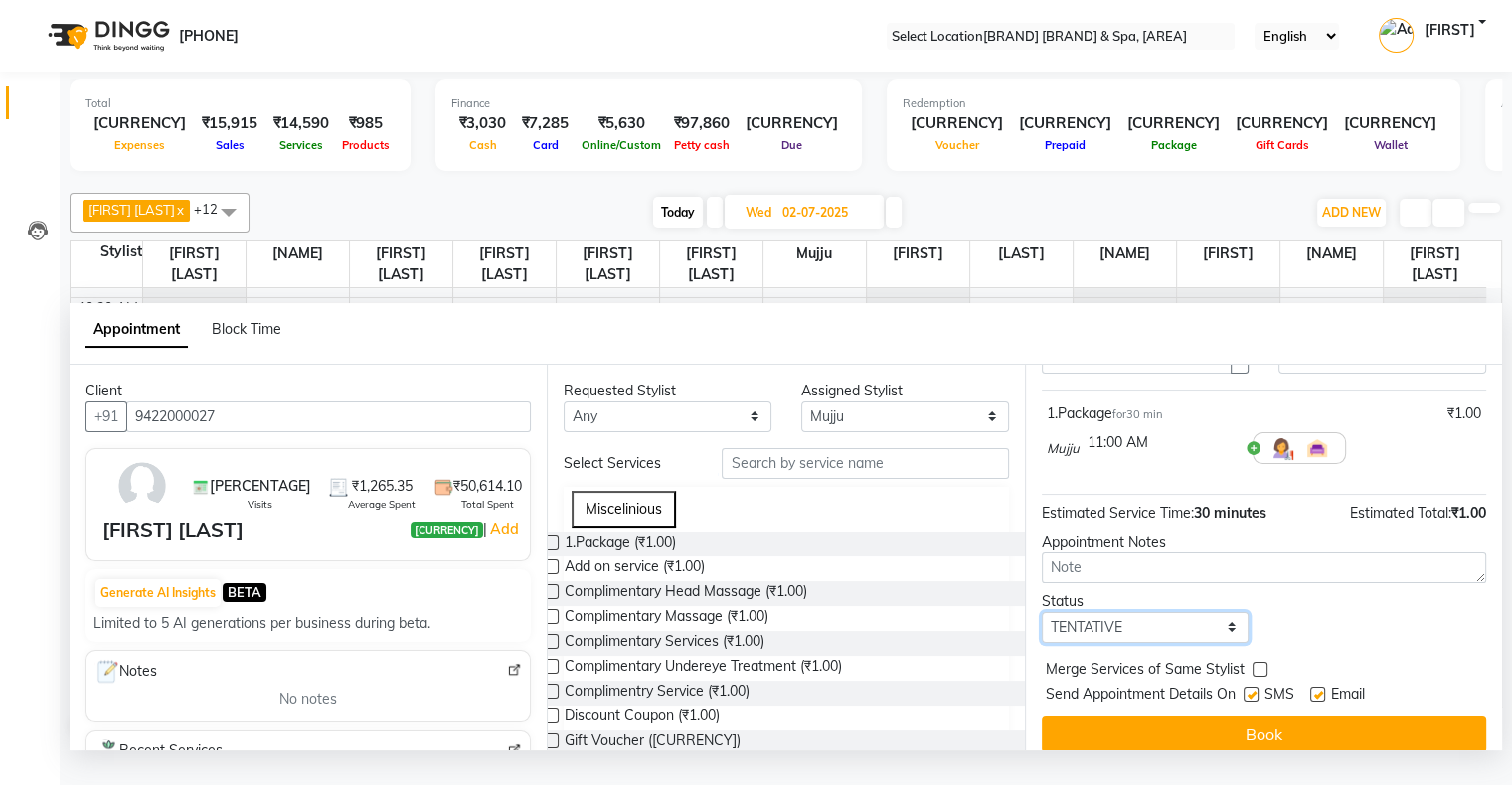 click on "Select TENTATIVE CONFIRM UPCOMING" at bounding box center (1145, 627) 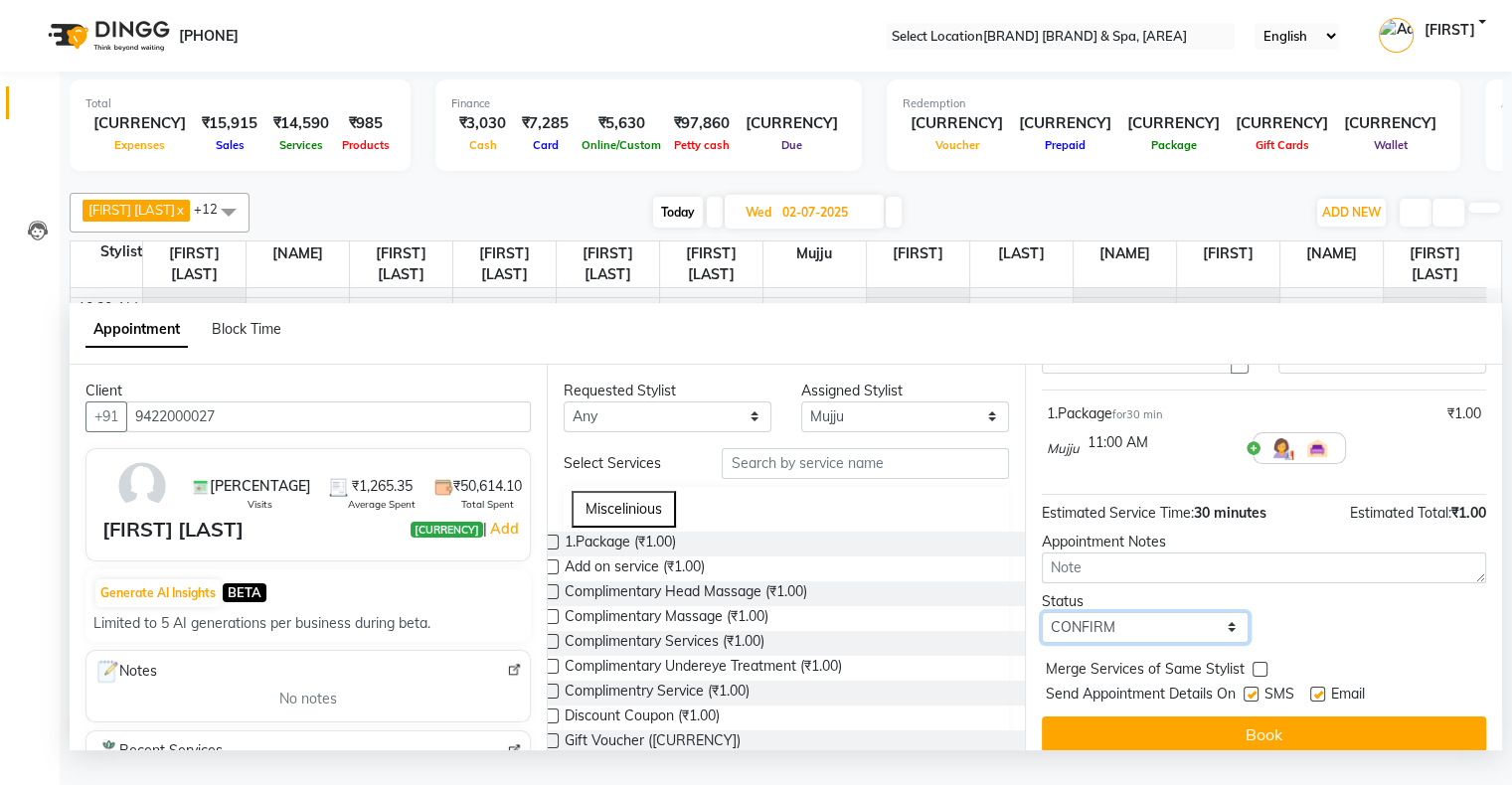 click on "Select TENTATIVE CONFIRM UPCOMING" at bounding box center [1145, 627] 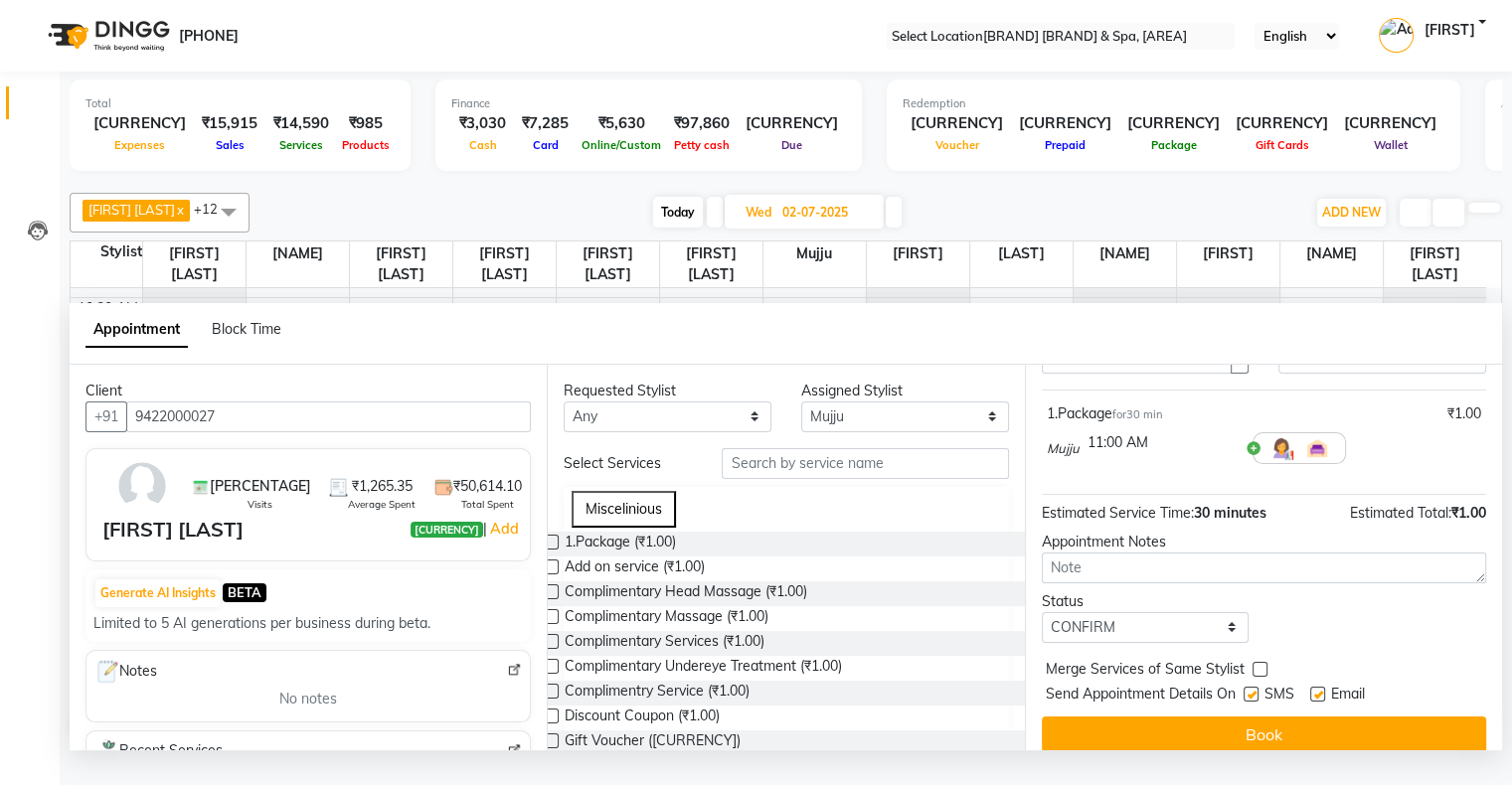 click at bounding box center (1251, 694) 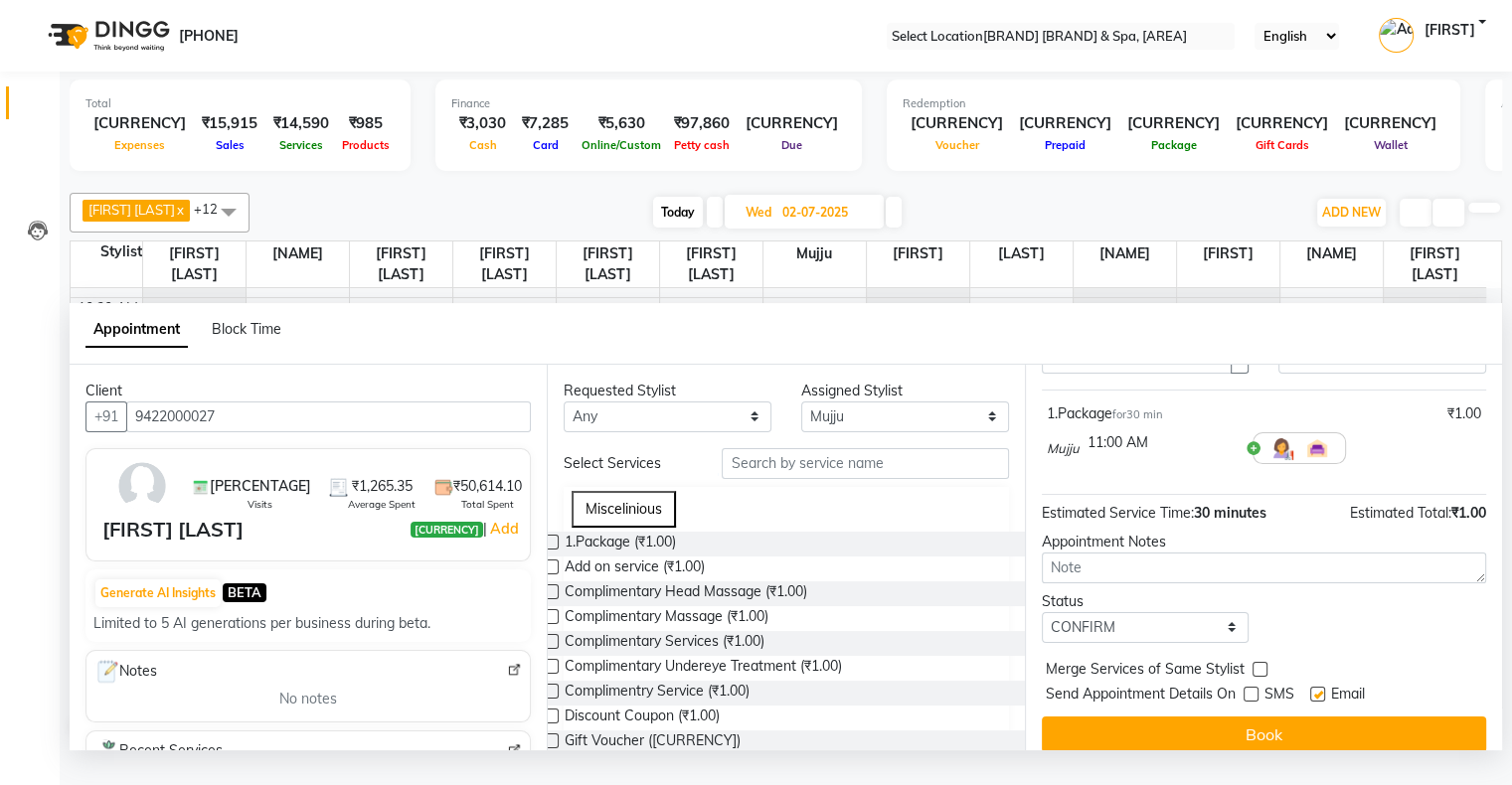 click at bounding box center (1317, 694) 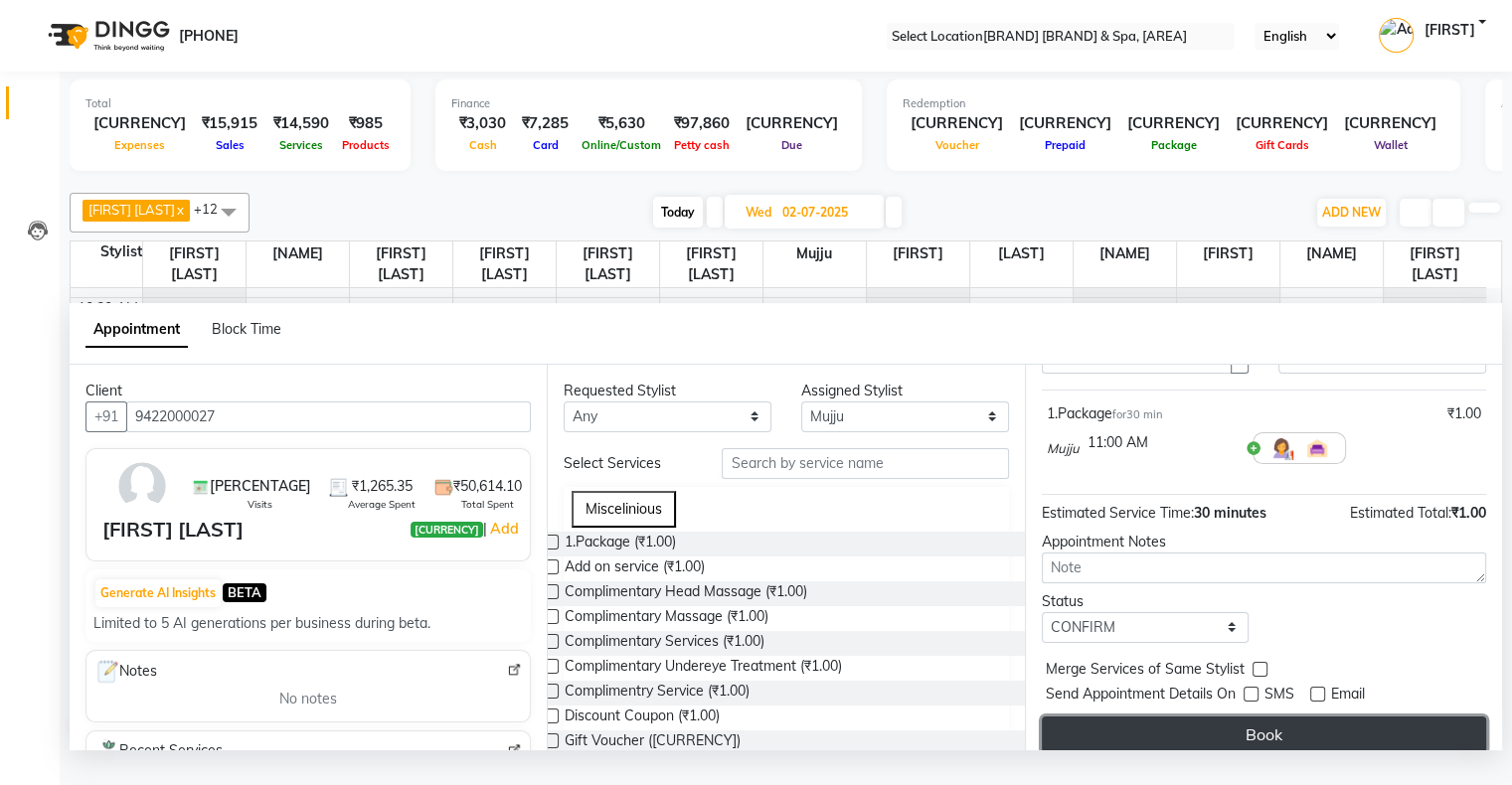 click on "Book" at bounding box center (1263, 734) 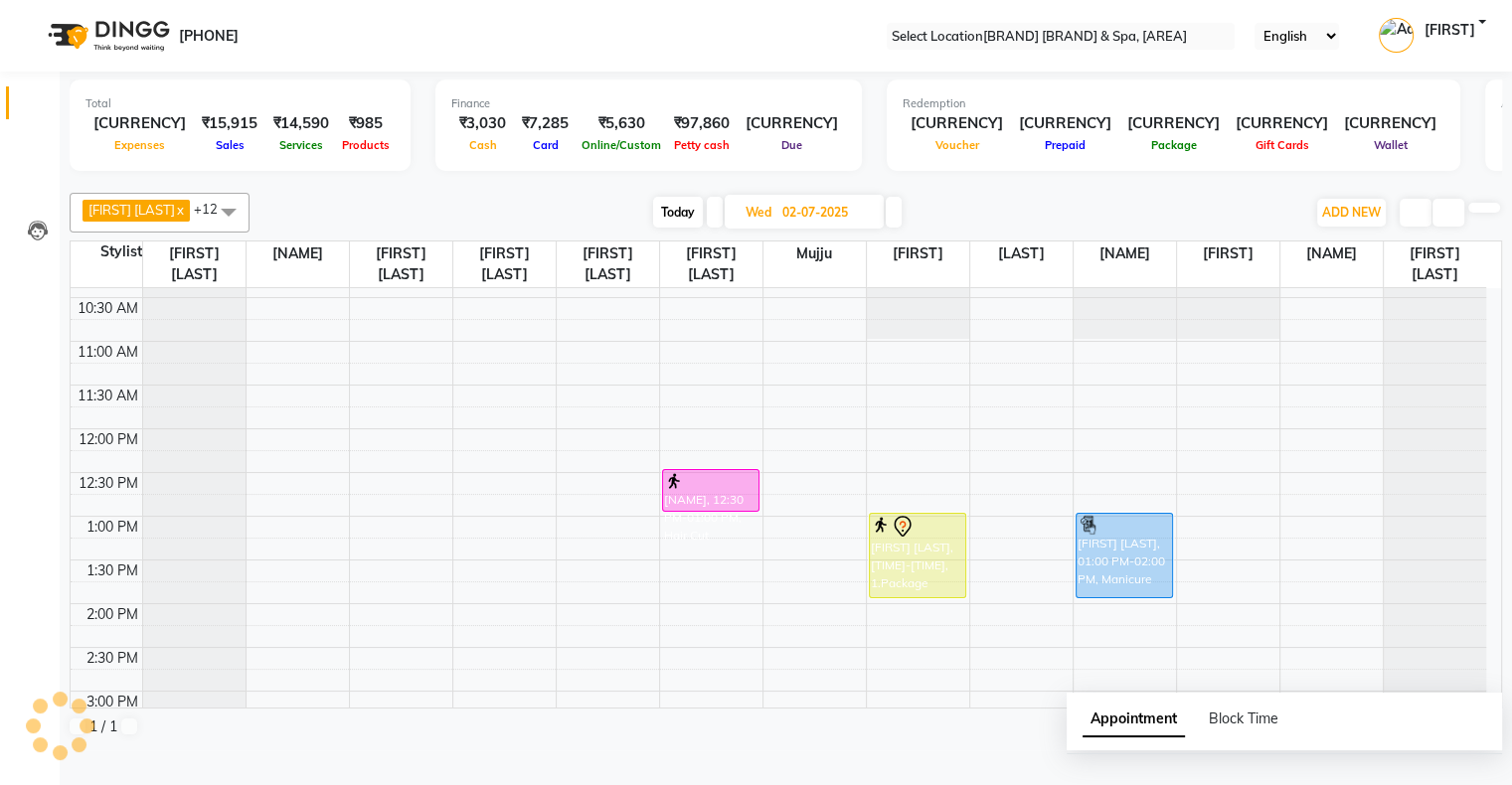scroll, scrollTop: 0, scrollLeft: 0, axis: both 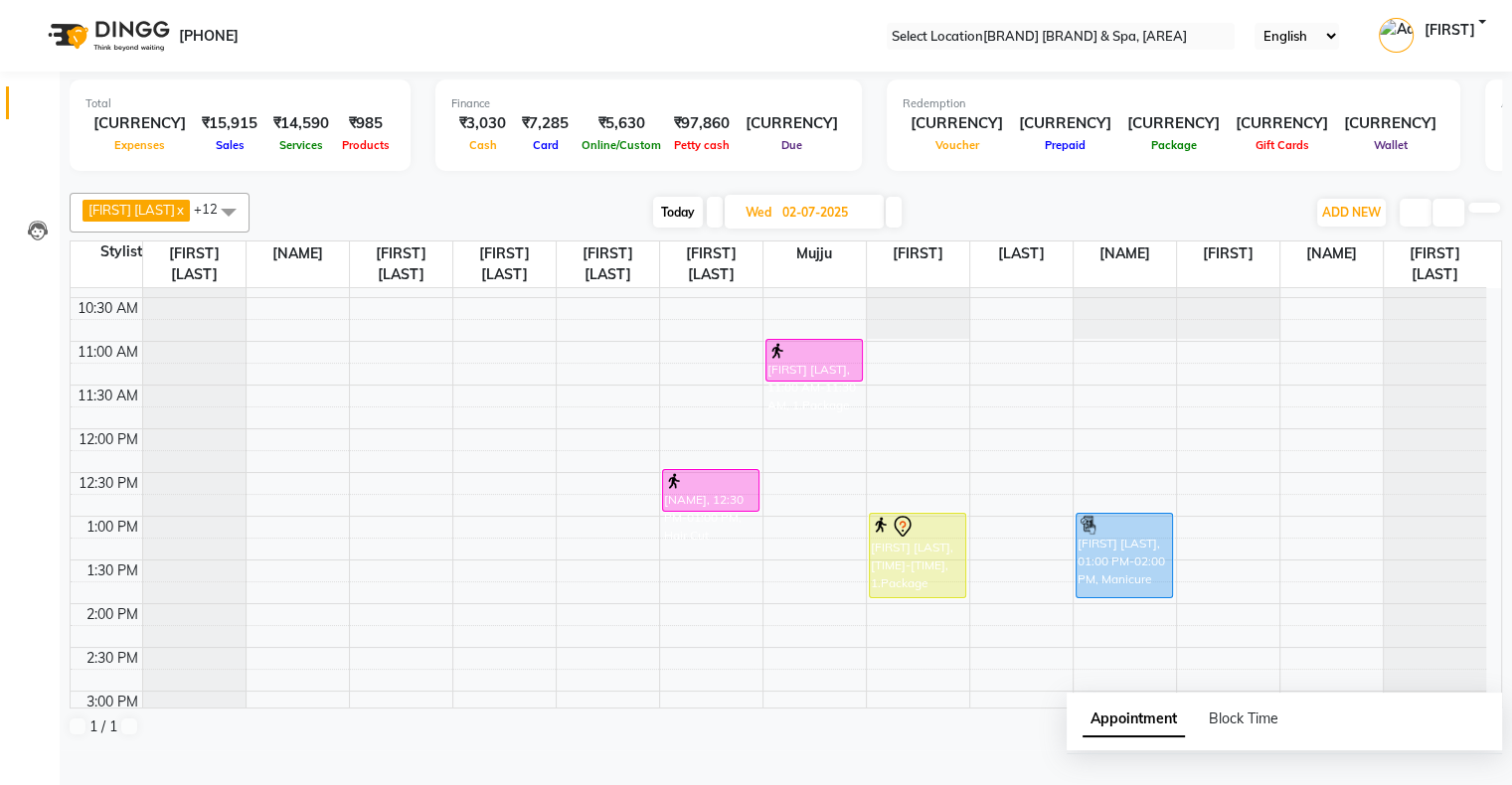 click on "Today" at bounding box center [678, 212] 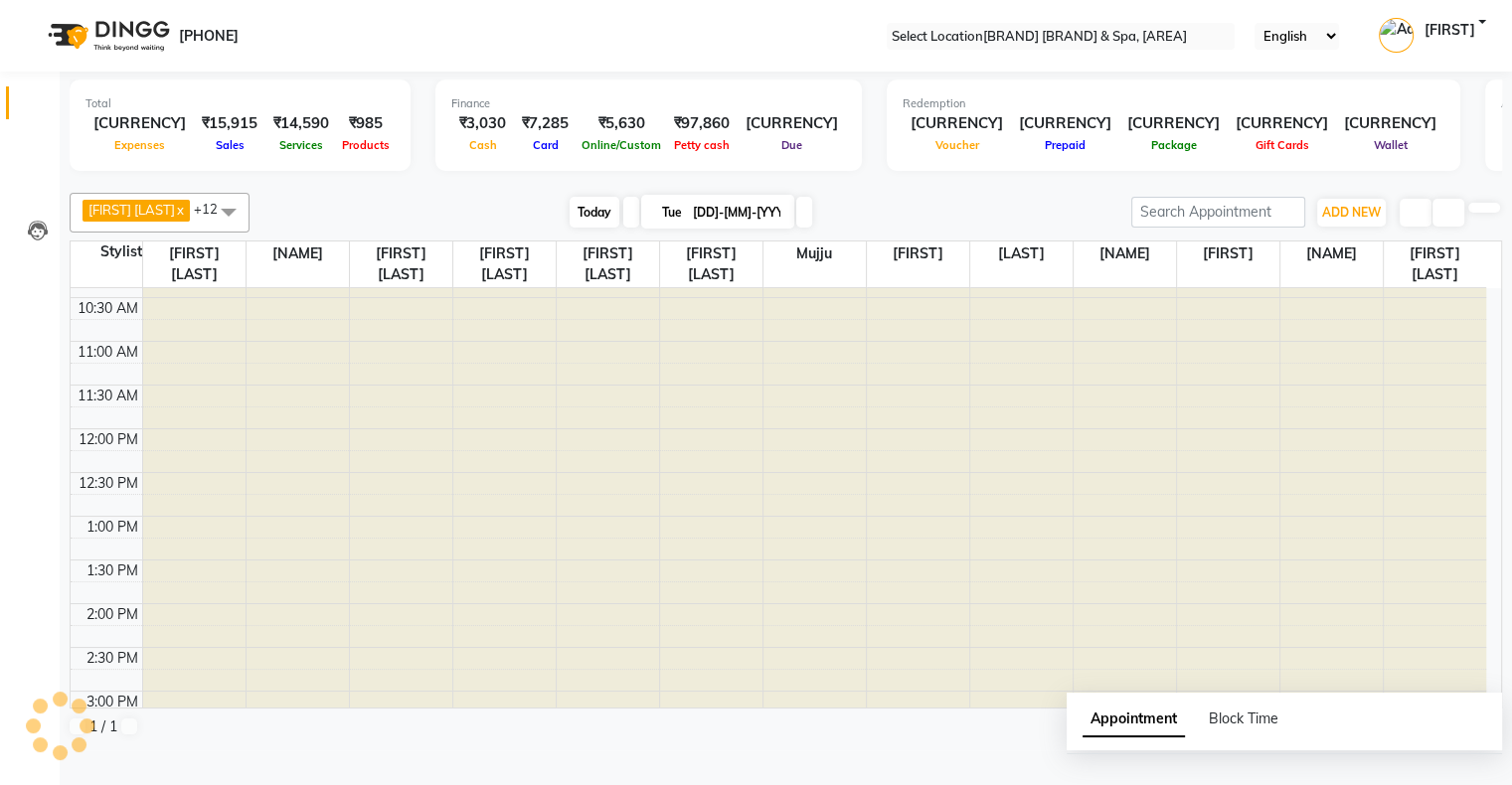 scroll, scrollTop: 695, scrollLeft: 0, axis: vertical 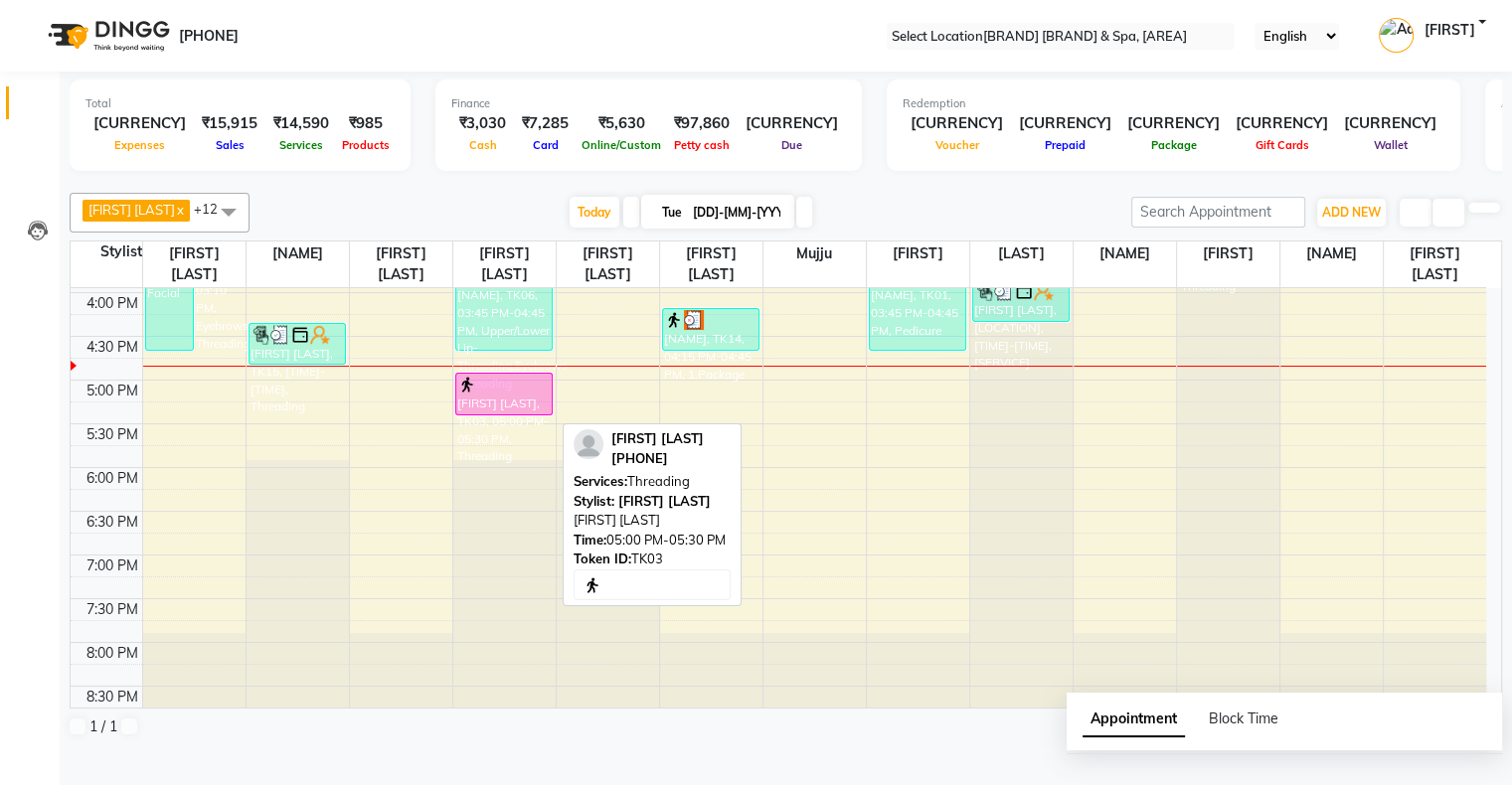 click on "[FIRST] [LAST], TK03, [TIME]-[TIME], Threading" at bounding box center [504, 393] 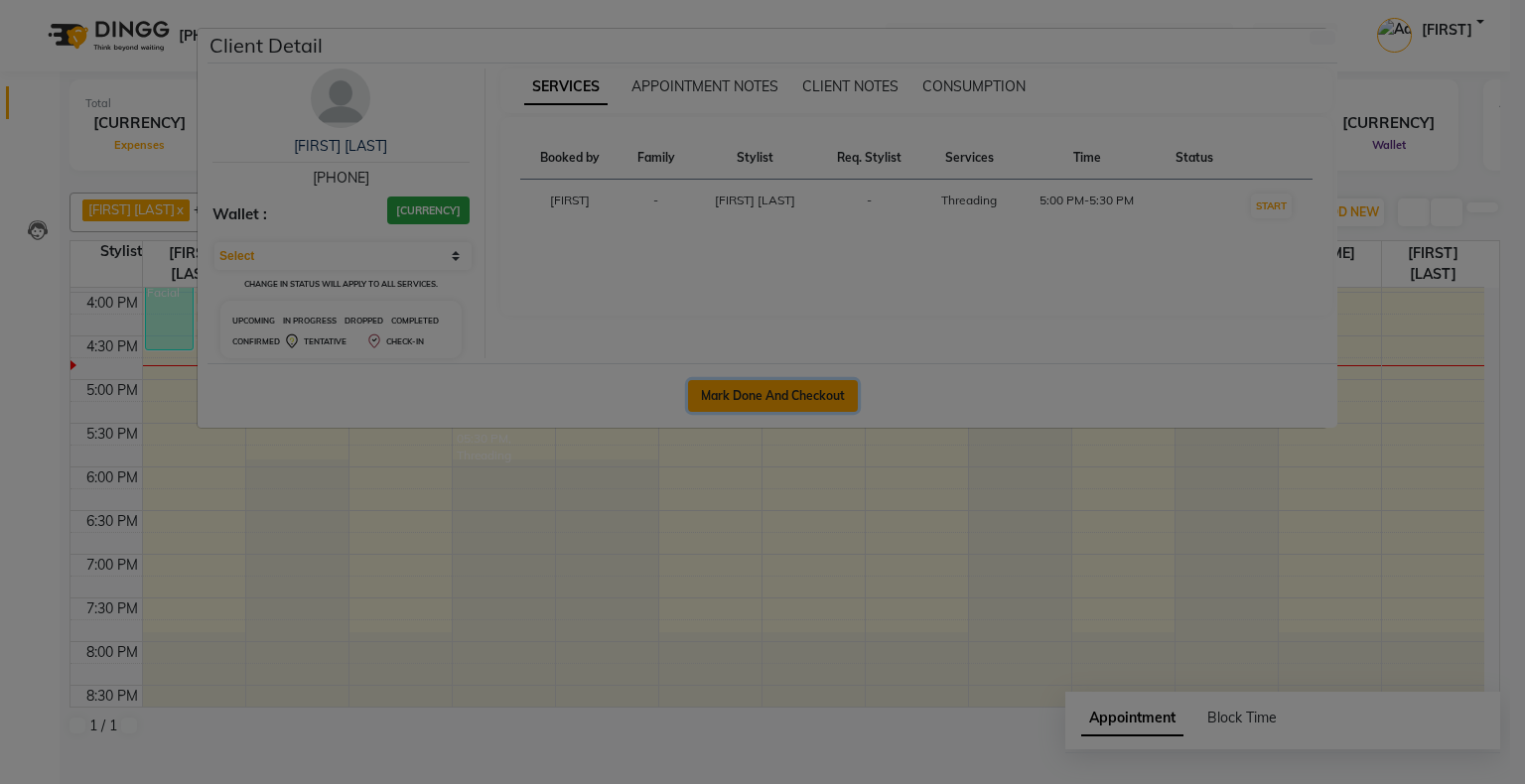 click on "•••• •••• ••• ••••••••" at bounding box center (772, 396) 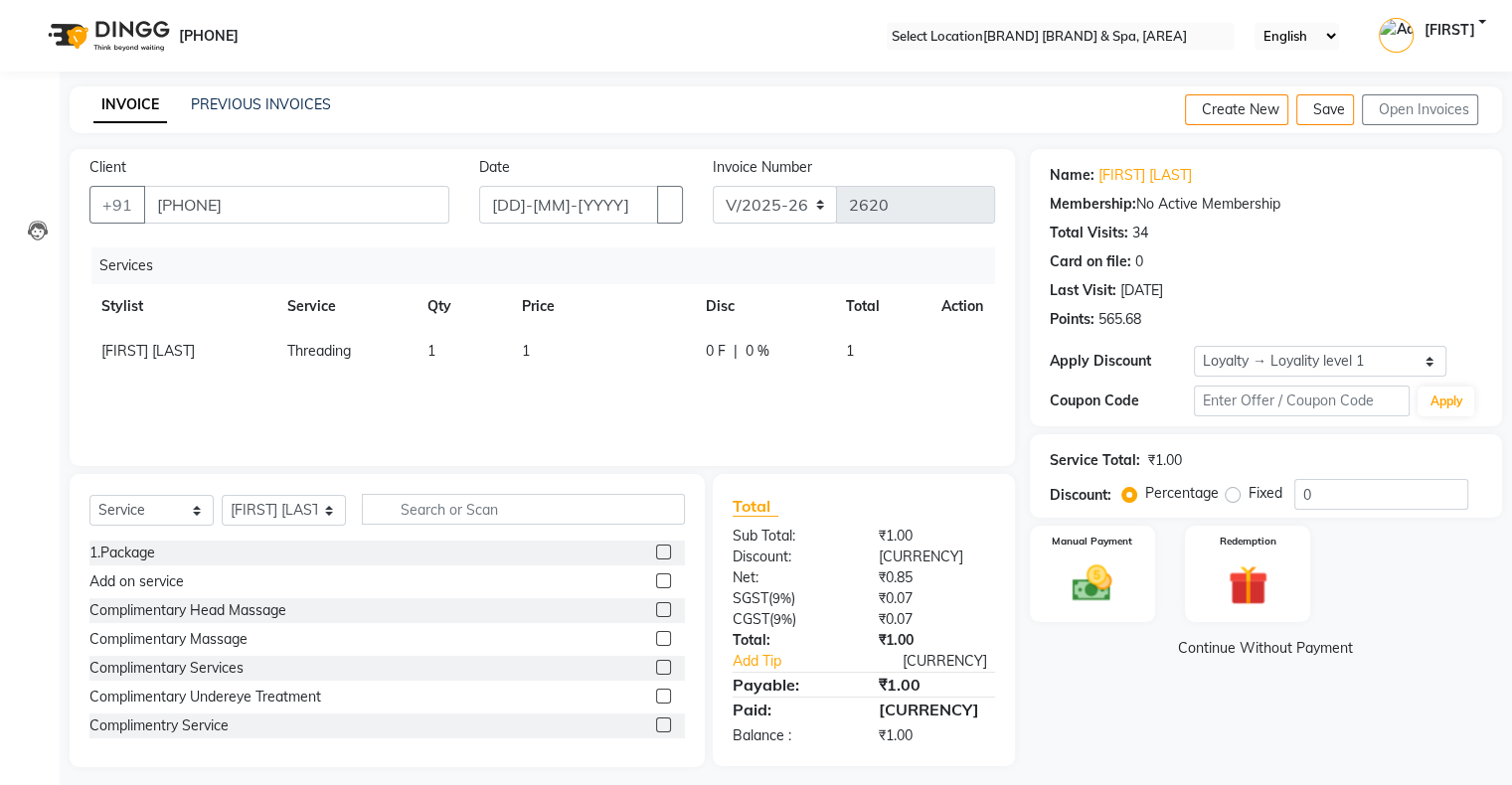 click on "1" at bounding box center [601, 351] 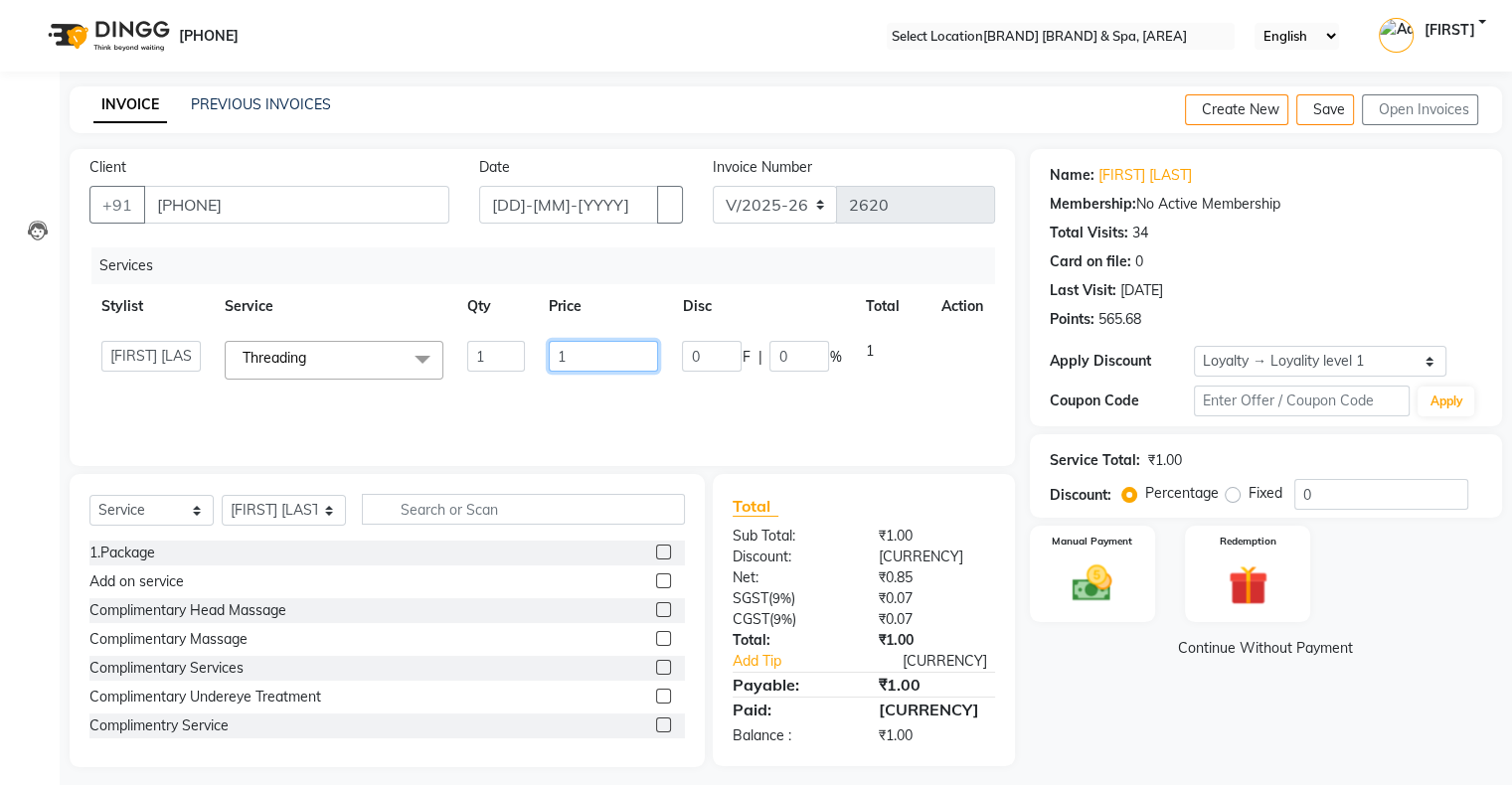 click on "1" at bounding box center (496, 356) 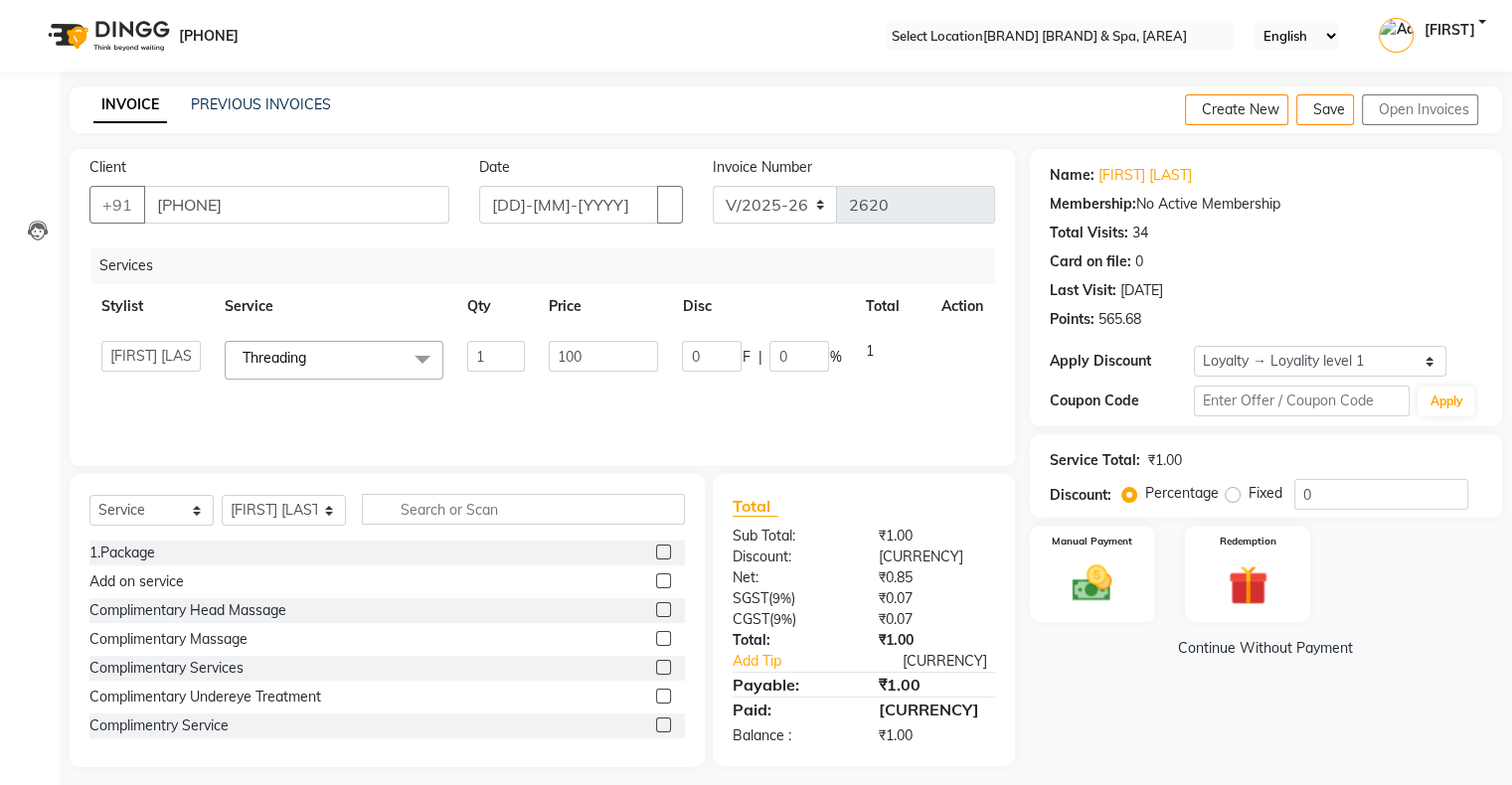 click on "Name: Shamoli Deshmukh Membership:  No Active Membership  Total Visits:  34 Card on file:  0 Last Visit:   24-05-2025 Points:   565.68  Apply Discount Select  Loyalty → Loyality level 1  Coupon Code Apply Service Total:  ₹1.00  Discount:  Percentage   Fixed  0 Manual Payment Redemption  Continue Without Payment" at bounding box center [1273, 458] 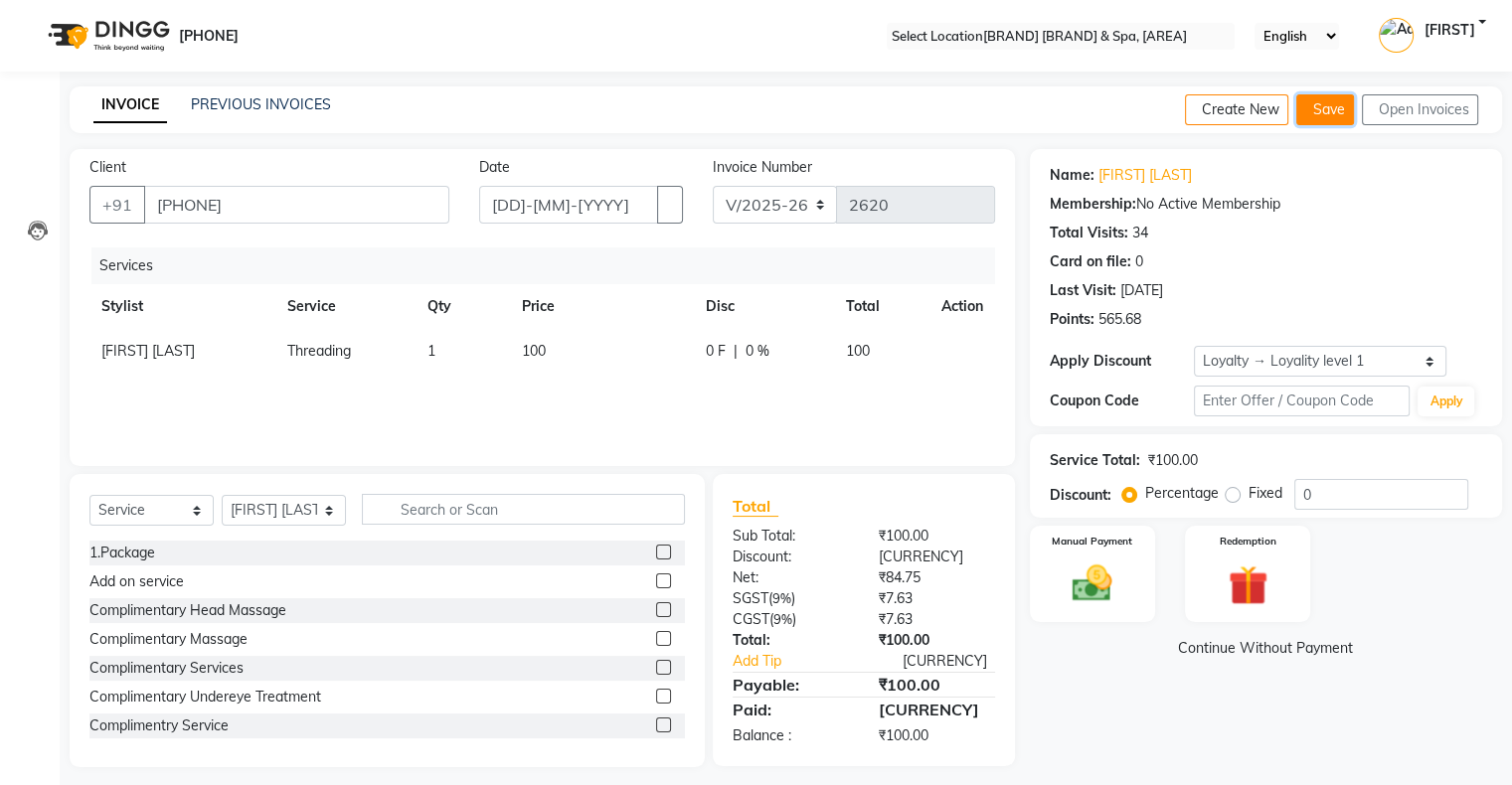 click on "Save" at bounding box center (1325, 109) 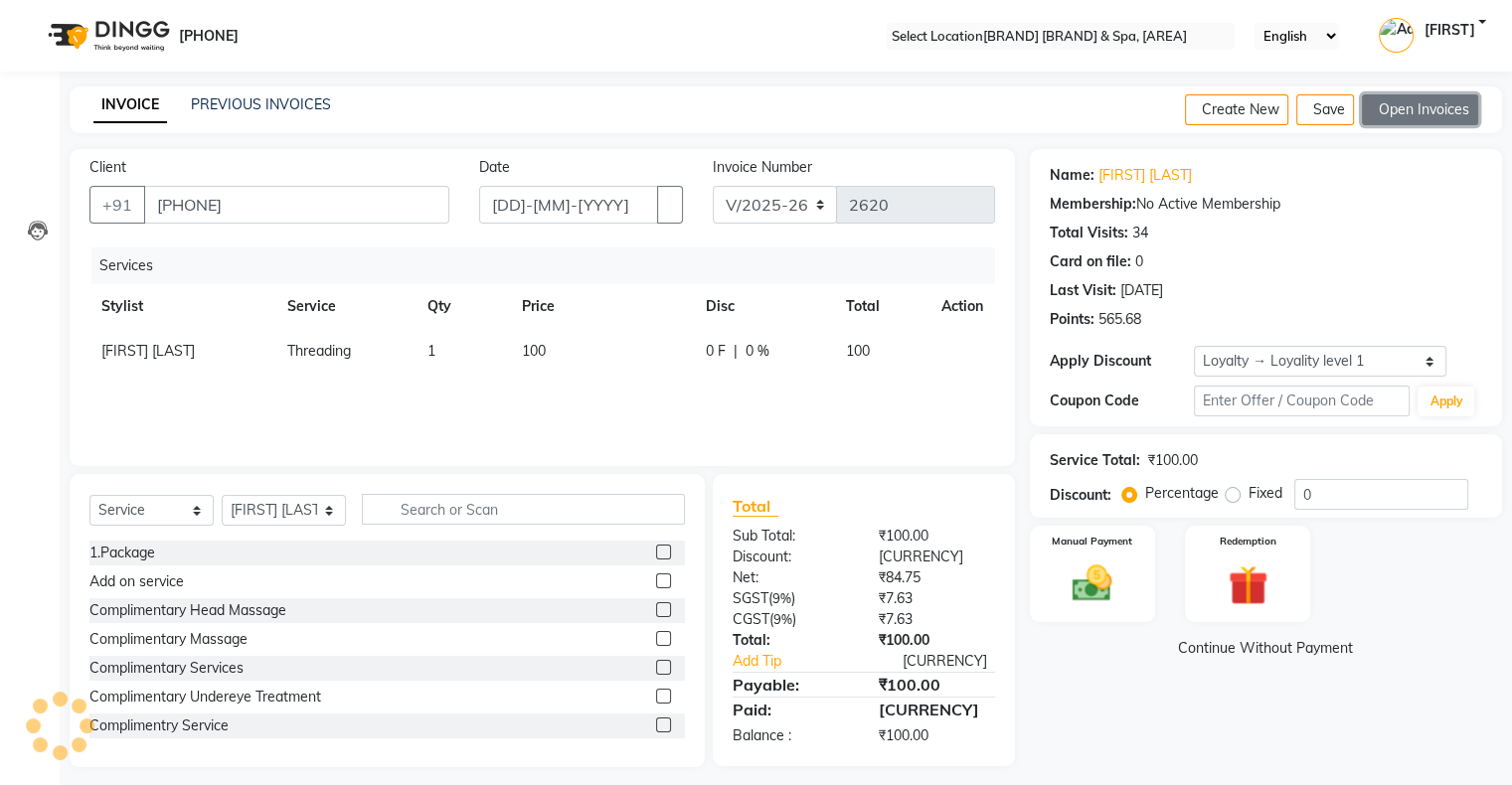 click on "•••• ••••••••" at bounding box center [1420, 109] 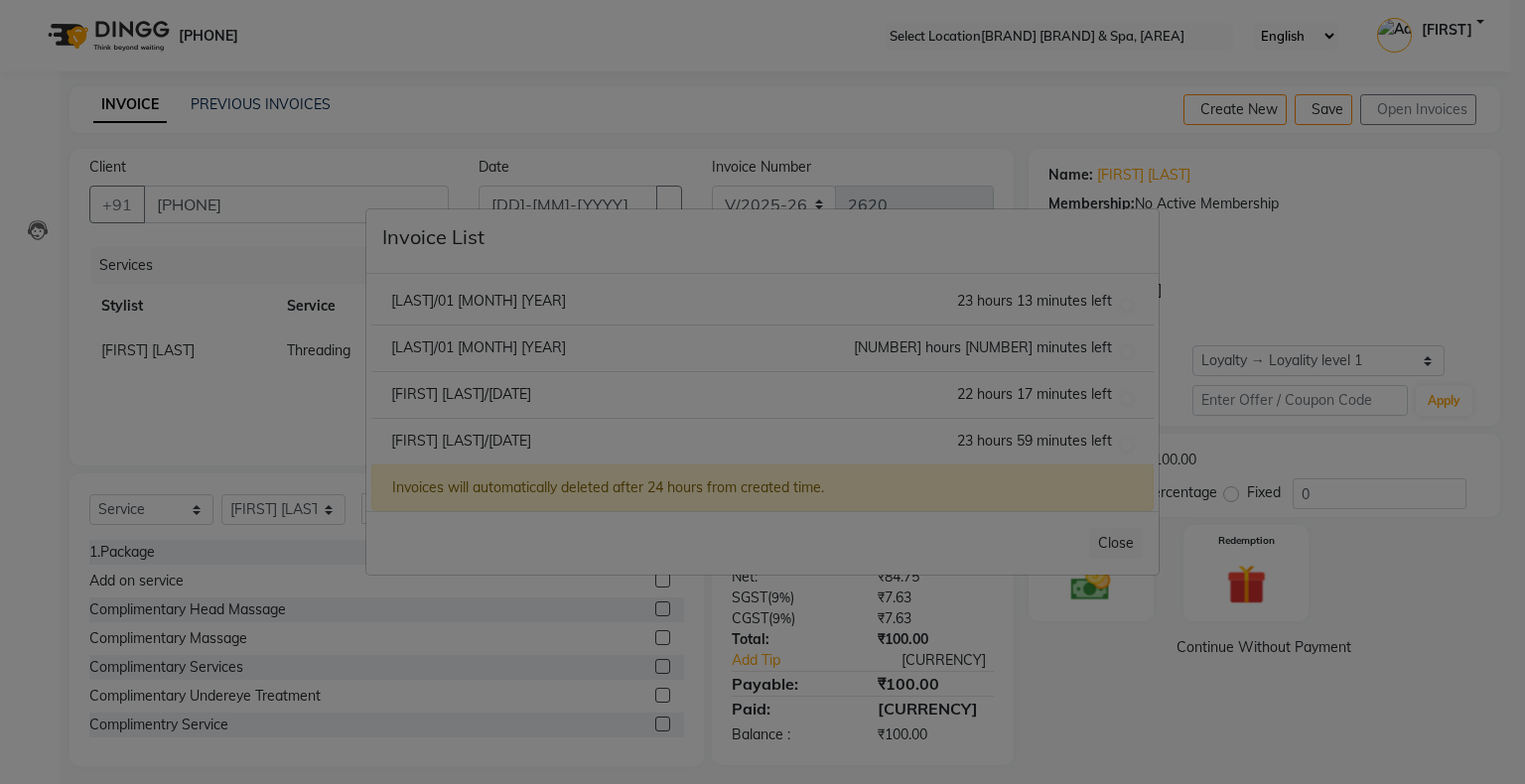 click on "[FIRST] [LAST]/01 July 2025" at bounding box center [479, 301] 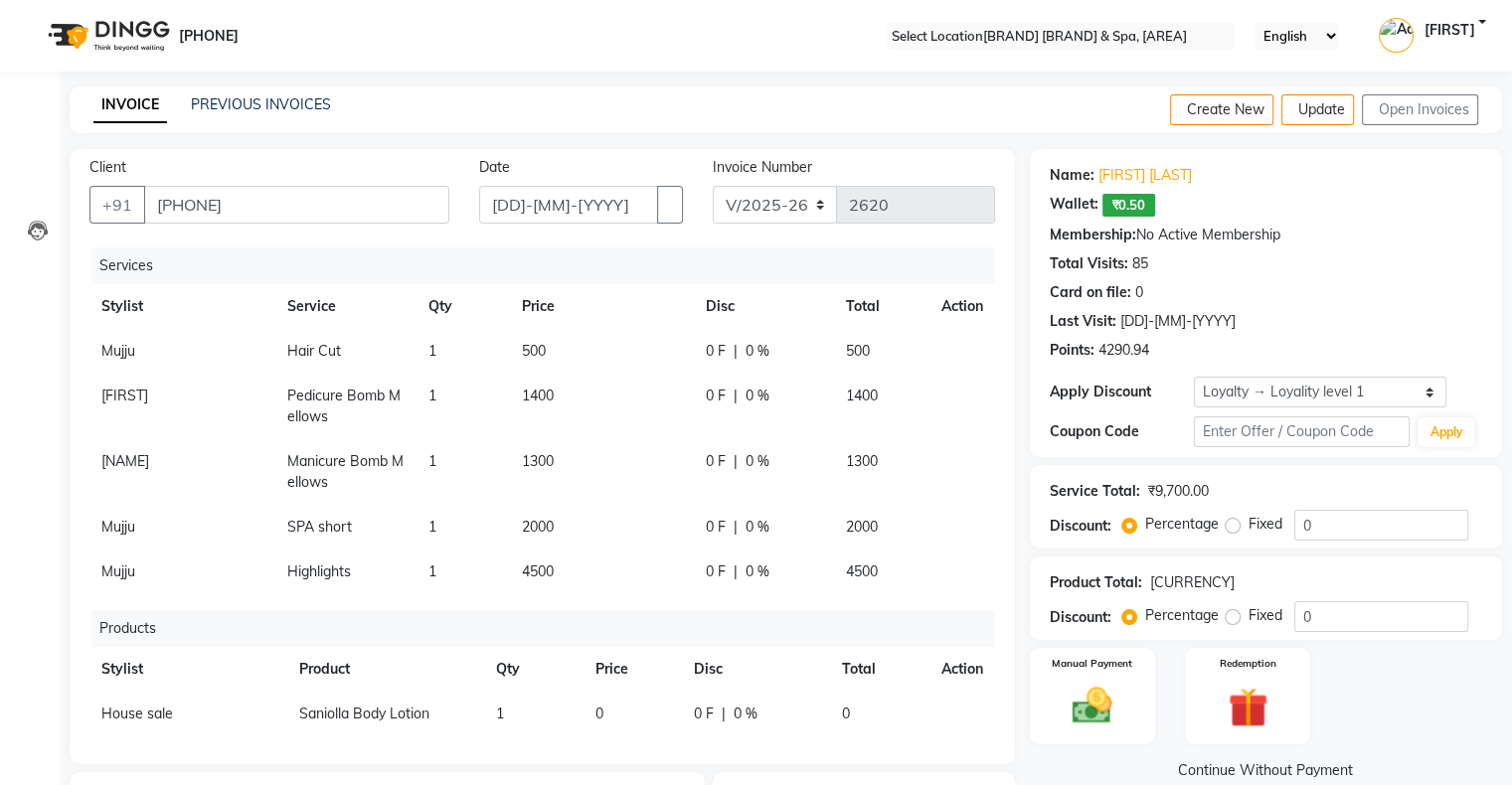 click on "•••• •••" at bounding box center (314, 351) 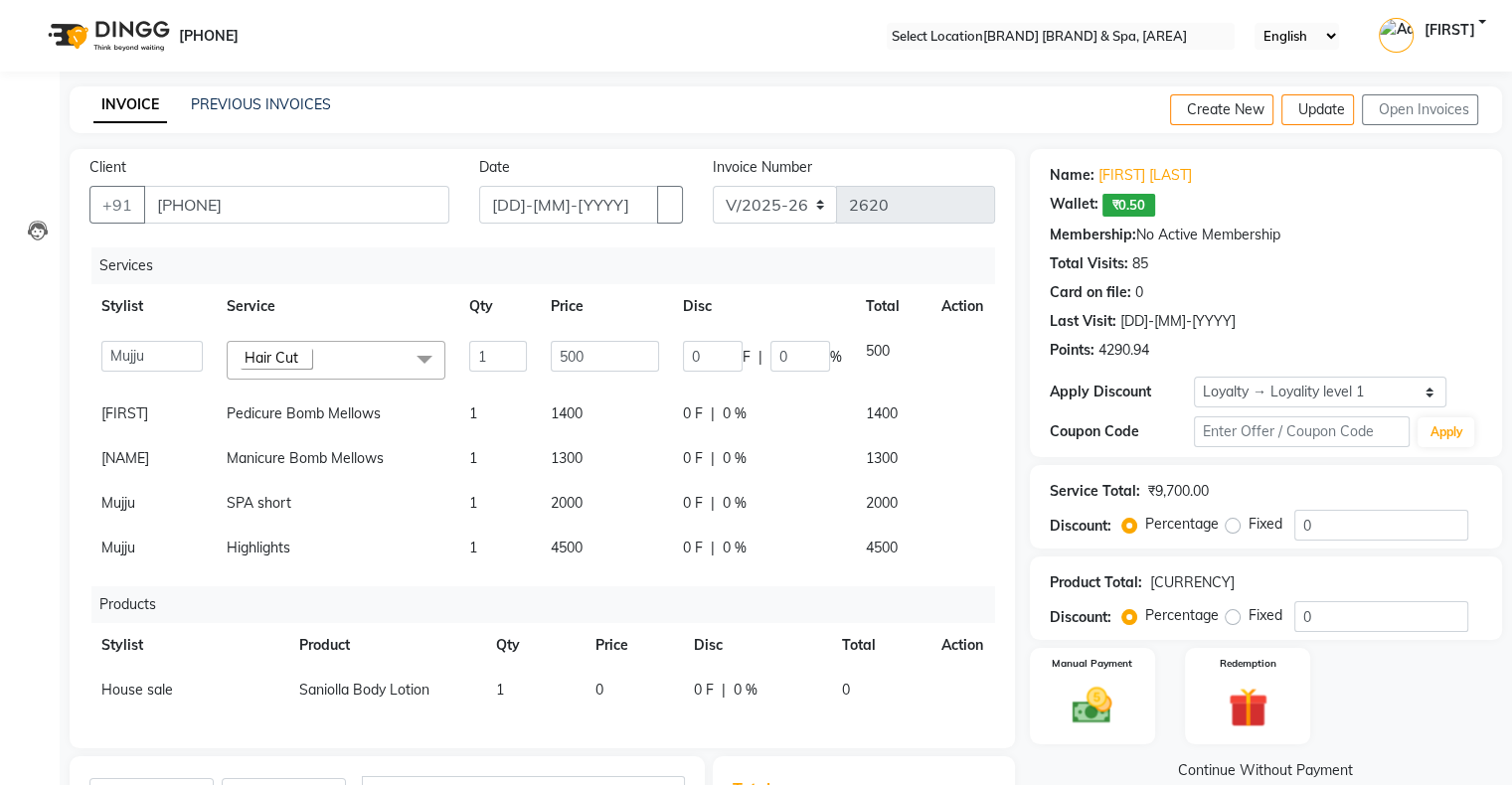 click on "•••• •••" at bounding box center [271, 358] 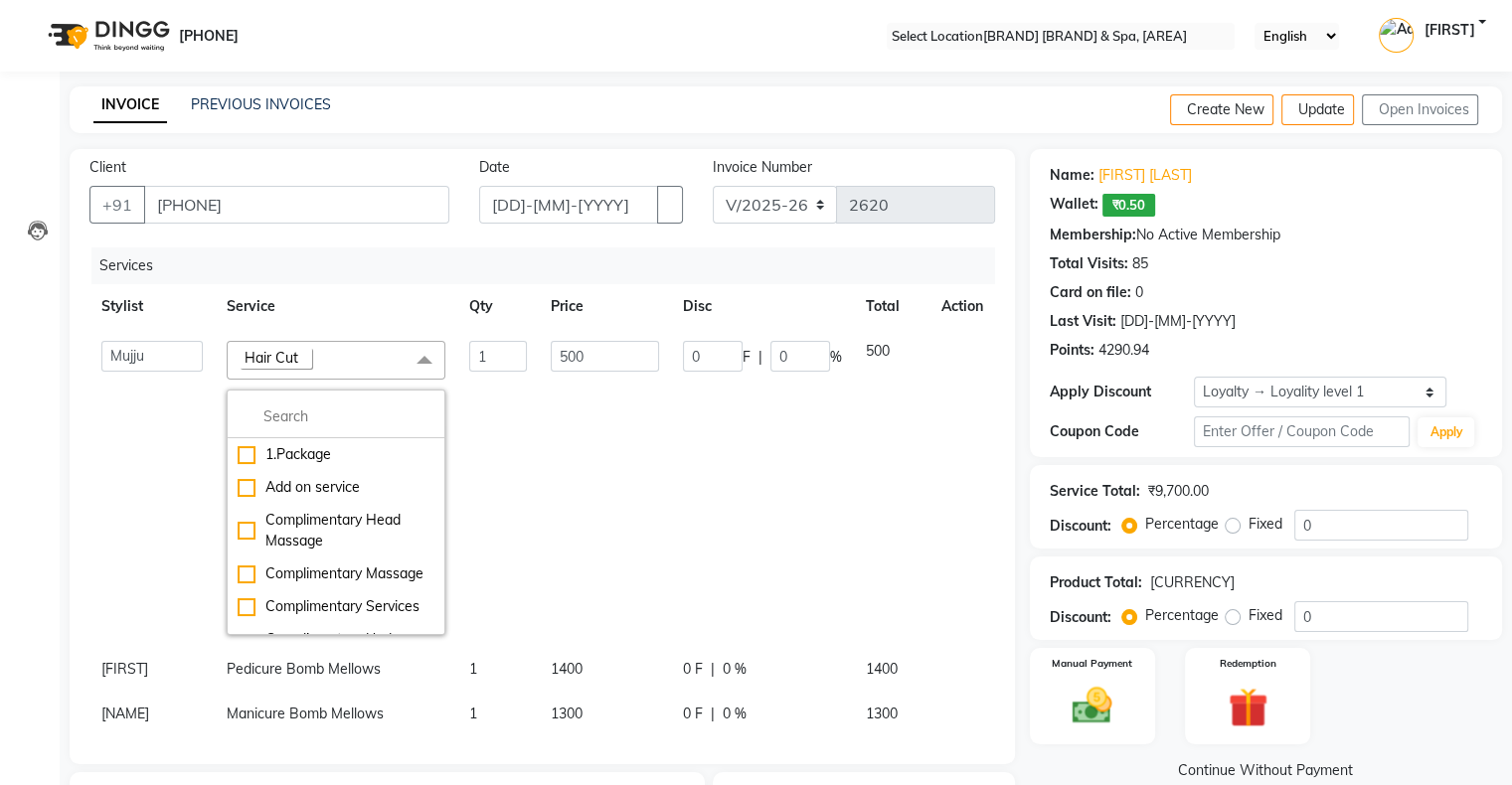 click on "•••• •••" at bounding box center [271, 358] 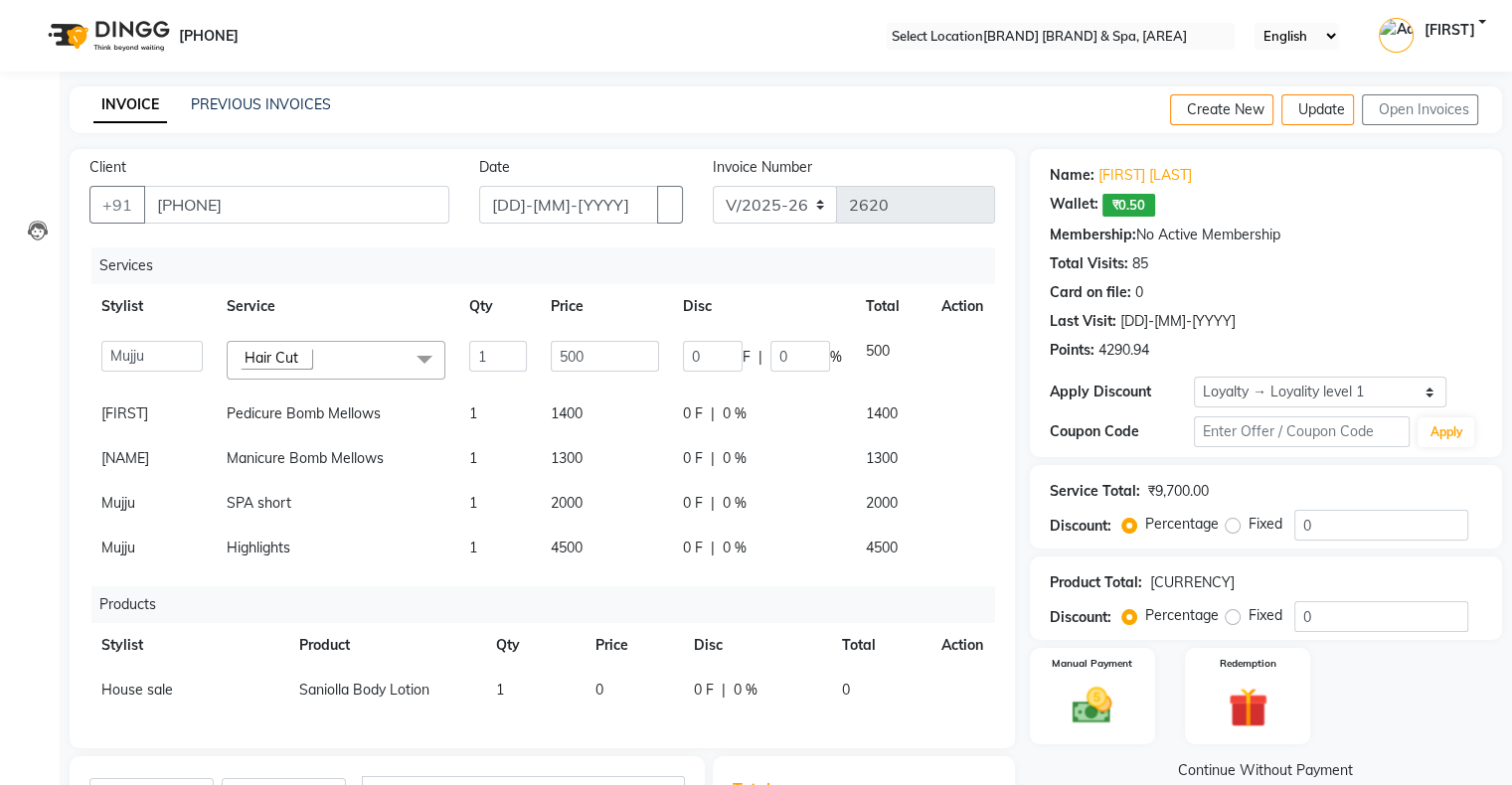 click on "•••• •••" at bounding box center (271, 358) 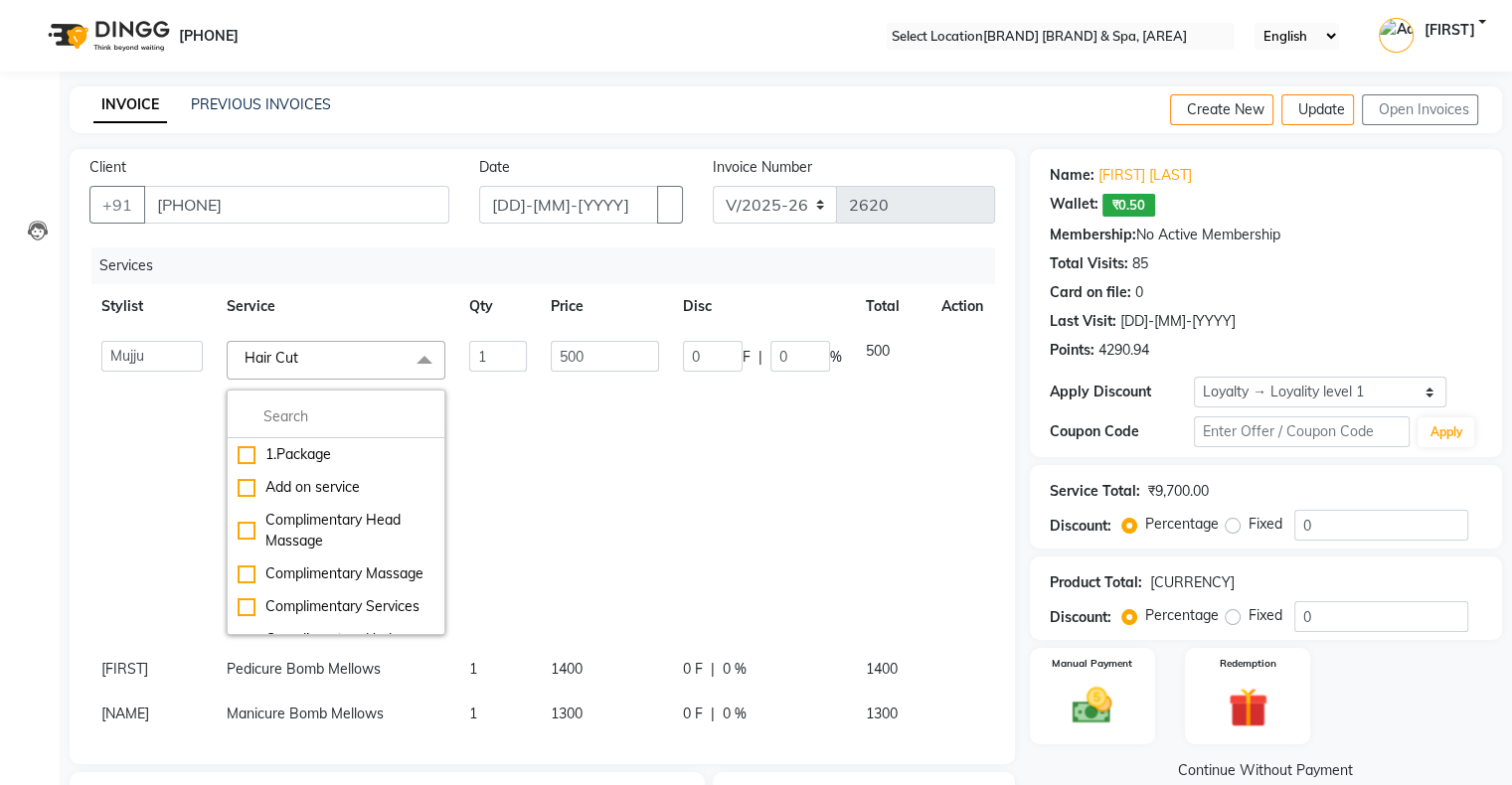 click at bounding box center [336, 416] 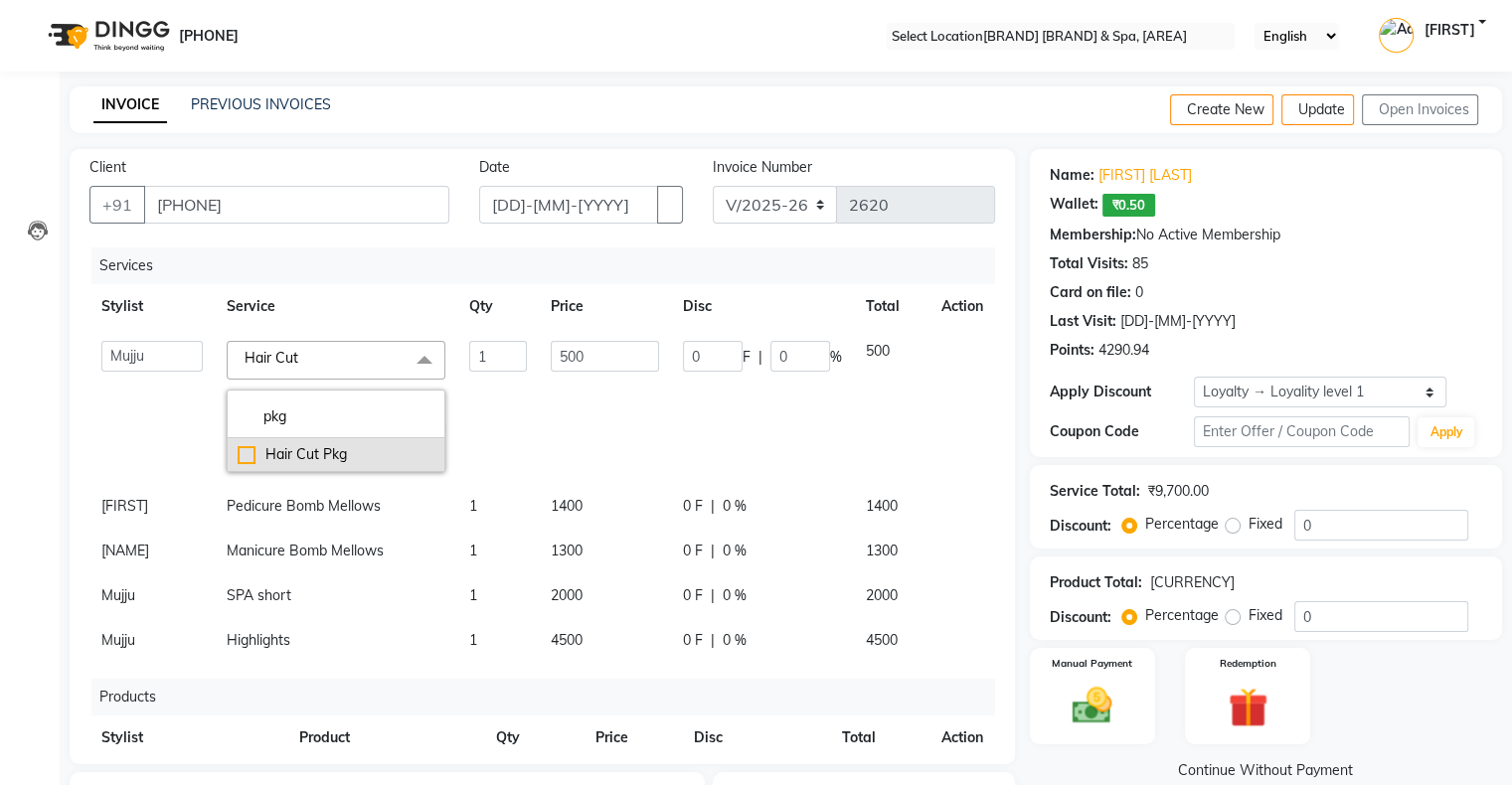 type on "pkg" 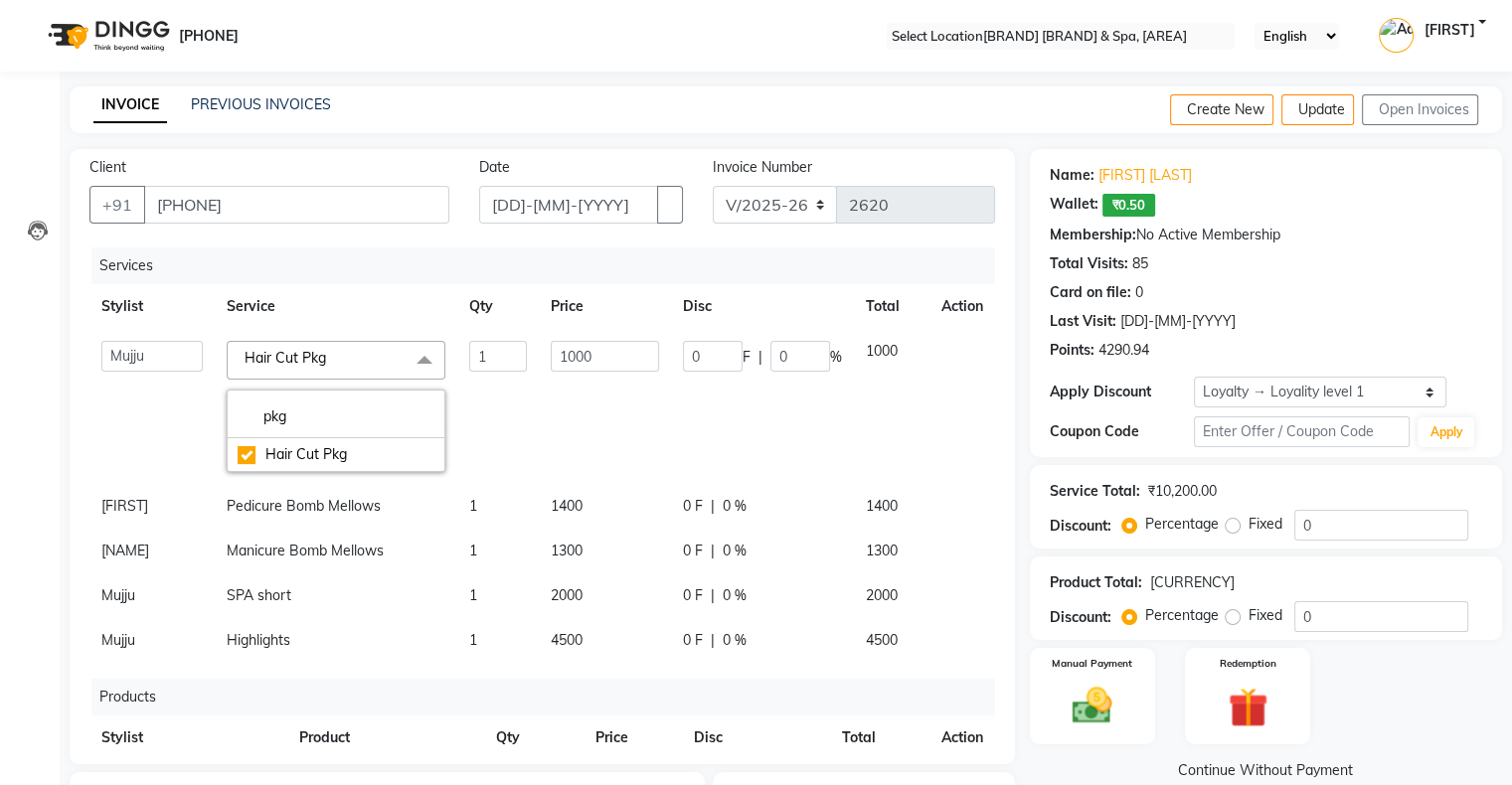 click on "Manual Payment Redemption" at bounding box center [1265, 696] 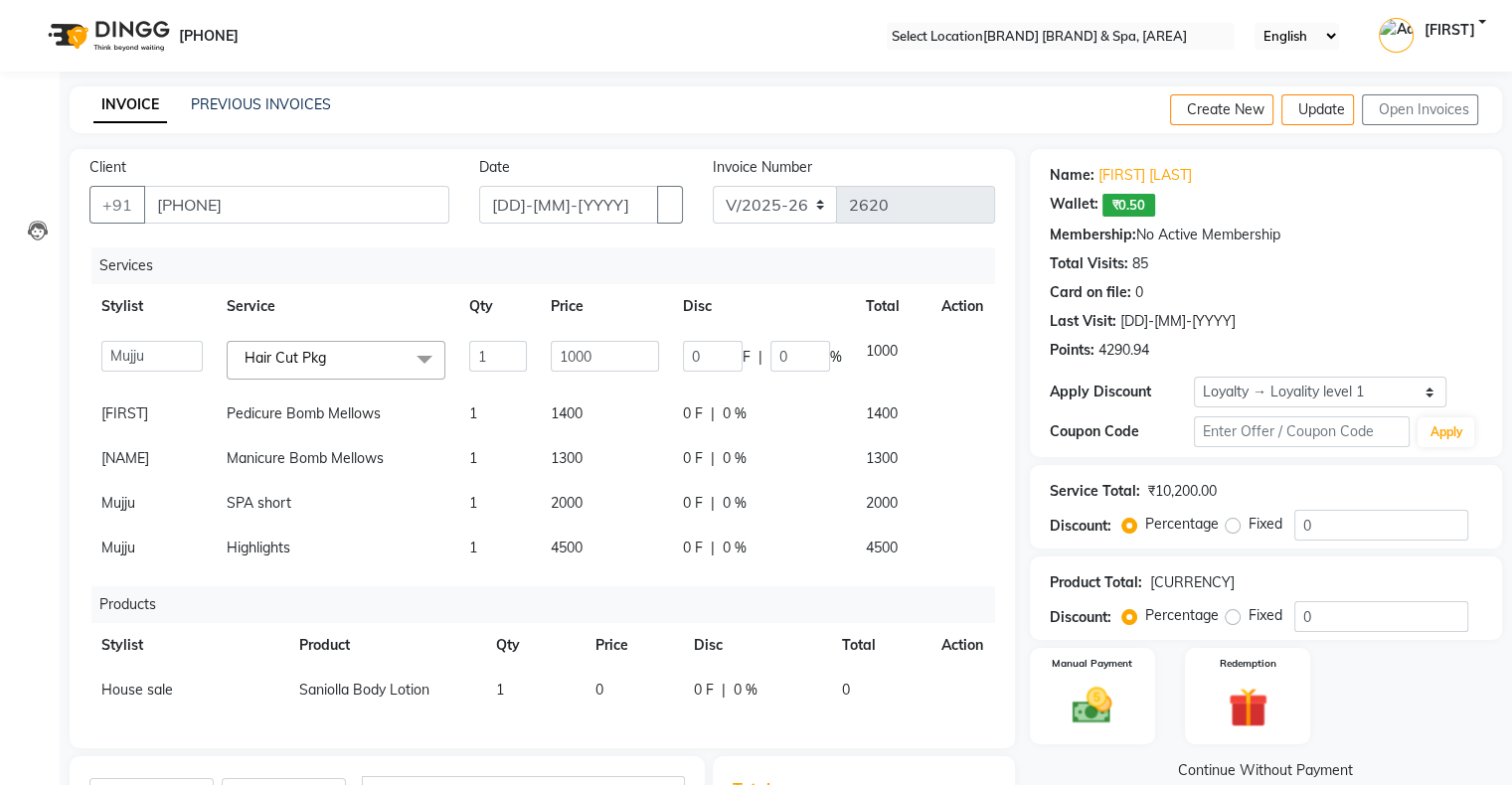 click on "• •" at bounding box center (760, 357) 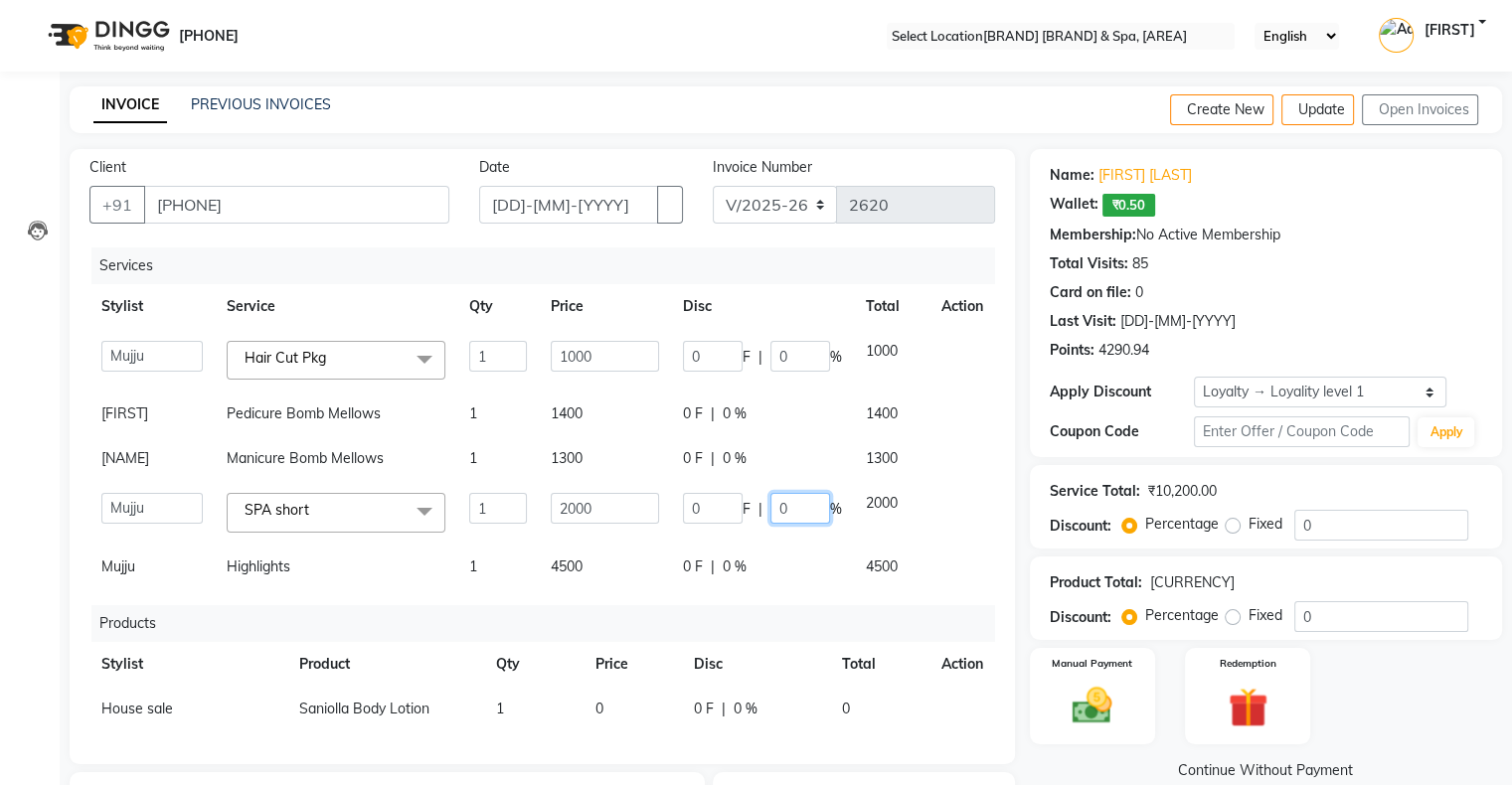 click on "0" at bounding box center (800, 356) 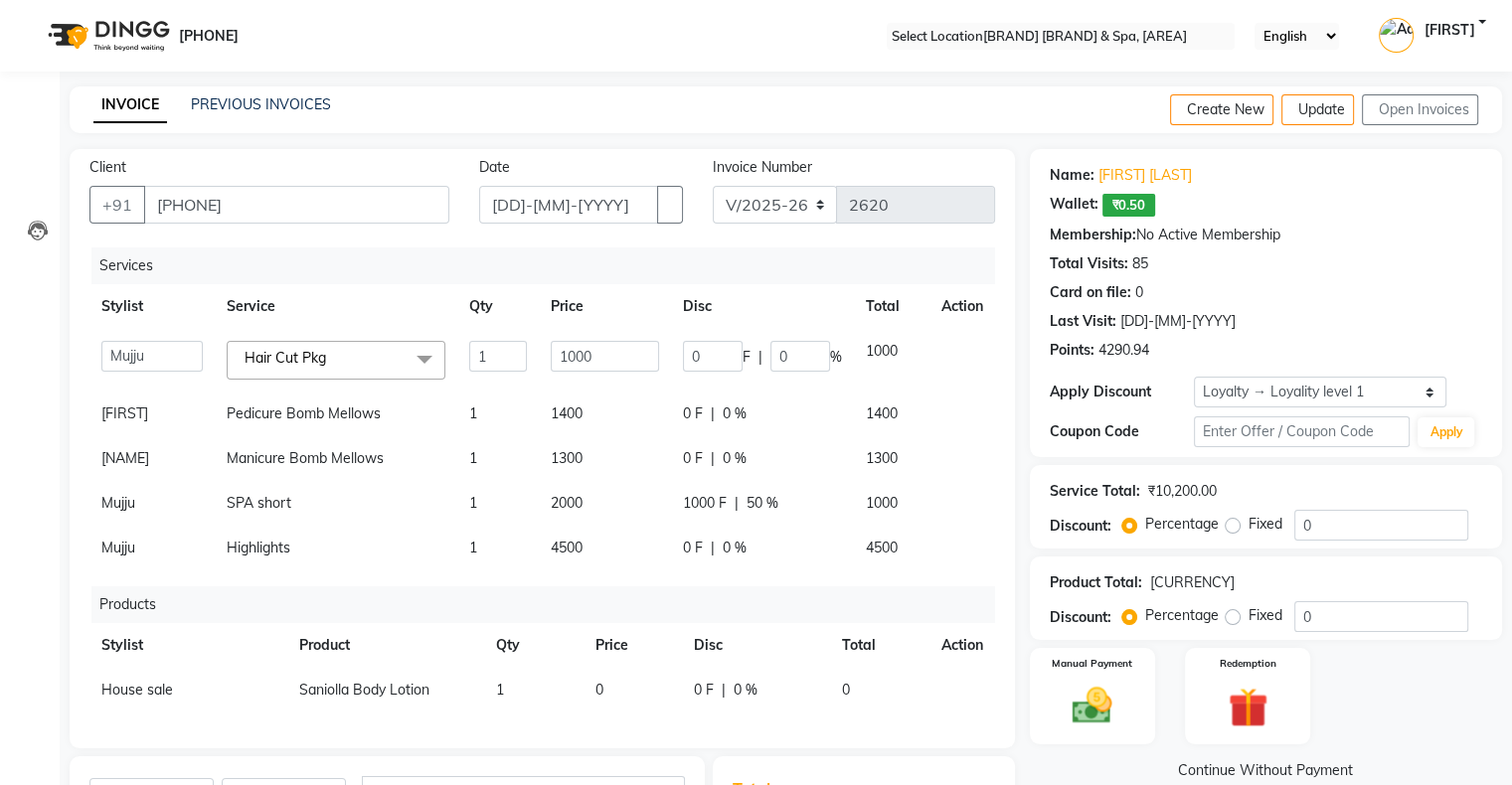 click on "Manual Payment Redemption" at bounding box center (1265, 696) 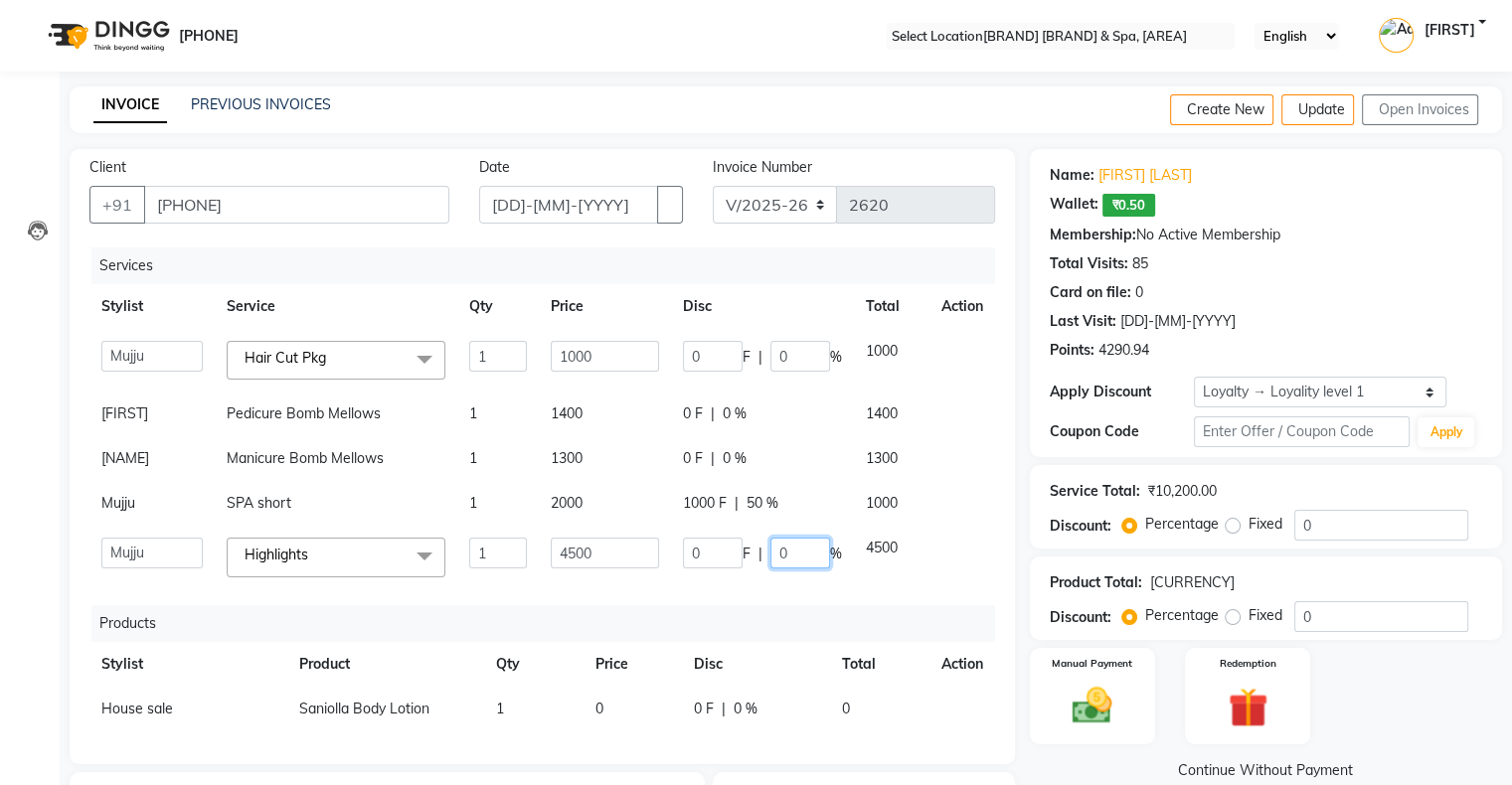 click on "0" at bounding box center (800, 356) 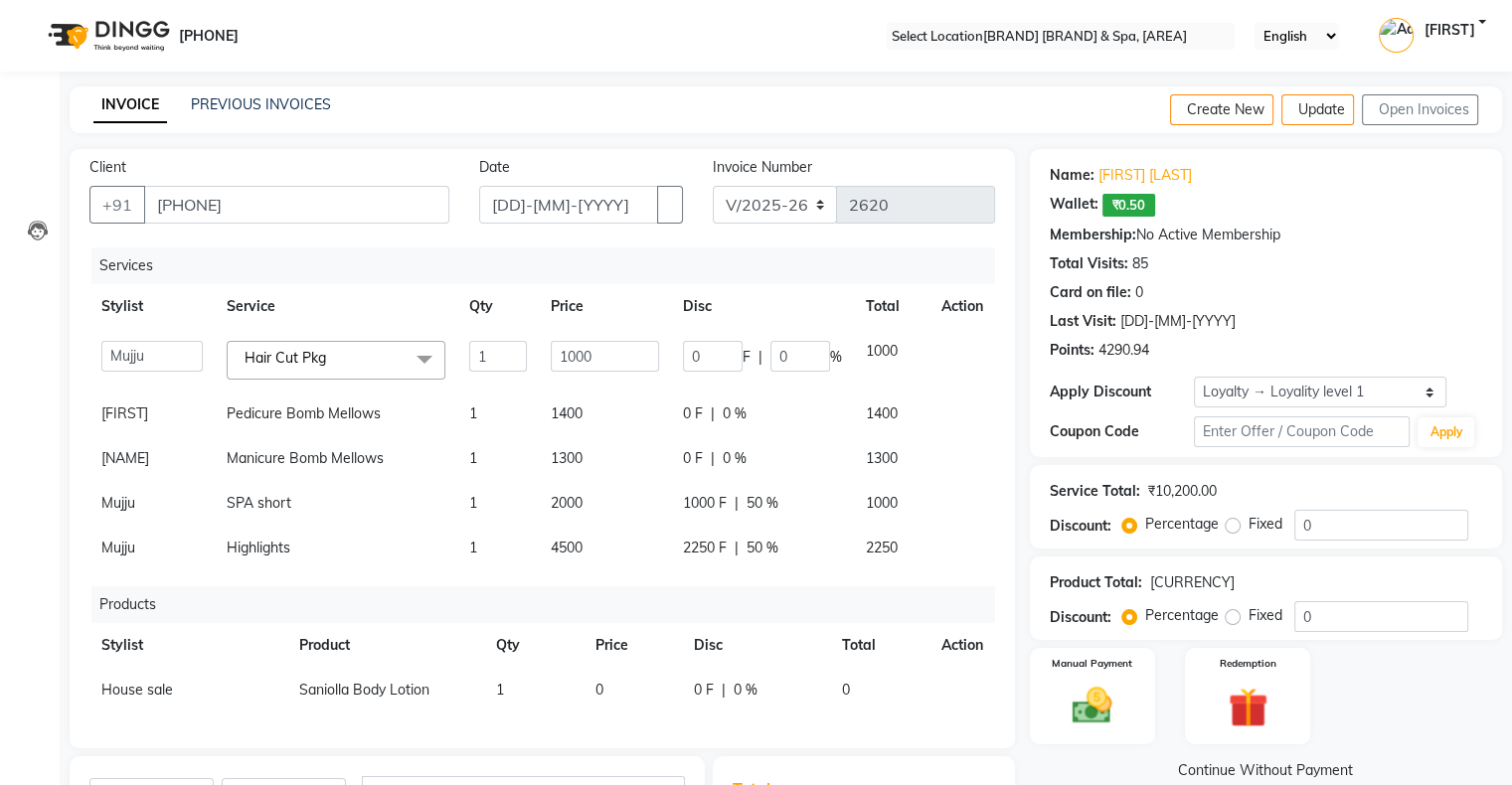 click on "Manual Payment Redemption" at bounding box center [1265, 696] 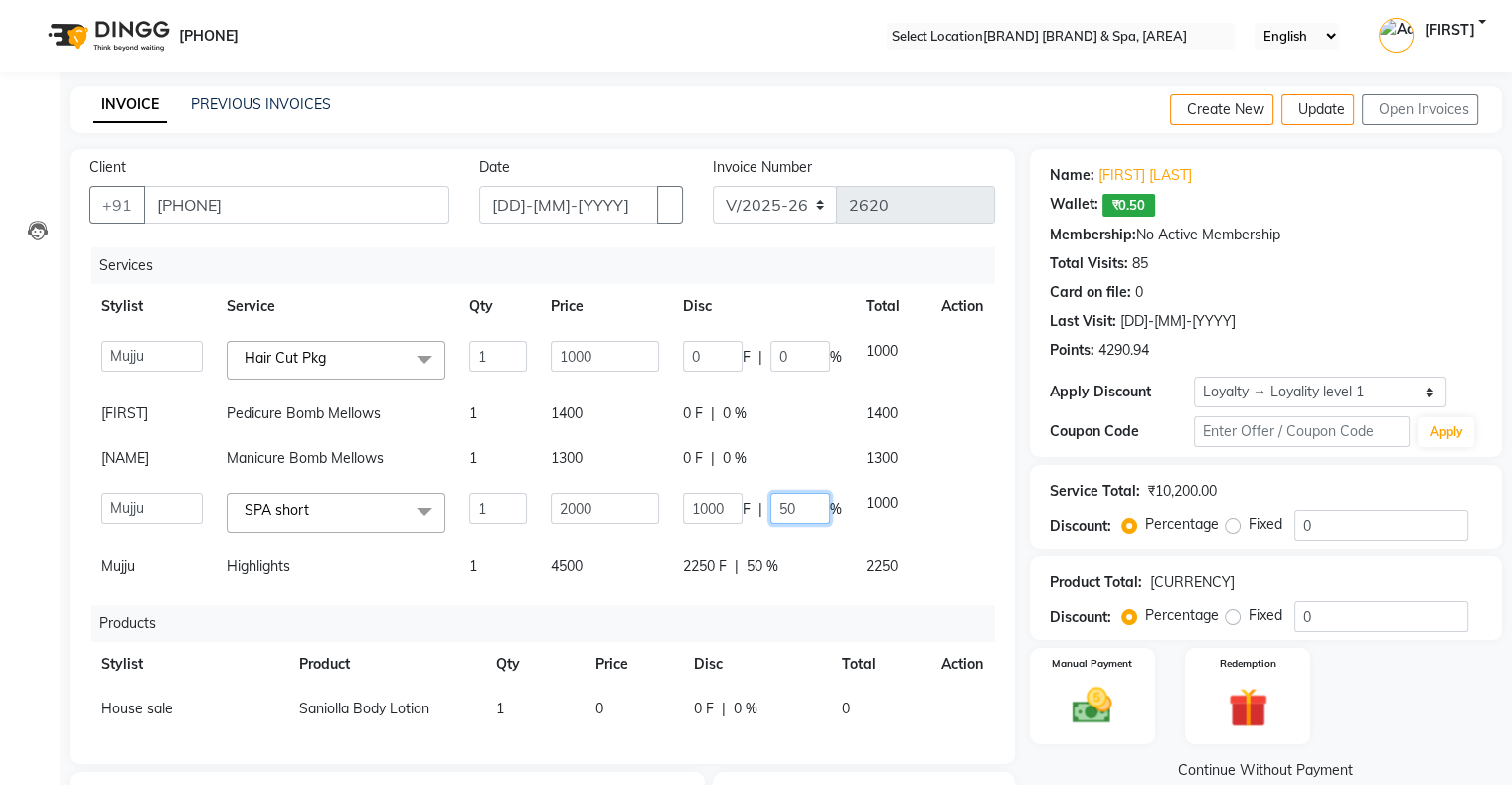 click on "••" at bounding box center (800, 356) 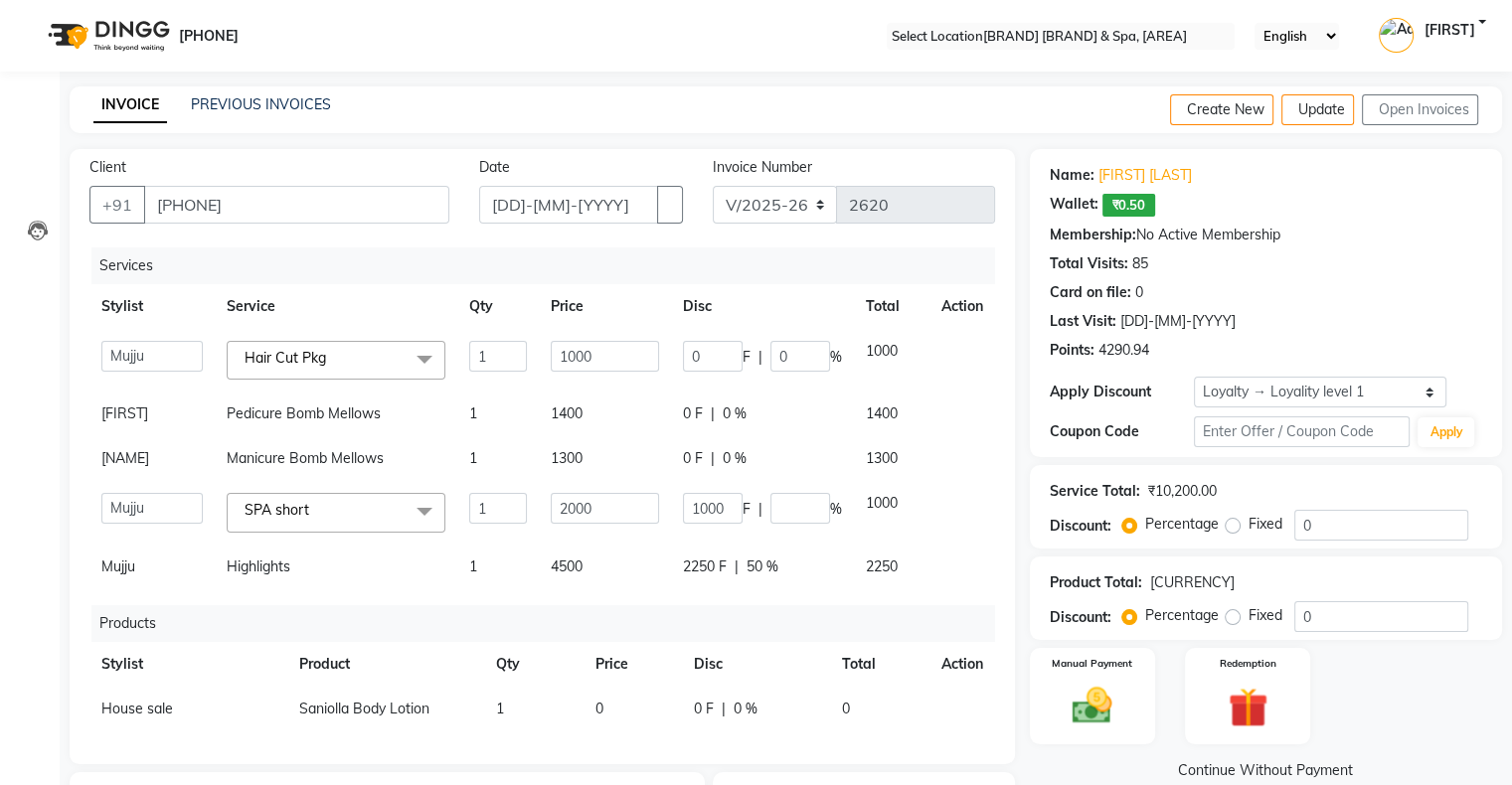 click on "Manual Payment Redemption" at bounding box center [1265, 696] 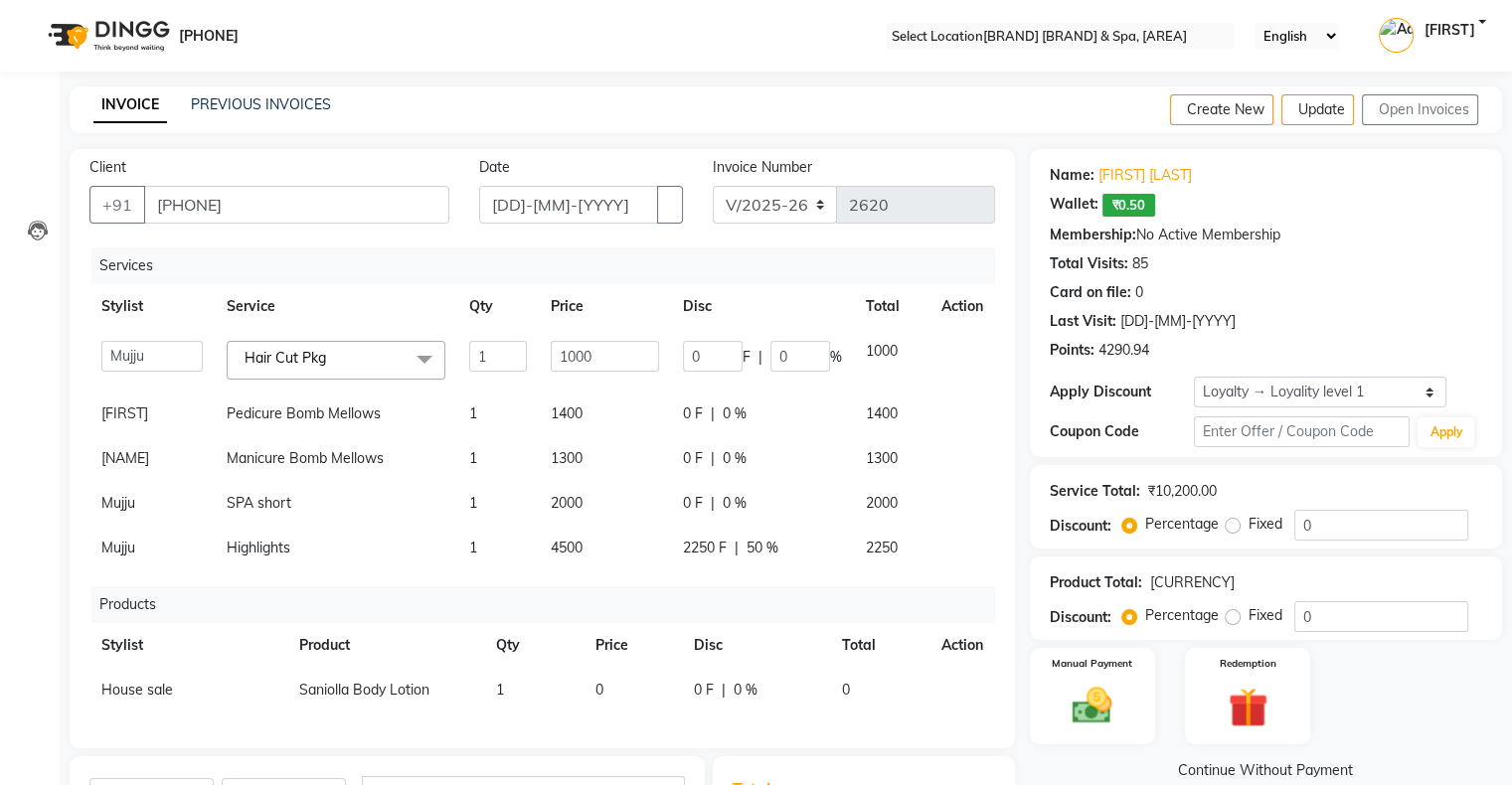 scroll, scrollTop: 298, scrollLeft: 0, axis: vertical 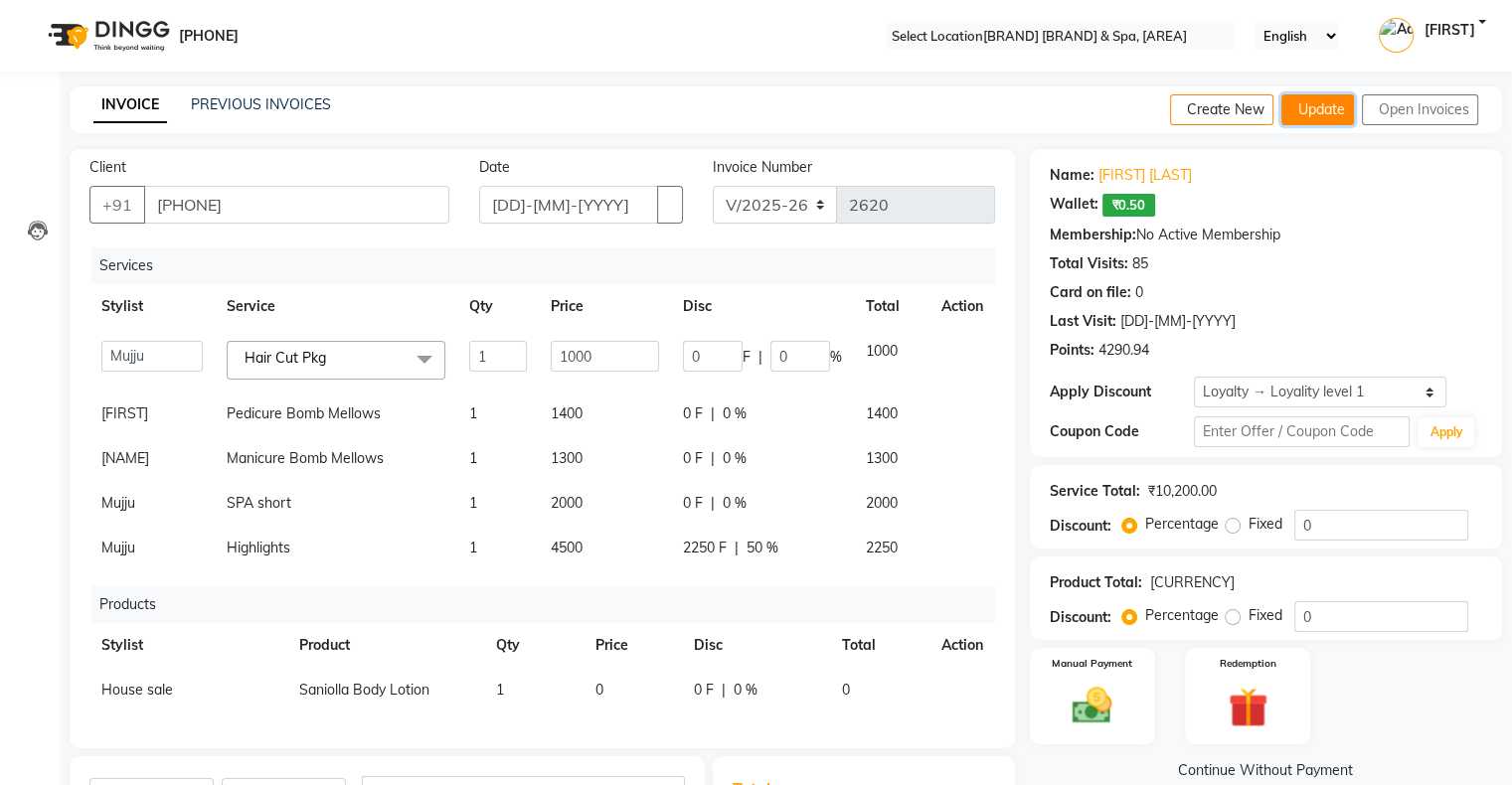 click on "••••••" at bounding box center [1317, 109] 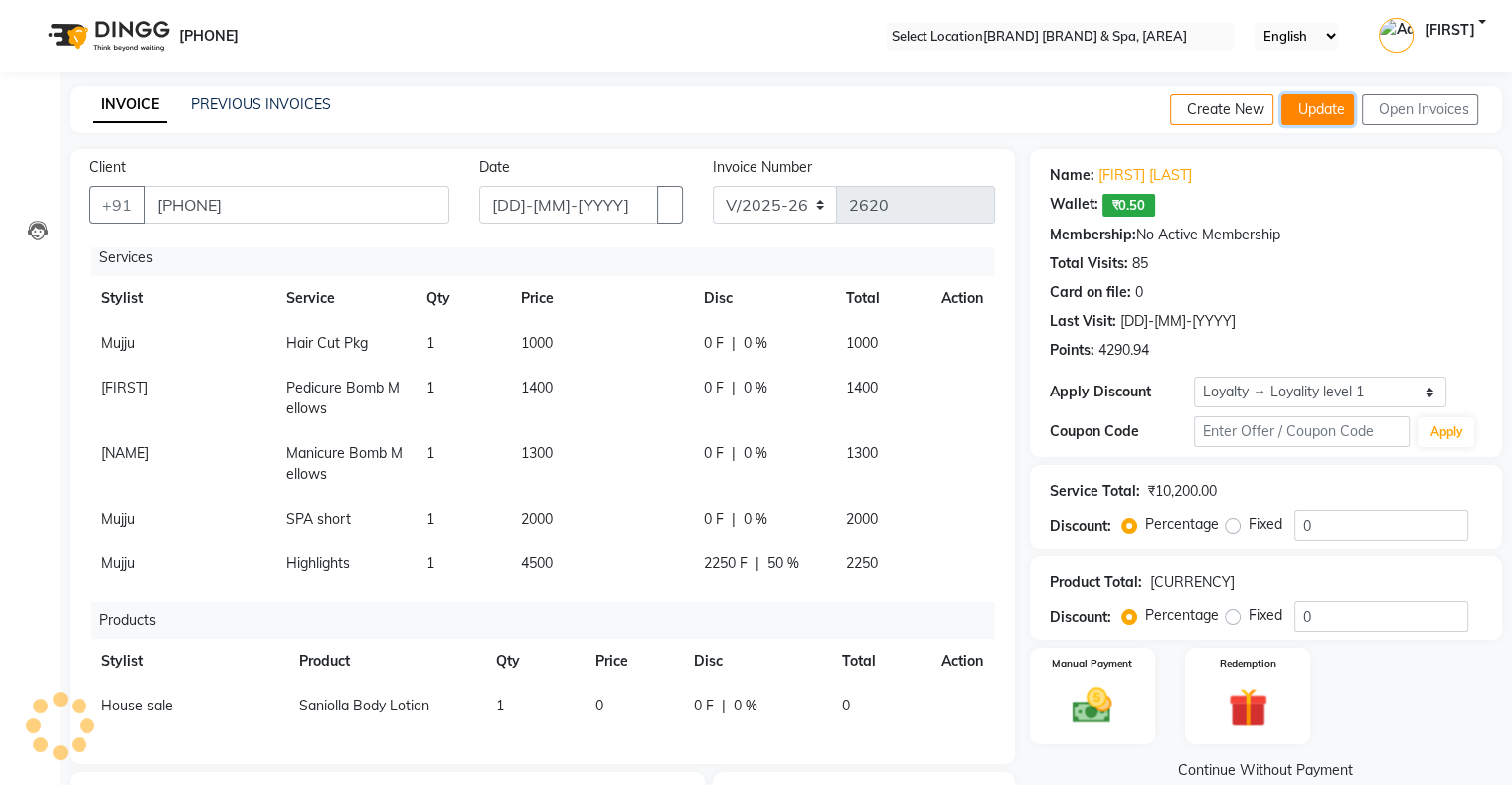 scroll, scrollTop: 23, scrollLeft: 0, axis: vertical 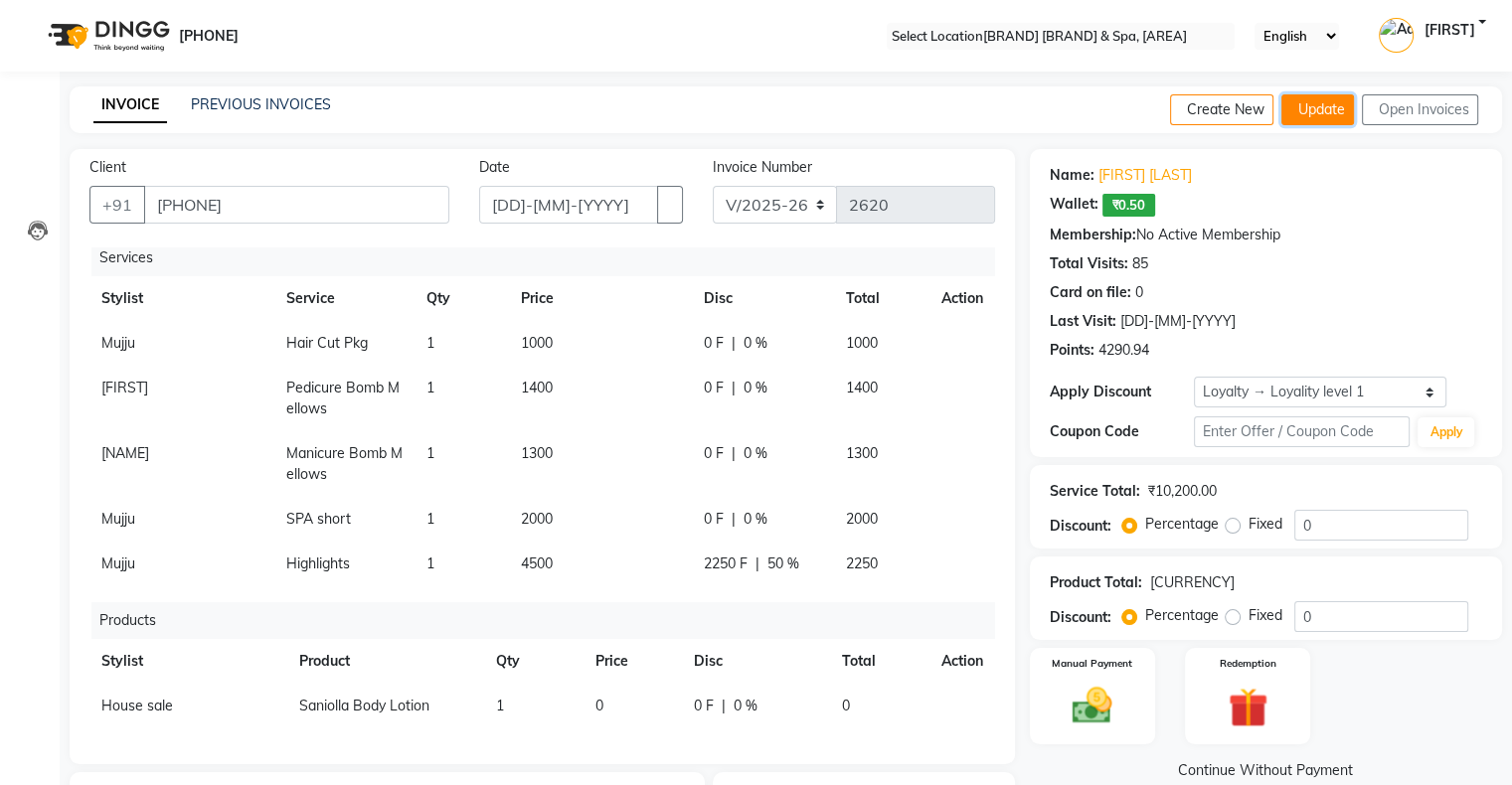 click on "••••••" at bounding box center (1317, 109) 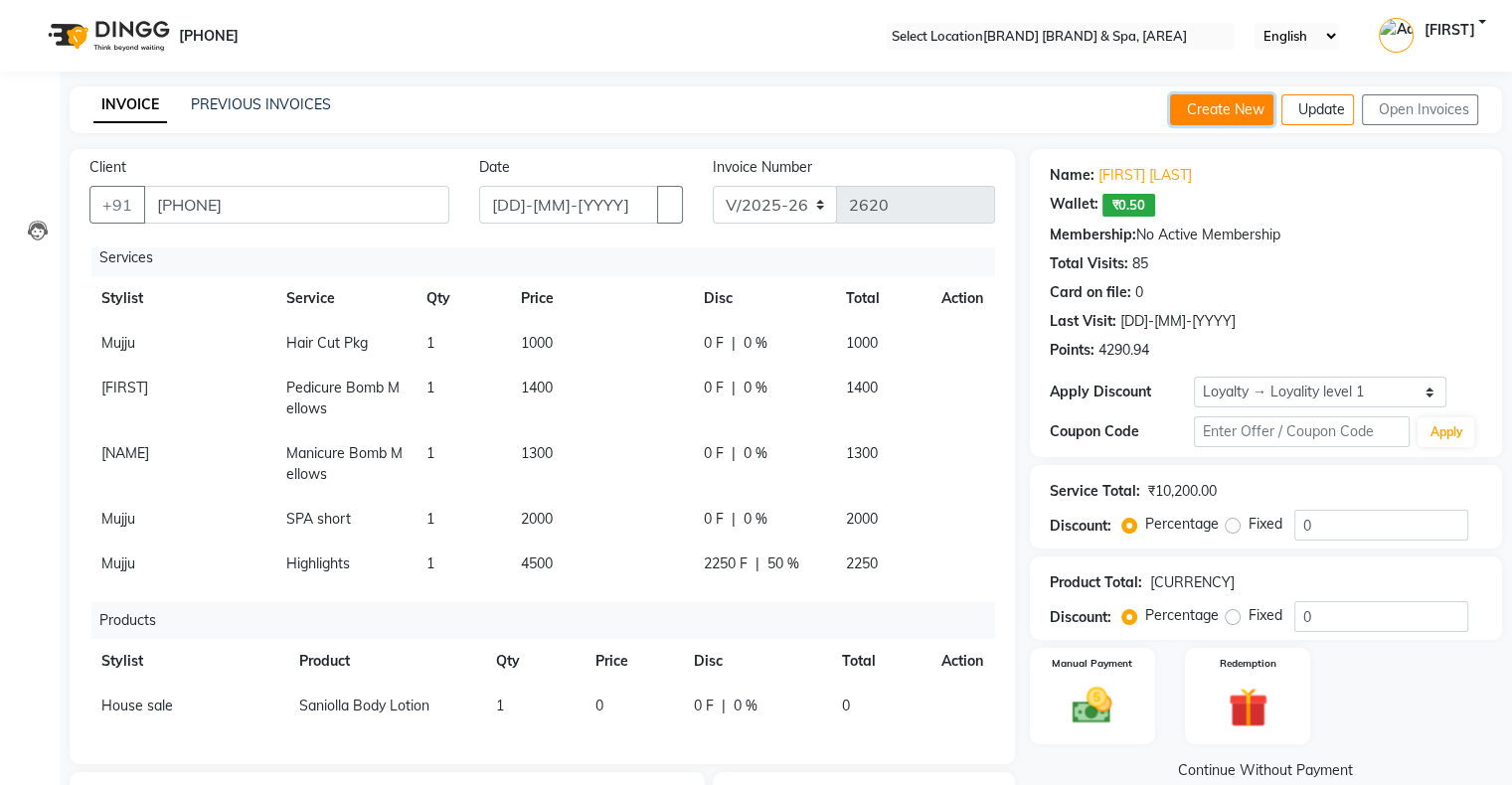 click at bounding box center [1183, 109] 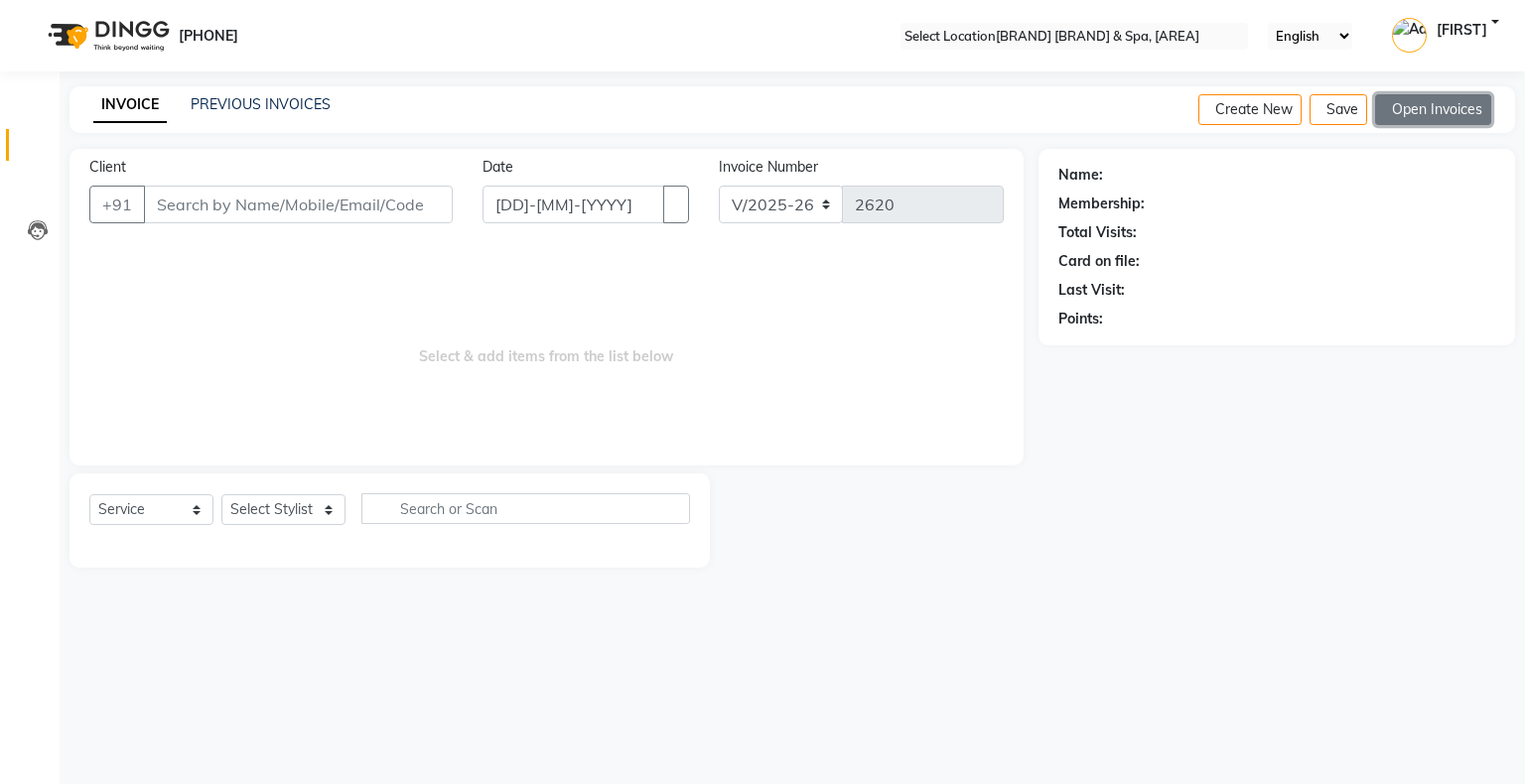 click on "•••• ••••••••" at bounding box center (1433, 109) 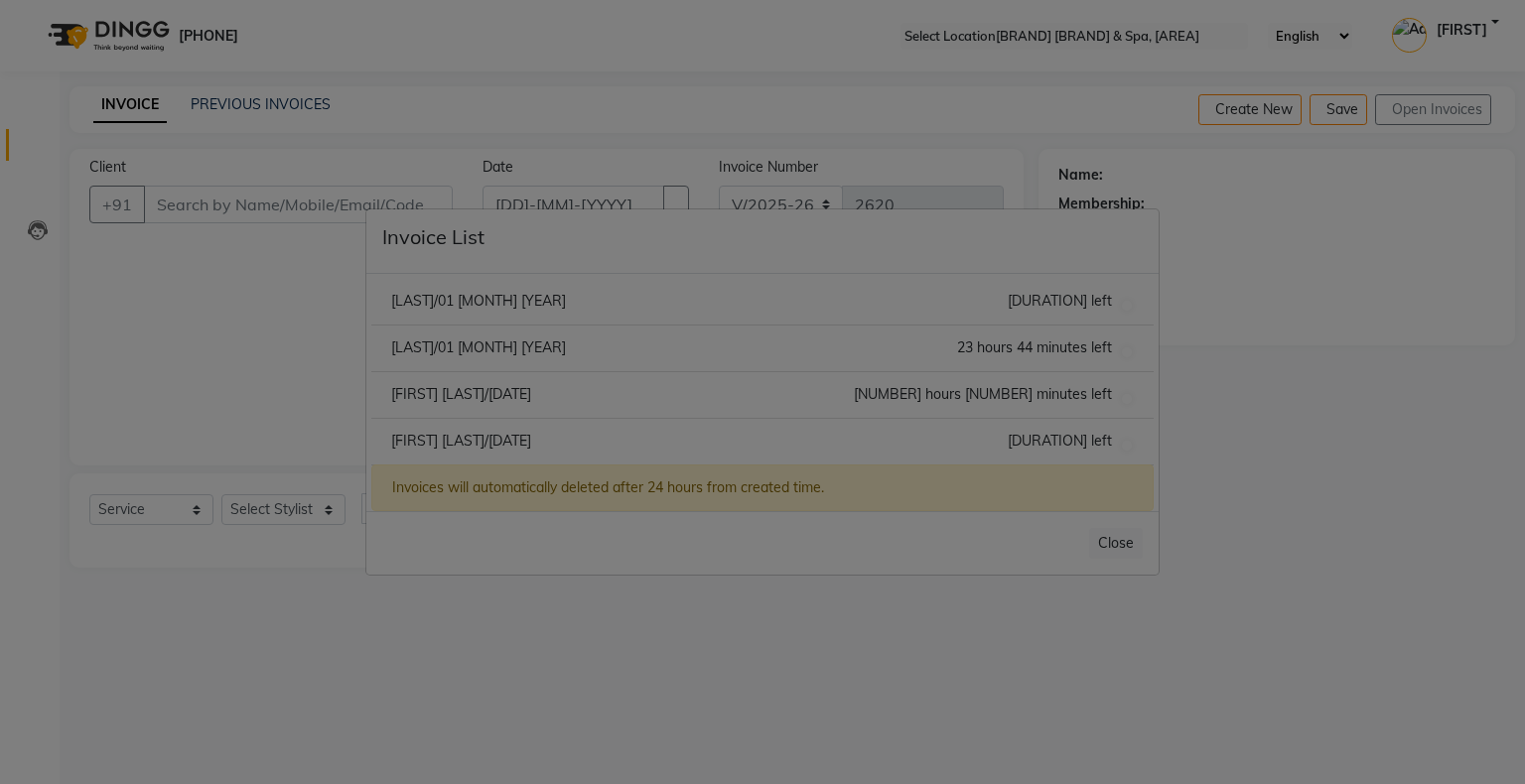 click on "Invoice List  Meghana Landge/01 July 2025  23 hours 8 minutes left  Disha Aggarwal/01 July 2025  23 hours 44 minutes left  Shamoli Deshmukh/01 July 2025  23 hours 55 minutes left  Anagha Purohit/01 July 2025  22 hours 12 minutes left  Invoices will automatically deleted after 24 hours from created time.   Close" at bounding box center [762, 392] 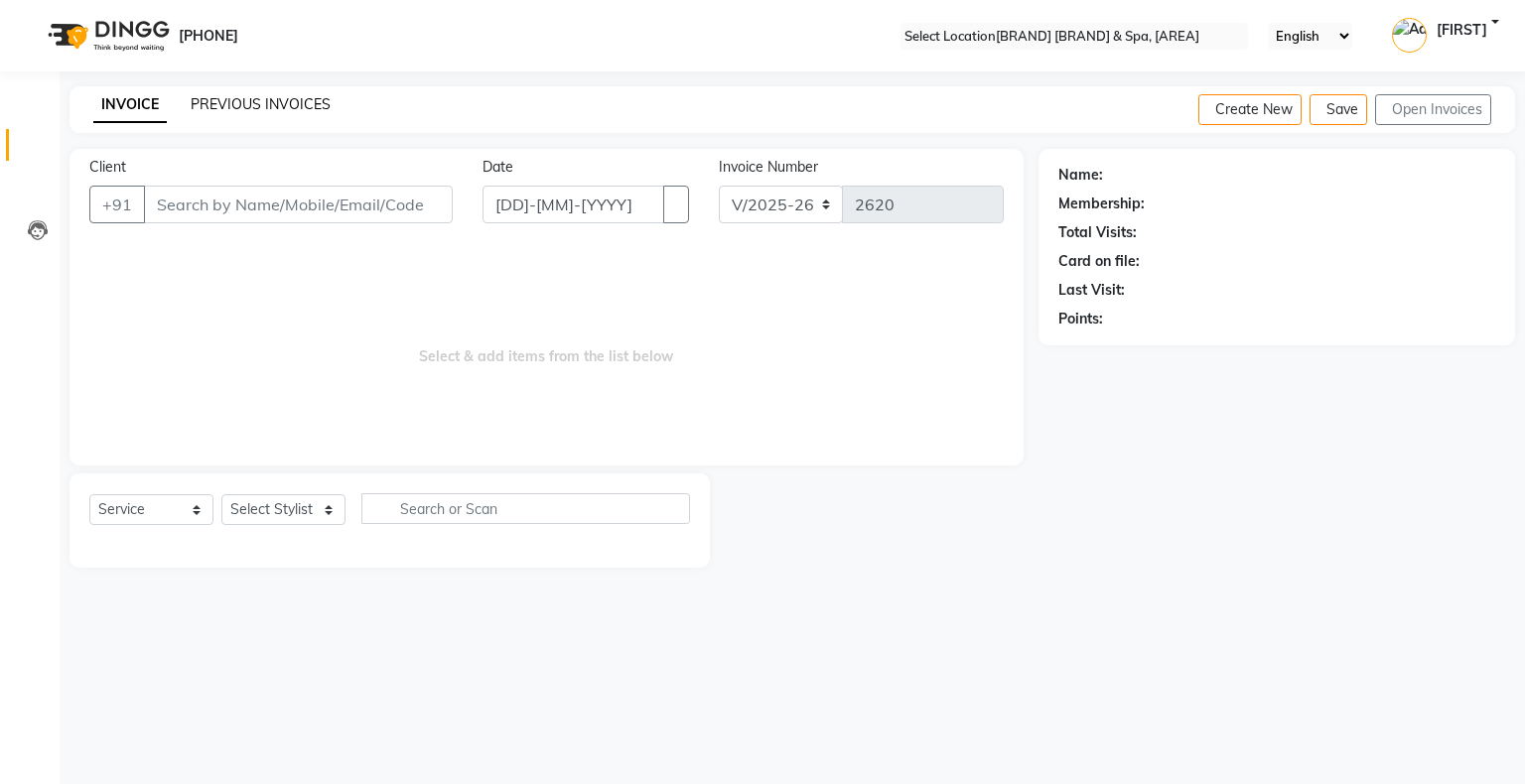click on "PREVIOUS INVOICES" at bounding box center [260, 104] 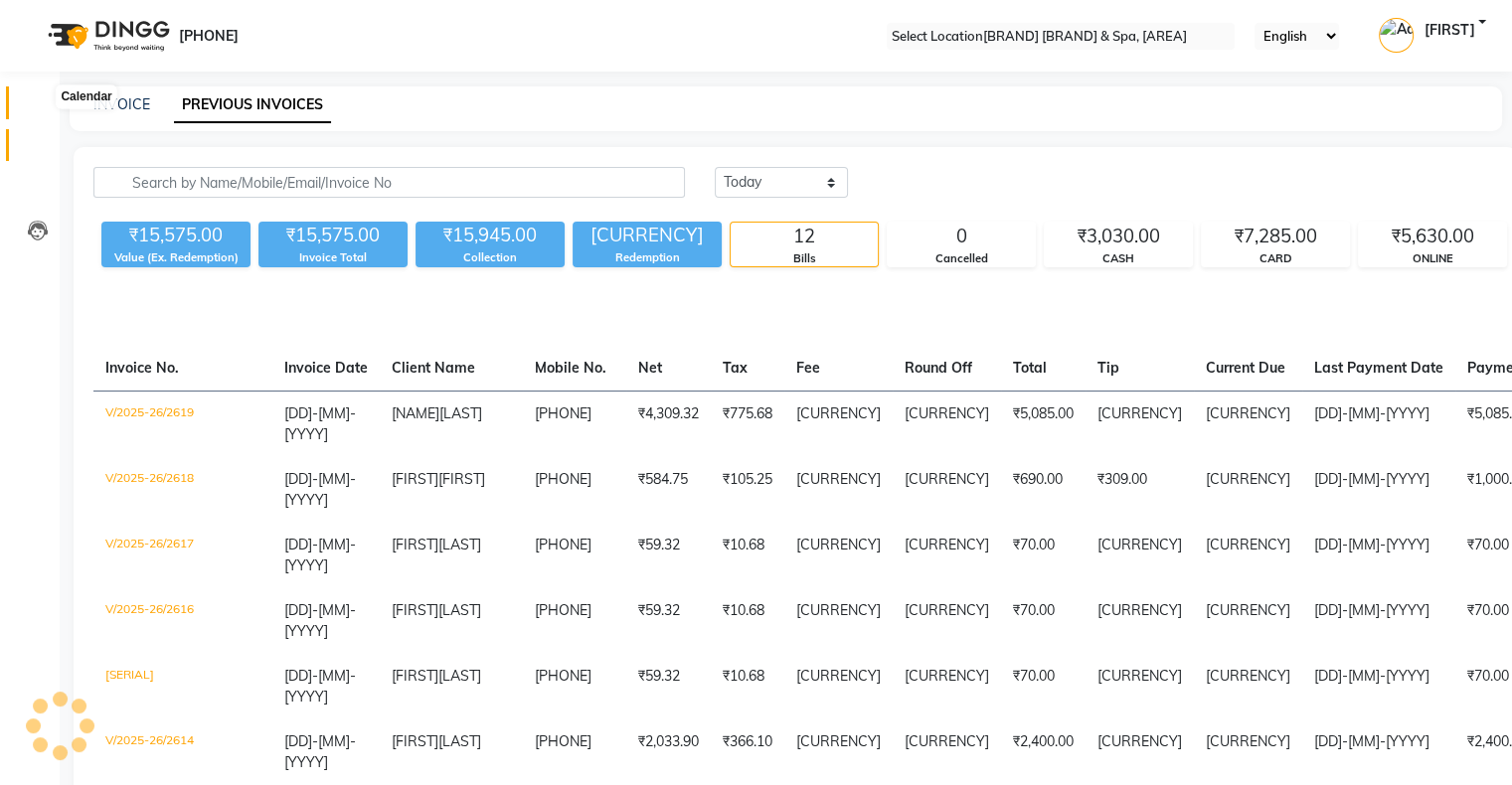 click at bounding box center [38, 107] 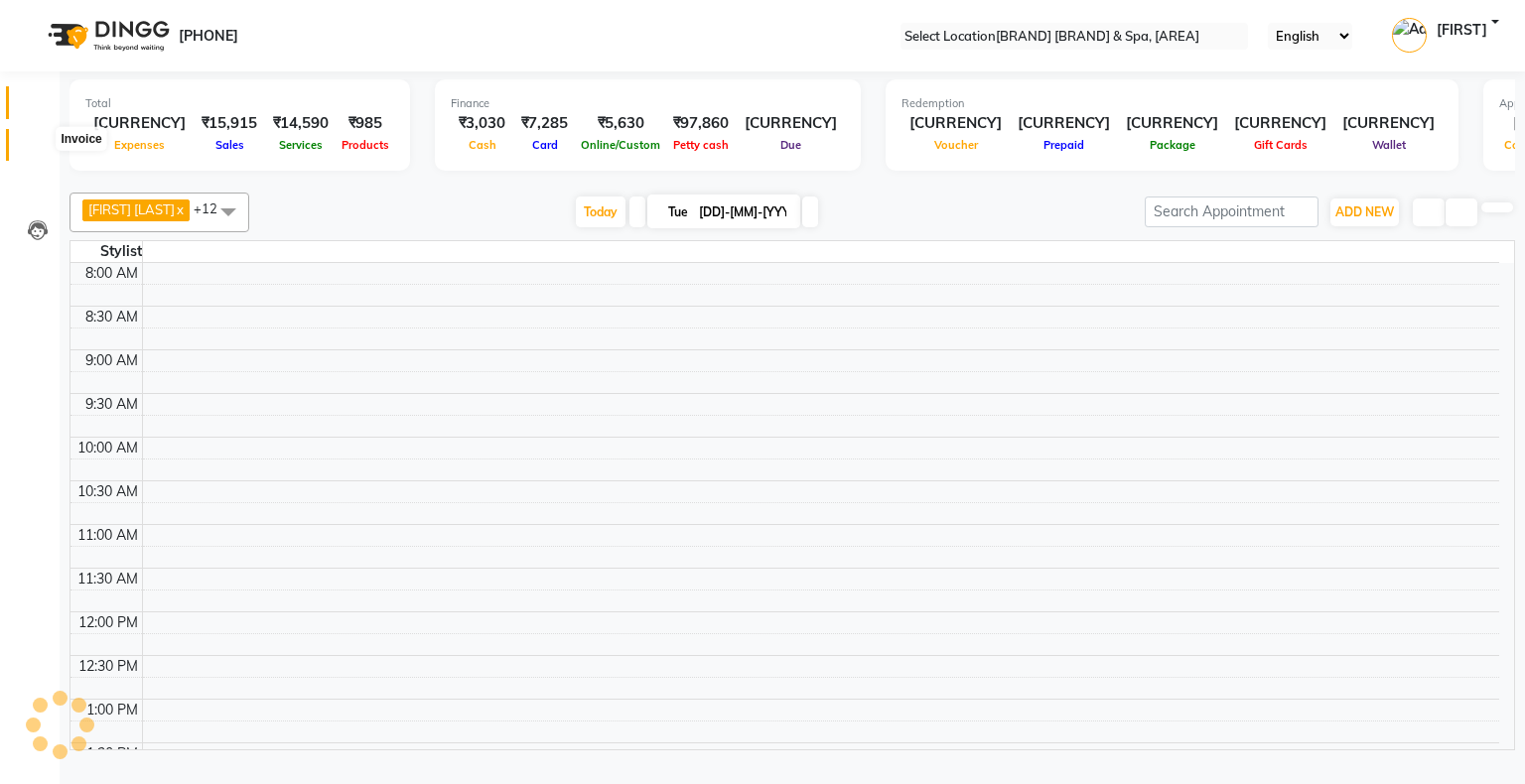 click at bounding box center (38, 150) 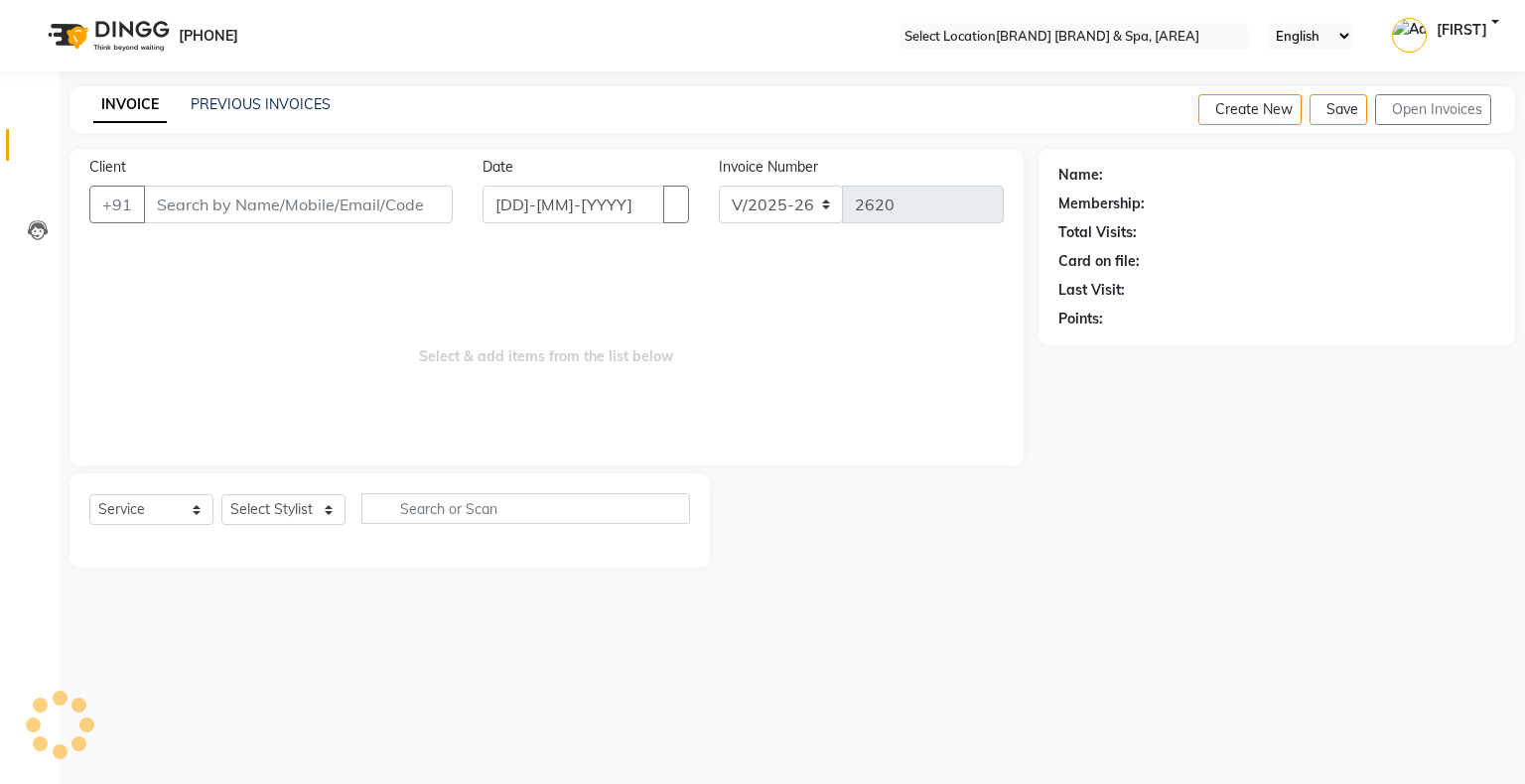 click on "Create New   Save   Open Invoices" at bounding box center [1356, 109] 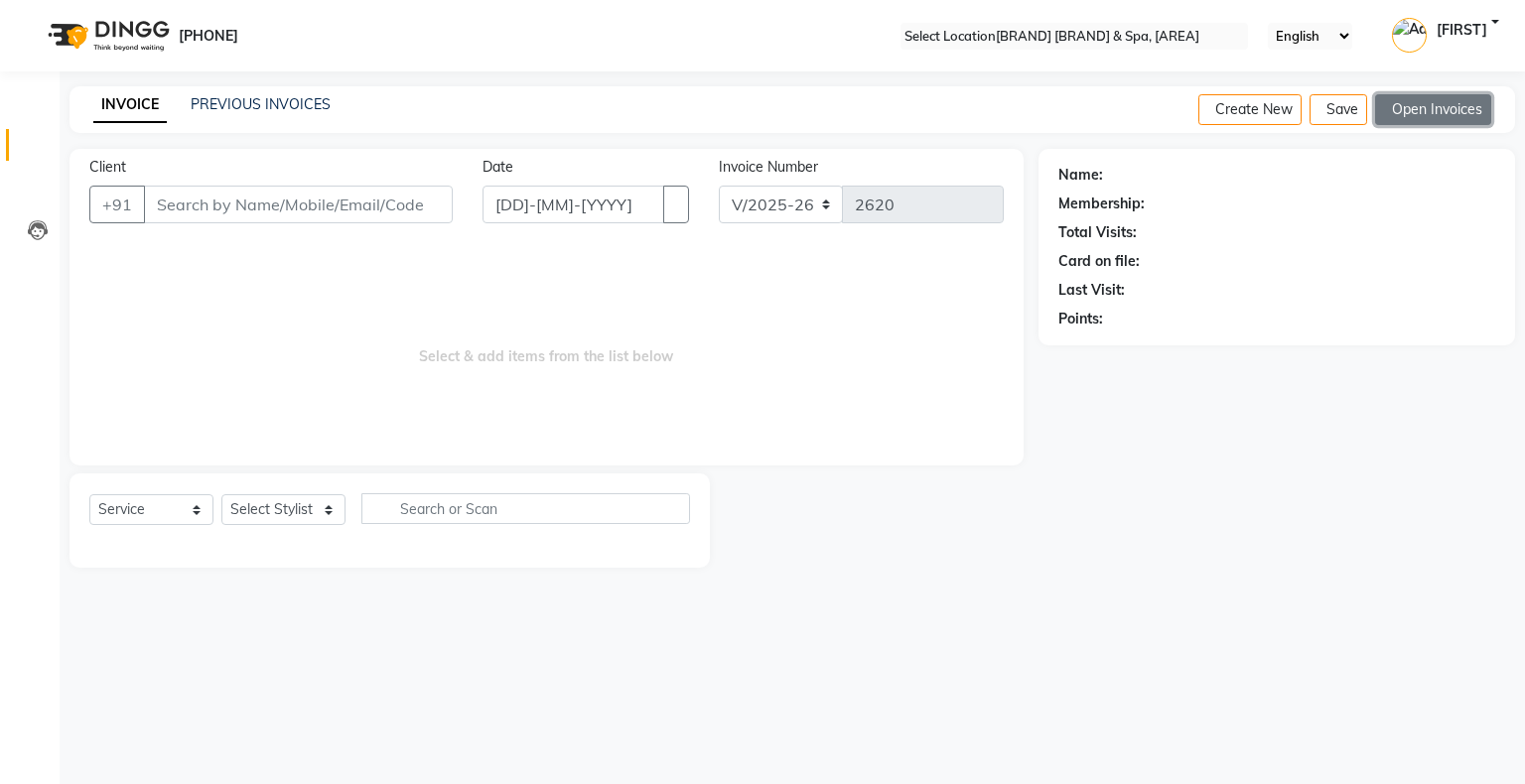 click on "•••• ••••••••" at bounding box center [1433, 109] 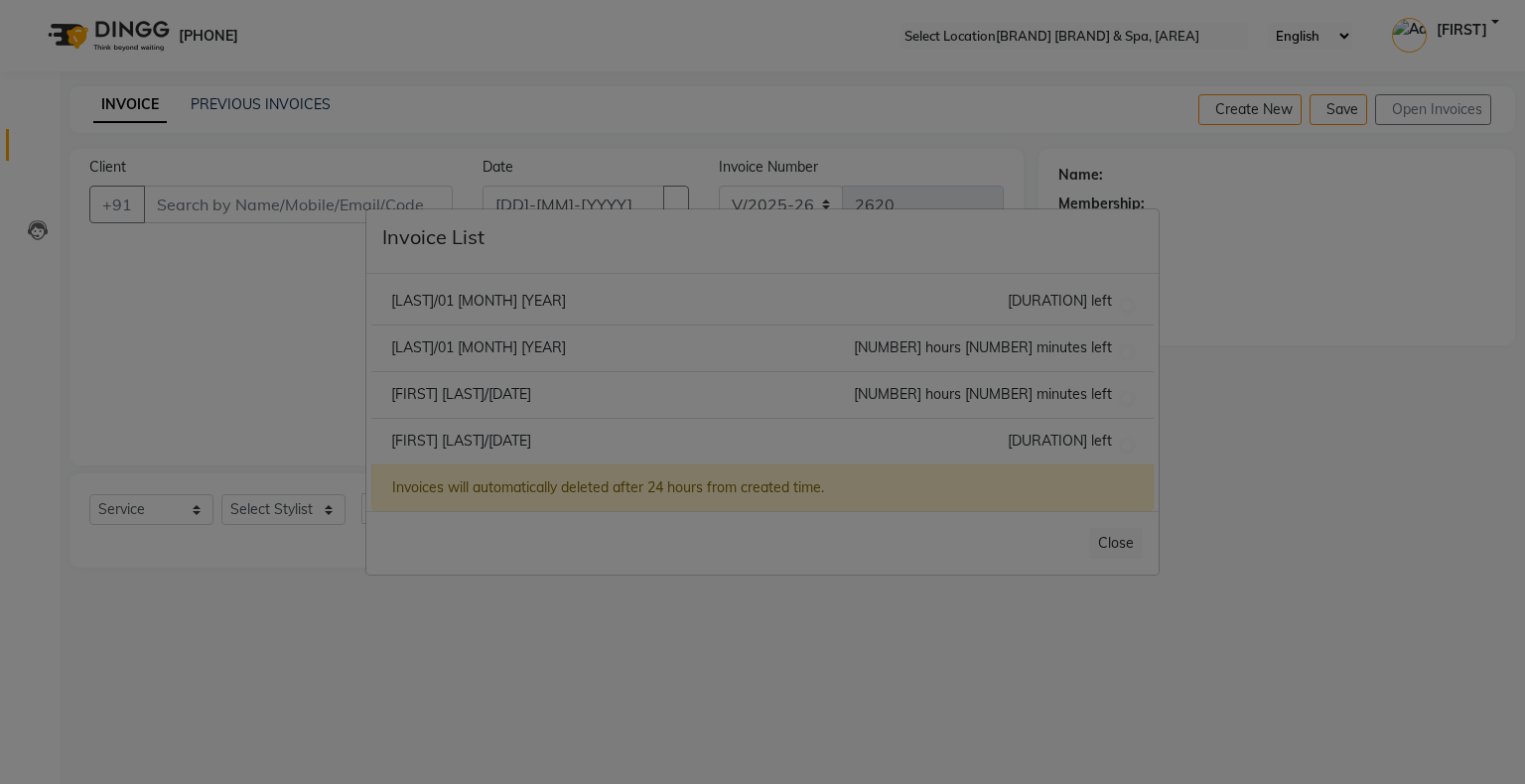 click on "Disha Aggarwal/01 July 2025" at bounding box center [479, 301] 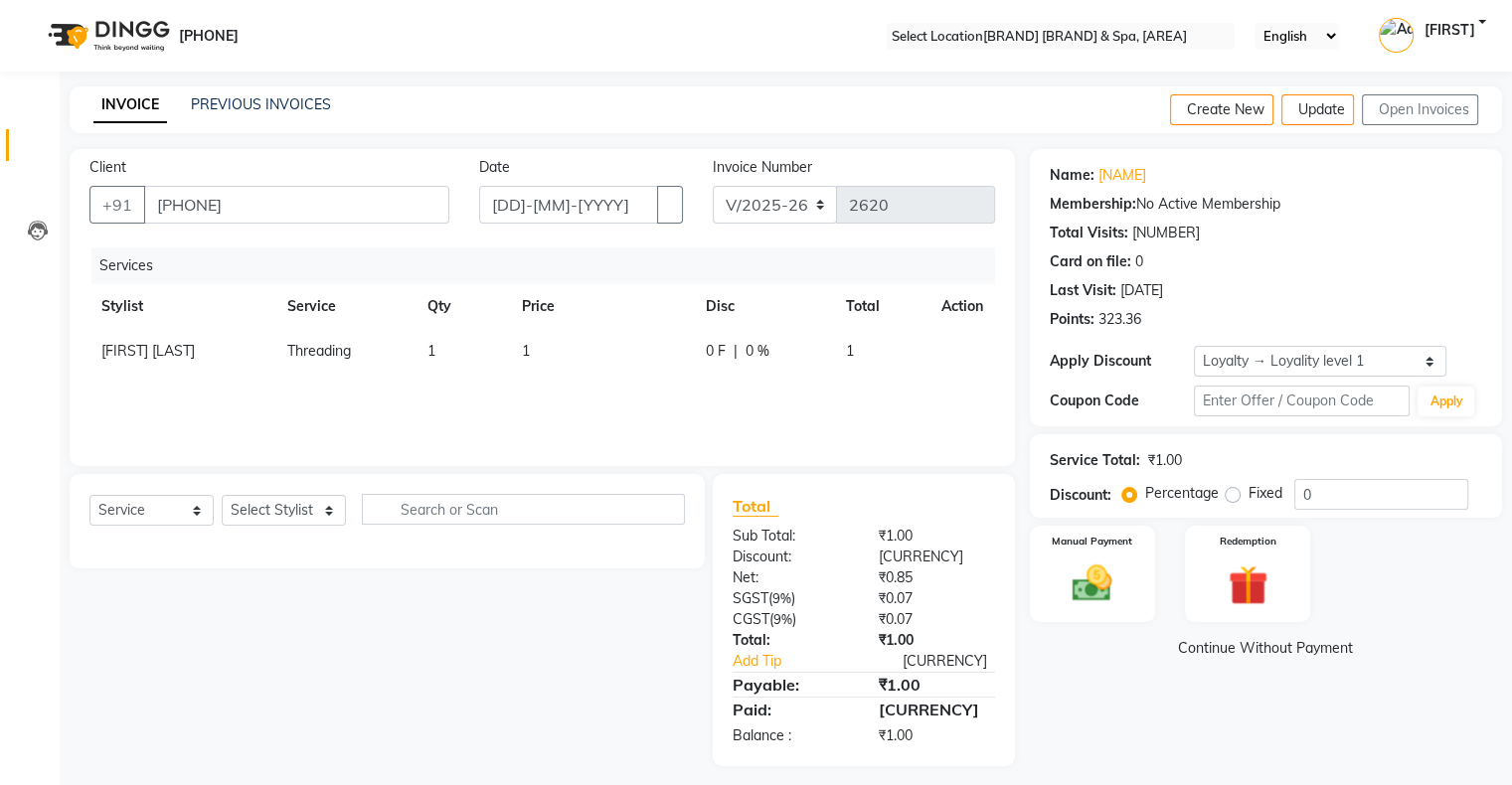 click on "1" at bounding box center (601, 351) 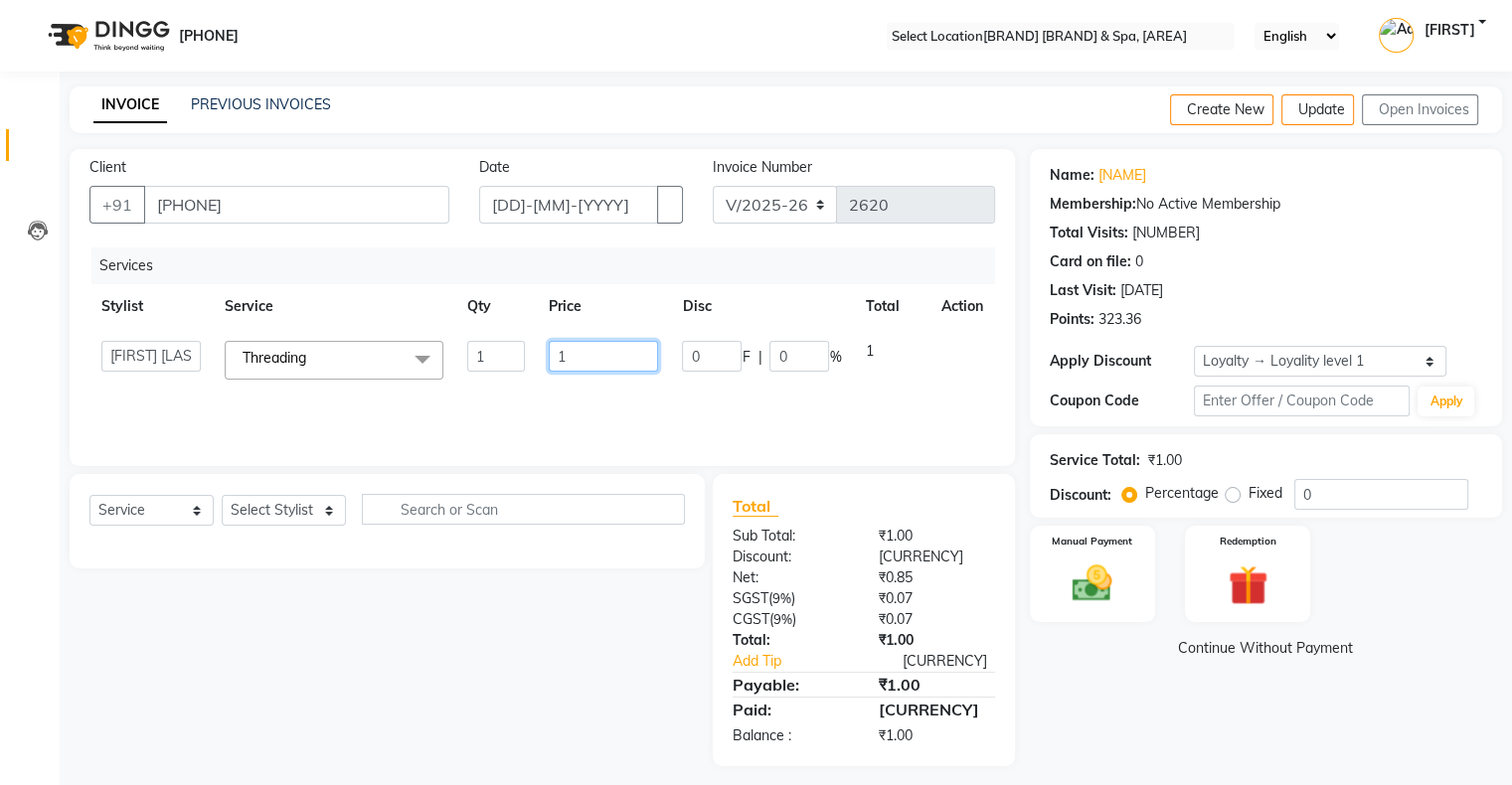 click on "1" at bounding box center [496, 356] 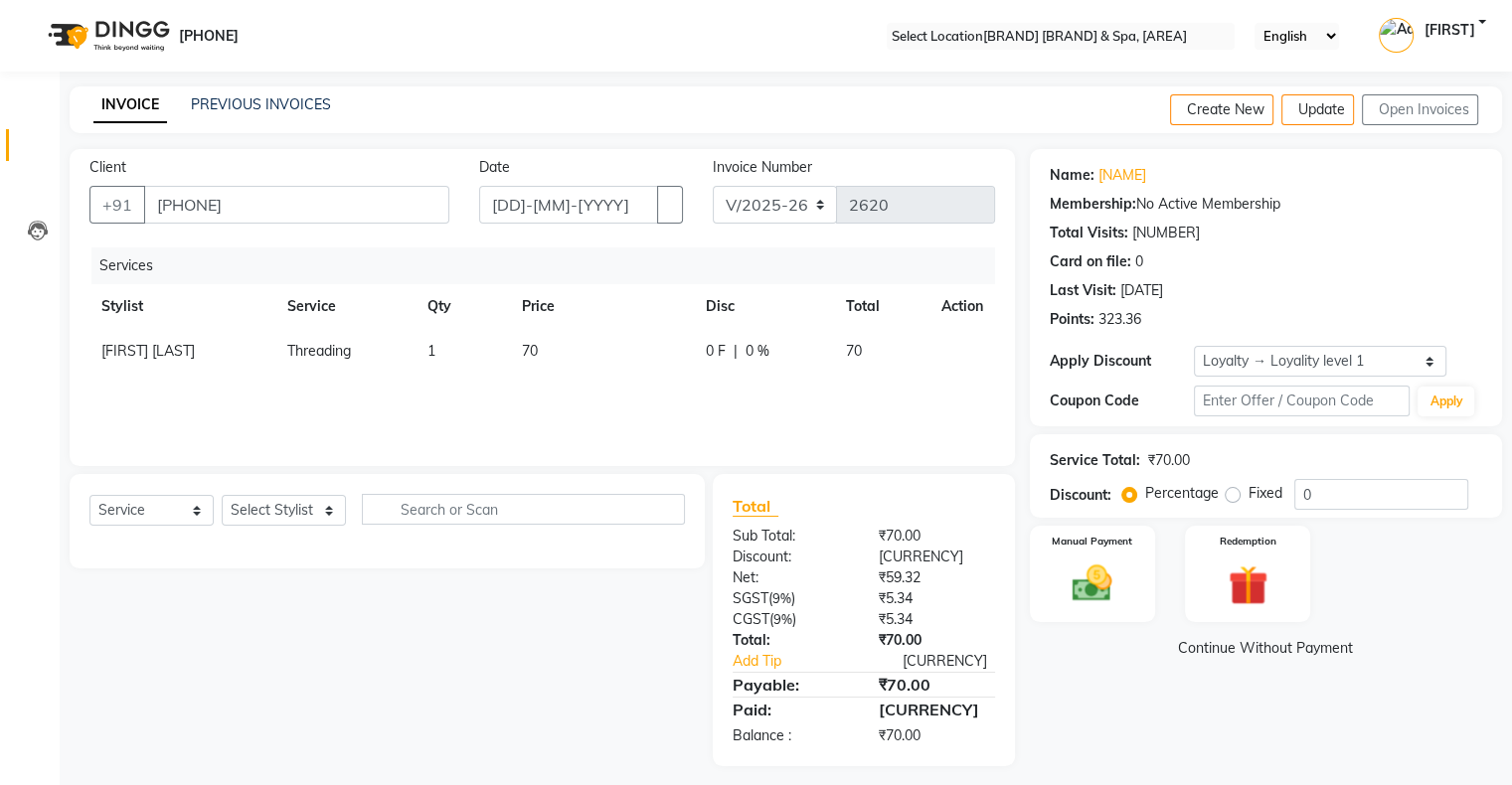 click on "Threading" at bounding box center [319, 351] 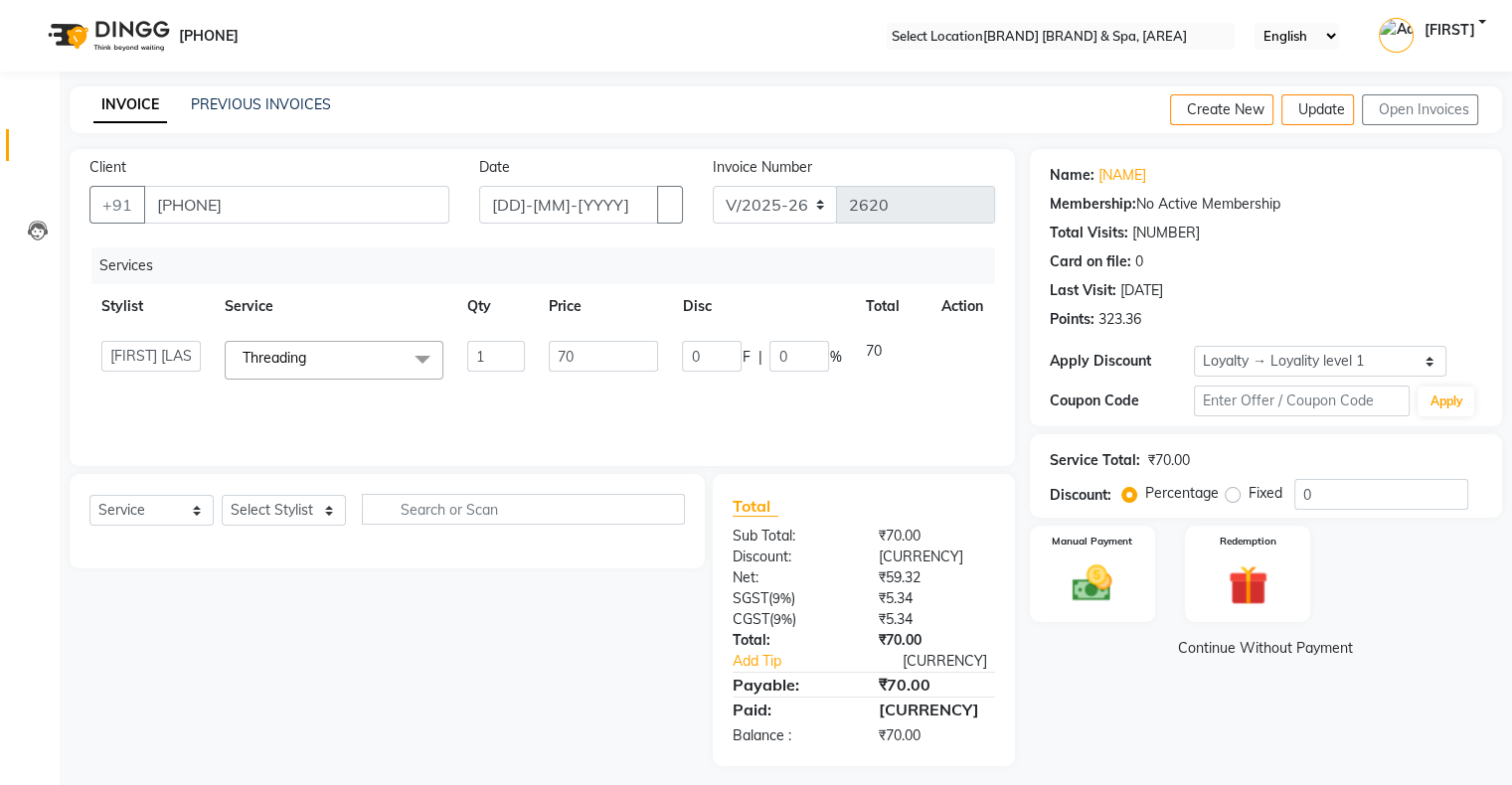 click on "Threading  x" at bounding box center (280, 360) 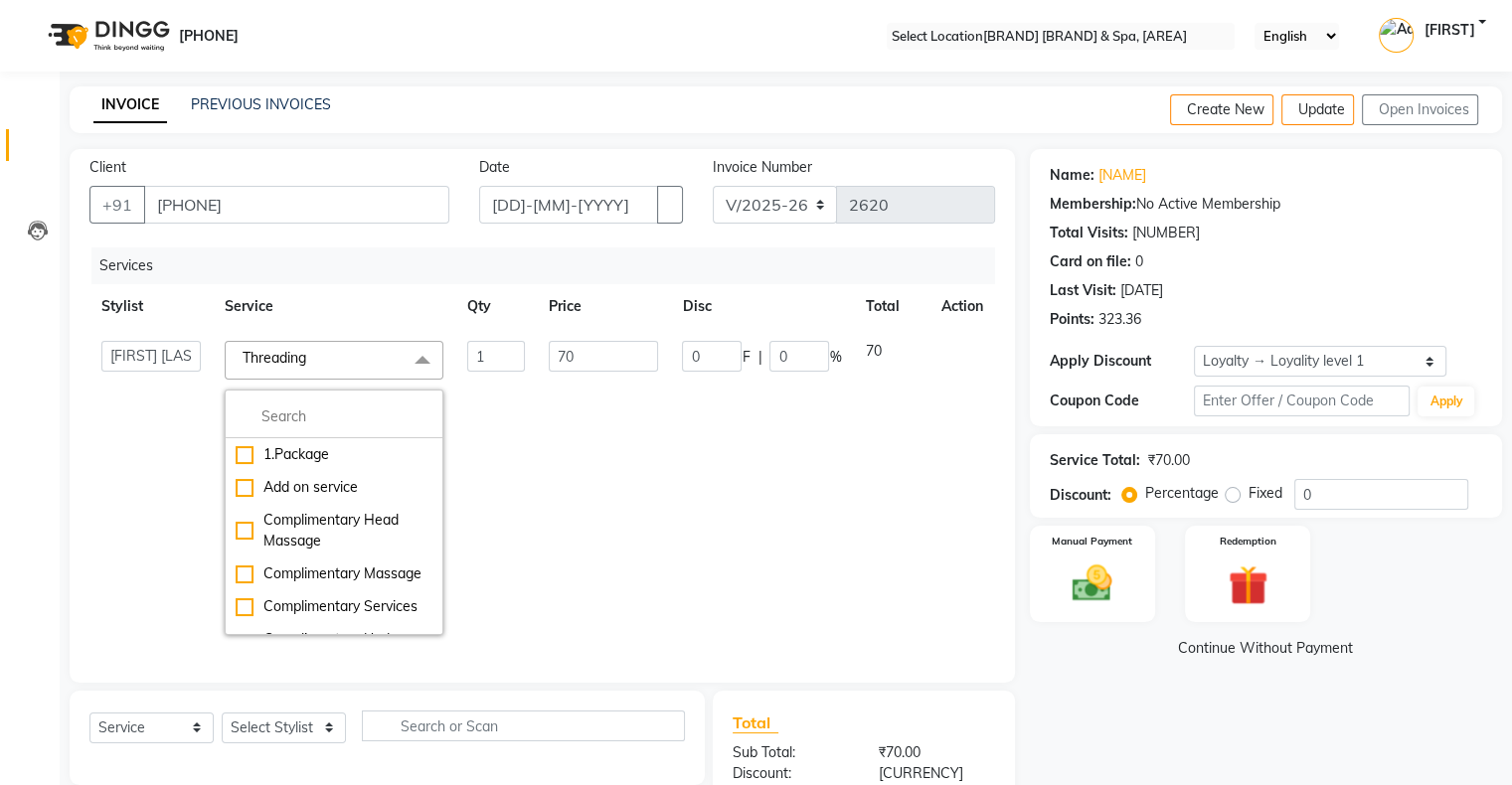 click at bounding box center [334, 416] 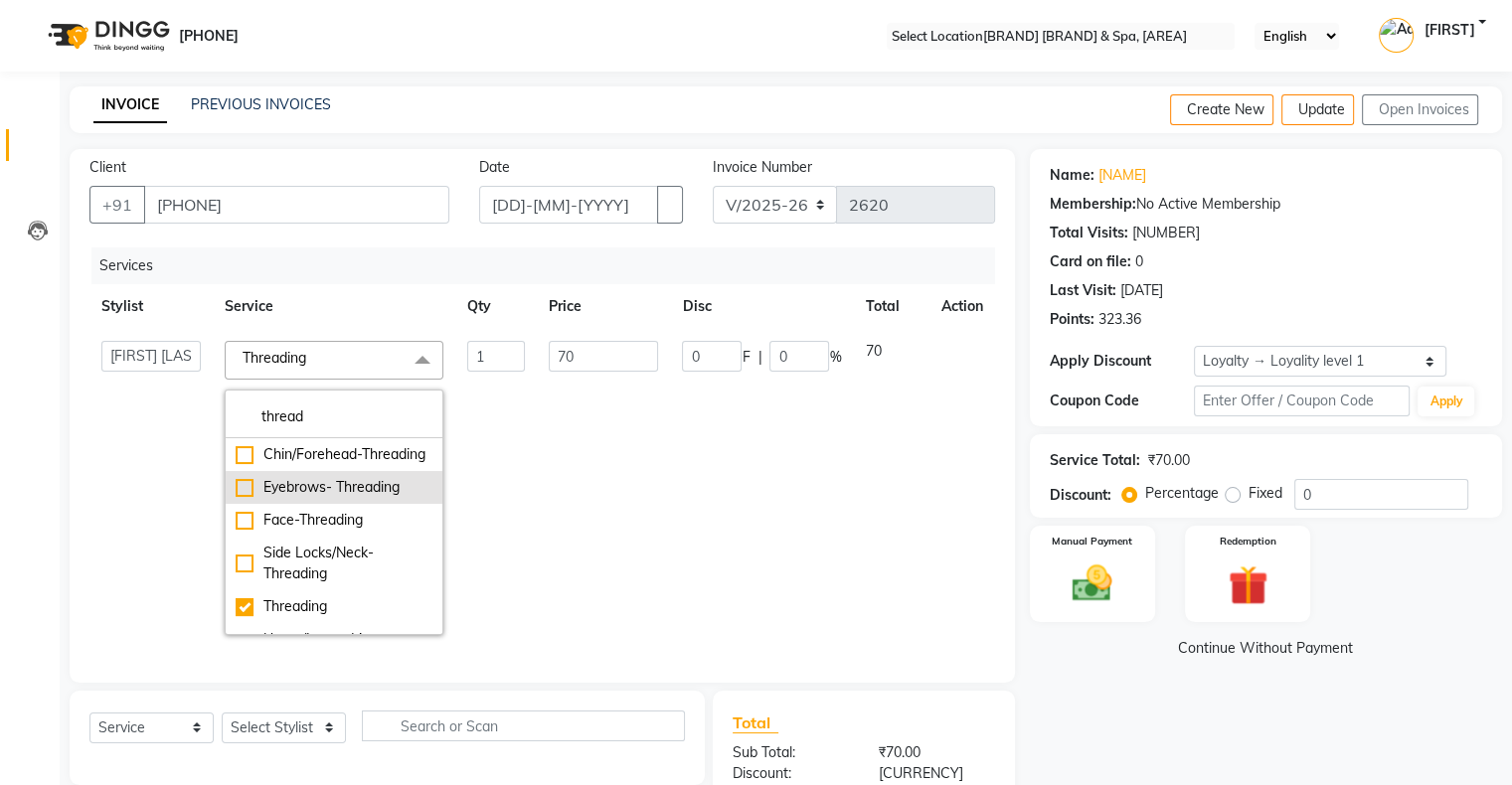 type on "••••••" 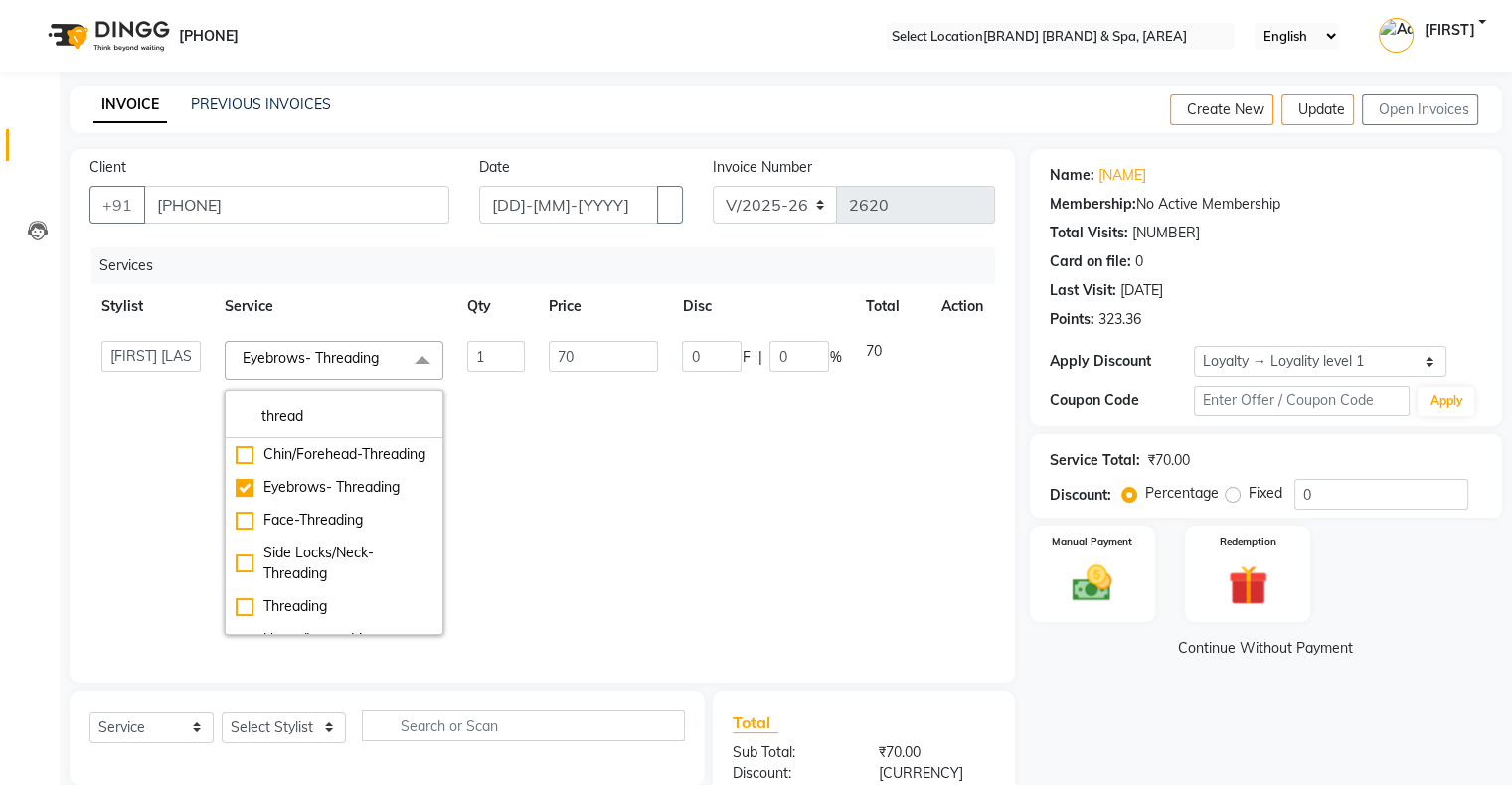 click on "Name: Disha Aggarwal Membership:  No Active Membership  Total Visits:  64 Card on file:  0 Last Visit:   27-02-2025 Points:   323.36  Apply Discount Select  Loyalty → Loyality level 1  Coupon Code Apply Service Total:  ₹70.00  Discount:  Percentage   Fixed  0 Manual Payment Redemption  Continue Without Payment" at bounding box center (1273, 565) 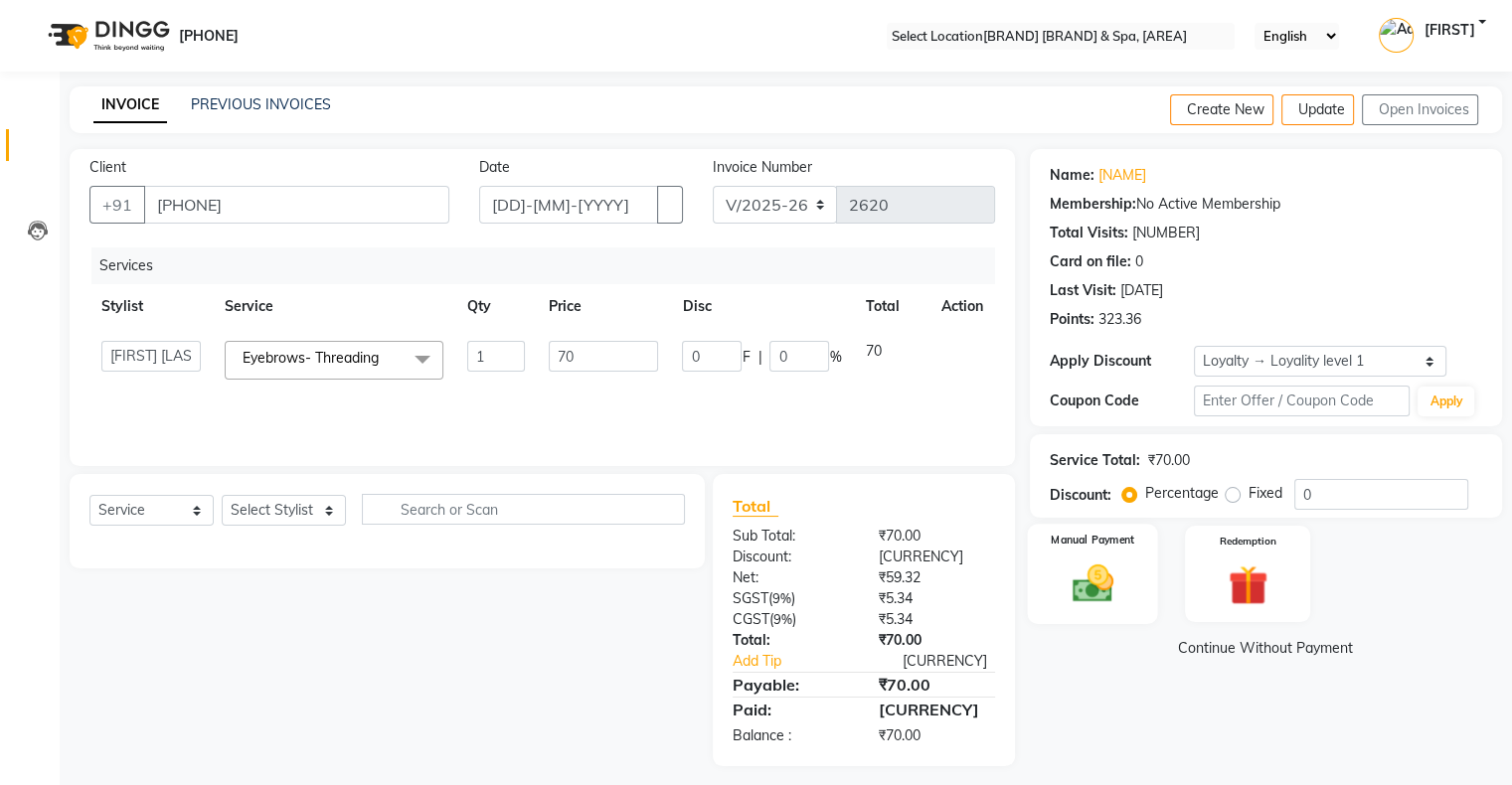 click at bounding box center (1092, 583) 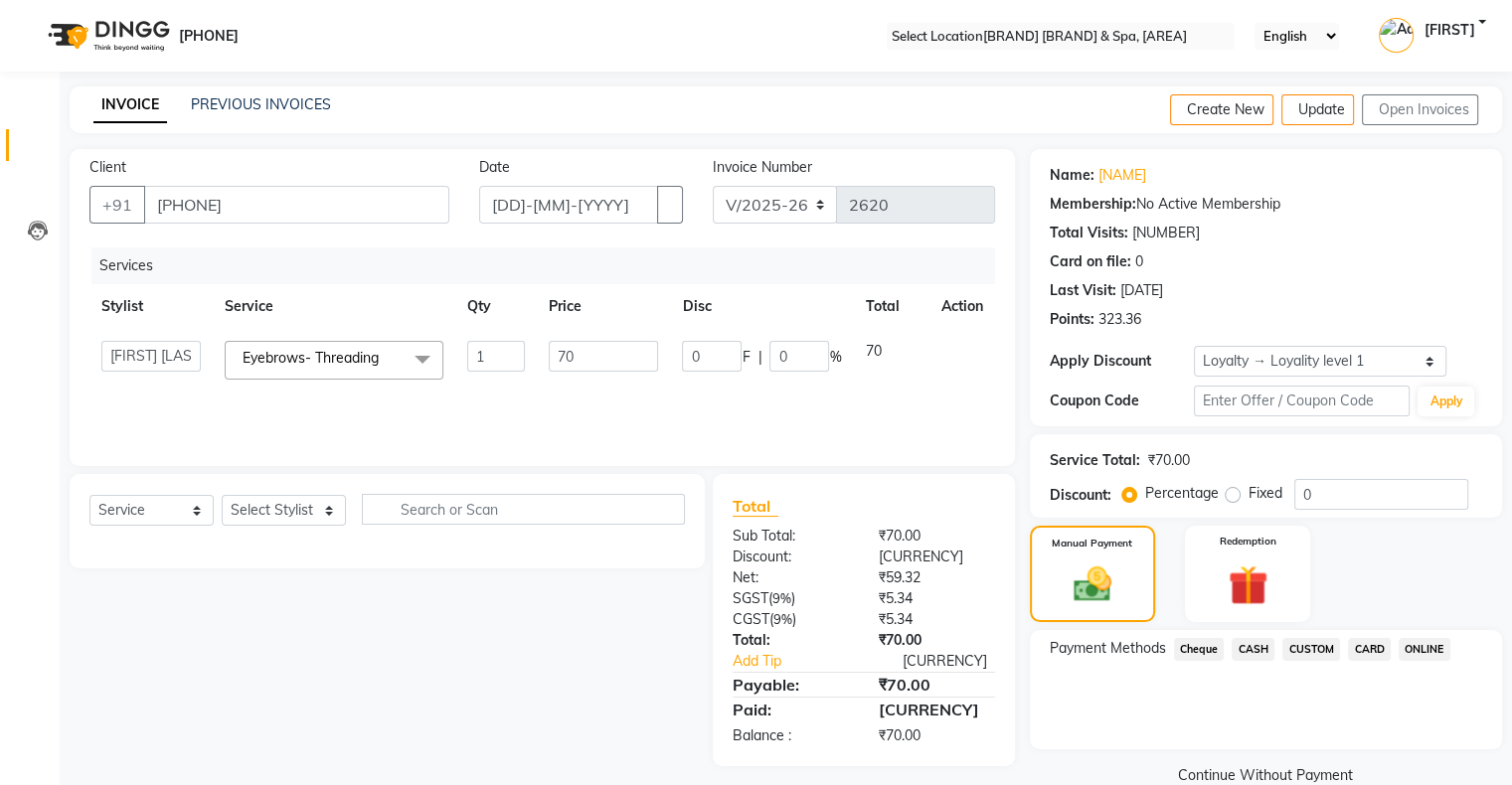 click on "ONLINE" at bounding box center (1199, 649) 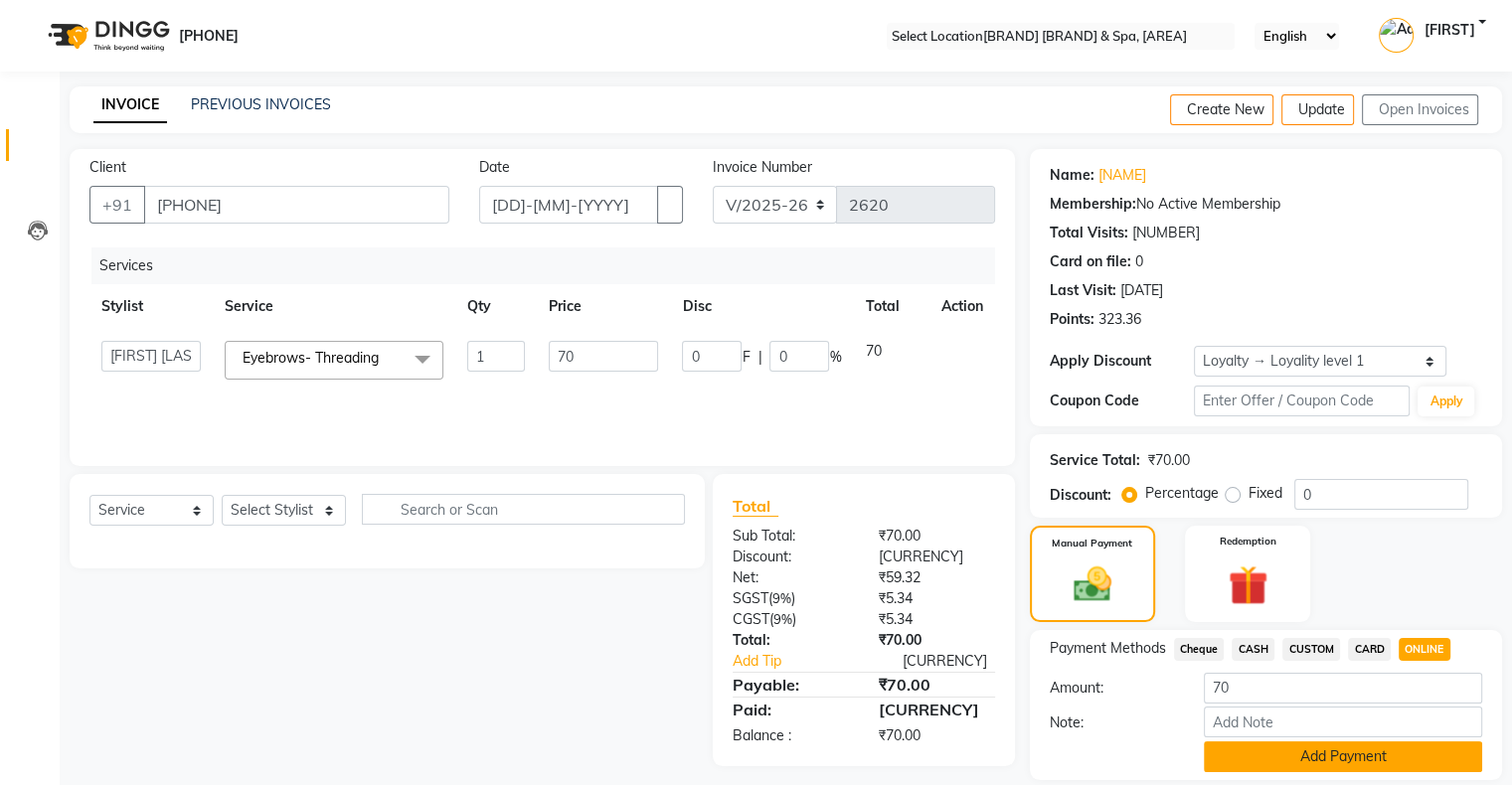 scroll, scrollTop: 68, scrollLeft: 0, axis: vertical 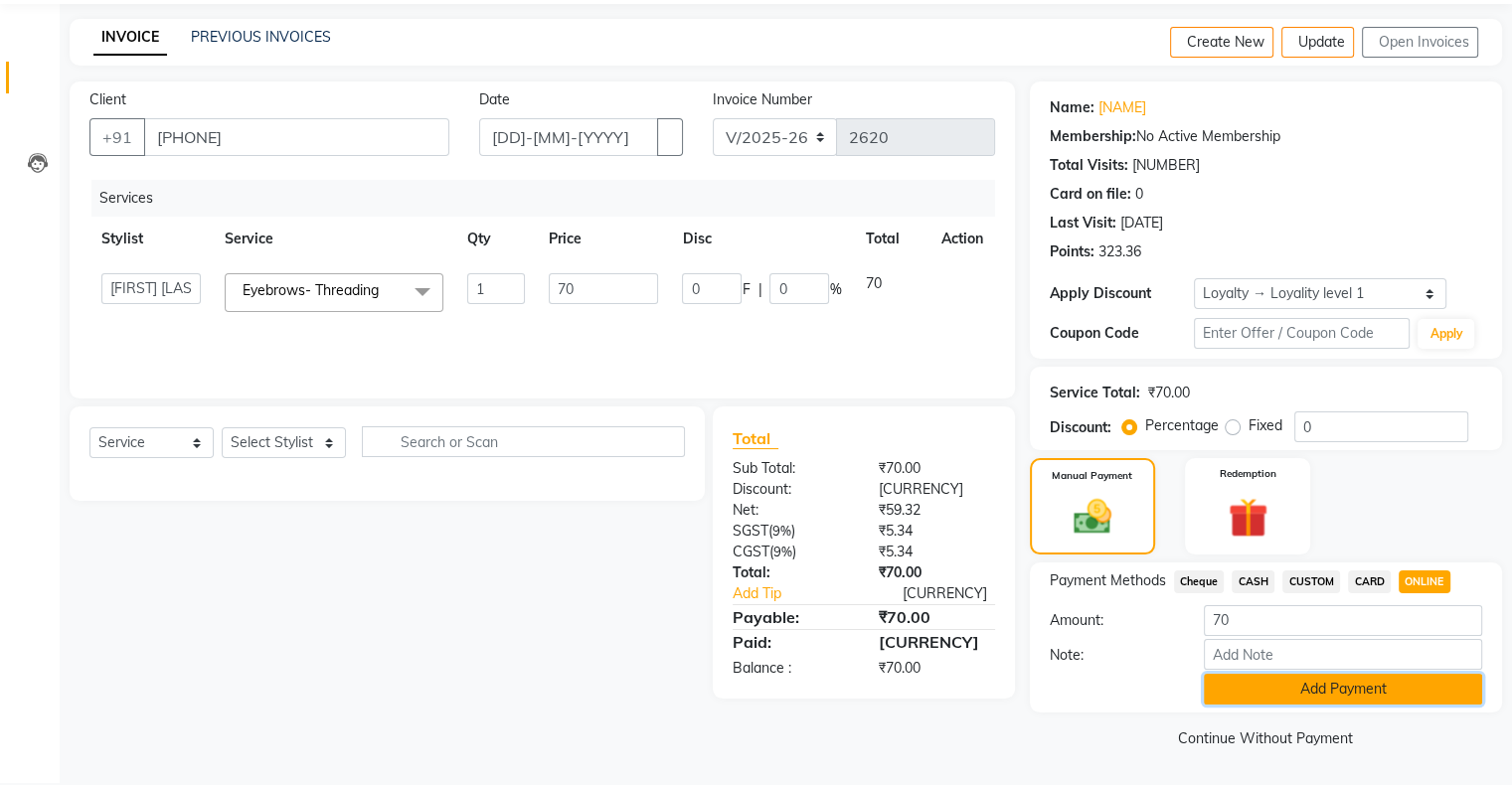 click on "Add Payment" at bounding box center (1343, 689) 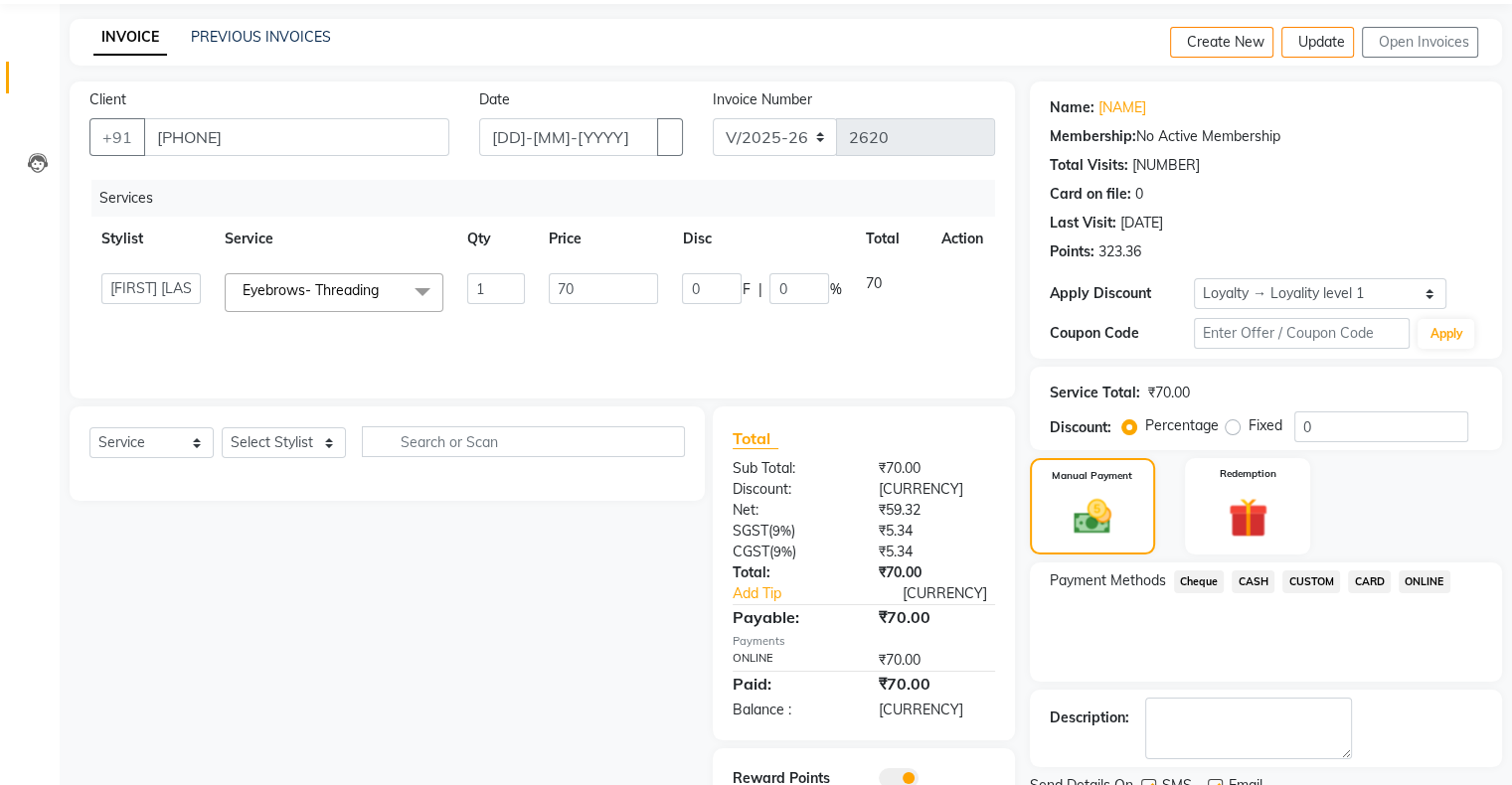 scroll, scrollTop: 151, scrollLeft: 0, axis: vertical 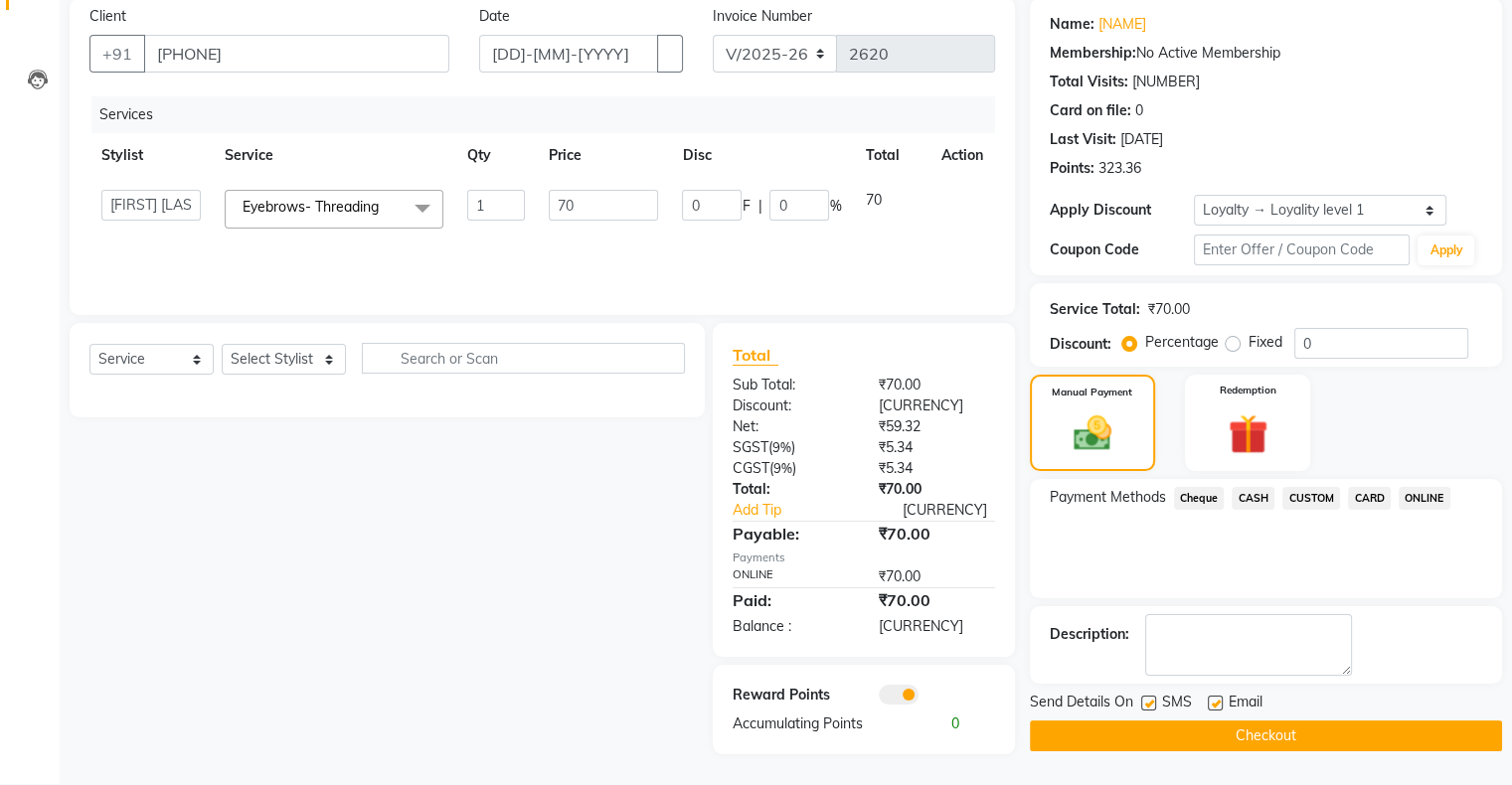 click at bounding box center (1148, 703) 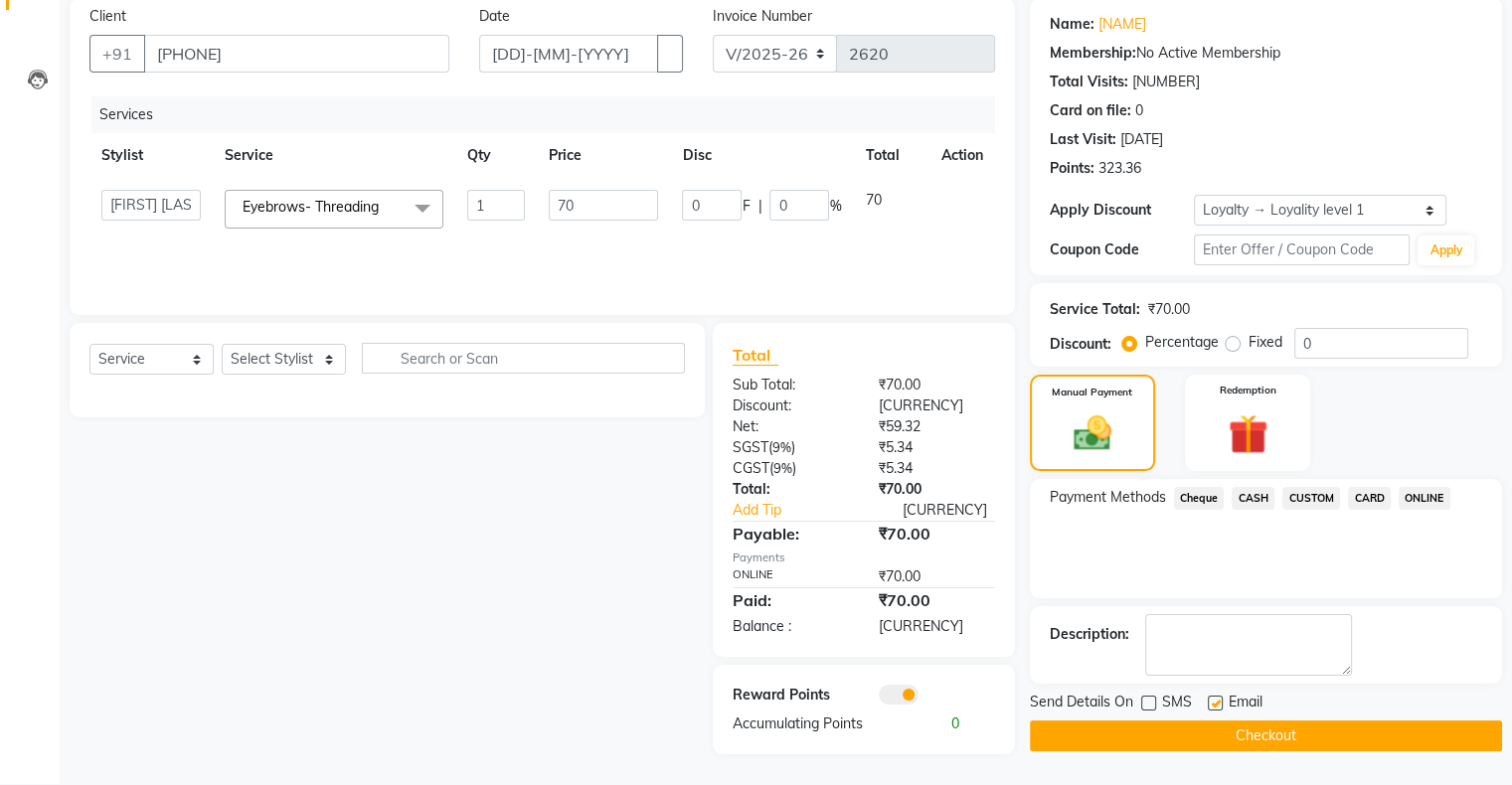 click at bounding box center [1215, 703] 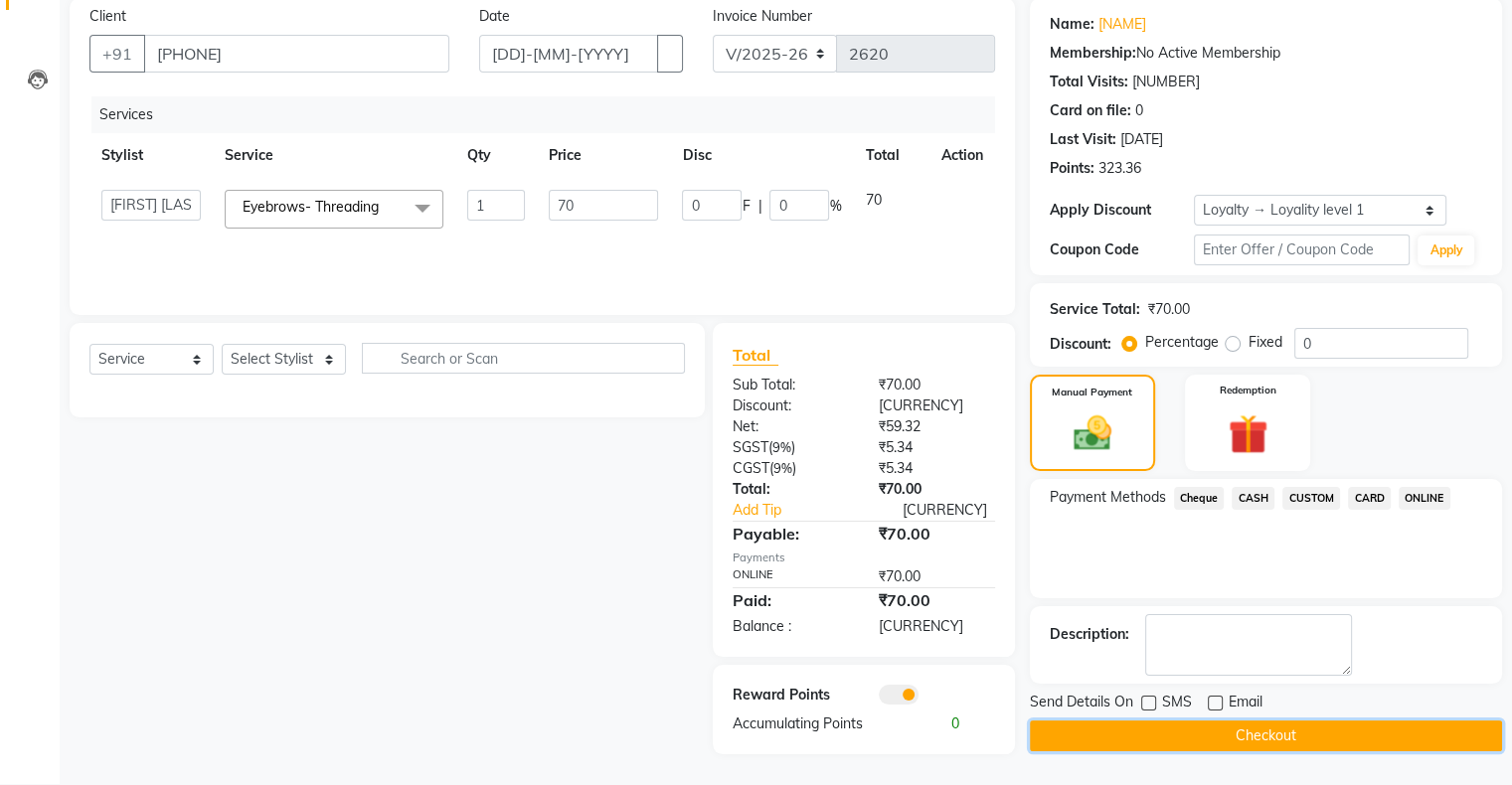 click on "Checkout" at bounding box center [1265, 735] 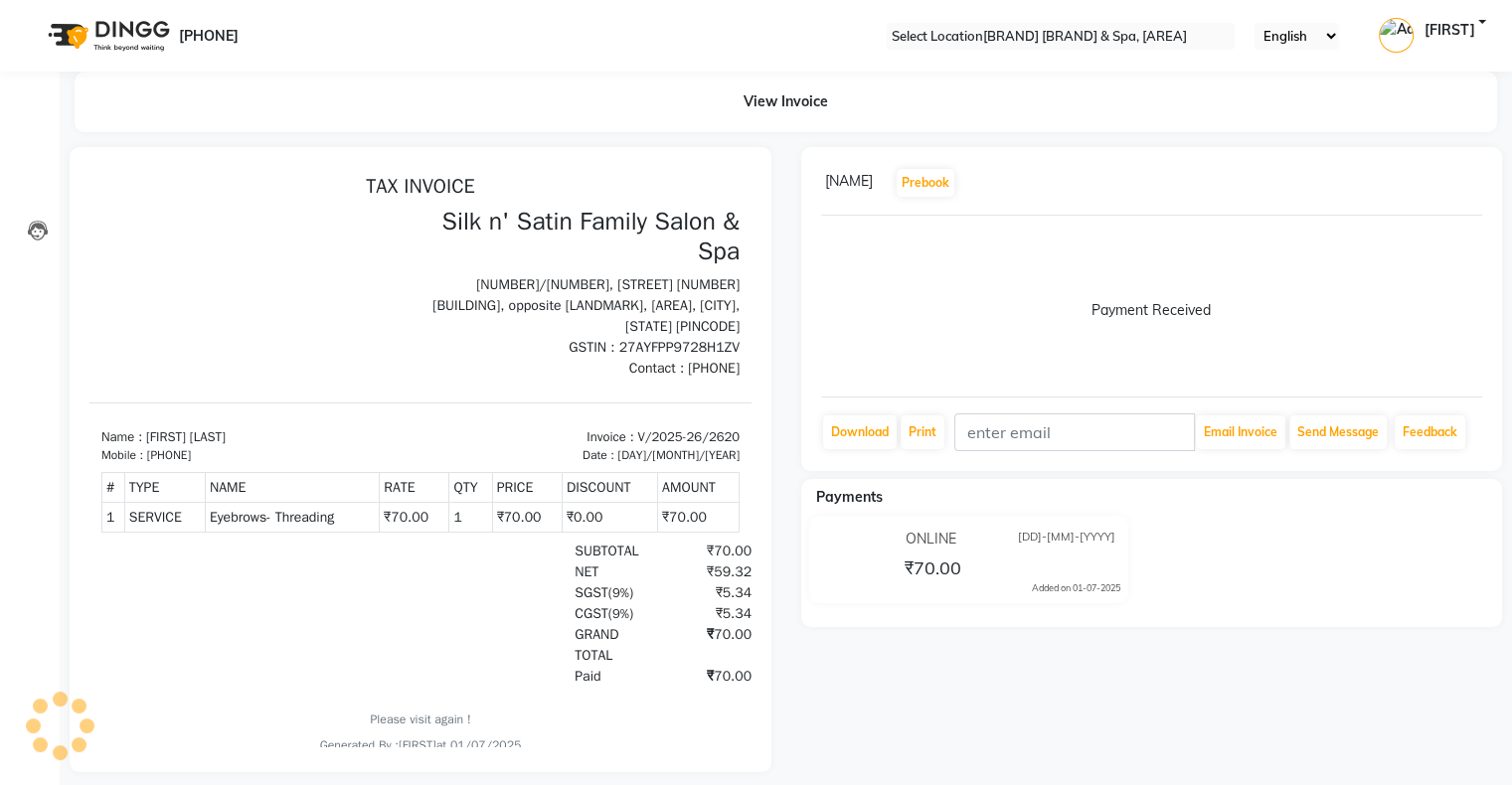 scroll, scrollTop: 0, scrollLeft: 0, axis: both 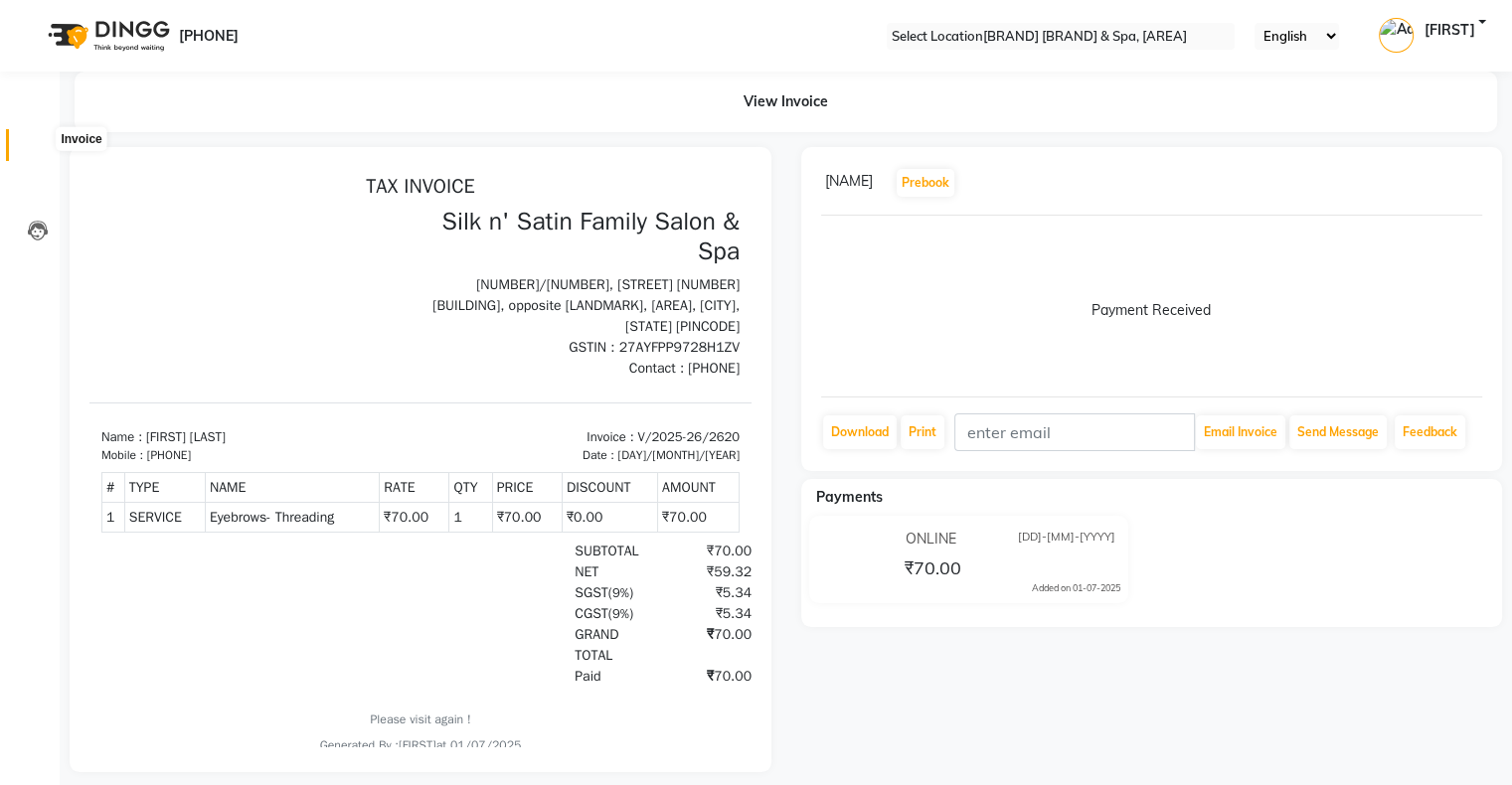 click at bounding box center [38, 150] 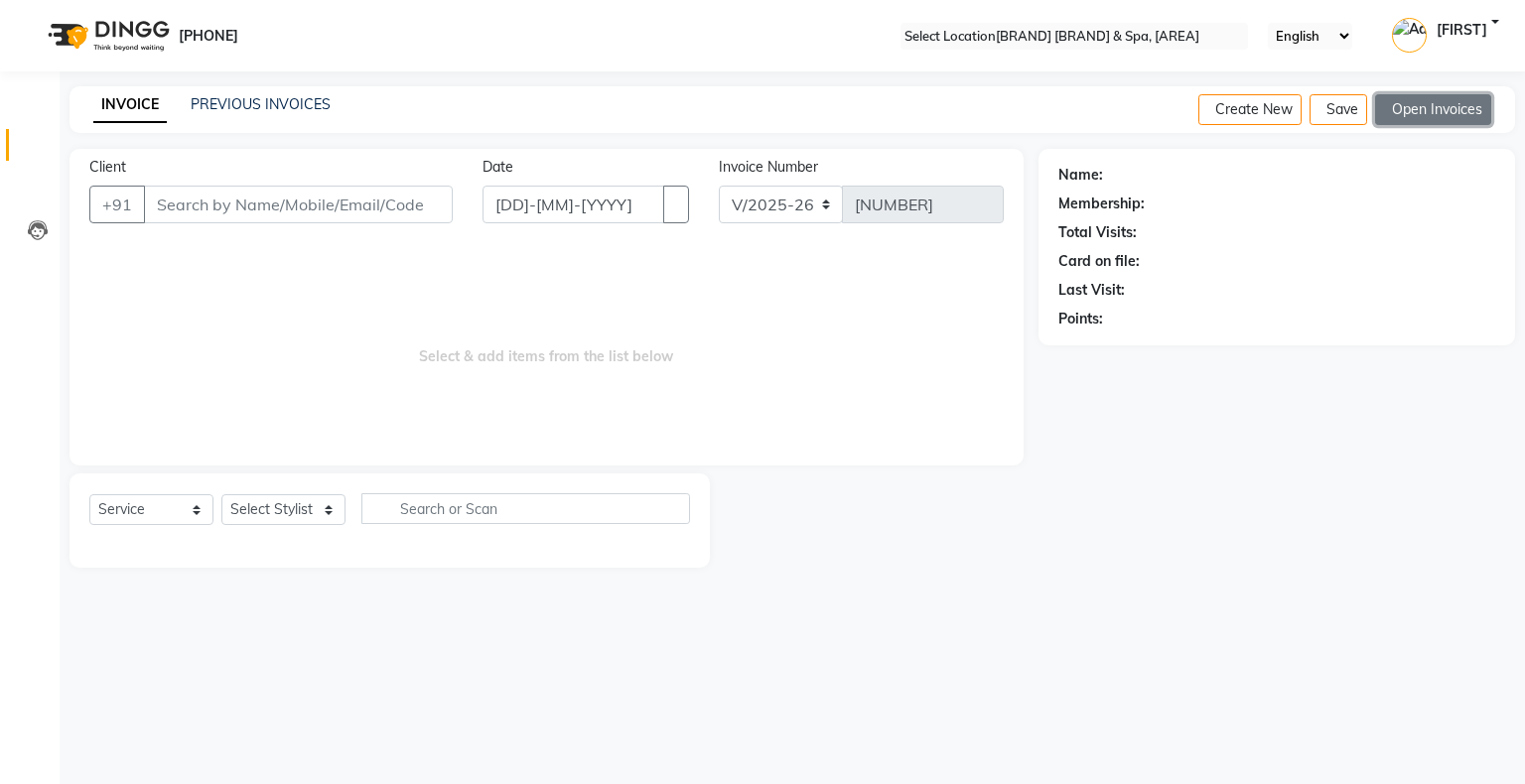 click on "•••• ••••••••" at bounding box center [1433, 109] 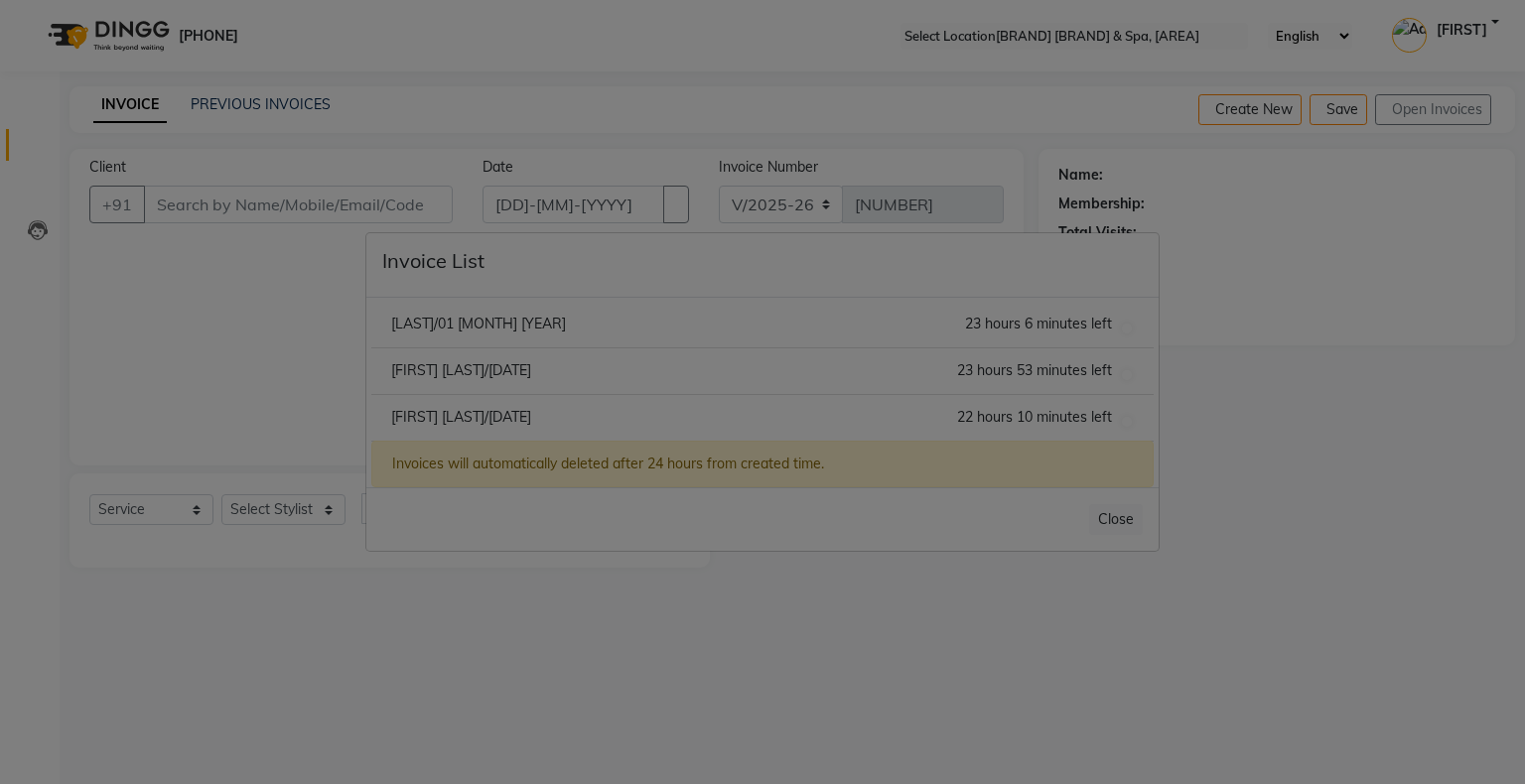 click on "[FIRST] [LAST]/01 July 2025" at bounding box center [479, 324] 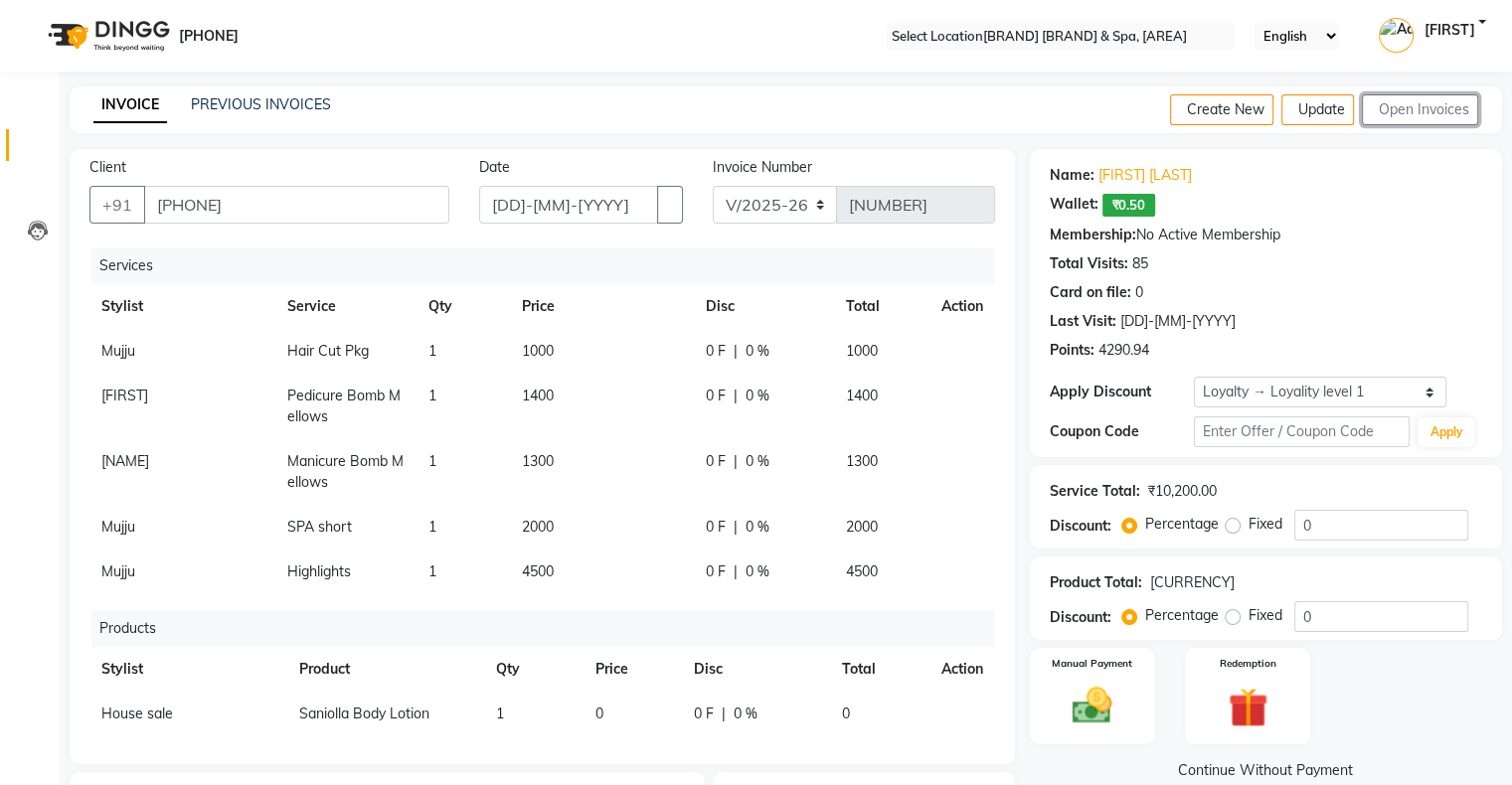 scroll, scrollTop: 23, scrollLeft: 0, axis: vertical 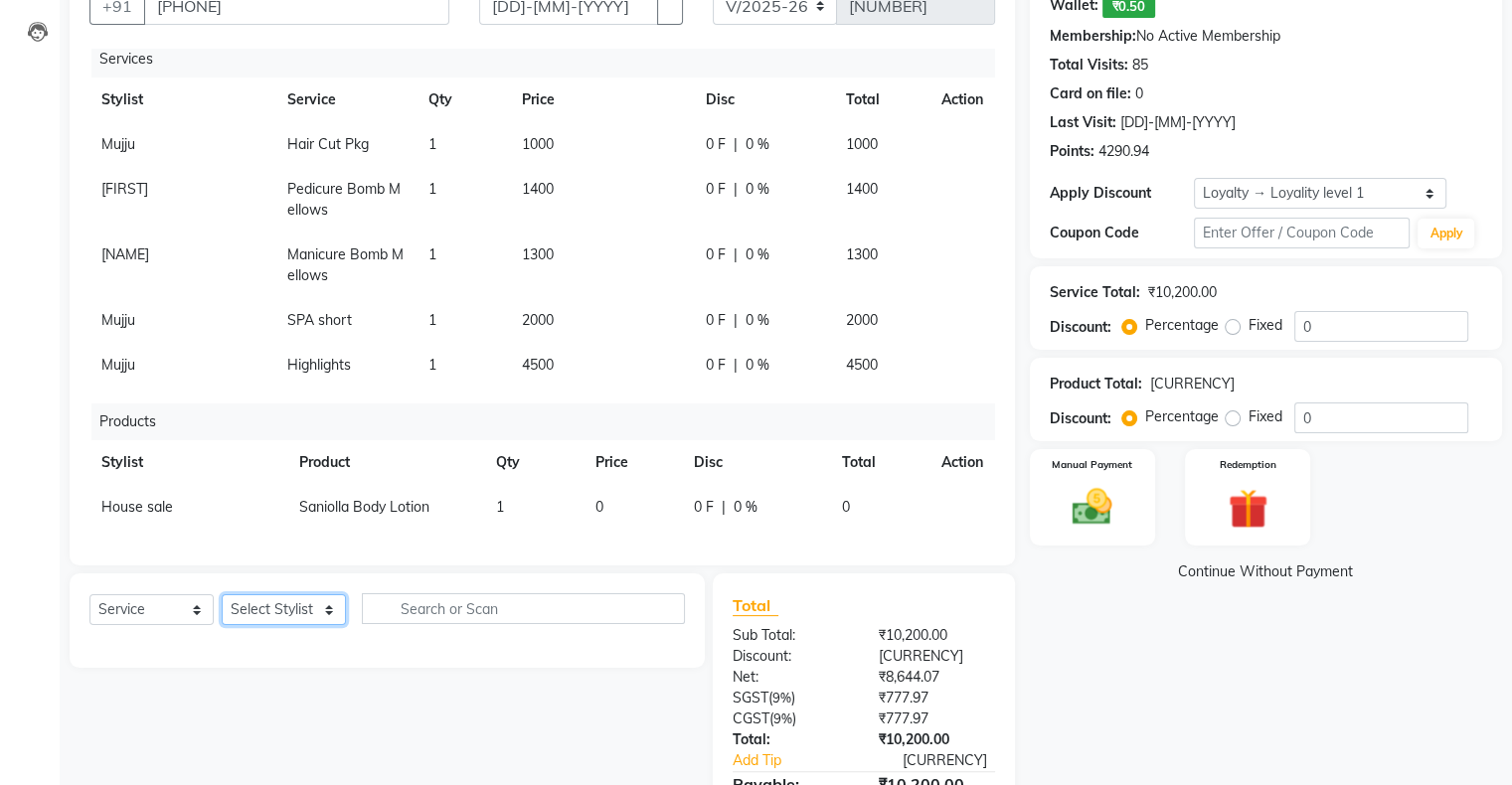 click on "•••••• ••••••• ••••• •••••• •••• ••••• •••••• ••••••• ••••• •••••• •••••••• ••••• •••• ••••• •••••• ••••••• ••••• ••••• ••••• •••••• •••••• ••••• •••••• • ••••••• ••••• •••••••• •••••" at bounding box center (283, 609) 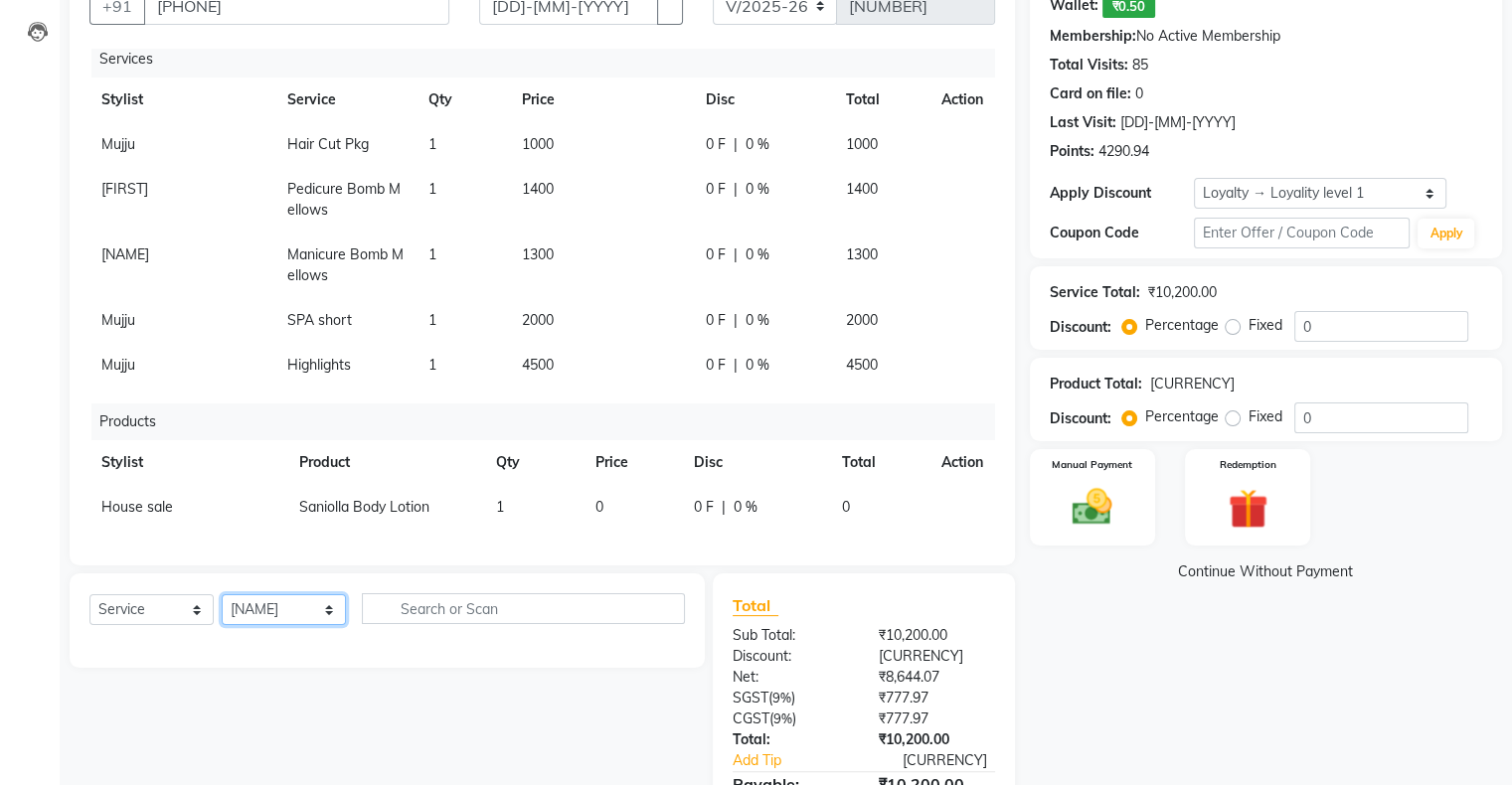 click on "•••••• ••••••• ••••• •••••• •••• ••••• •••••• ••••••• ••••• •••••• •••••••• ••••• •••• ••••• •••••• ••••••• ••••• ••••• ••••• •••••• •••••• ••••• •••••• • ••••••• ••••• •••••••• •••••" at bounding box center (283, 609) 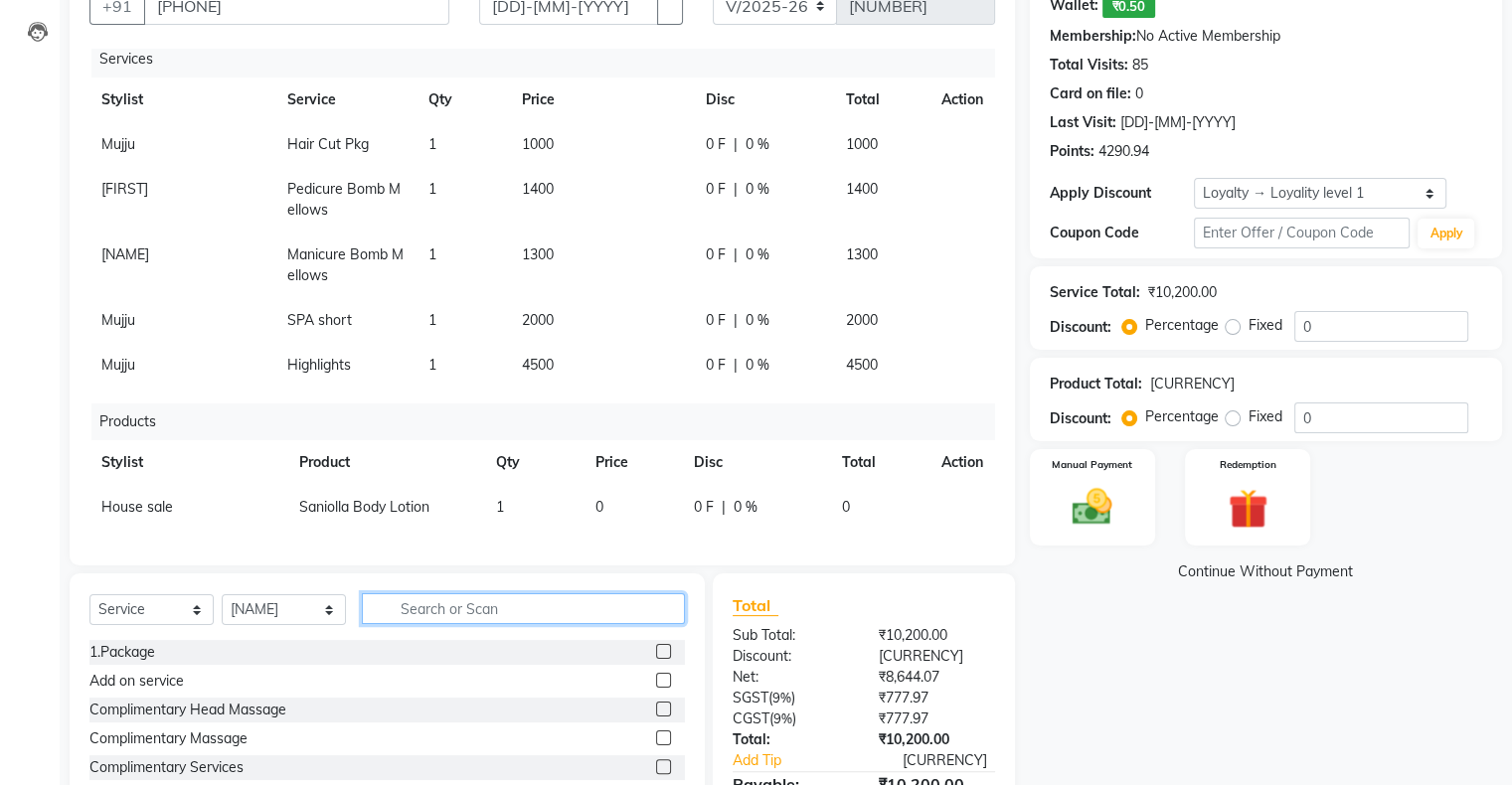 click at bounding box center (523, 608) 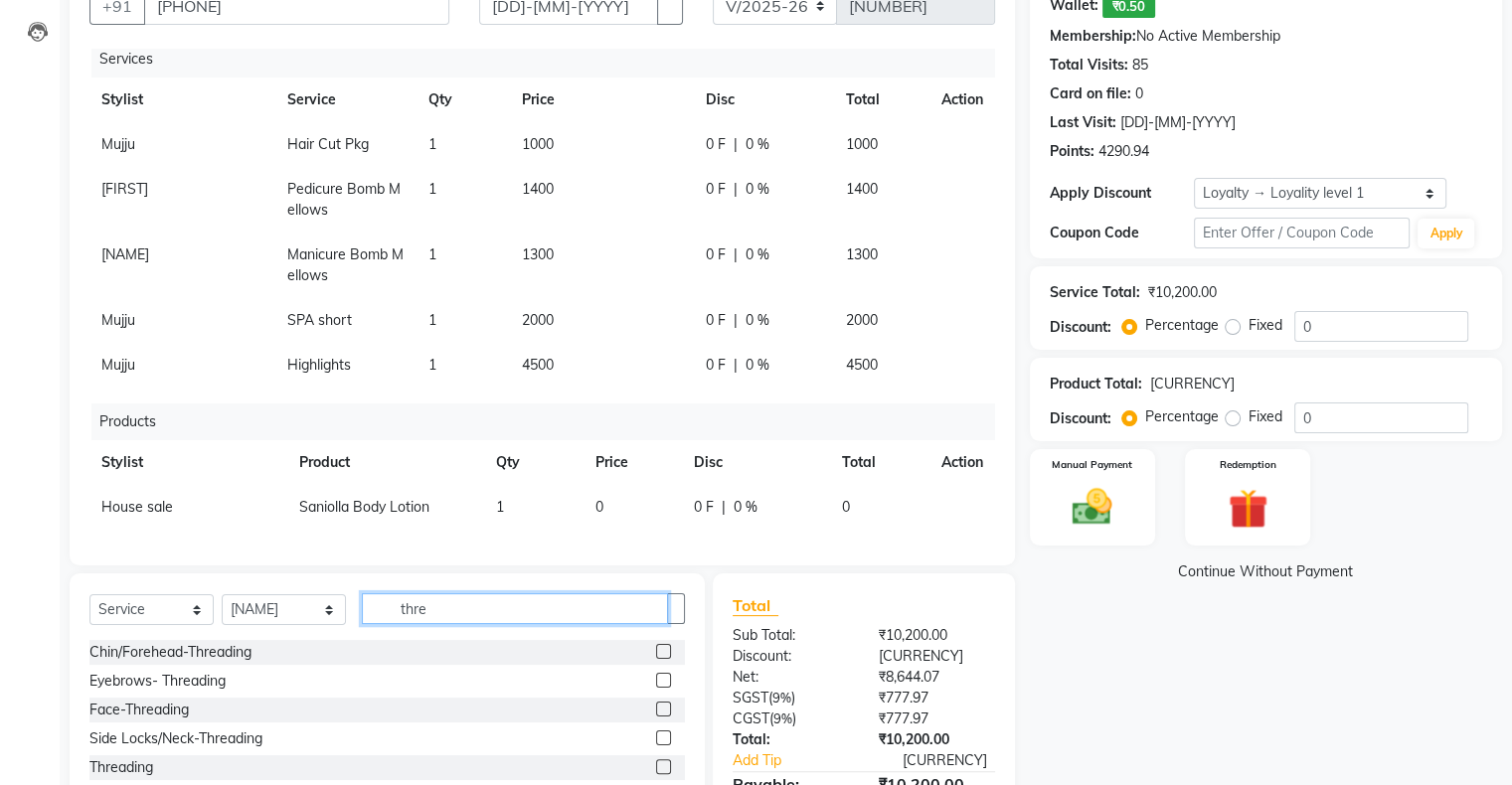 type on "[SERVICE]" 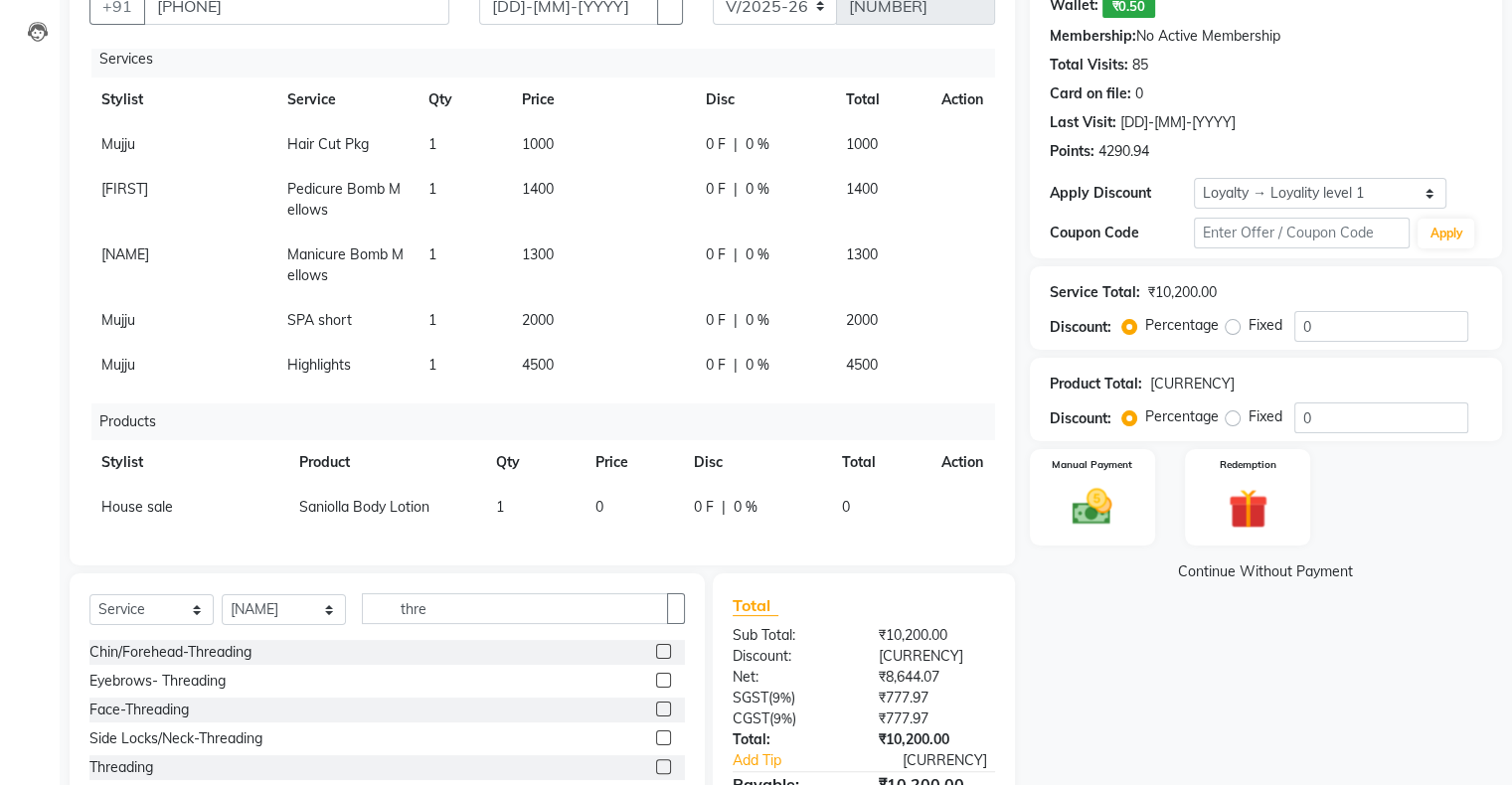 click at bounding box center (663, 766) 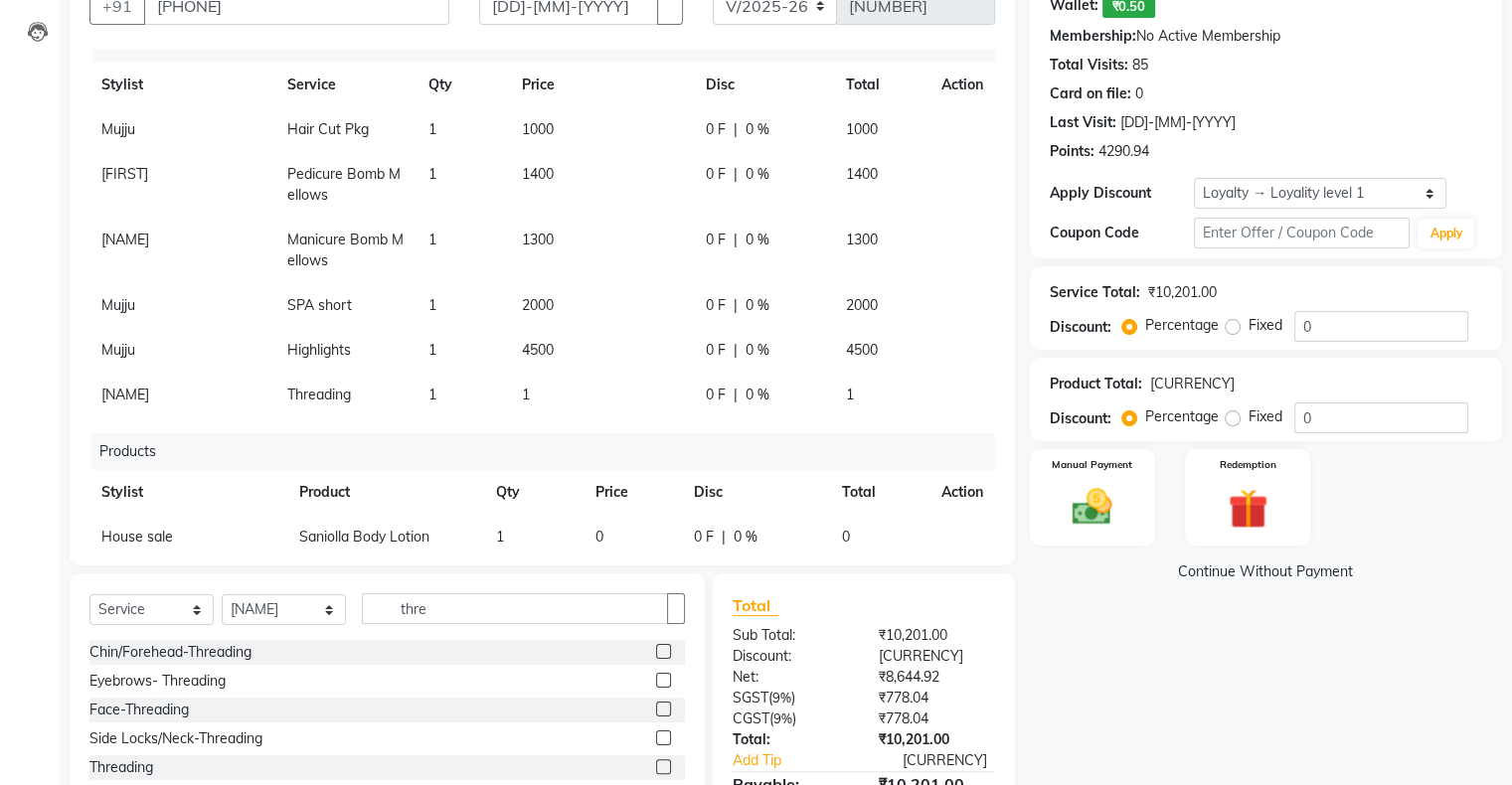 click on "1" at bounding box center (601, 129) 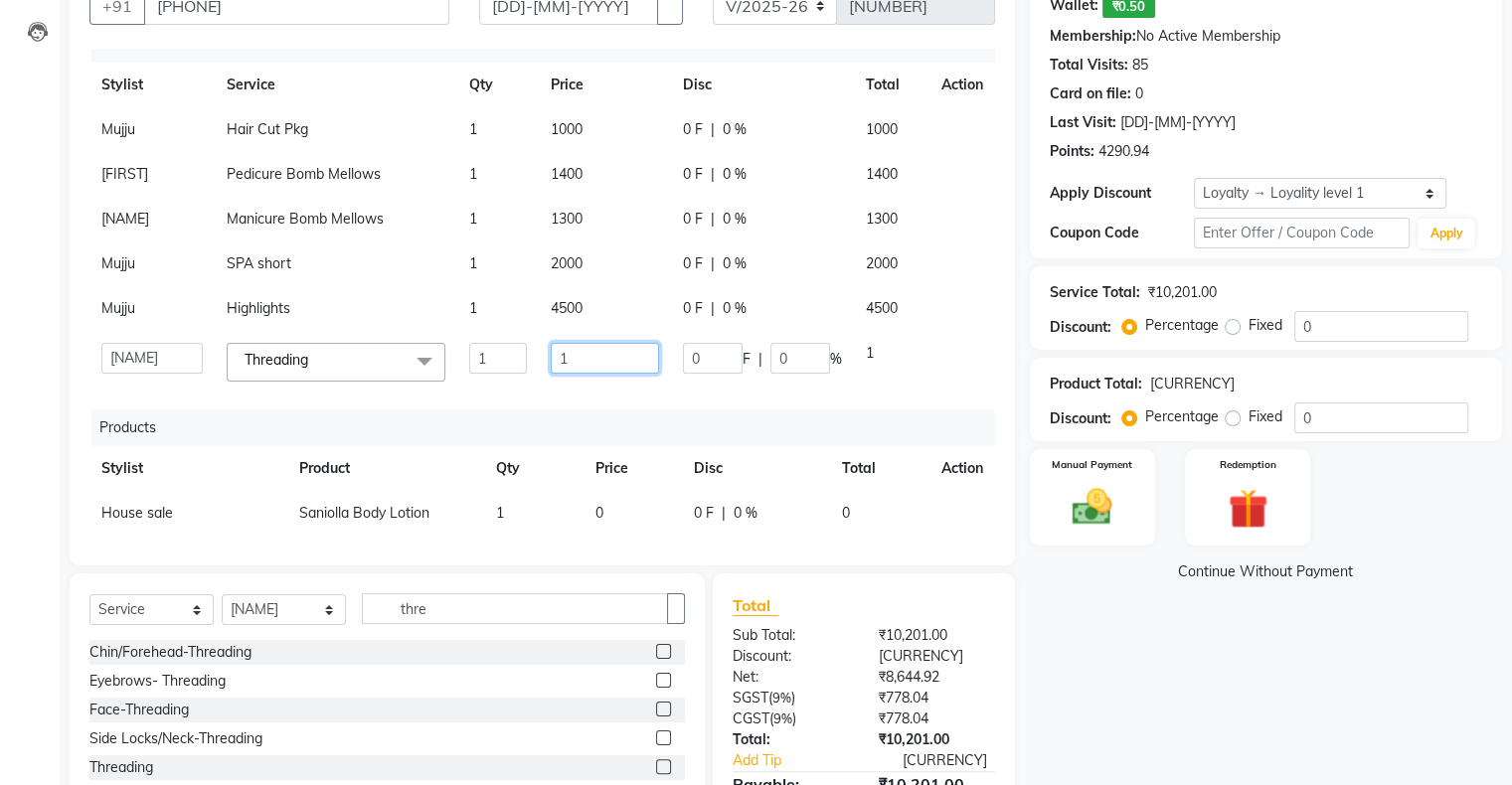 click on "1" at bounding box center (498, 358) 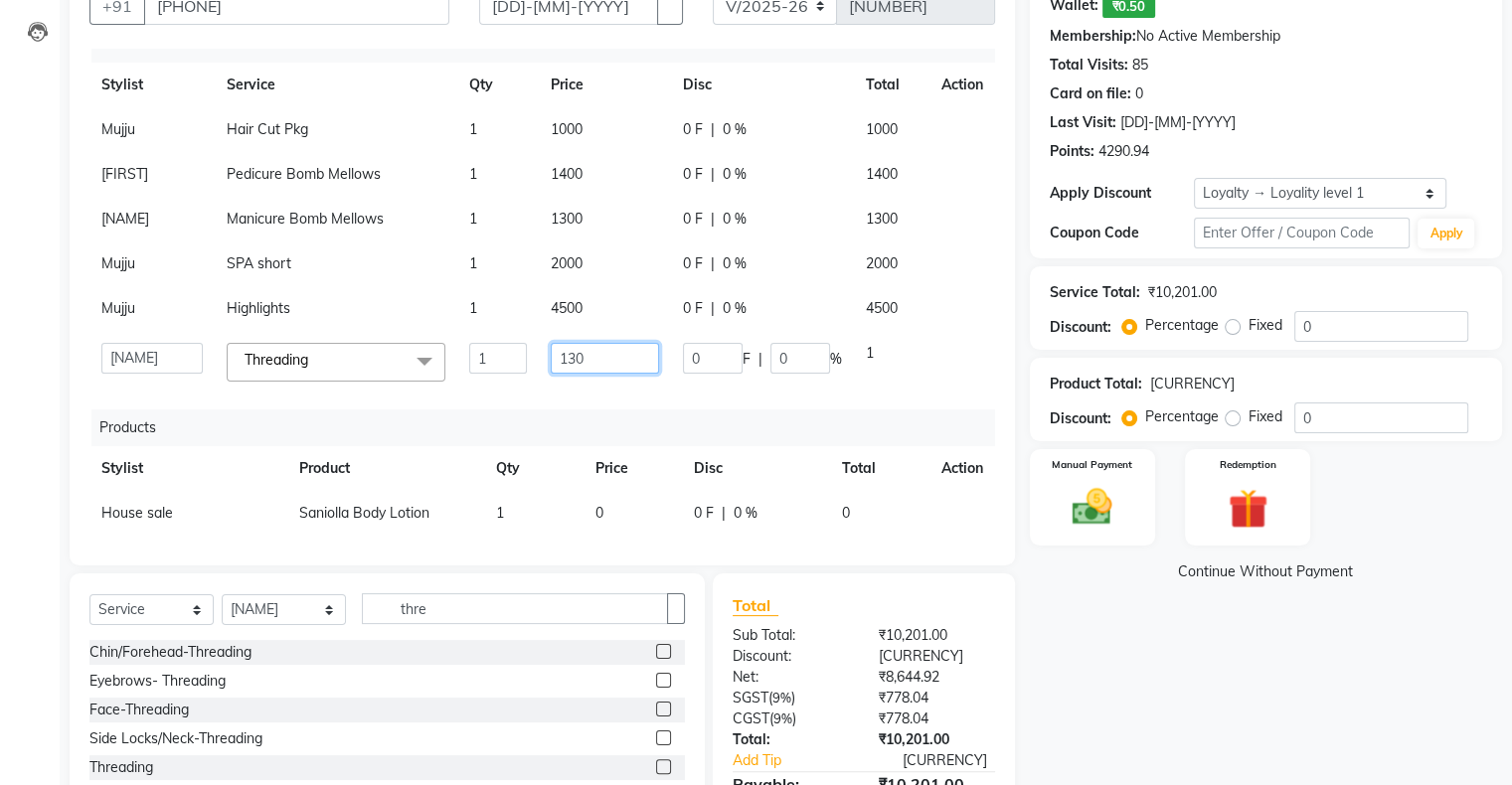scroll, scrollTop: 0, scrollLeft: 0, axis: both 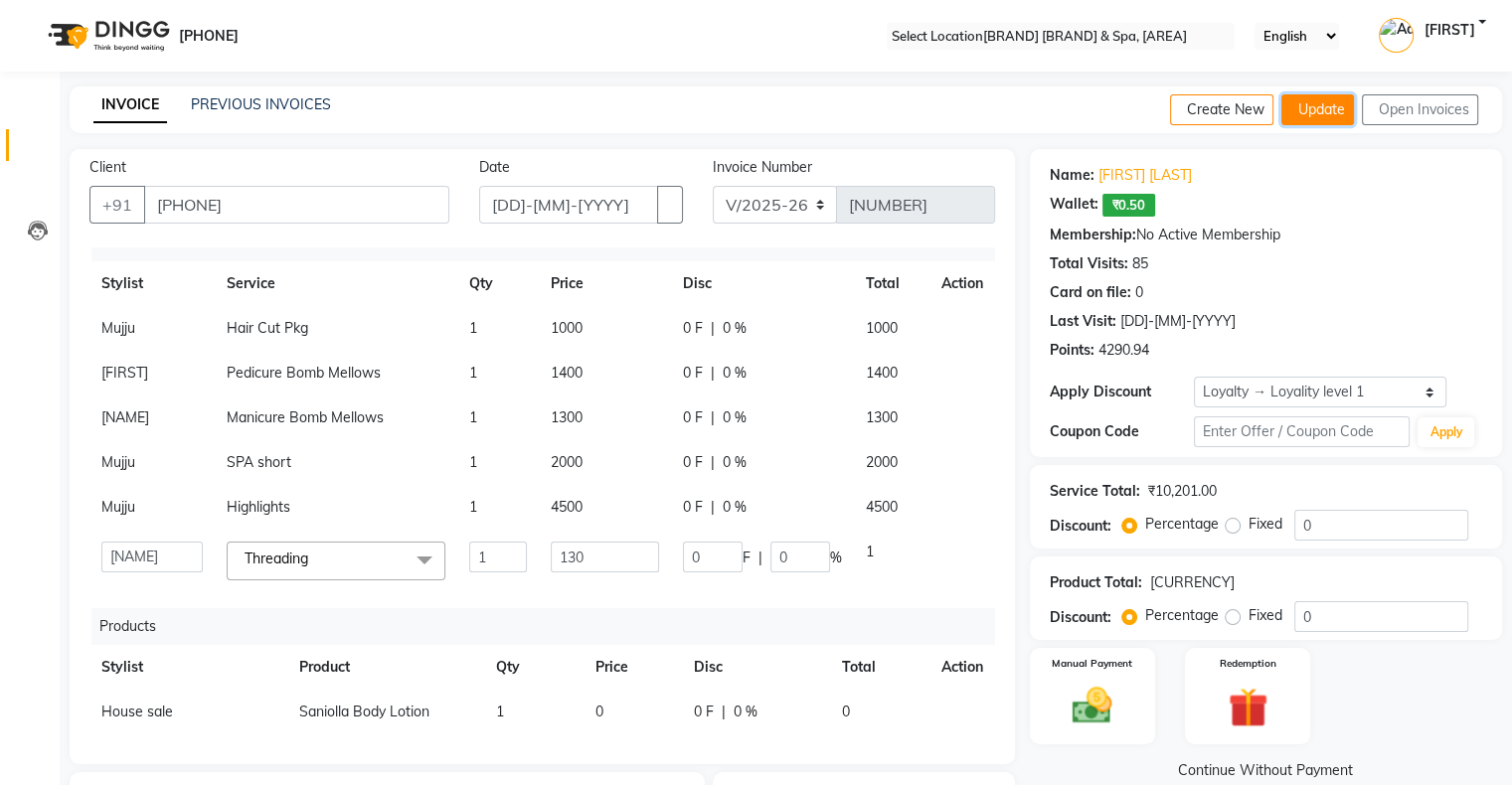 click on "••••••" at bounding box center (1317, 109) 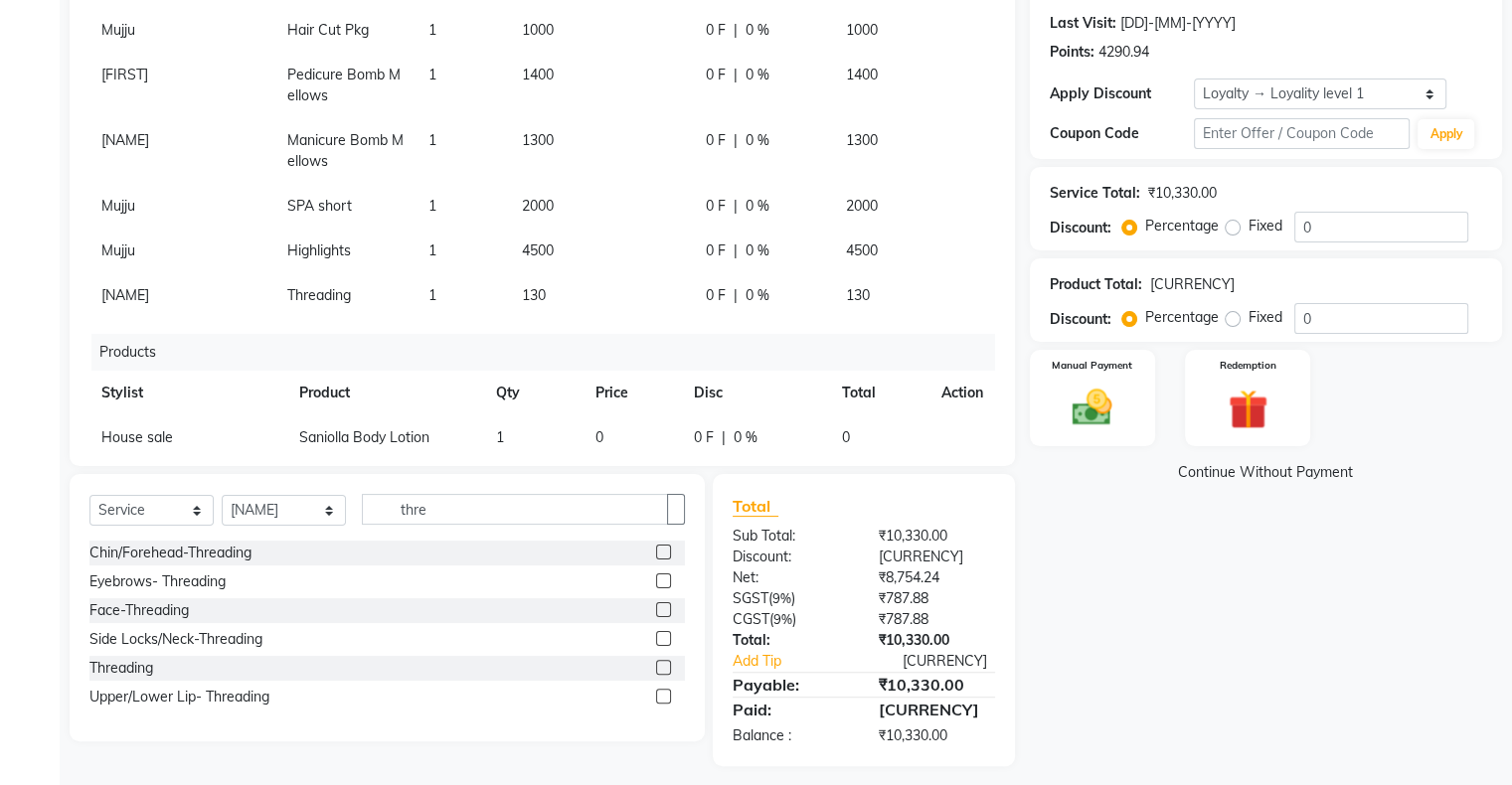 scroll, scrollTop: 0, scrollLeft: 0, axis: both 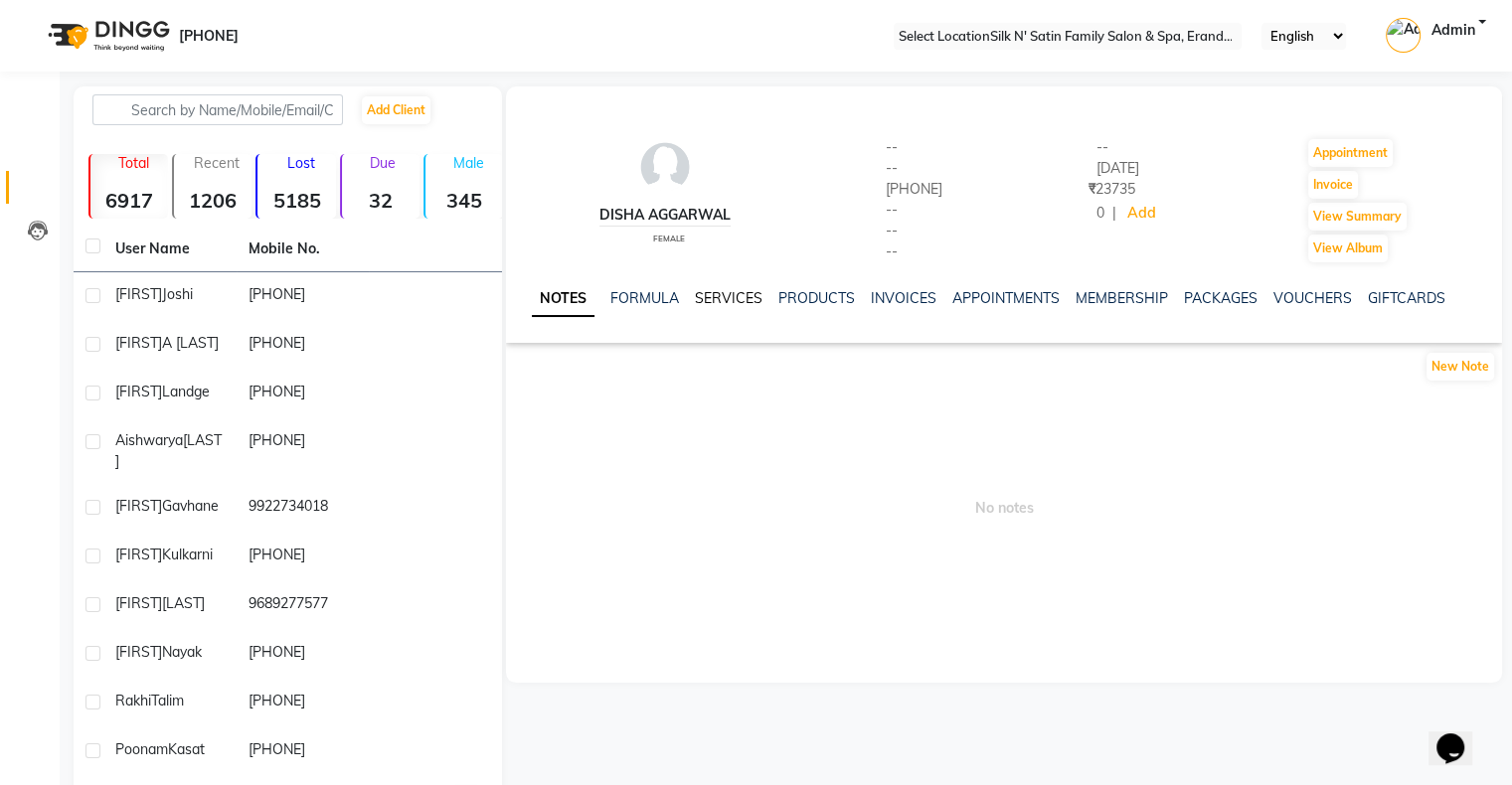 click on "SERVICES" at bounding box center [729, 298] 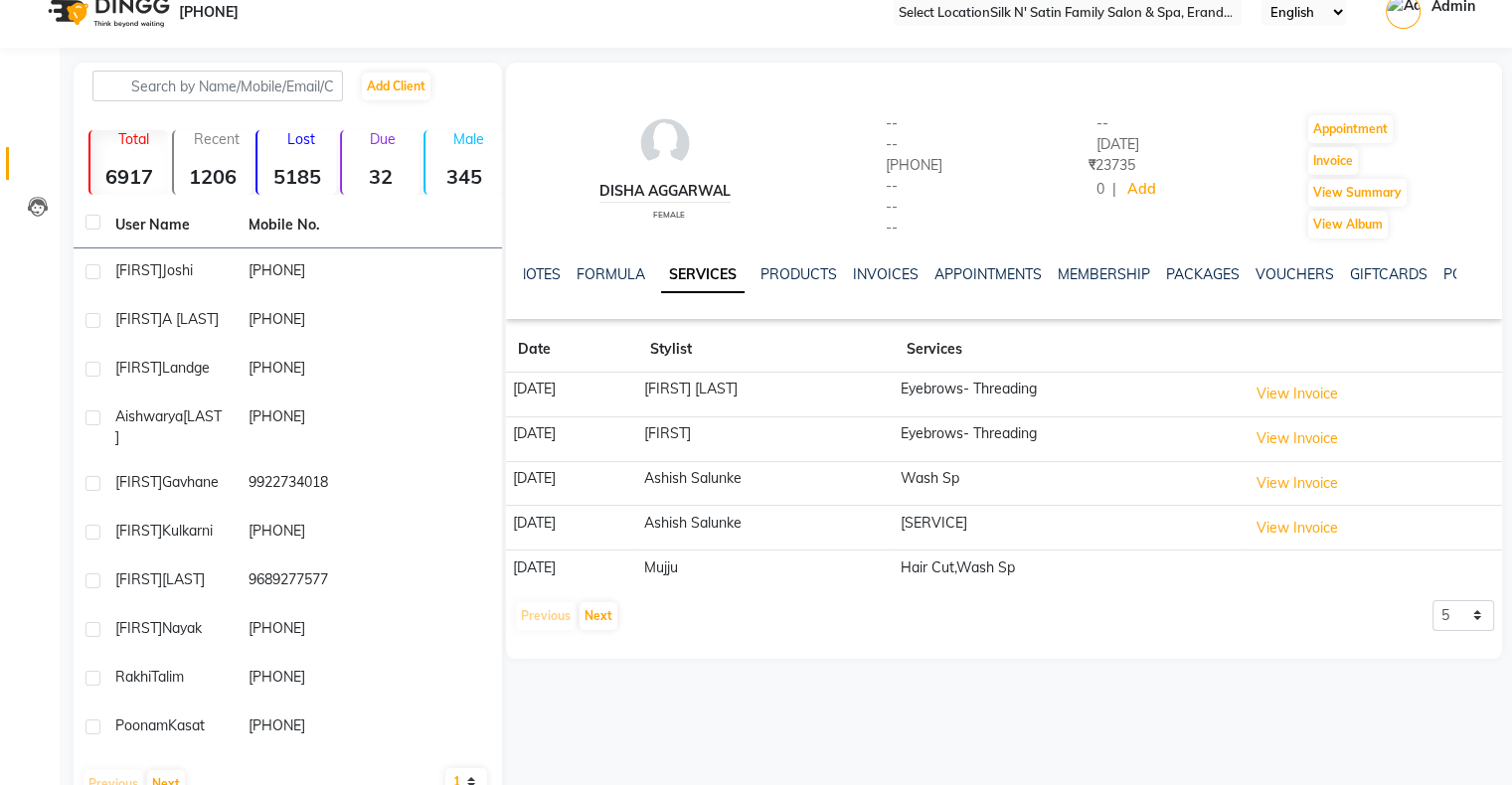 scroll, scrollTop: 0, scrollLeft: 0, axis: both 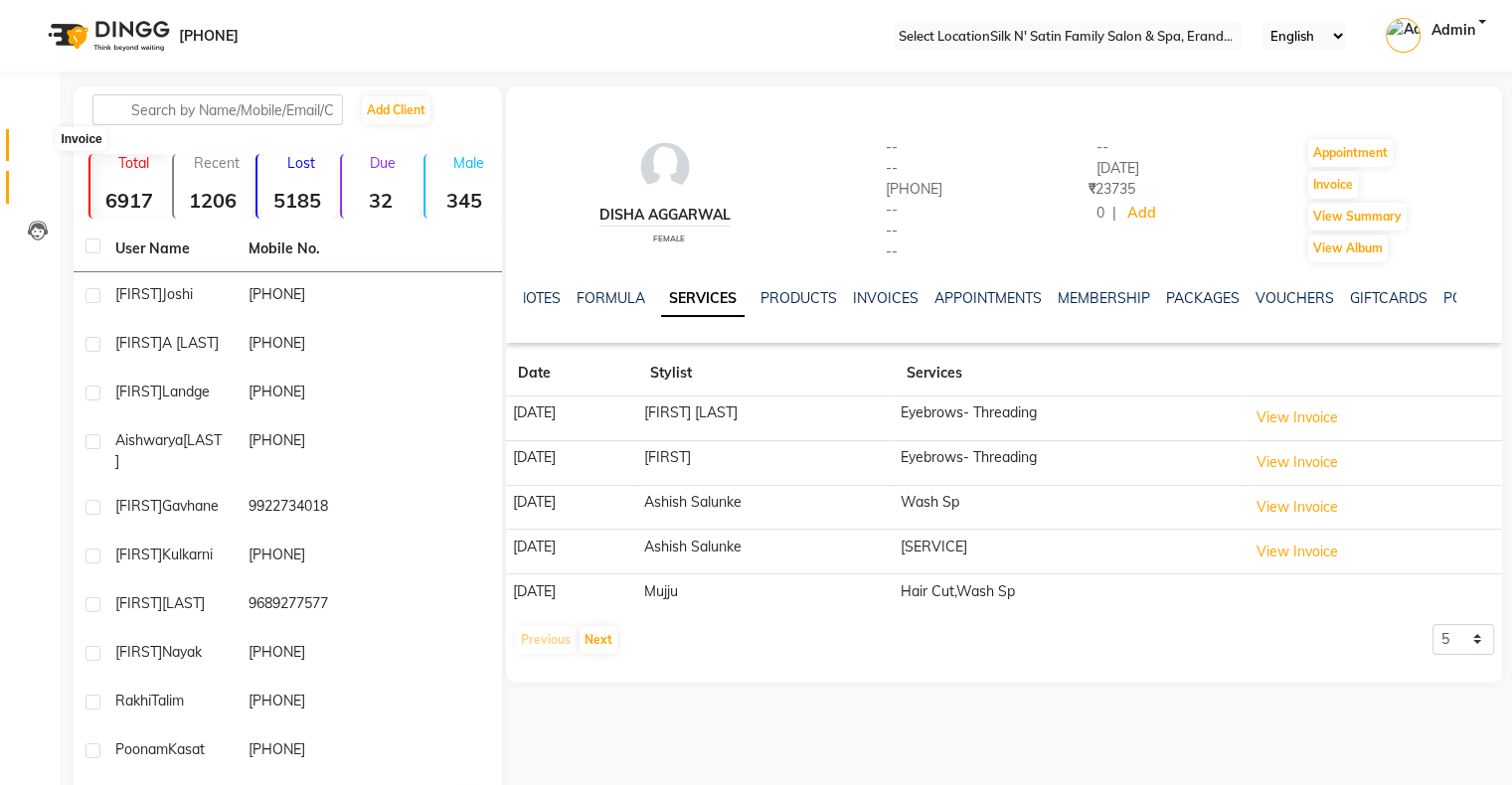 click at bounding box center [38, 150] 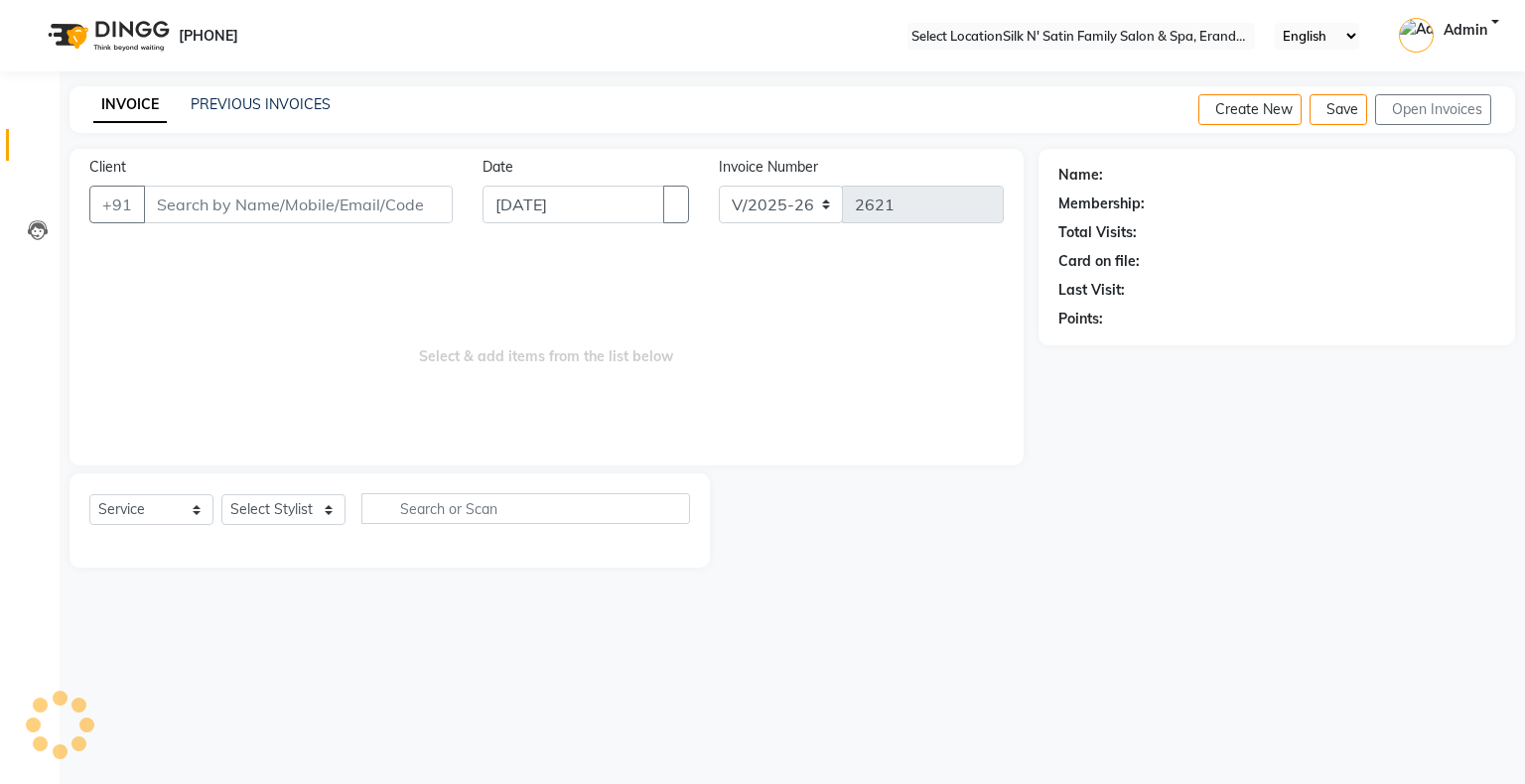 click on "Create New   Save   Open Invoices" at bounding box center [1356, 109] 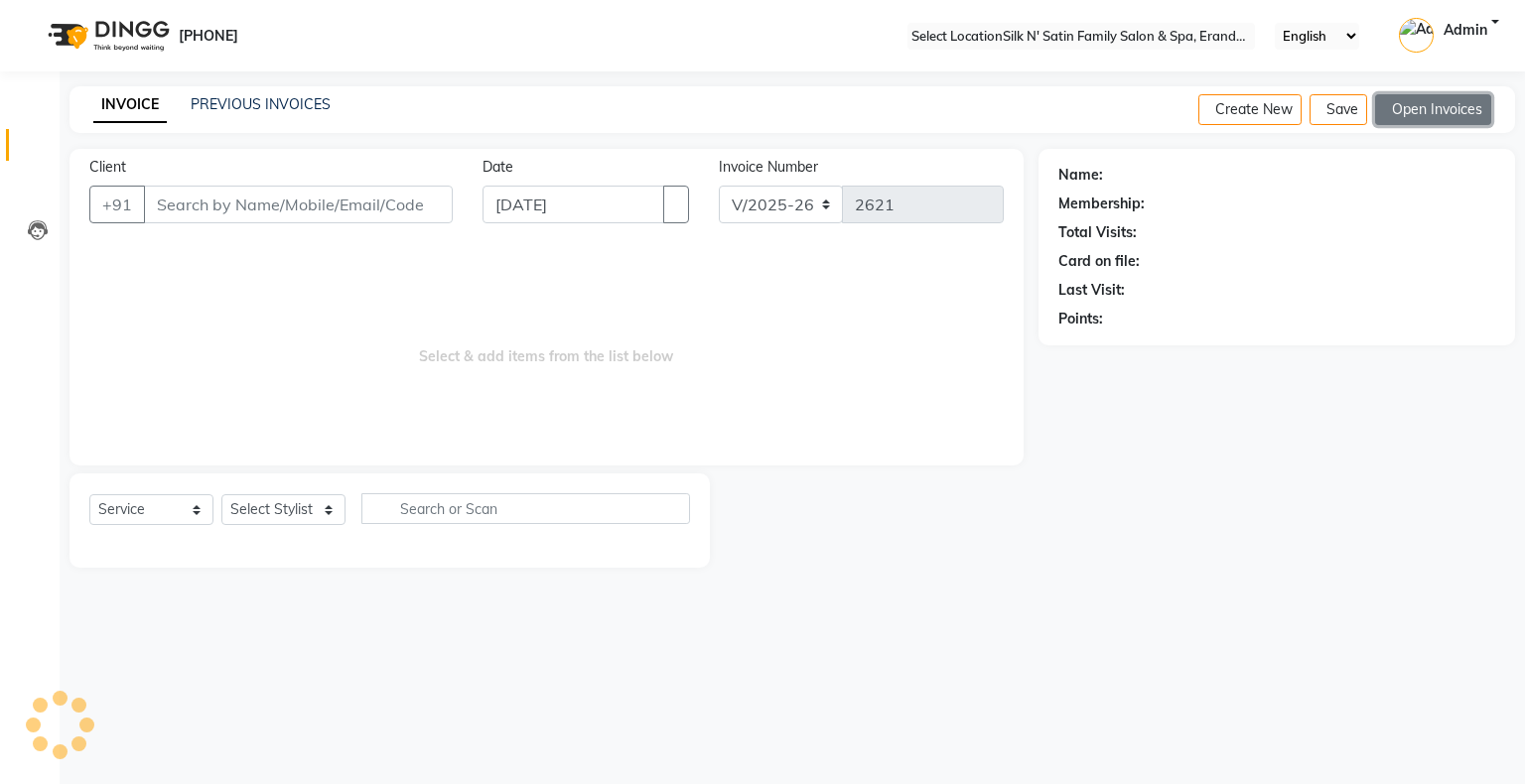 click on "Open Invoices" at bounding box center [1433, 109] 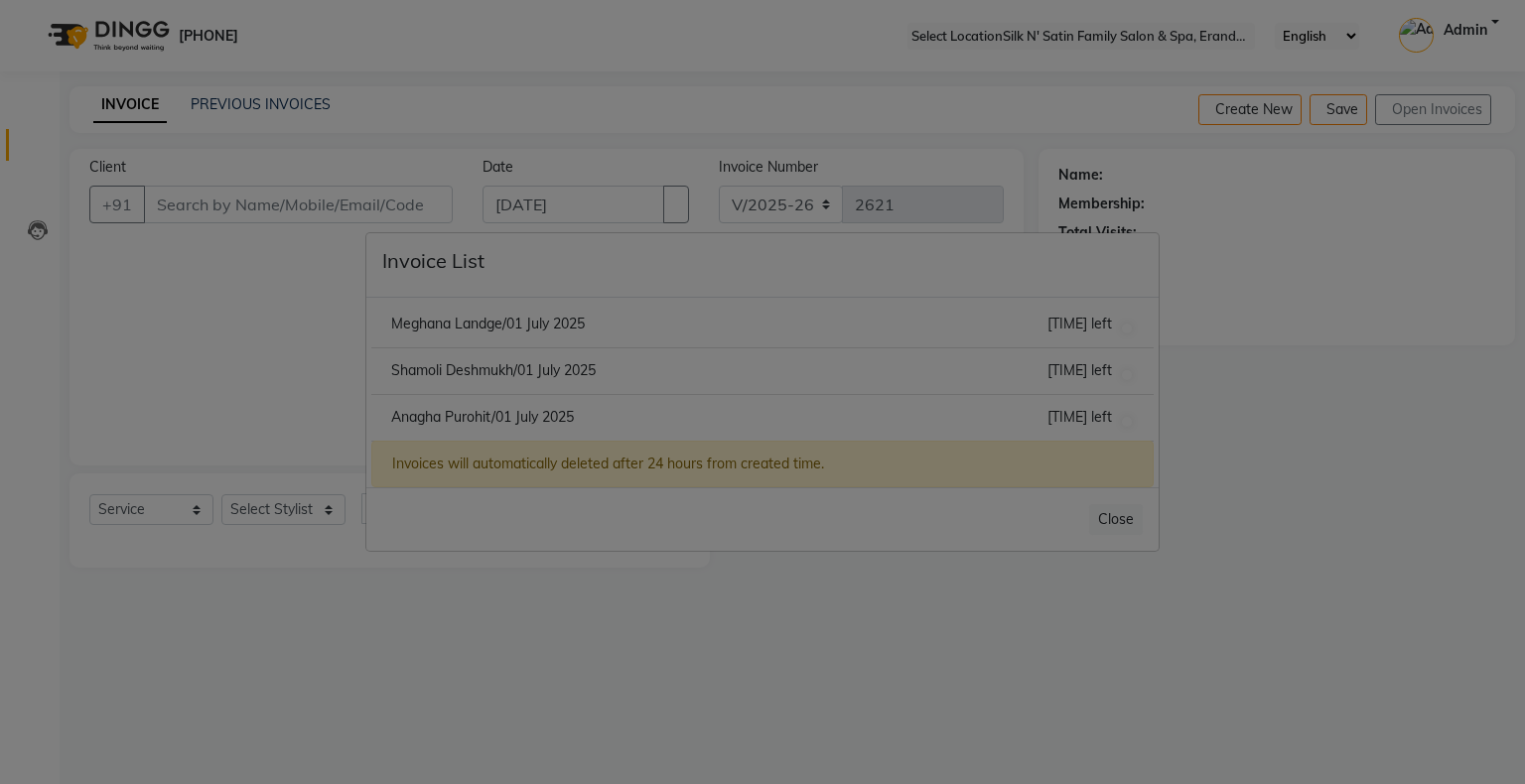 click on "Anagha Purohit/01 July 2025" at bounding box center (487, 324) 